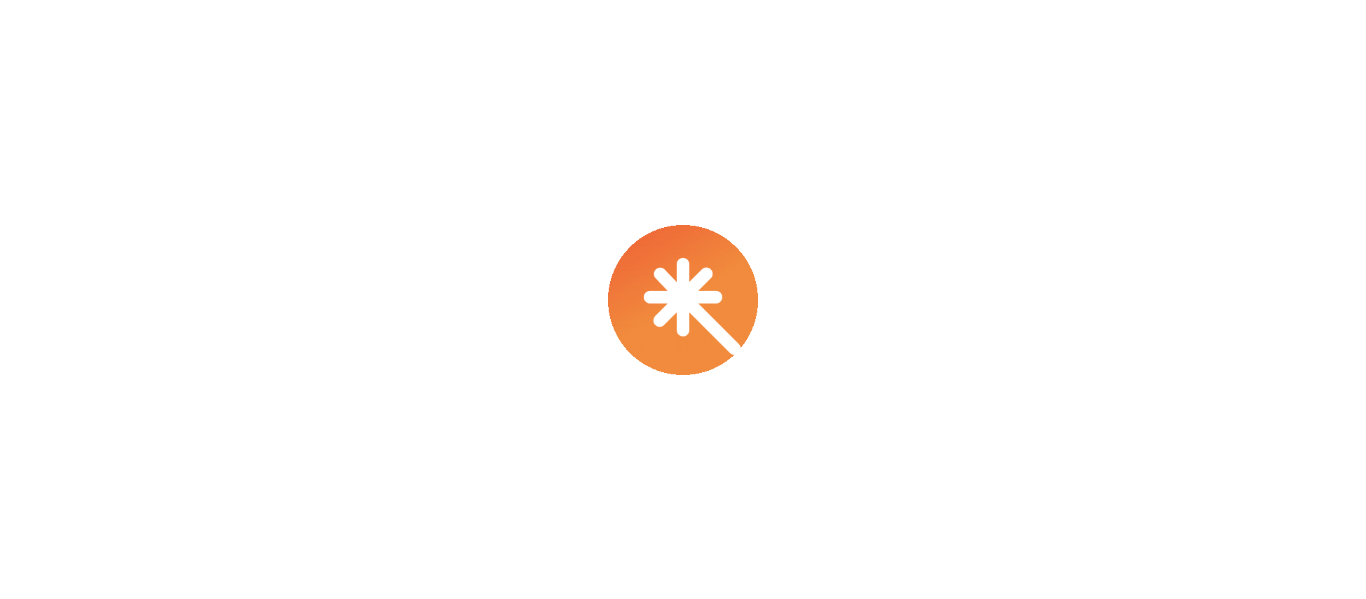 scroll, scrollTop: 0, scrollLeft: 0, axis: both 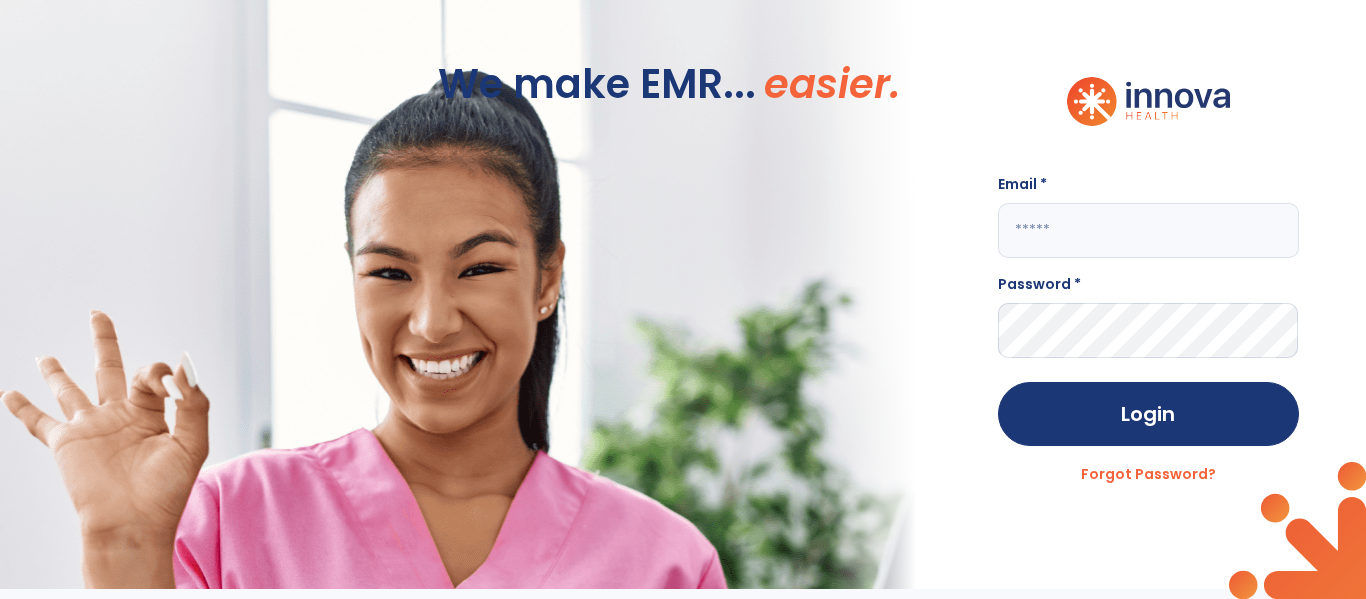 click 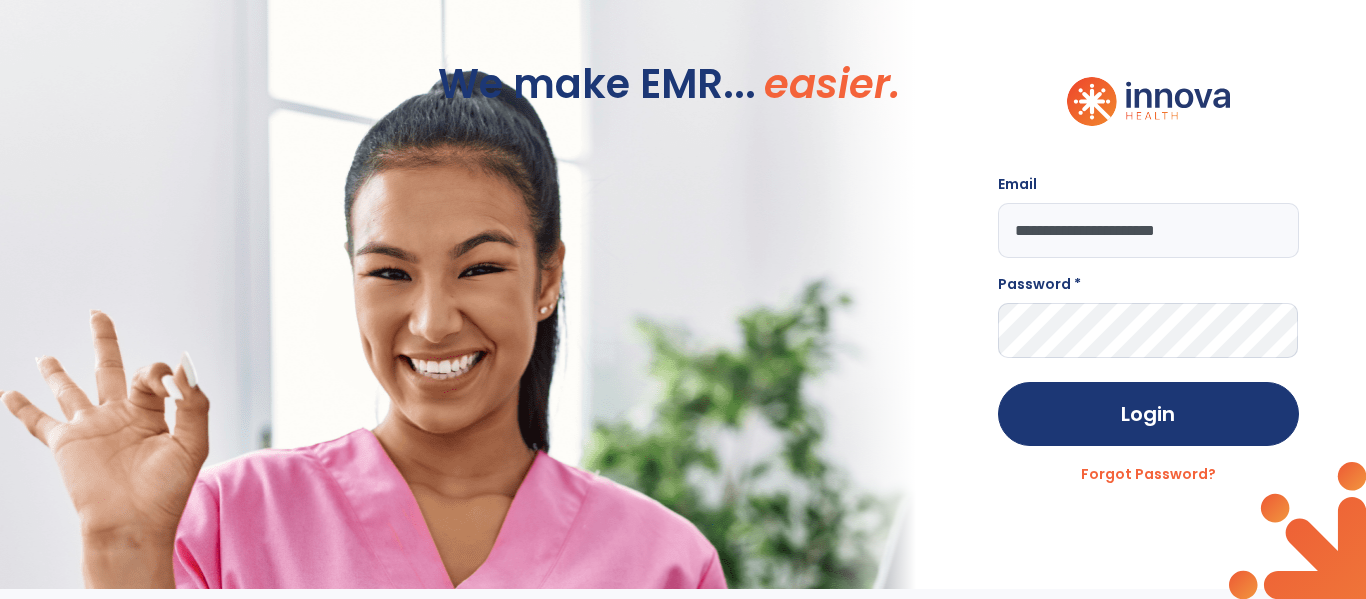 type on "**********" 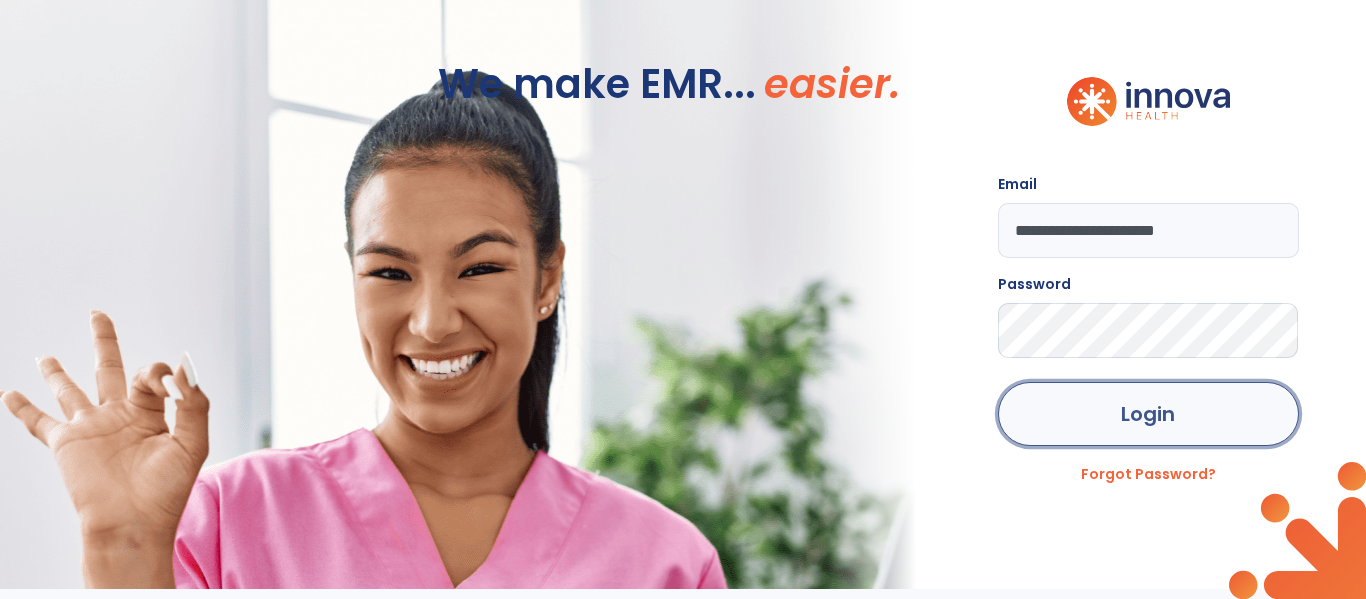 click on "Login" 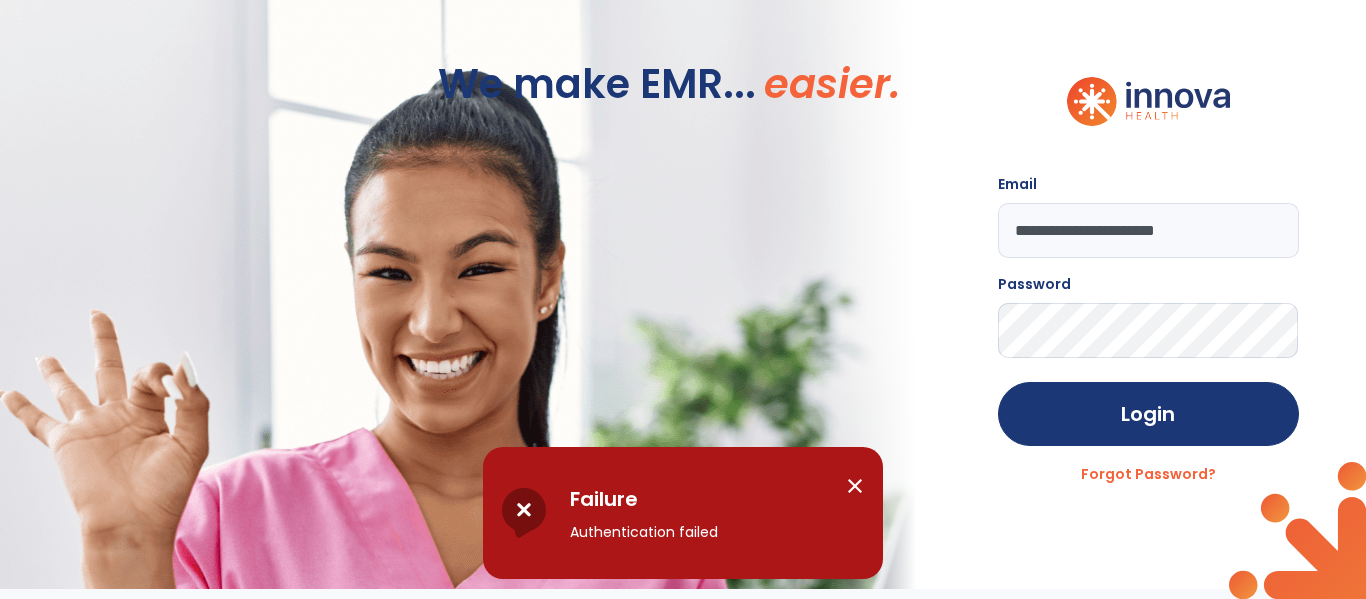 click on "close" at bounding box center [855, 486] 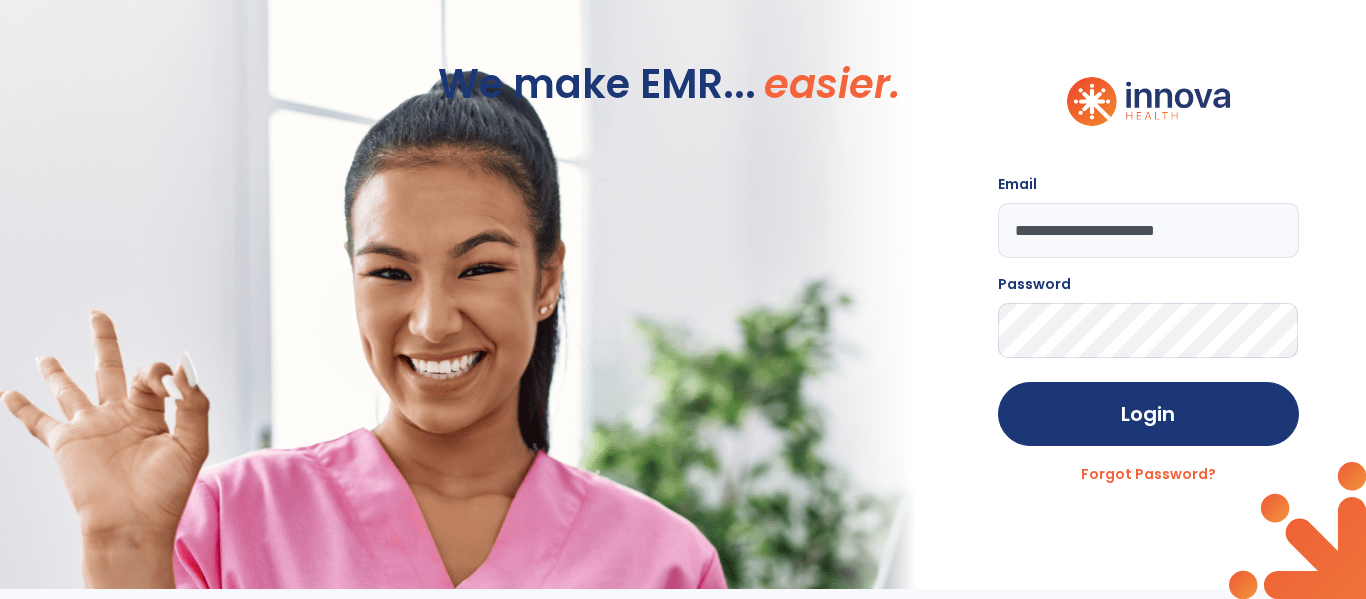 click on "**********" 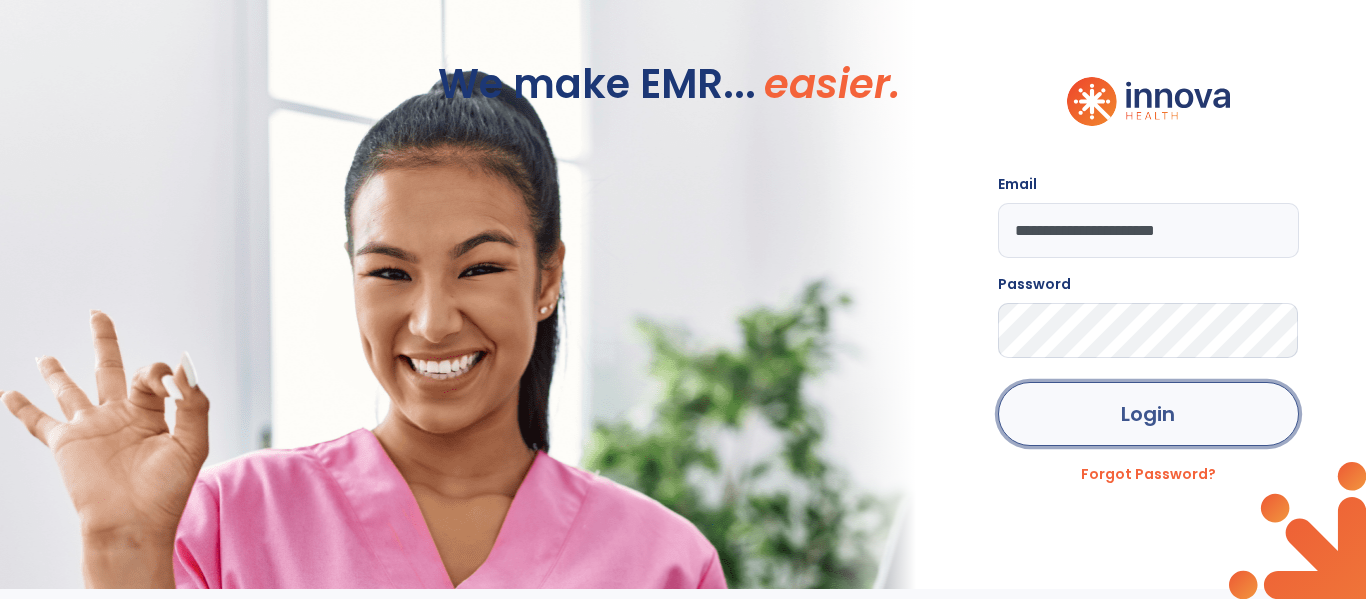 click on "Login" 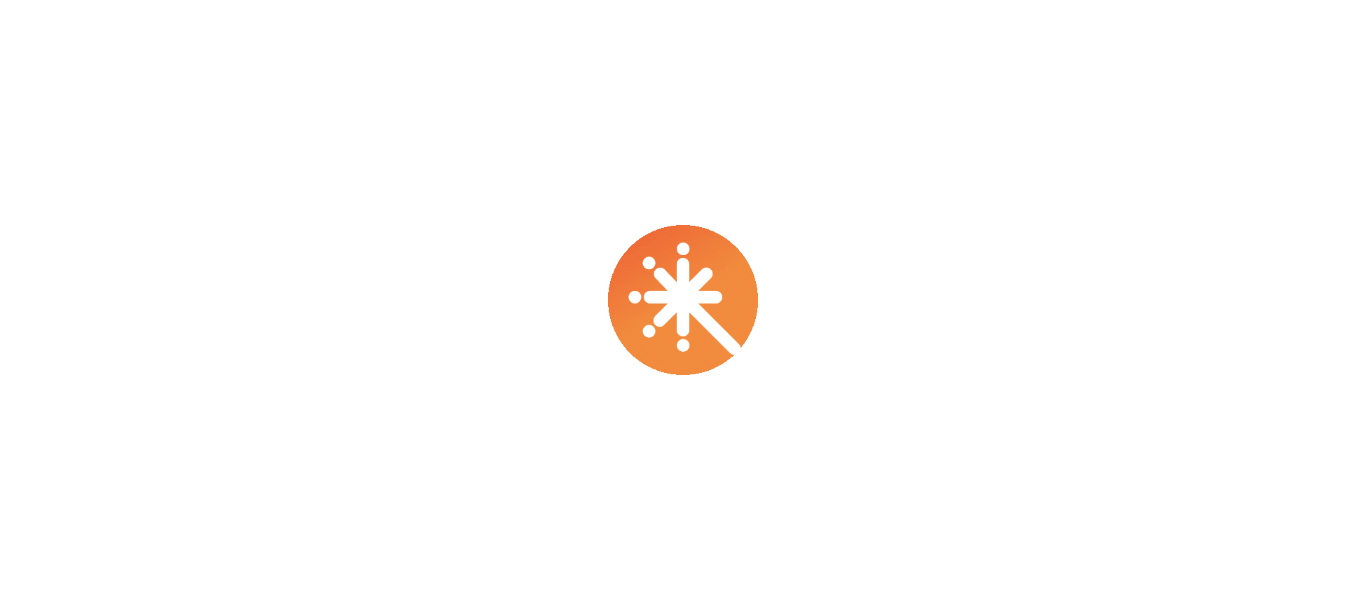 scroll, scrollTop: 0, scrollLeft: 0, axis: both 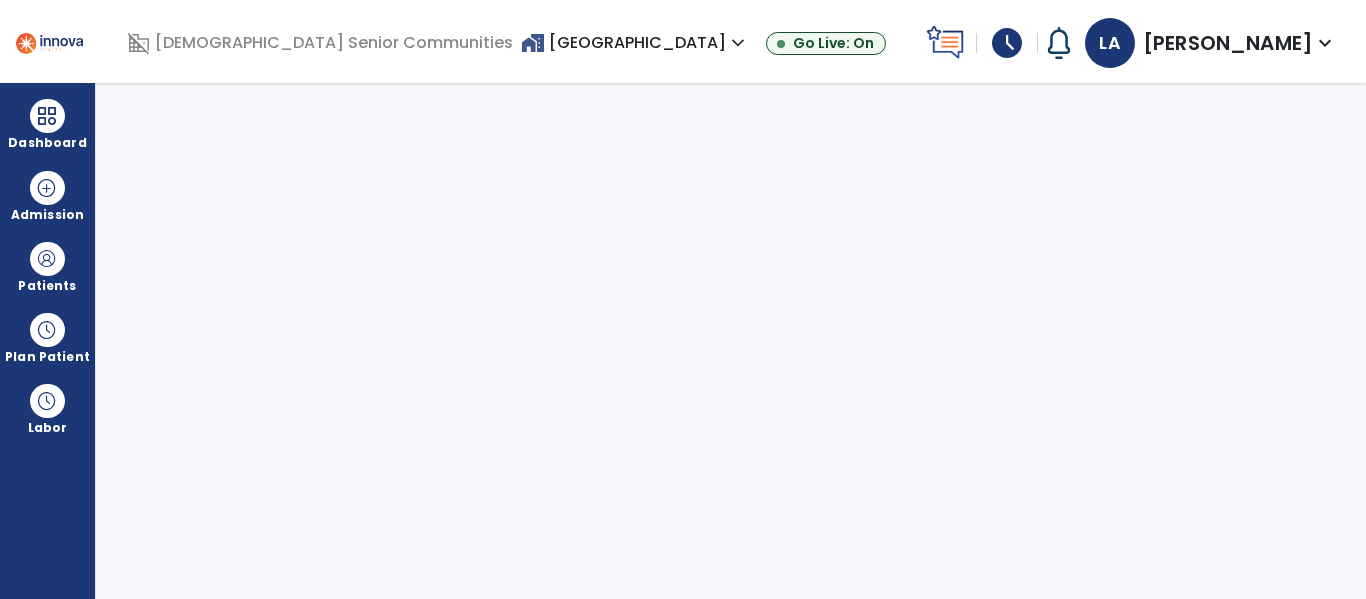 select on "****" 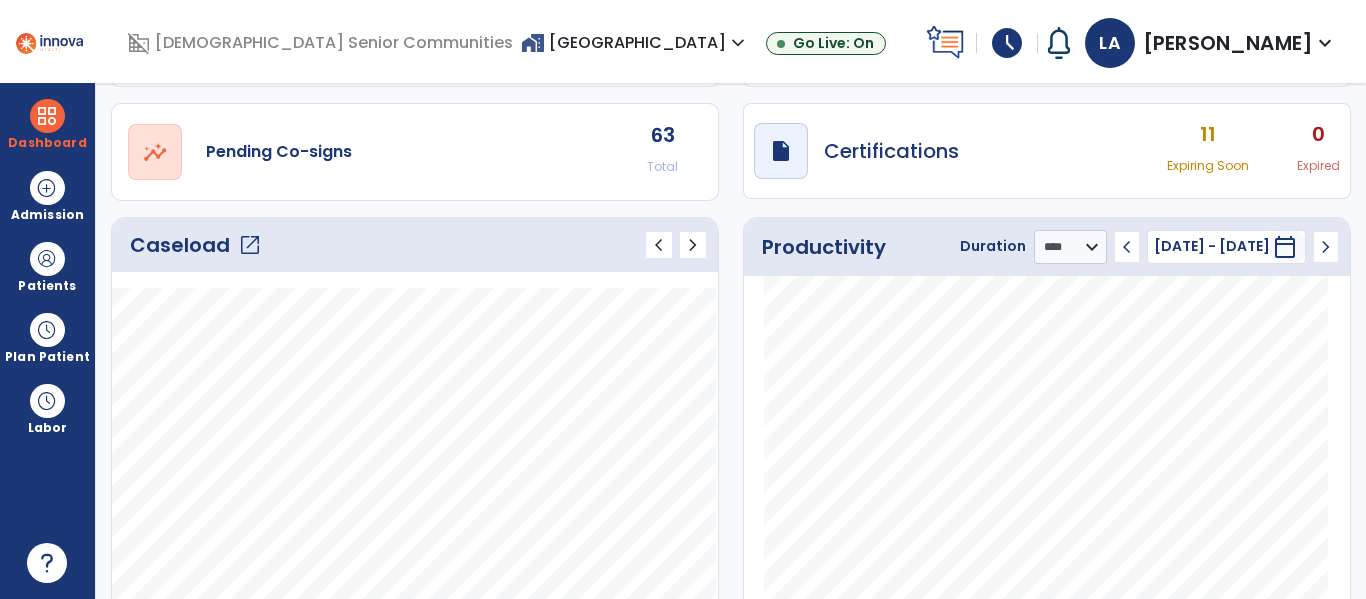 scroll, scrollTop: 0, scrollLeft: 0, axis: both 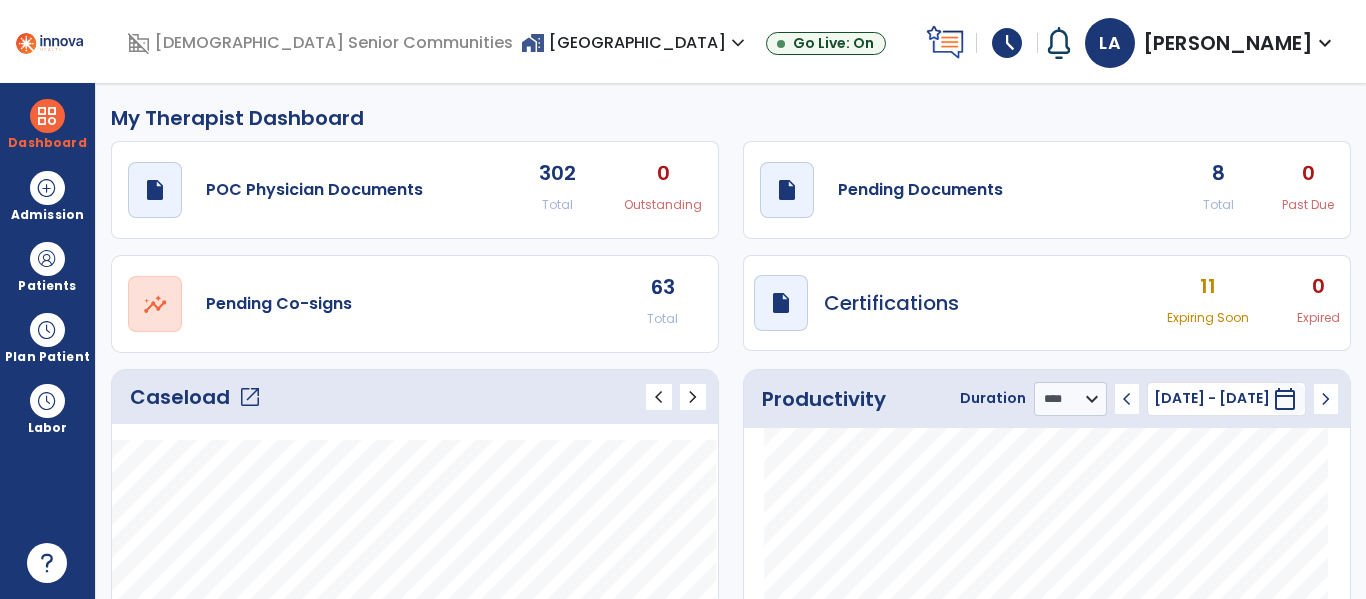 click on "open_in_new" 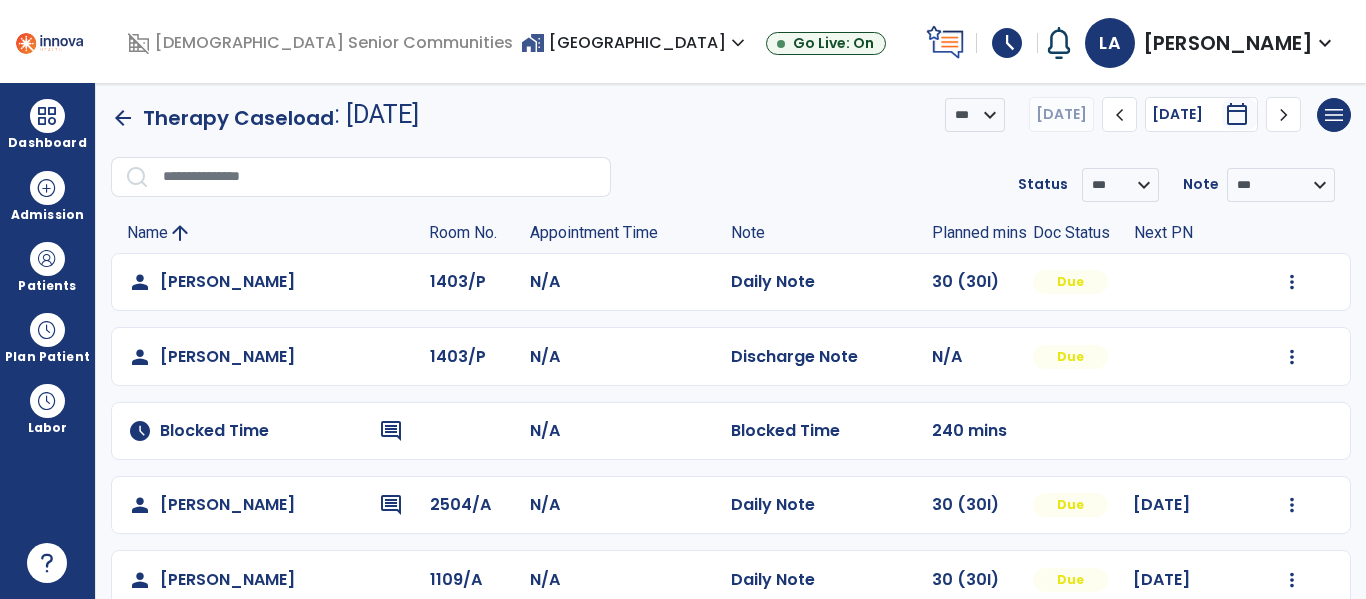 scroll, scrollTop: 0, scrollLeft: 0, axis: both 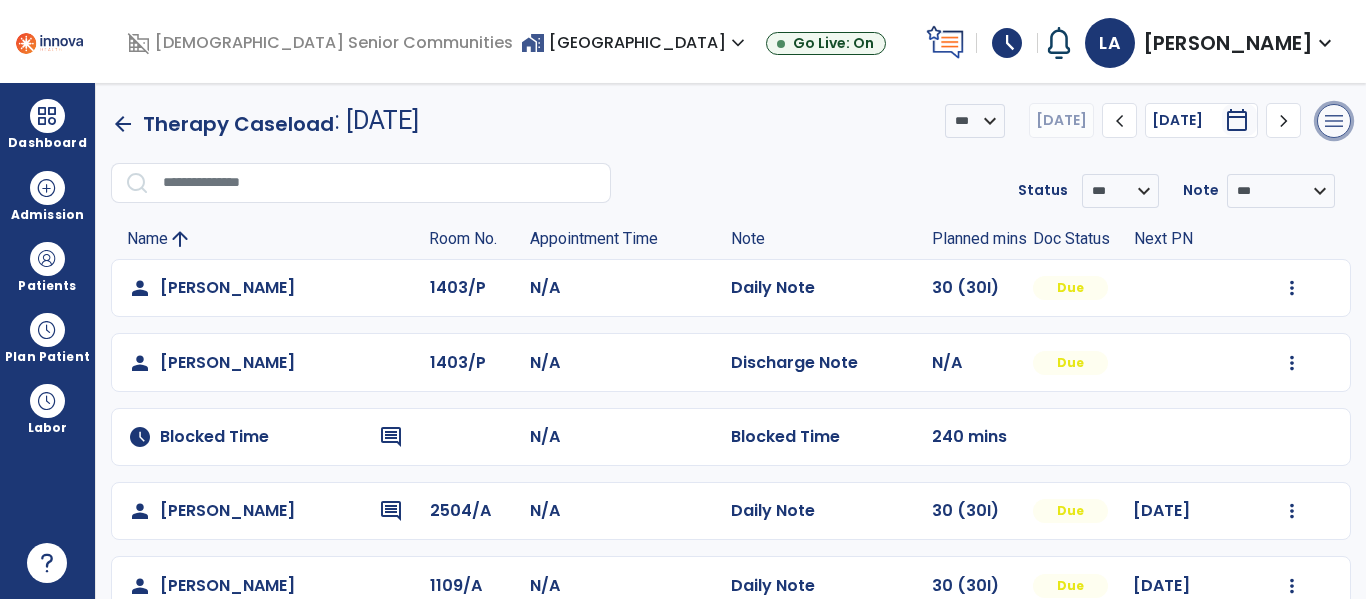 click on "menu" at bounding box center [1334, 121] 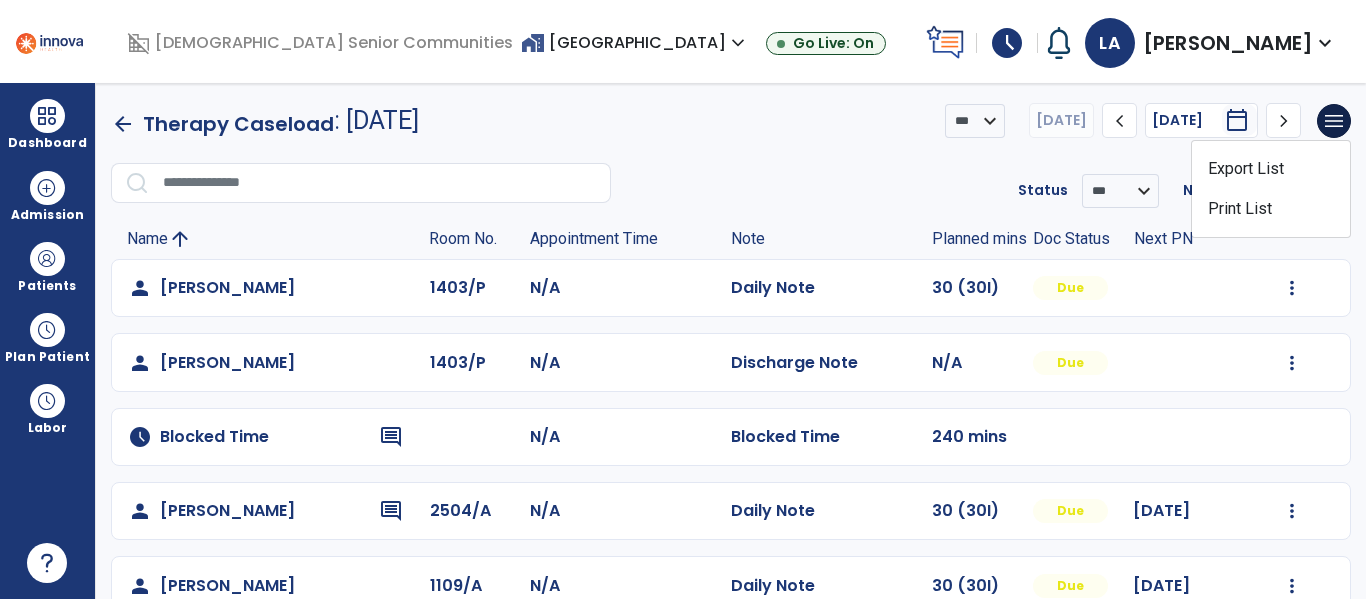 drag, startPoint x: 709, startPoint y: 175, endPoint x: 706, endPoint y: 187, distance: 12.369317 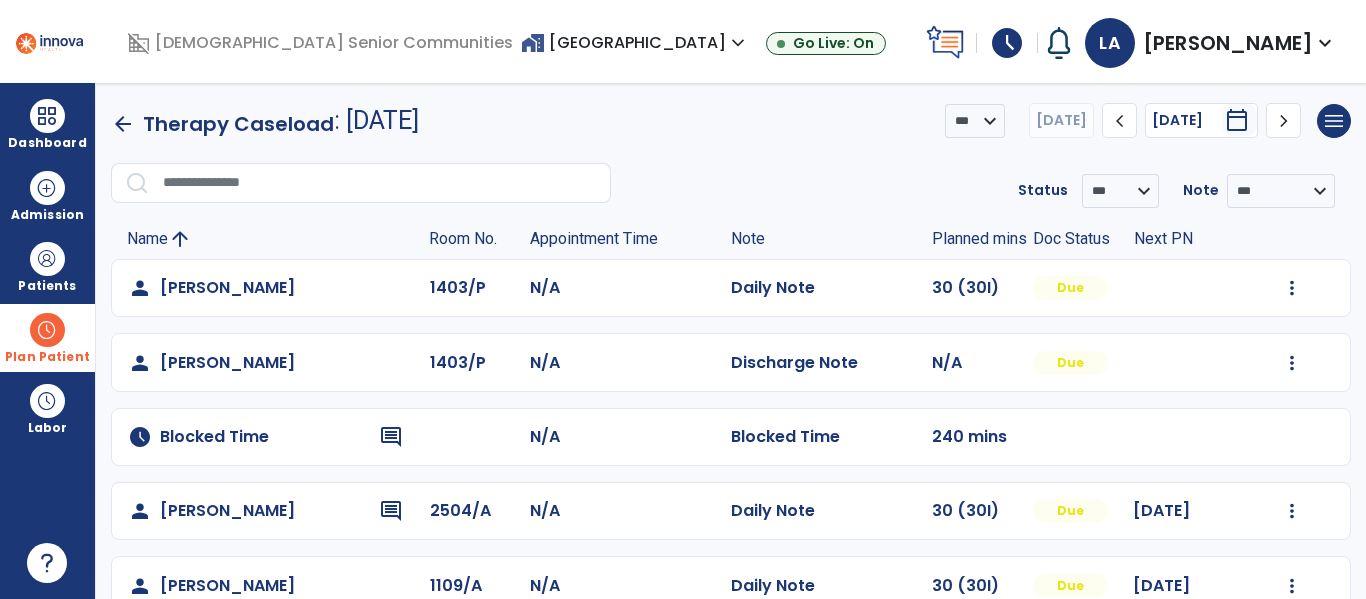 click on "Plan Patient" at bounding box center [47, 266] 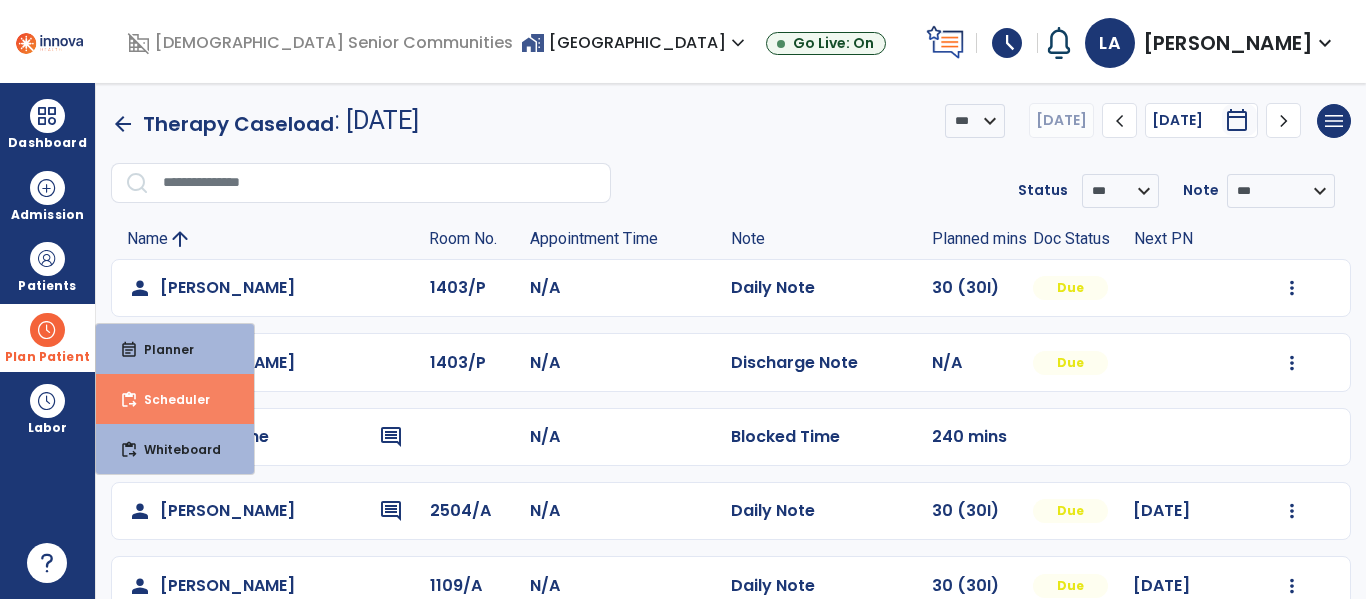 click on "Scheduler" at bounding box center [169, 399] 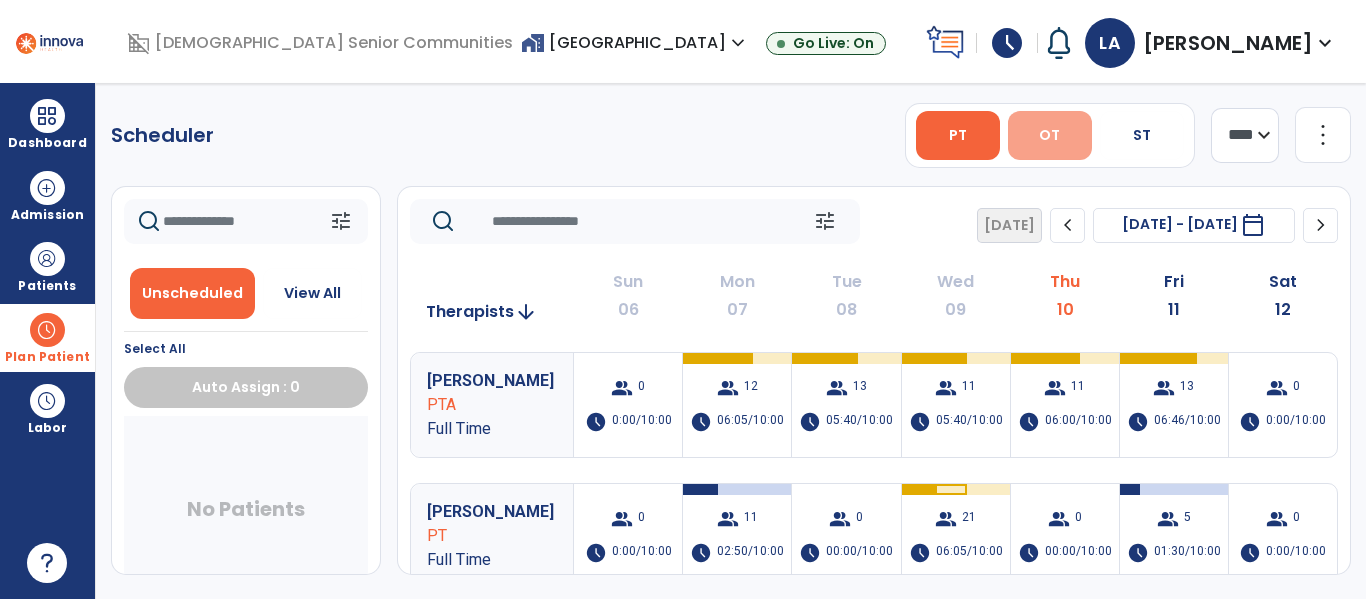 click on "OT" at bounding box center [1049, 135] 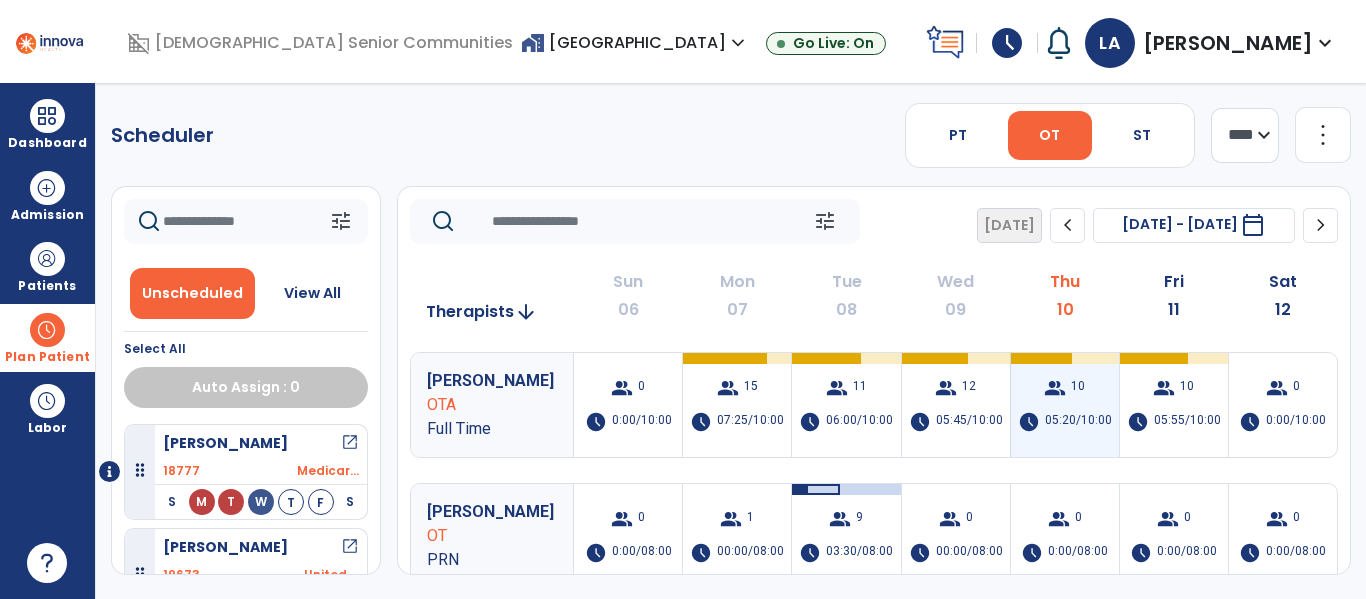 click on "group  10  schedule  05:20/10:00" at bounding box center [1065, 405] 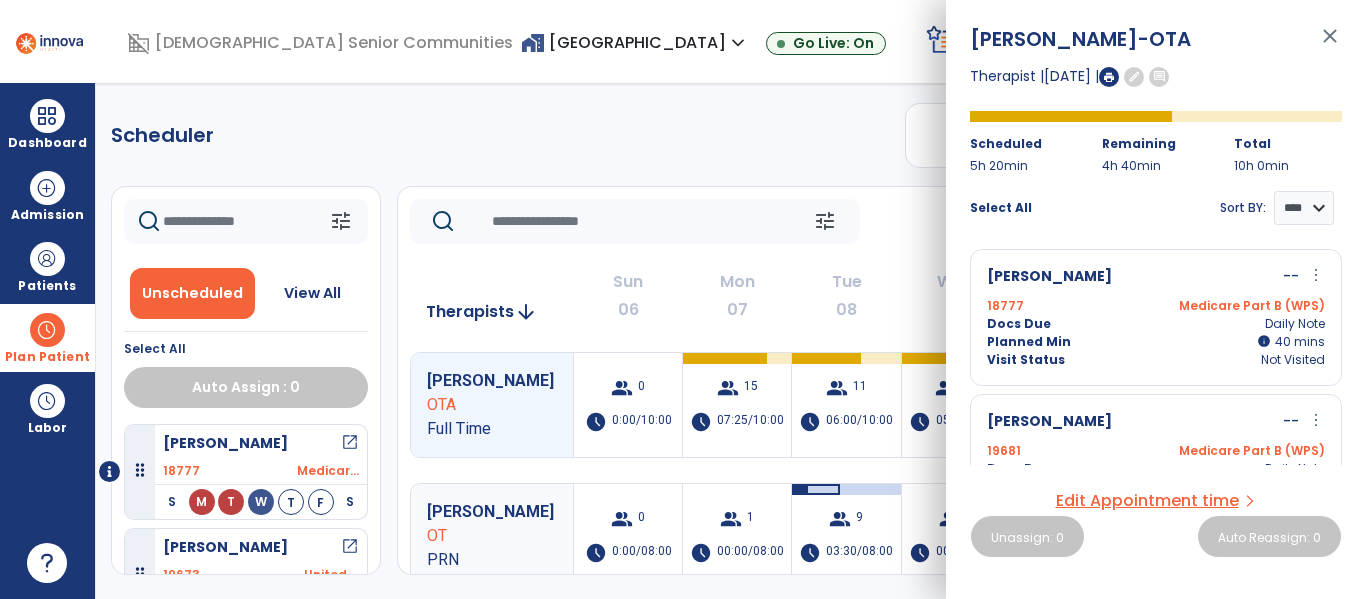 click at bounding box center (1109, 77) 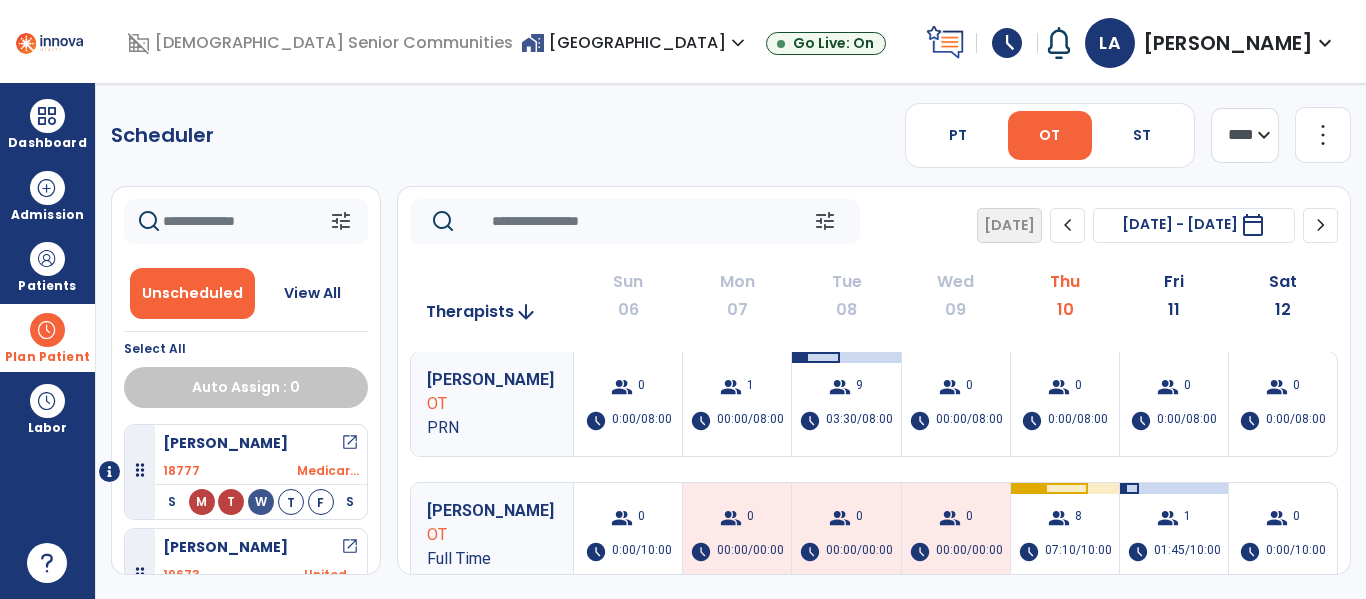 scroll, scrollTop: 177, scrollLeft: 0, axis: vertical 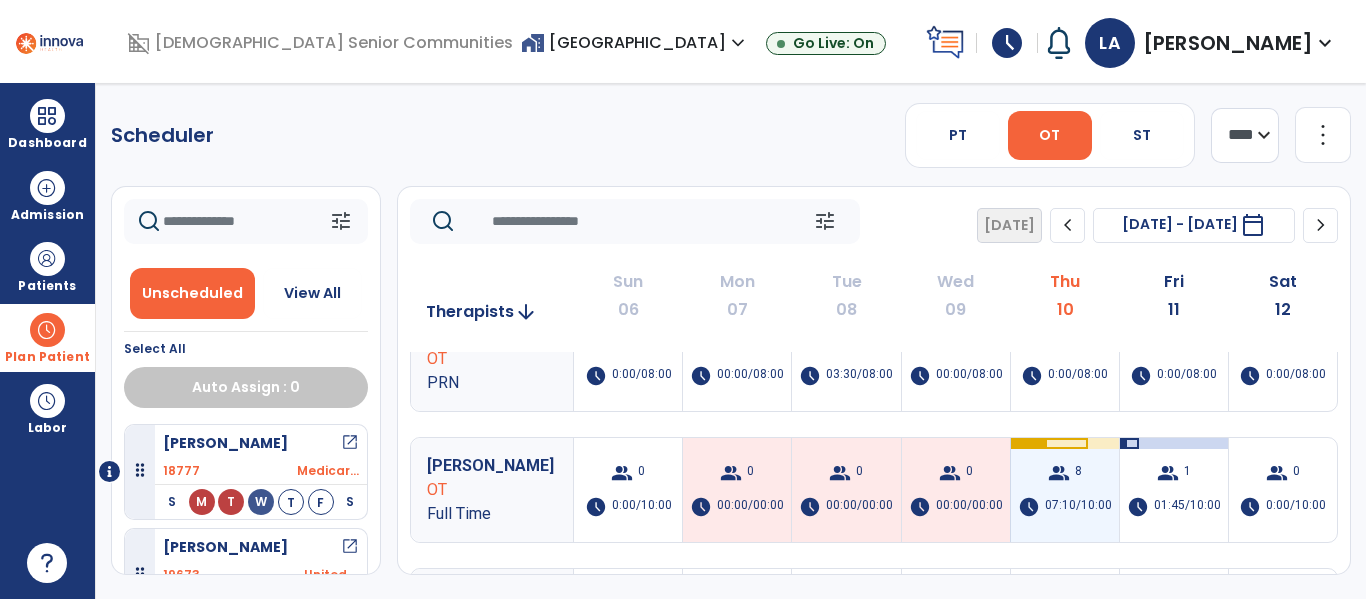 click on "group  8  schedule  07:10/10:00" at bounding box center [1065, 490] 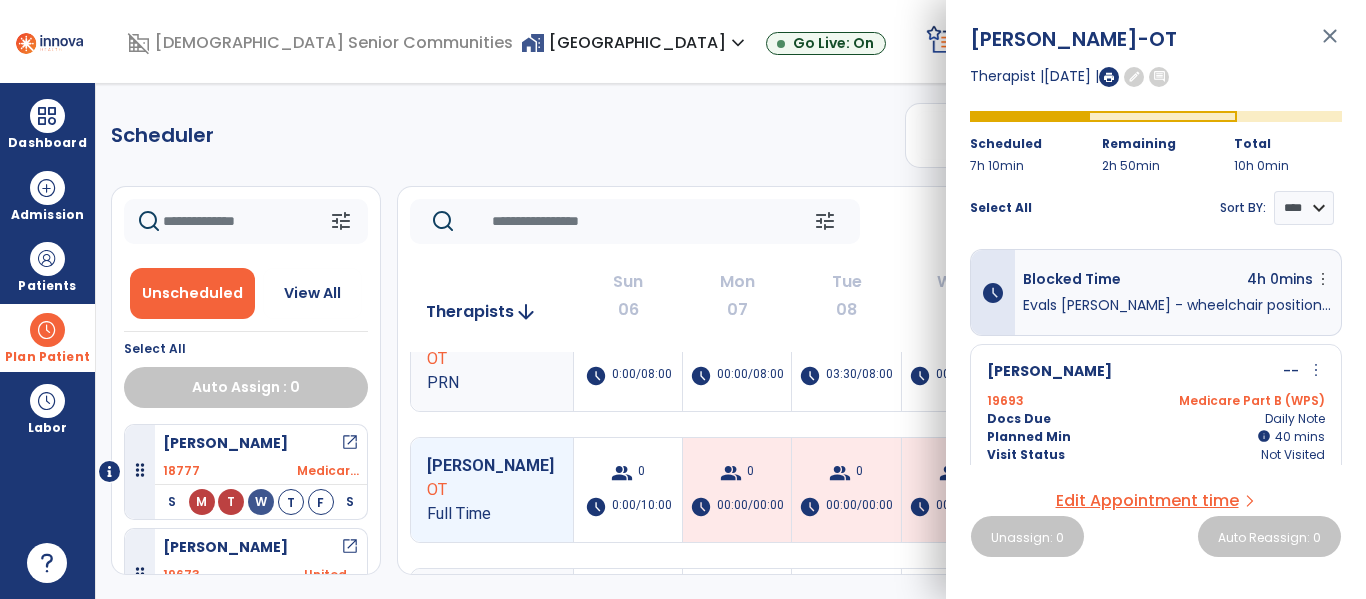 click at bounding box center (1109, 77) 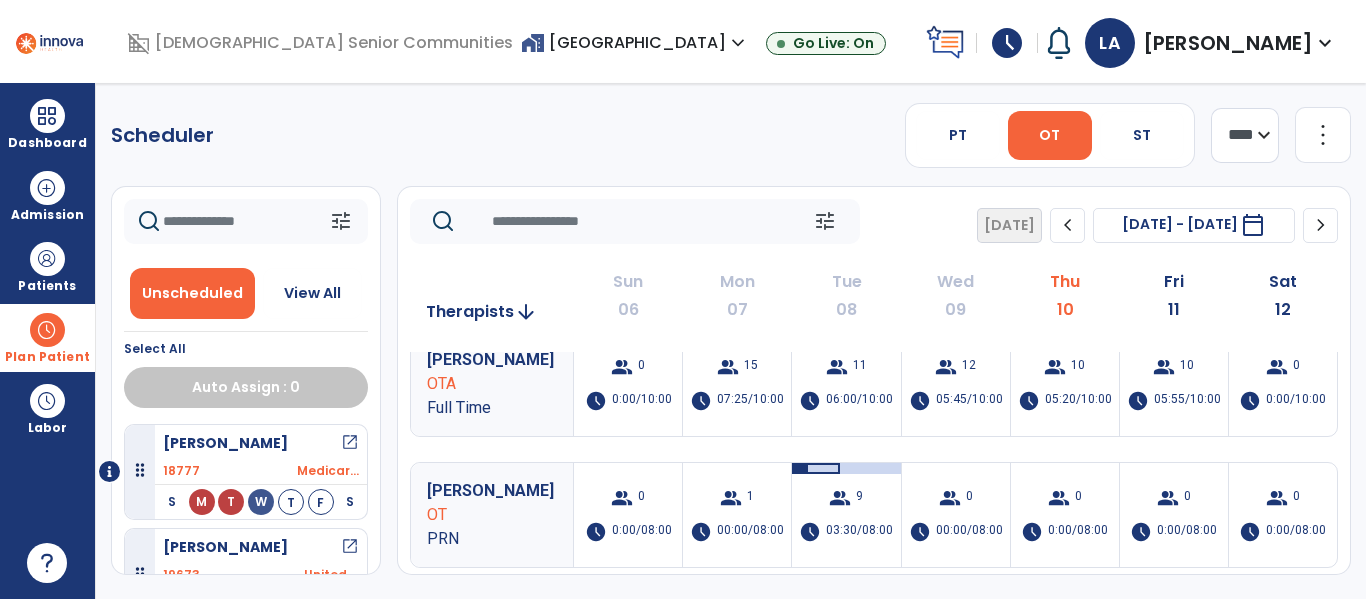 scroll, scrollTop: 0, scrollLeft: 0, axis: both 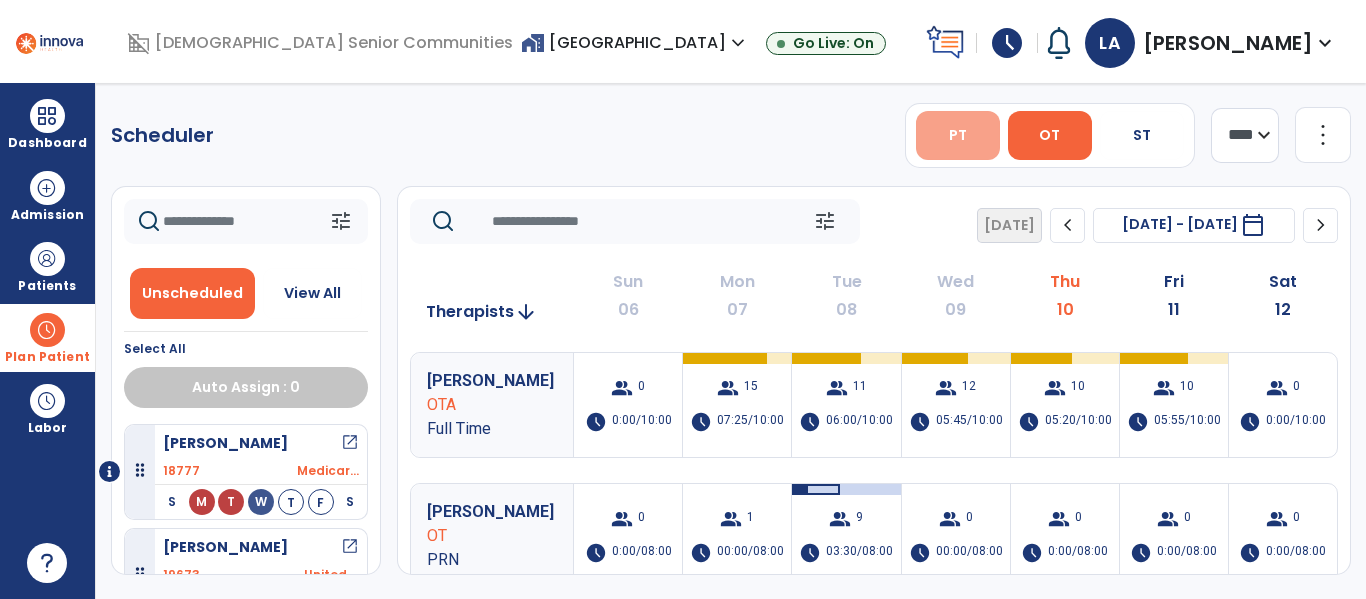 click on "PT" at bounding box center [958, 135] 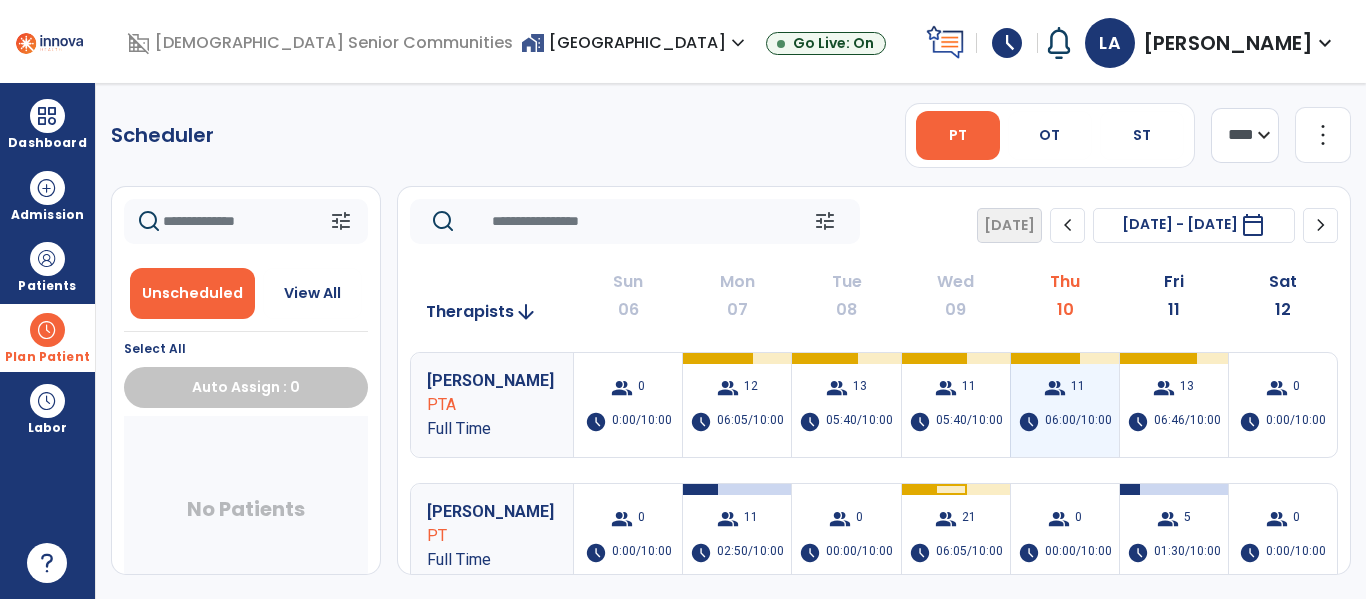 click on "06:00/10:00" at bounding box center (1078, 422) 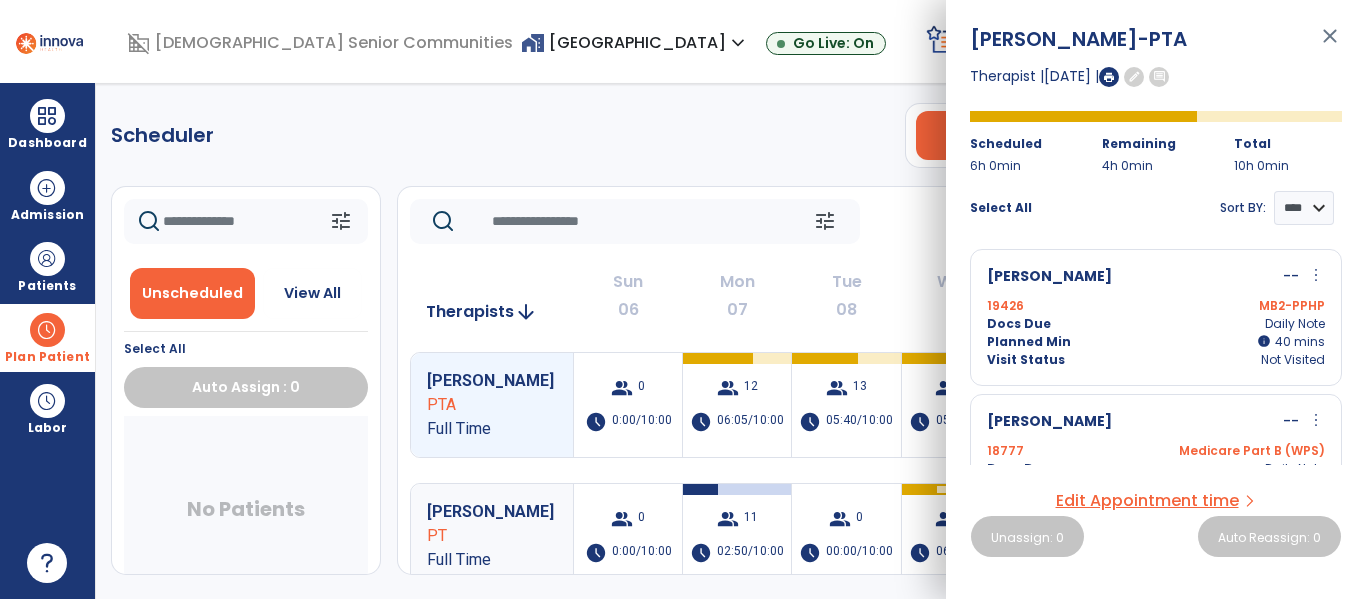 click at bounding box center (1109, 77) 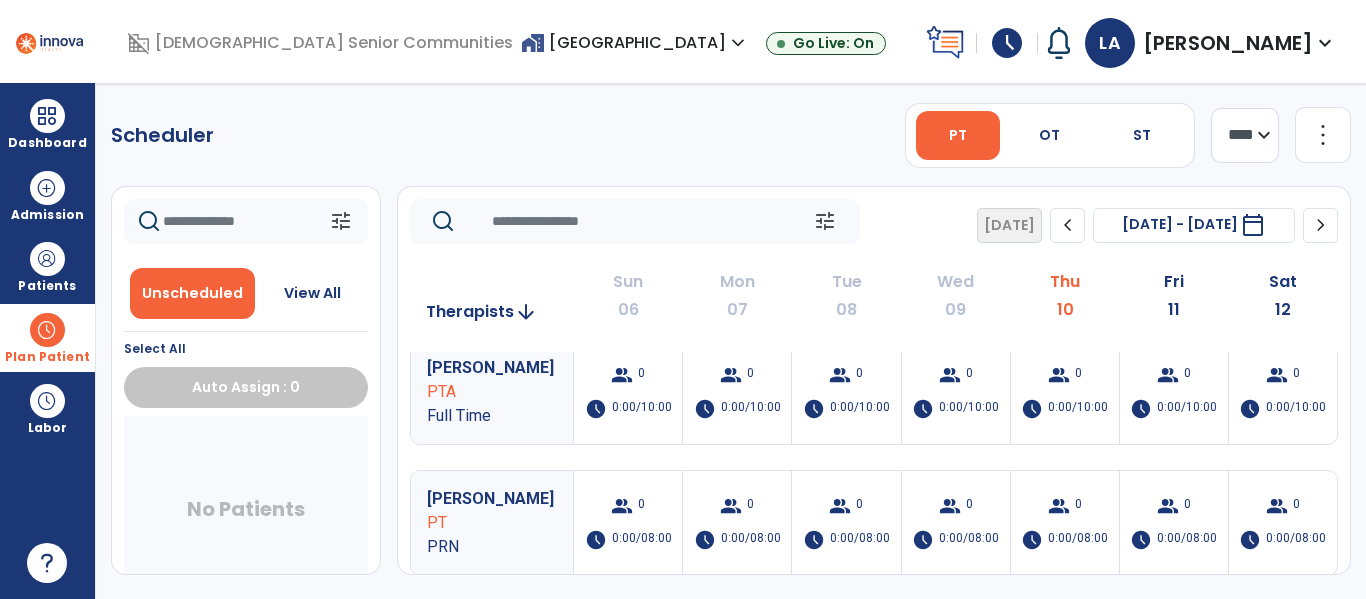 scroll, scrollTop: 0, scrollLeft: 0, axis: both 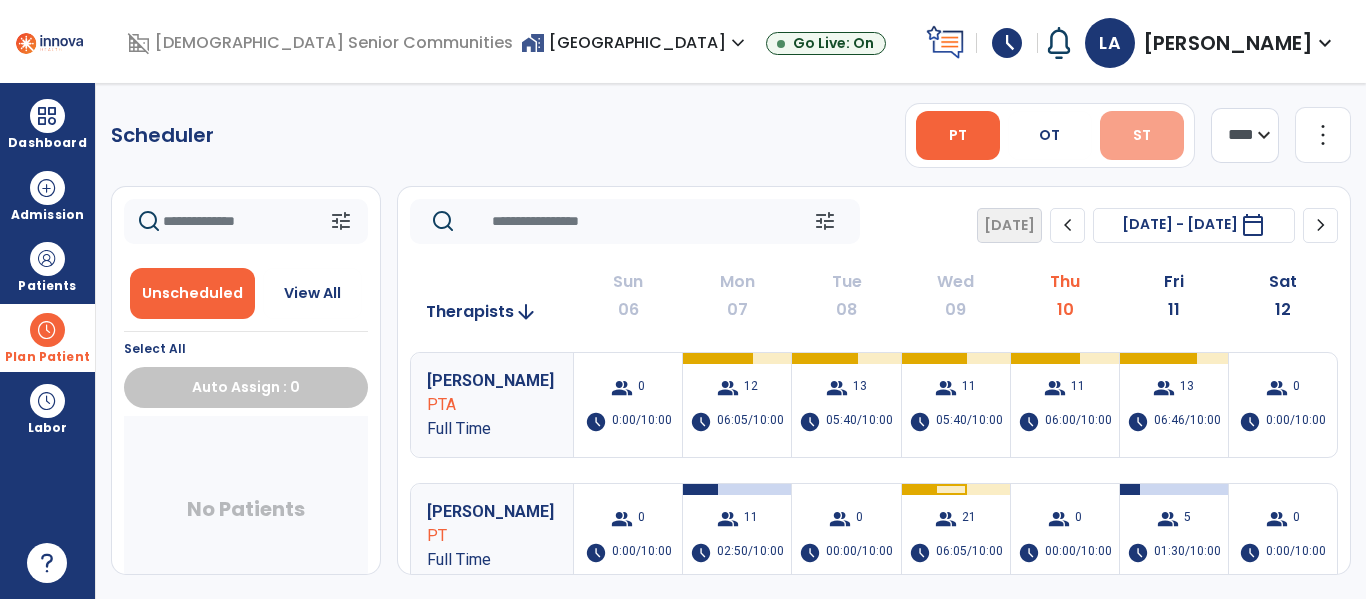 click on "ST" at bounding box center [1142, 135] 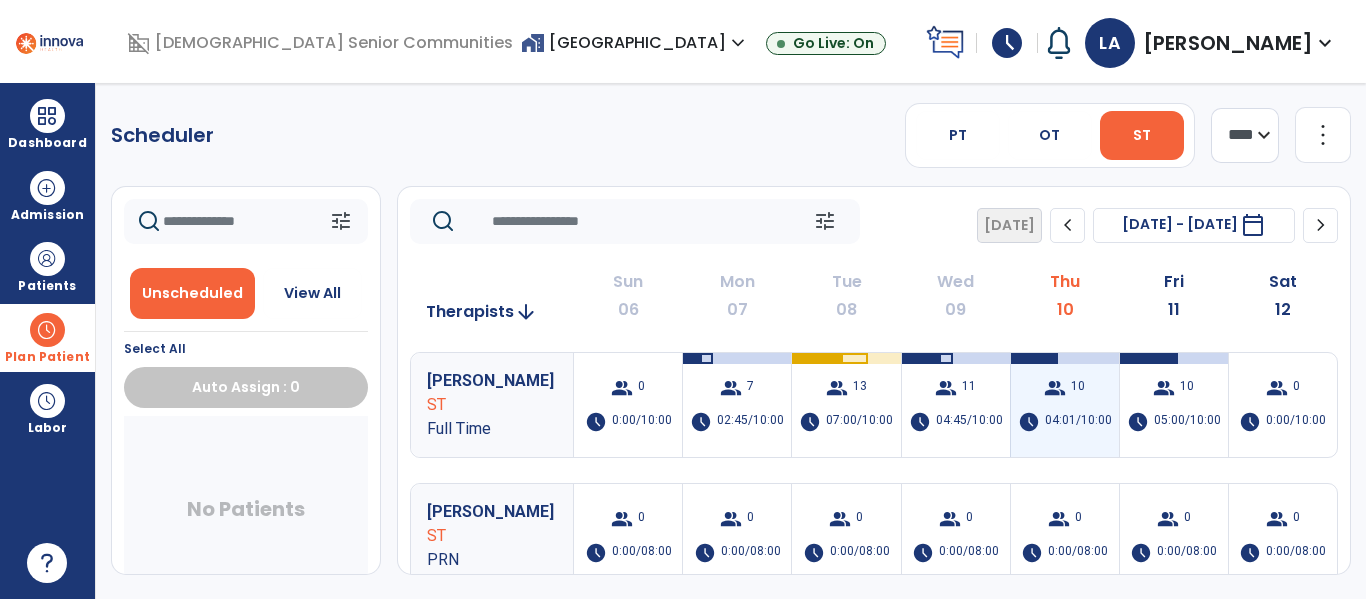 click on "group  10  schedule  04:01/10:00" at bounding box center [1065, 405] 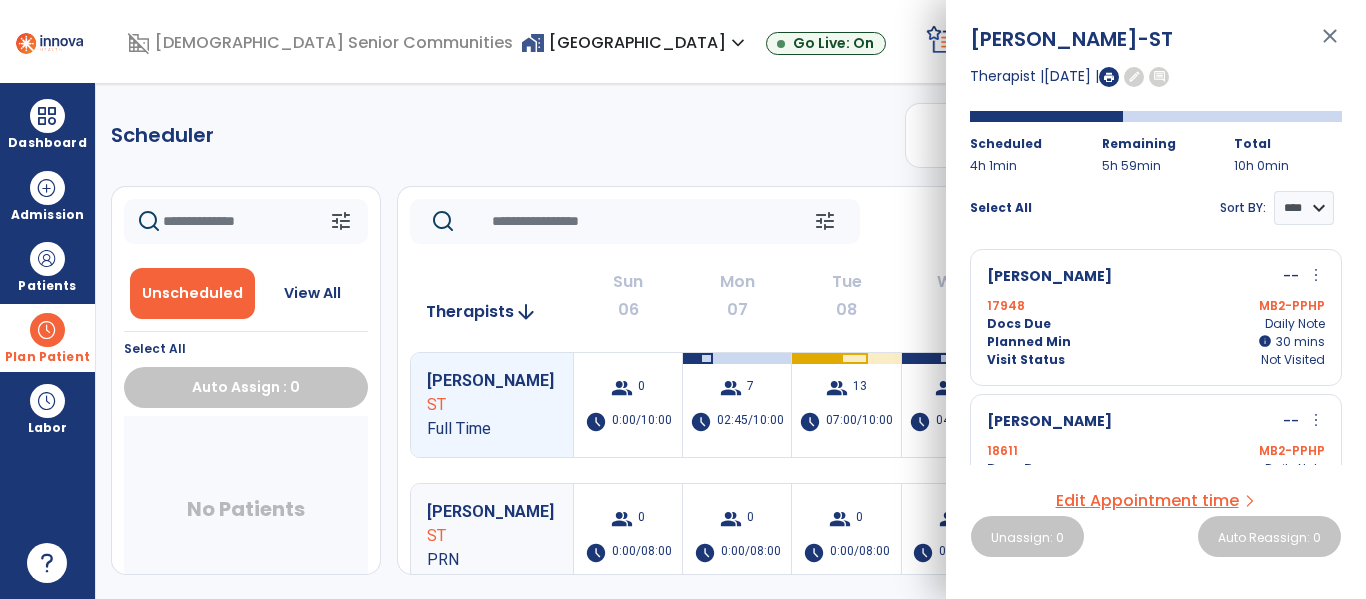 click at bounding box center [1109, 77] 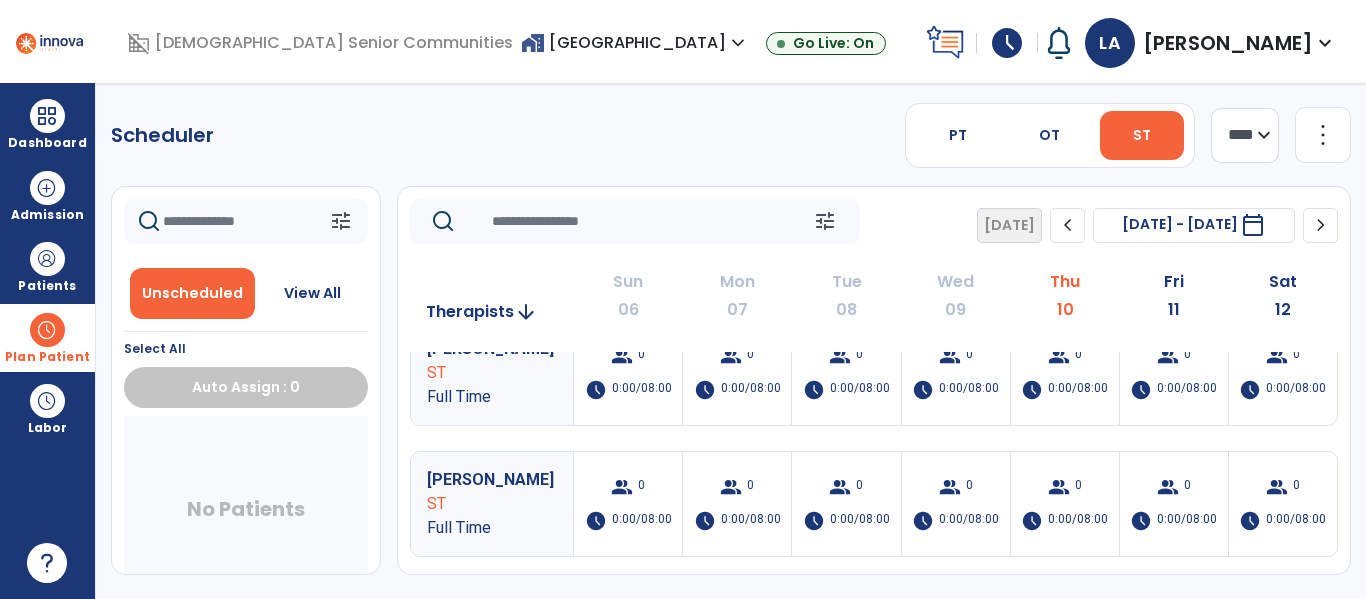 scroll, scrollTop: 0, scrollLeft: 0, axis: both 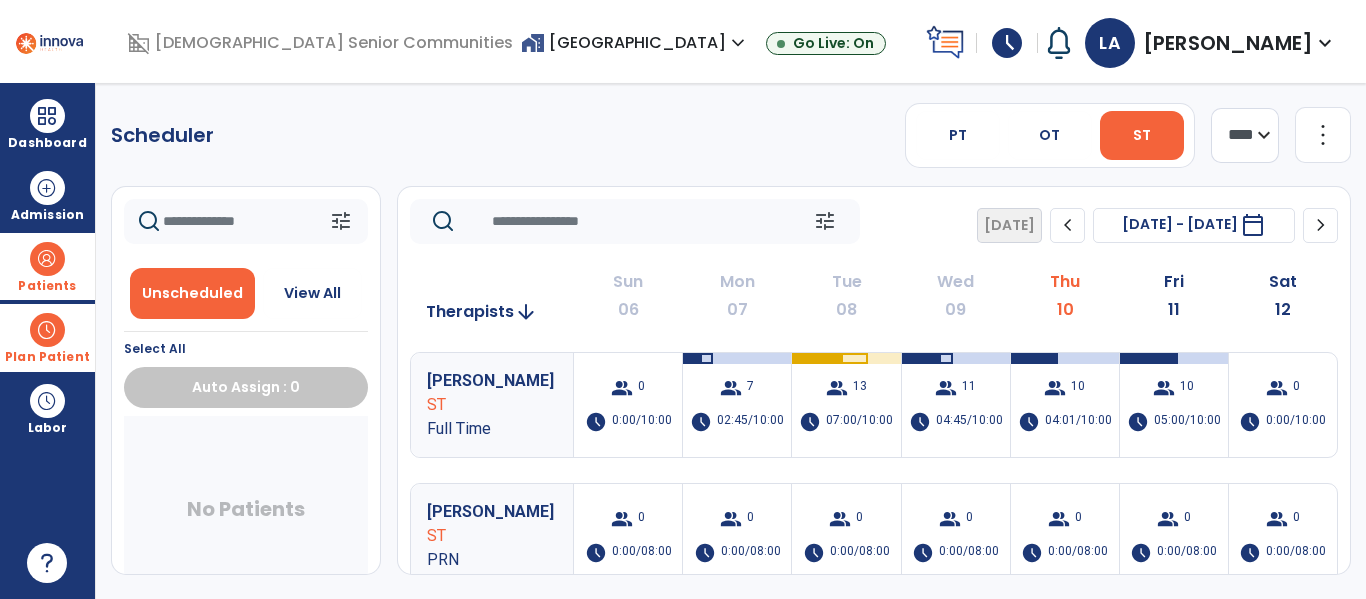 click at bounding box center [47, 259] 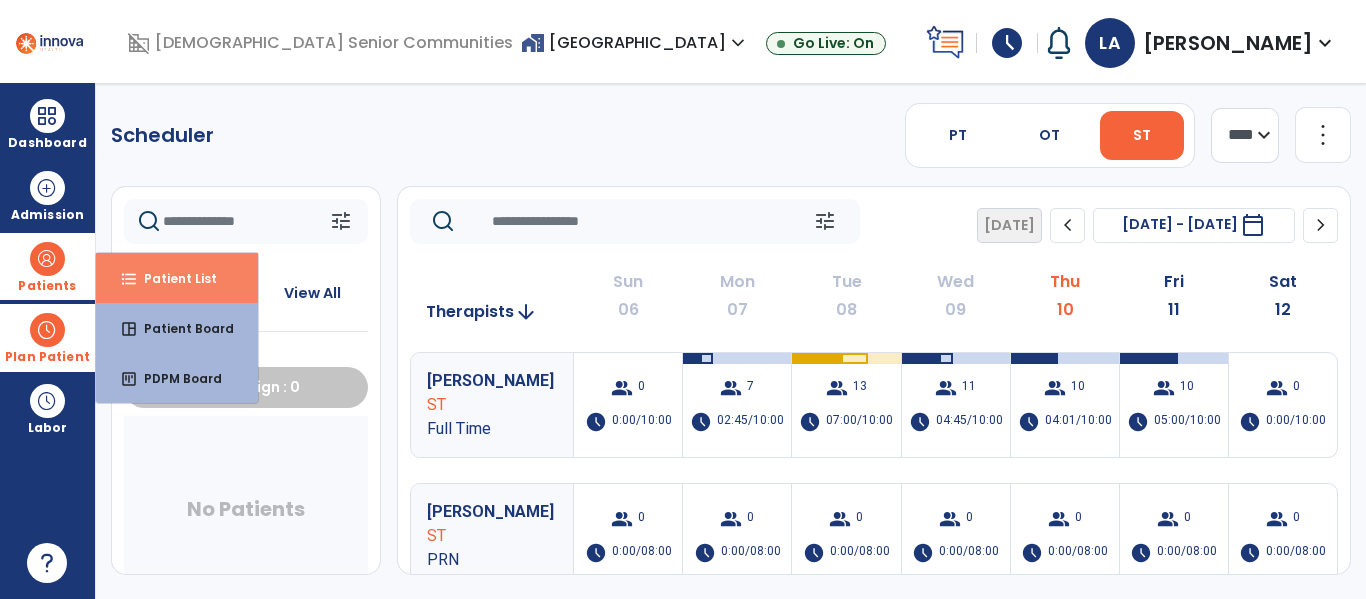 click on "Patient List" at bounding box center (172, 278) 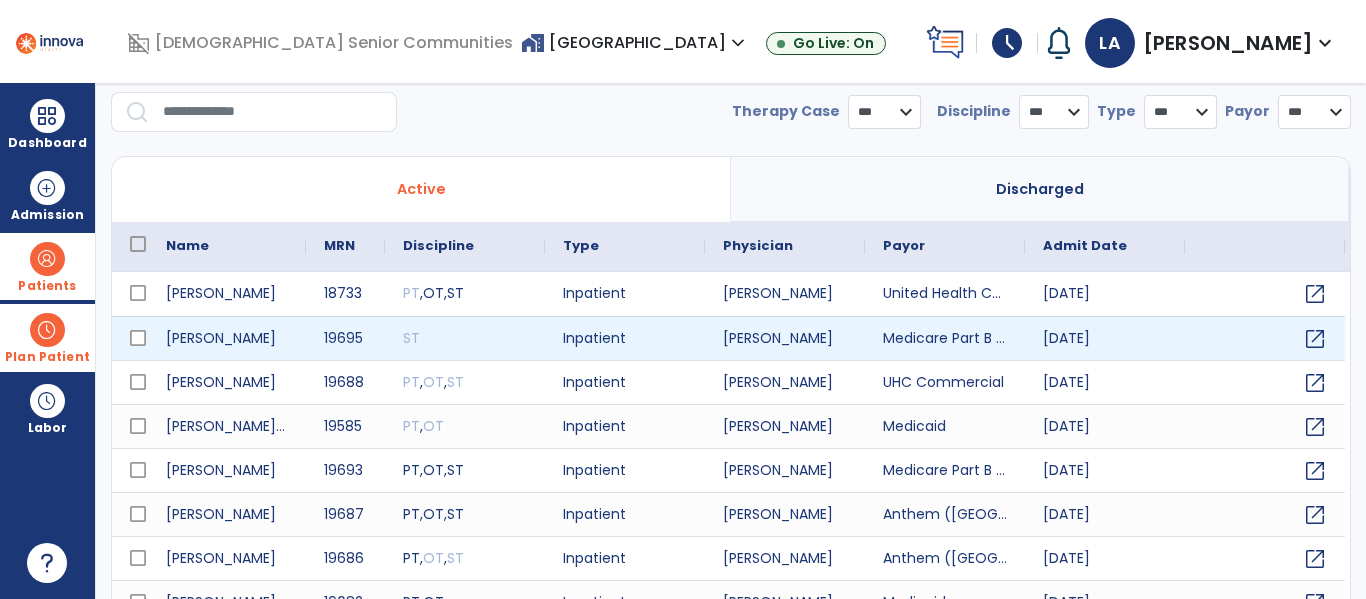 scroll, scrollTop: 0, scrollLeft: 0, axis: both 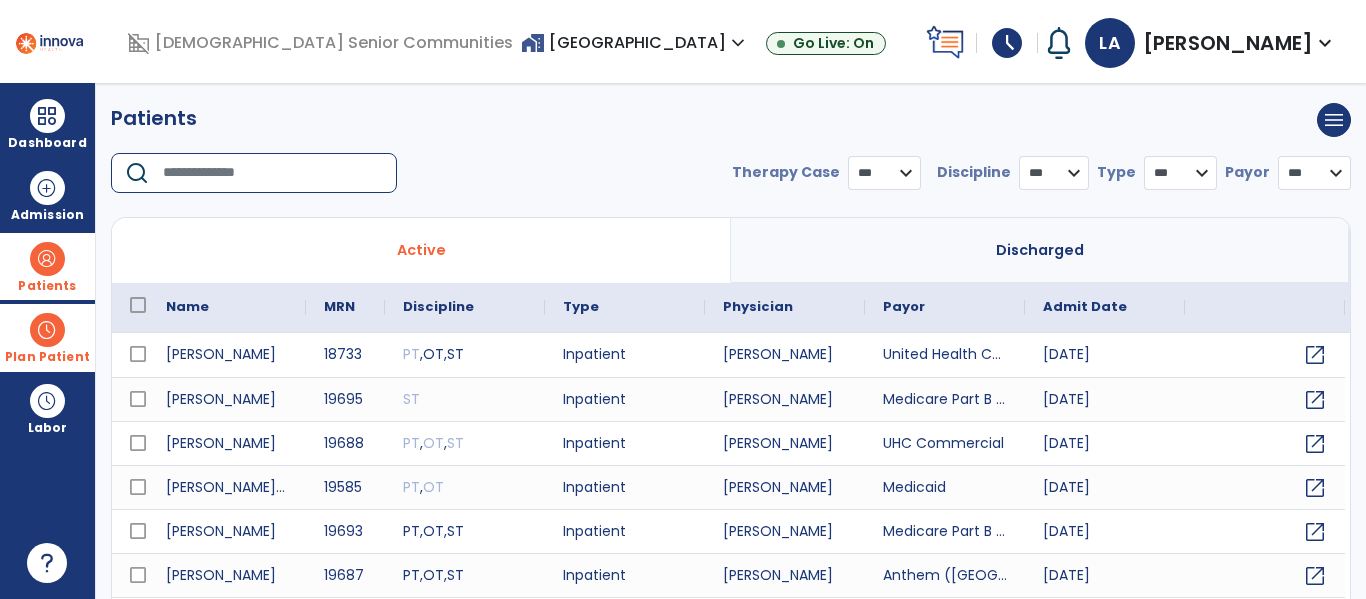 click at bounding box center [273, 173] 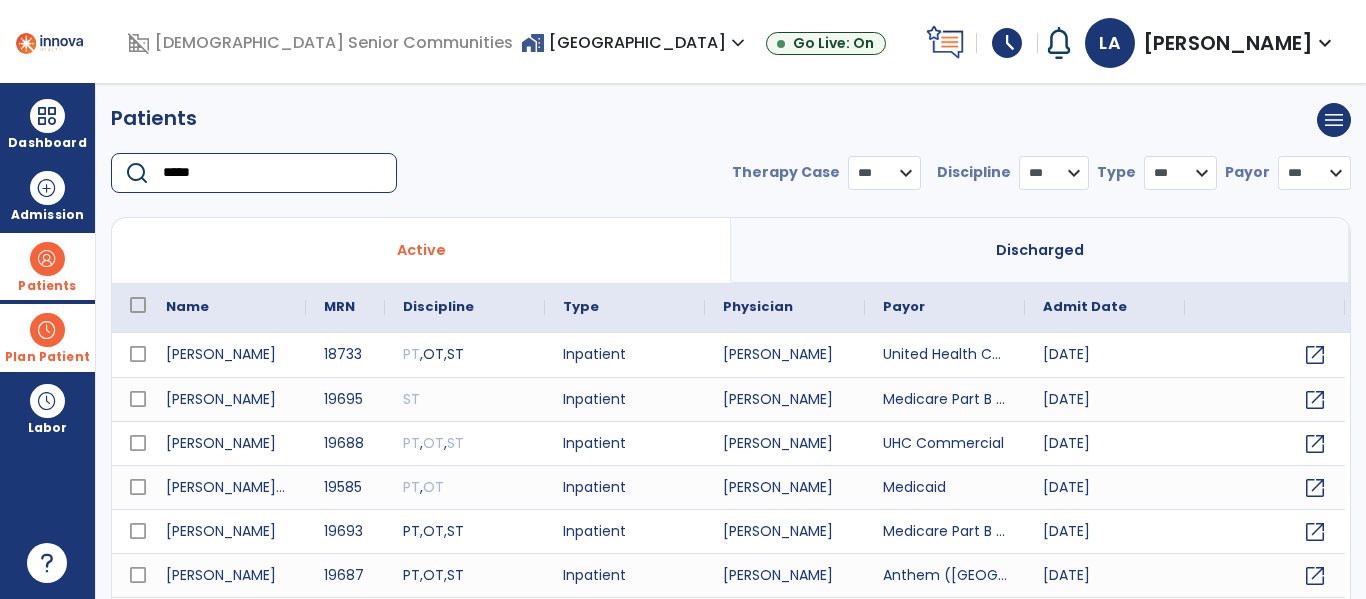 type on "******" 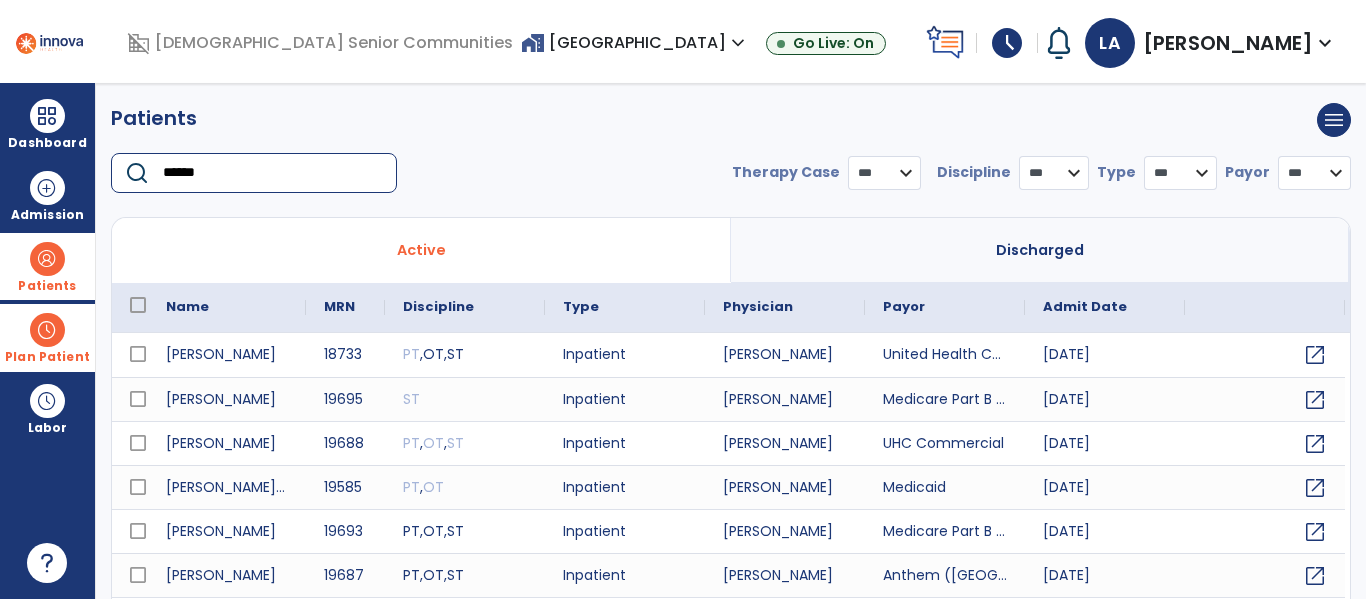 select on "***" 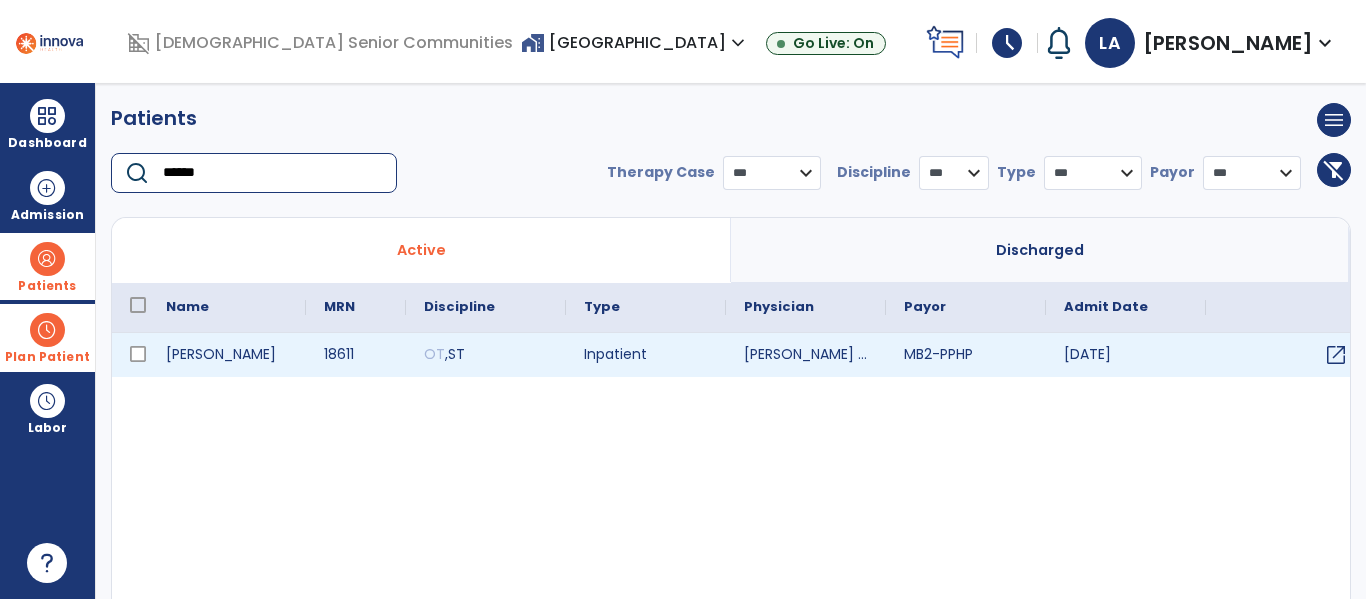 type on "******" 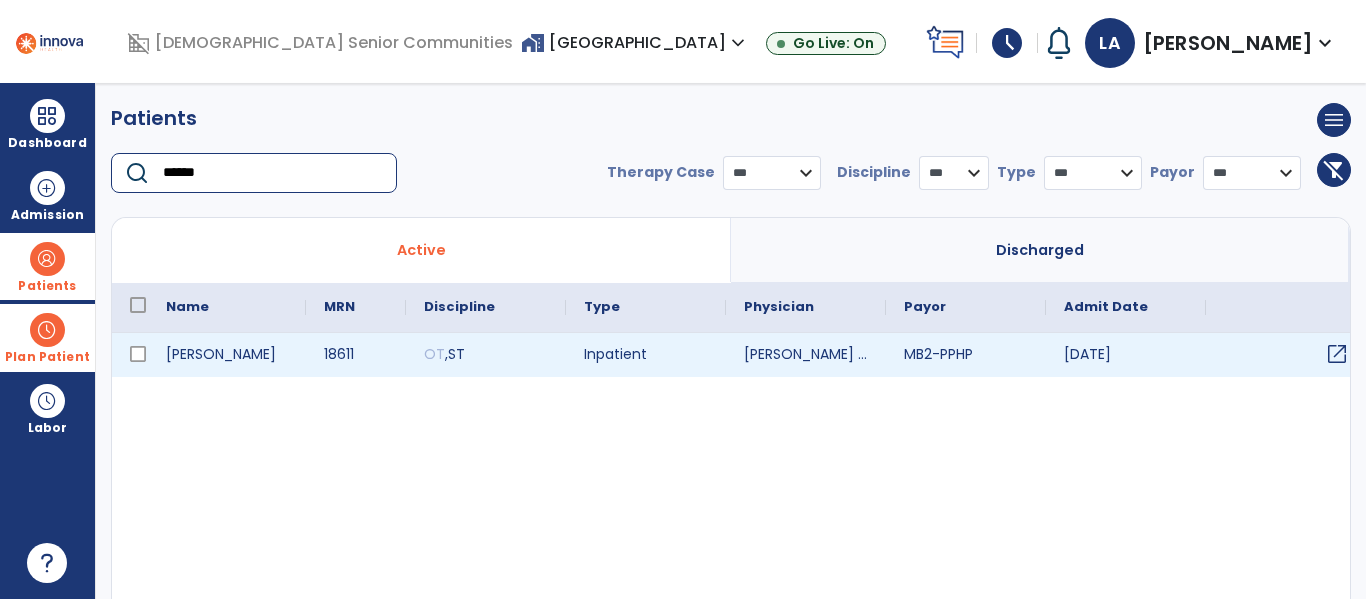 click on "open_in_new" at bounding box center (1337, 354) 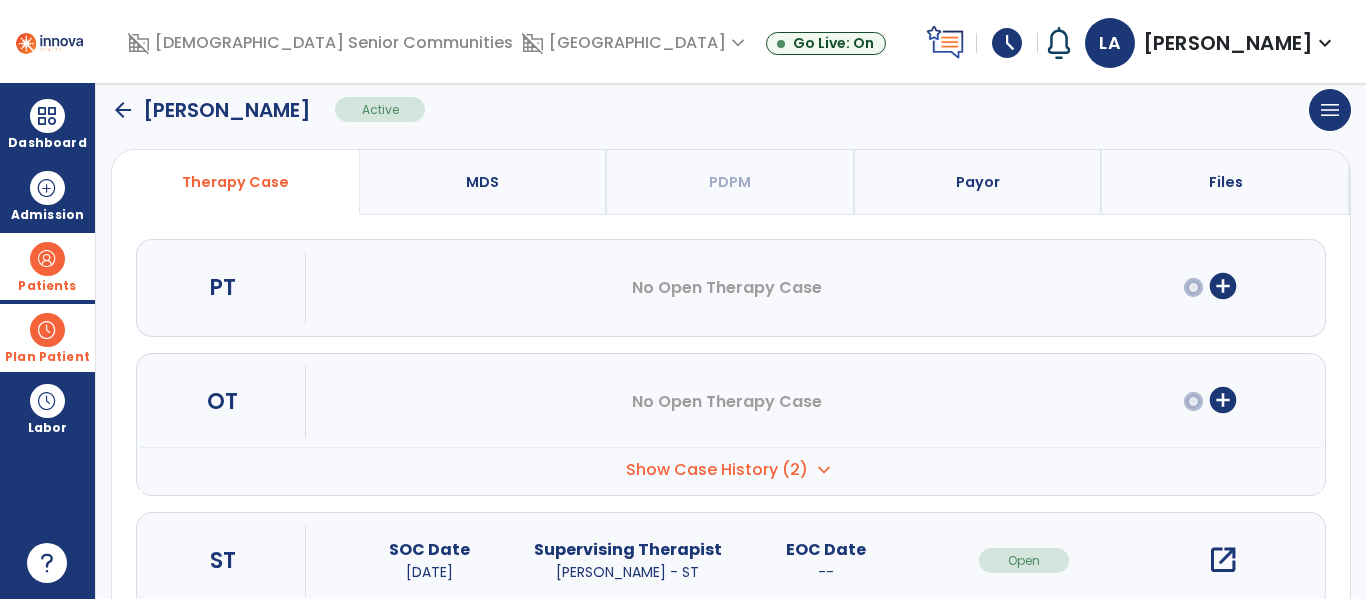 scroll, scrollTop: 207, scrollLeft: 0, axis: vertical 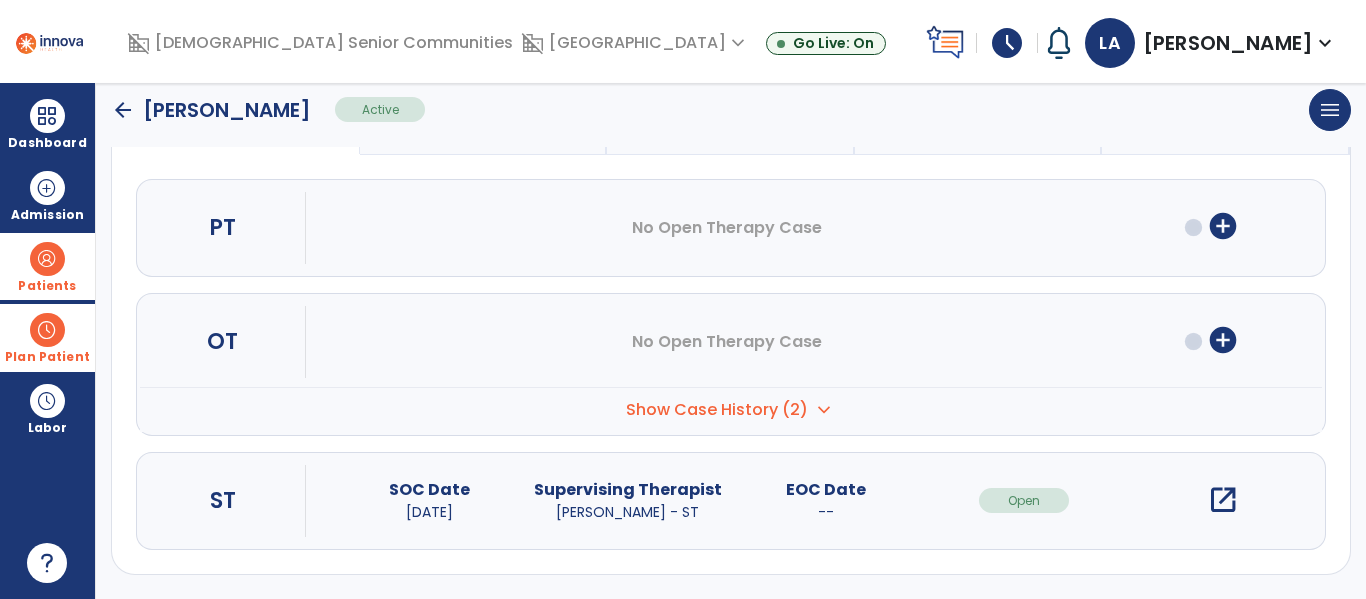 click on "add_circle" at bounding box center (1223, 340) 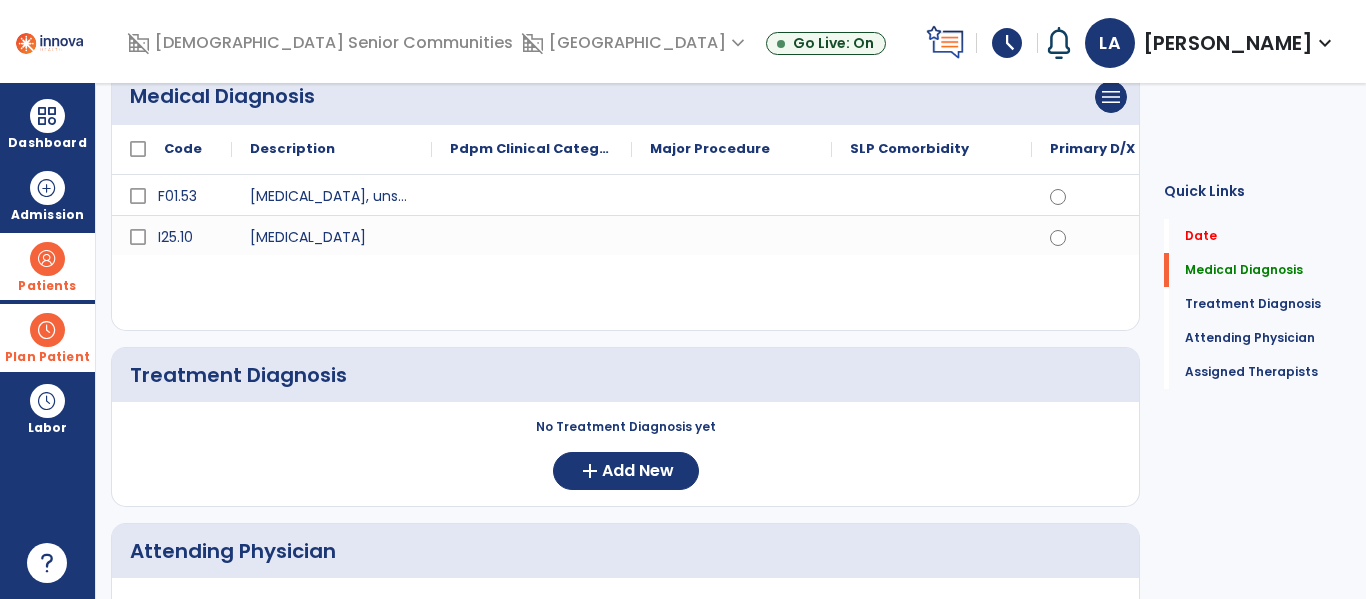scroll, scrollTop: 0, scrollLeft: 0, axis: both 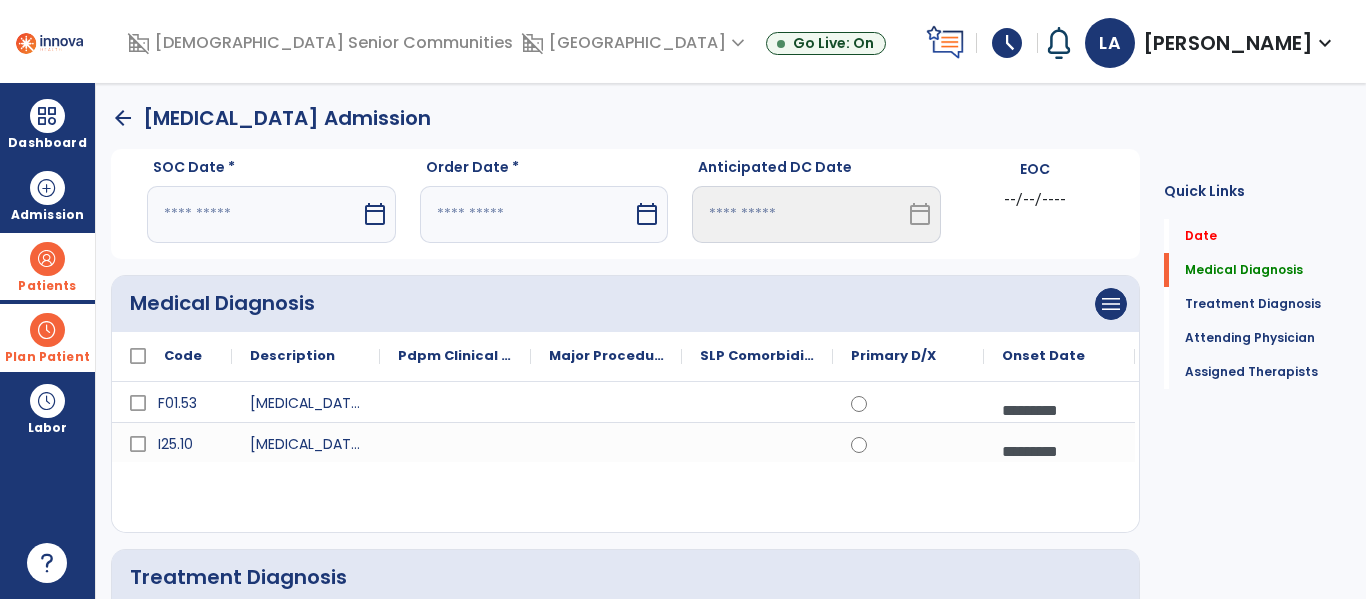 click on "calendar_today" at bounding box center [375, 214] 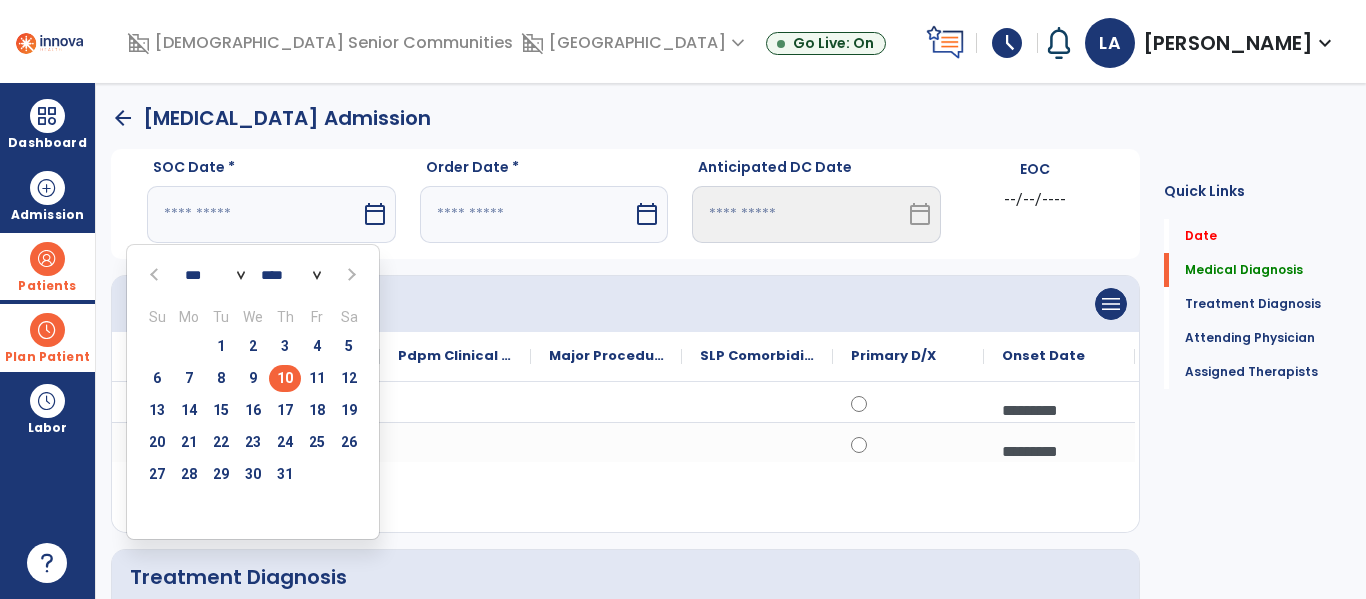 click on "10" at bounding box center (285, 378) 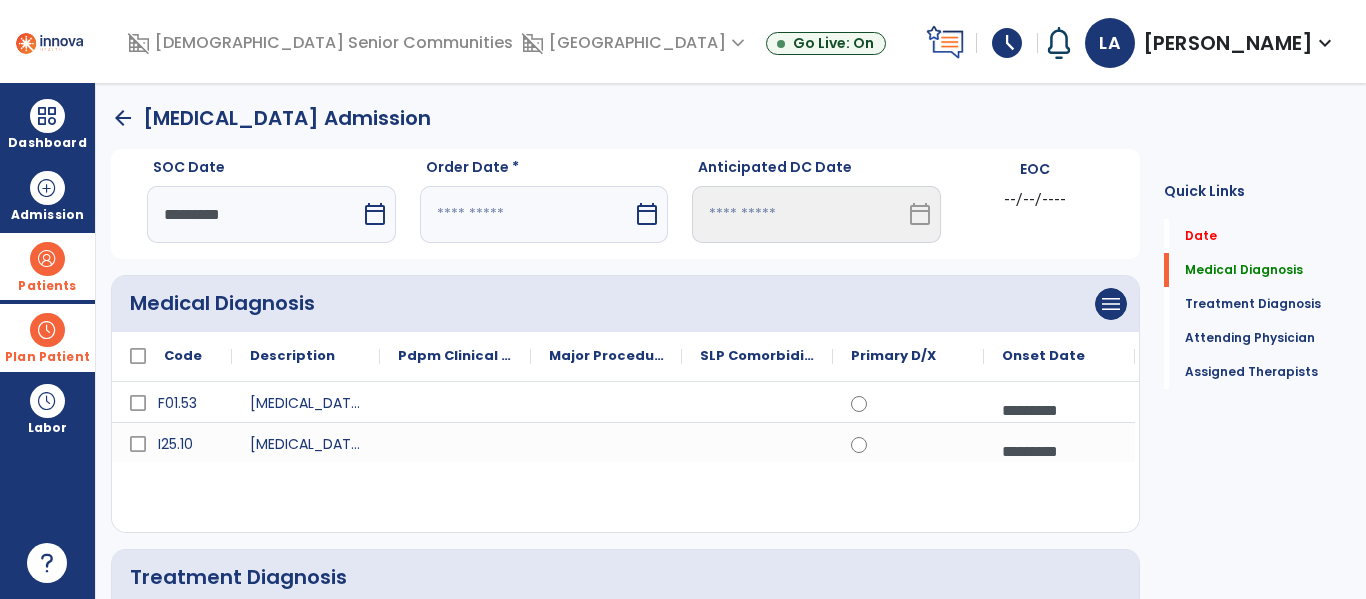 click on "calendar_today" at bounding box center [647, 214] 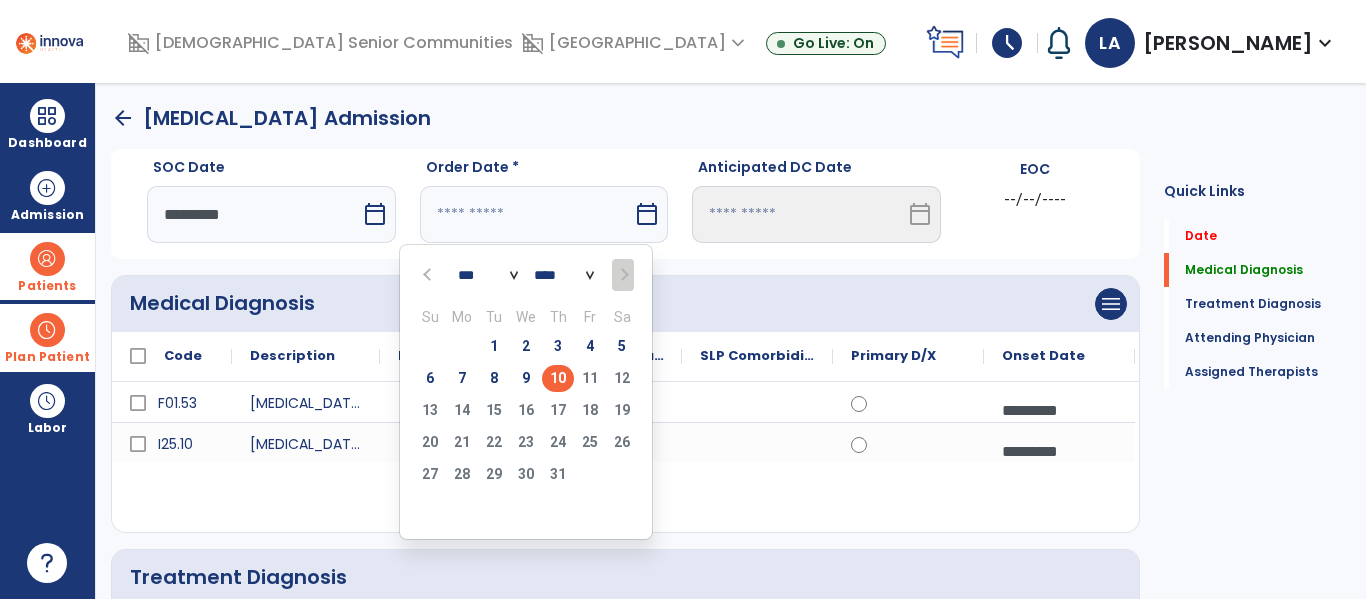 click on "10" at bounding box center [558, 378] 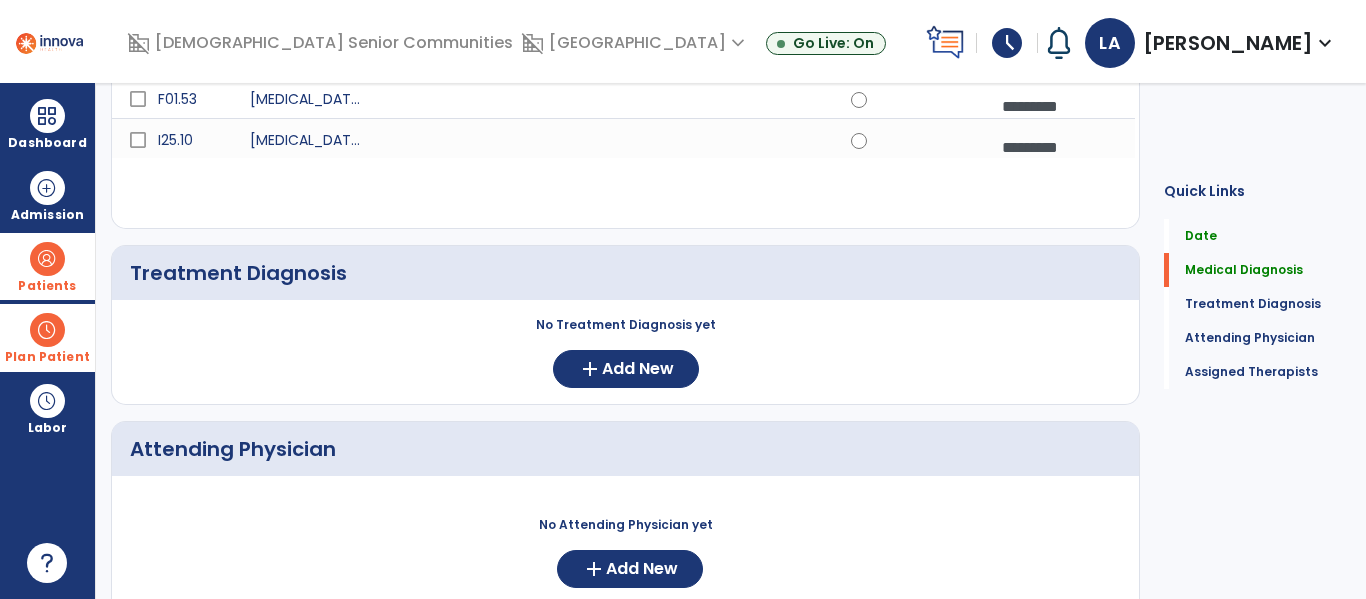 scroll, scrollTop: 325, scrollLeft: 0, axis: vertical 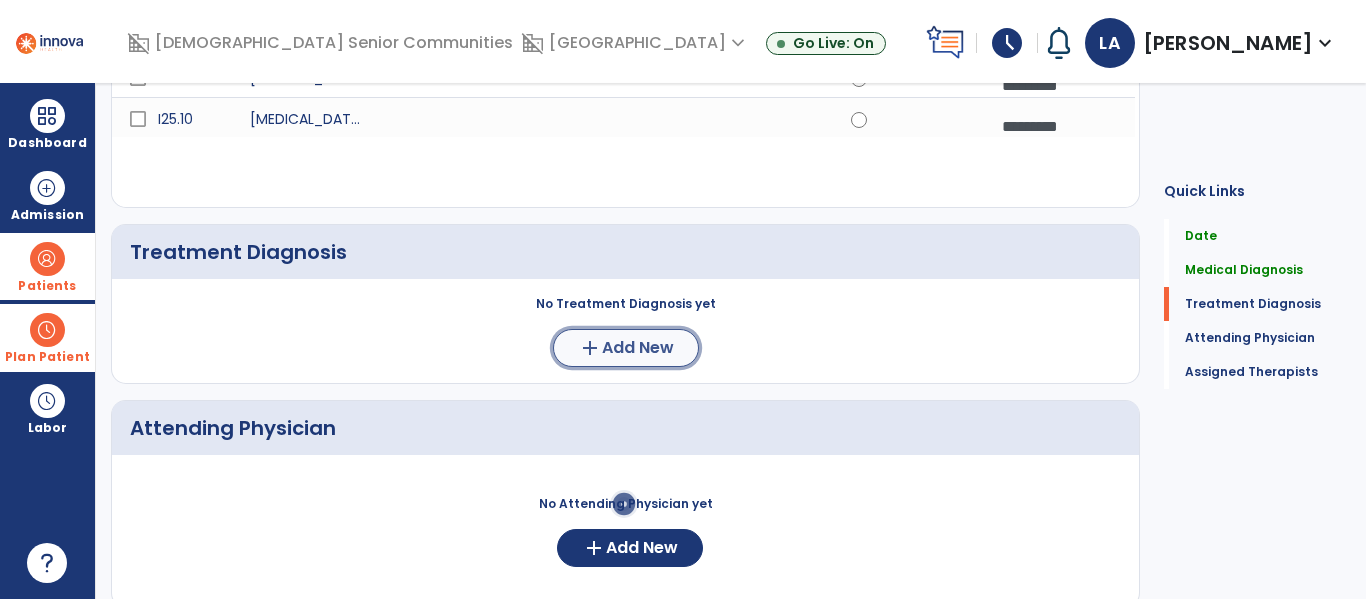 click on "Add New" 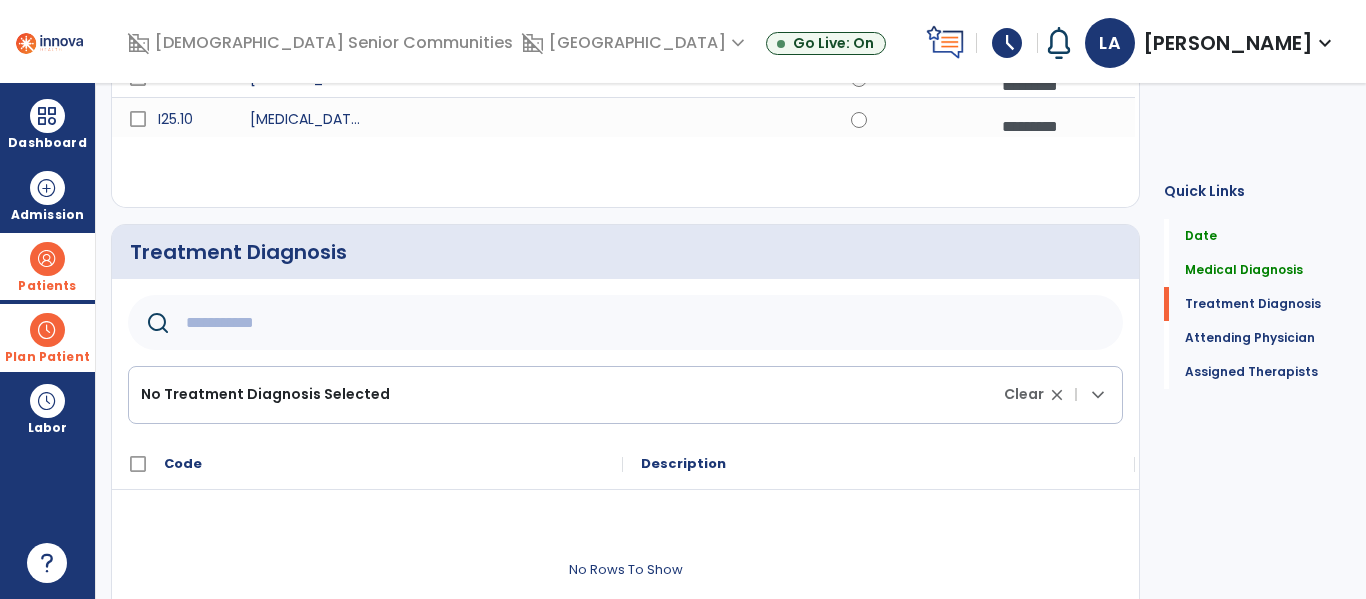 click 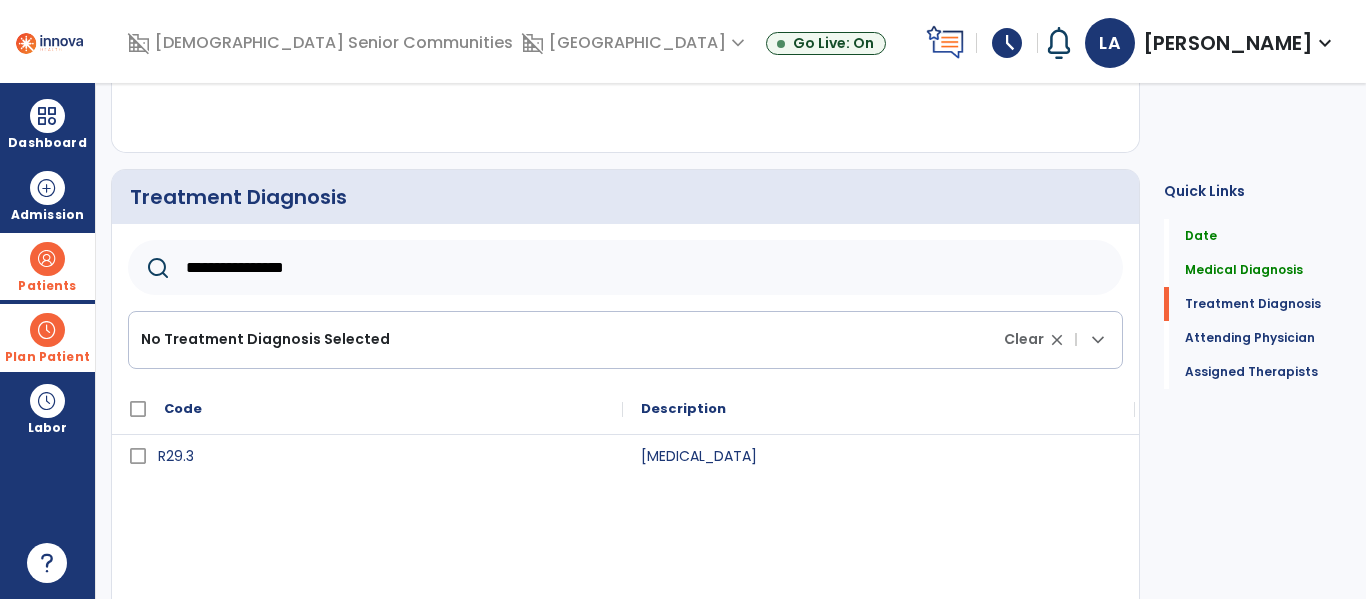 scroll, scrollTop: 405, scrollLeft: 0, axis: vertical 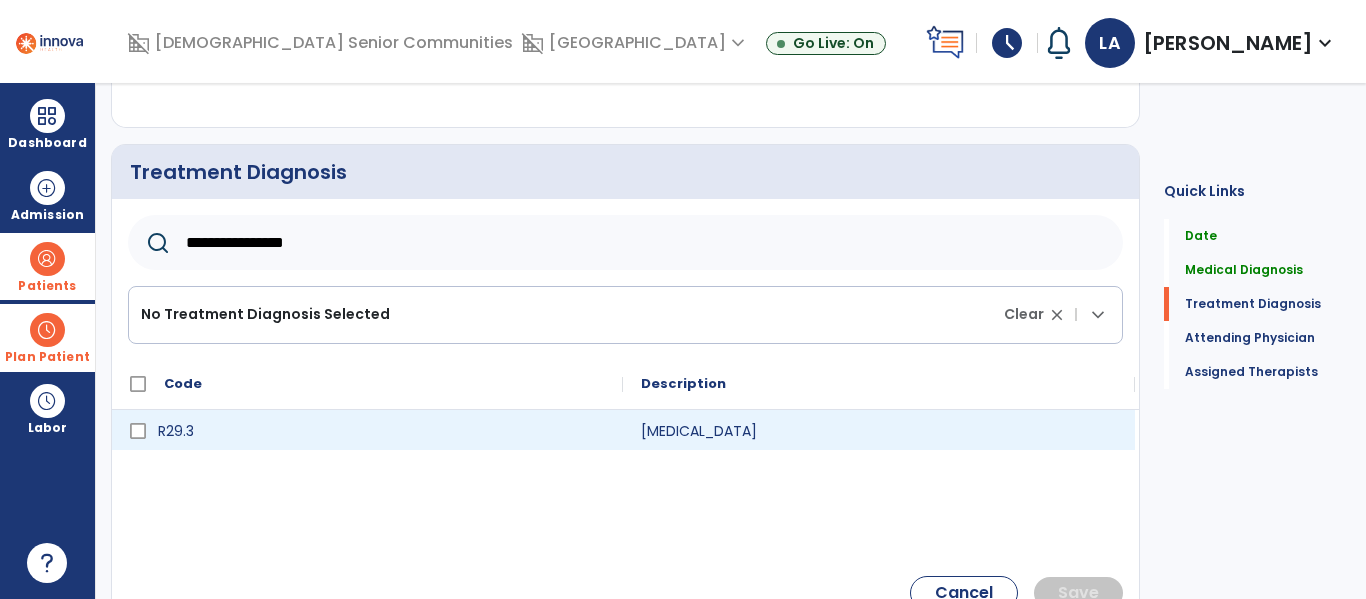 type on "**********" 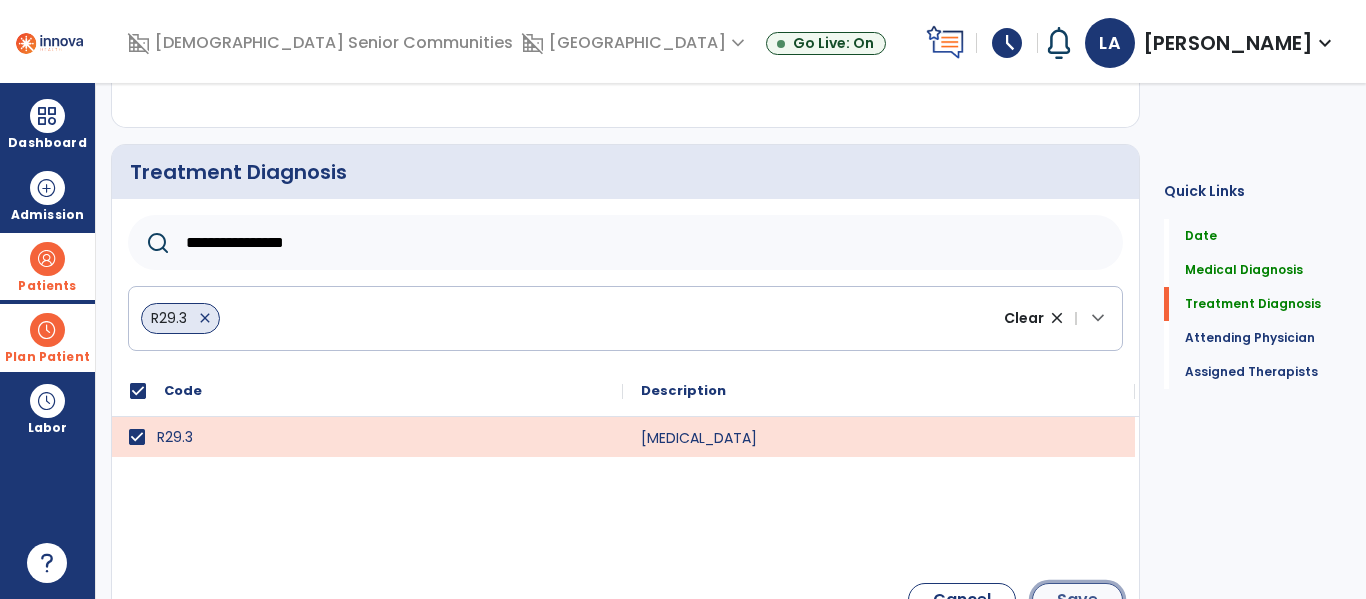 click on "Save" 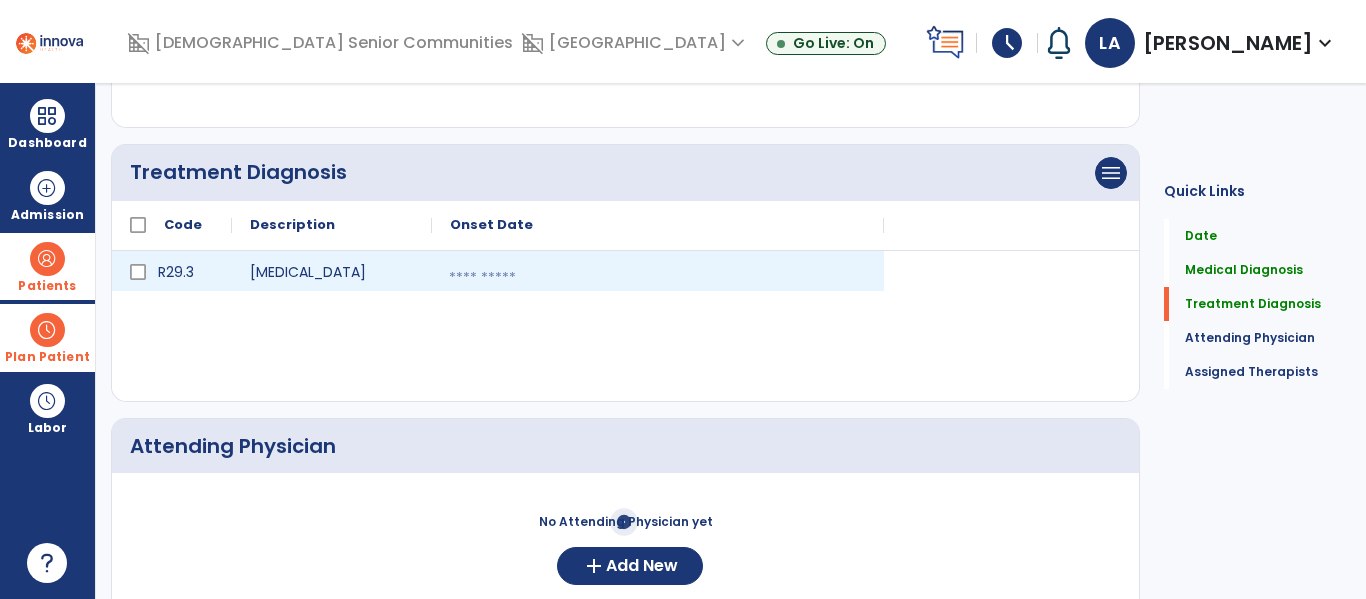 click at bounding box center [658, 278] 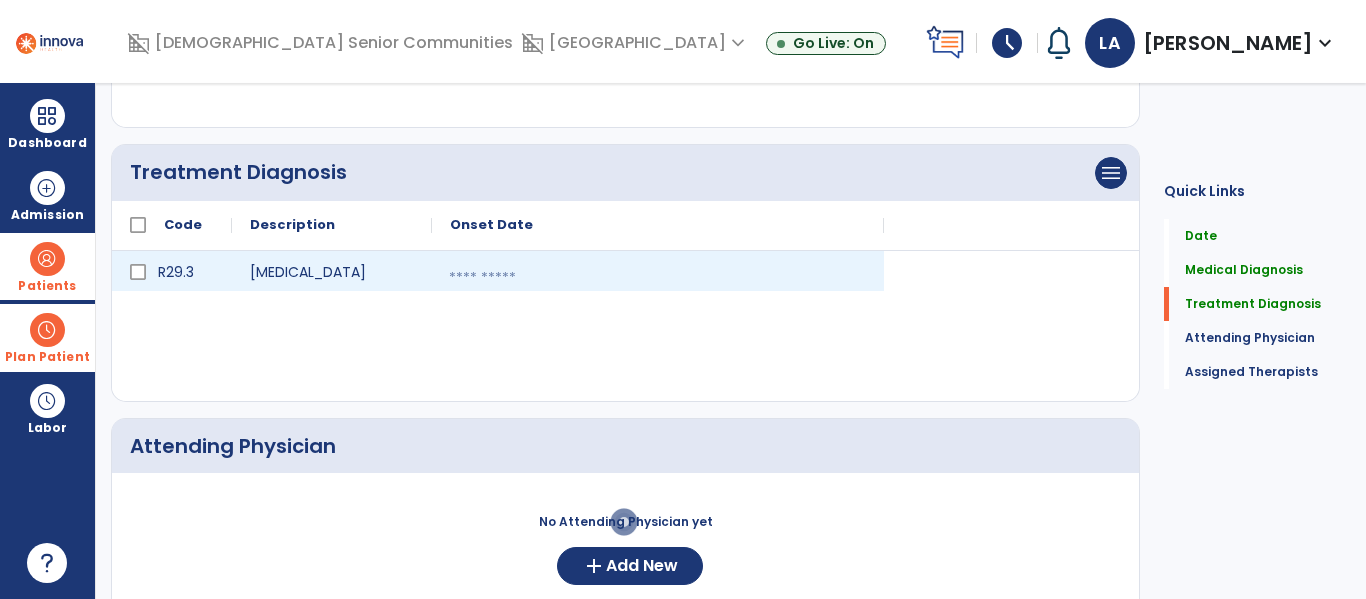 select on "*" 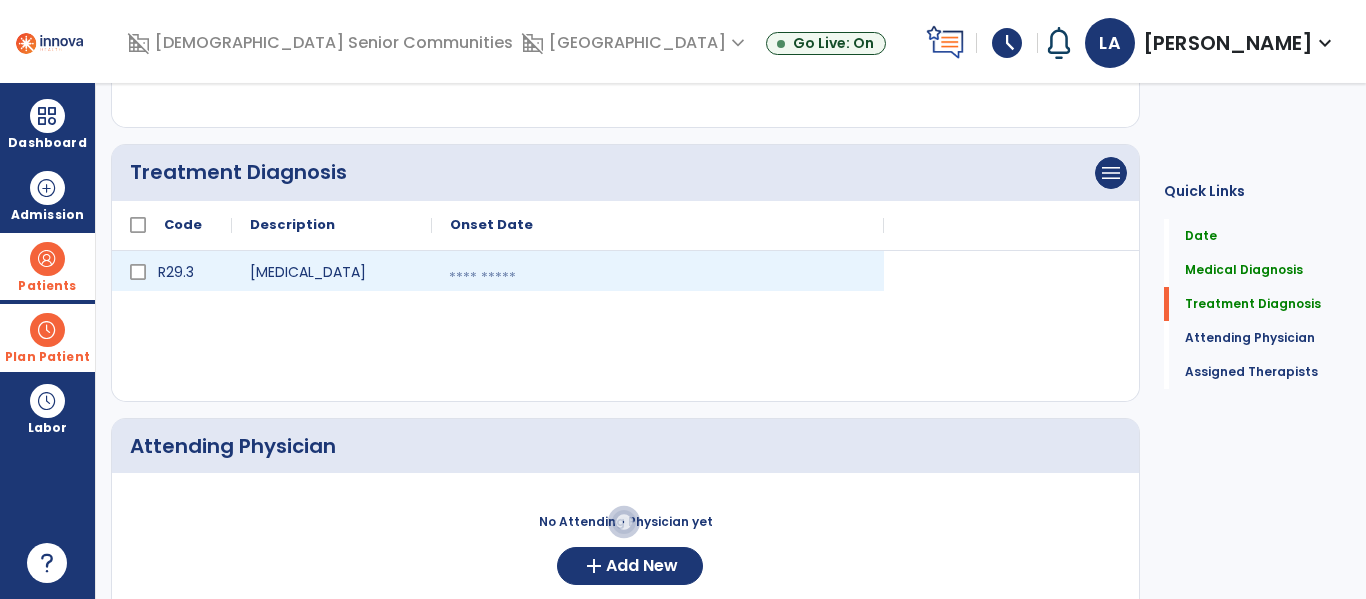 select on "****" 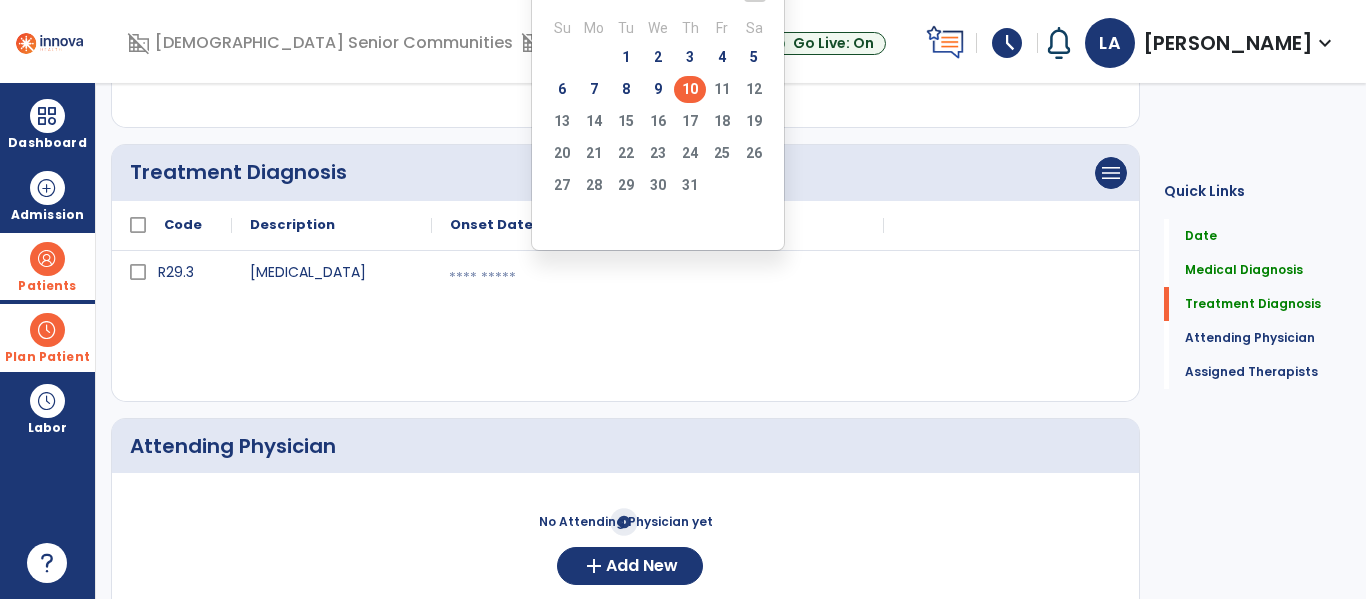 click on "10" 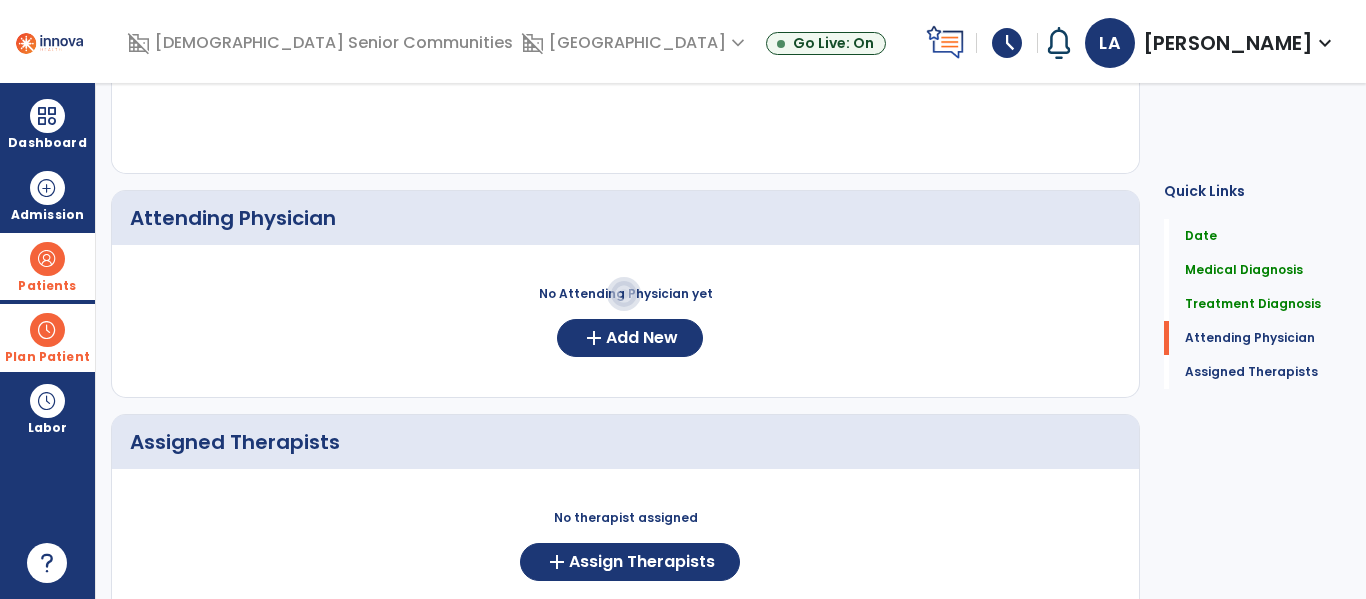 scroll, scrollTop: 679, scrollLeft: 0, axis: vertical 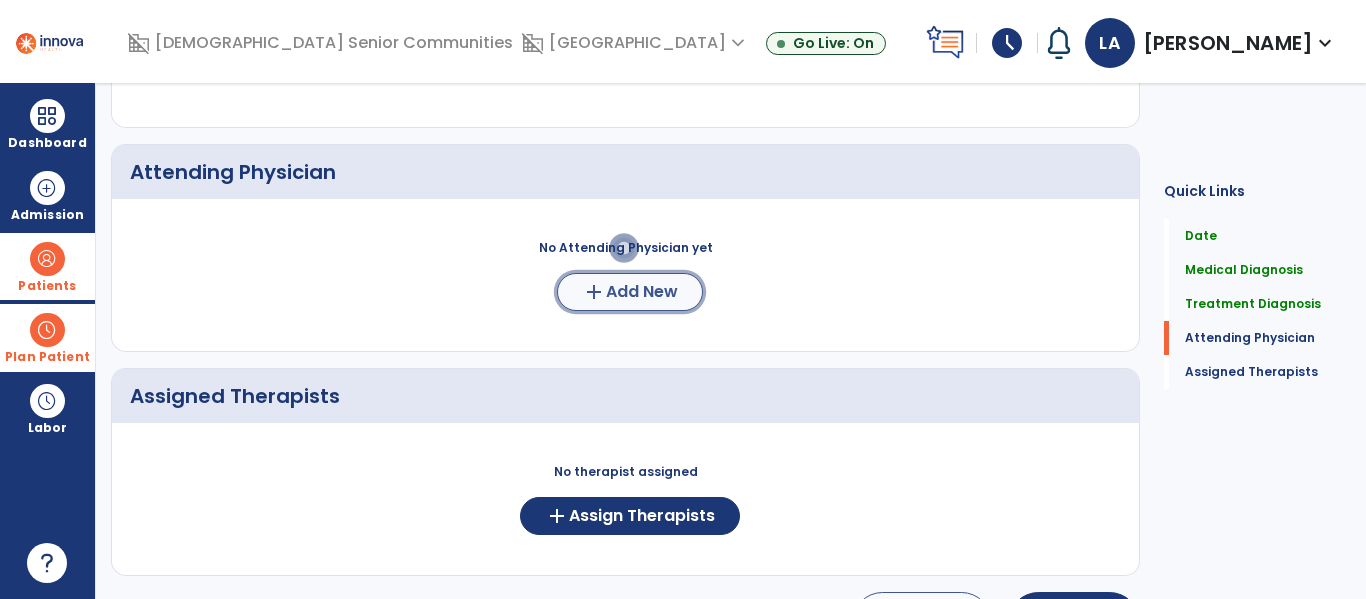 click on "add  Add New" 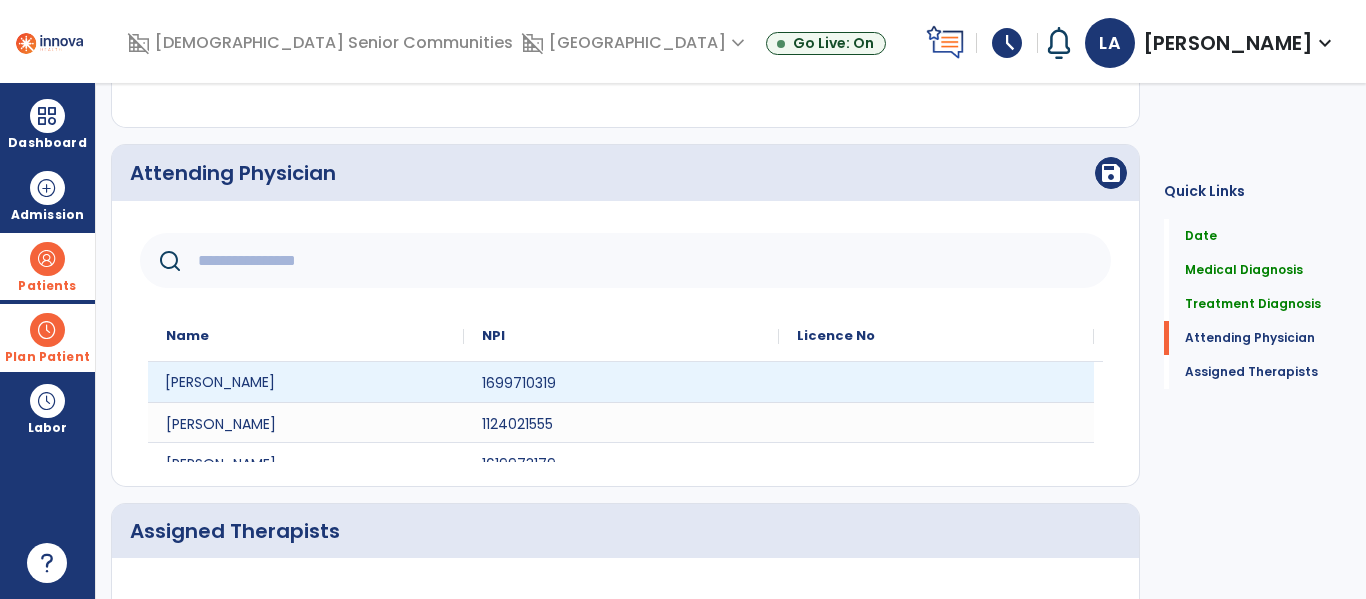 click on "Kevin Neese" 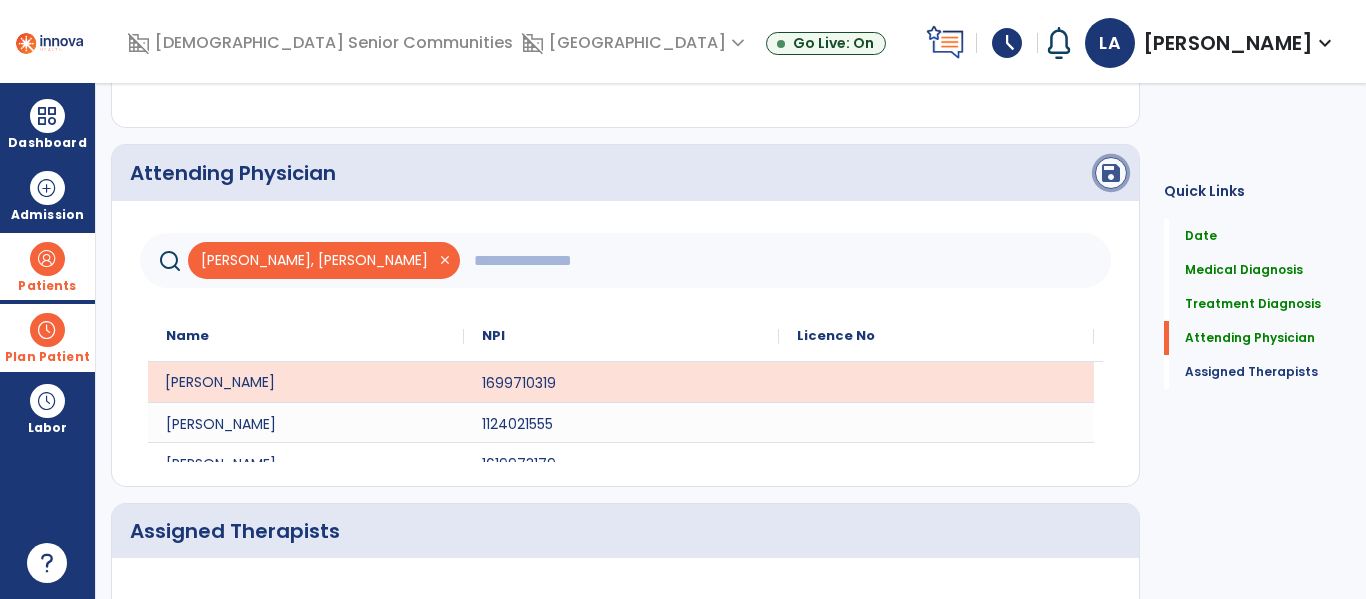 click on "save" 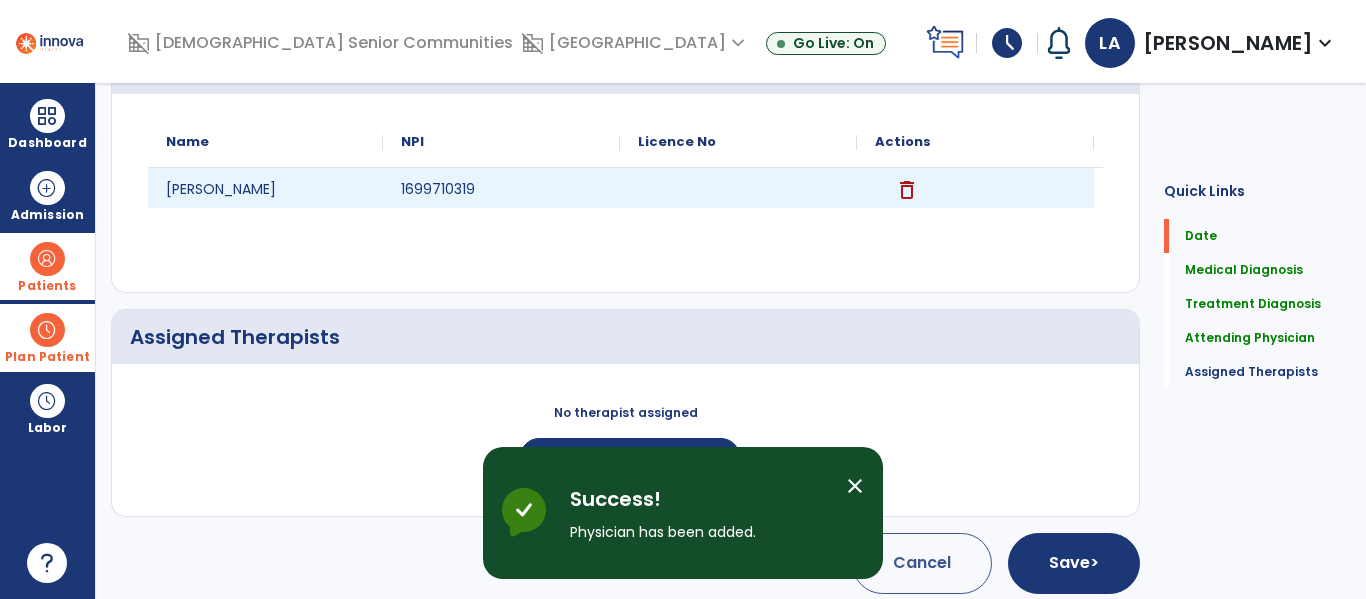 scroll, scrollTop: 797, scrollLeft: 0, axis: vertical 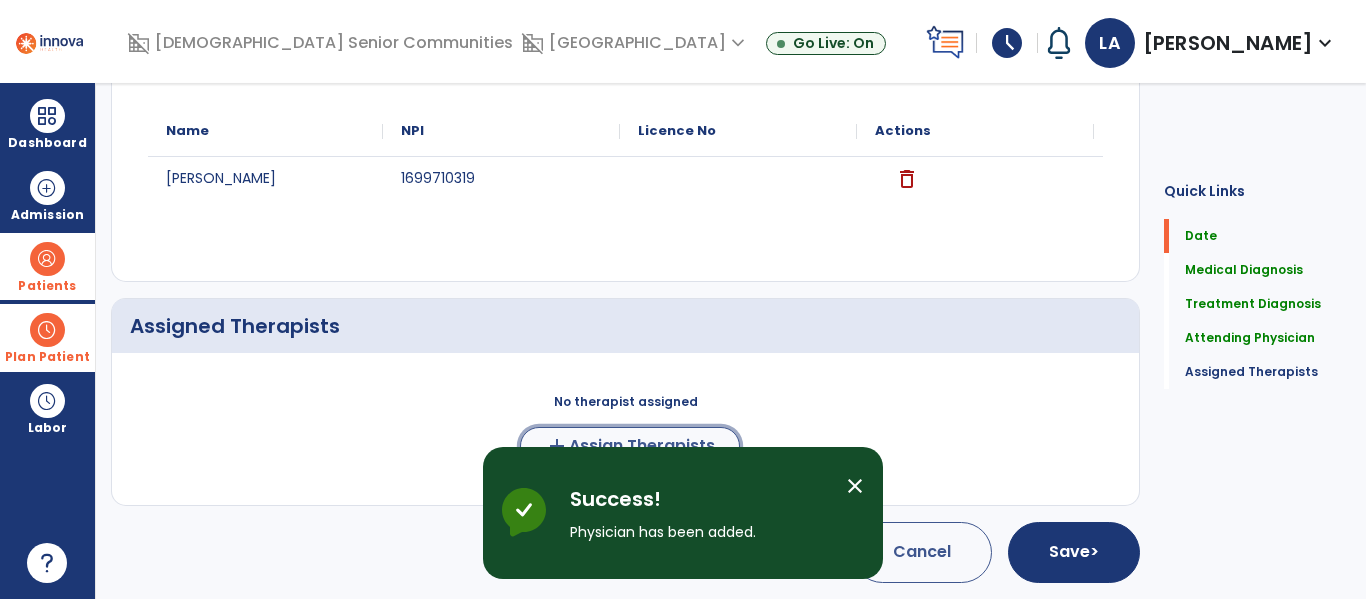 click on "Assign Therapists" 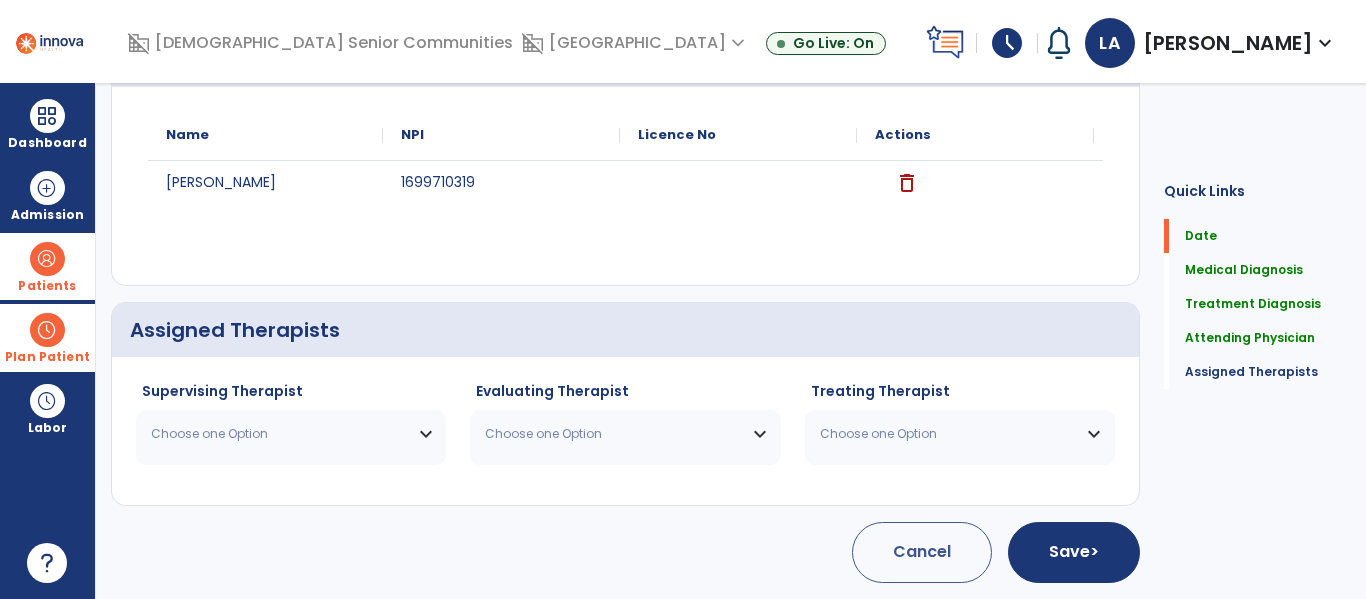 scroll, scrollTop: 793, scrollLeft: 0, axis: vertical 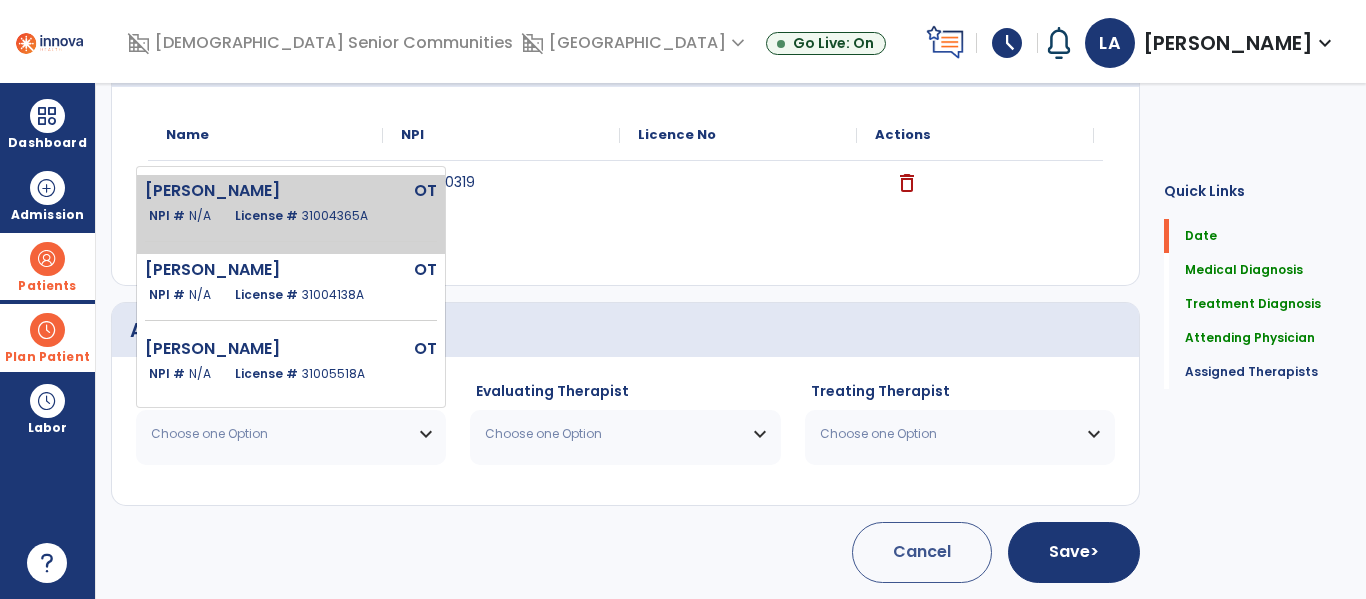 click on "Allen Lesley" 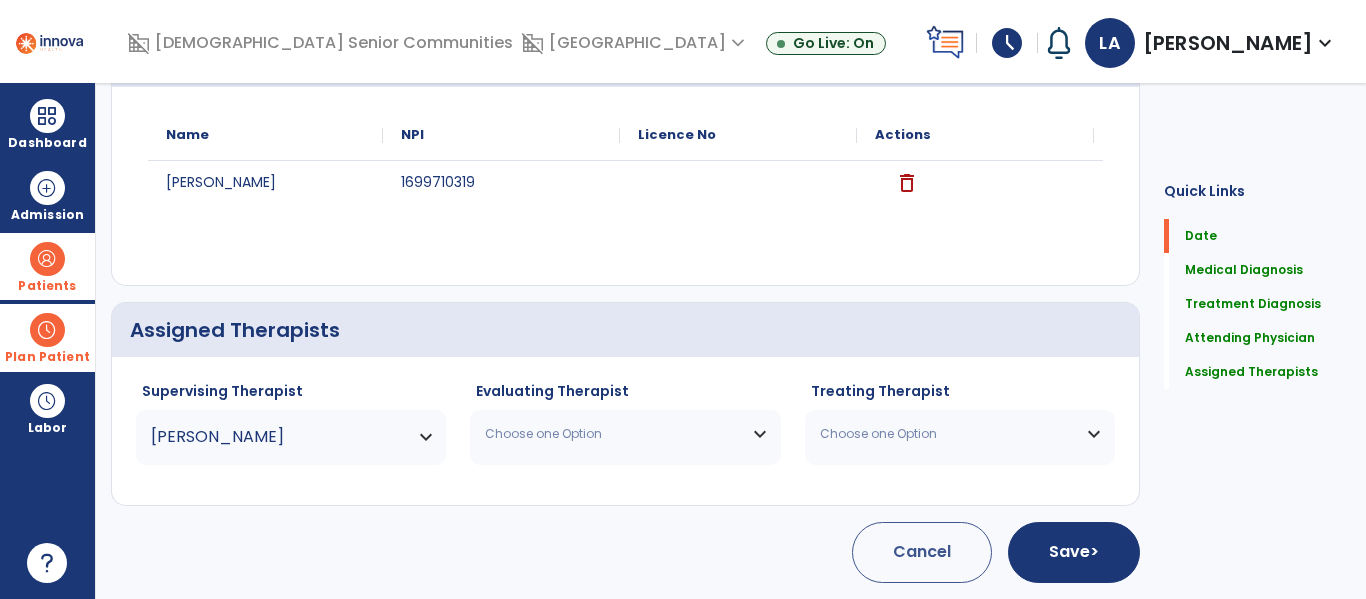 click on "Choose one Option" at bounding box center (625, 434) 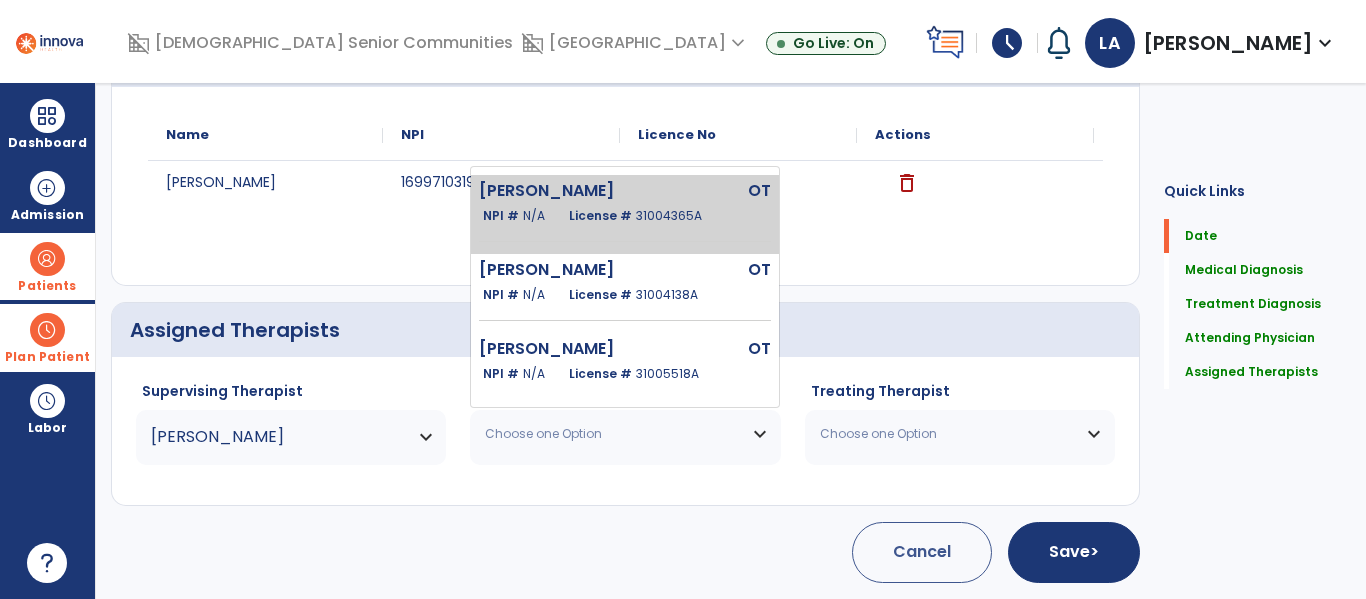 click on "Allen Lesley  OT   NPI #  N/A   License #  31004365A" 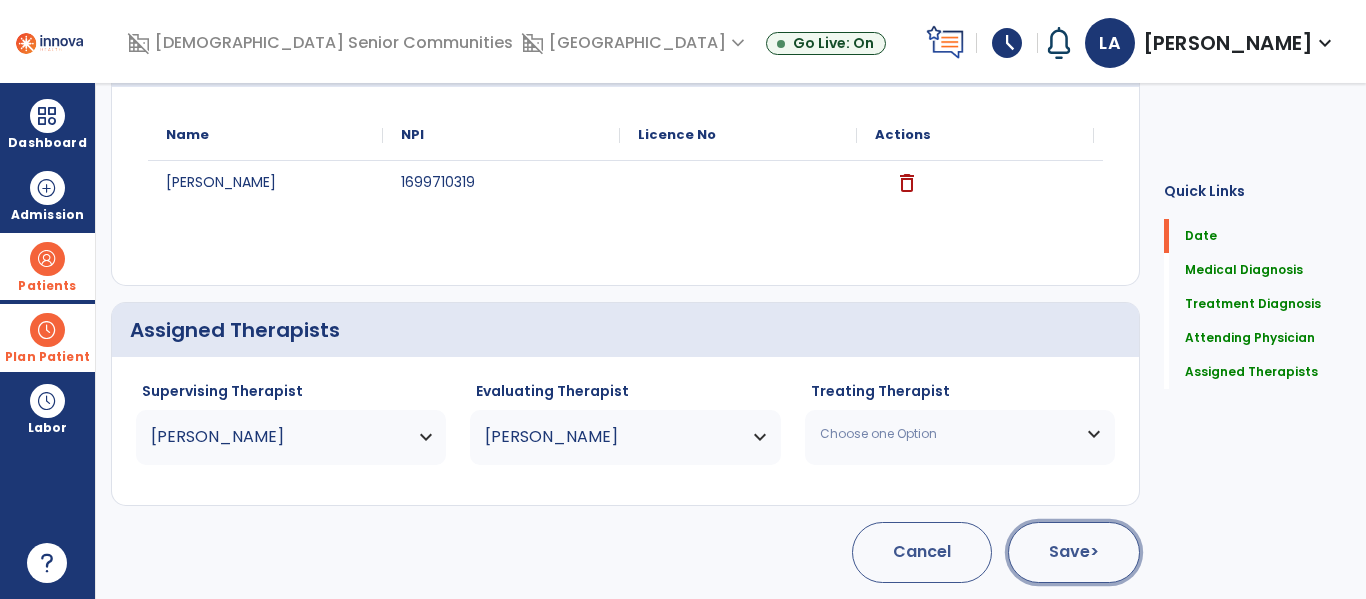 click on "Save  >" 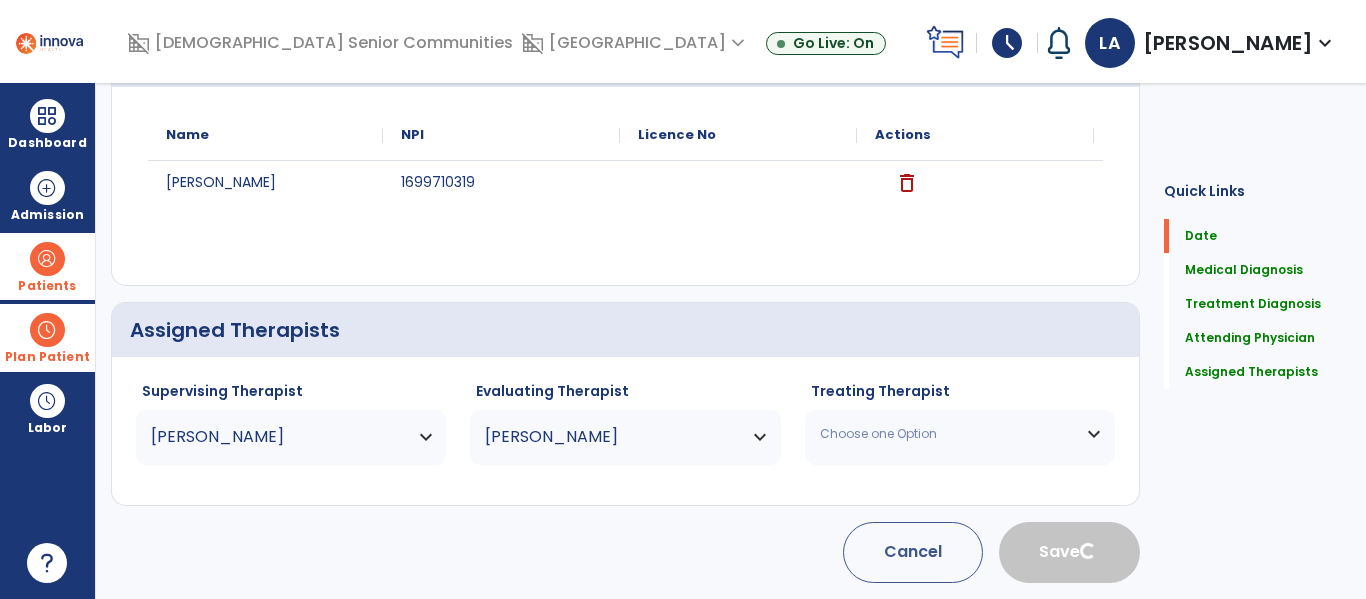 type 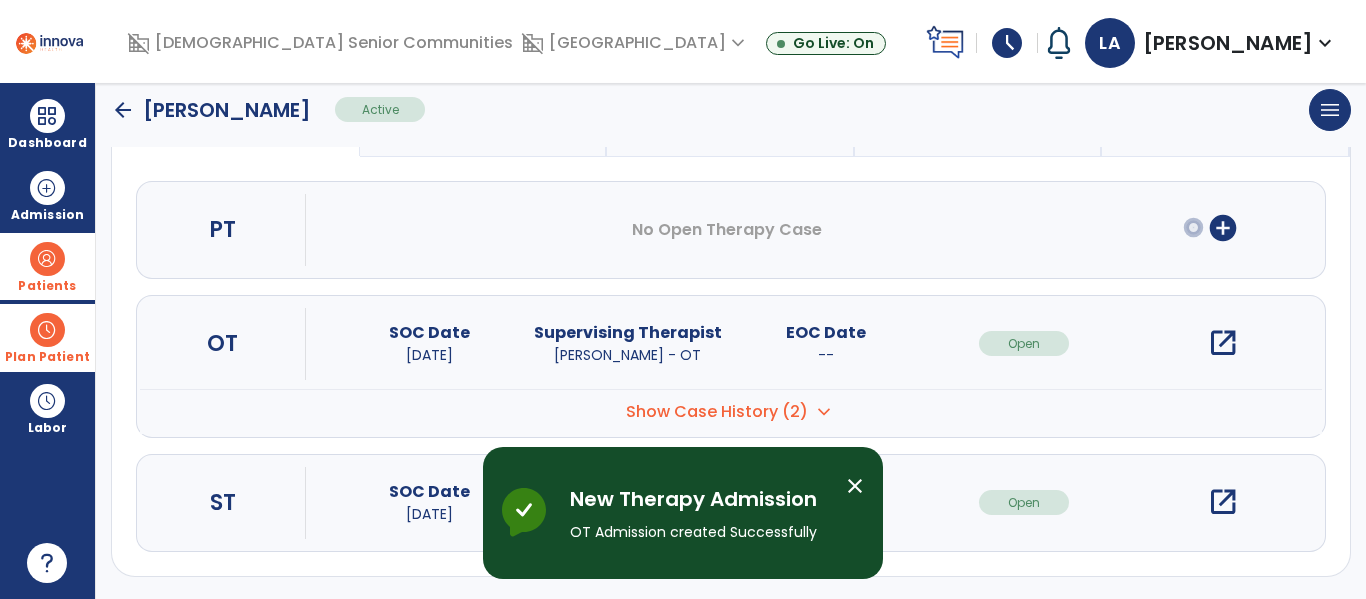 scroll, scrollTop: 207, scrollLeft: 0, axis: vertical 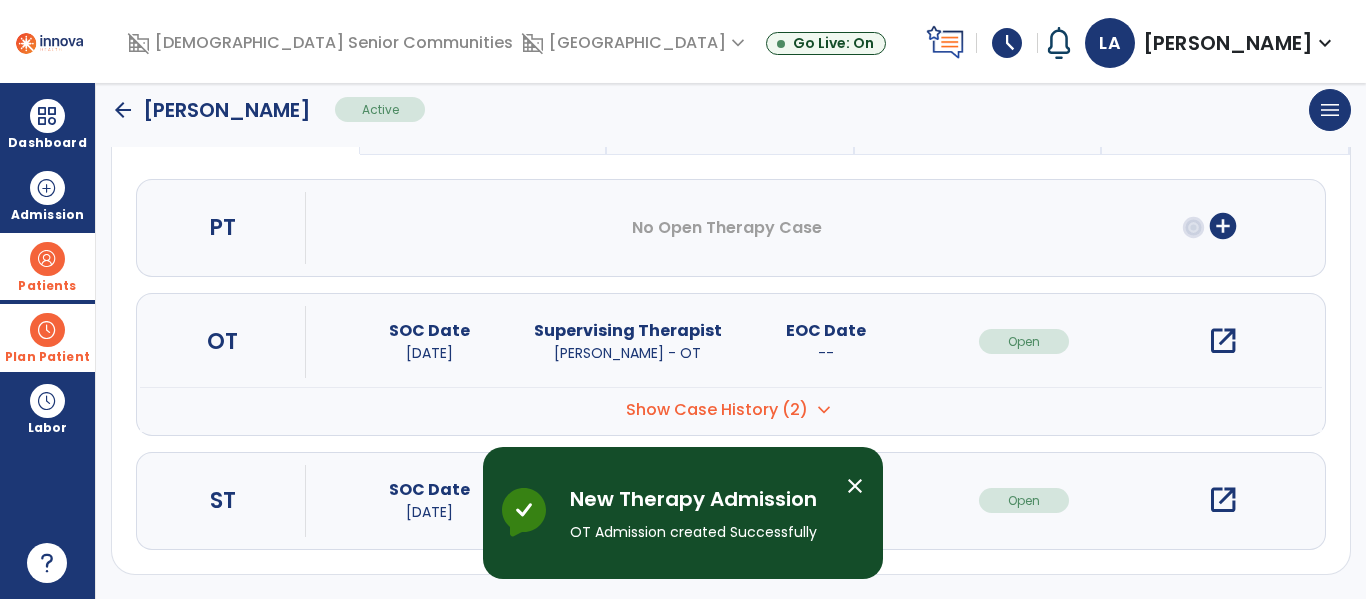 click on "open_in_new" at bounding box center [1223, 341] 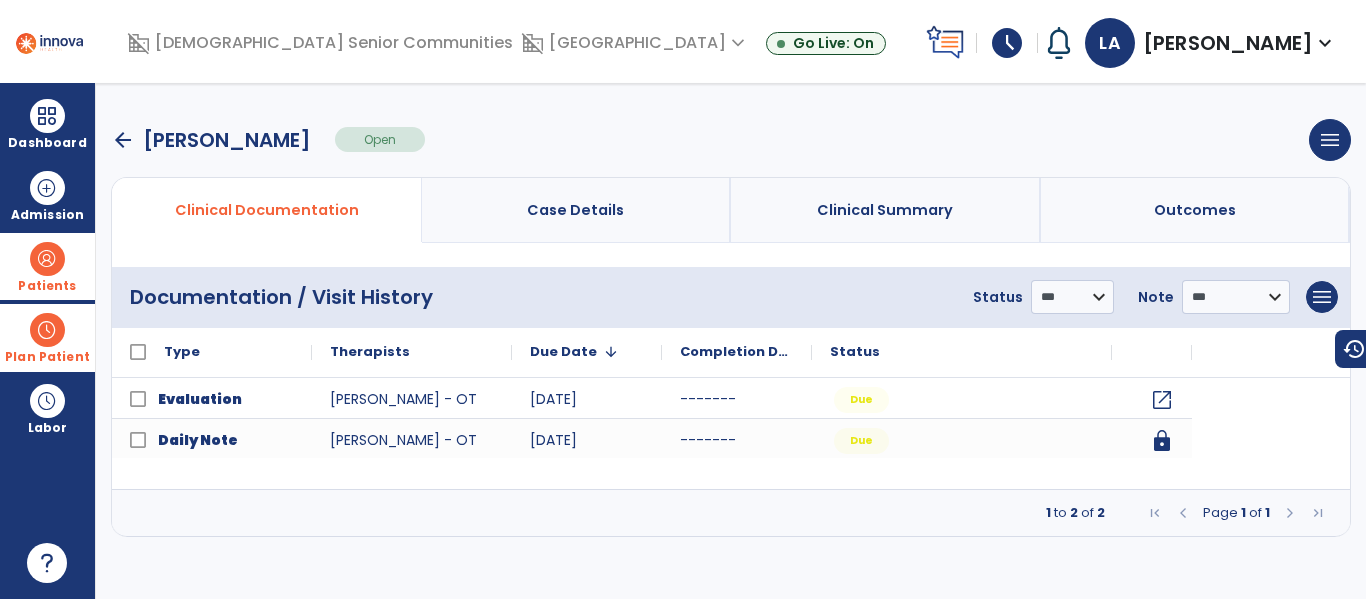 scroll, scrollTop: 0, scrollLeft: 0, axis: both 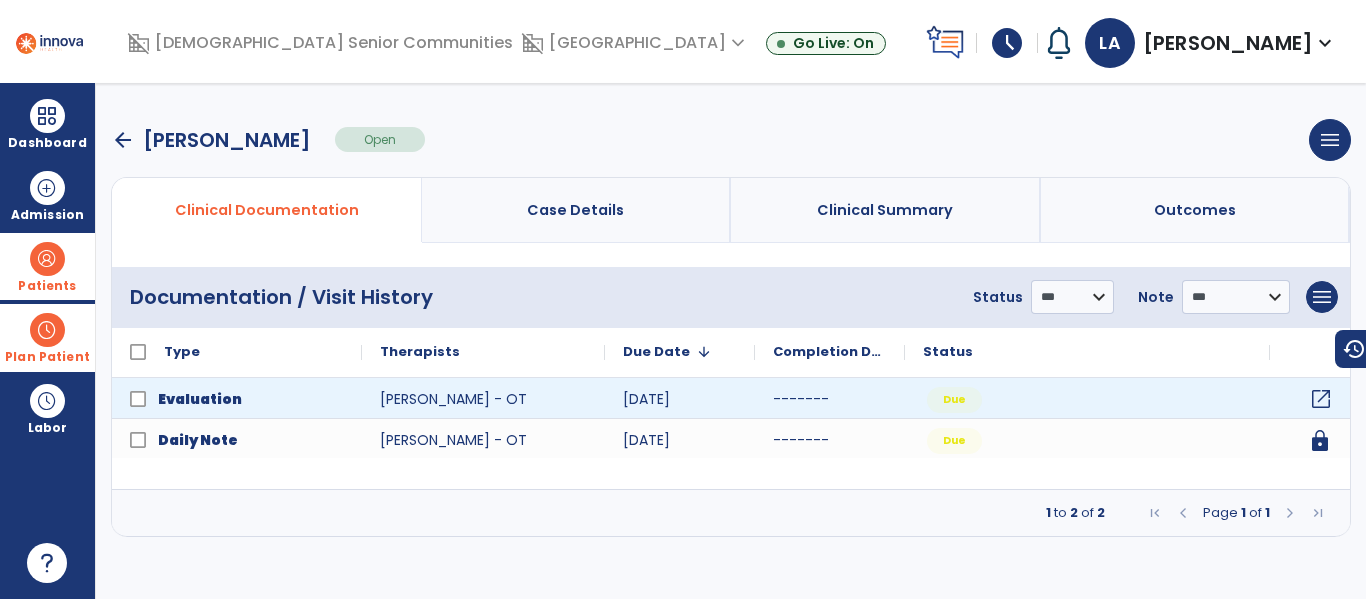 click on "open_in_new" 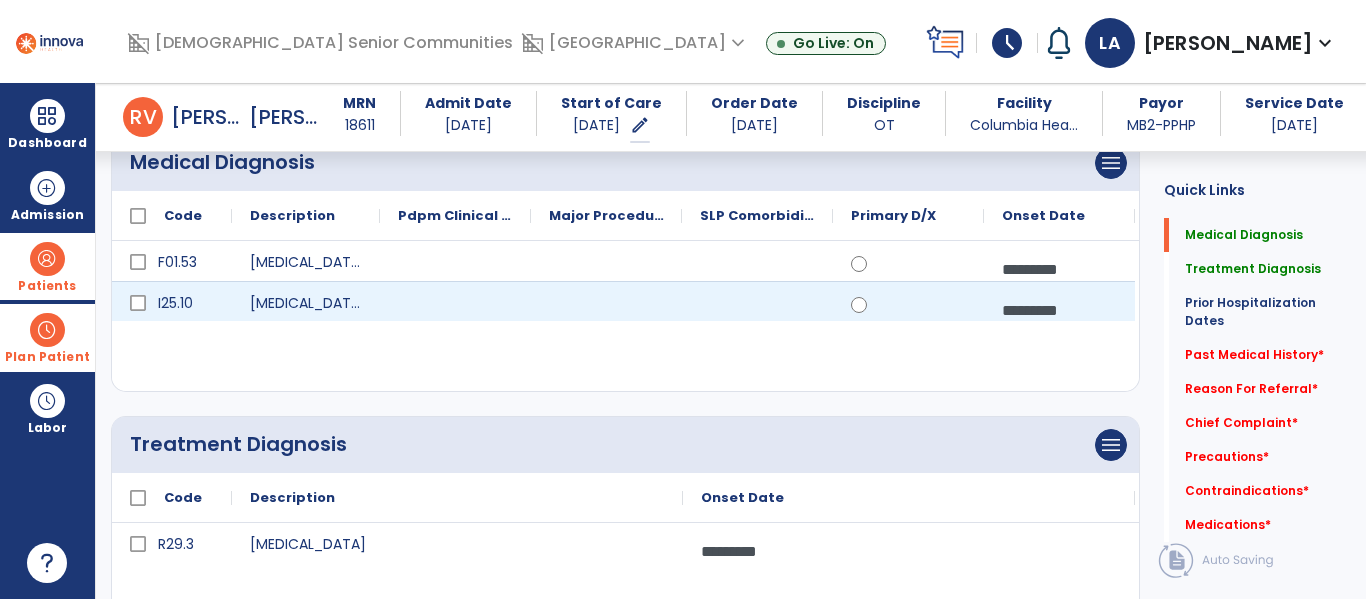 scroll, scrollTop: 206, scrollLeft: 0, axis: vertical 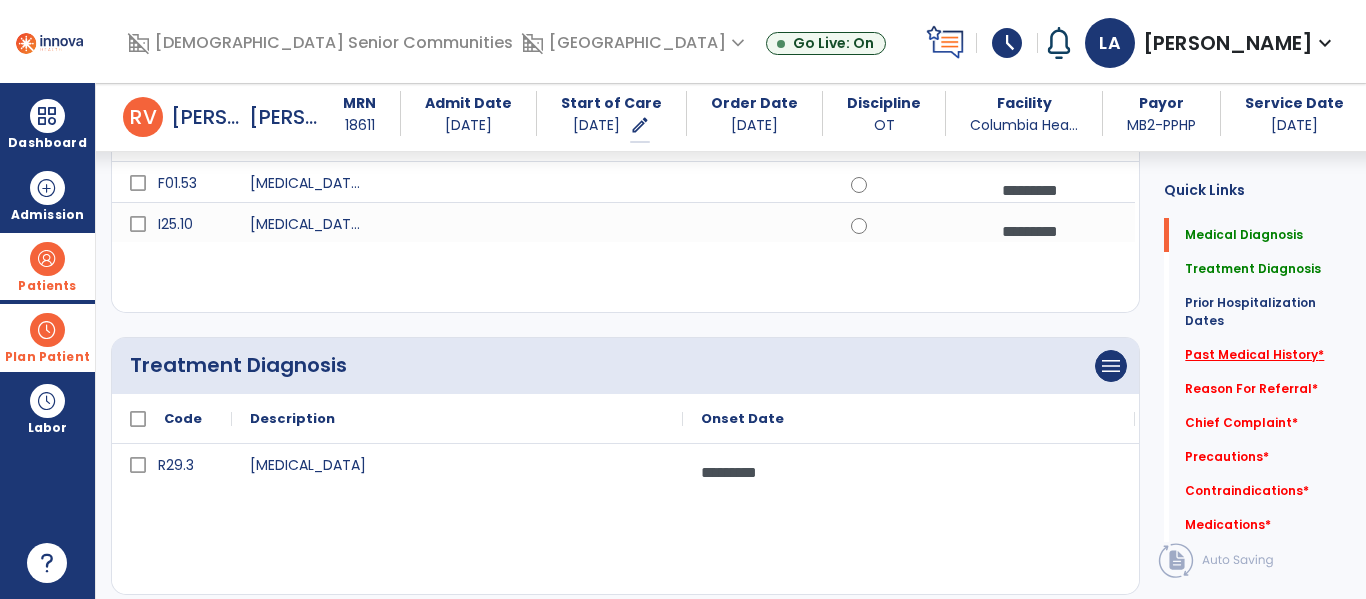 click on "Past Medical History   *" 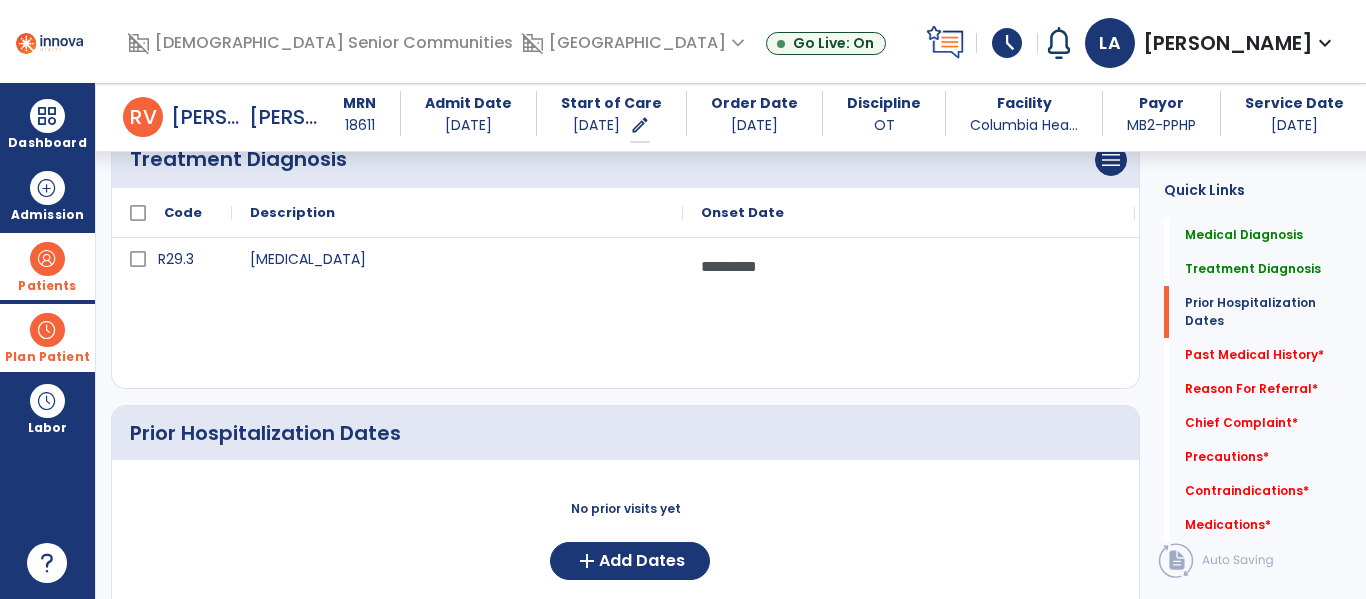 scroll, scrollTop: 868, scrollLeft: 0, axis: vertical 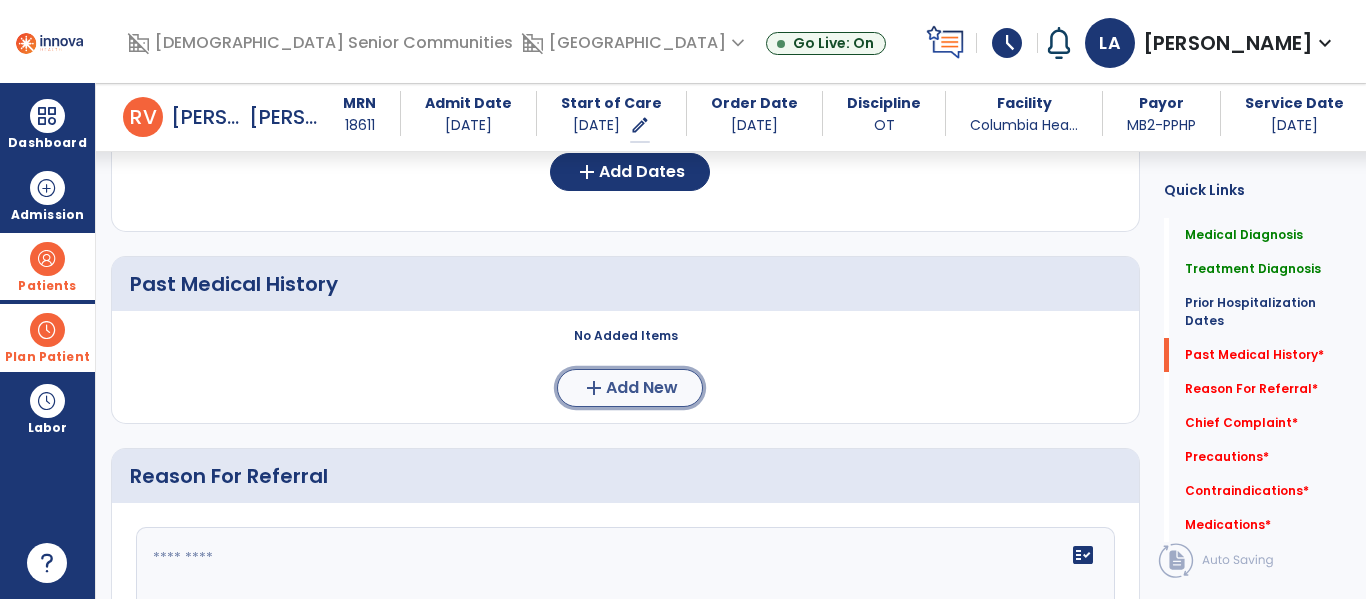 click on "Add New" 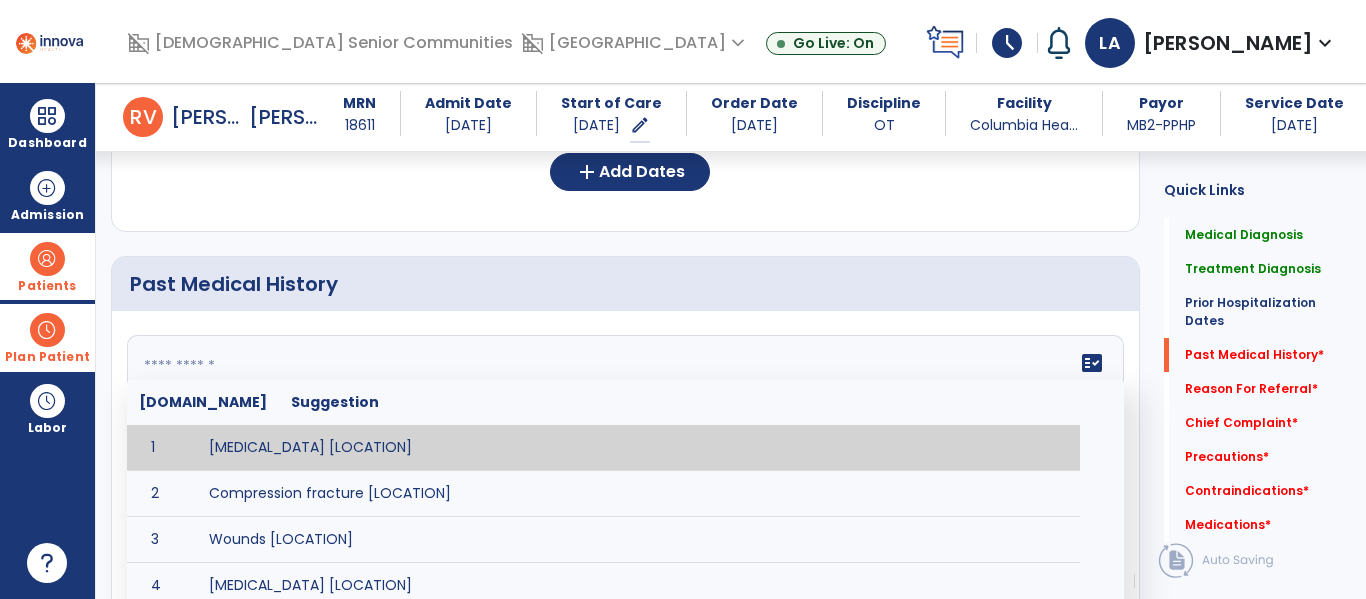 click on "fact_check  Sr.No Suggestion 1 Amputation [LOCATION] 2 Compression fracture [LOCATION] 3 Wounds [LOCATION] 4 Tendinosis [LOCATION] 5 Venous stasis ulcer [LOCATION] 6 Achilles tendon tear [LOCATION] 7 ACL tear surgically repaired [LOCATION] 8 Above knee amputation (AKA) [LOCATION] 9 Below knee amputation (BKE) [LOCATION] 10 Cancer (SITE/TYPE) 11 Surgery (TYPE) 12 AAA (Abdominal Aortic Aneurysm) 13 Achilles tendon tear [LOCATION] 14 Acute Renal Failure 15 AIDS (Acquired Immune Deficiency Syndrome) 16 Alzheimer's Disease 17 Anemia 18 Angina 19 Anxiety 20 ASHD (Arteriosclerotic Heart Disease) 21 Atrial Fibrillation 22 Bipolar Disorder 23 Bowel Obstruction 24 C-Diff 25 Coronary Artery Bypass Graft (CABG) 26 CAD (Coronary Artery Disease) 27 Carpal tunnel syndrome 28 Chronic bronchitis 29 Chronic renal failure 30 Colostomy 31 COPD (Chronic Obstructive Pulmonary Disease) 32 CRPS (Complex Regional Pain Syndrome) 33 CVA (Cerebrovascular Accident) 34 CVI (Chronic Venous Insufficiency) 35 DDD (Degenerative Disc Disease)" 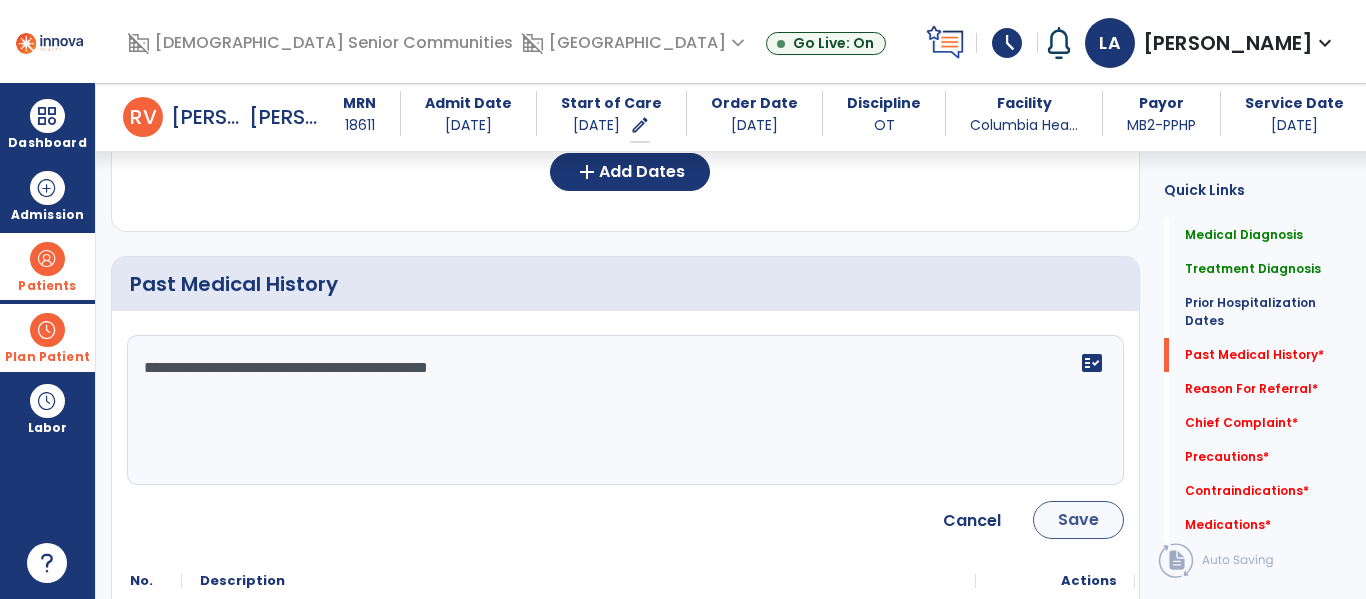 type on "**********" 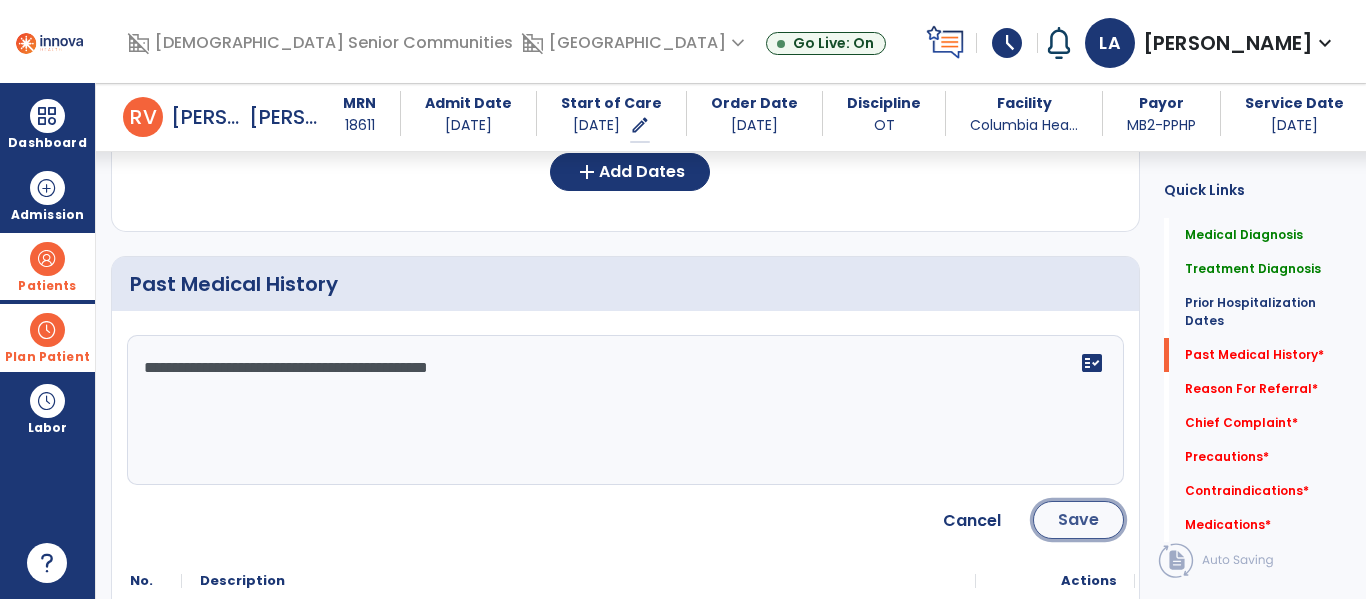 click on "Save" 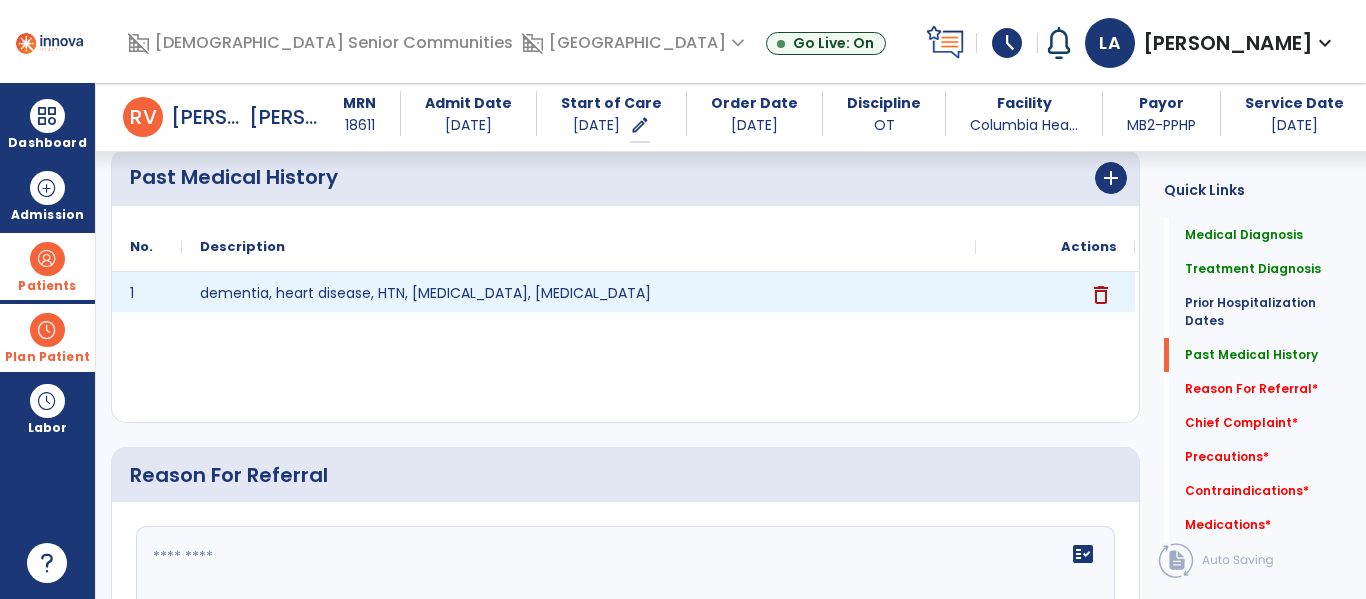 scroll, scrollTop: 1205, scrollLeft: 0, axis: vertical 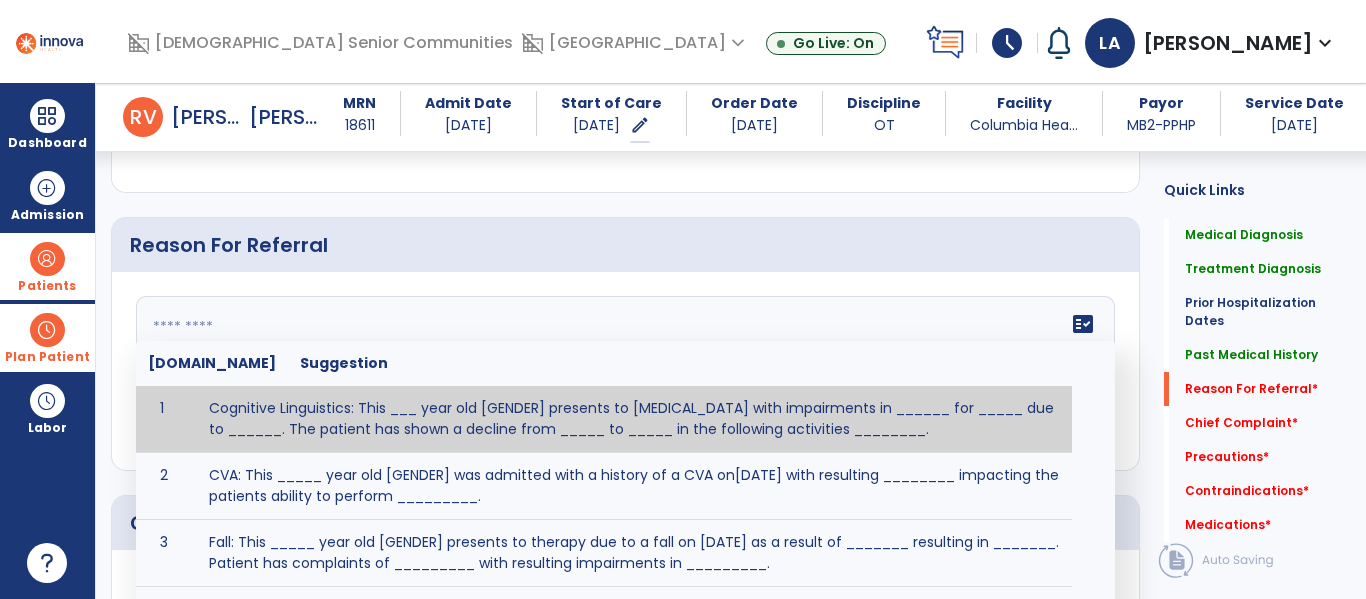 click on "fact_check  Sr.No Suggestion 1 Cognitive Linguistics: This ___ year old [GENDER] presents to occupational therapy with impairments in ______ for _____ due to ______.  The patient has shown a decline from _____ to _____ in the following activities ________. 2 CVA: This _____ year old [GENDER] was admitted with a history of a CVA on[DATE] with resulting ________ impacting the patients ability to perform _________. 3 Fall: This _____ year old [GENDER] presents to therapy due to a fall on [DATE] as a result of _______ resulting in _______.  Patient has complaints of _________ with resulting impairments in _________. 4 5 Fall at Home: This _____ year old [GENDER] fell at home, resulting  in ________.  This has impacted this patient's _______.  As a result of these noted limitations in functional activities, this patient is unable to safely return to home.  This patient requires skilled therapy in order to improve safety and function. 6 7 8 9 10 11" 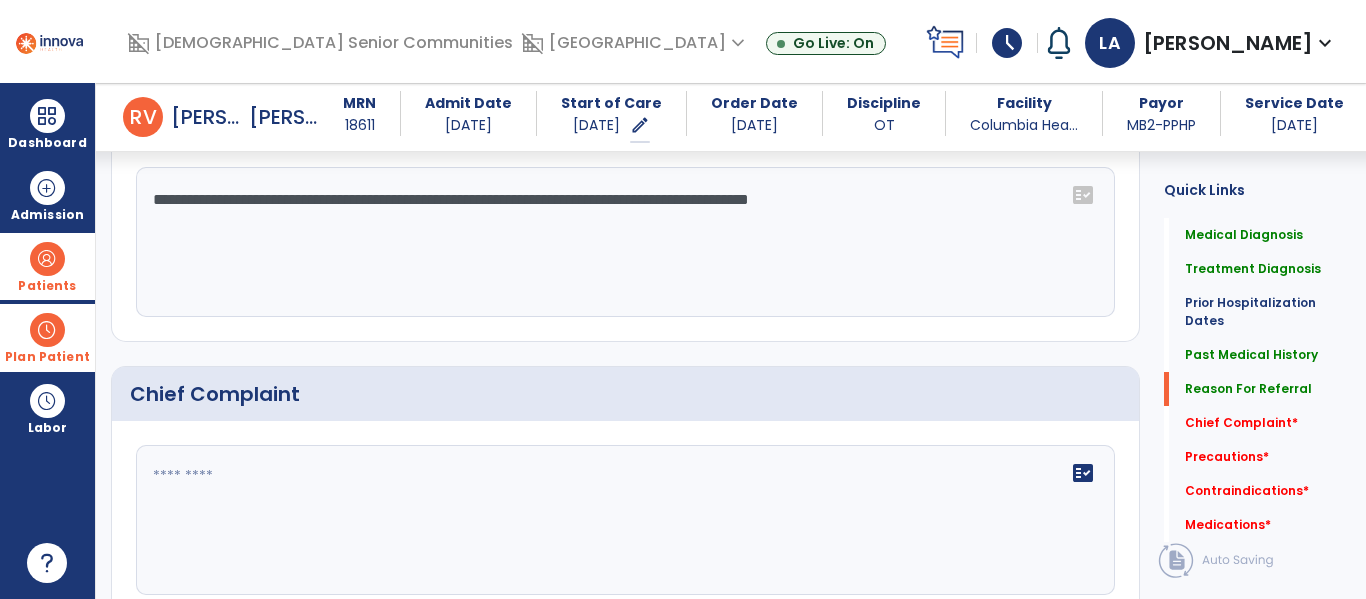 type on "**********" 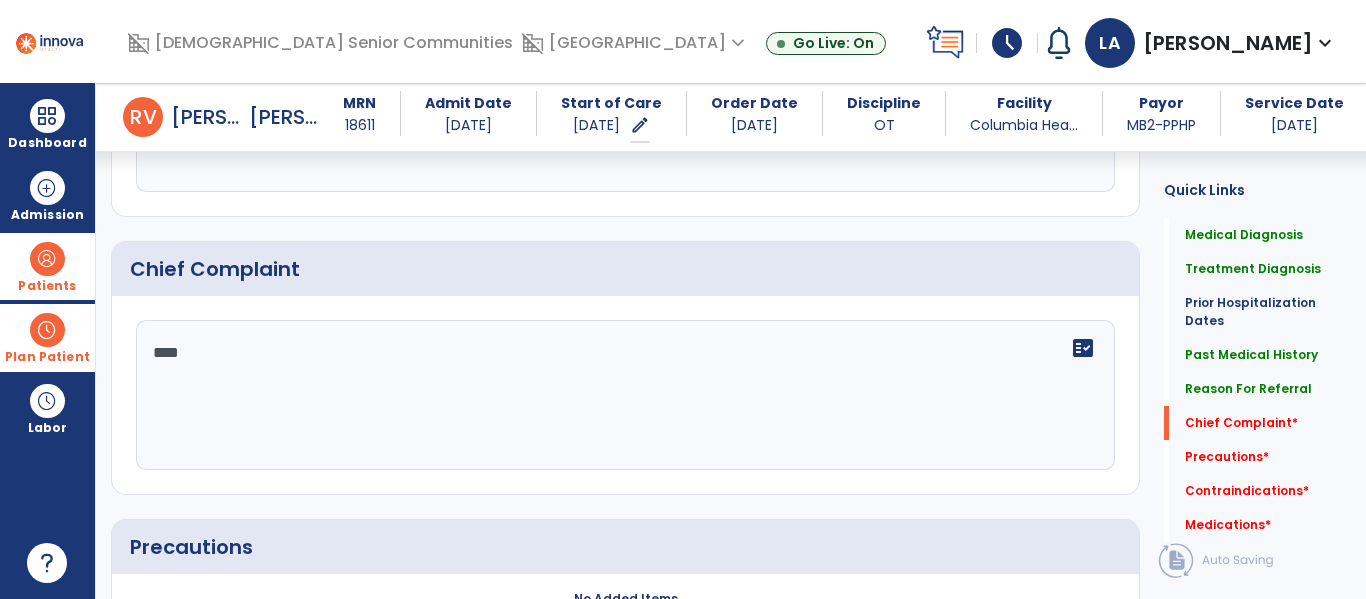 scroll, scrollTop: 1772, scrollLeft: 0, axis: vertical 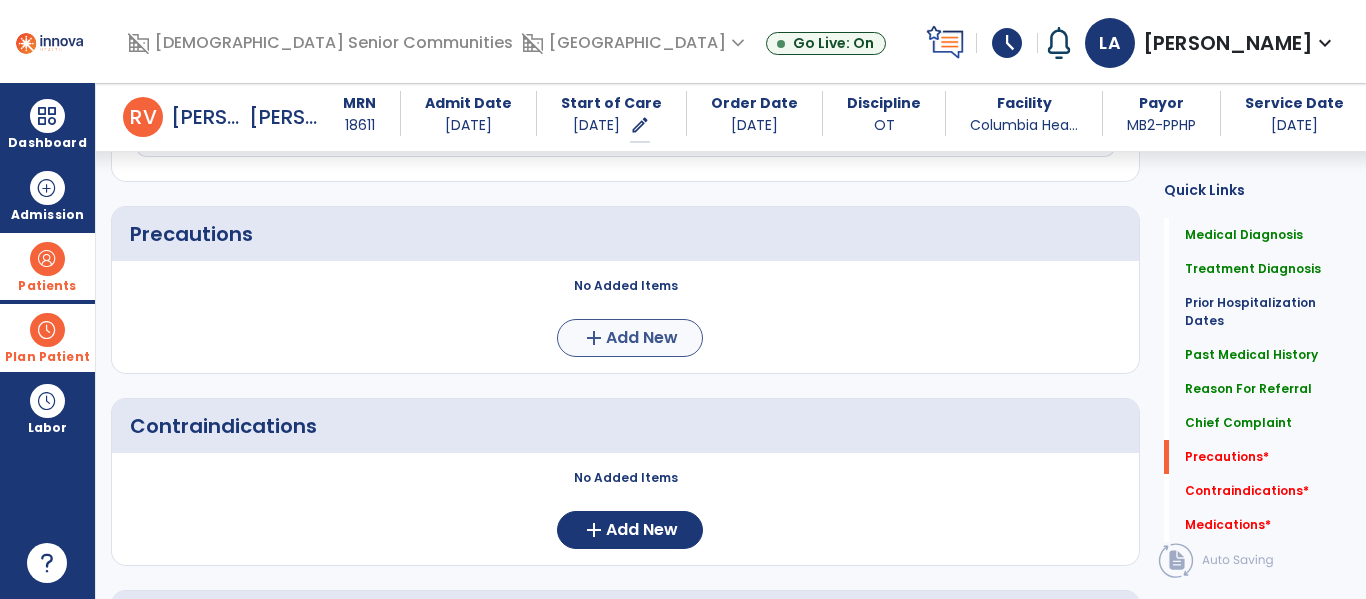 type on "****" 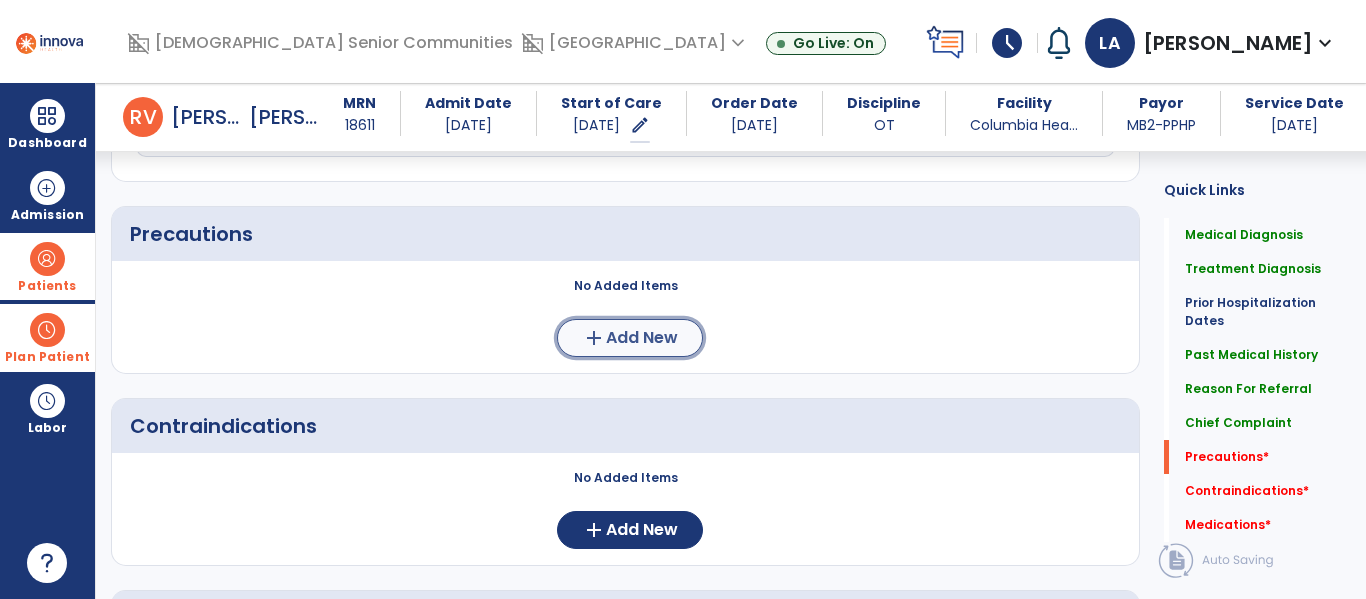 click on "add  Add New" 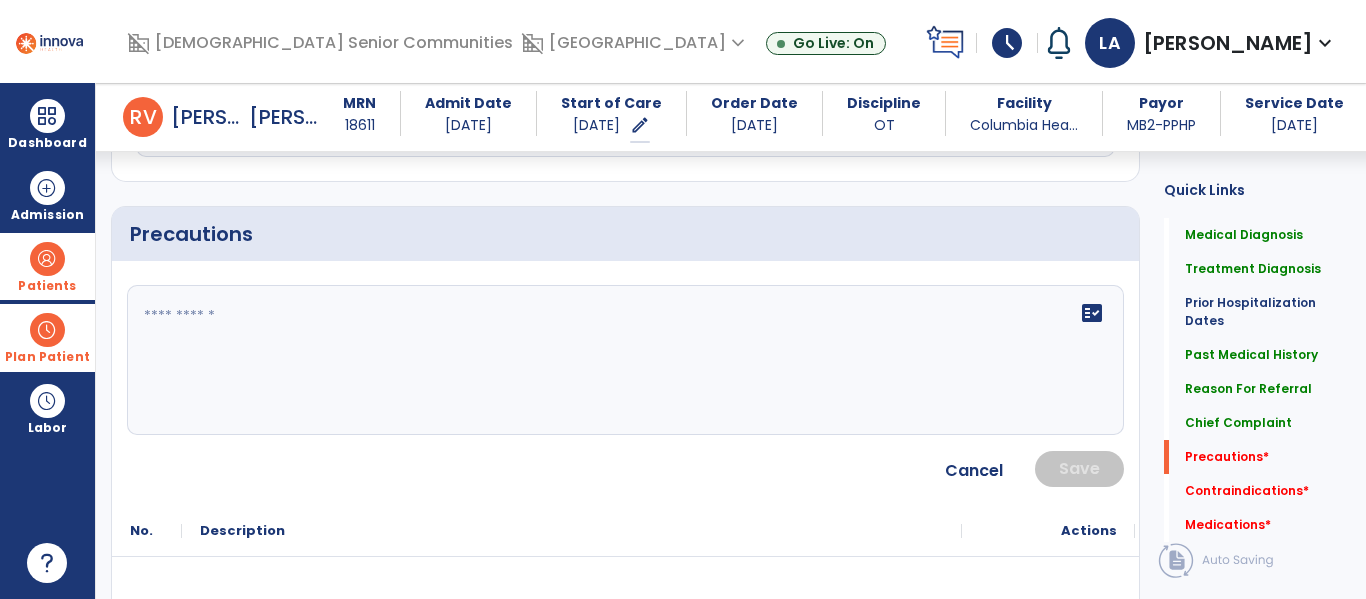 click on "fact_check" 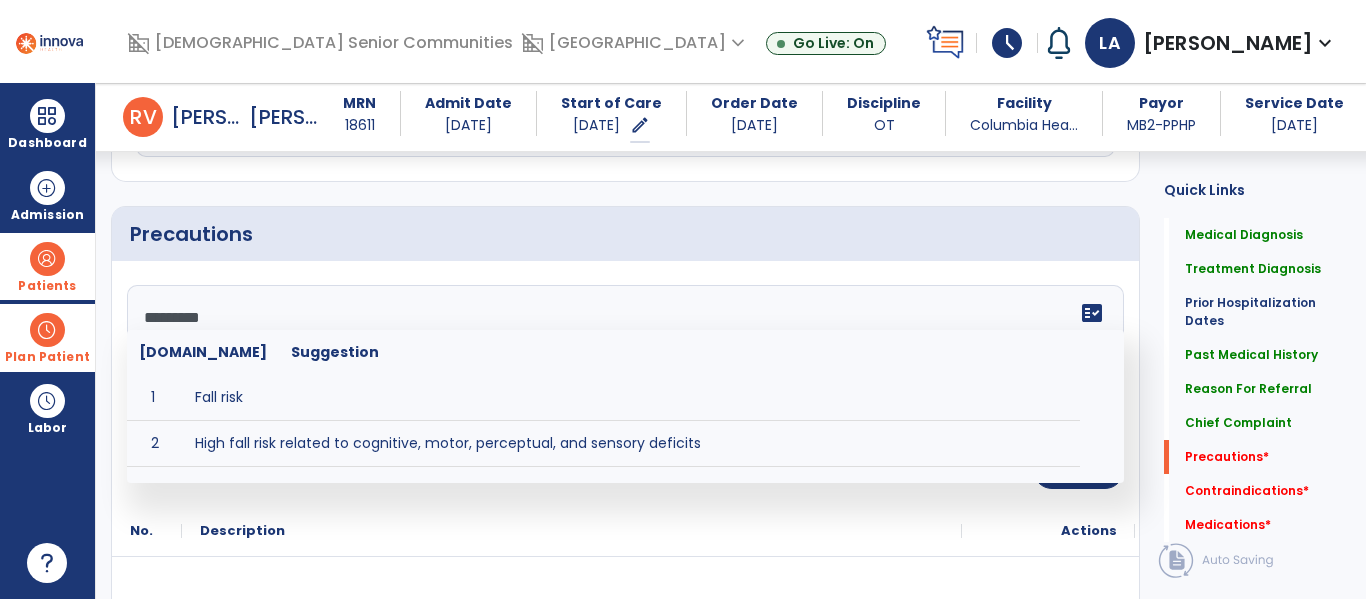 type on "*********" 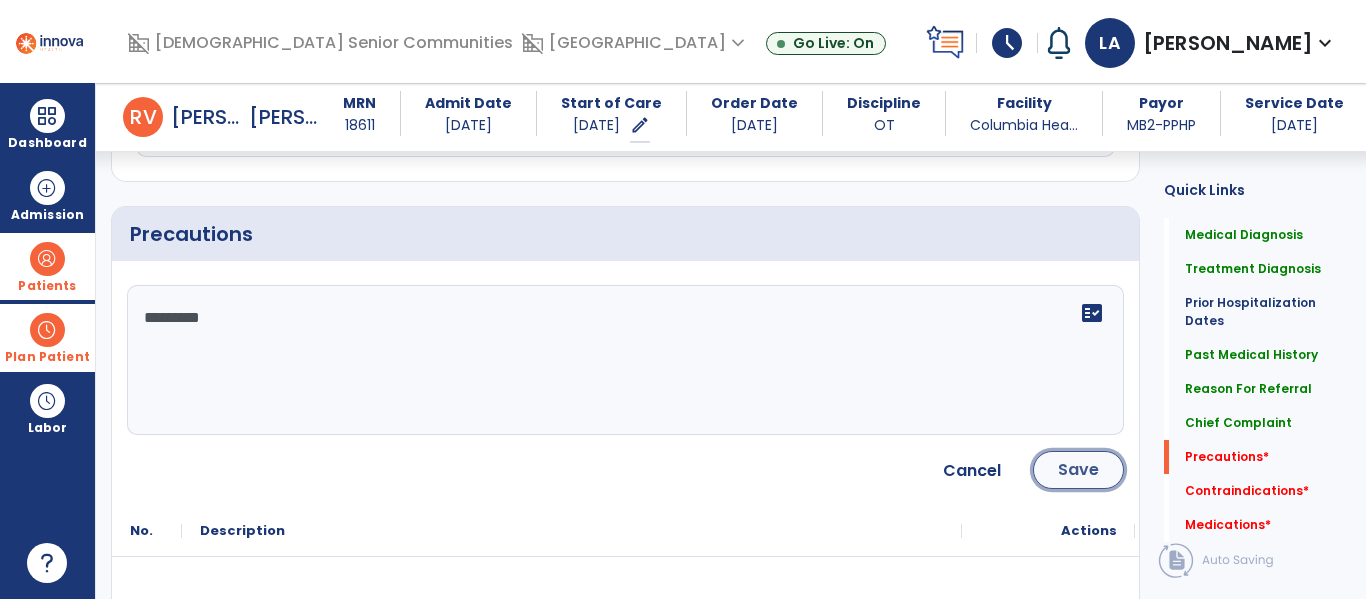 click on "Save" 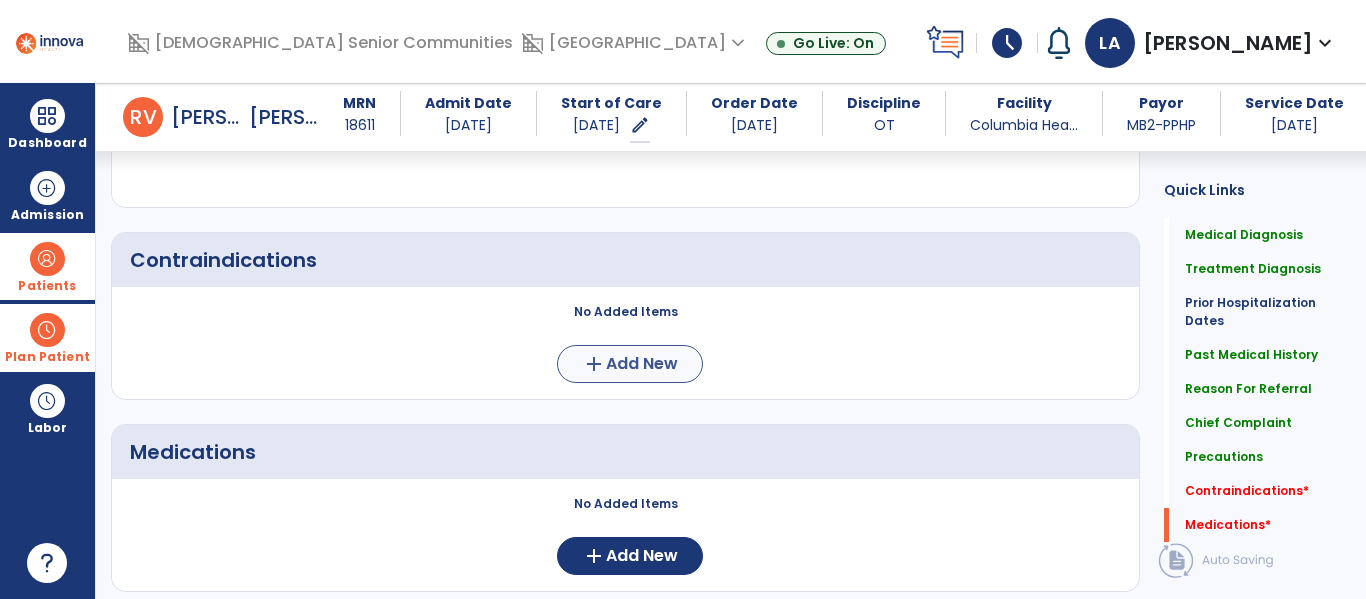 scroll, scrollTop: 2070, scrollLeft: 0, axis: vertical 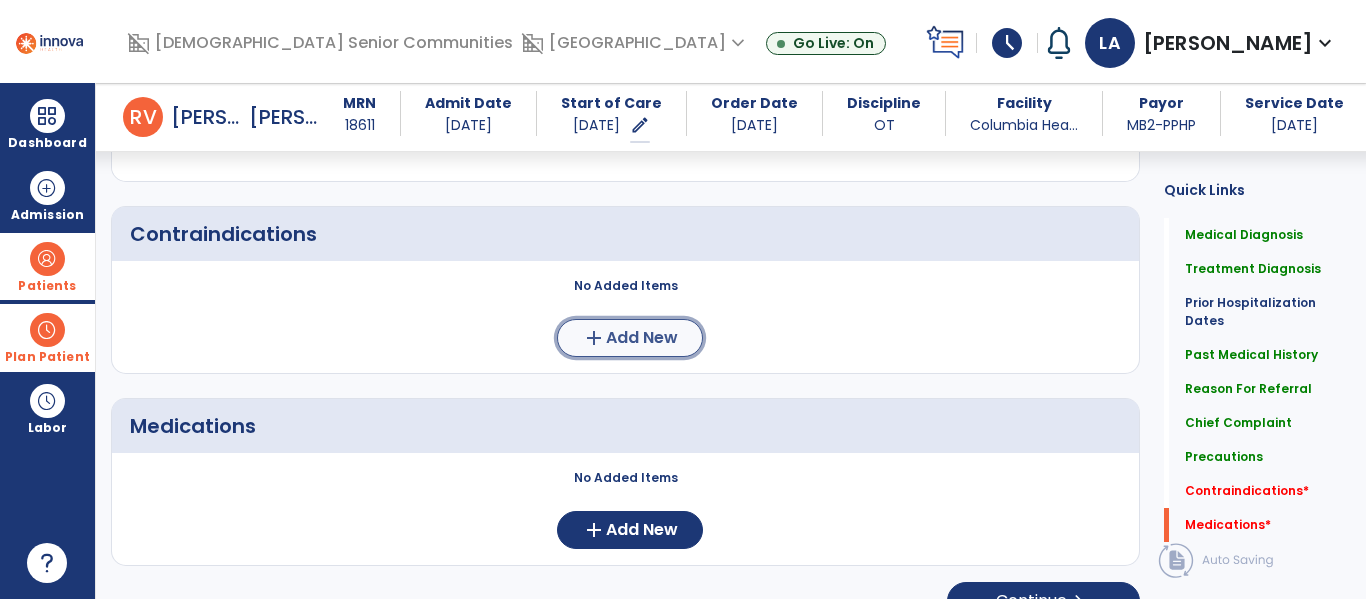 click on "Add New" 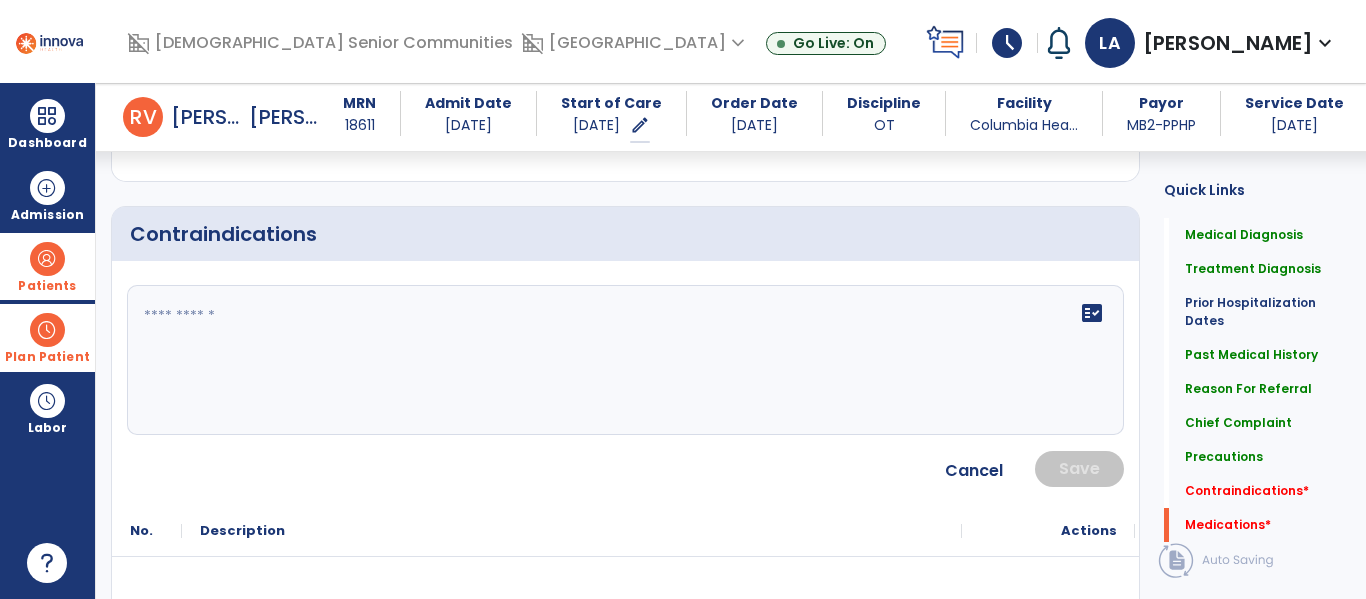 click on "fact_check" 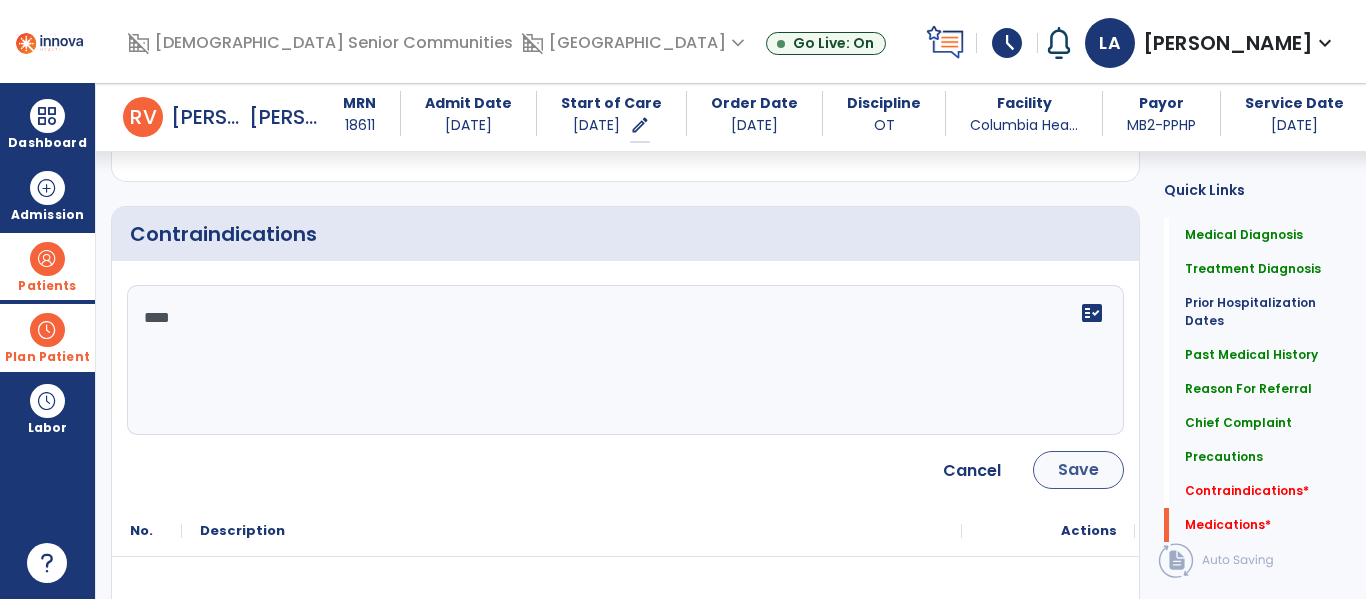 type on "****" 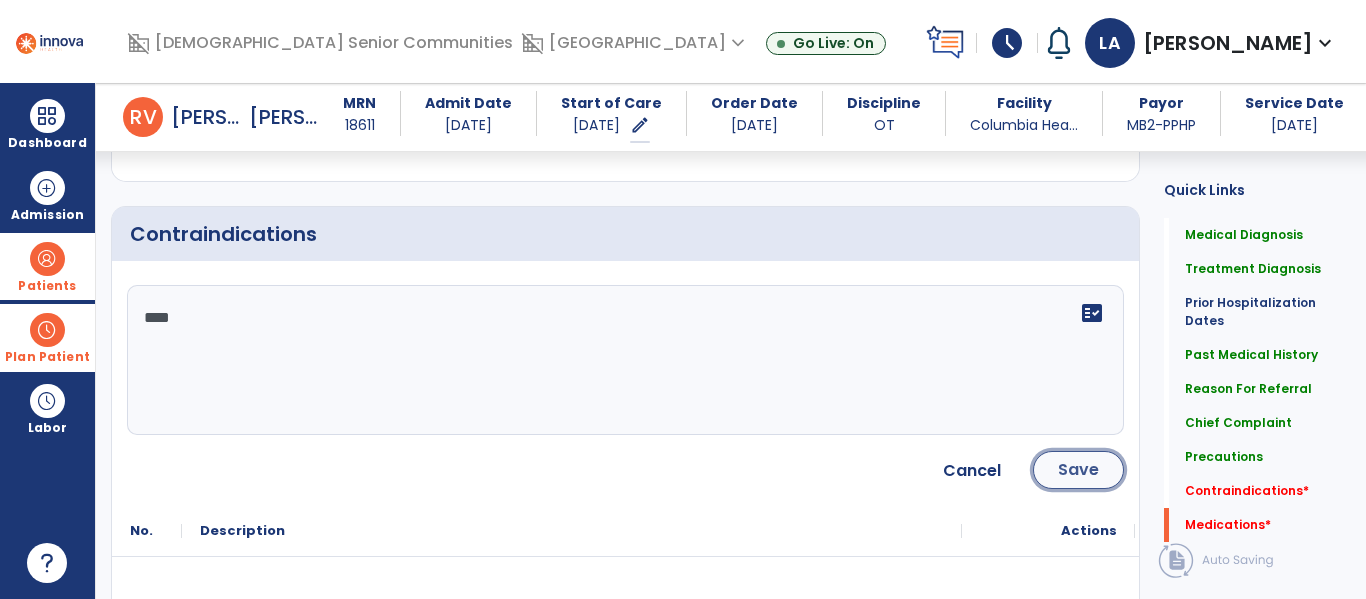 click on "Save" 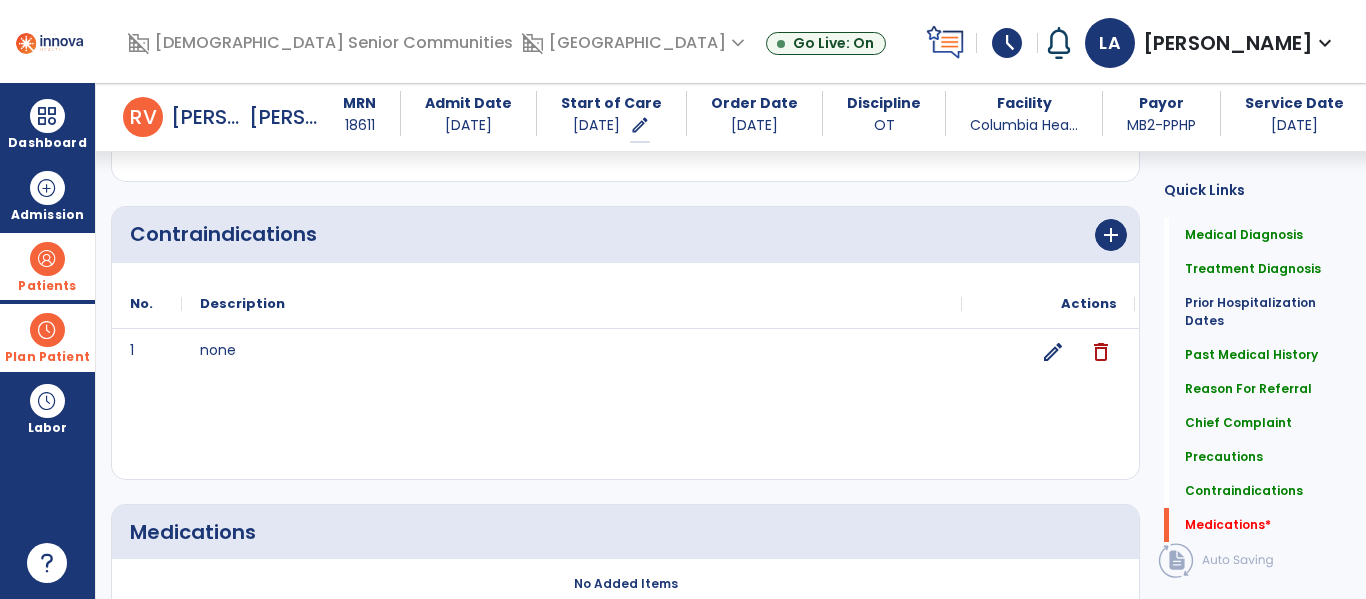 scroll, scrollTop: 2211, scrollLeft: 0, axis: vertical 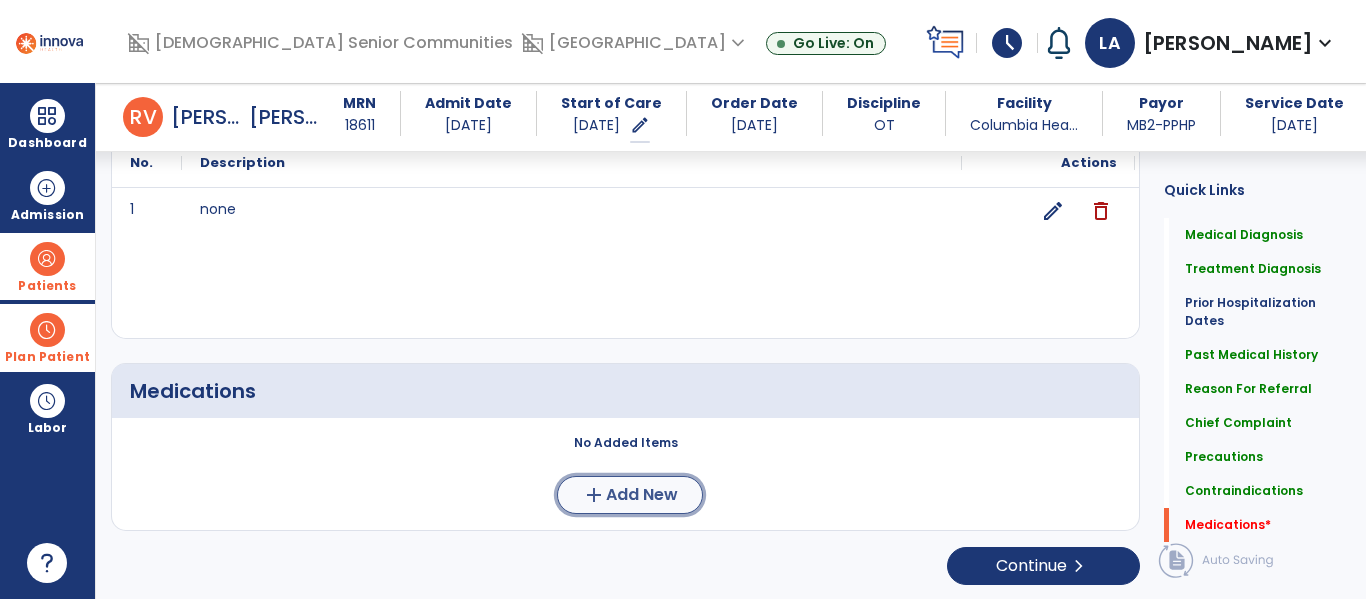 click on "add  Add New" 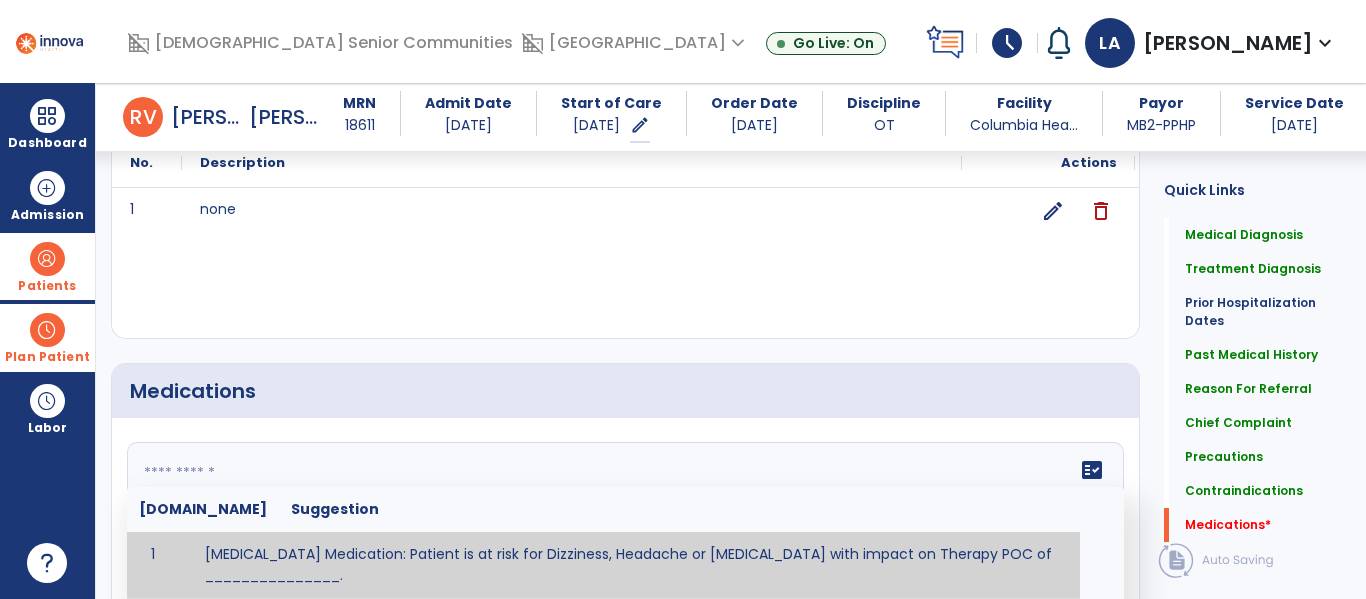 click on "fact_check  Sr.No Suggestion 1 Angina Medication: Patient is at risk for Dizziness, Headache or Tachycardia with impact on Therapy POC of _______________. 2 Anti-Anxiety Medication: at risk for Abnormal thinking, Anxiety, Arrhythmias, Clumsiness, Dizziness, Drowsiness, Dry mouth, GI disturbances, Headache, Increased appetite, Loss of appetite, Orthostatic hypotension, Sedation, Seizures, Tachycardia, Unsteadiness, Weakness or Weight gain with impact on Therapy POC of _____________. 3 Anti-Arrhythmic Agents: at risk for Arrhythmias, Confusion, EKG changes, Hallucinations, Hepatotoxicity, Increased blood pressure, Increased heart rate, Lethargy or Toxicity with impact on Therapy POC of 4 Anti-Coagulant medications: with potential risk for hemorrhage (including rectal bleeding and coughing up blood), and heparin-induced thrombocytopenia (HIT syndrome). Potential impact on therapy progress includes _________. 5 6 7 8 Aspirin for ______________. 9 10 11 12 13 14 15 16 17 18 19 20 21 22 23 24" 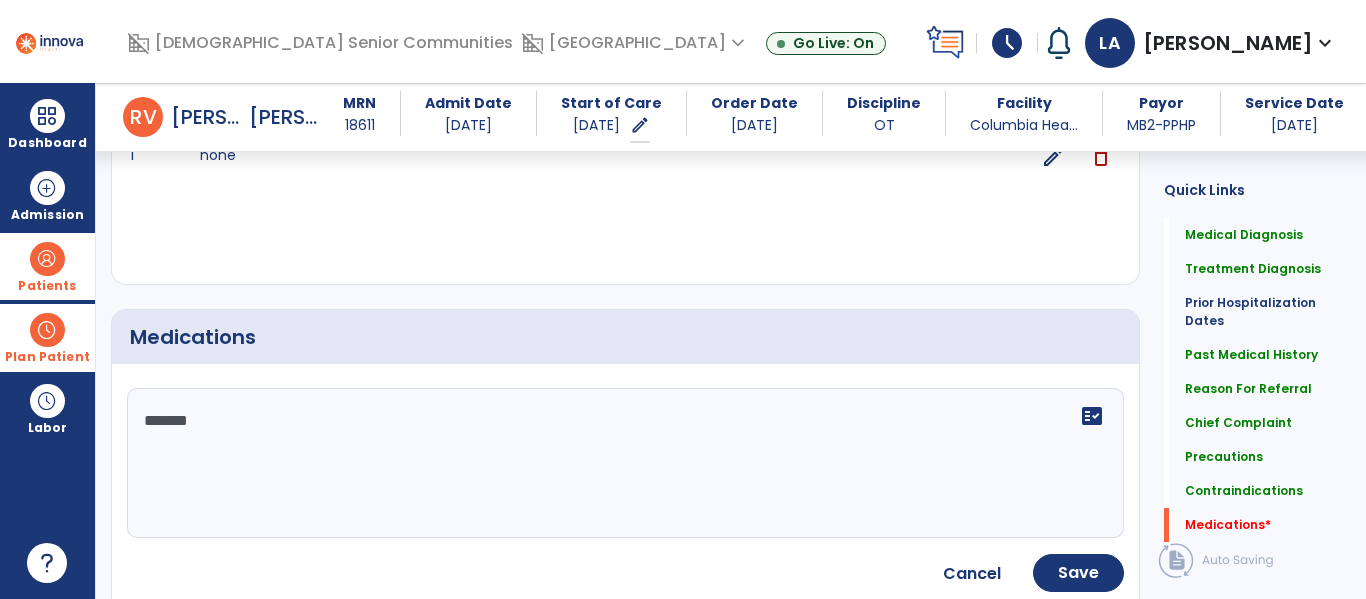 scroll, scrollTop: 2372, scrollLeft: 0, axis: vertical 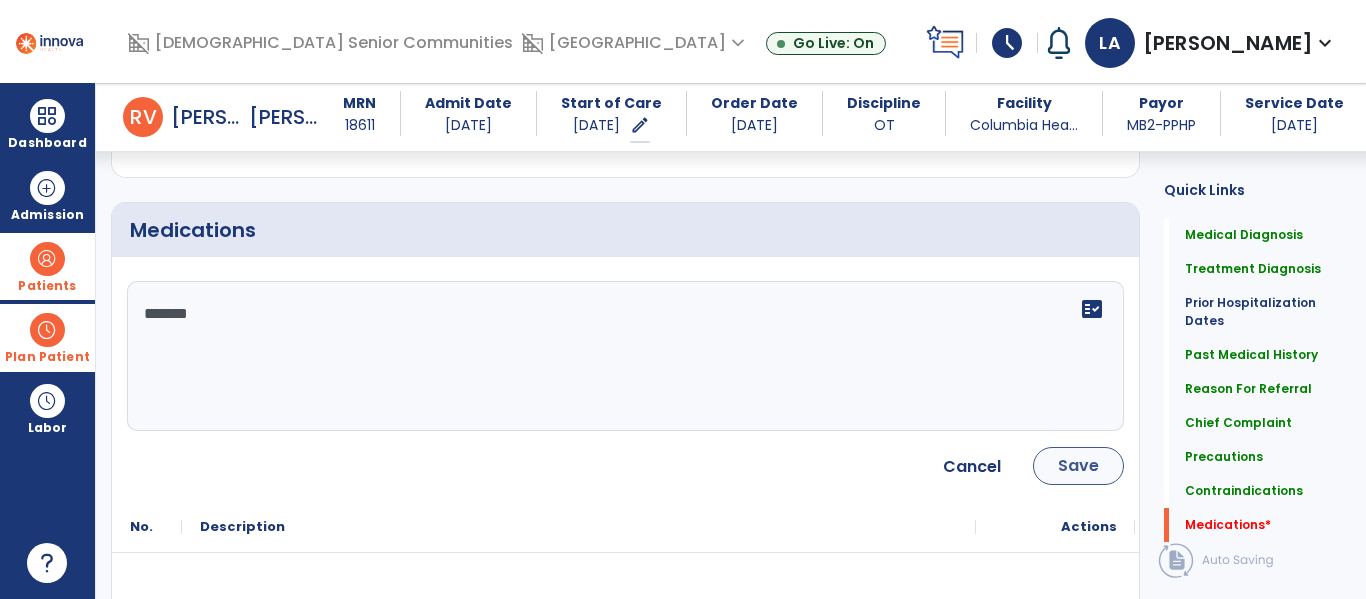 type on "*******" 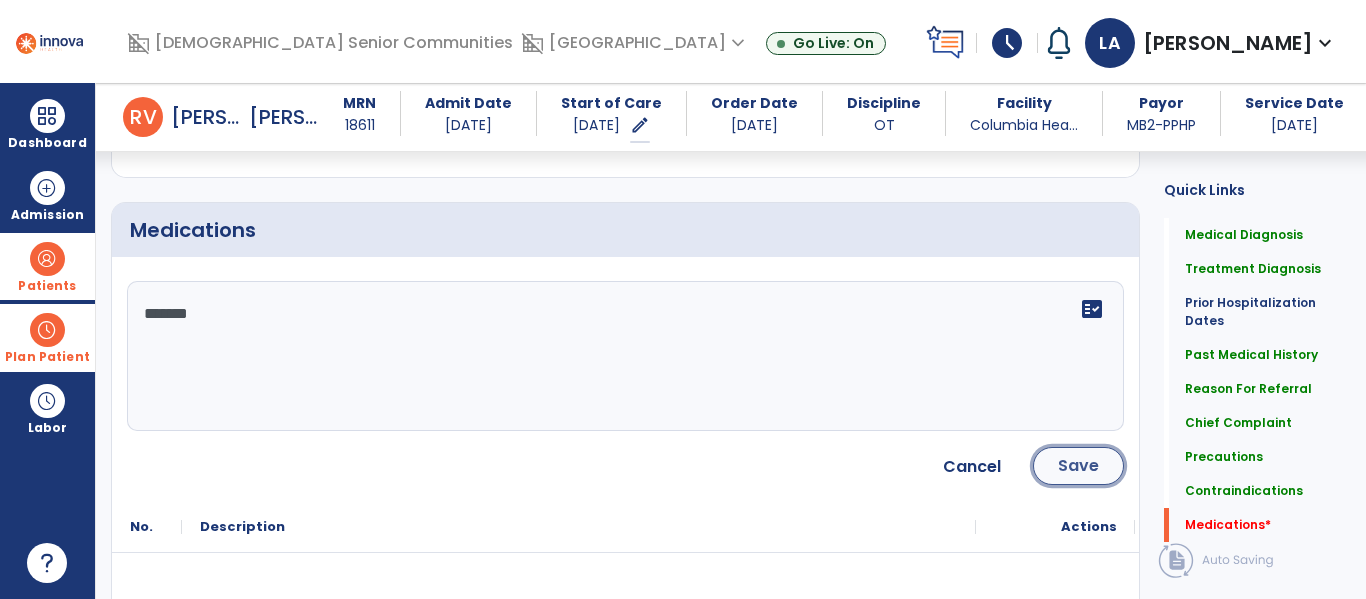 click on "Save" 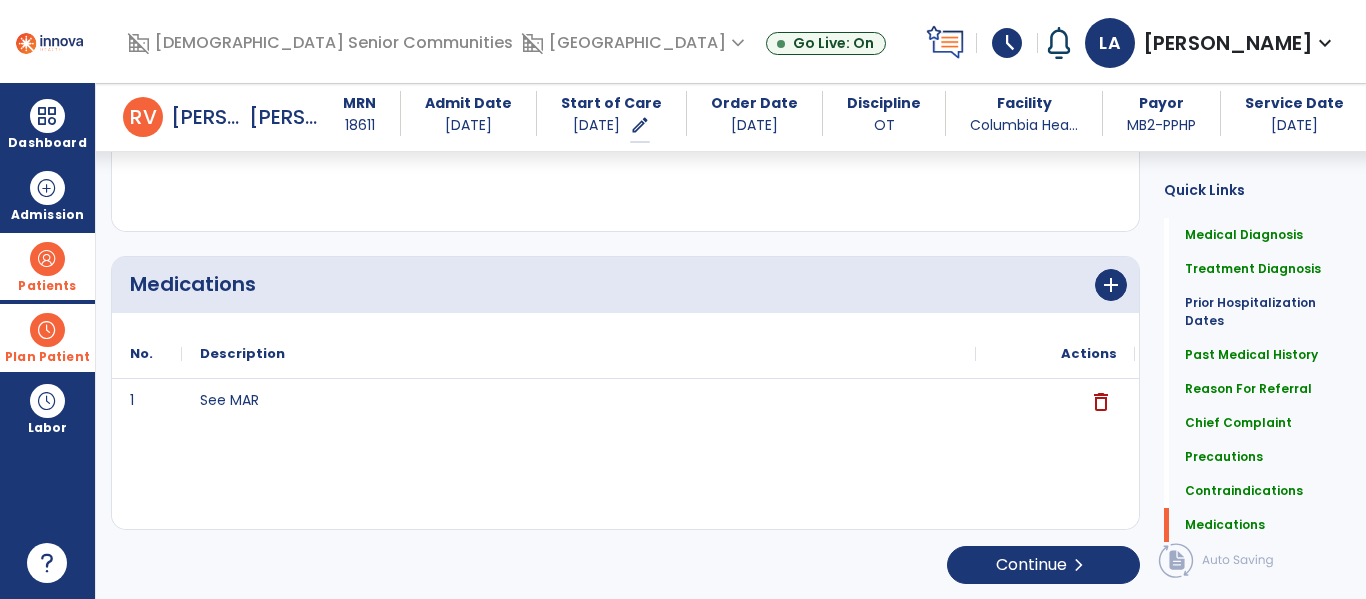 scroll, scrollTop: 2320, scrollLeft: 0, axis: vertical 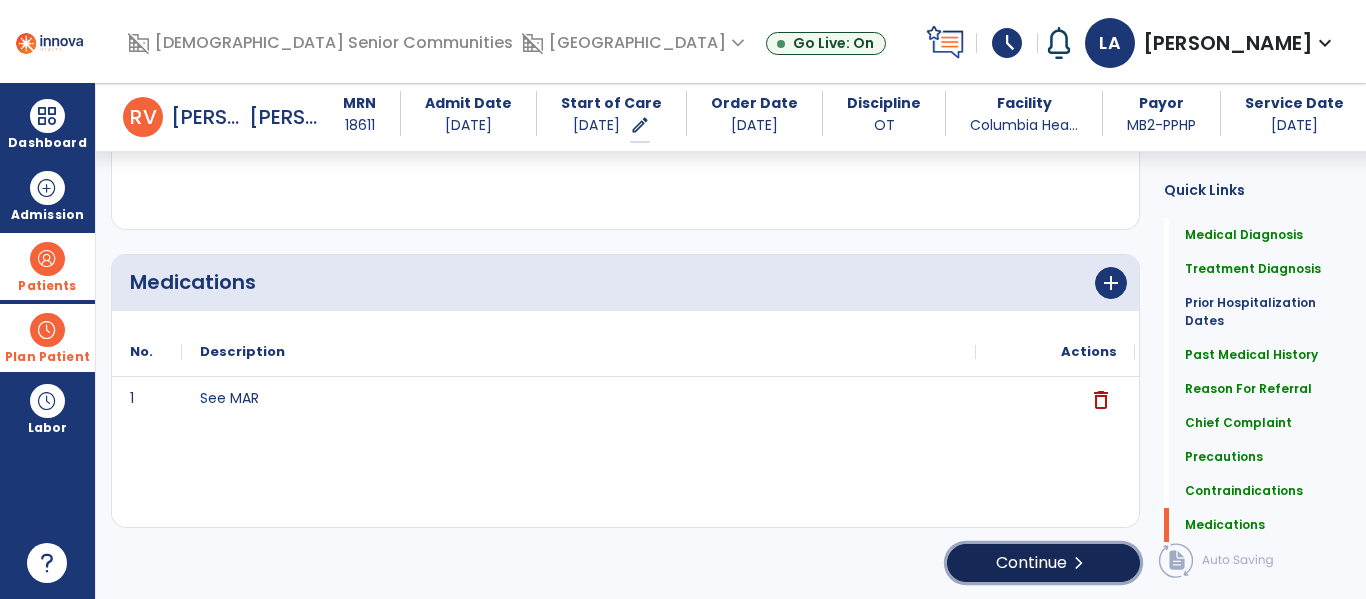click on "Continue  chevron_right" 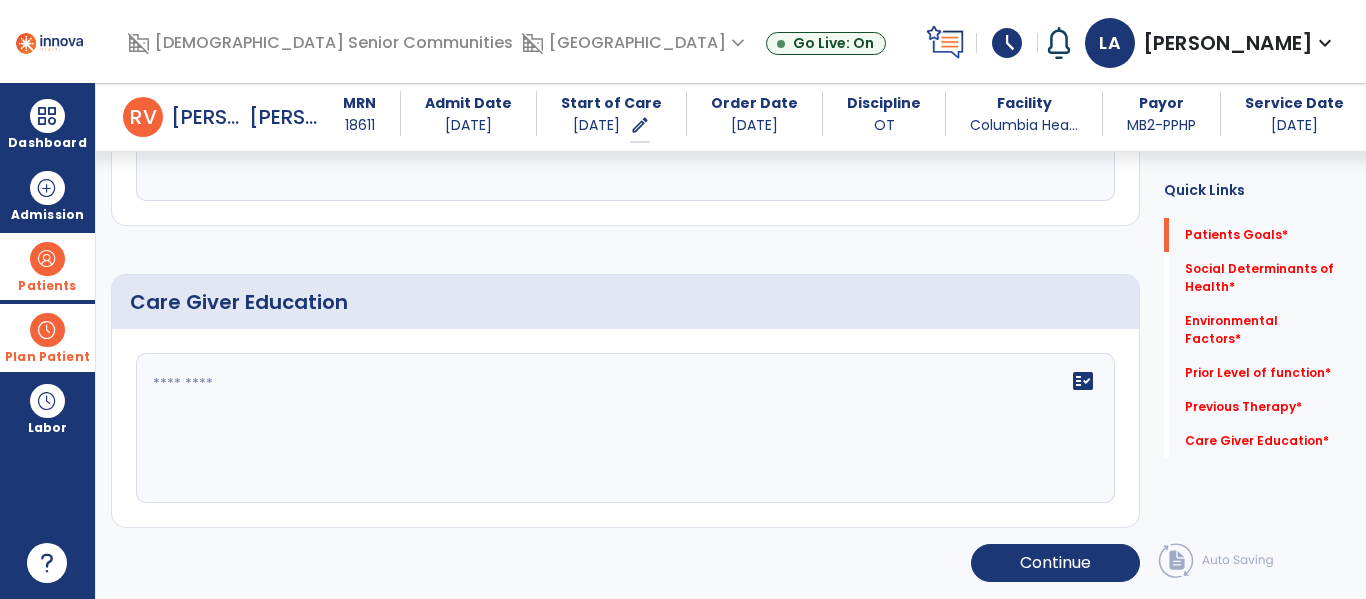 scroll, scrollTop: 106, scrollLeft: 0, axis: vertical 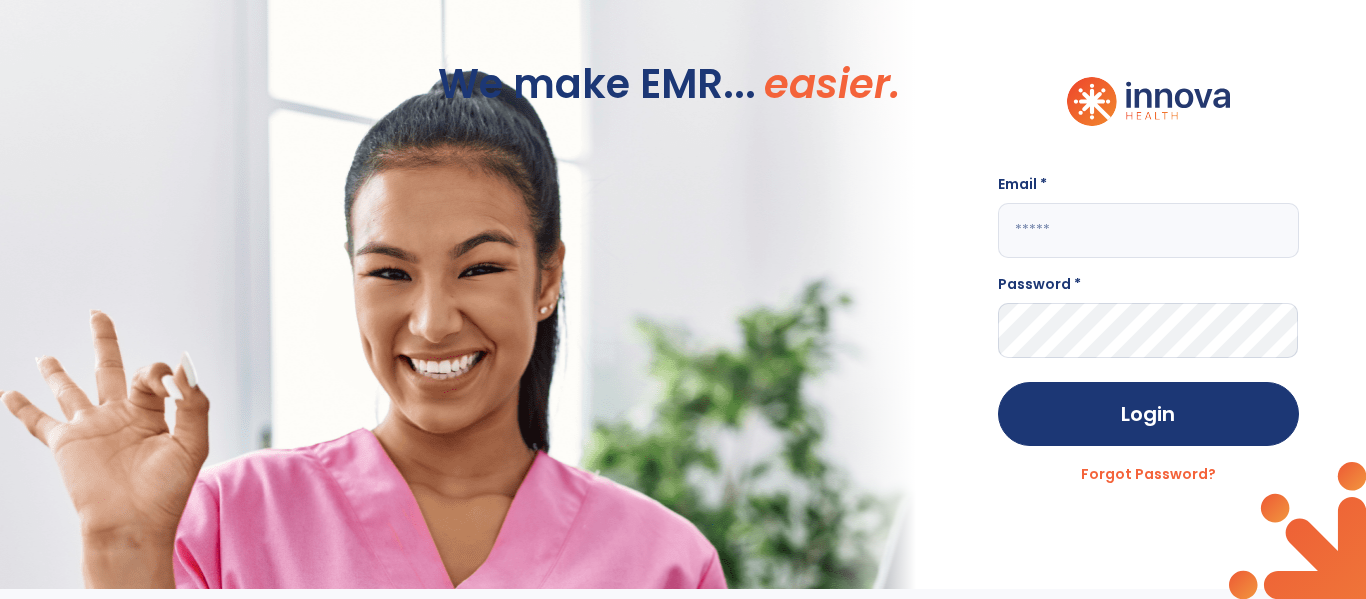 click 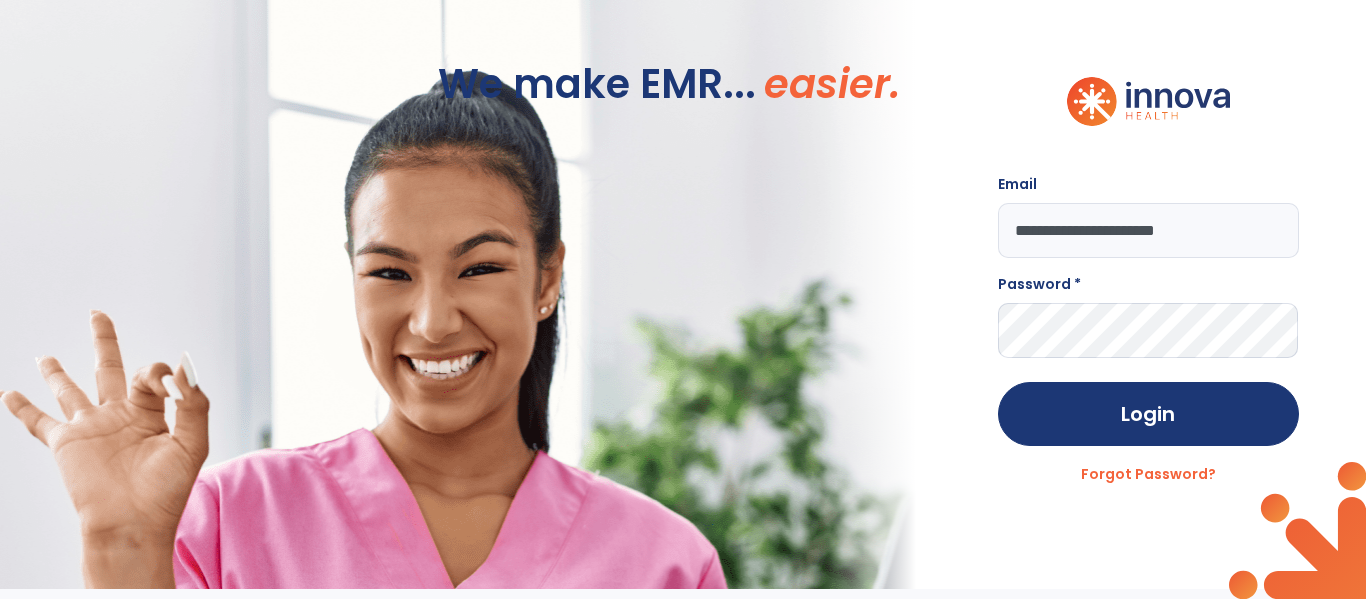 type on "**********" 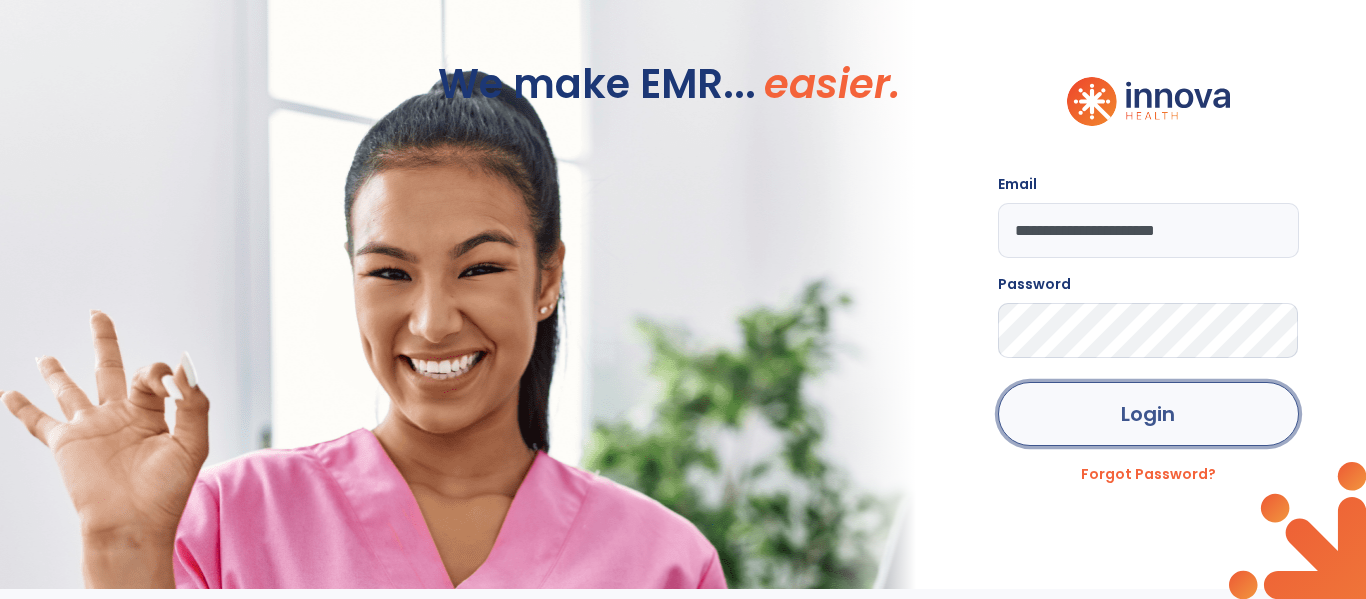 click on "Login" 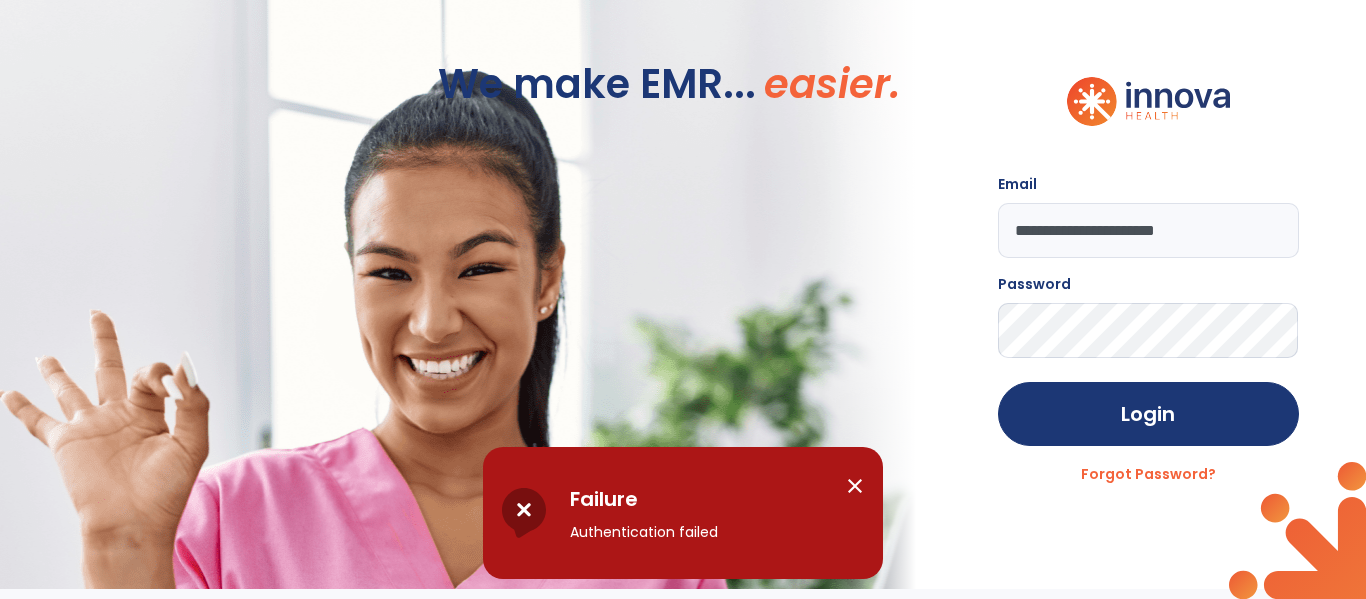 click on "close" at bounding box center [855, 486] 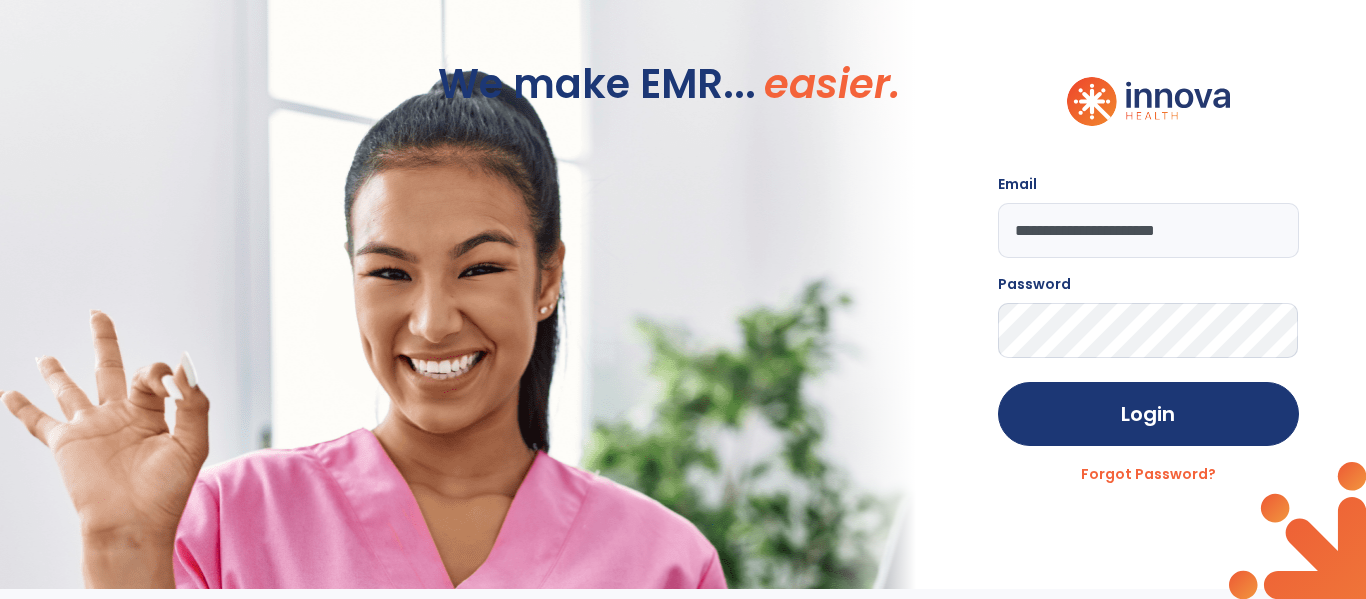 click on "**********" 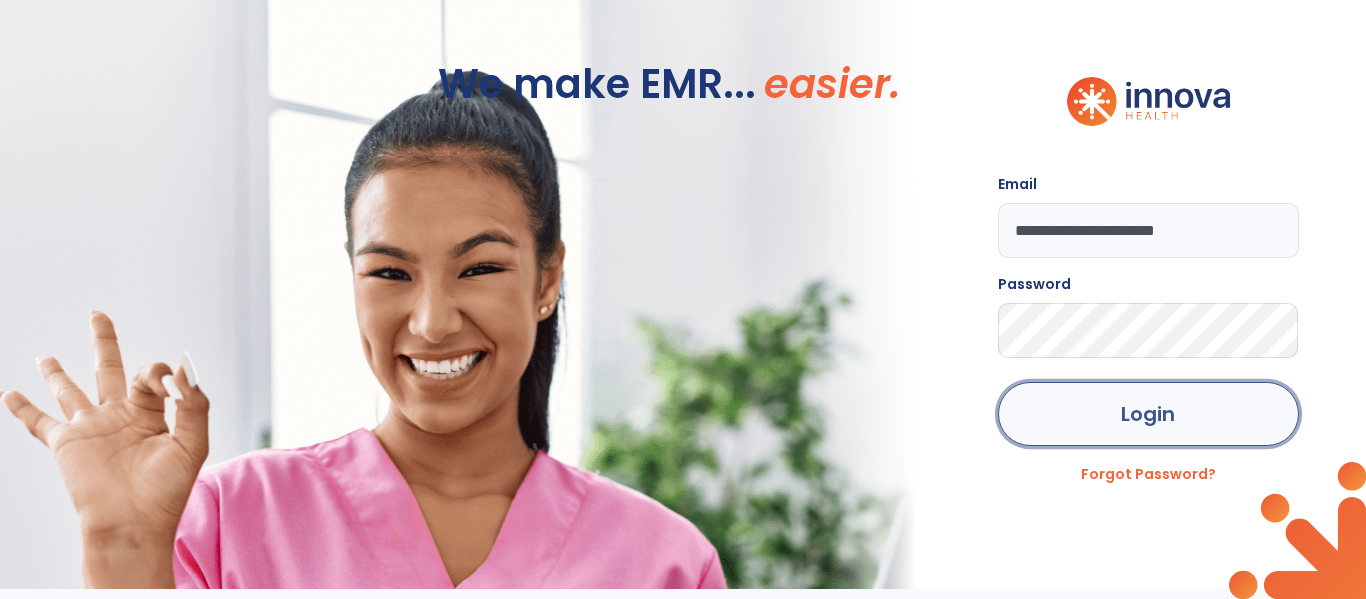 click on "Login" 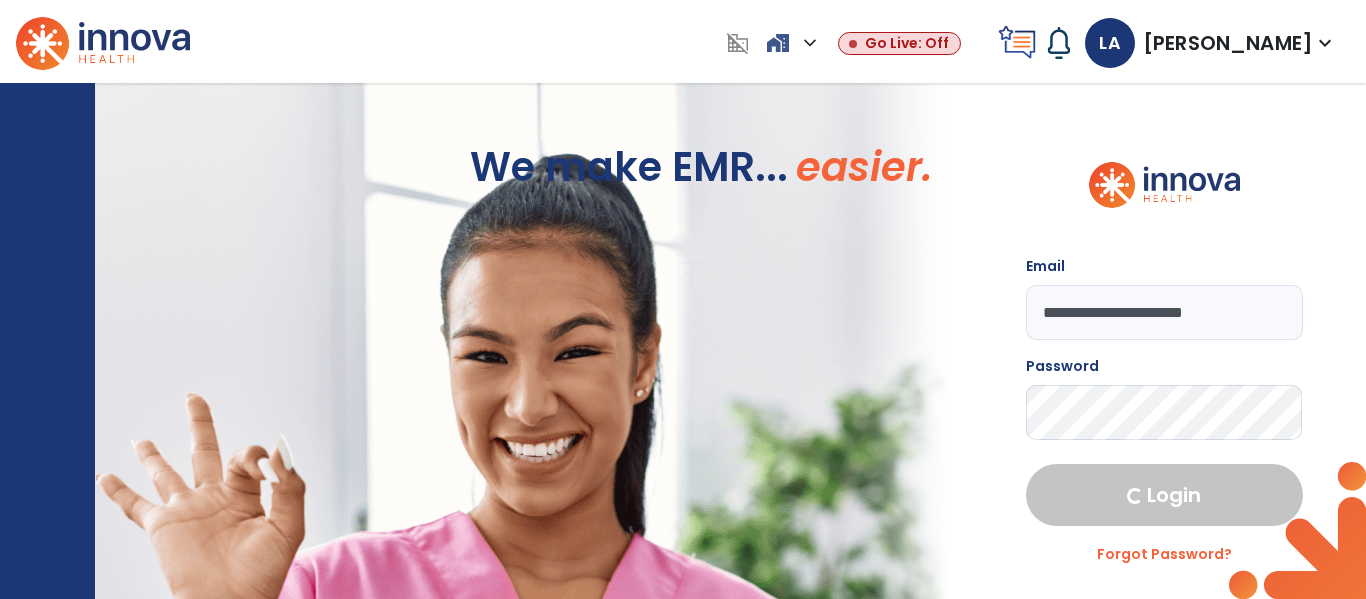 select on "****" 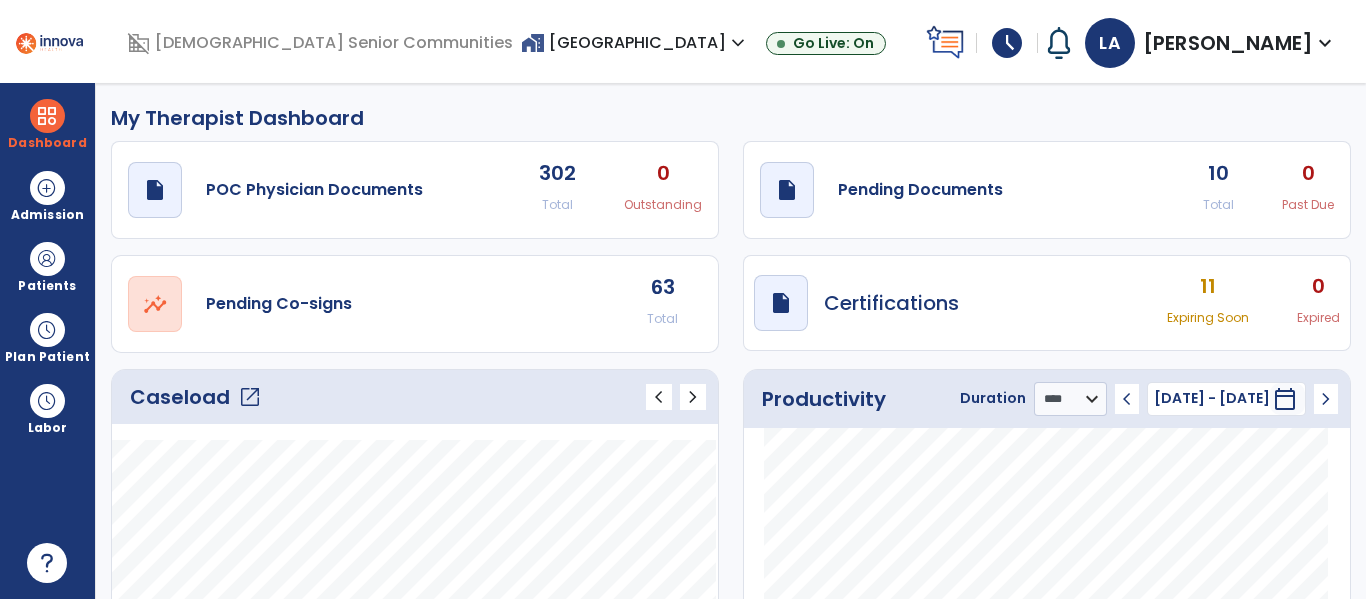 click on "open_in_new" 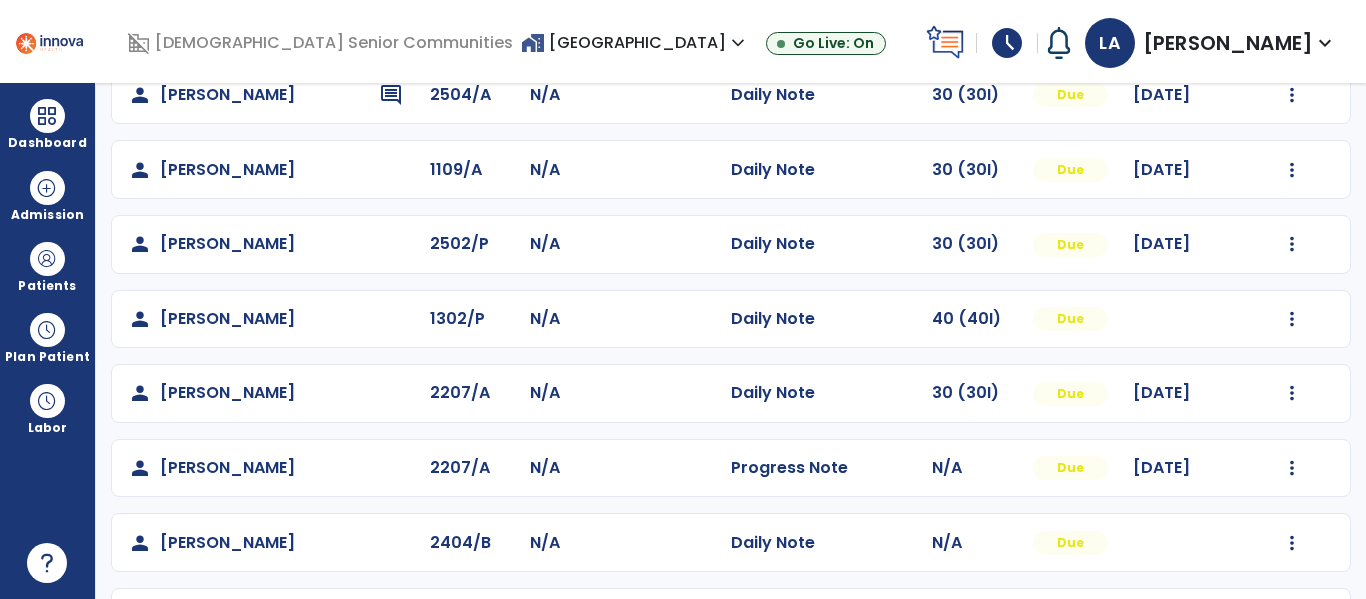scroll, scrollTop: 487, scrollLeft: 0, axis: vertical 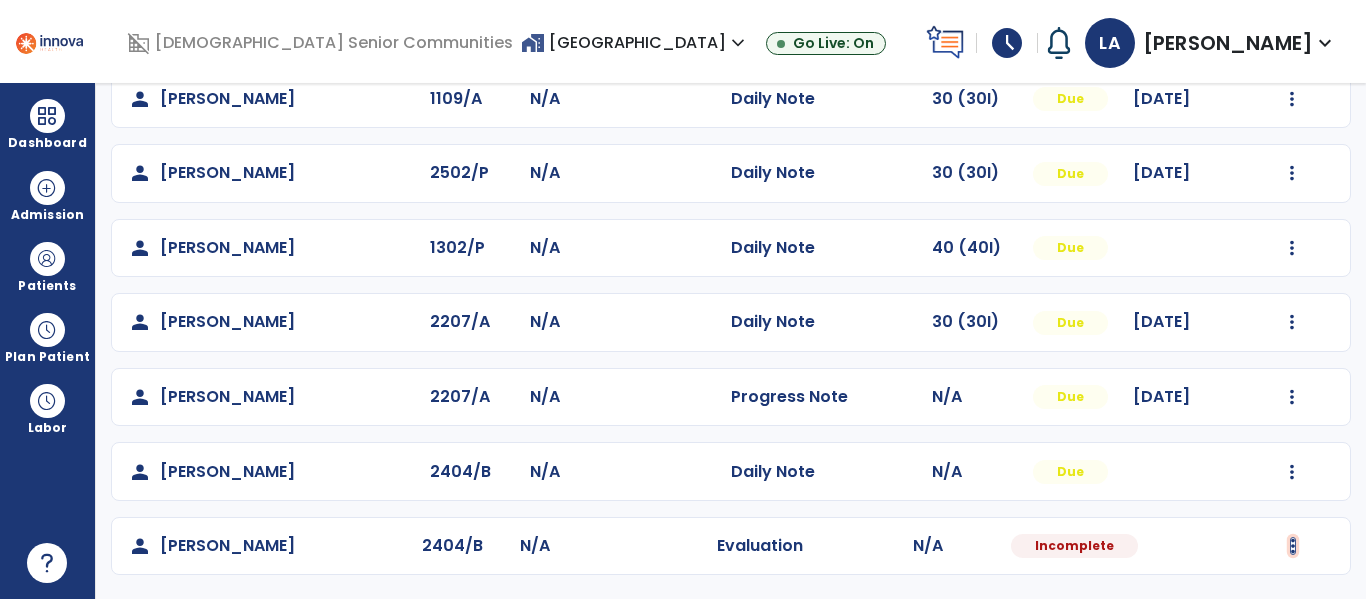 click at bounding box center (1292, -199) 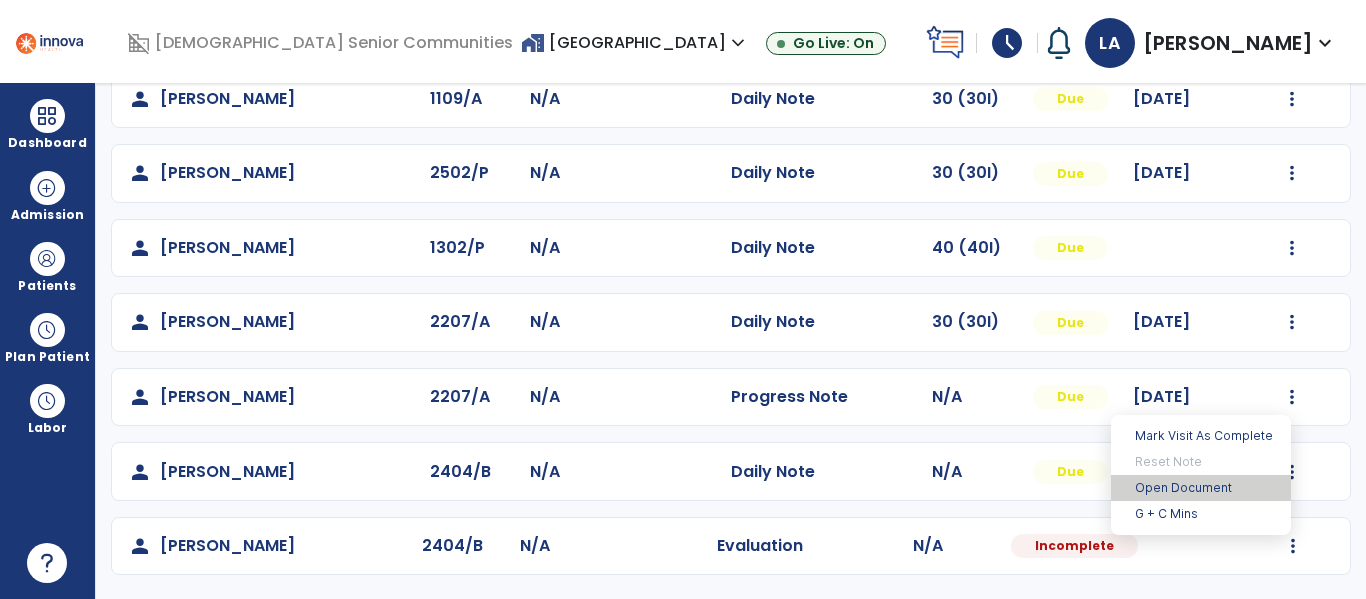 click on "Open Document" at bounding box center [1201, 488] 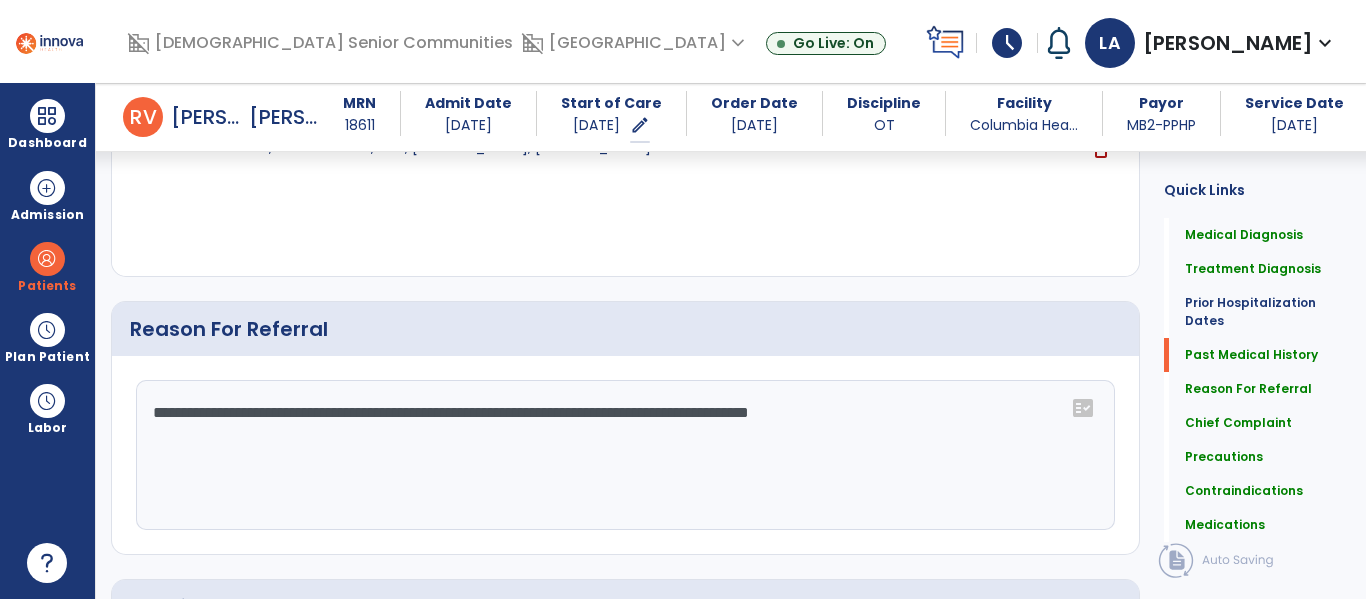 scroll, scrollTop: 1135, scrollLeft: 0, axis: vertical 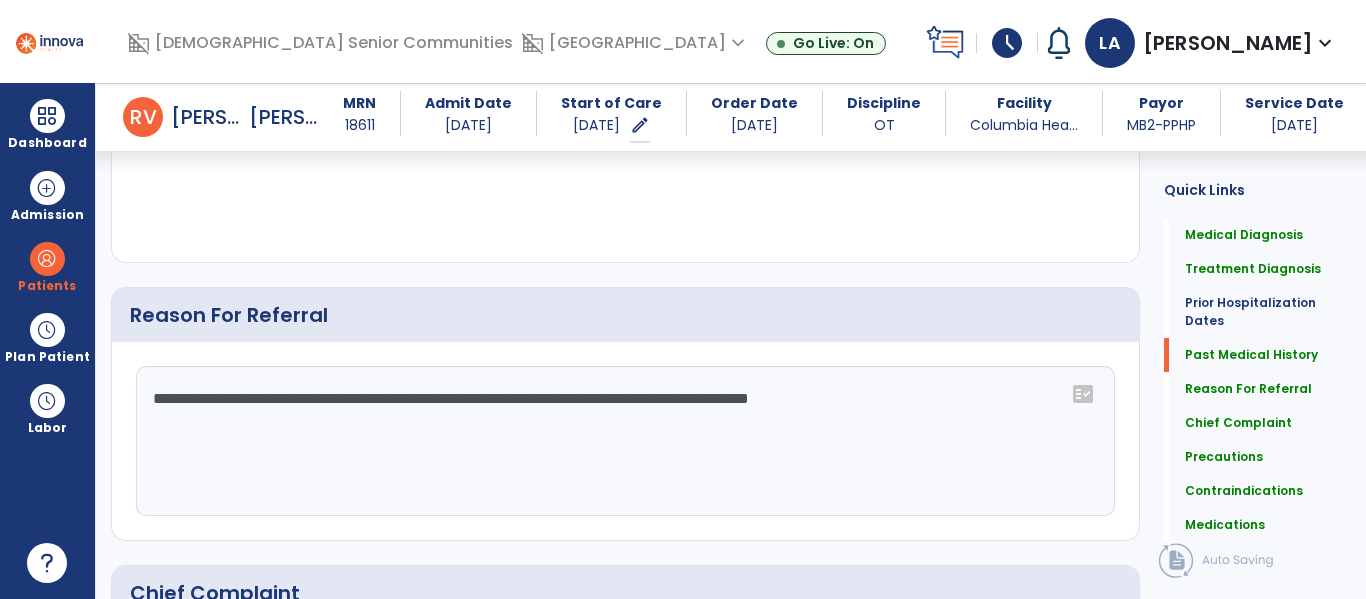 click on "**********" 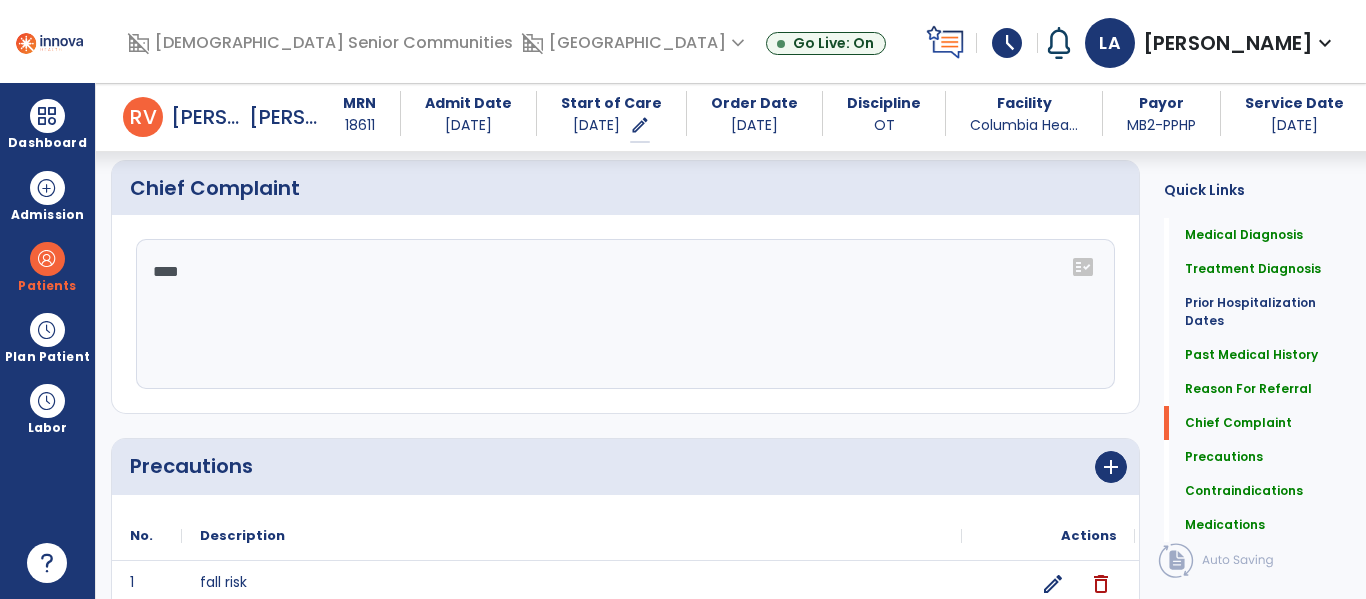 scroll, scrollTop: 1541, scrollLeft: 0, axis: vertical 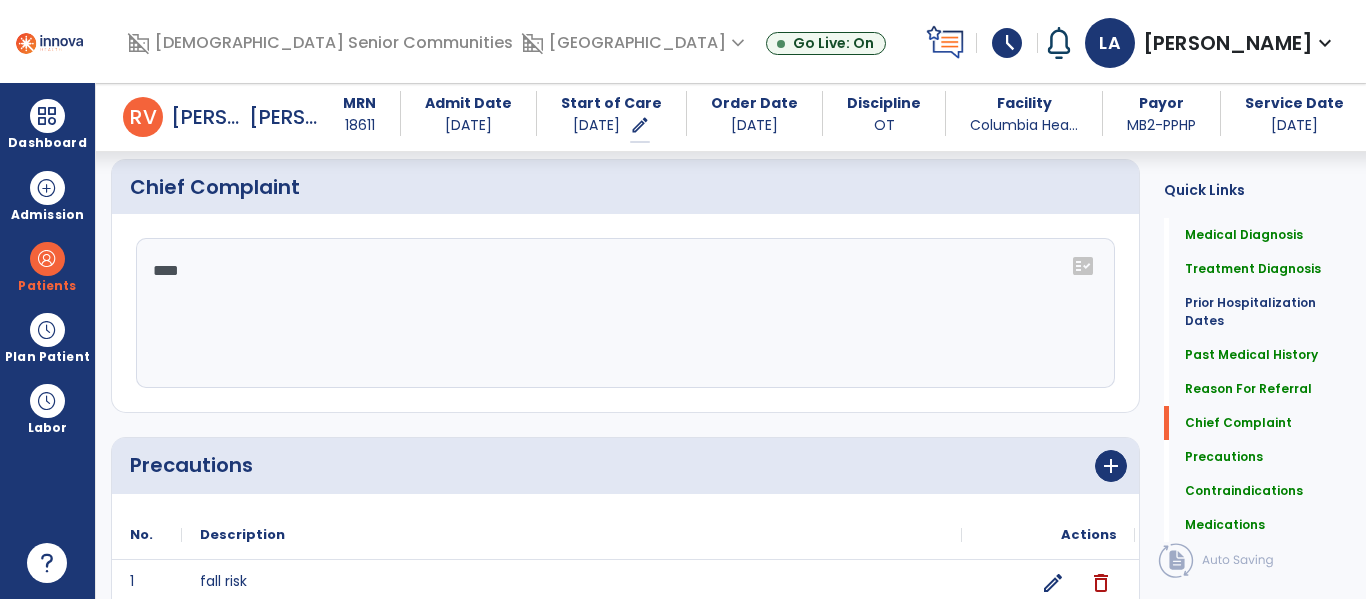 type on "**********" 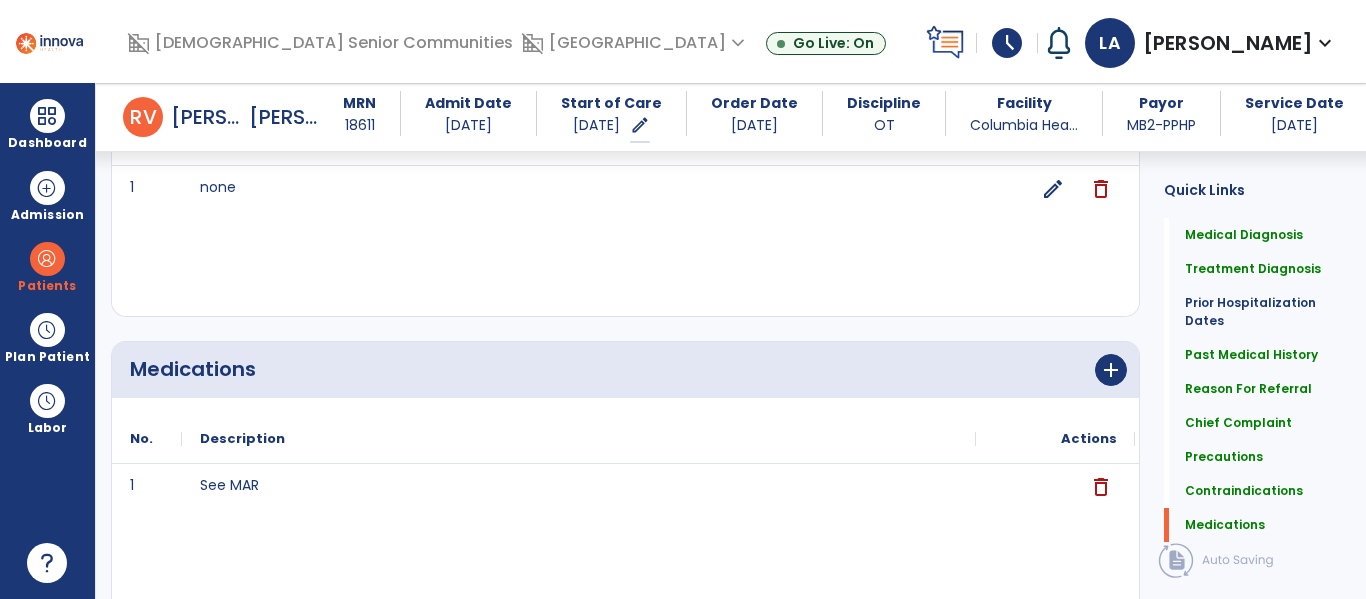 scroll, scrollTop: 2319, scrollLeft: 0, axis: vertical 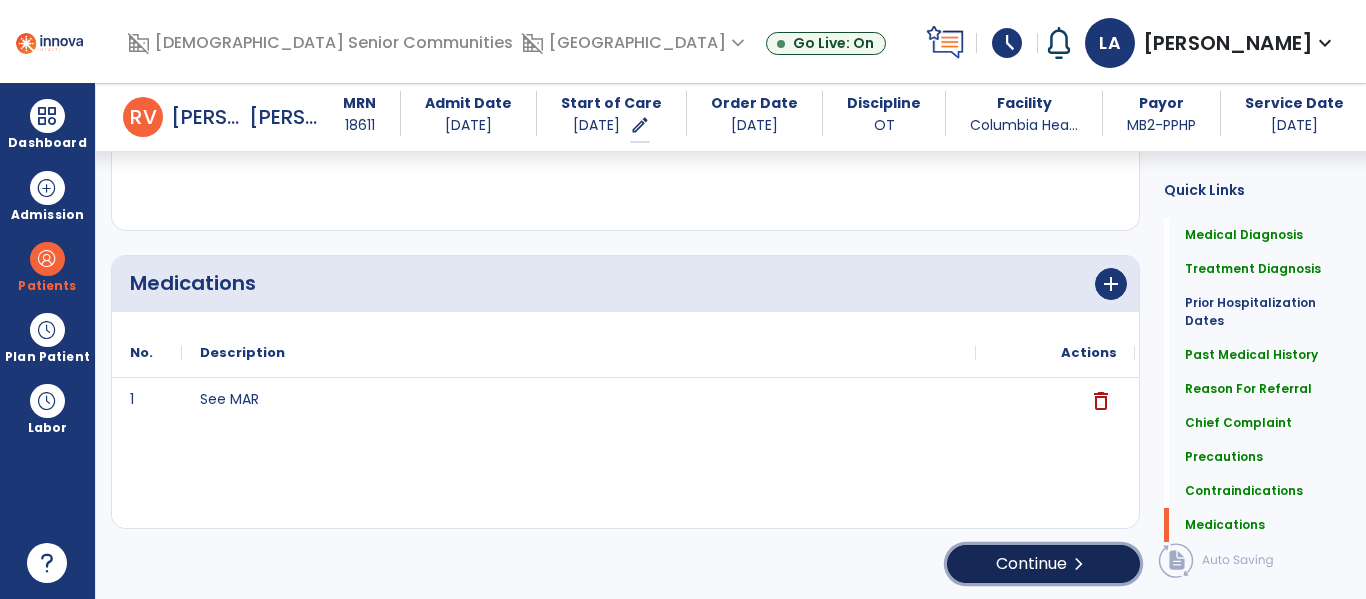 click on "Continue  chevron_right" 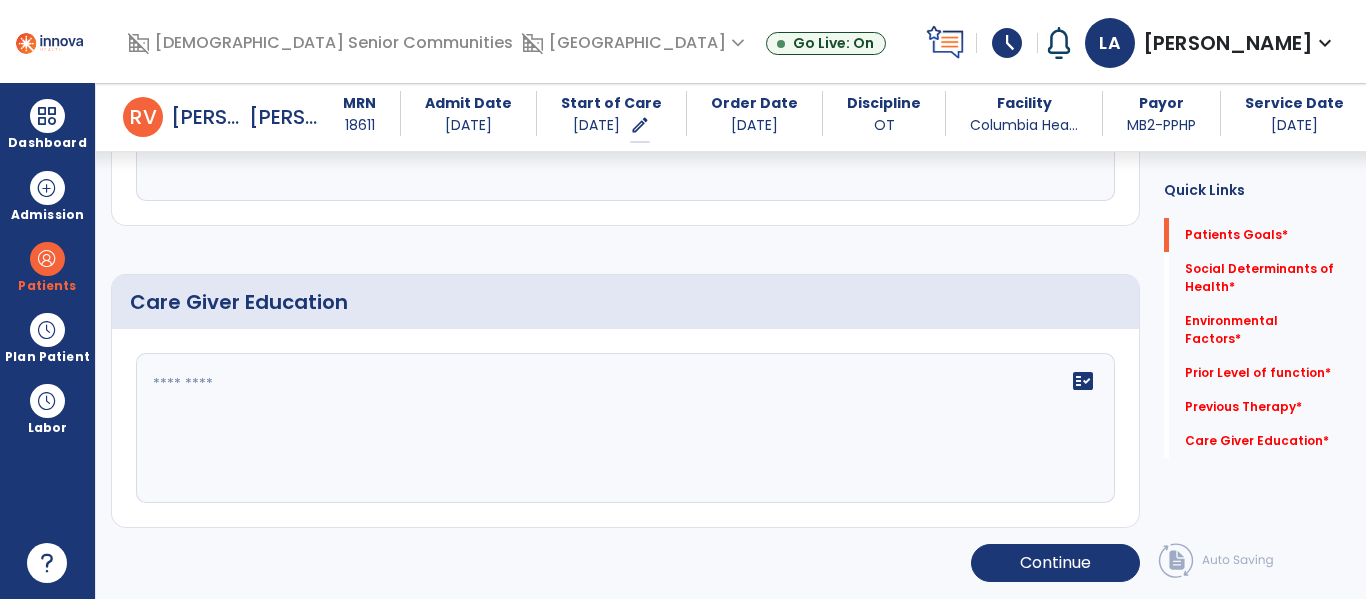scroll, scrollTop: 105, scrollLeft: 0, axis: vertical 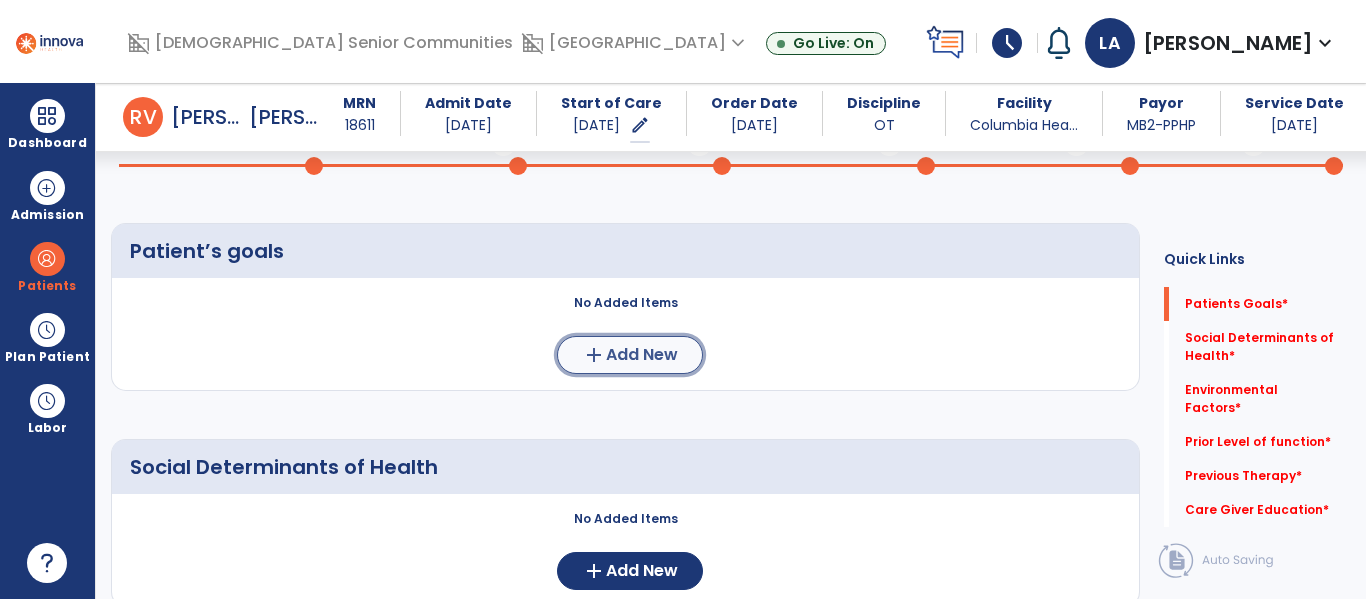click on "add  Add New" 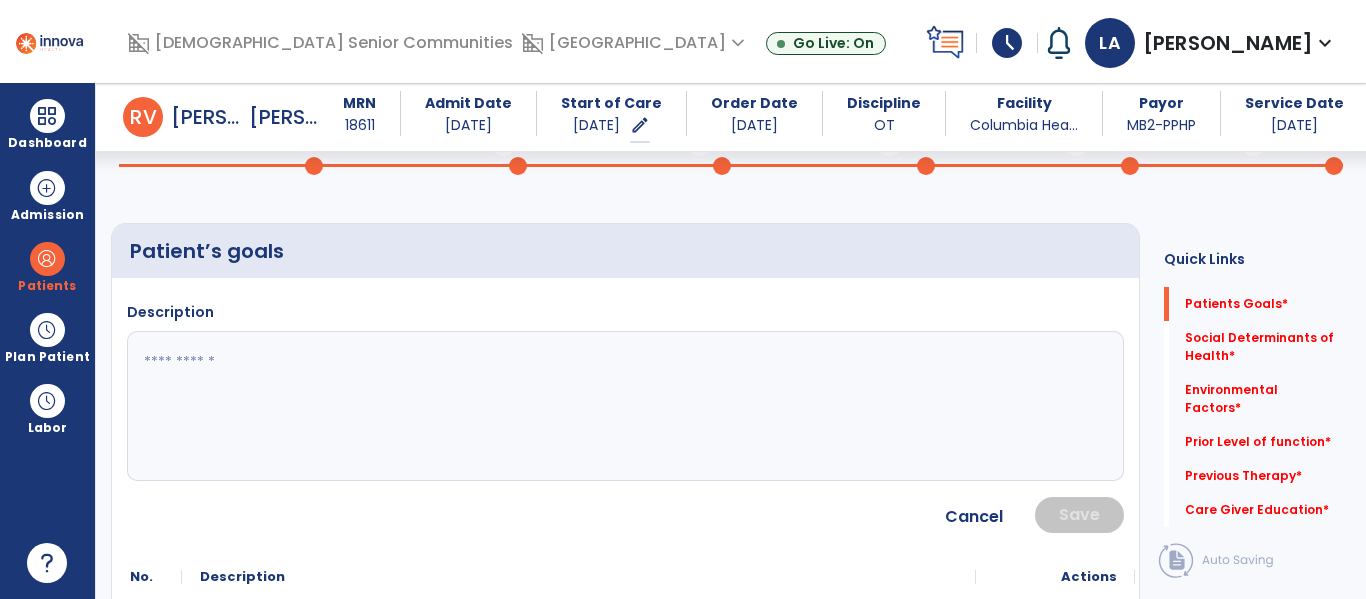 click 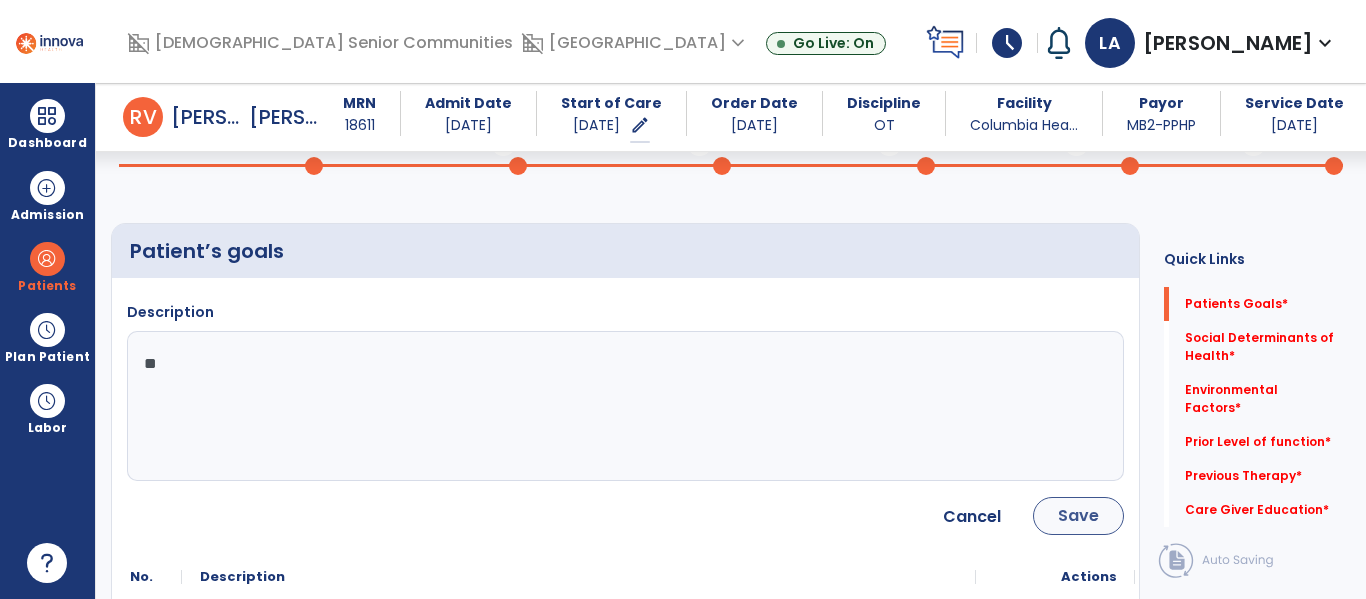 type on "**" 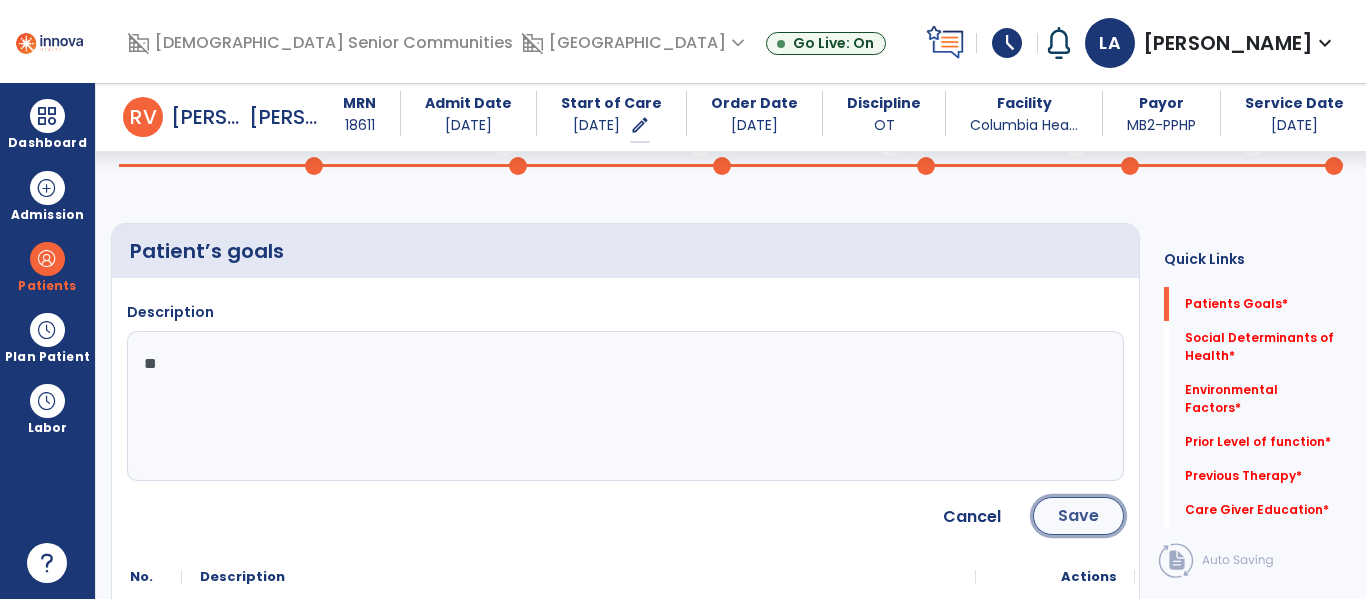 click on "Save" 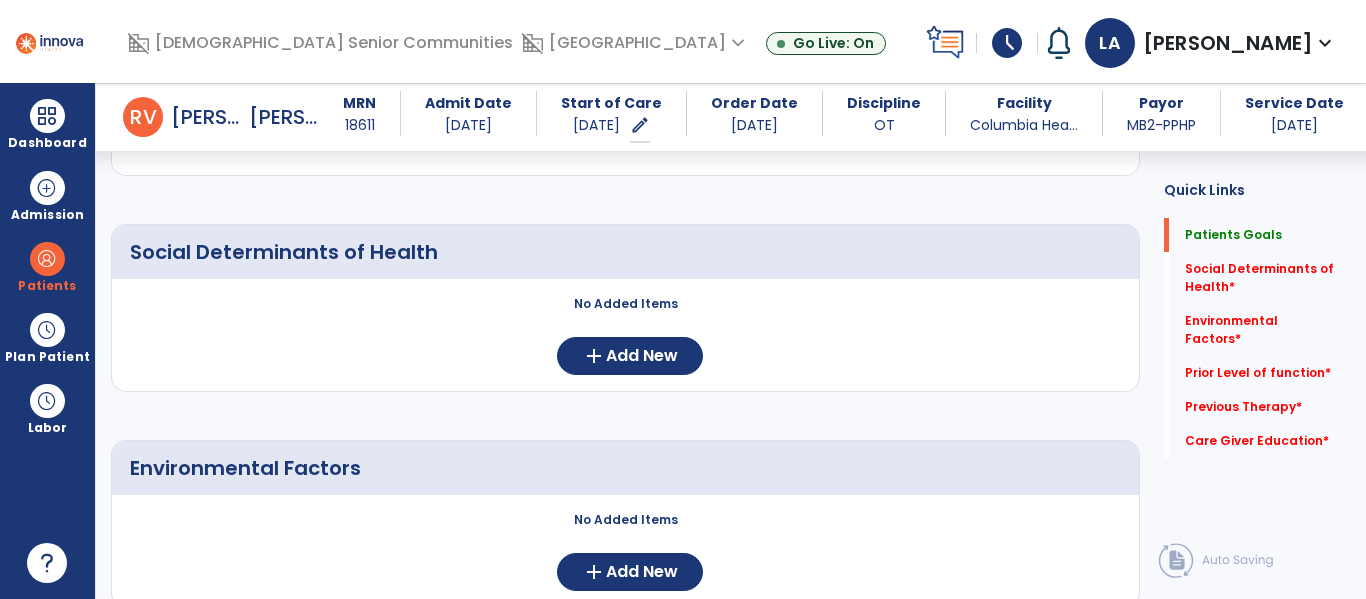 scroll, scrollTop: 439, scrollLeft: 0, axis: vertical 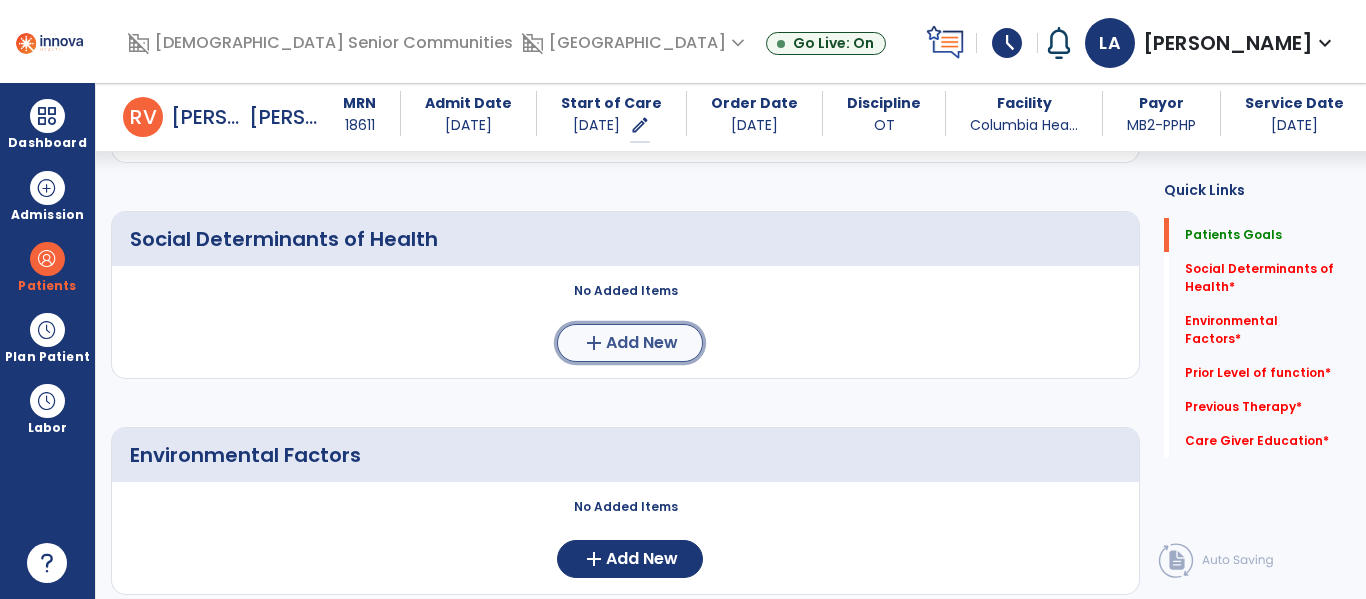 click on "Add New" 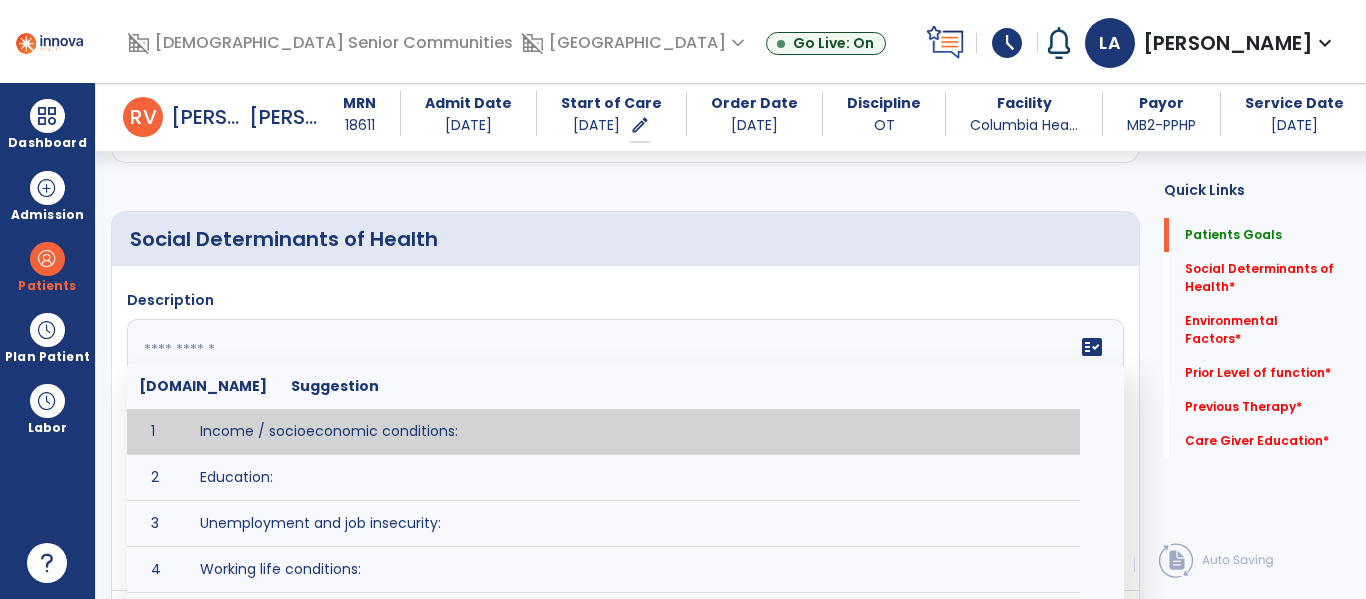 click on "fact_check  Sr.No Suggestion 1 Income / socioeconomic conditions:  2 Education:  3 Unemployment and job insecurity:  4 Working life conditions:  5 Food insecurity:  6 Housing, basic amenities and the environment:  7 Early childhood development:  8 Social inclusion and non-discrimination: 9 Structural conflict: 10 Access to affordable health services of decent quality:" 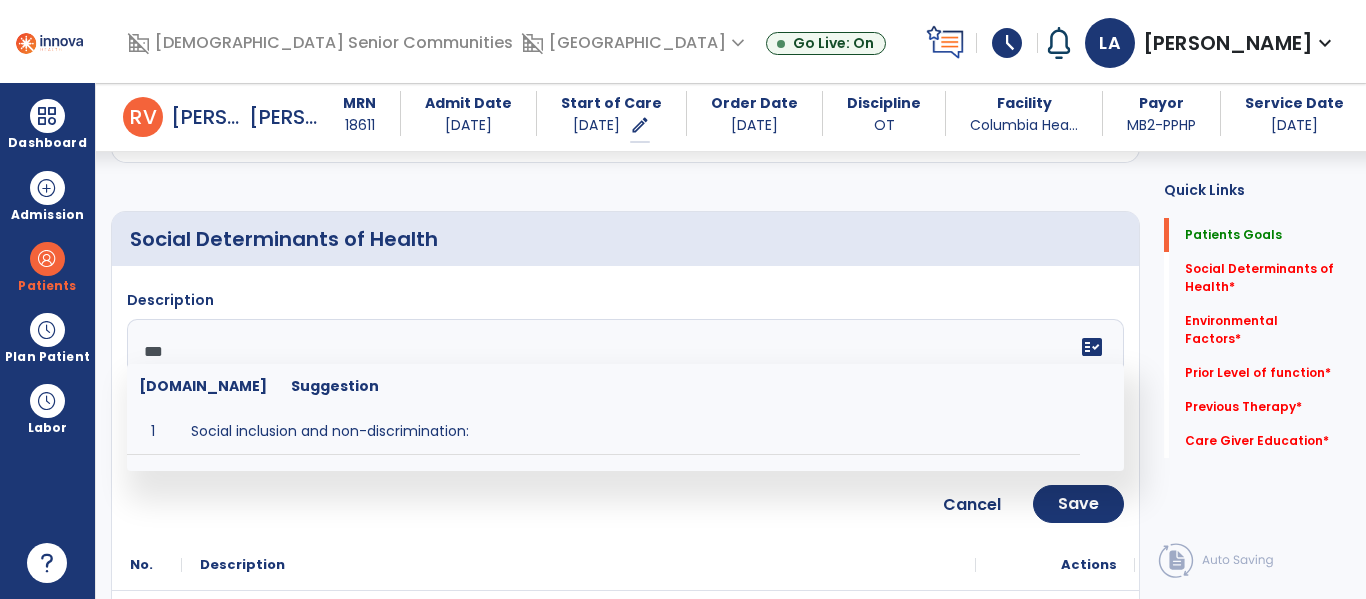 type on "****" 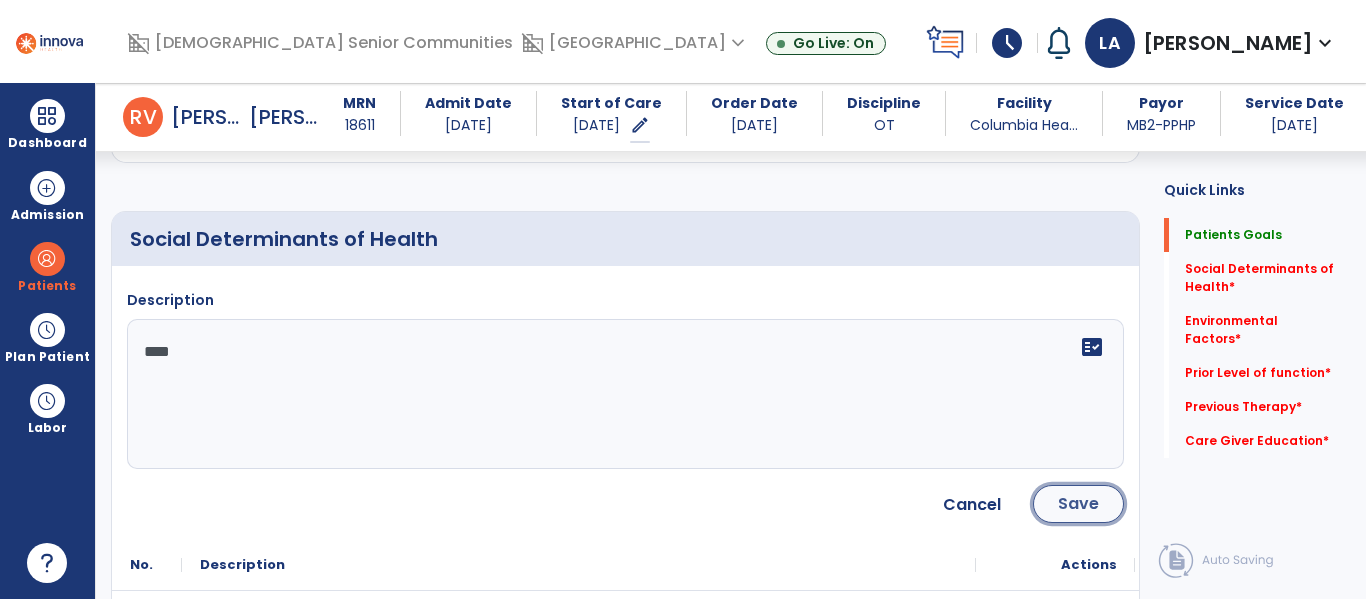 click on "Save" 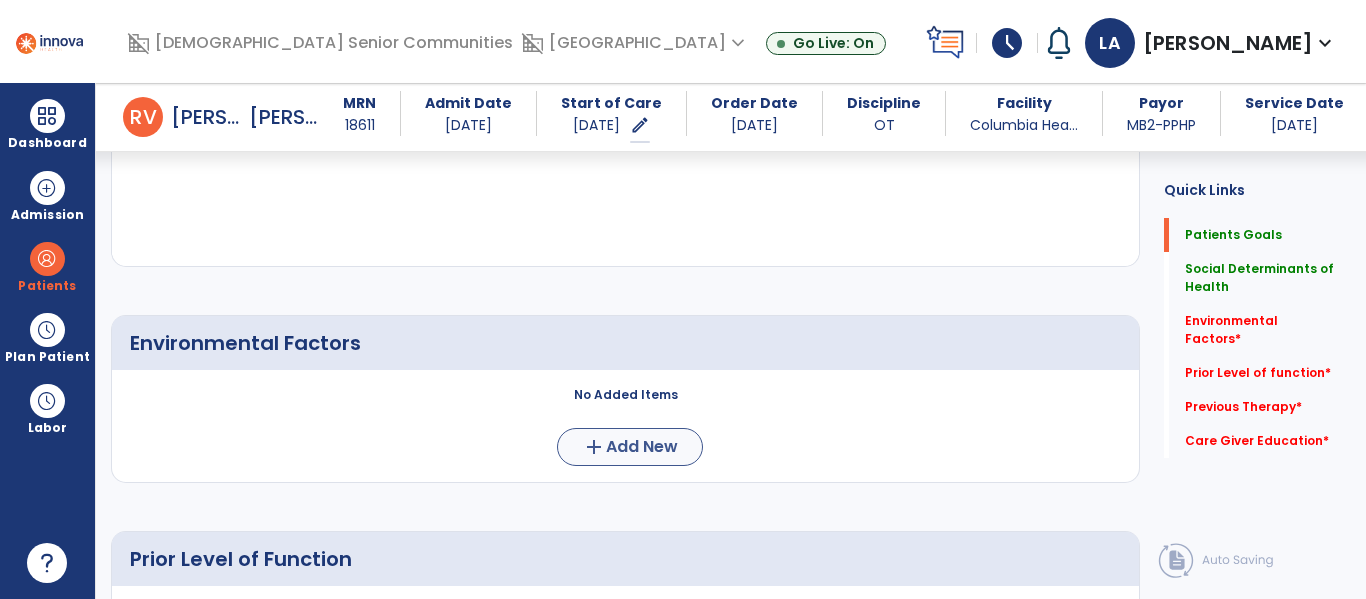 scroll, scrollTop: 669, scrollLeft: 0, axis: vertical 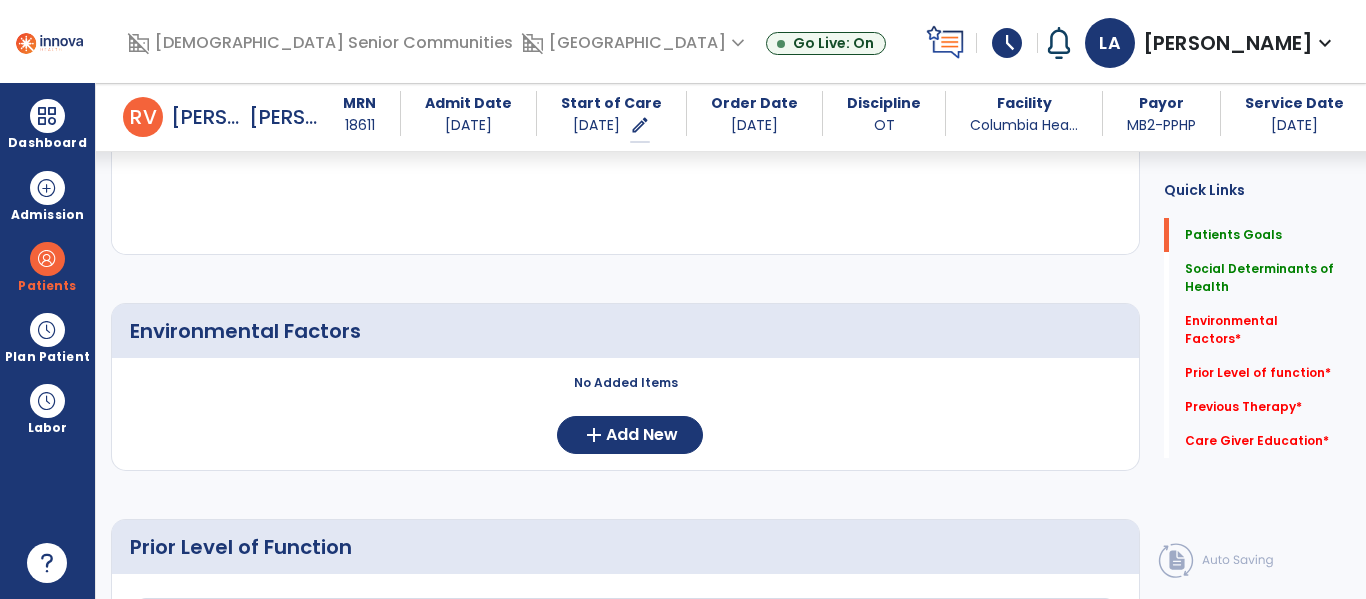 click on "No Added Items  add  Add New" 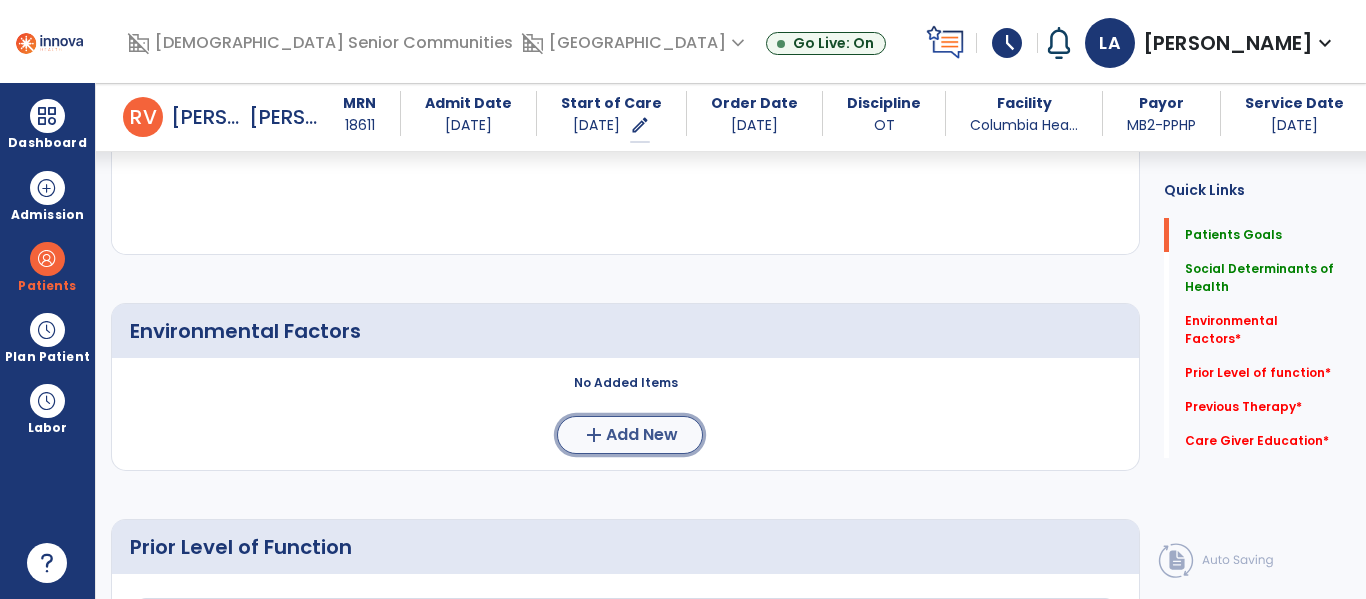 click on "Add New" 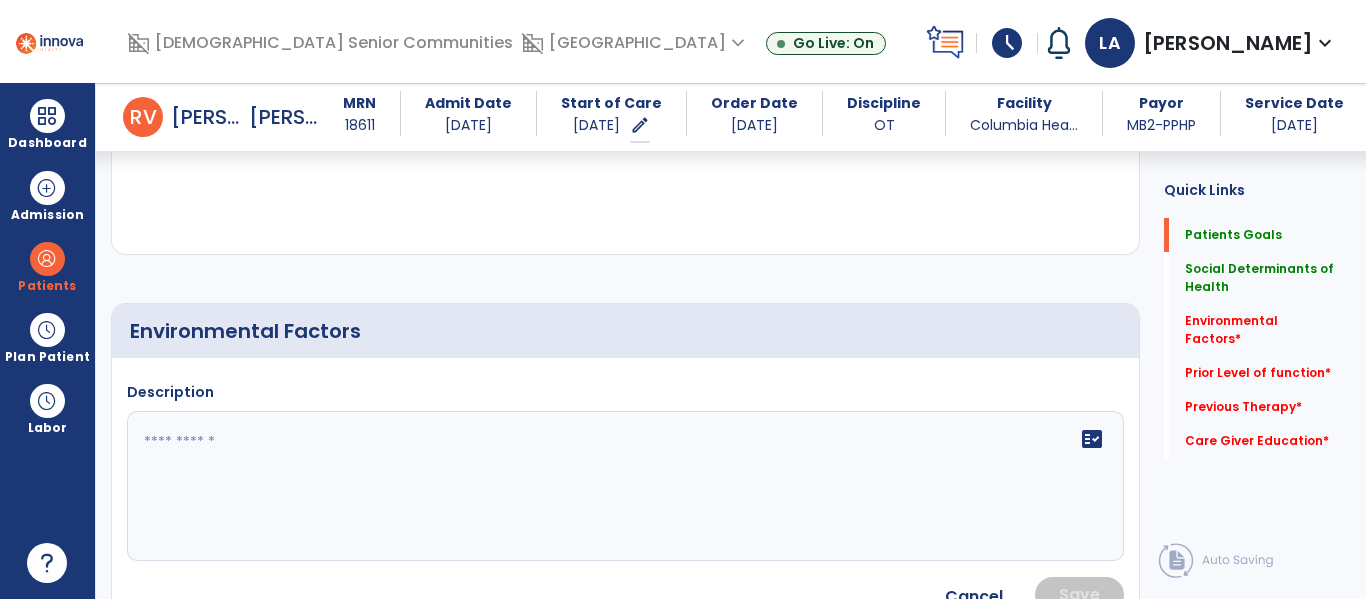 click 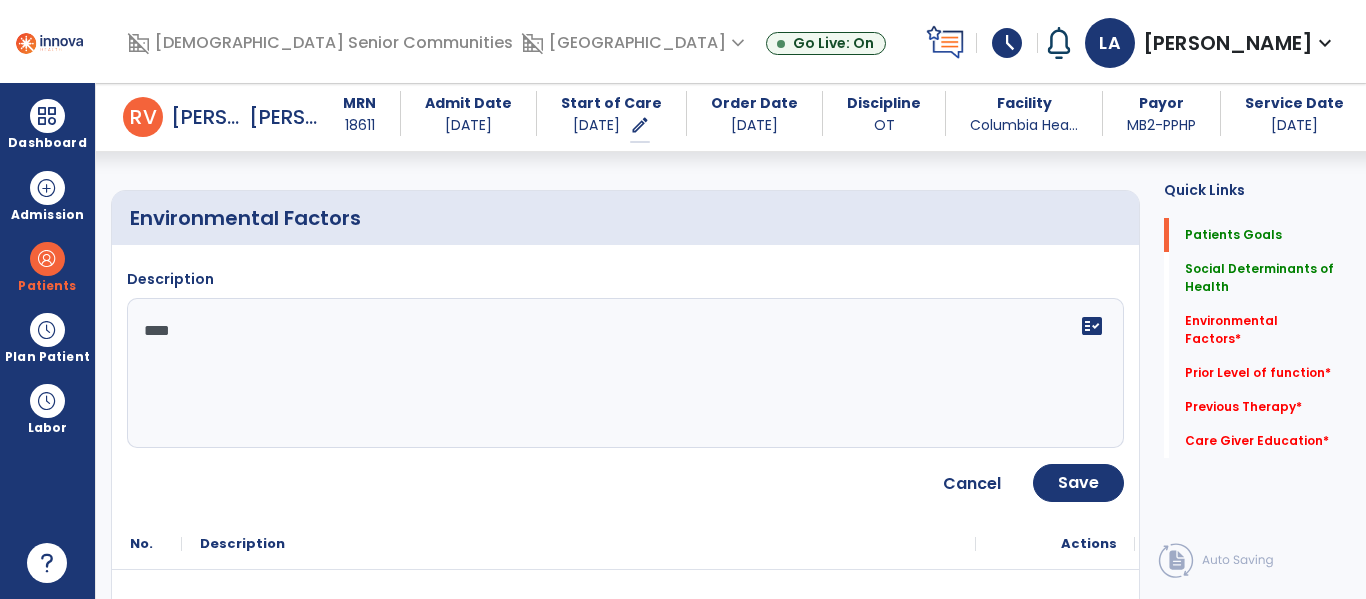scroll, scrollTop: 801, scrollLeft: 0, axis: vertical 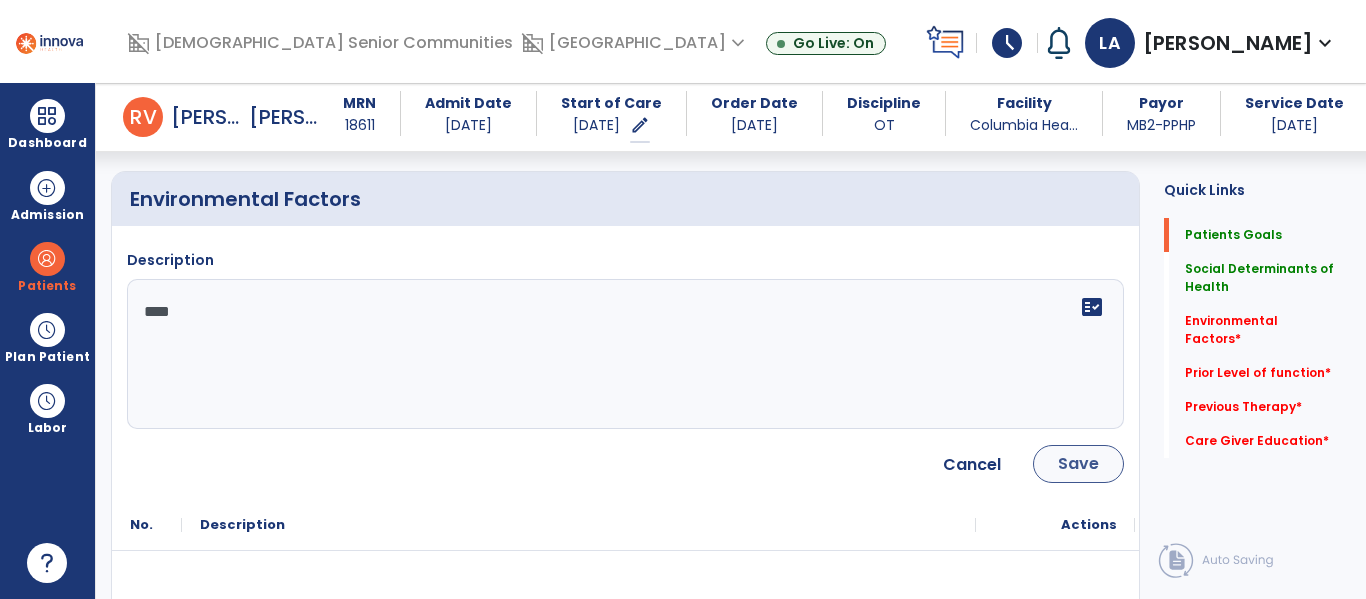 type on "****" 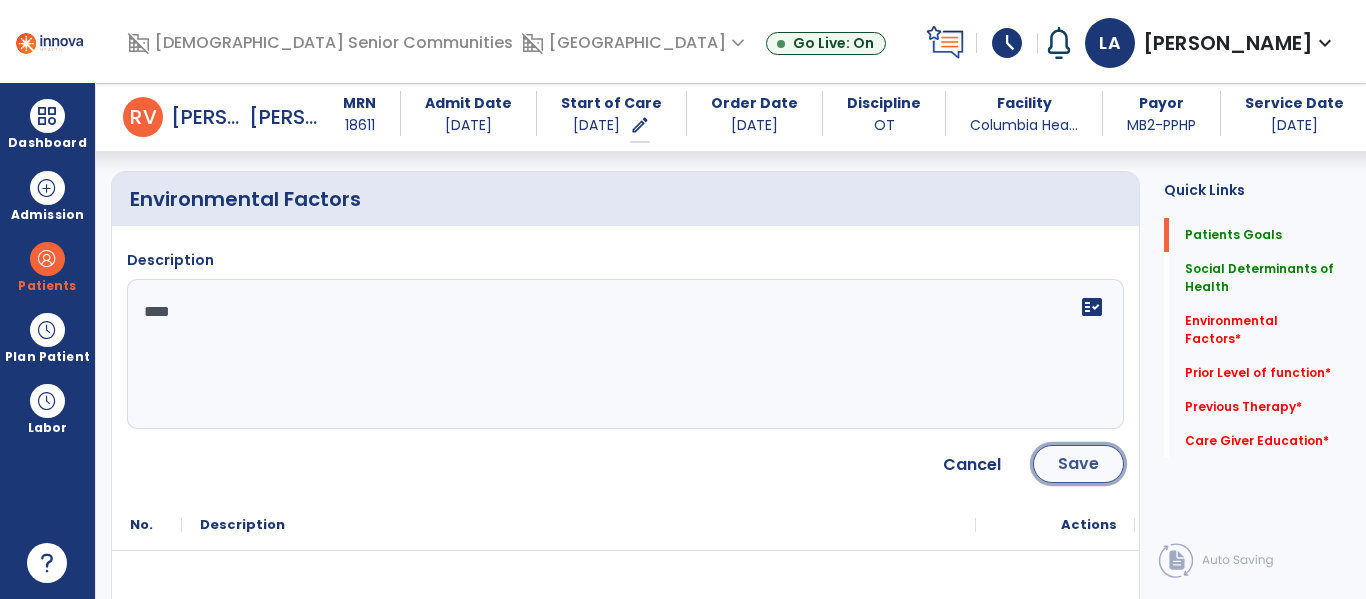 click on "Save" 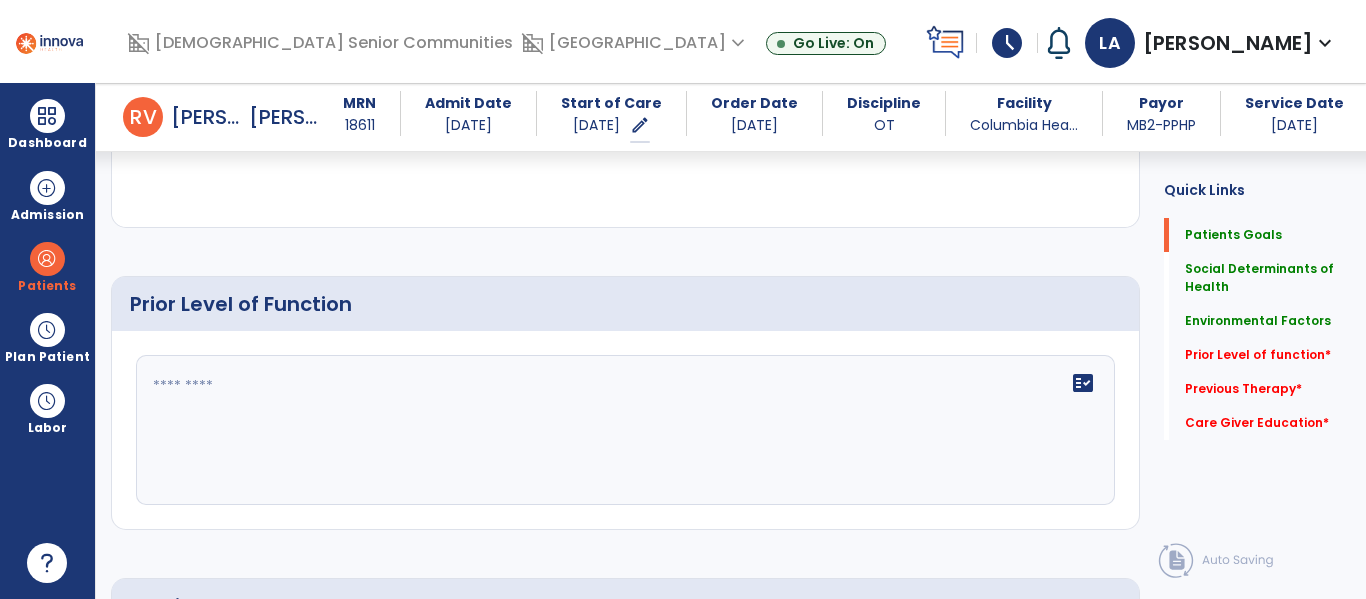 scroll, scrollTop: 1073, scrollLeft: 0, axis: vertical 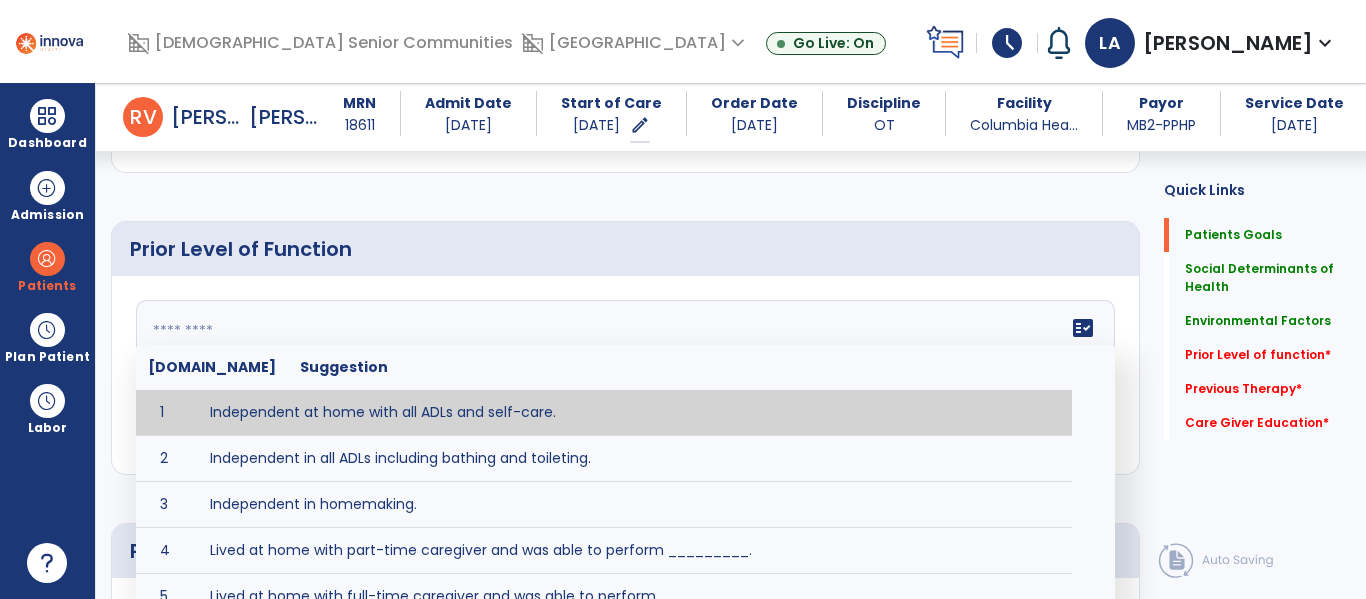 click 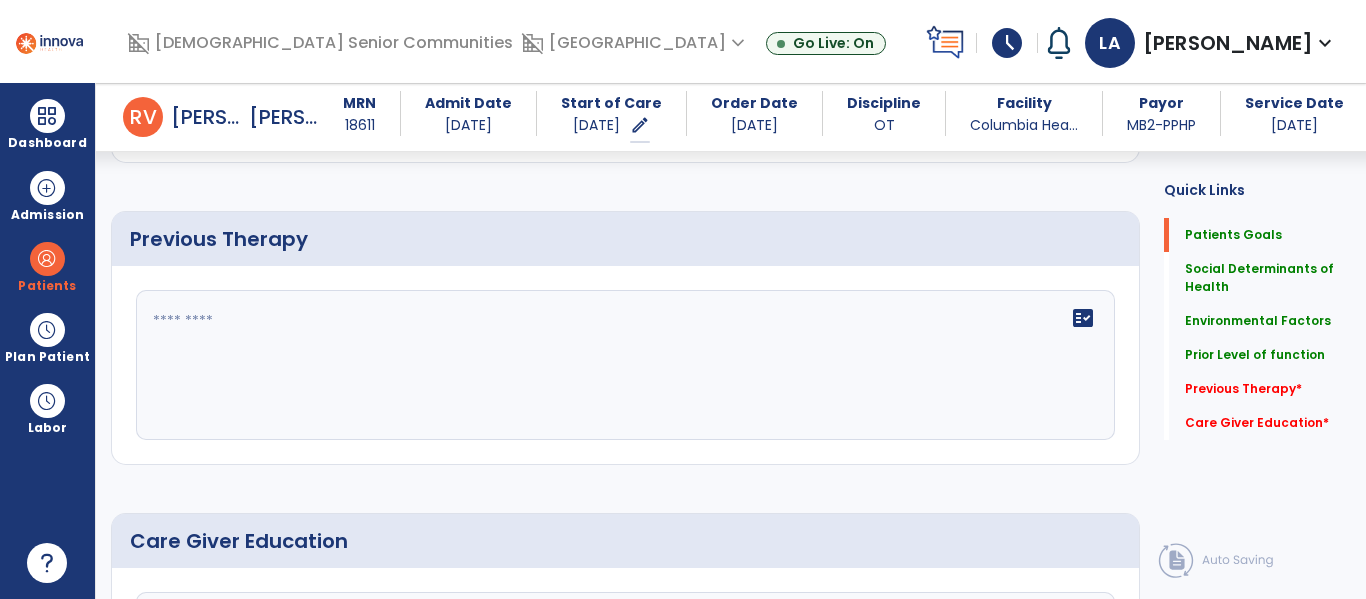 scroll, scrollTop: 1391, scrollLeft: 0, axis: vertical 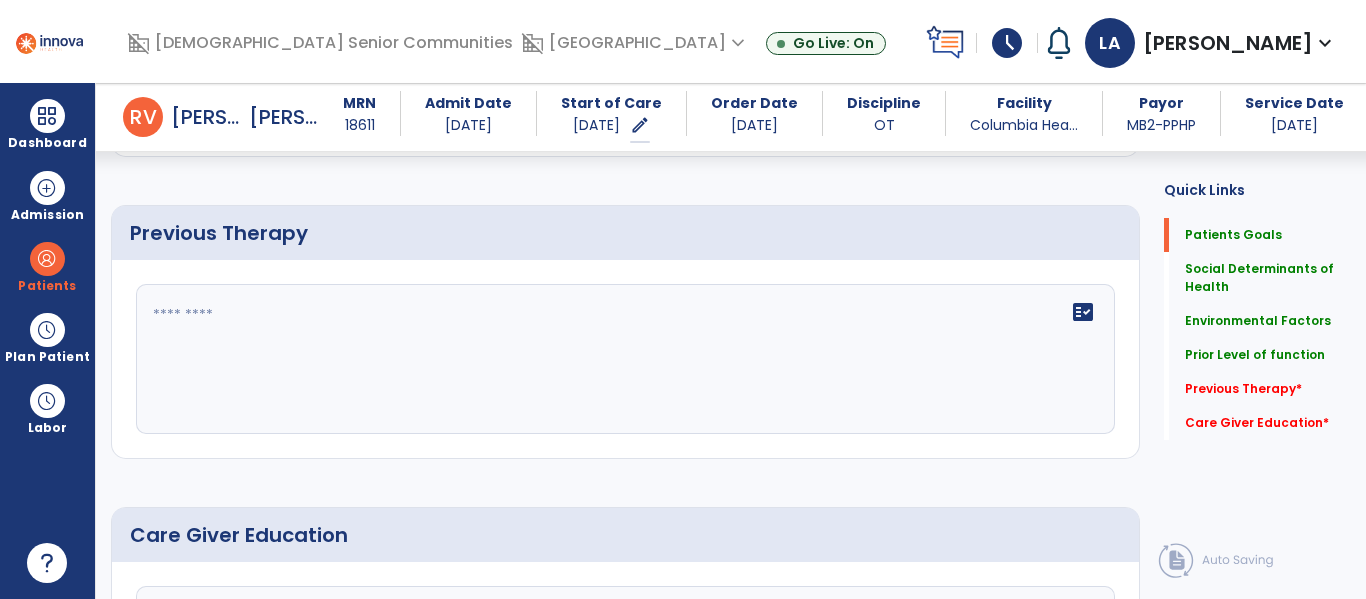 type on "**********" 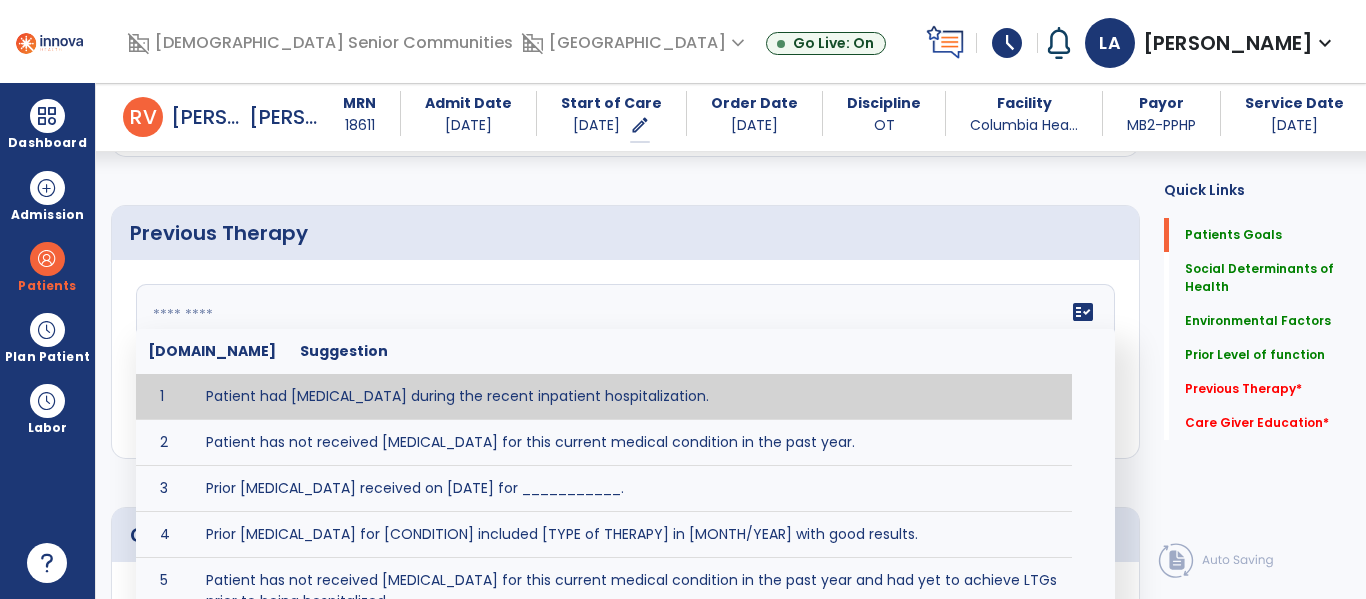 click on "fact_check  Sr.No Suggestion 1 Patient had occupational therapy during the recent inpatient hospitalization. 2 Patient has not received Occupational Therapy for this current medical condition in the past year. 3 Prior Occupational Therapy received on [DATE] for ___________. 4 Prior Occupational Therapy for [CONDITION] included [TYPE of THERAPY] in [MONTH/YEAR] with good results. 5 Patient has not received Occupational Therapy for this current medical condition in the past year and had yet to achieve LTGs prior to being hospitalized. 6 Prior to this recent hospitalization, the patient had been on therapy case load for [TIME]and was still working to achieve LTGs before being hospitalized." 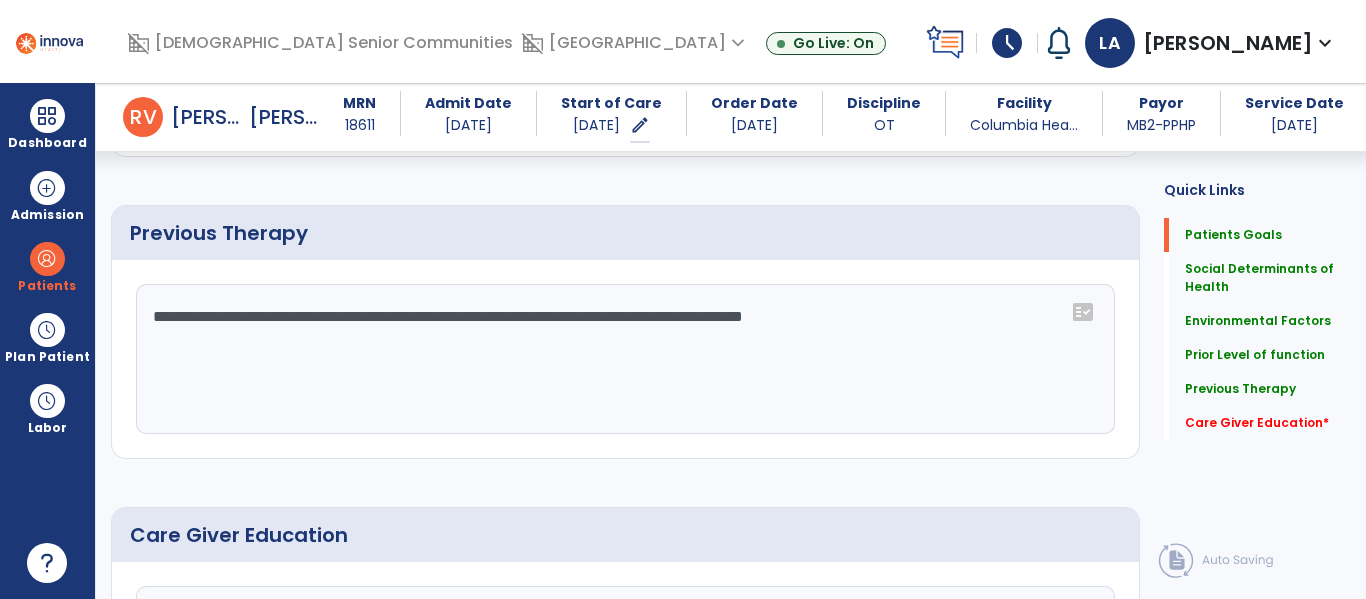 drag, startPoint x: 275, startPoint y: 316, endPoint x: 326, endPoint y: 328, distance: 52.392746 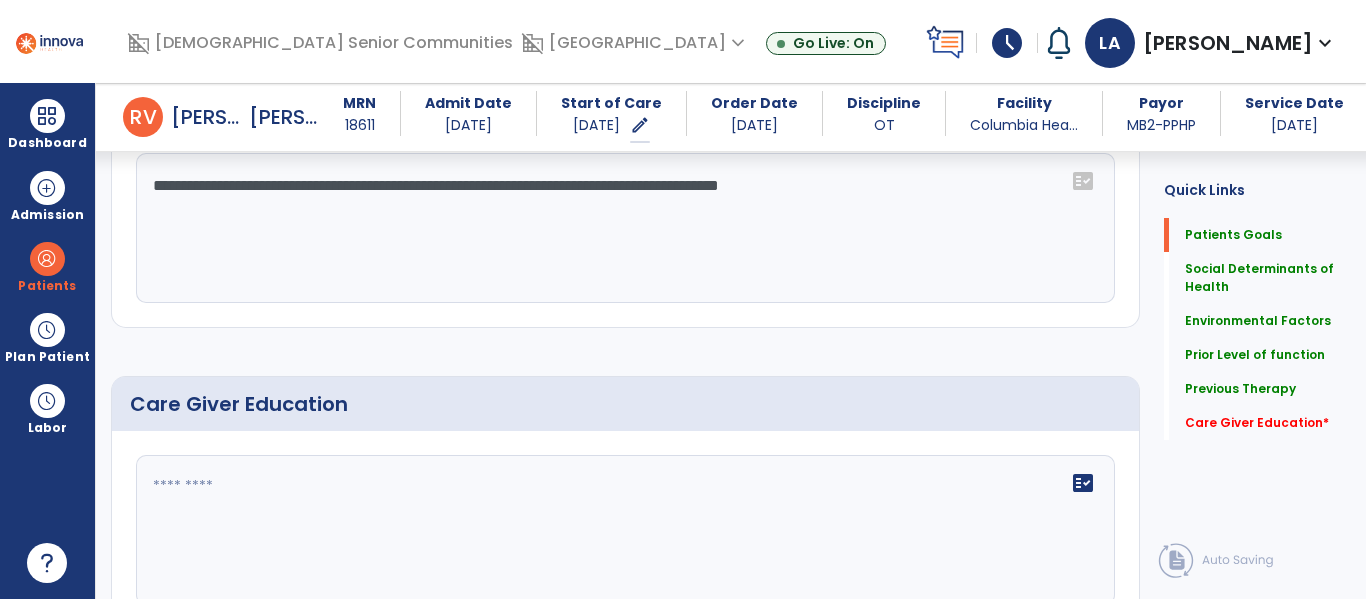 scroll, scrollTop: 1614, scrollLeft: 0, axis: vertical 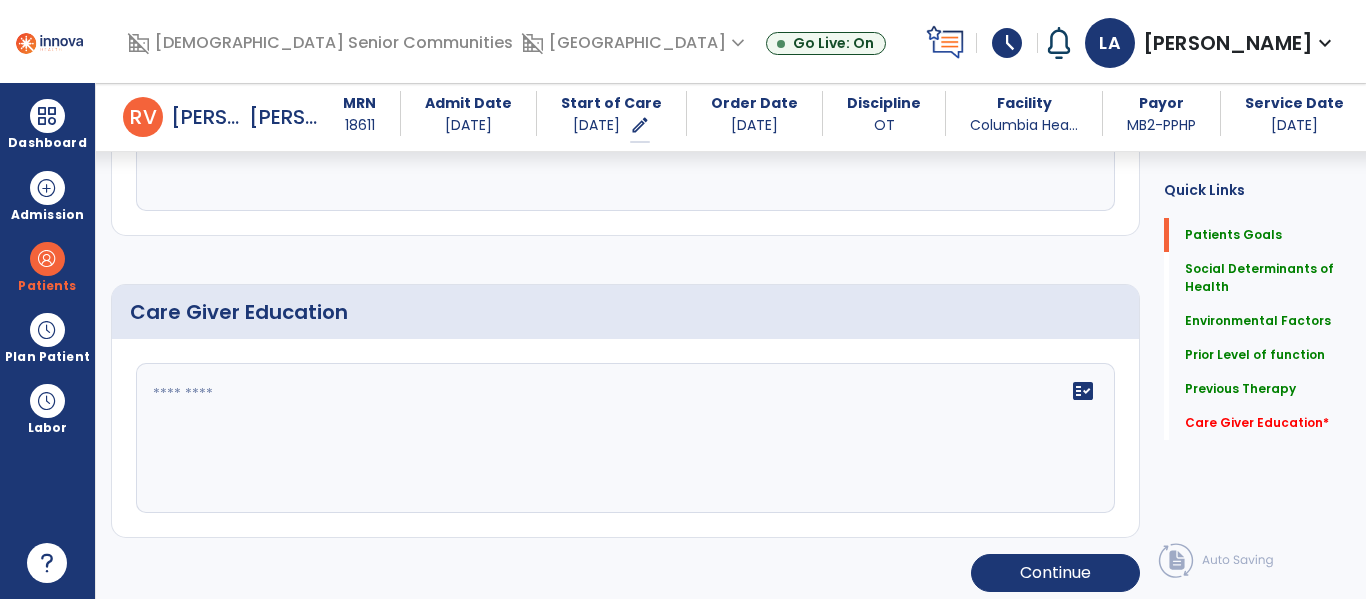 type on "**********" 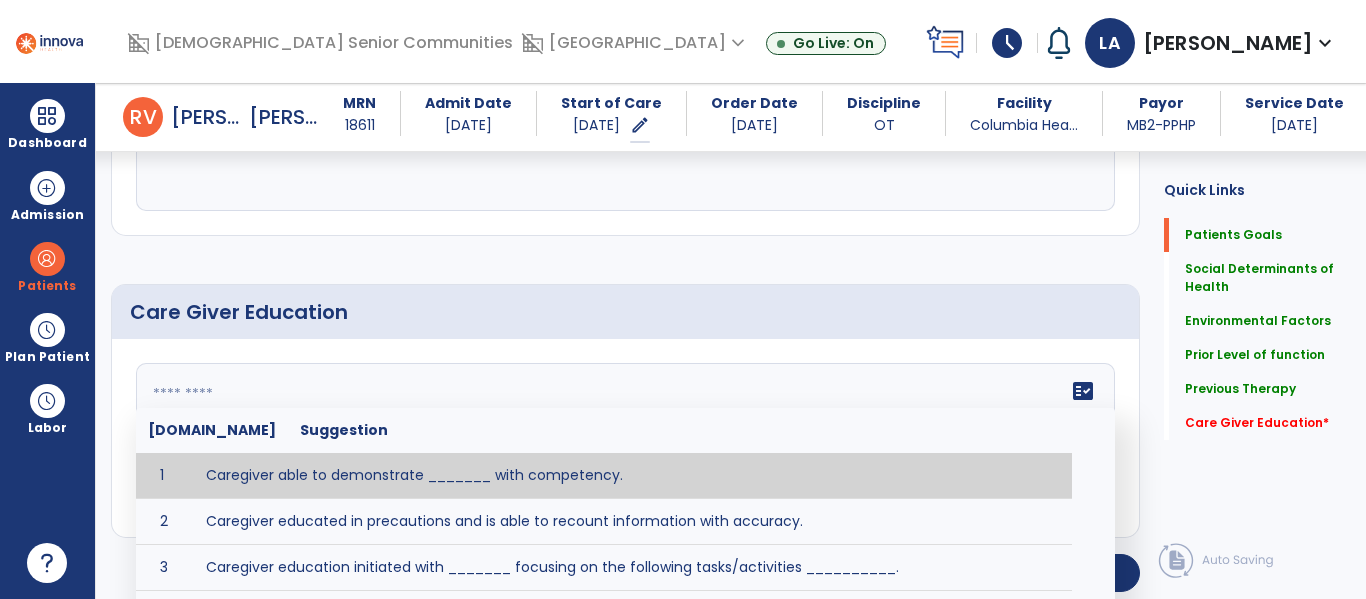 click on "fact_check  Sr.No Suggestion 1 Caregiver able to demonstrate _______ with competency. 2 Caregiver educated in precautions and is able to recount information with accuracy. 3 Caregiver education initiated with _______ focusing on the following tasks/activities __________. 4 Home exercise program initiated with caregiver focusing on __________. 5 Patient educated in precautions and is able to recount information with [VALUE]% accuracy." 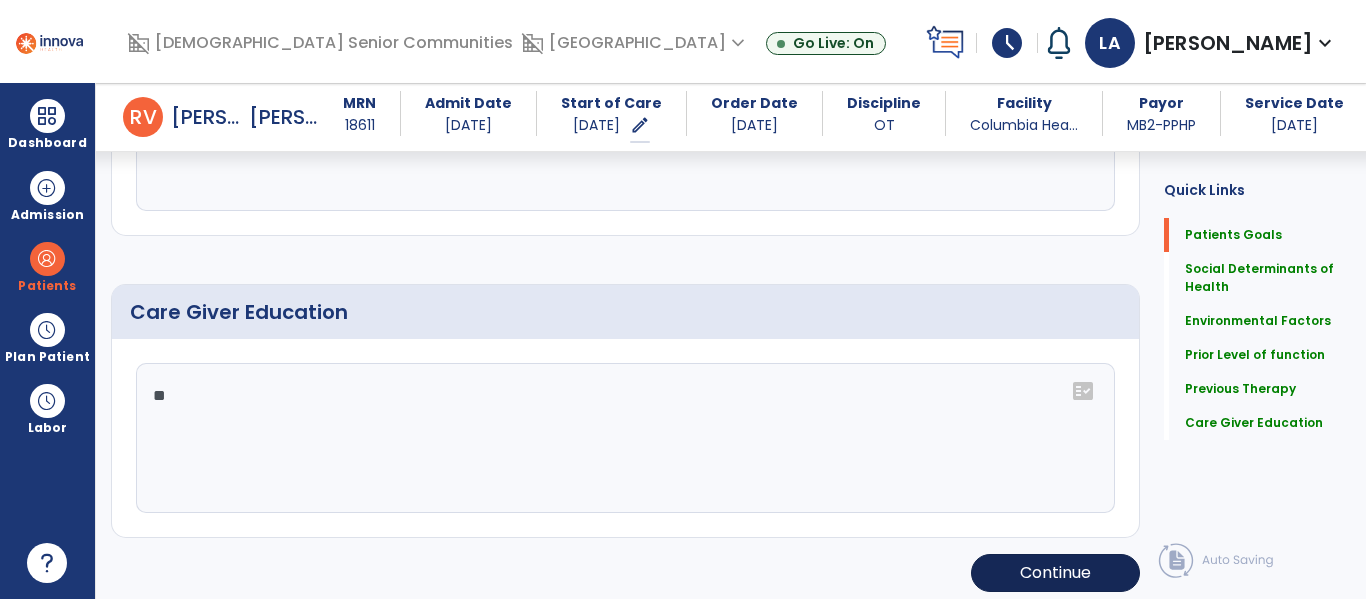 type on "**" 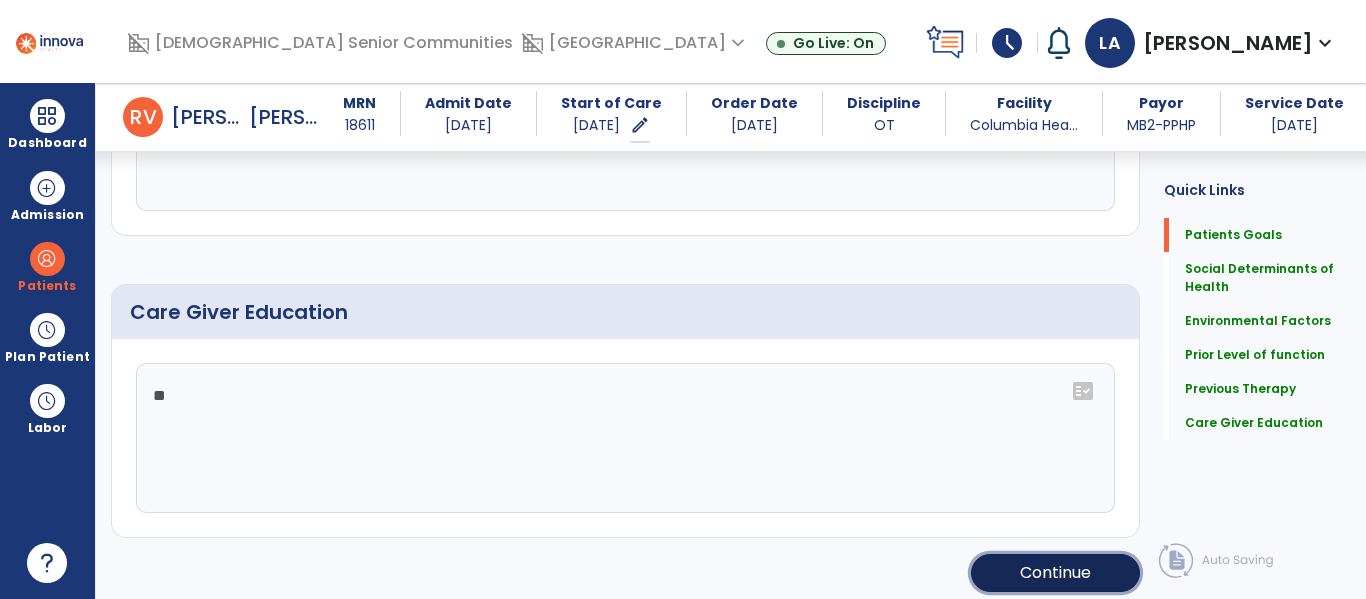 click on "Continue" 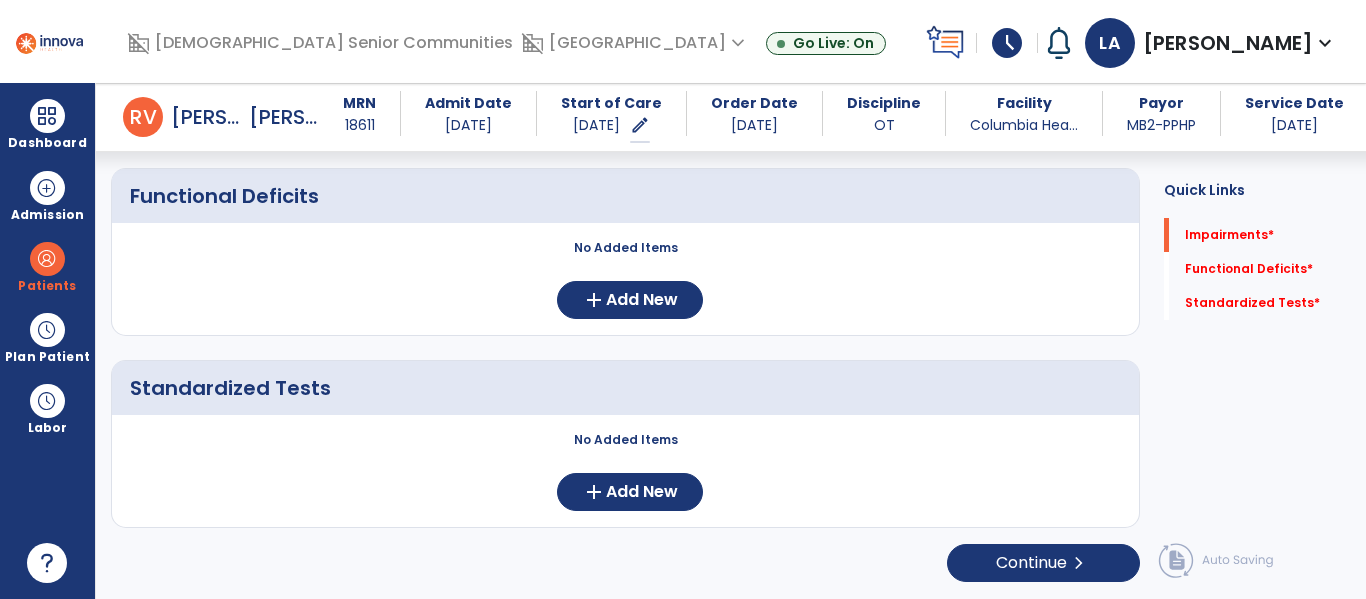 scroll, scrollTop: 0, scrollLeft: 0, axis: both 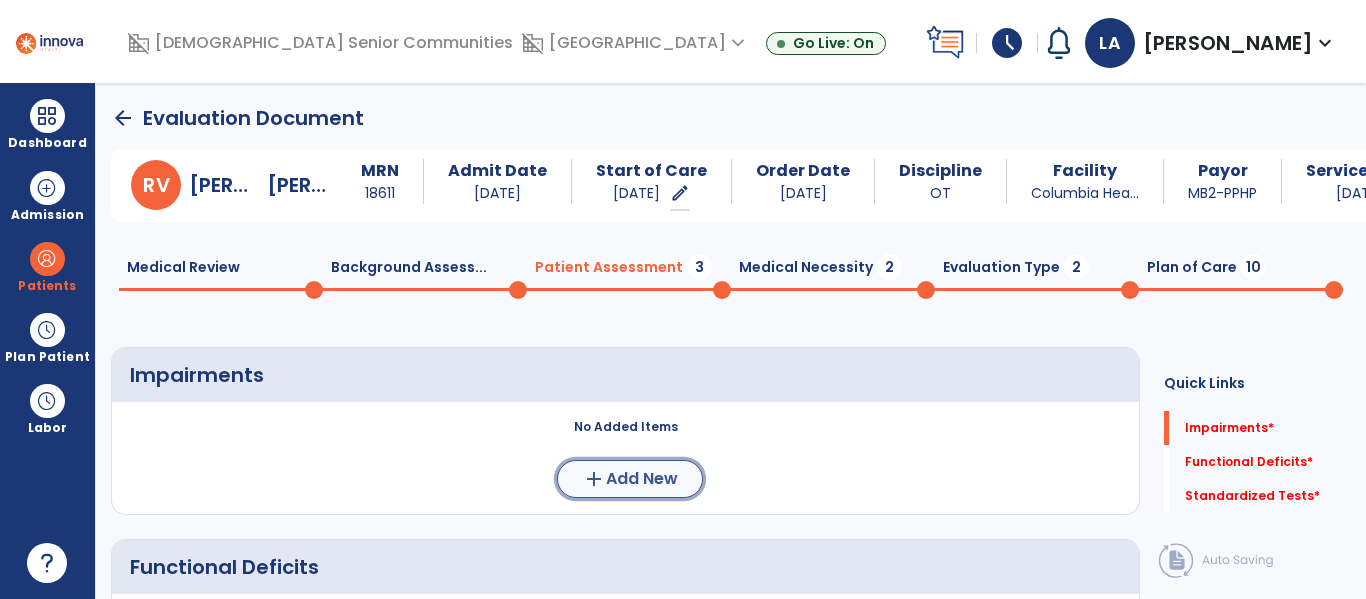 click on "Add New" 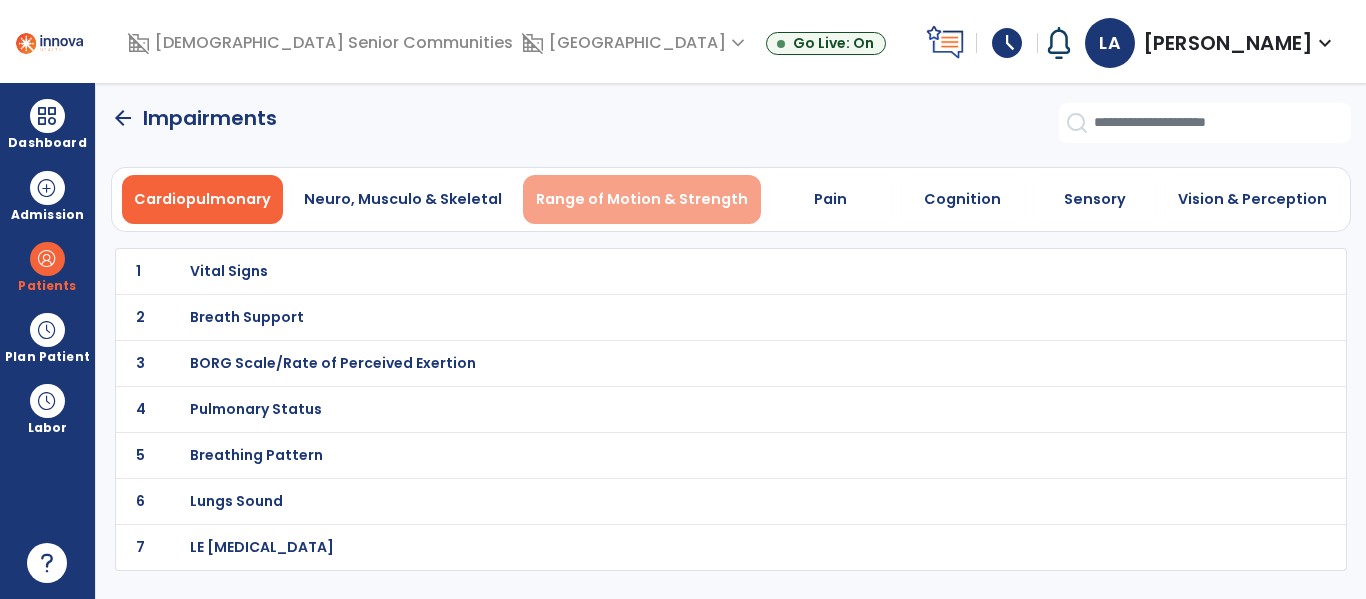 click on "Range of Motion & Strength" at bounding box center [642, 199] 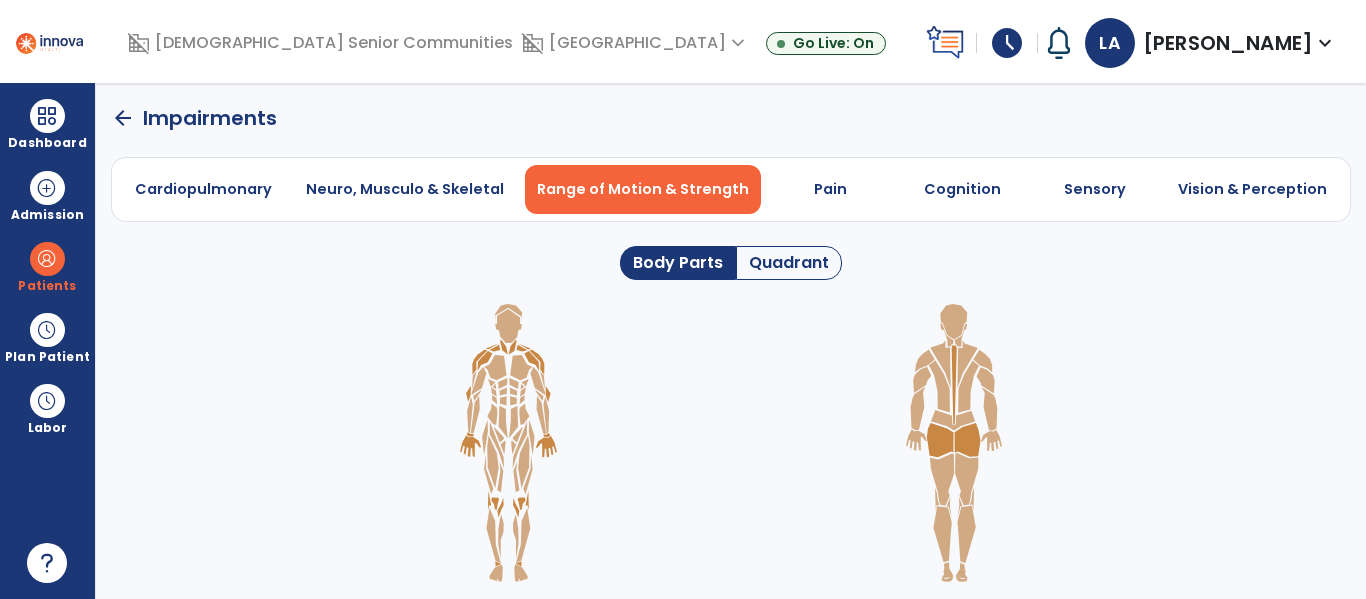click on "Quadrant" 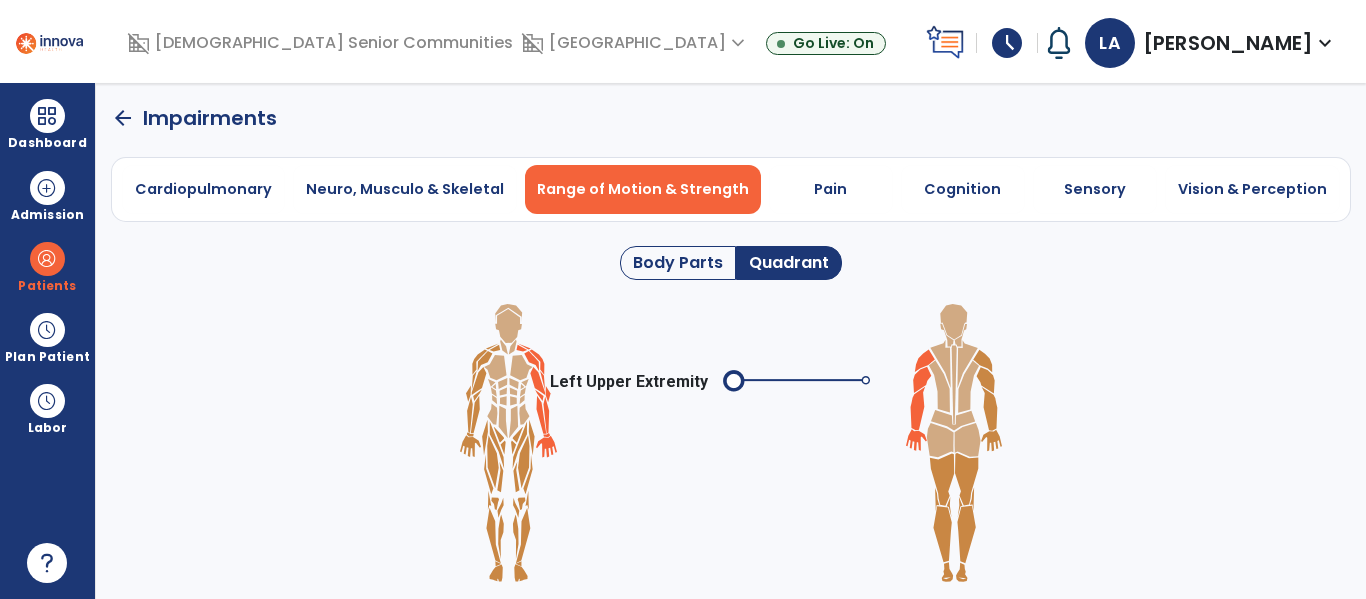 click 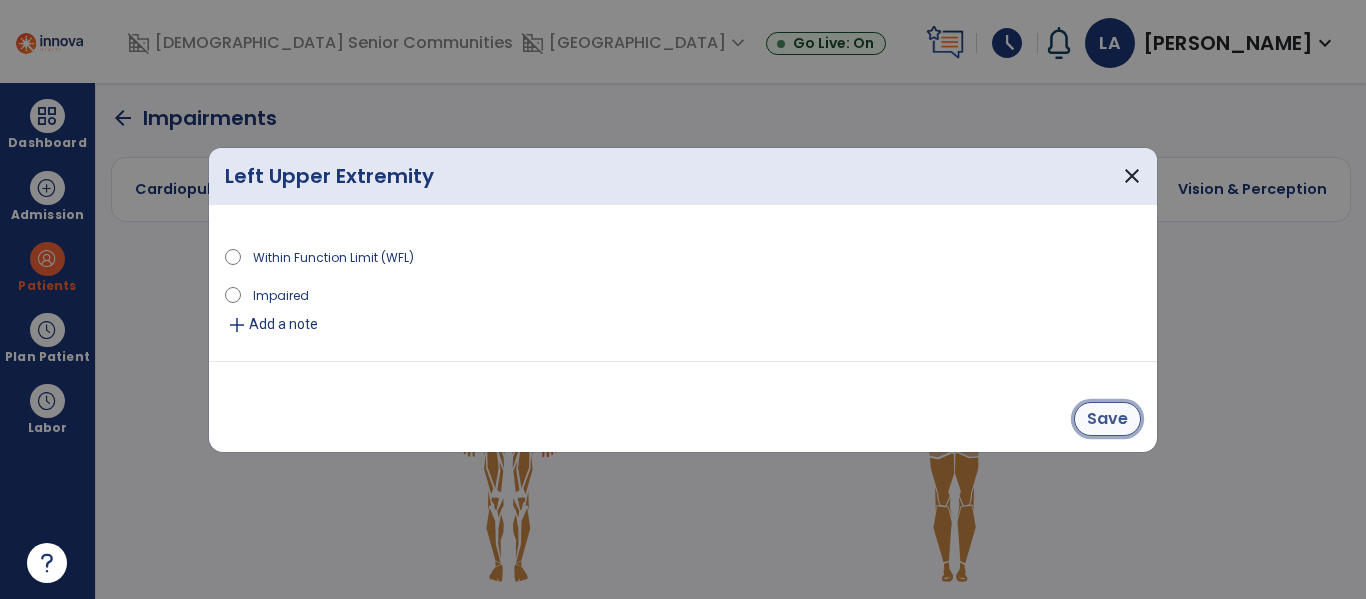 click on "Left Upper Extremity   close     Within Function Limit (WFL)    Impaired add Add a note Save" at bounding box center [683, 299] 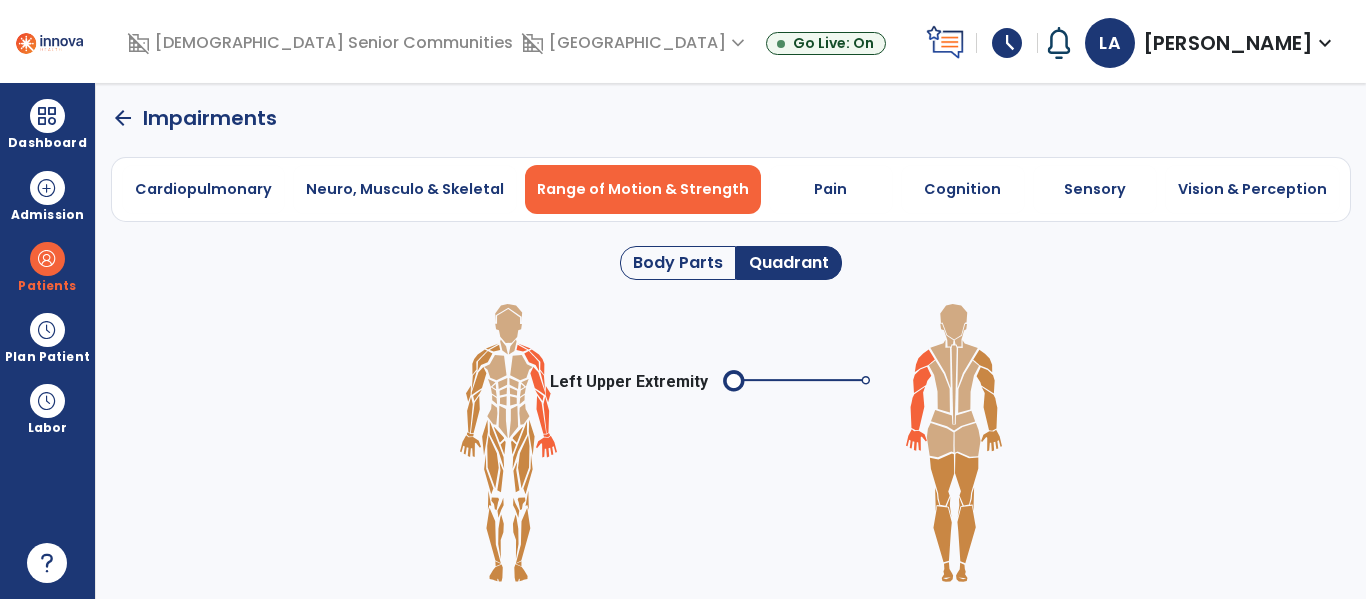 click 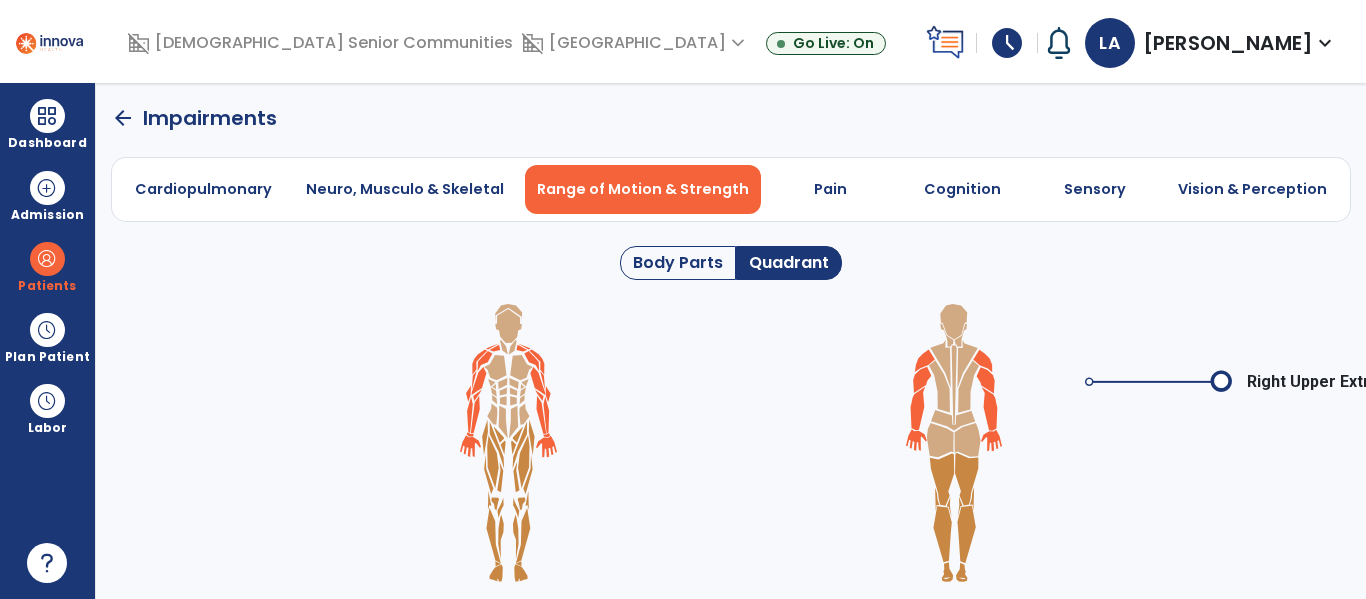 click 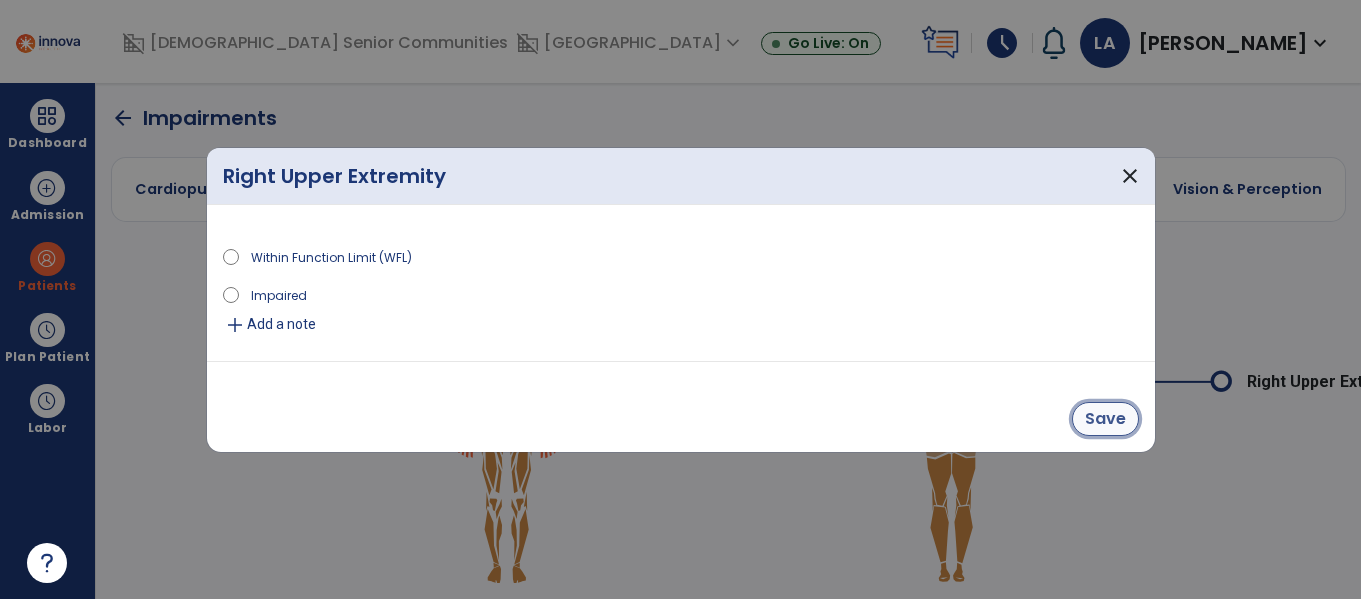 click on "Save" at bounding box center [1105, 419] 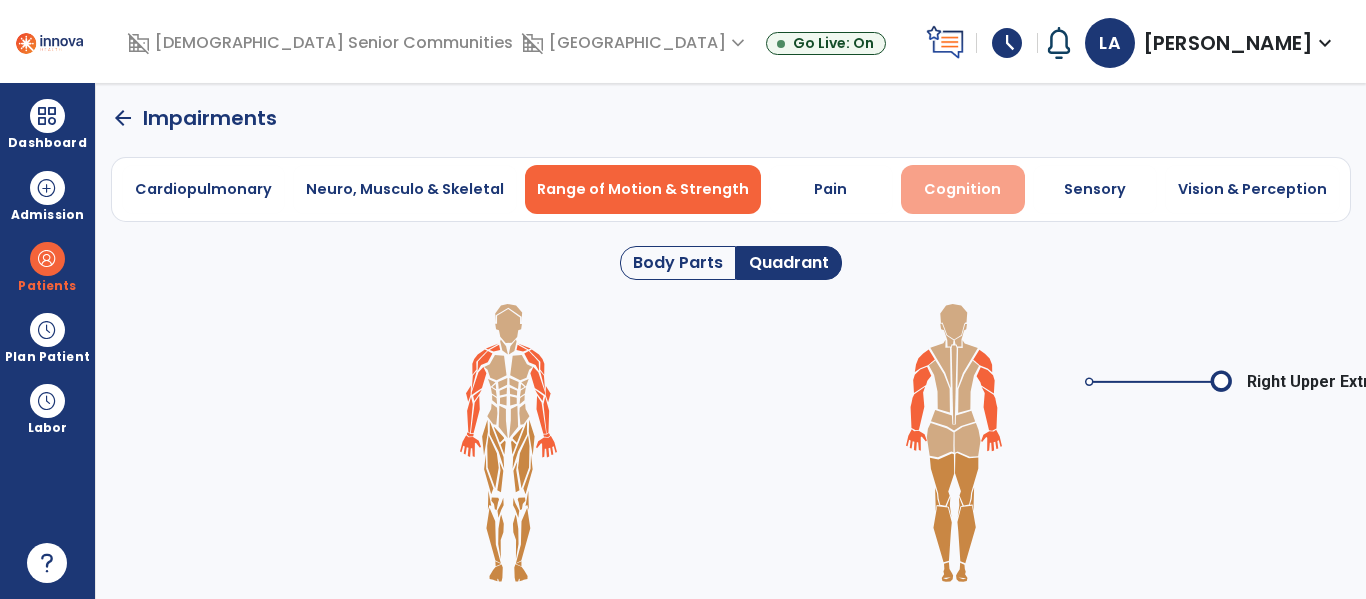 click on "Cognition" at bounding box center (963, 189) 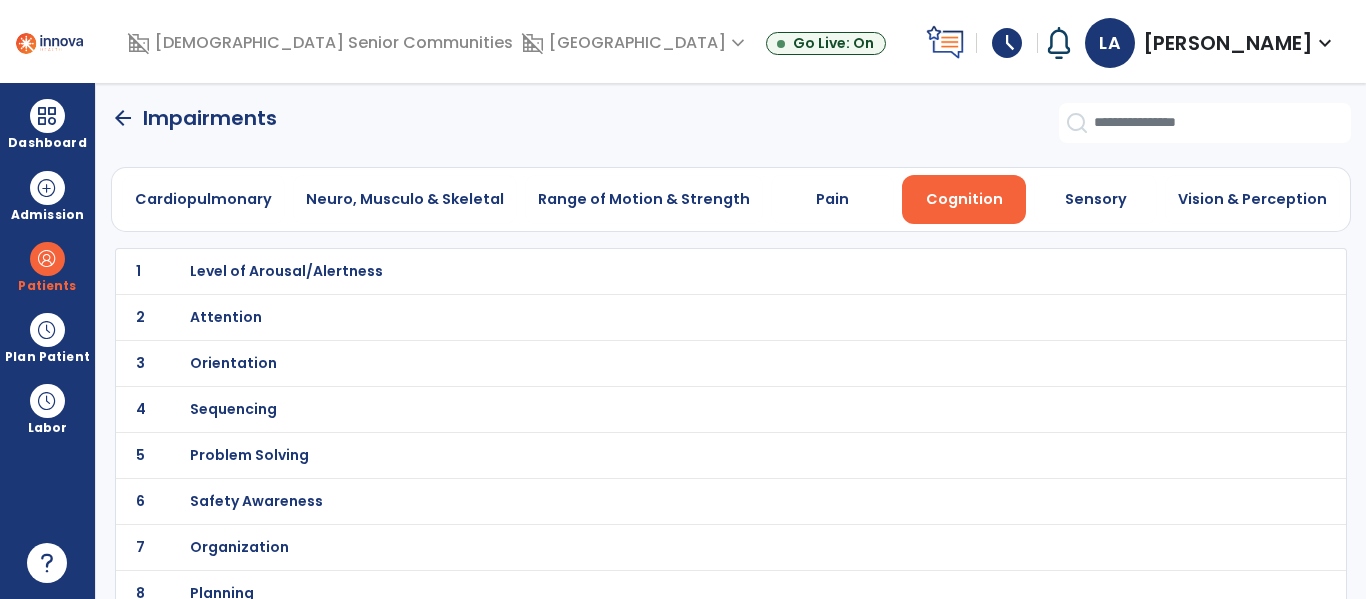 click on "Level of Arousal/Alertness" at bounding box center [286, 271] 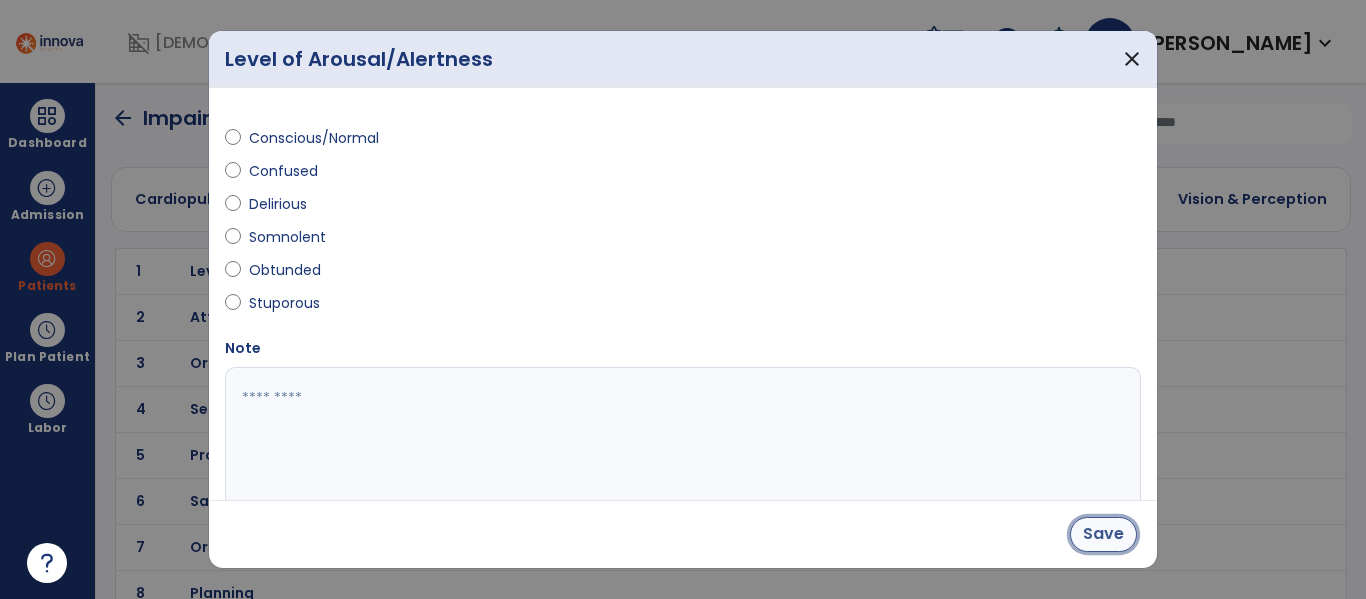 click on "Save" at bounding box center [1103, 534] 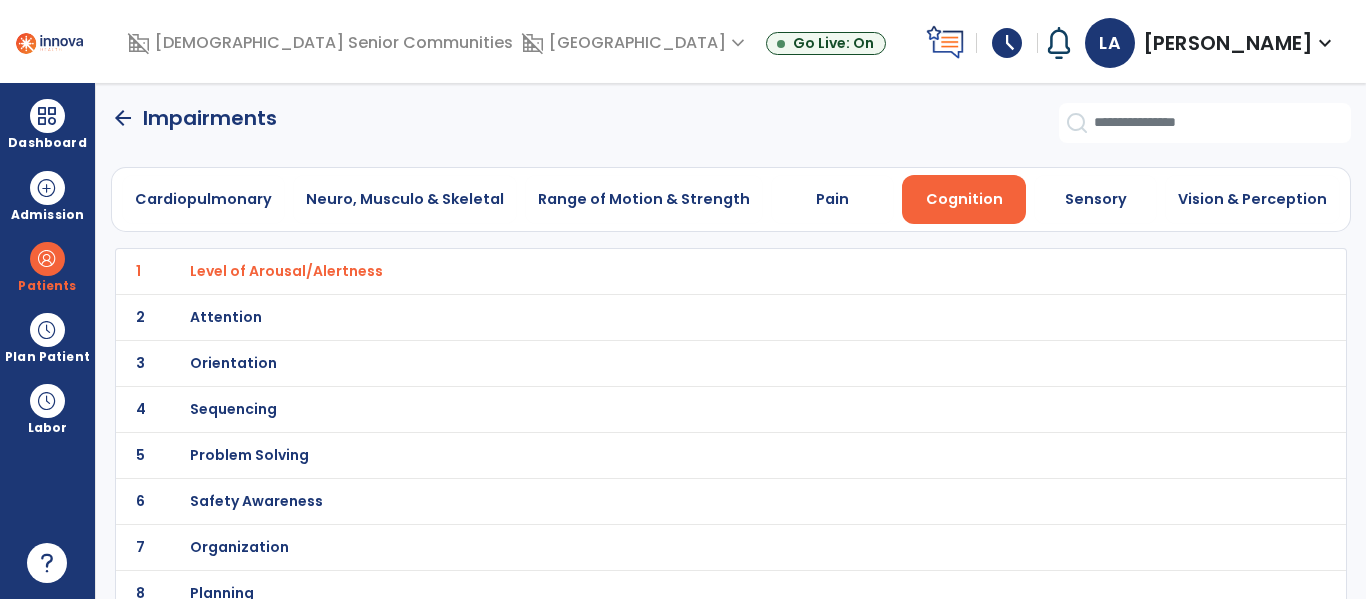 click on "Orientation" at bounding box center [286, 271] 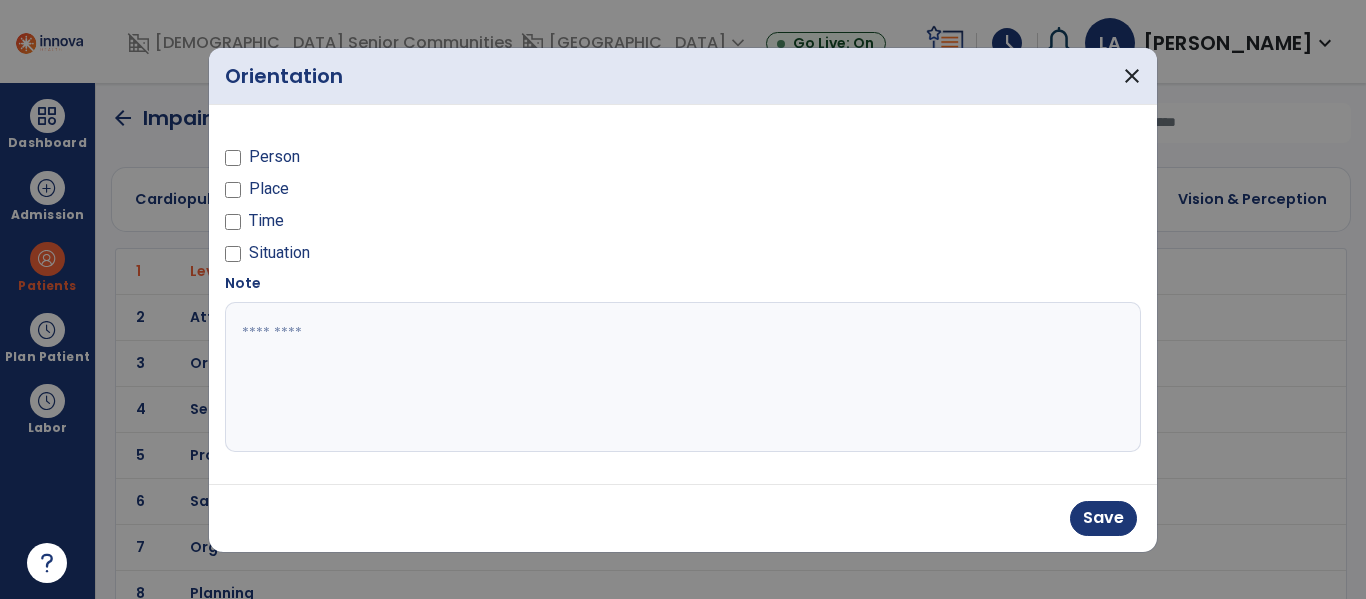 click on "Save" at bounding box center [683, 518] 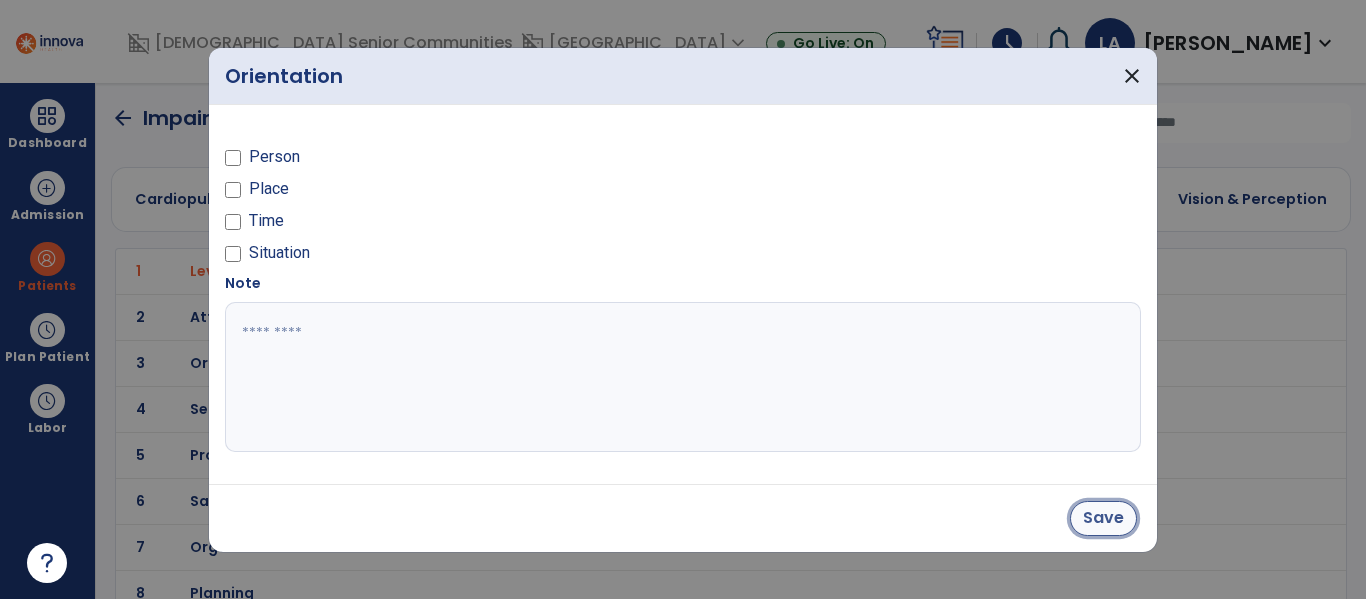 click on "Save" at bounding box center [1103, 518] 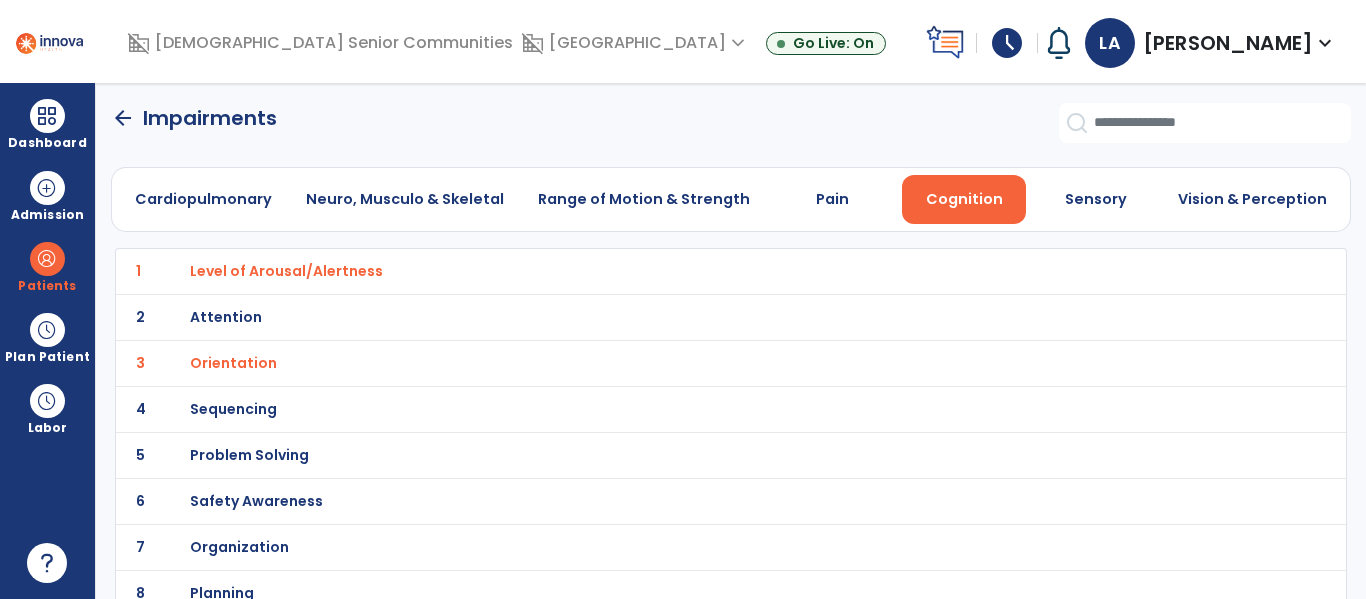 click on "Problem Solving" at bounding box center (286, 271) 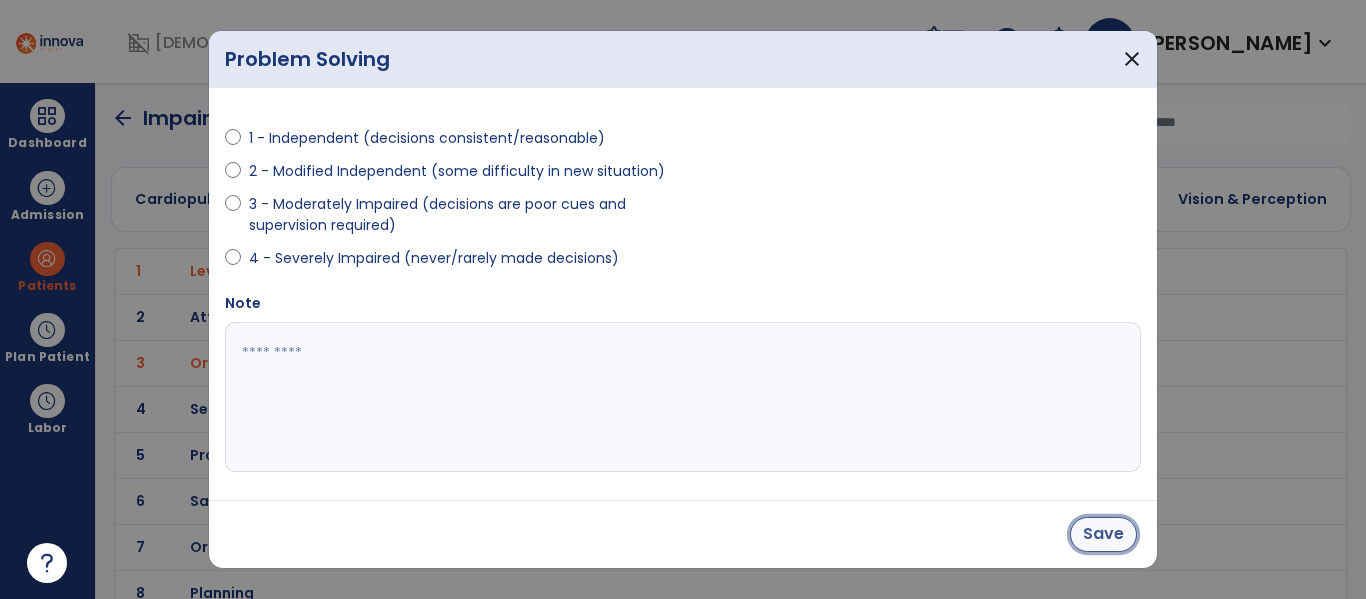 click on "Save" at bounding box center (1103, 534) 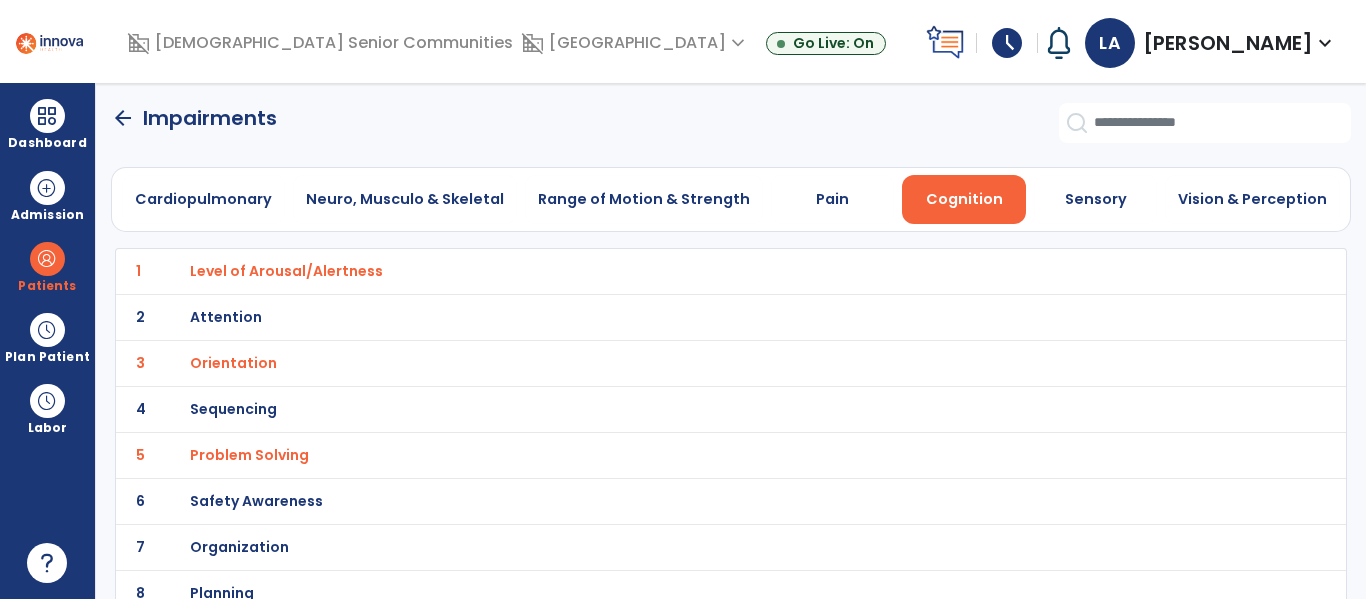 click on "Safety Awareness" at bounding box center [286, 271] 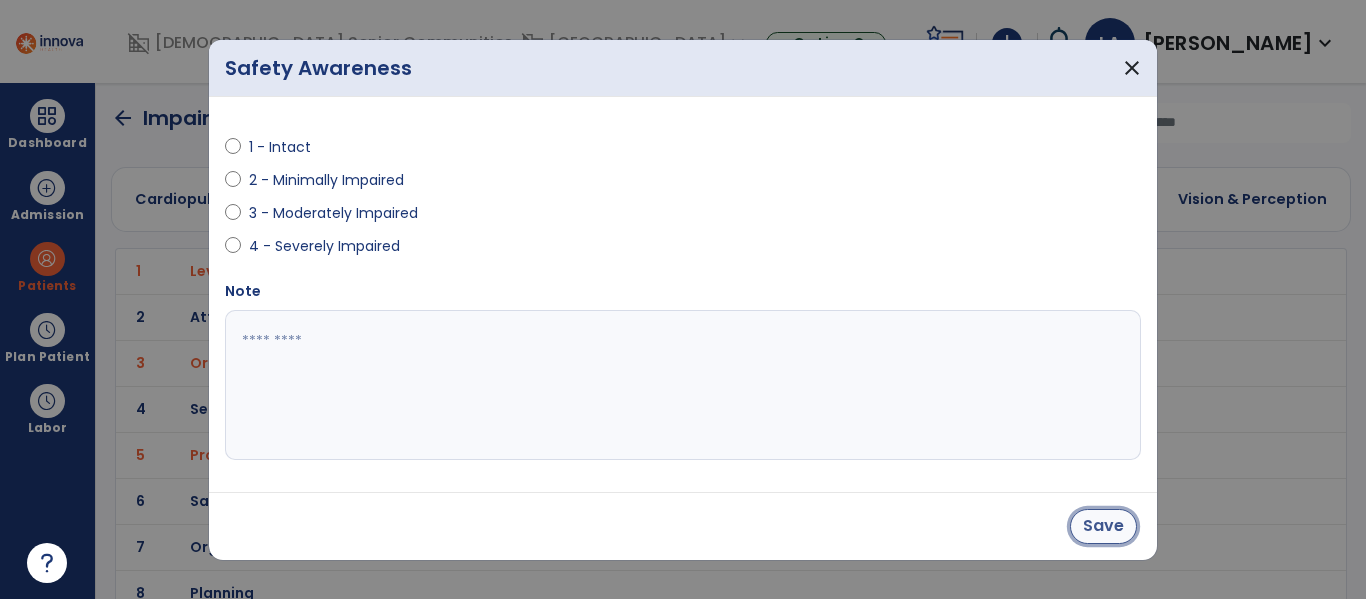 click on "Save" at bounding box center (1103, 526) 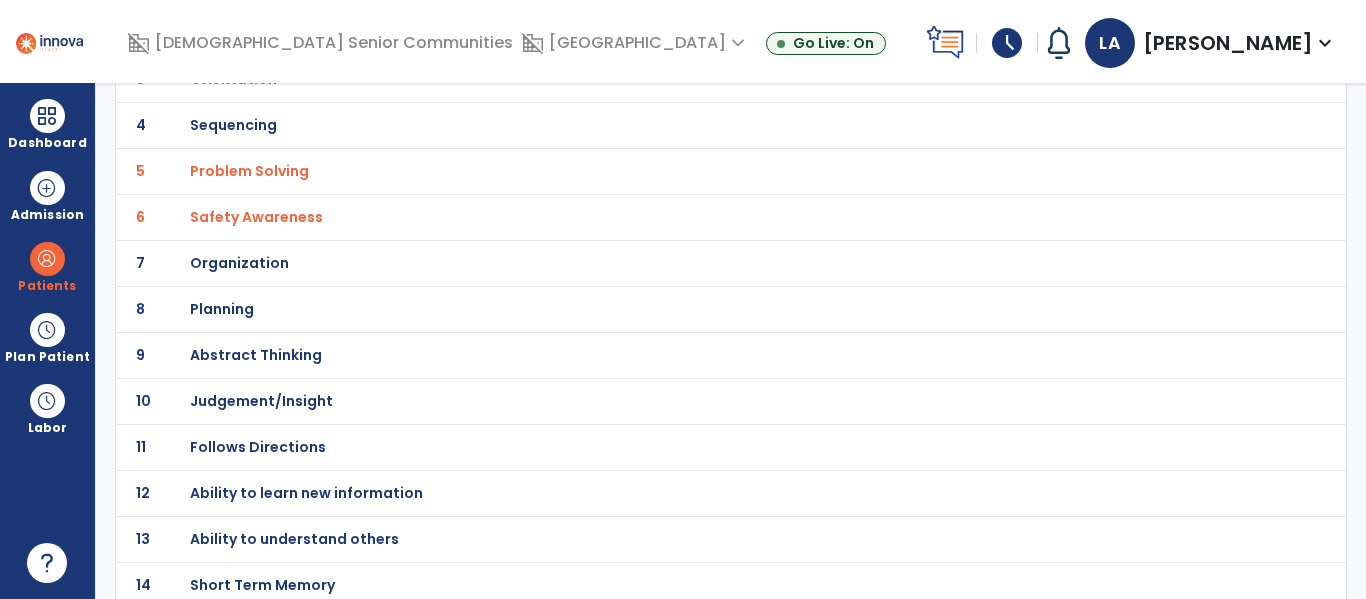 scroll, scrollTop: 297, scrollLeft: 0, axis: vertical 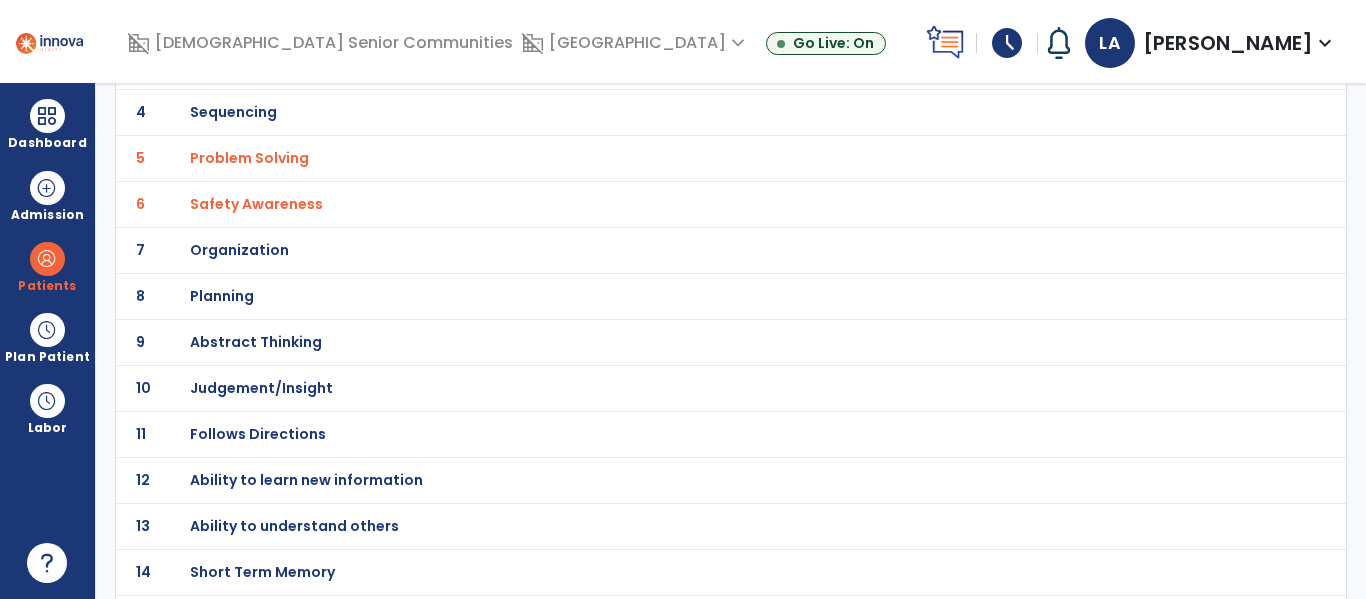 click on "Judgement/Insight" at bounding box center [286, -26] 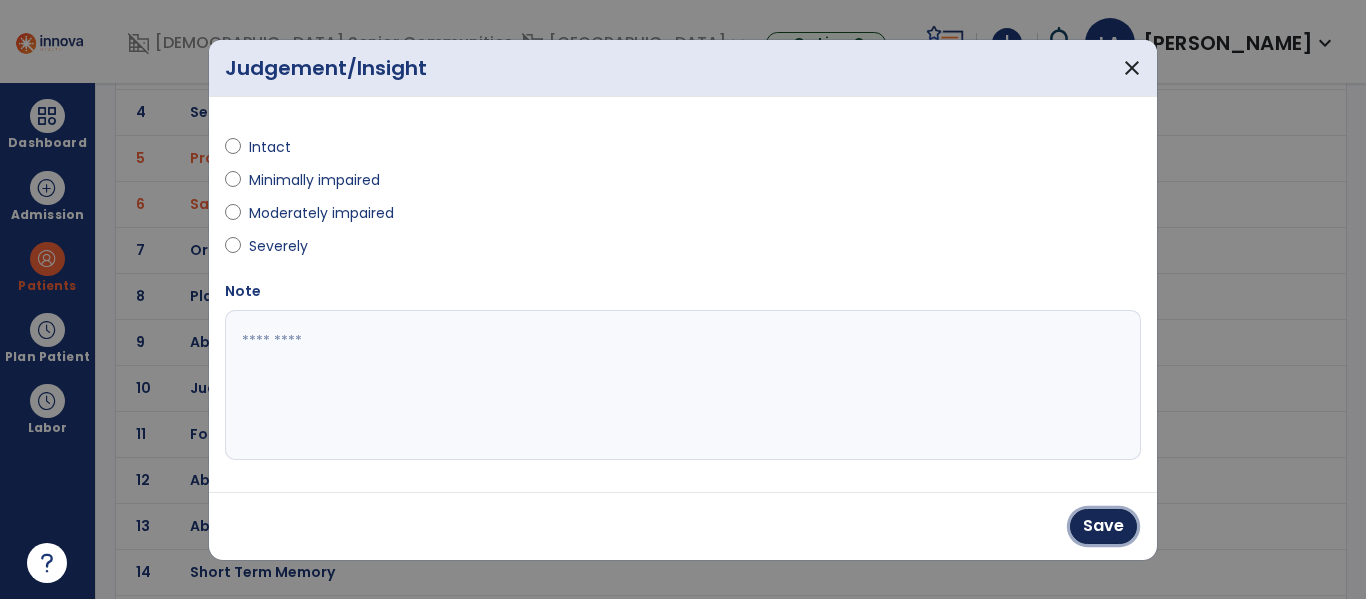drag, startPoint x: 1129, startPoint y: 526, endPoint x: 1097, endPoint y: 526, distance: 32 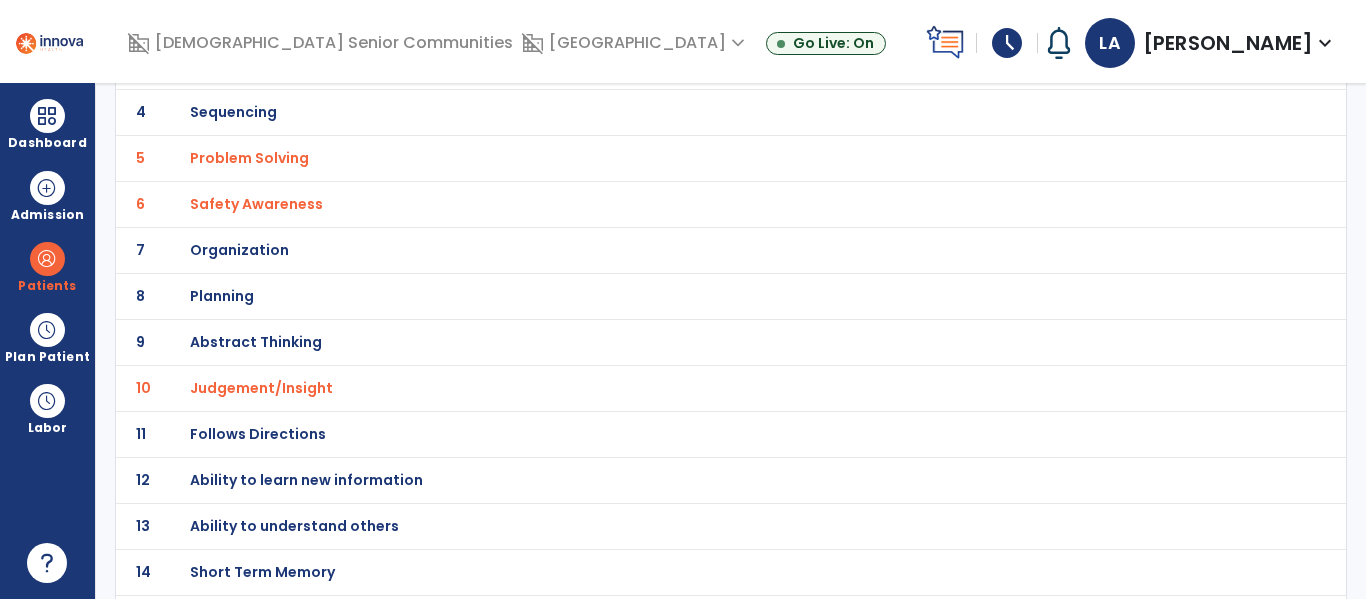 click on "Follows Directions" at bounding box center (286, -26) 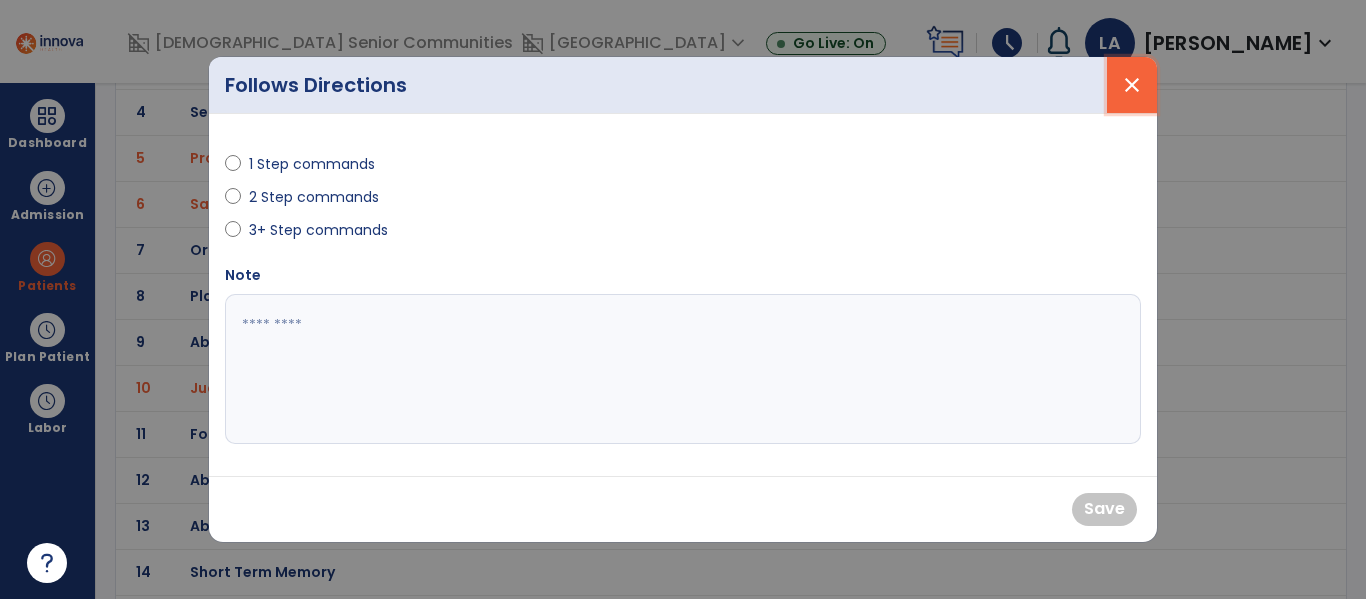 click on "close" at bounding box center [1132, 85] 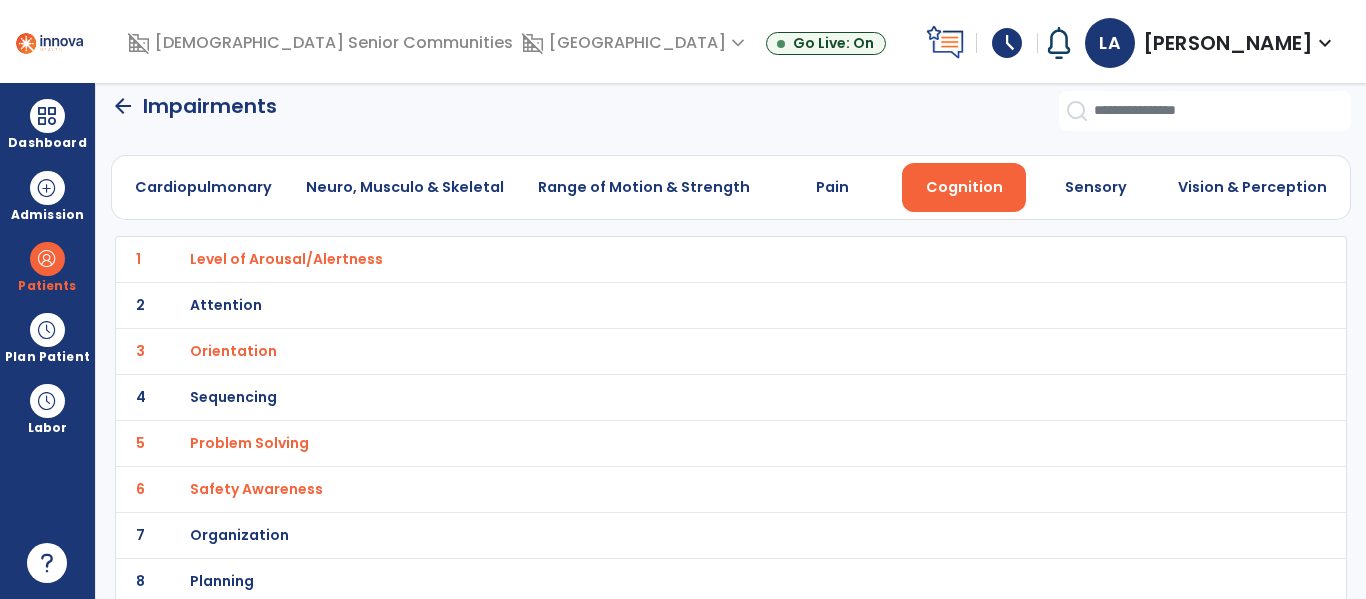 scroll, scrollTop: 0, scrollLeft: 0, axis: both 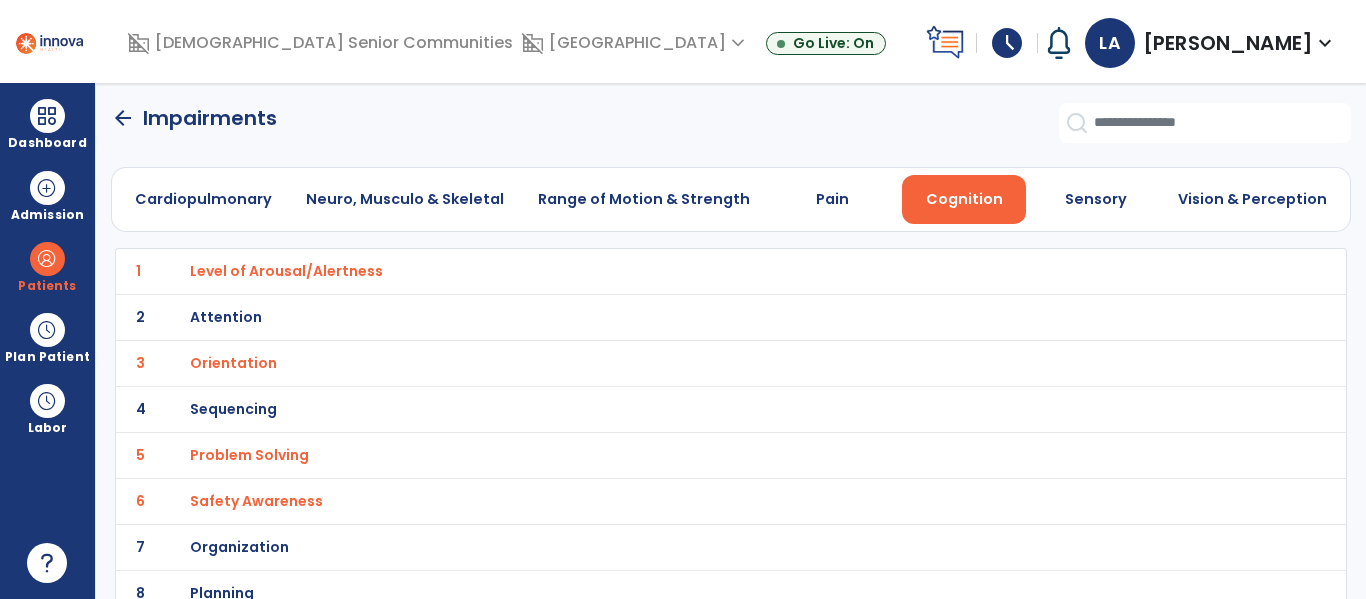click on "arrow_back" 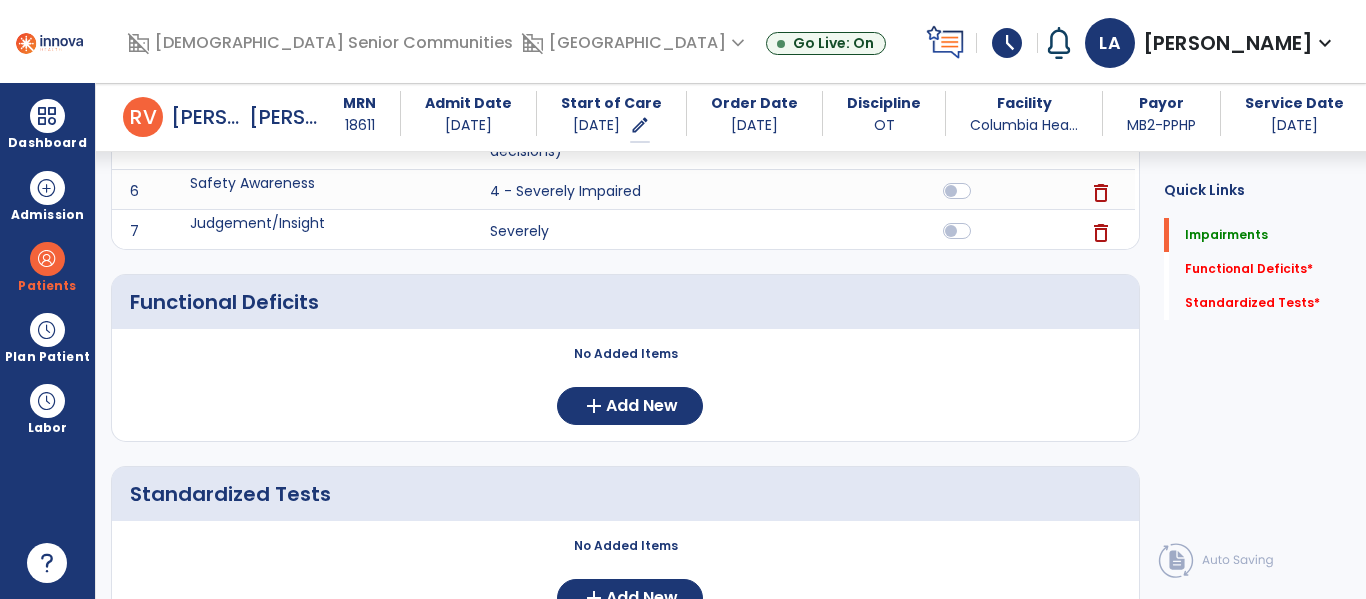 scroll, scrollTop: 561, scrollLeft: 0, axis: vertical 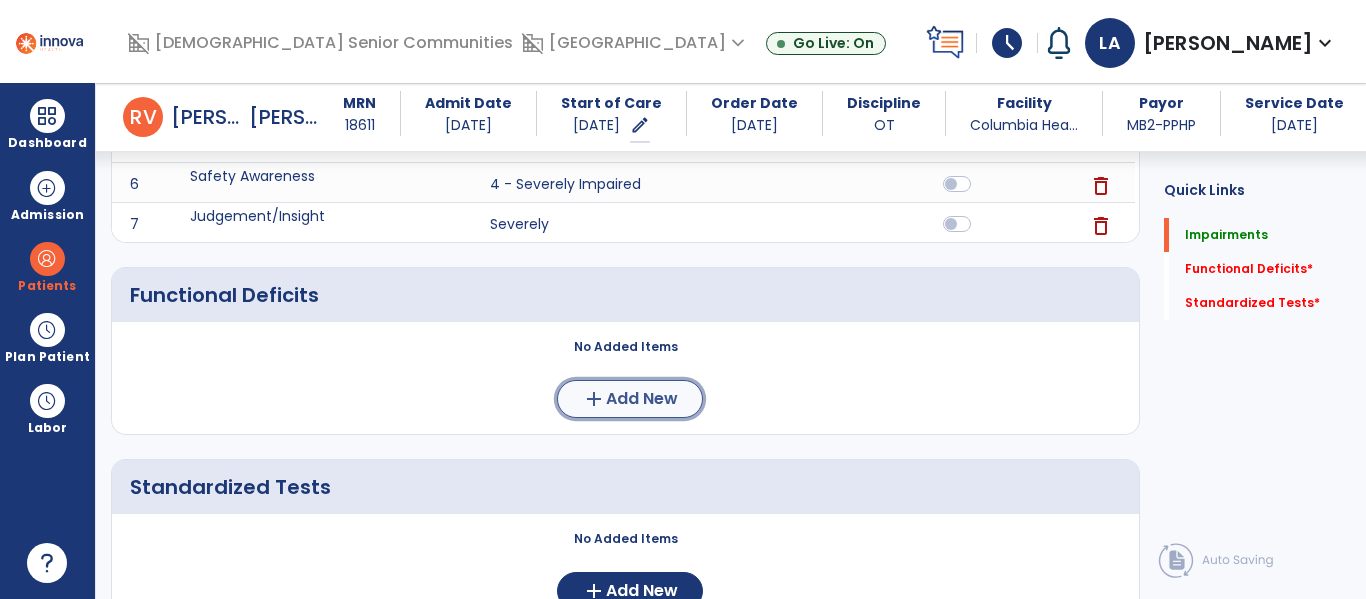 click on "Add New" 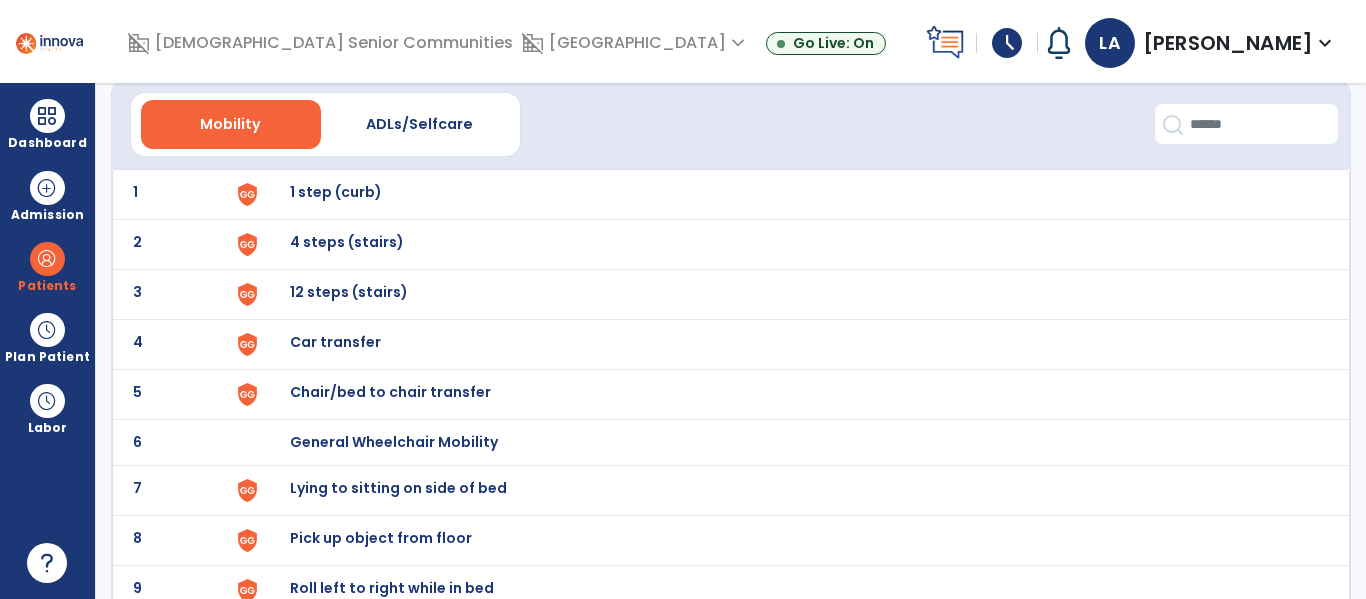 scroll, scrollTop: 74, scrollLeft: 0, axis: vertical 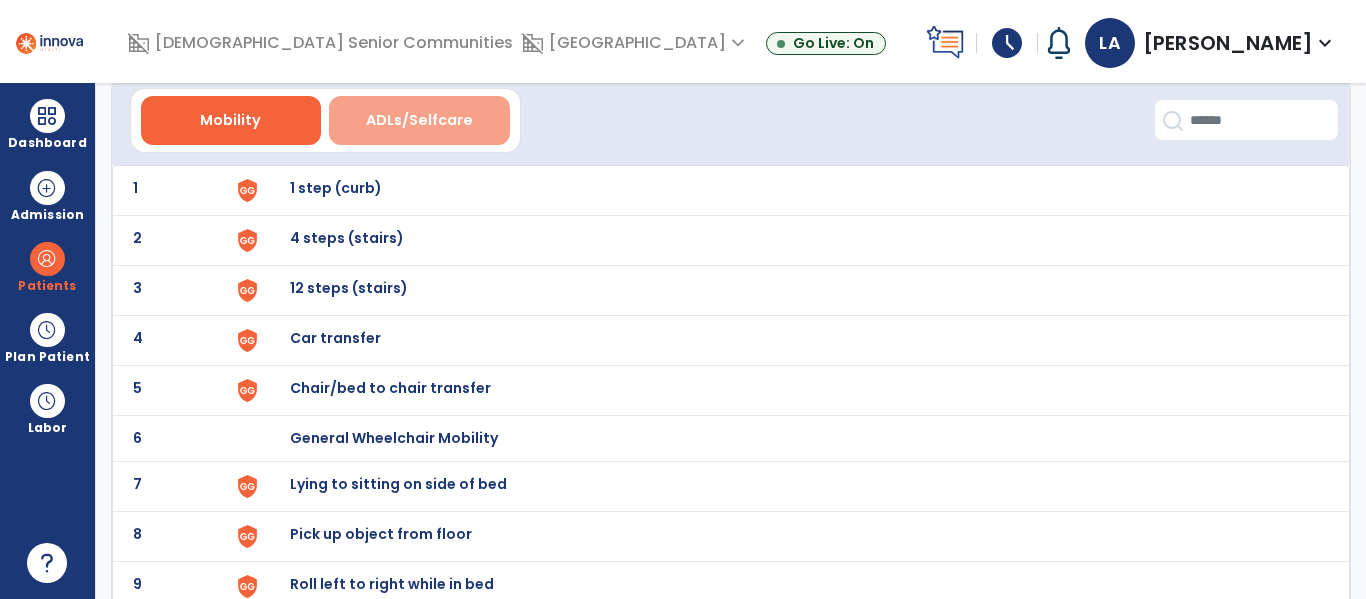 click on "ADLs/Selfcare" at bounding box center [419, 120] 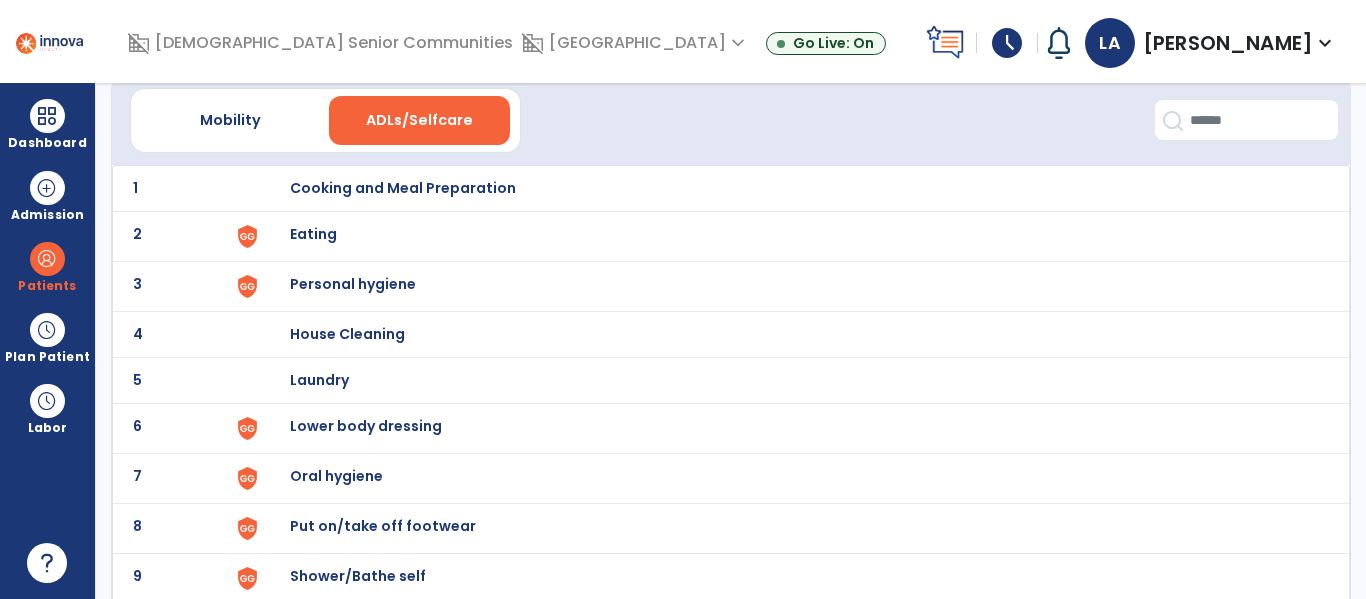 click on "Eating" at bounding box center (403, 188) 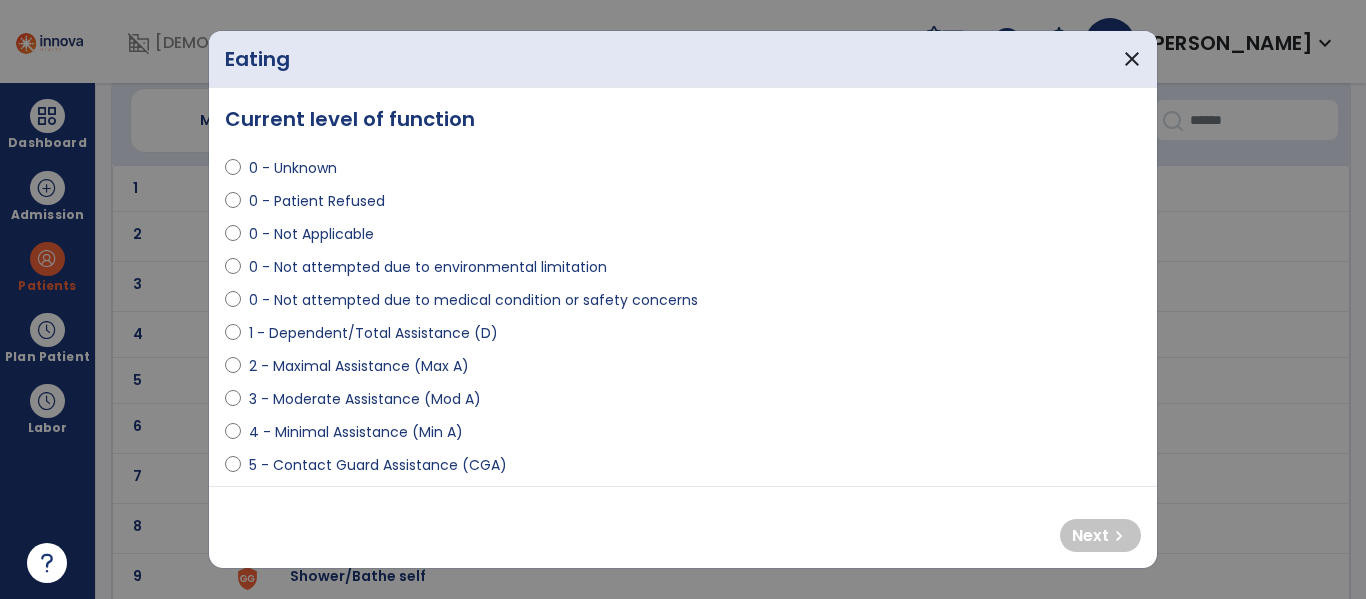 scroll, scrollTop: 10, scrollLeft: 0, axis: vertical 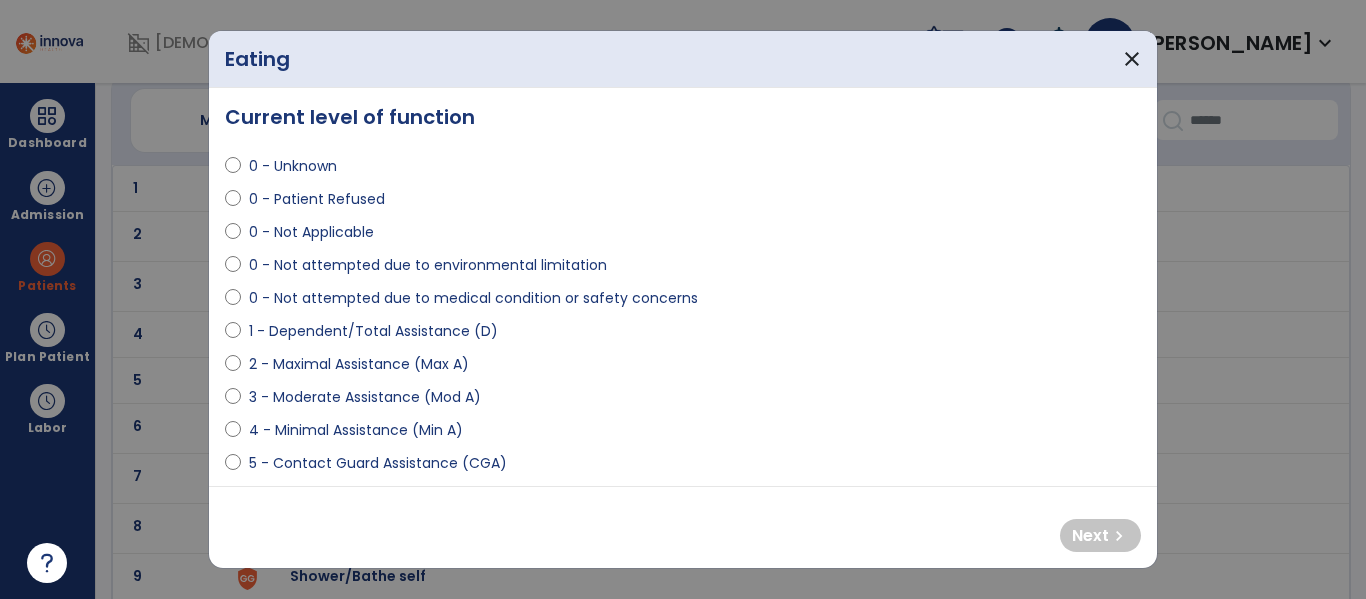 select on "**********" 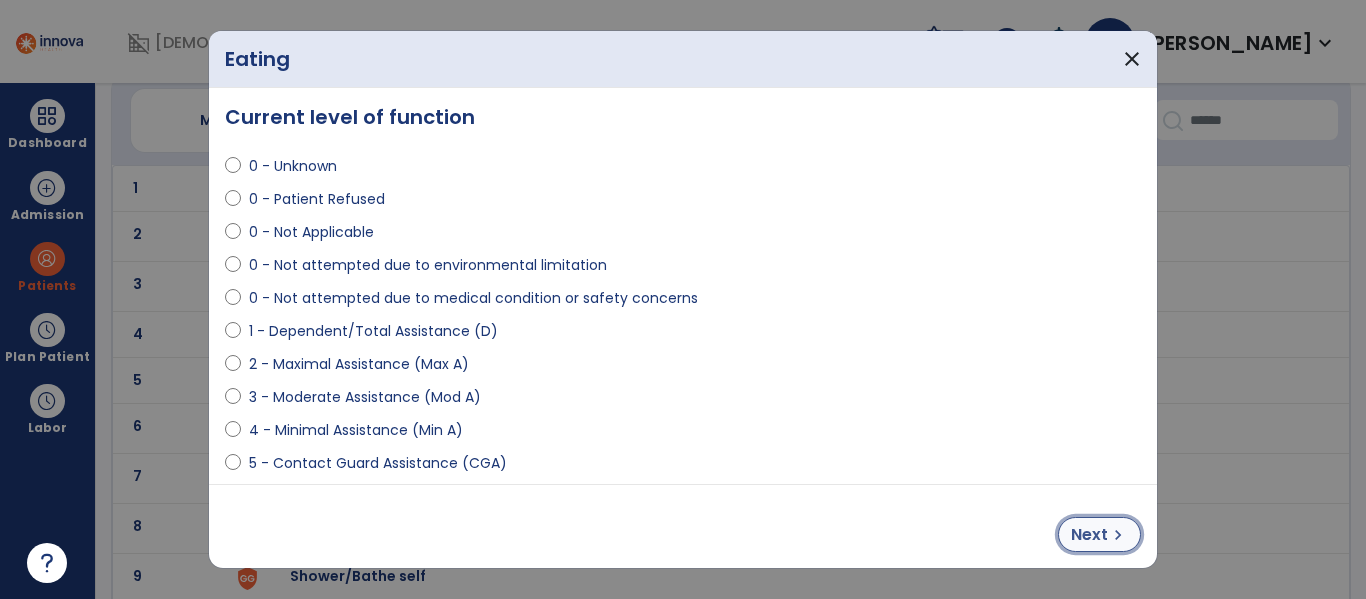 click on "Next" at bounding box center (1089, 535) 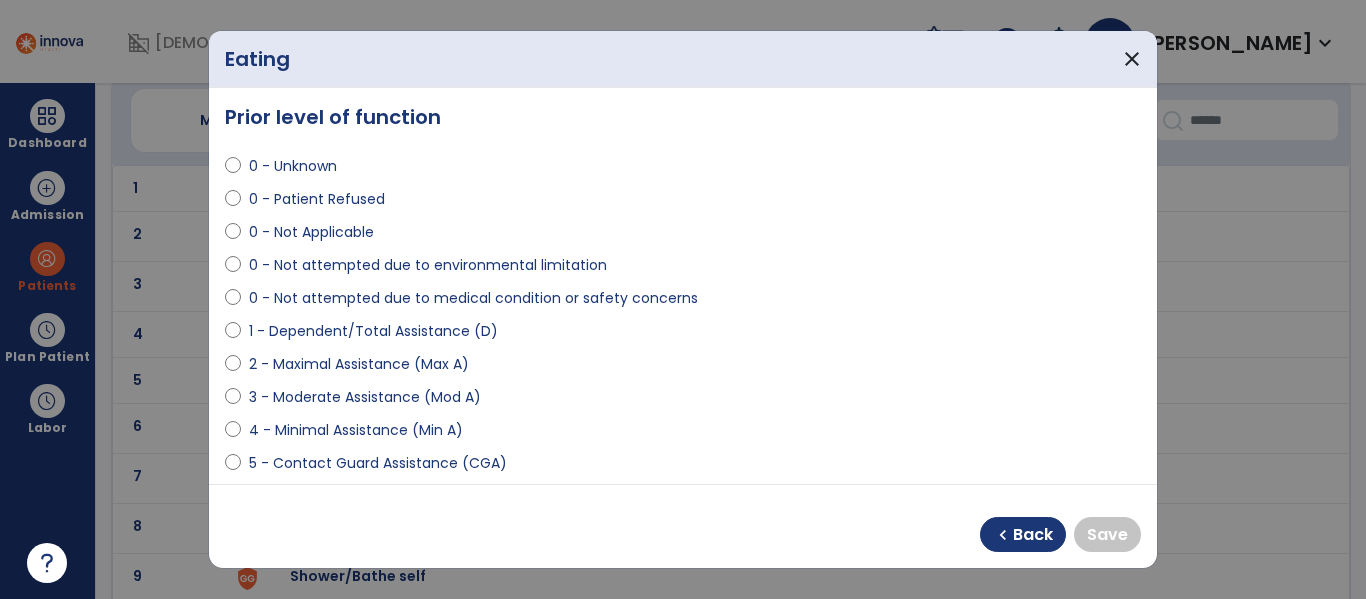 click on "1 - Dependent/Total Assistance (D)" at bounding box center [683, 335] 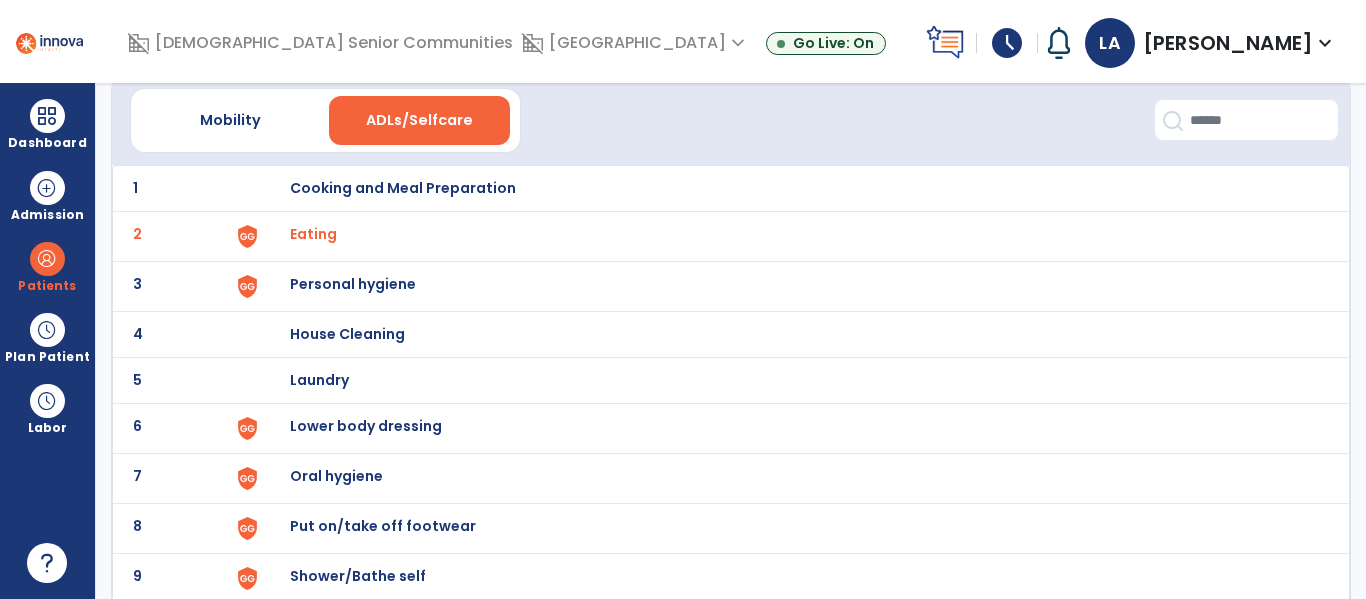 click on "Personal hygiene" at bounding box center (403, 188) 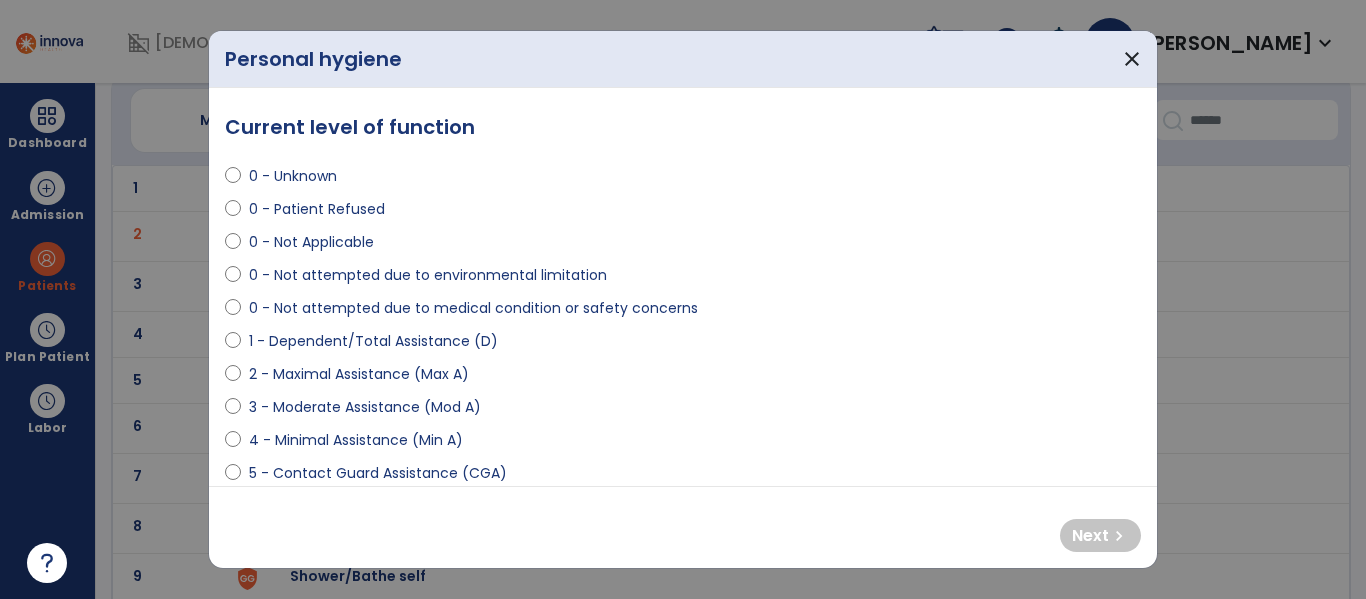 select on "**********" 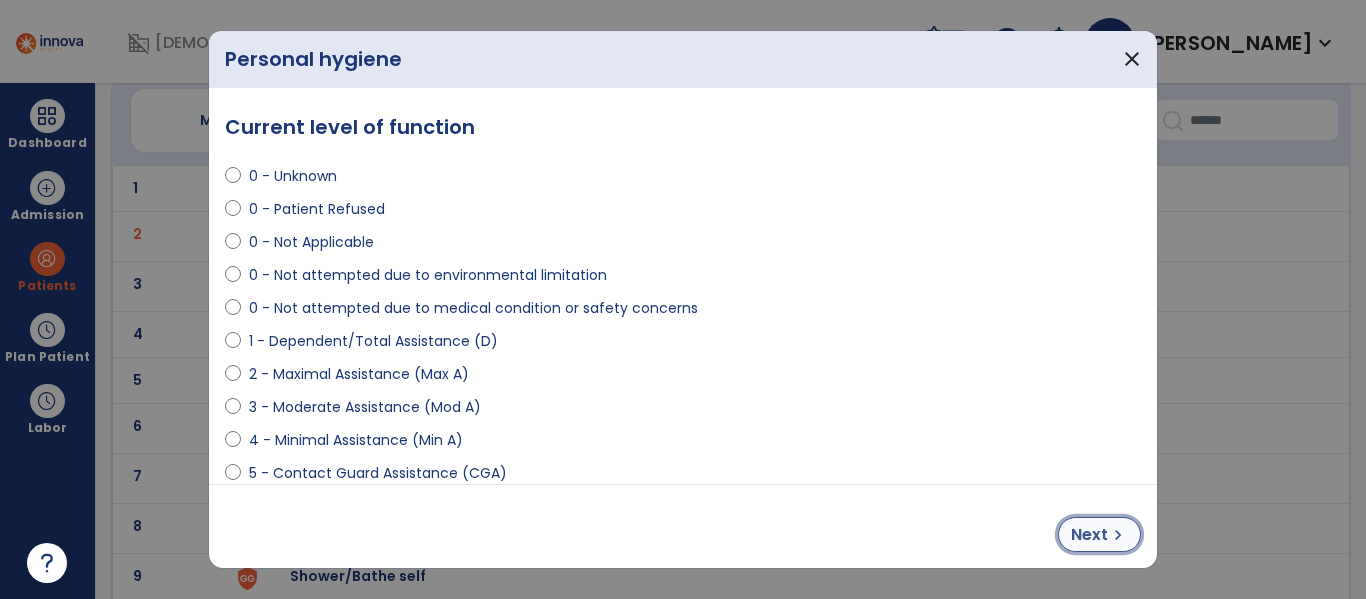 click on "Next  chevron_right" at bounding box center [1099, 534] 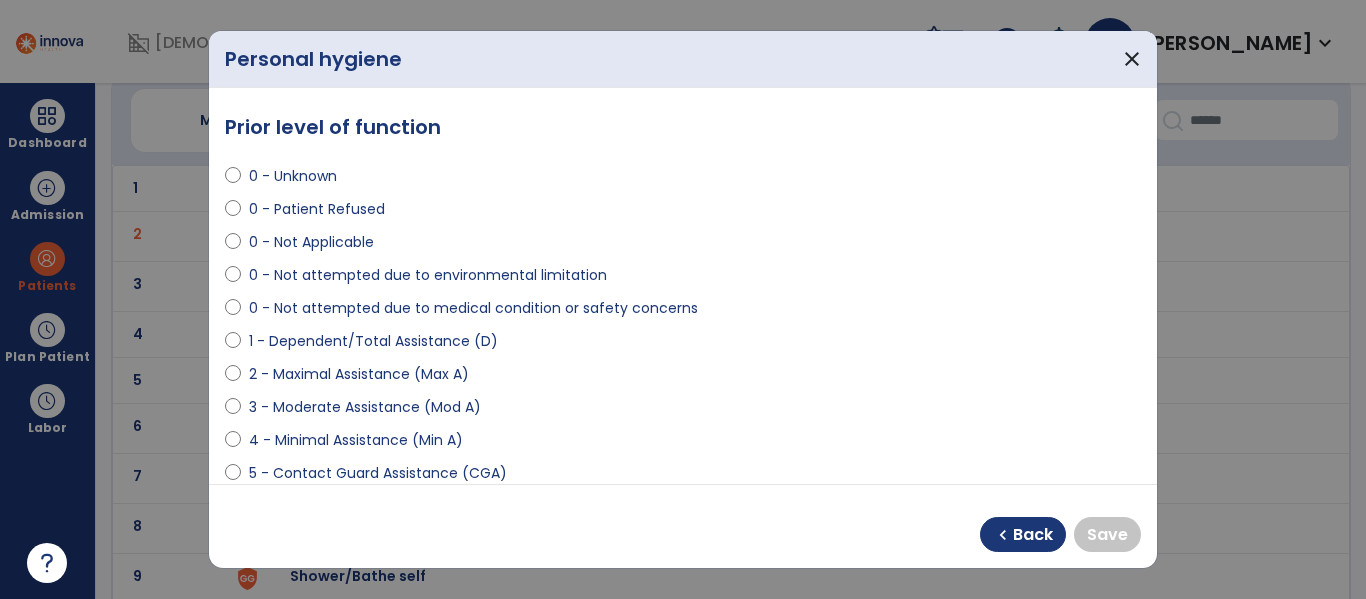 select on "**********" 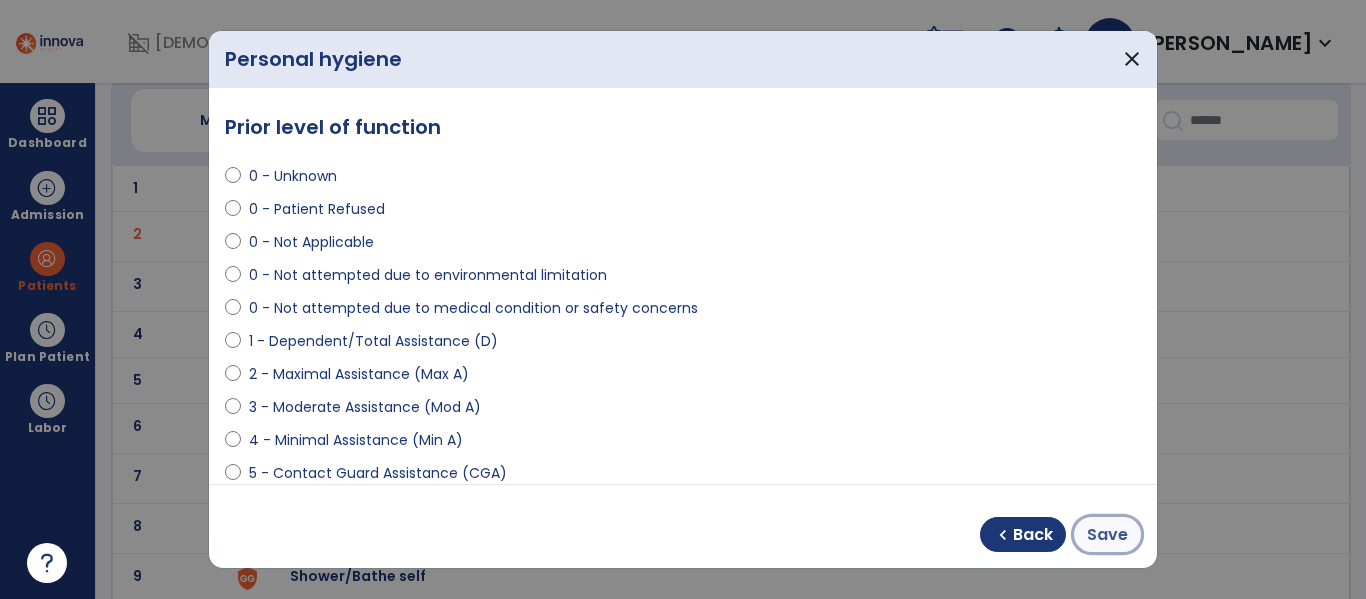 click on "Save" at bounding box center (1107, 535) 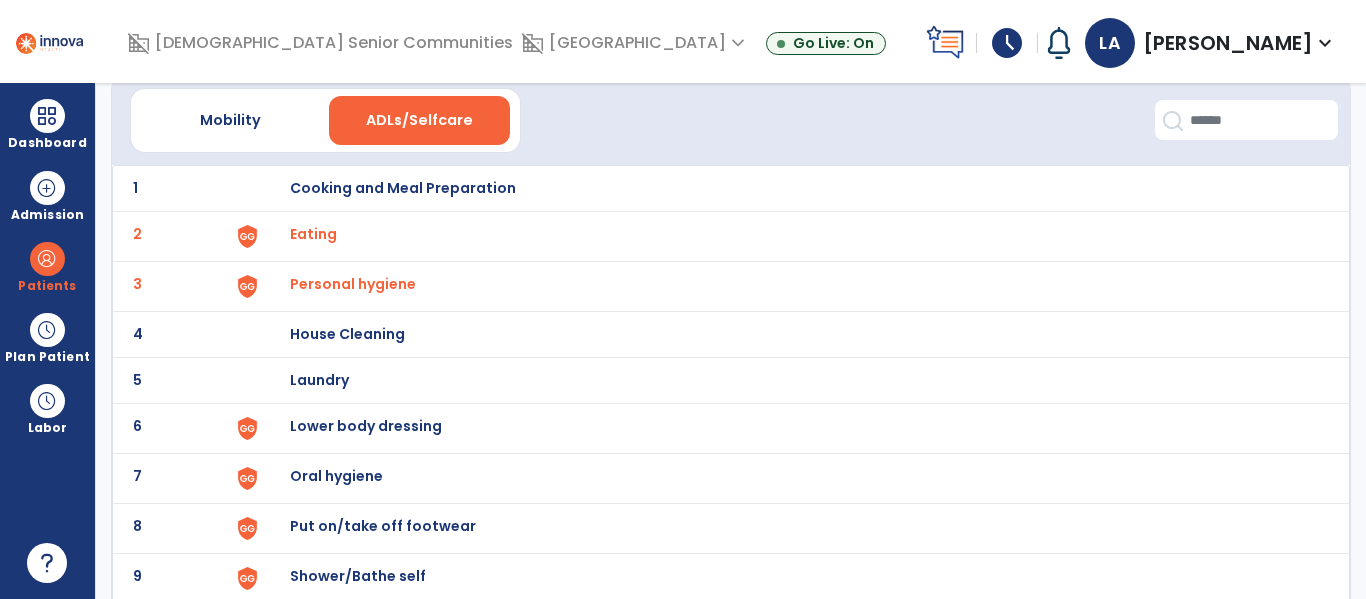 click on "5 Laundry" 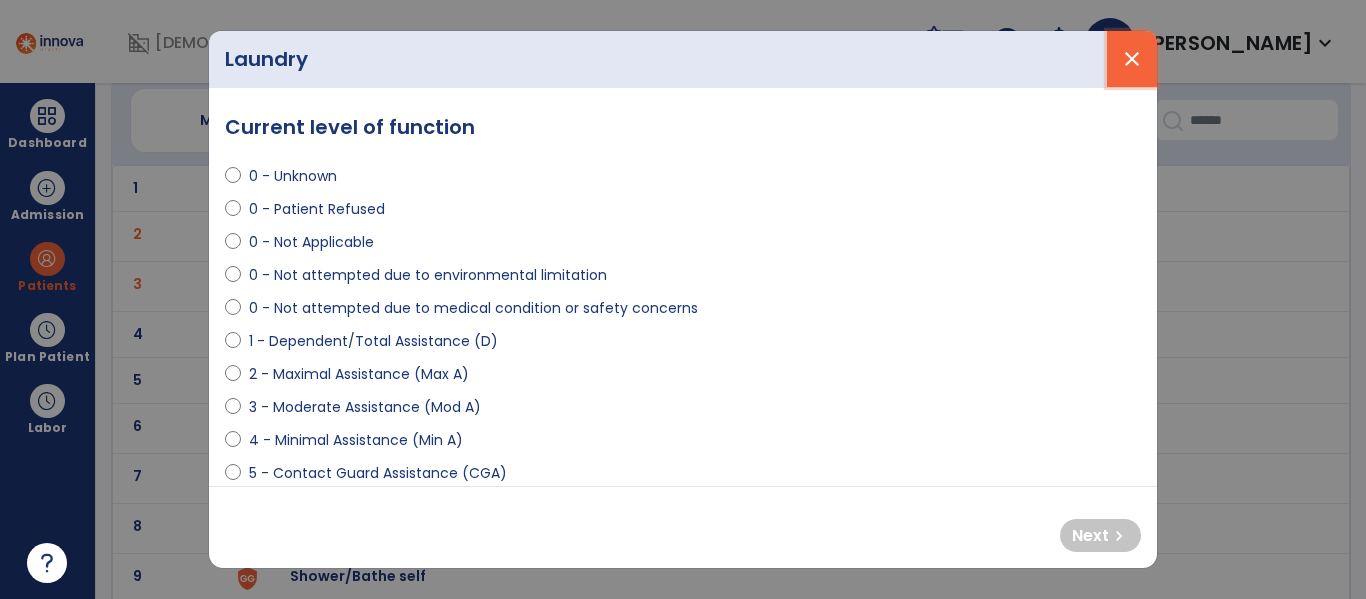 click on "close" at bounding box center [1132, 59] 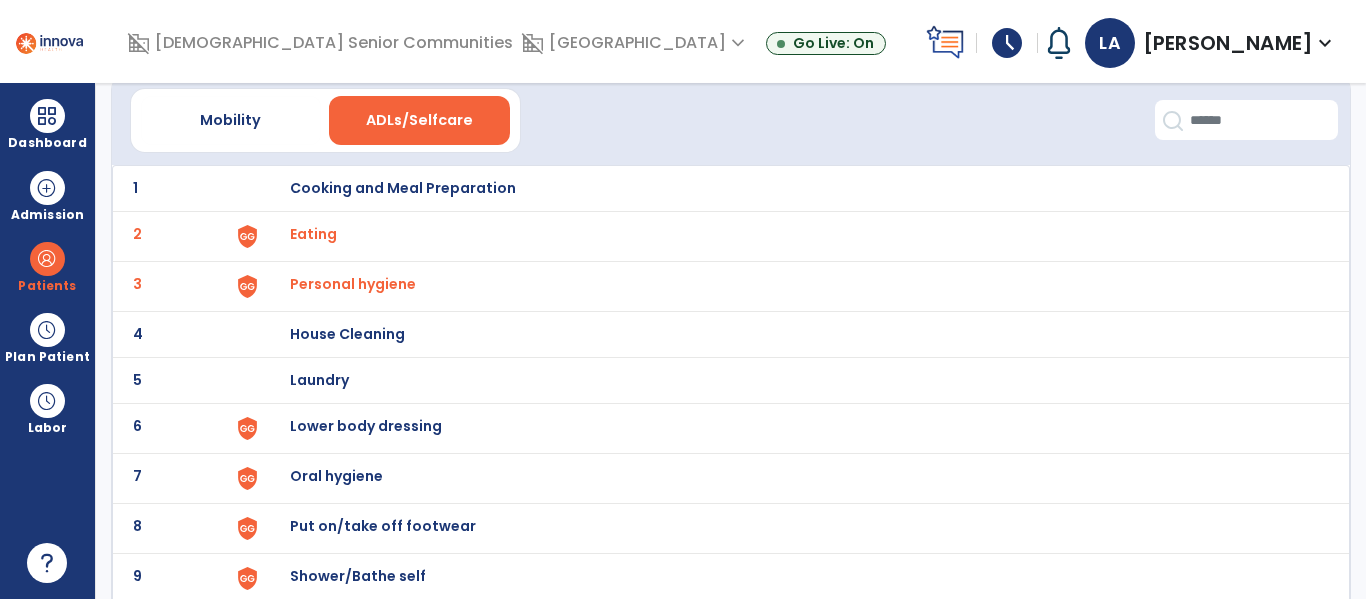 click on "Lower body dressing" at bounding box center (403, 188) 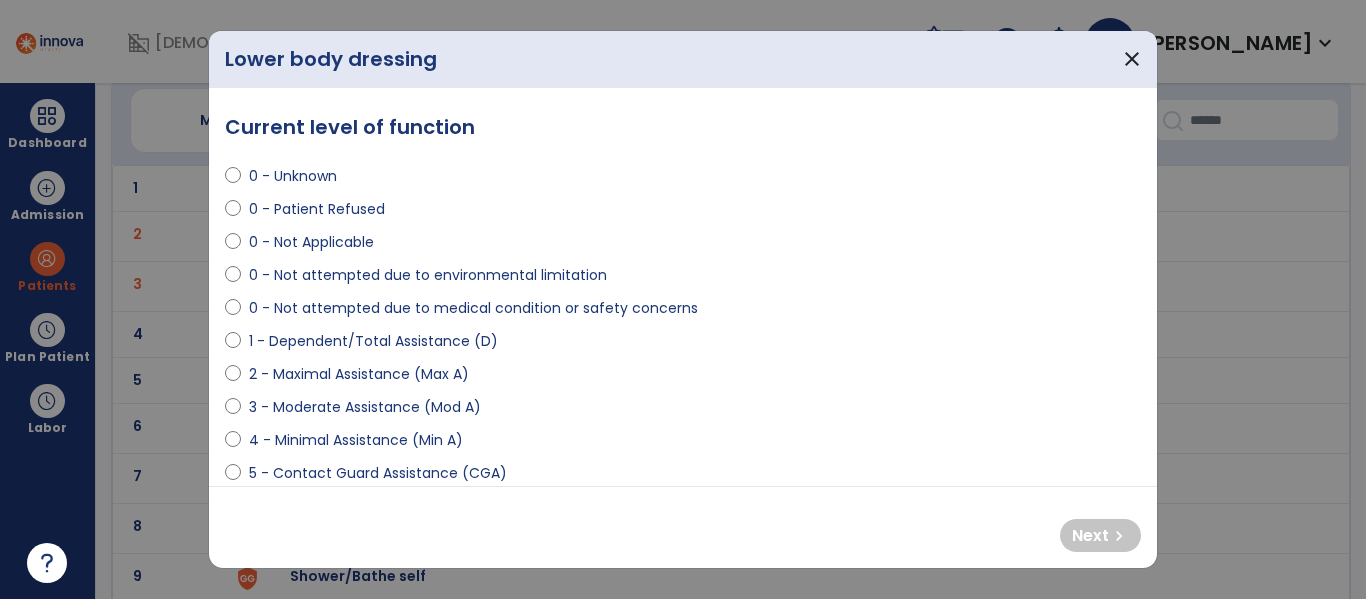 click on "**********" at bounding box center (683, 287) 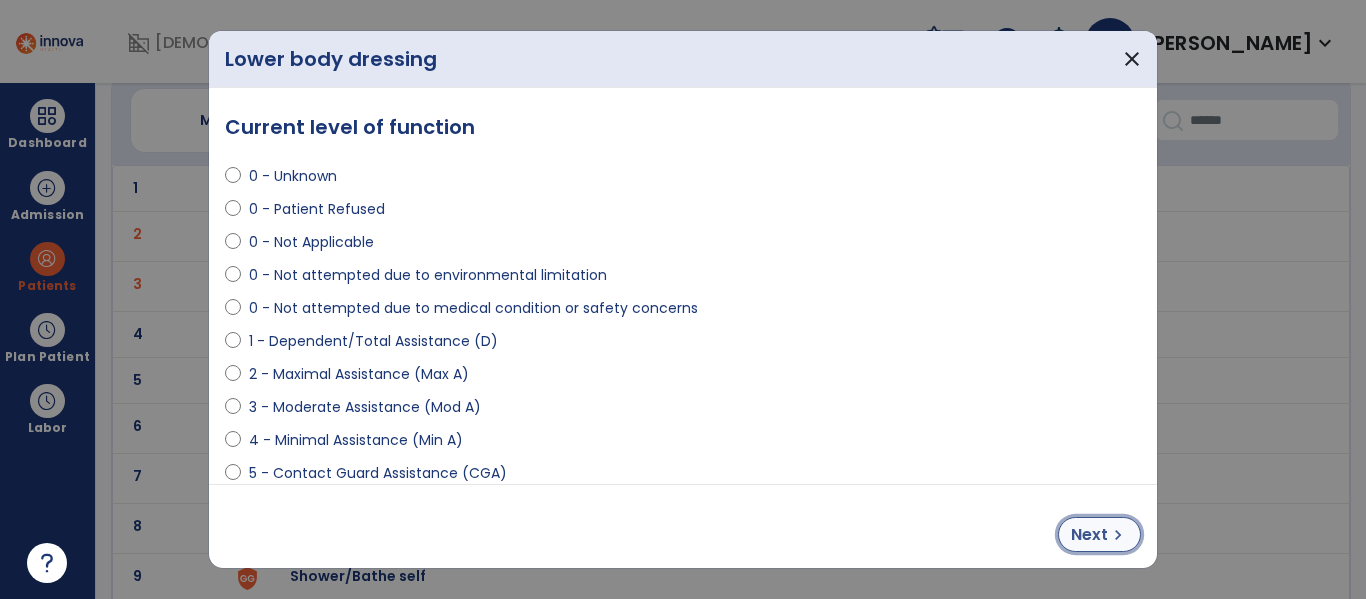 click on "chevron_right" at bounding box center [1118, 535] 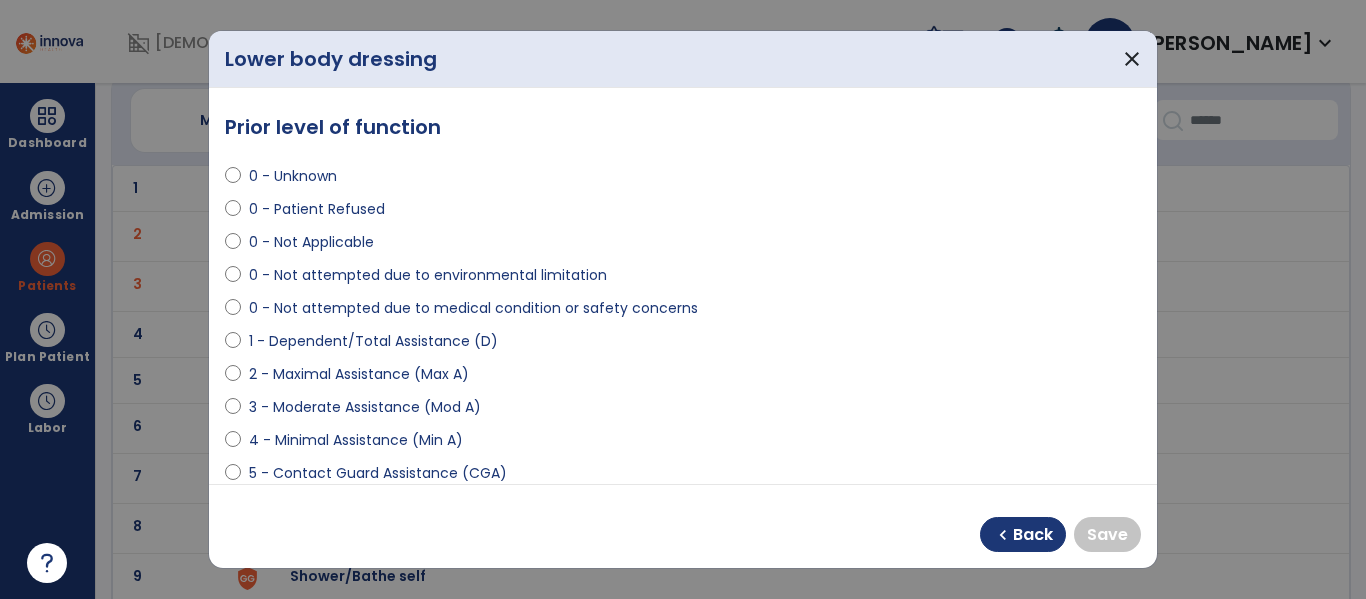 select on "**********" 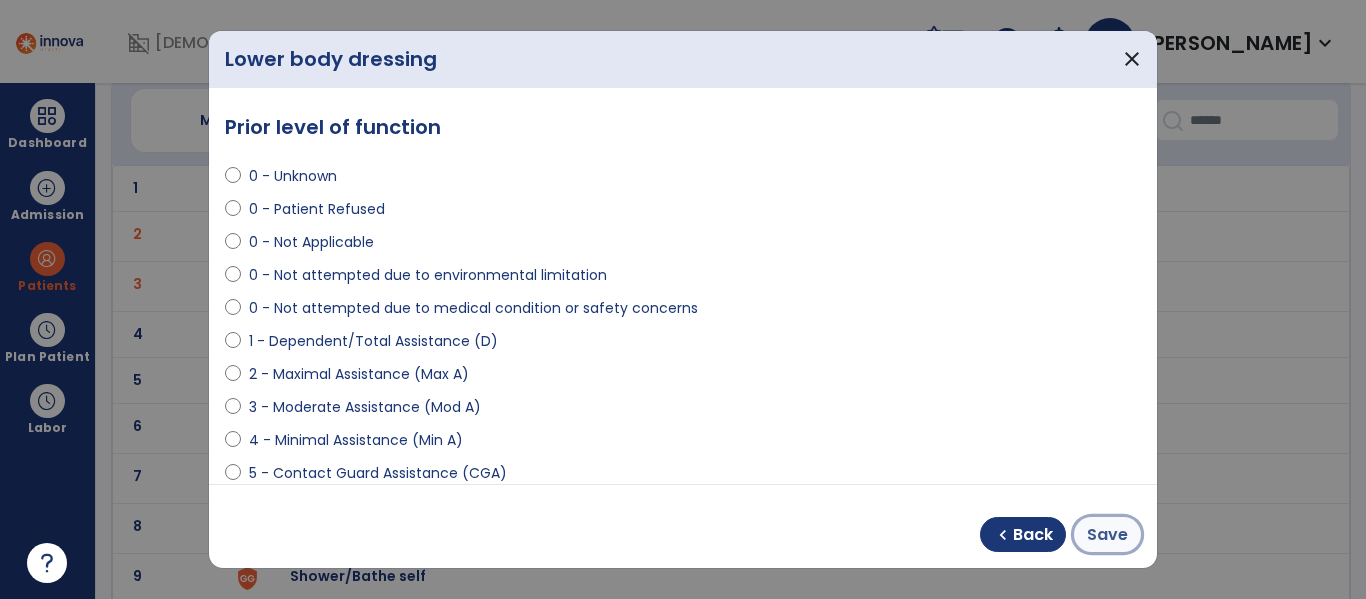 click on "Save" at bounding box center [1107, 535] 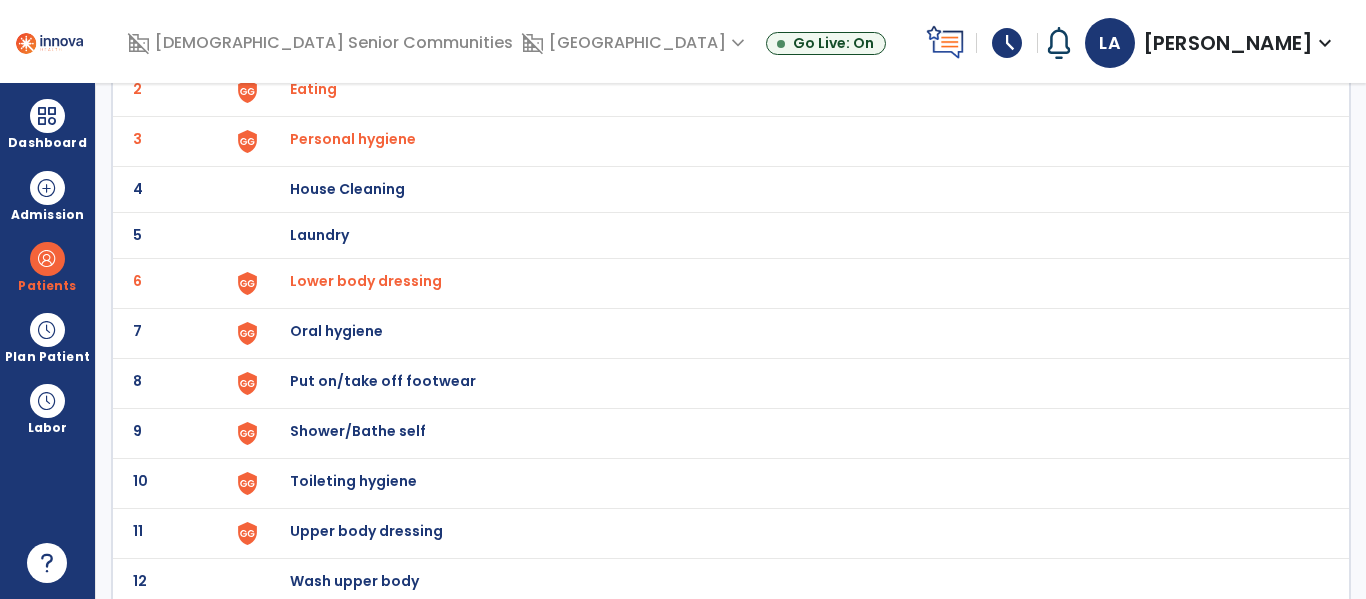 scroll, scrollTop: 222, scrollLeft: 0, axis: vertical 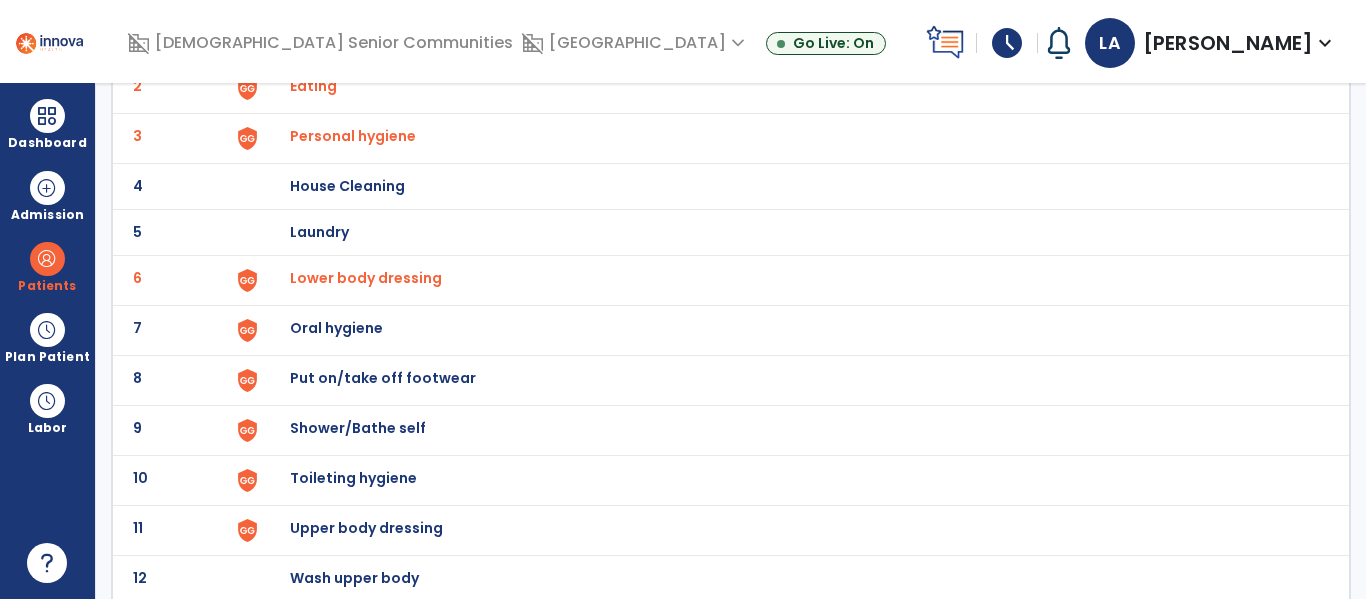 click on "Oral hygiene" at bounding box center (403, 40) 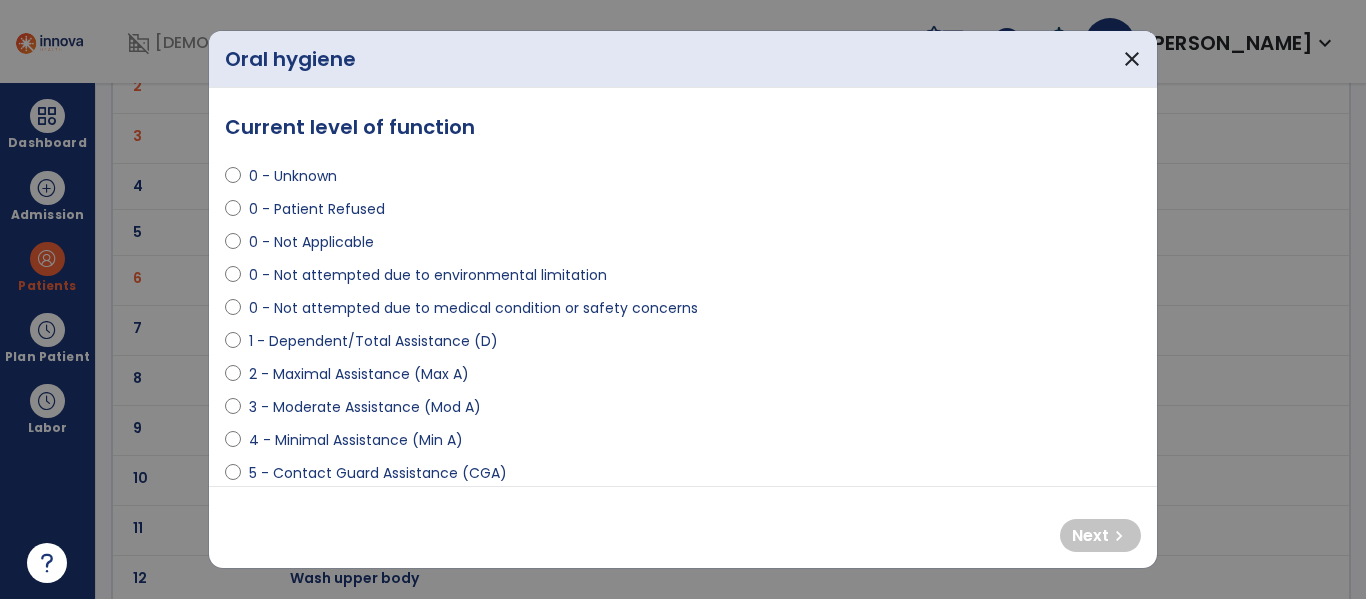select on "**********" 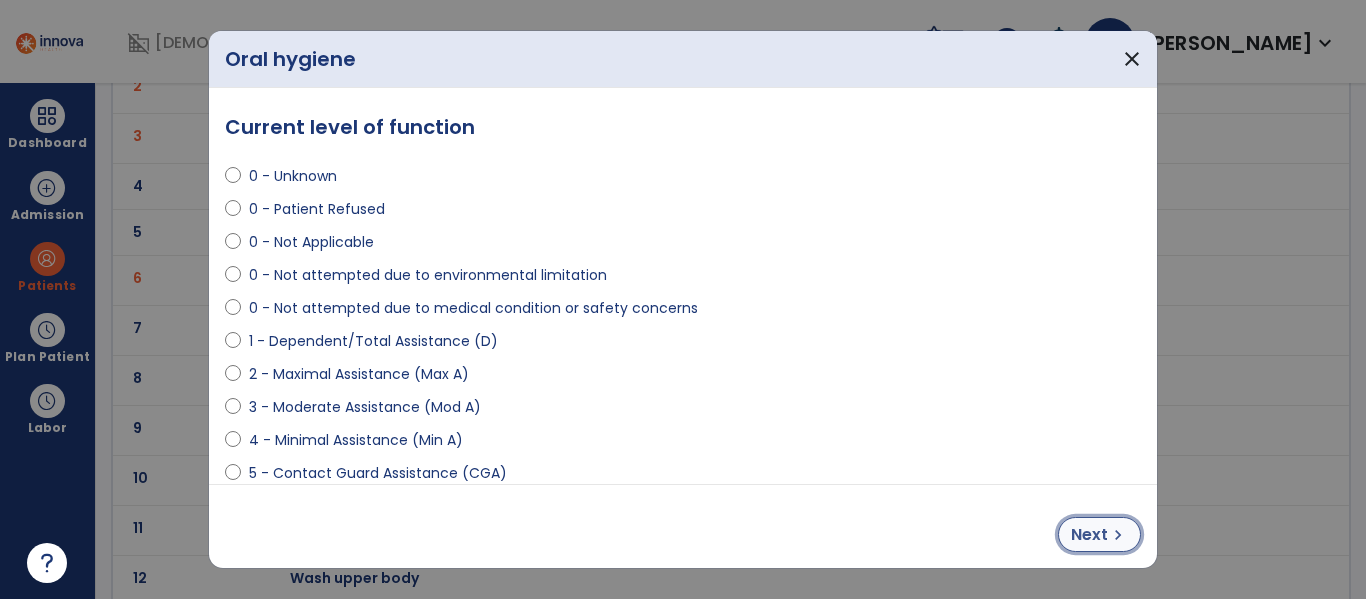 click on "chevron_right" at bounding box center [1118, 535] 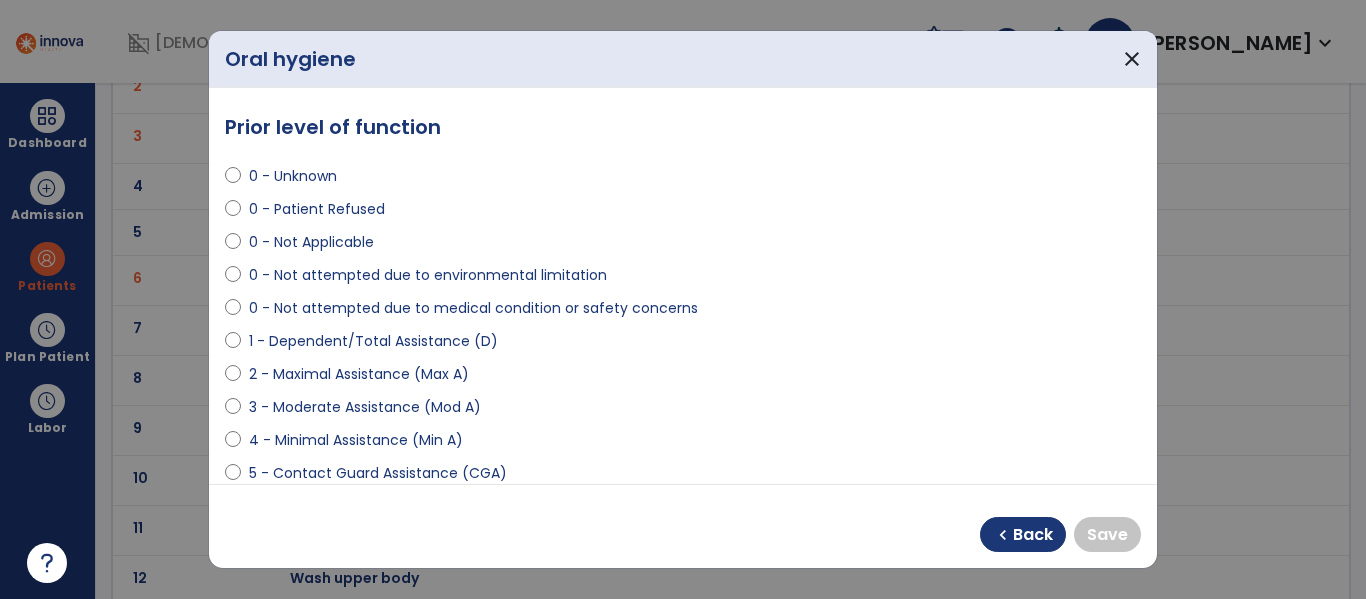 select on "**********" 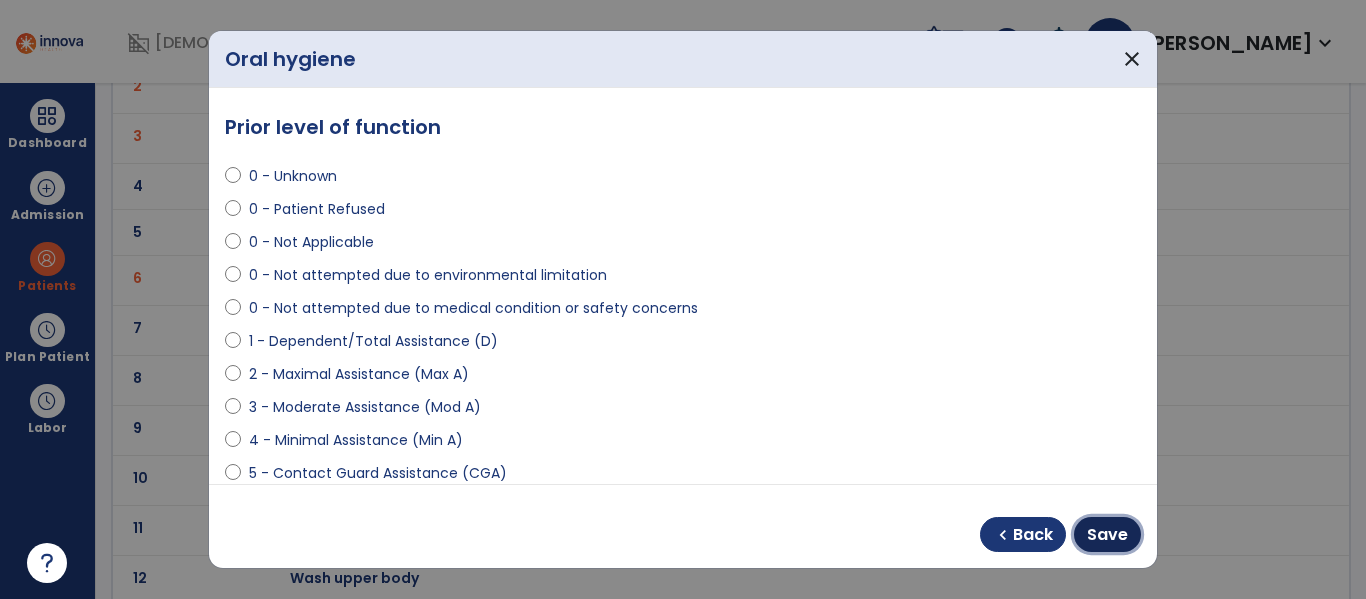 drag, startPoint x: 1100, startPoint y: 534, endPoint x: 866, endPoint y: 510, distance: 235.22755 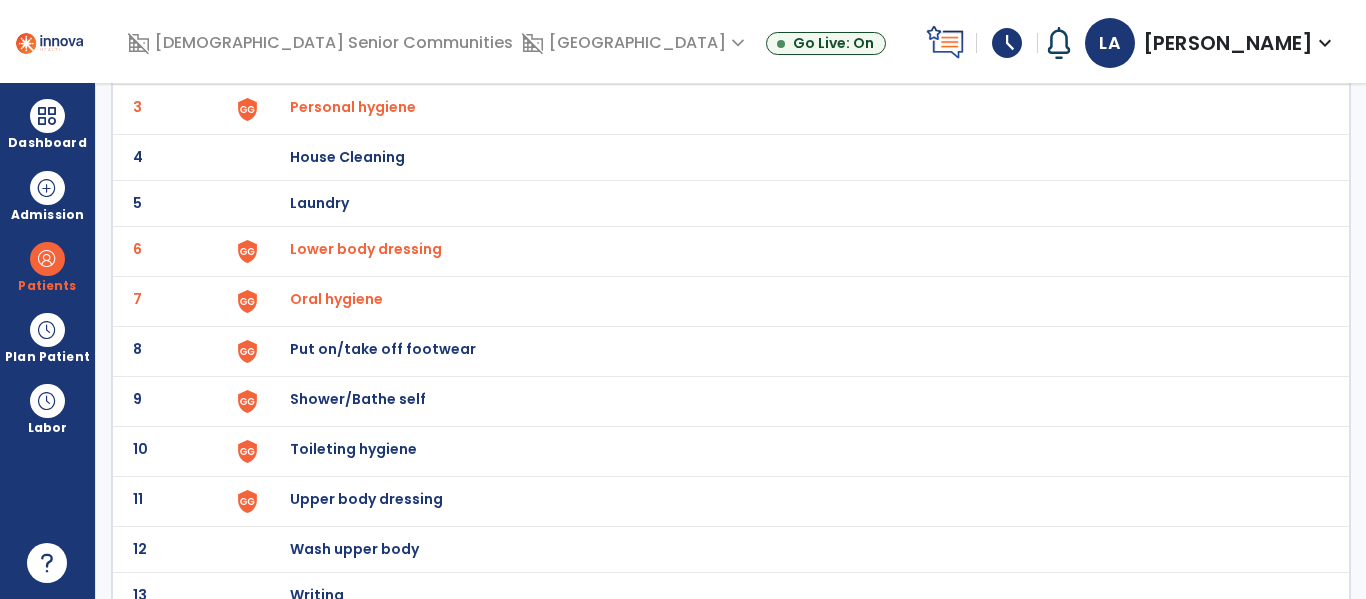 scroll, scrollTop: 272, scrollLeft: 0, axis: vertical 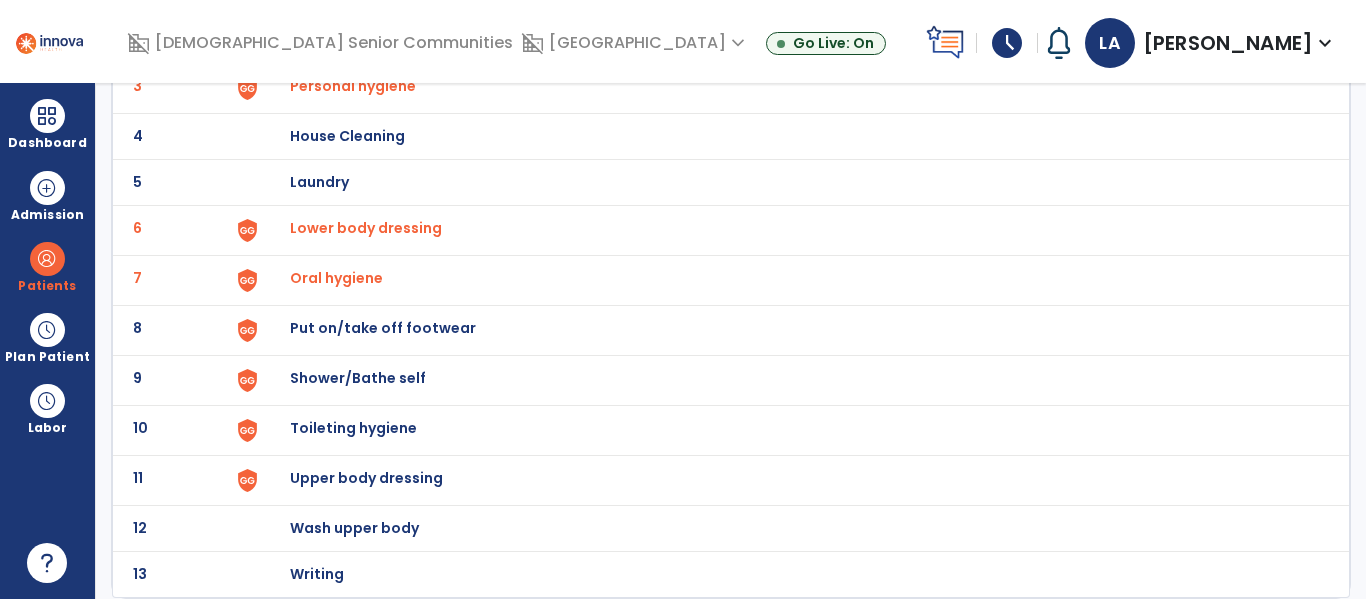 click on "Put on/take off footwear" at bounding box center (403, -10) 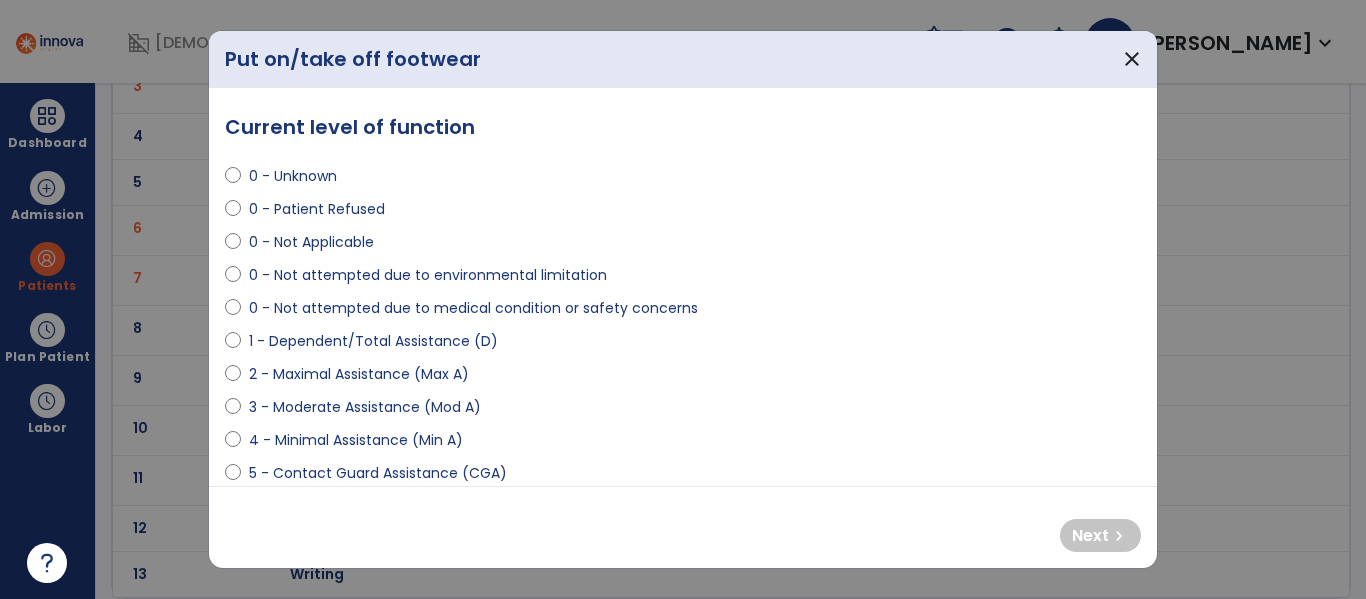 select on "**********" 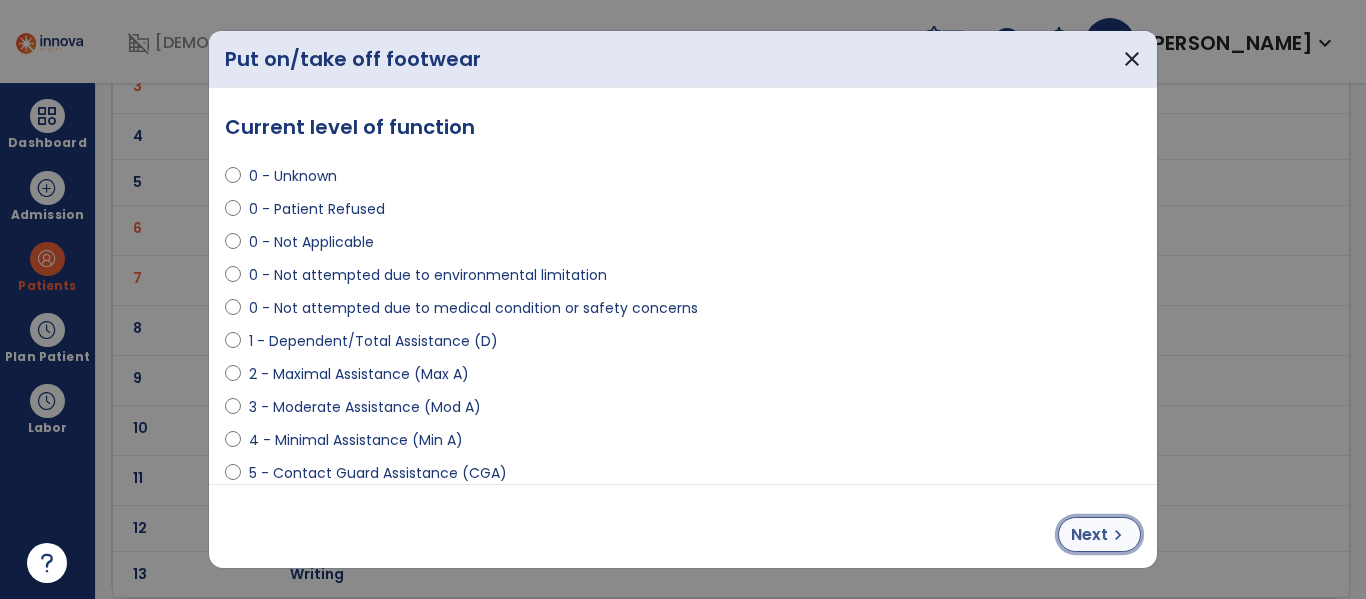 click on "Next" at bounding box center (1089, 535) 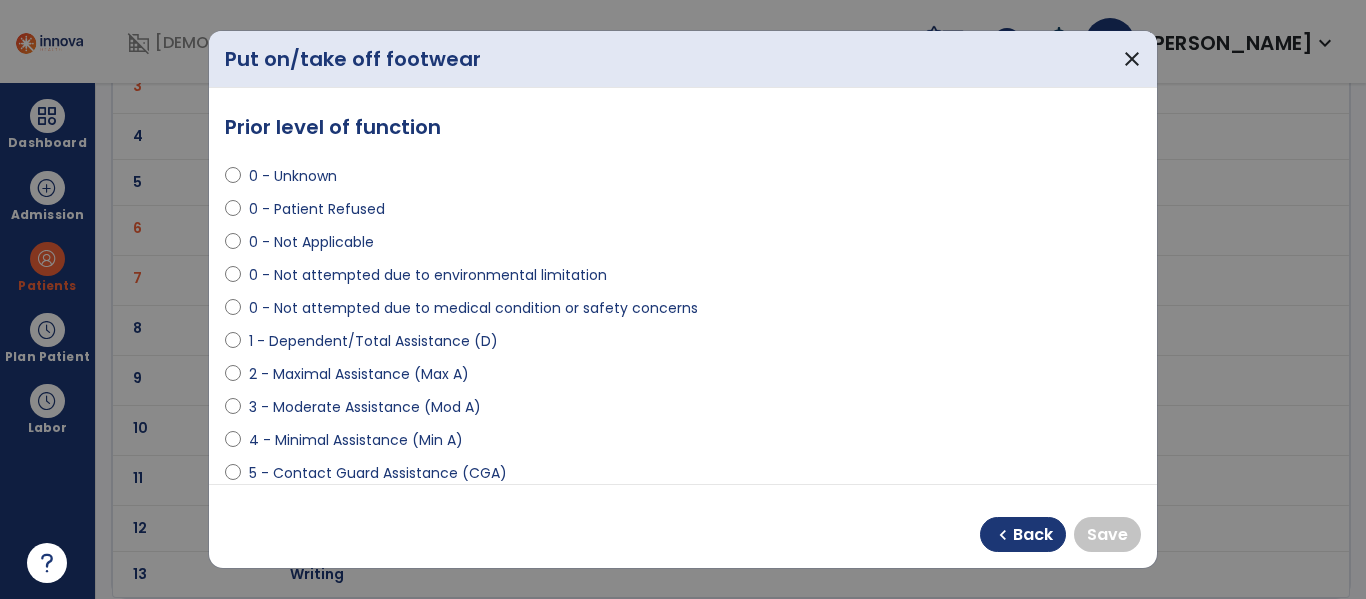 click on "1 - Dependent/Total Assistance (D)" at bounding box center [683, 345] 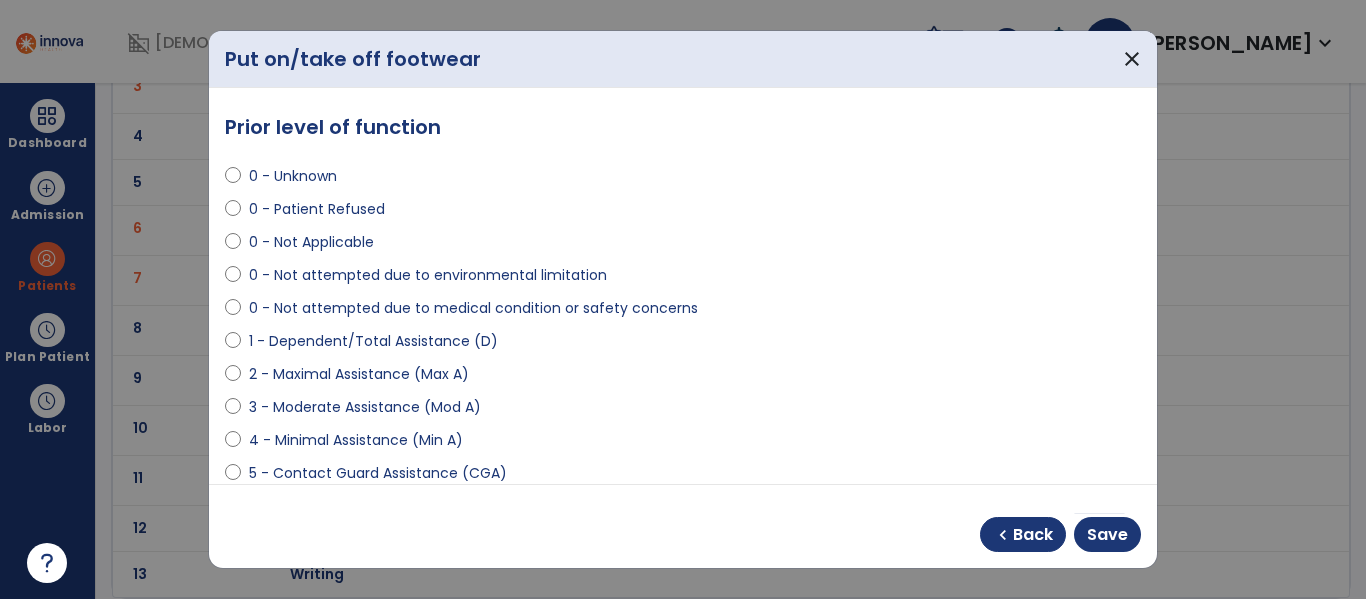 click on "chevron_left  Back Save" at bounding box center [683, 526] 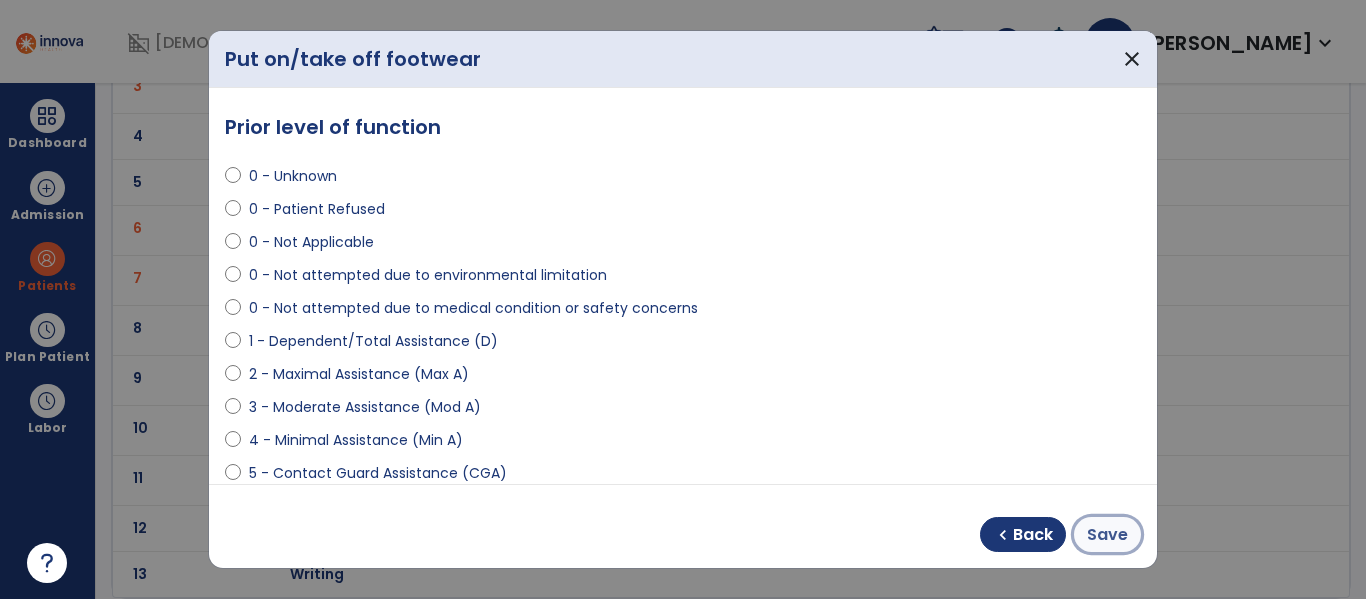 click on "Save" at bounding box center [1107, 535] 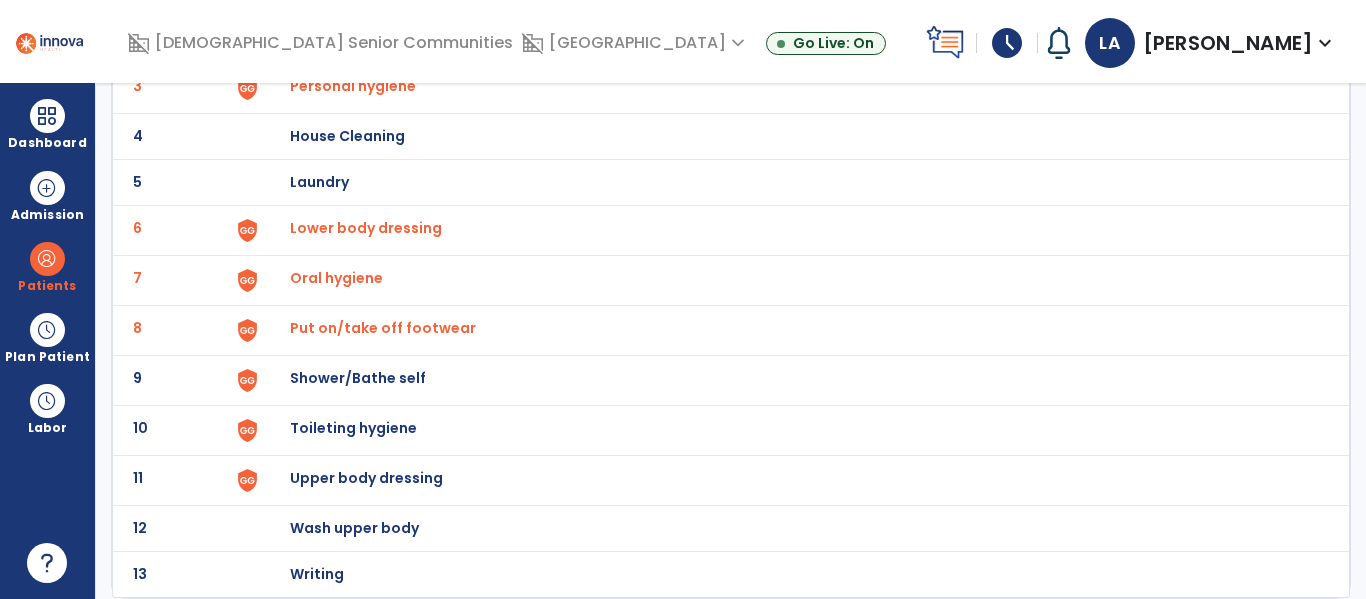 click on "Shower/Bathe self" at bounding box center (403, -10) 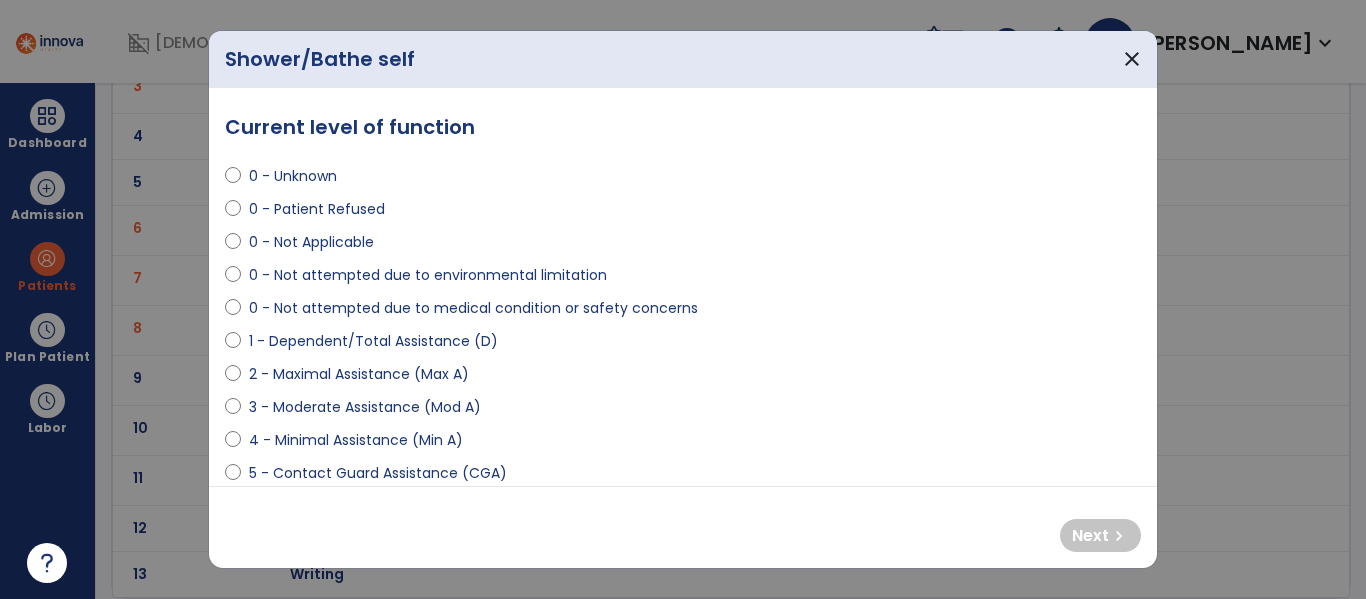 select on "**********" 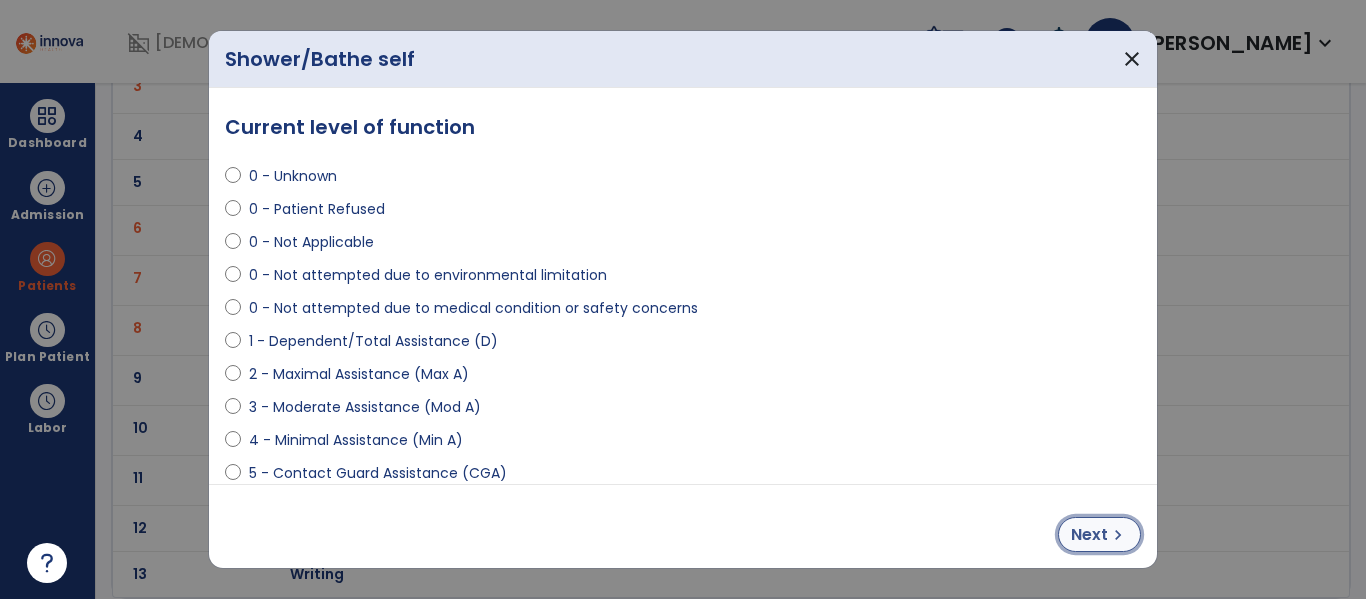 click on "Next" at bounding box center [1089, 535] 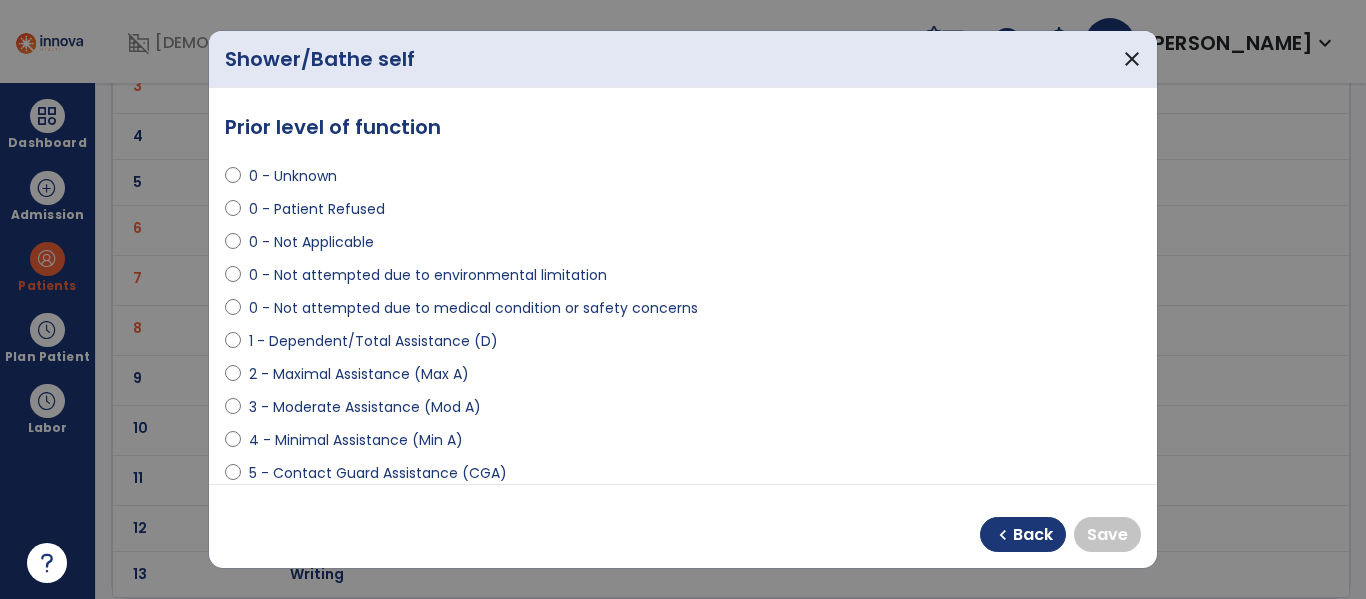 click on "1 - Dependent/Total Assistance (D)" at bounding box center [683, 345] 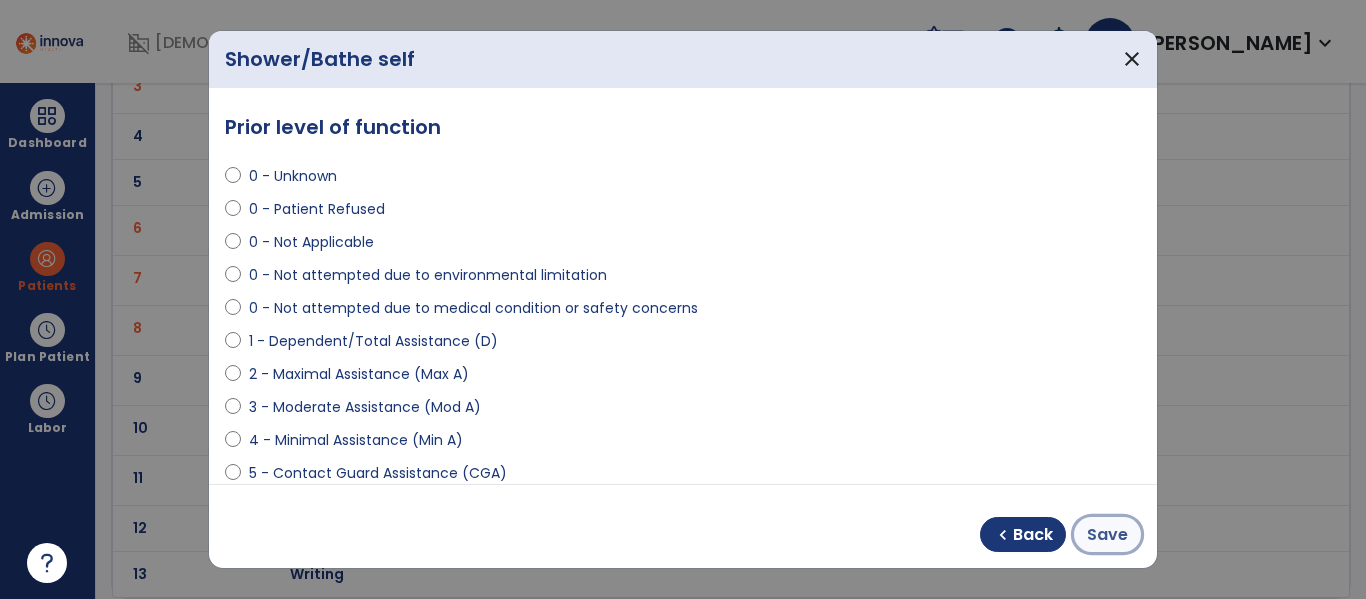 click on "Save" at bounding box center [1107, 535] 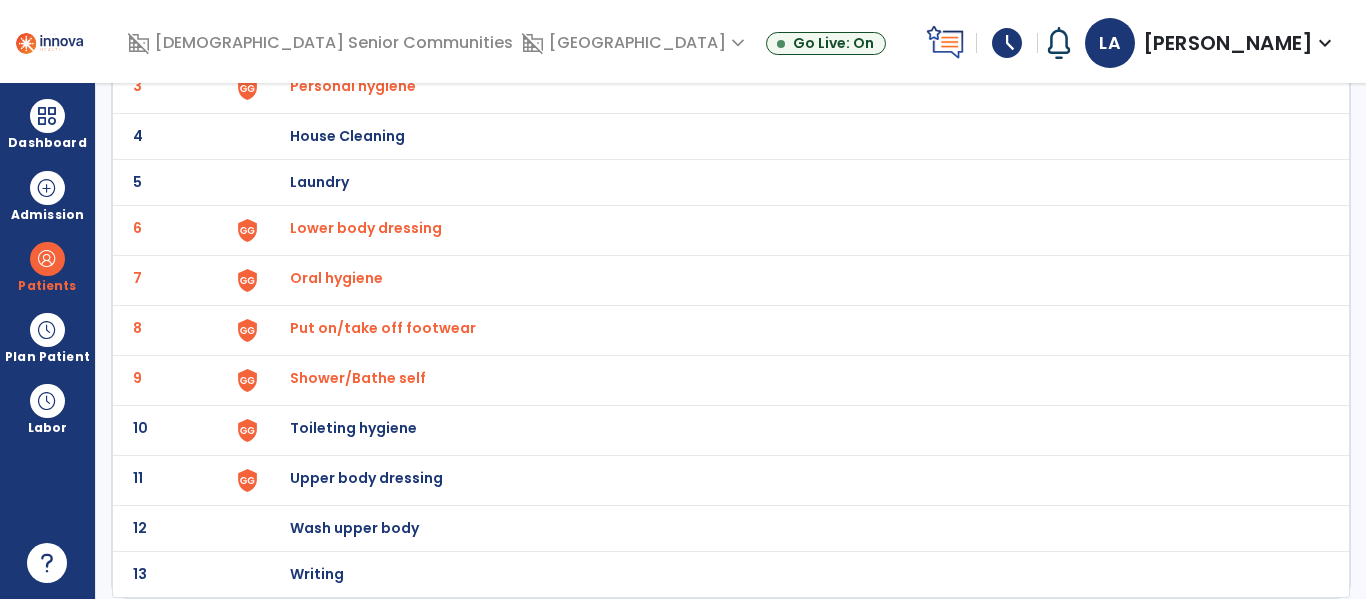 click on "Toileting hygiene" at bounding box center (403, -10) 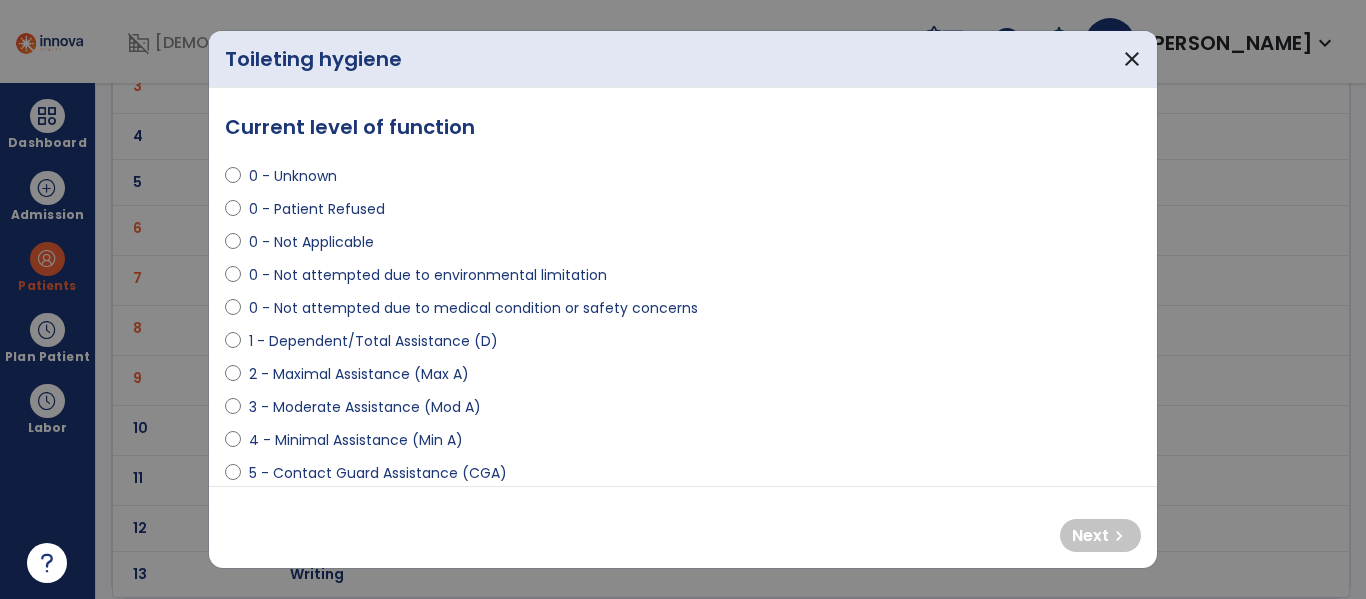 select on "**********" 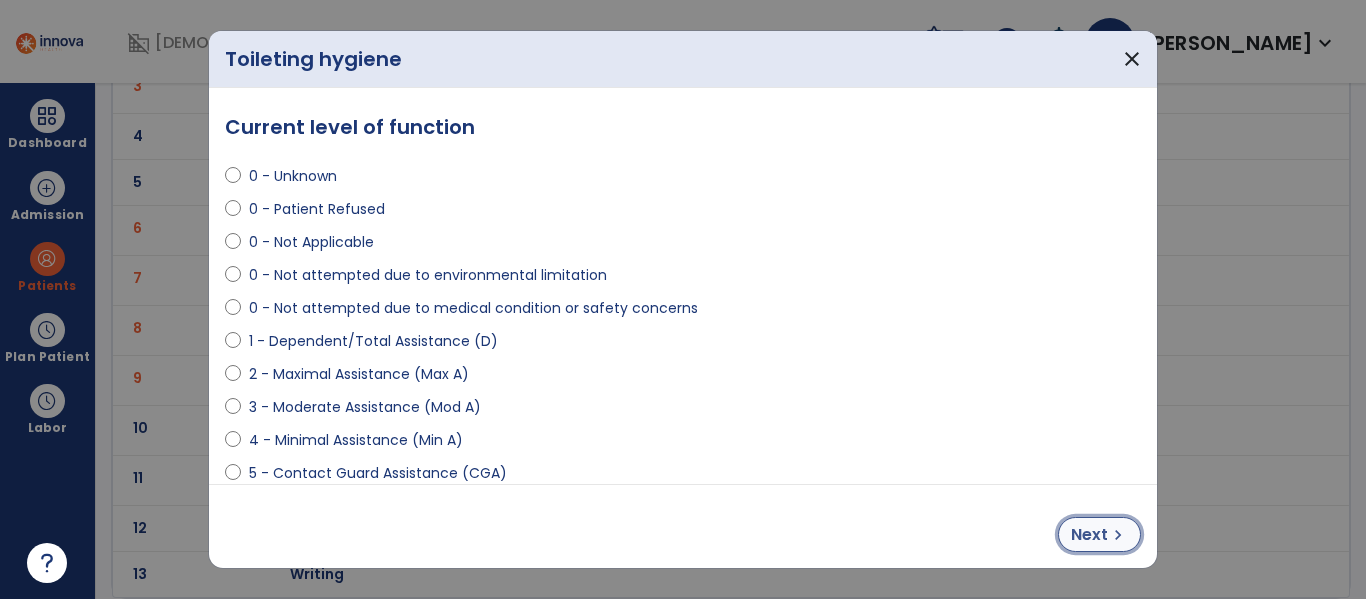 click on "Next  chevron_right" at bounding box center (1099, 534) 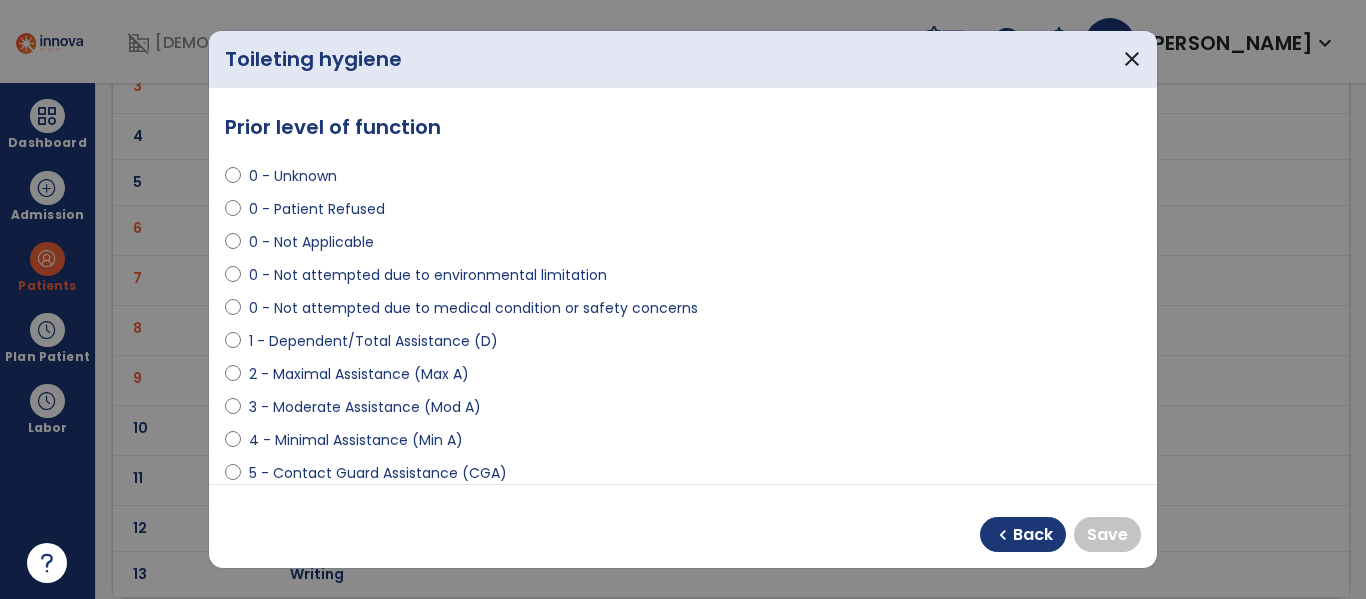 select on "**********" 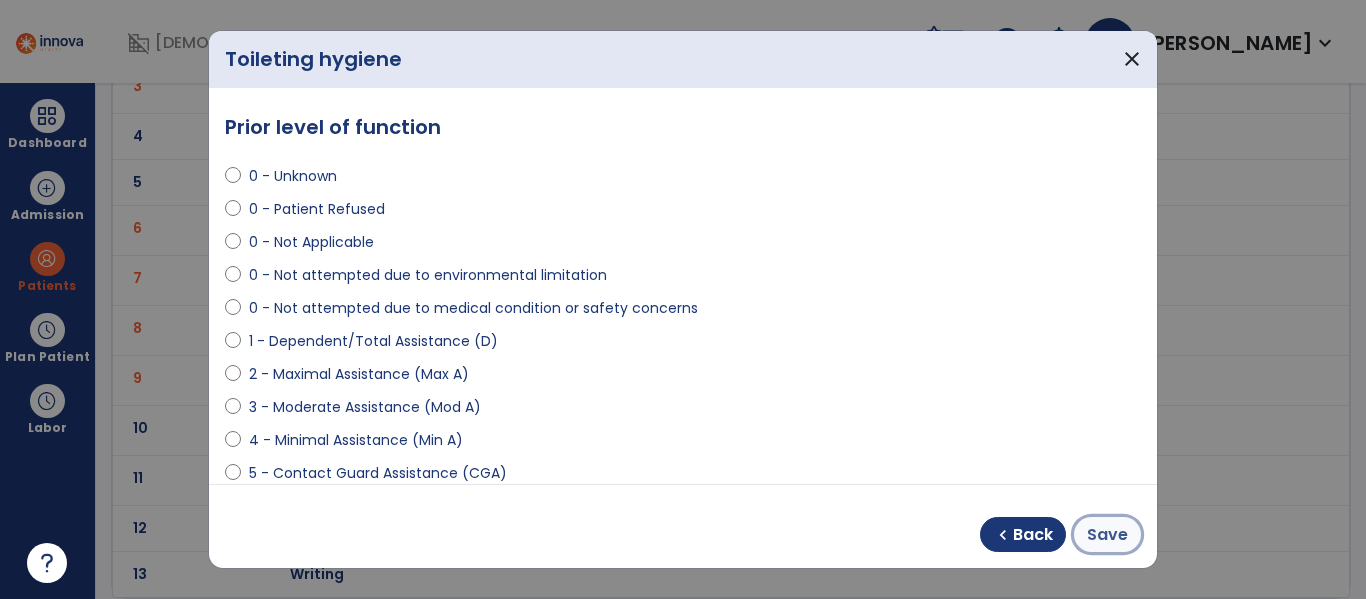 click on "Save" at bounding box center [1107, 534] 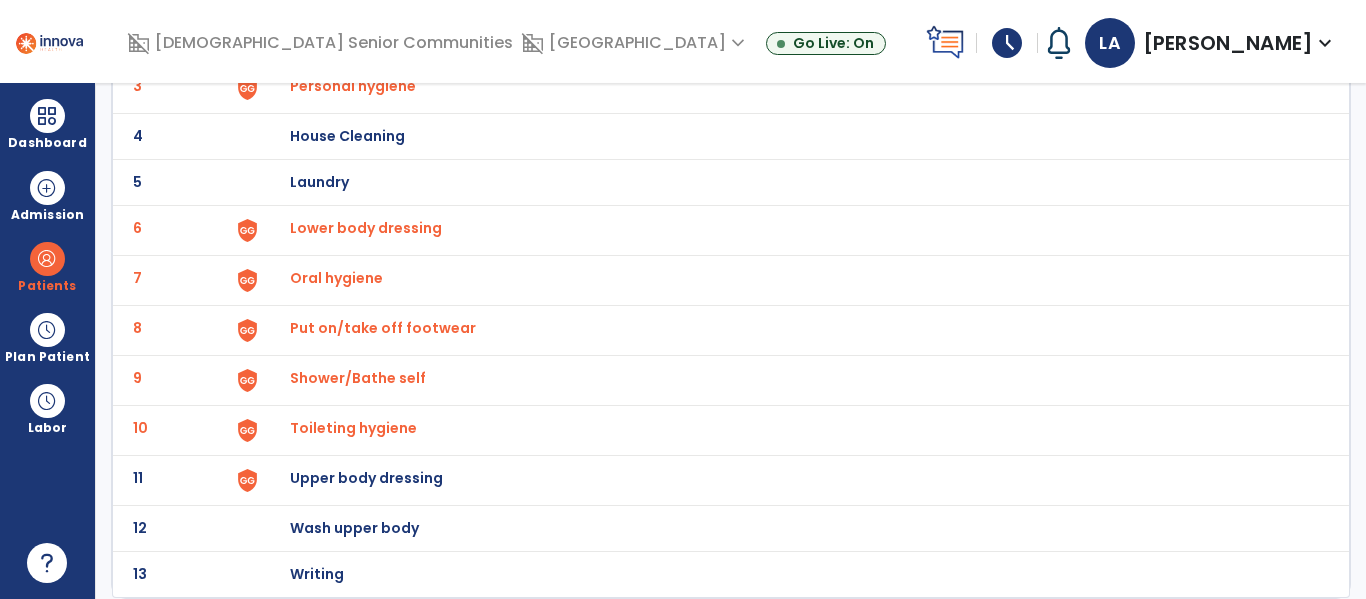 click on "Upper body dressing" at bounding box center [403, -10] 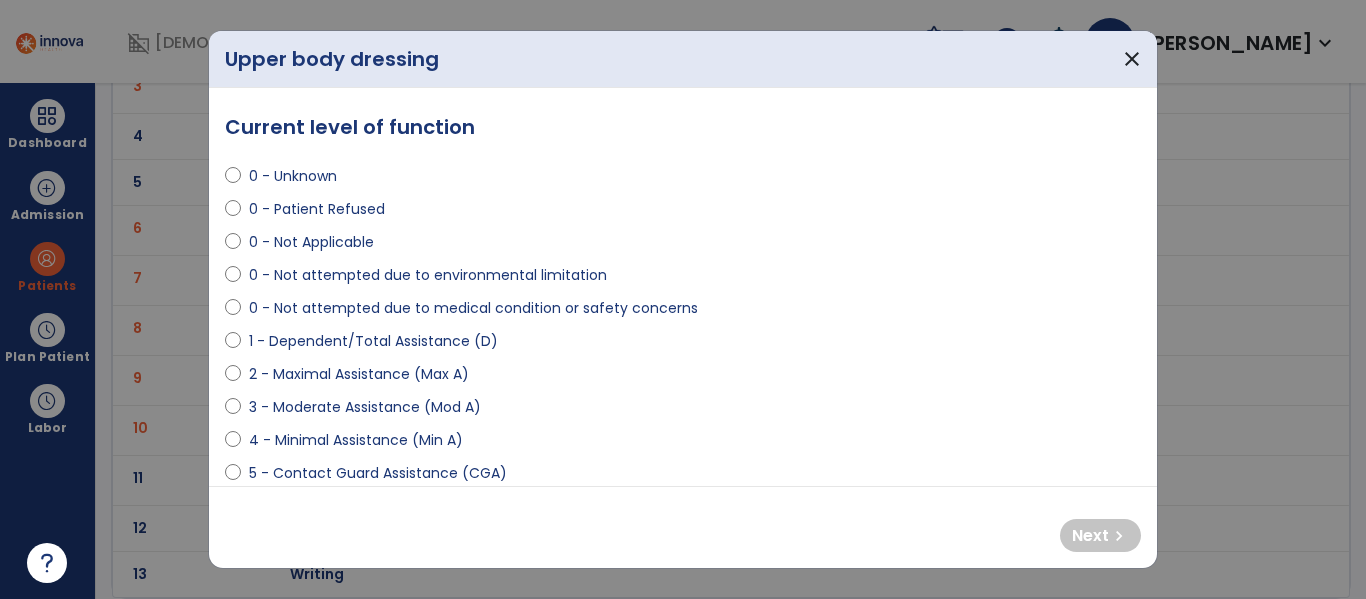 select on "**********" 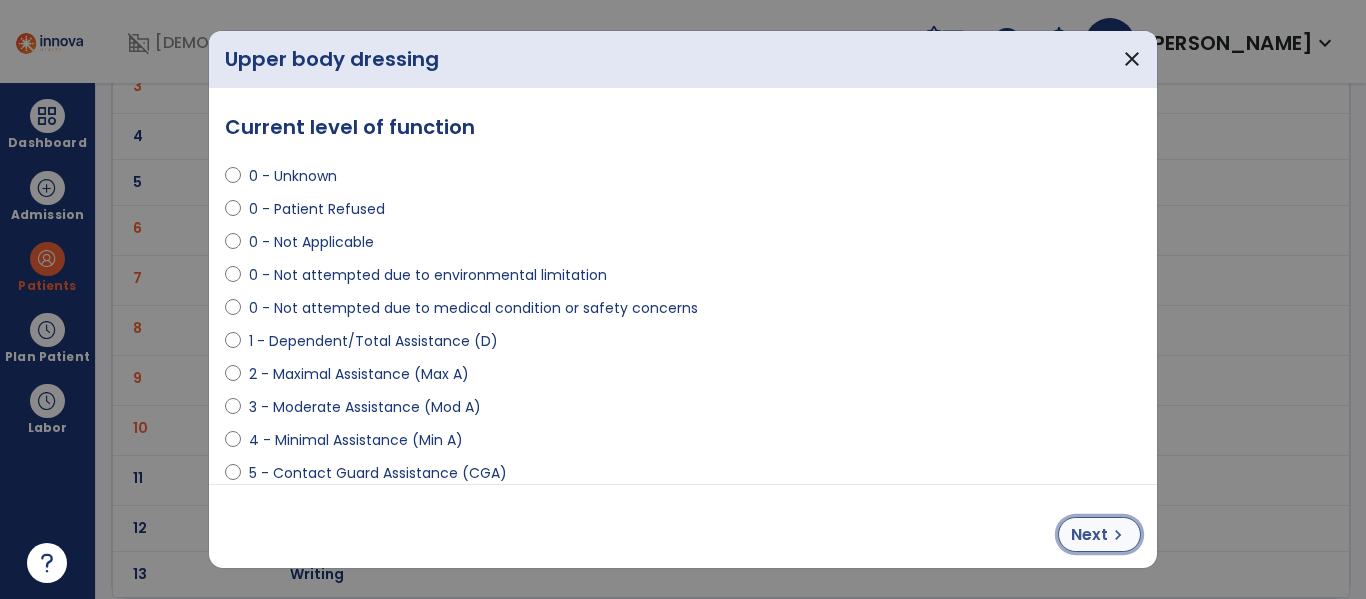 click on "chevron_right" at bounding box center [1118, 535] 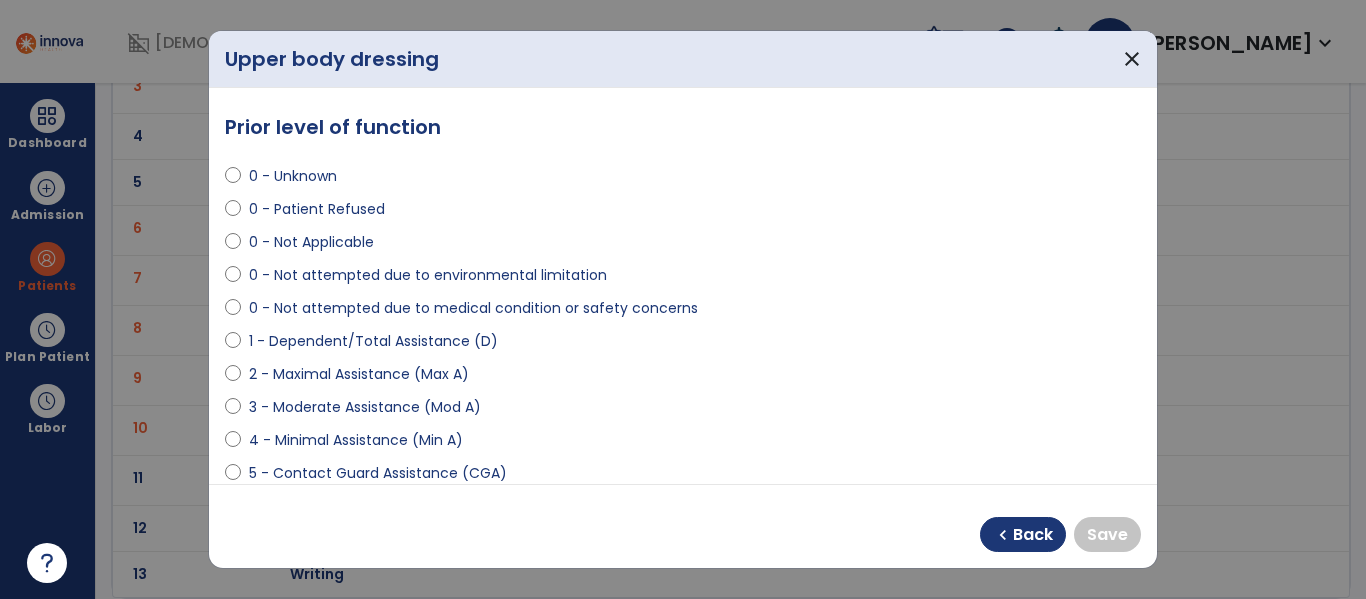 select on "**********" 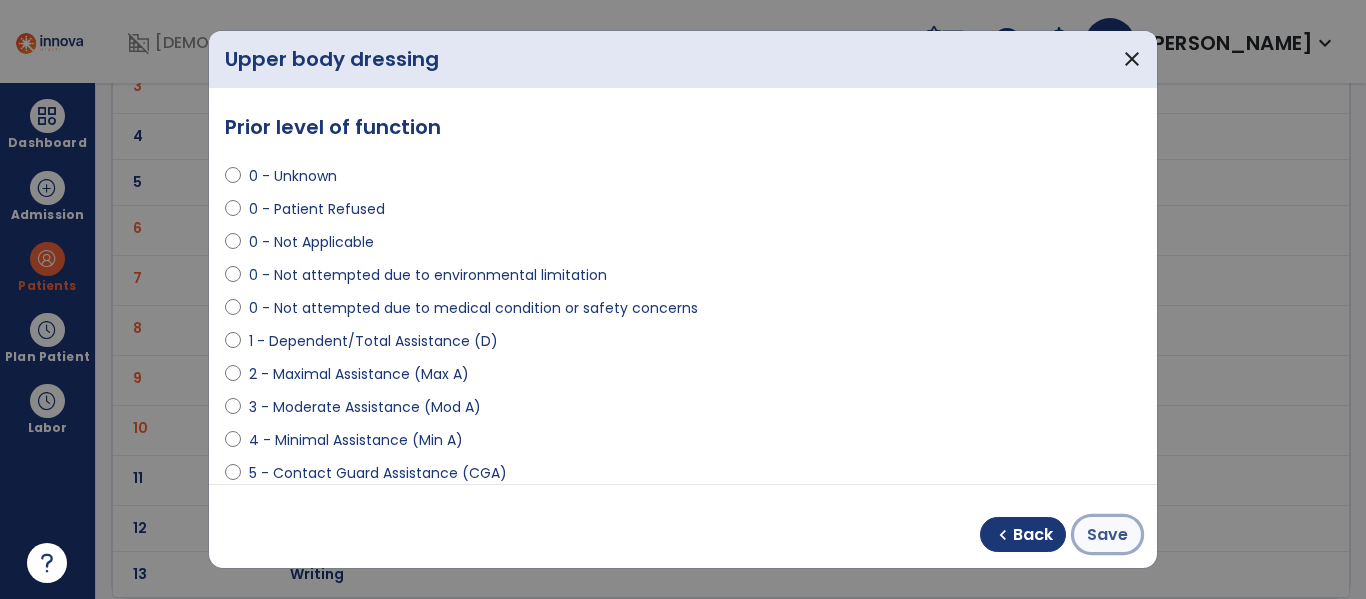 click on "Save" at bounding box center [1107, 535] 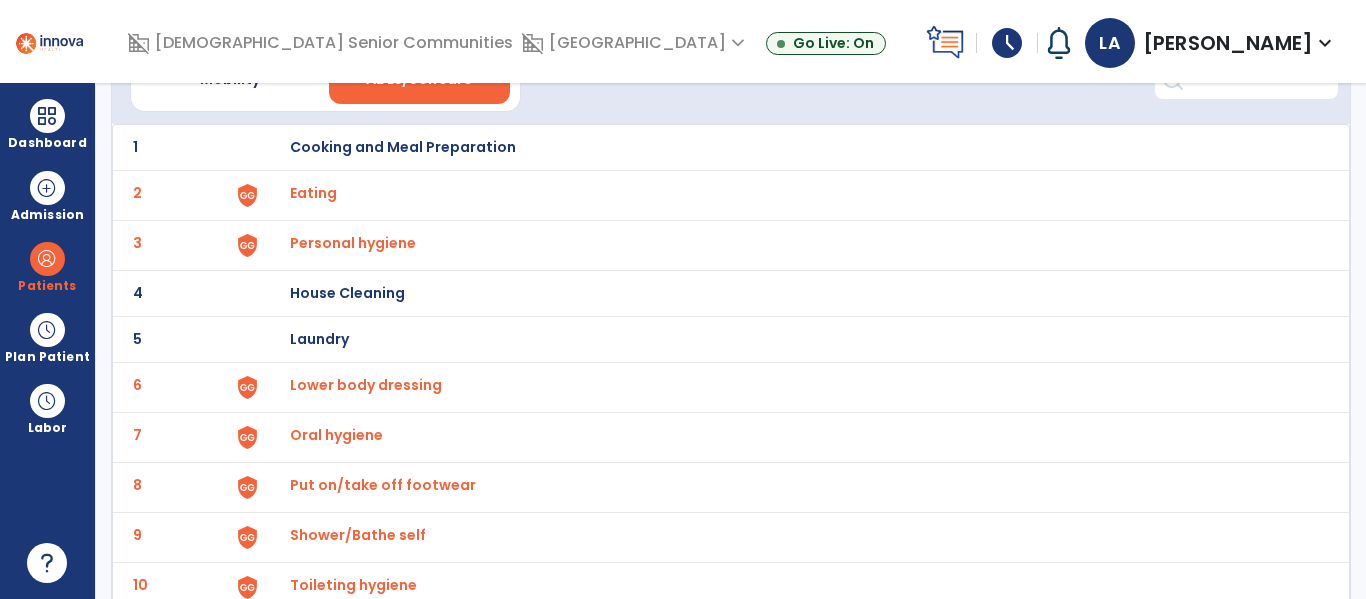 scroll, scrollTop: 0, scrollLeft: 0, axis: both 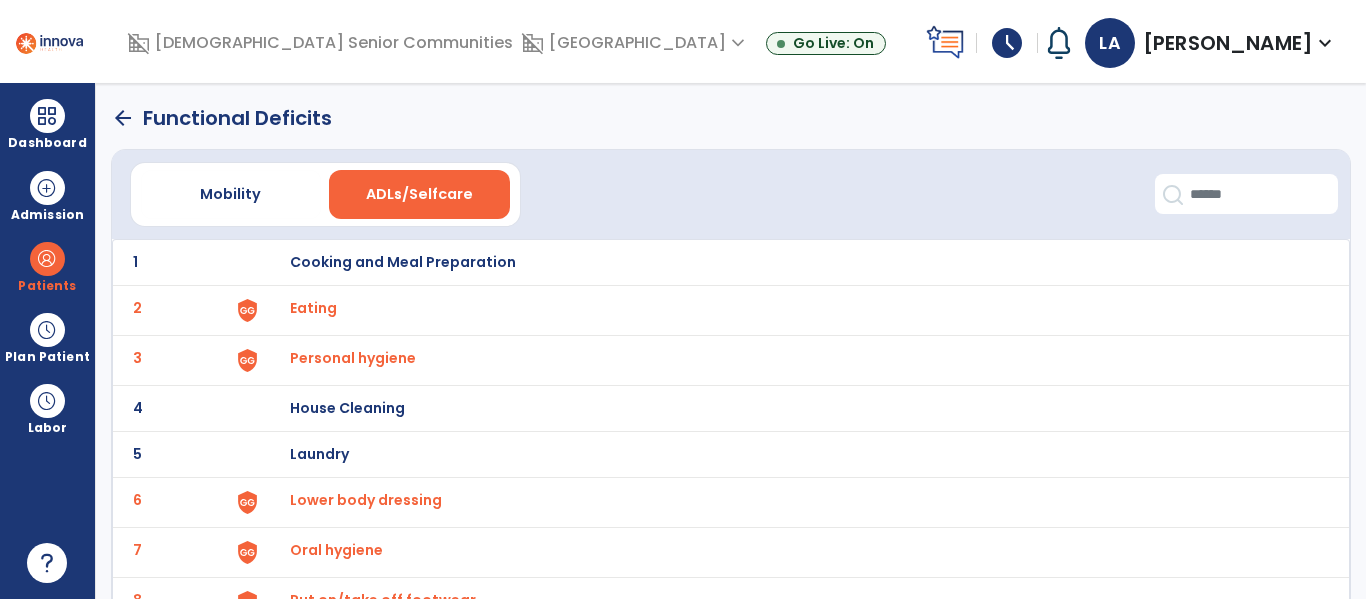 click on "arrow_back" 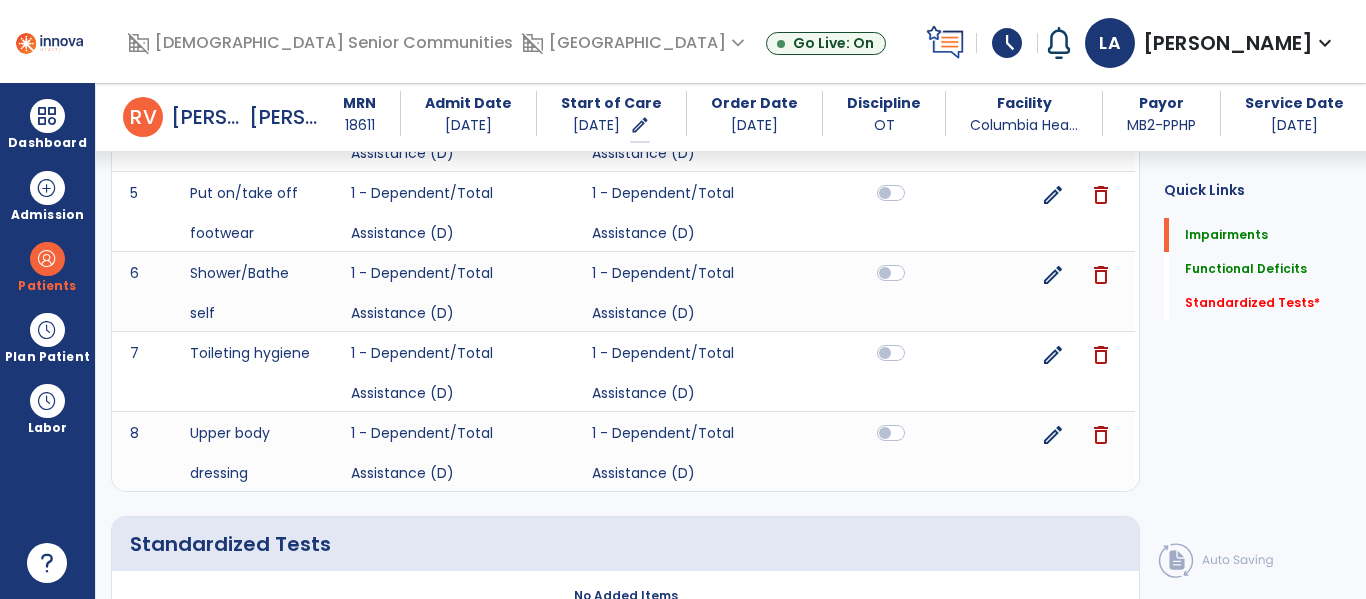 scroll, scrollTop: 1247, scrollLeft: 0, axis: vertical 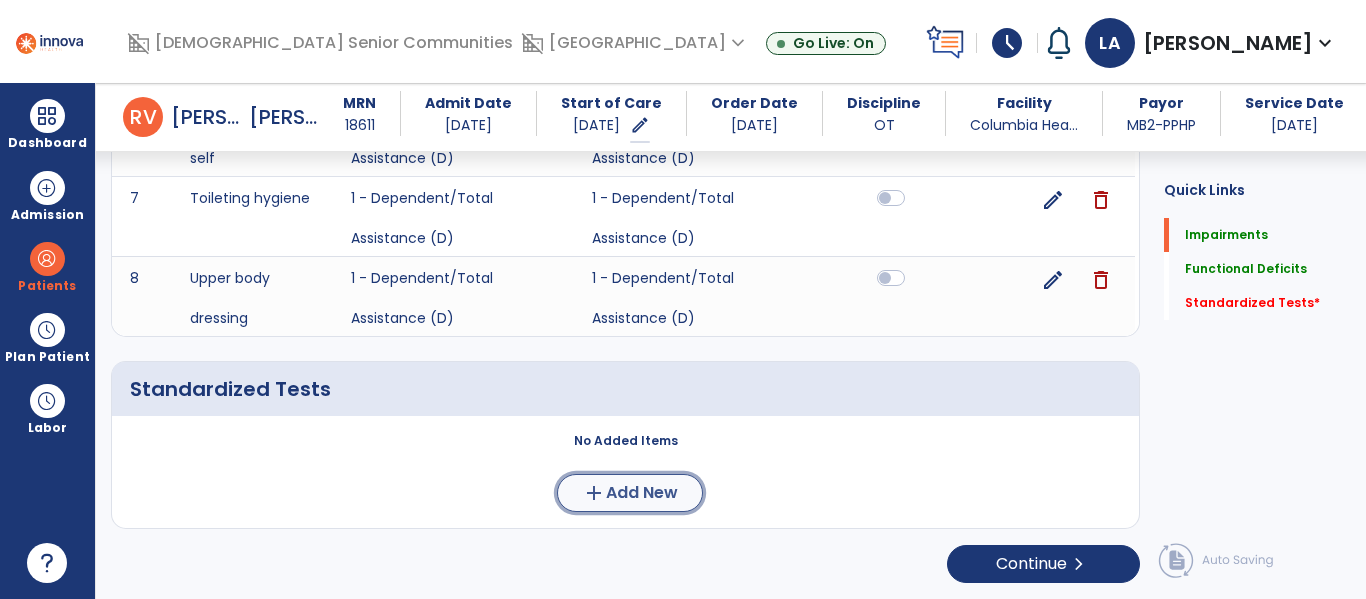 click on "Add New" 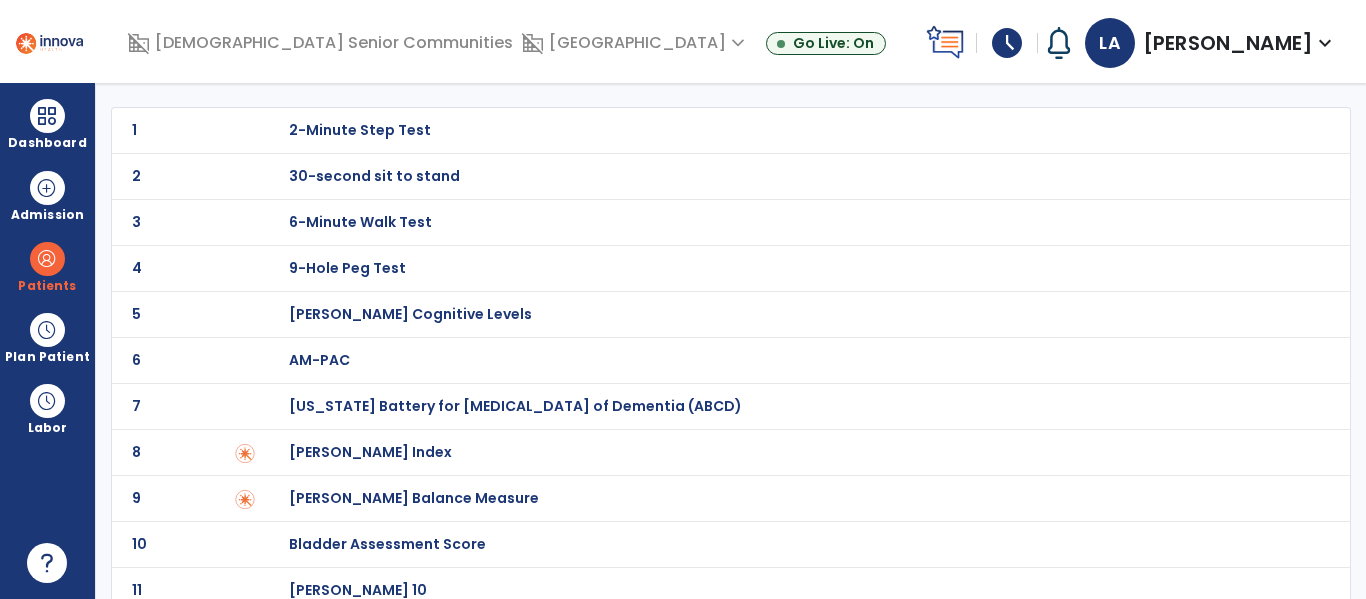 scroll, scrollTop: 86, scrollLeft: 0, axis: vertical 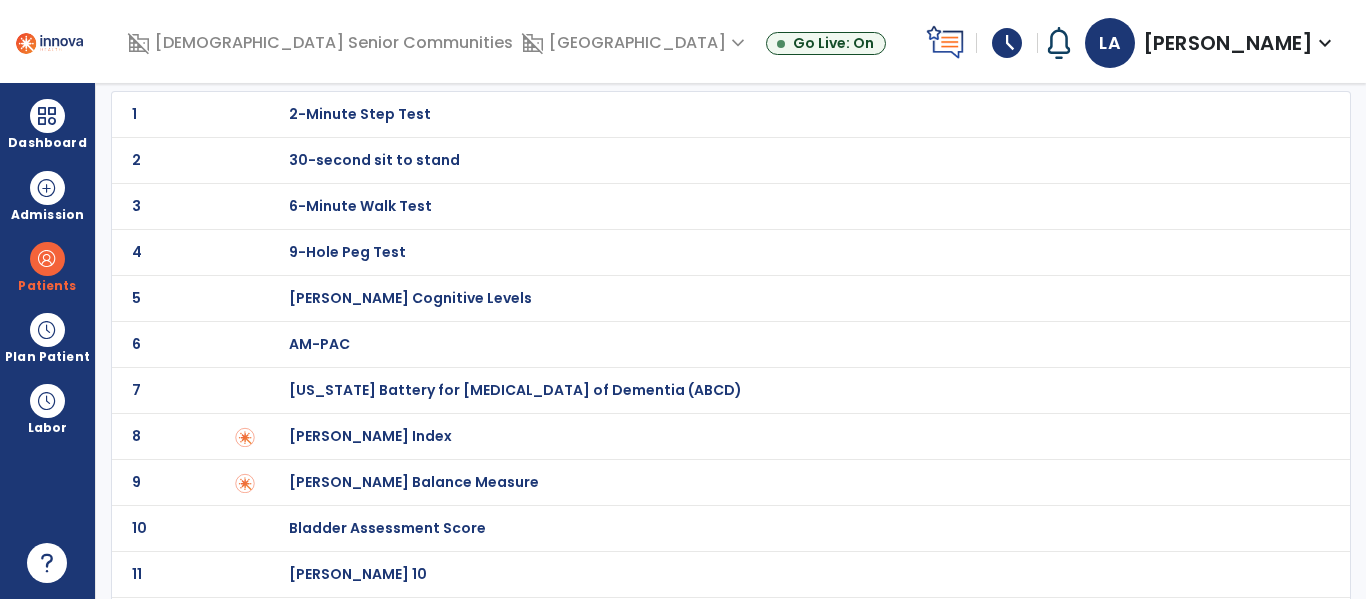 click on "Barthel Index" at bounding box center [360, 114] 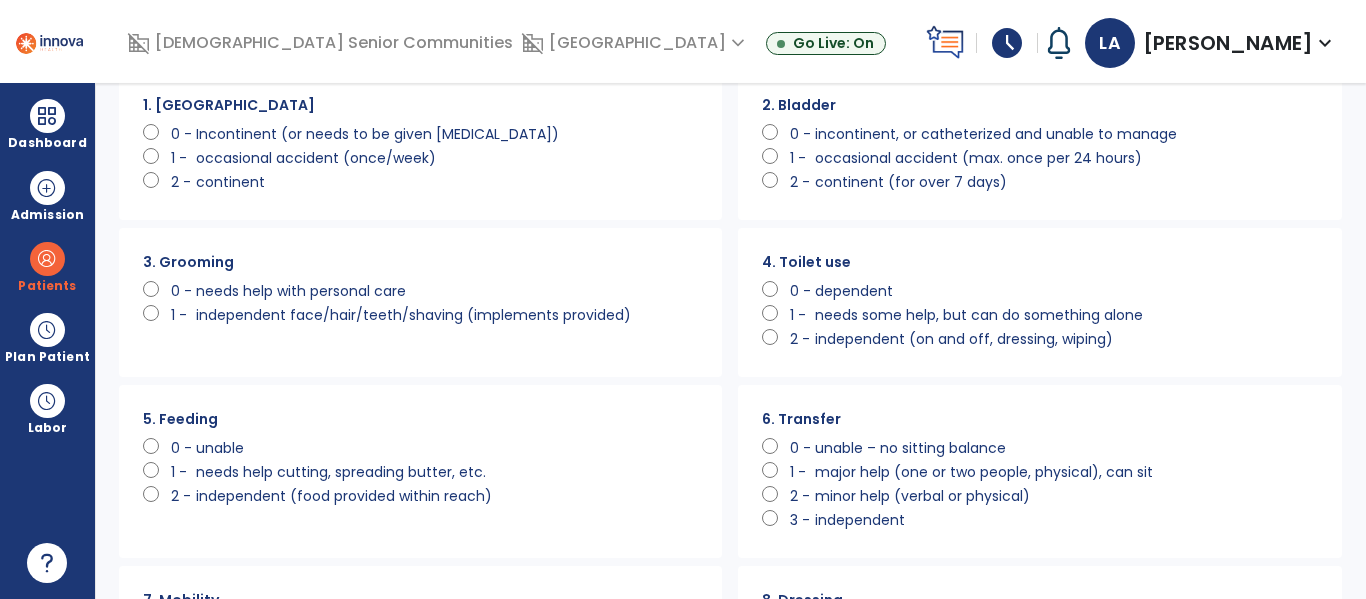 scroll, scrollTop: 0, scrollLeft: 0, axis: both 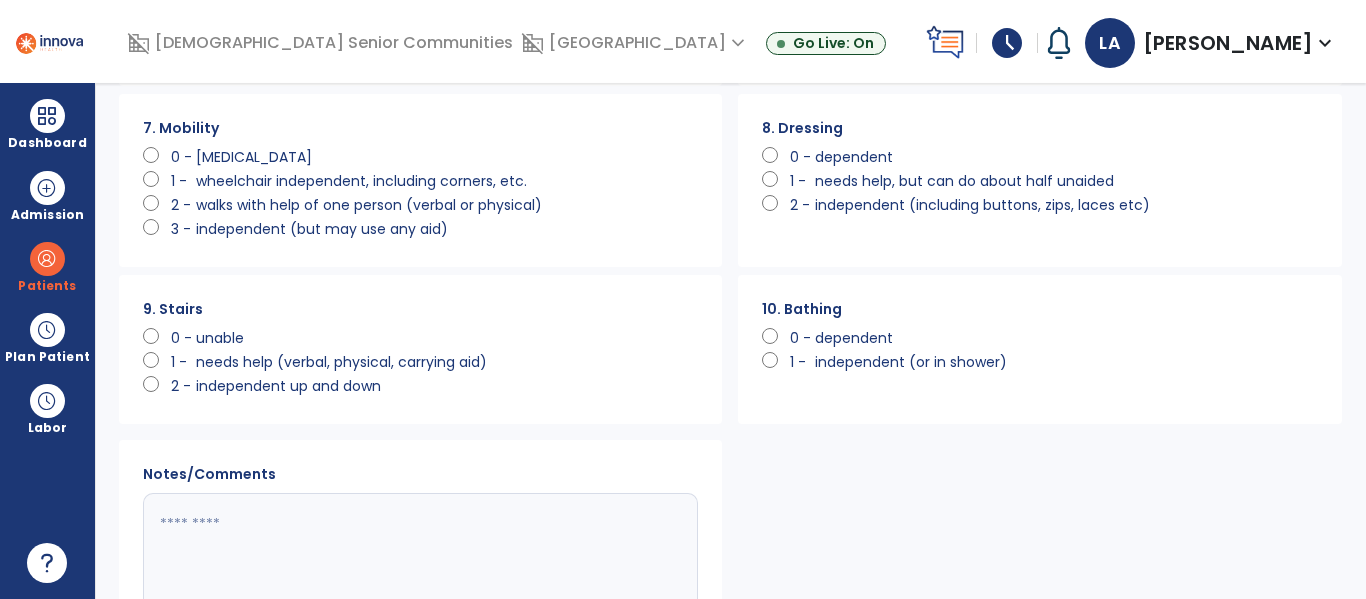 click on "0 -   unable" 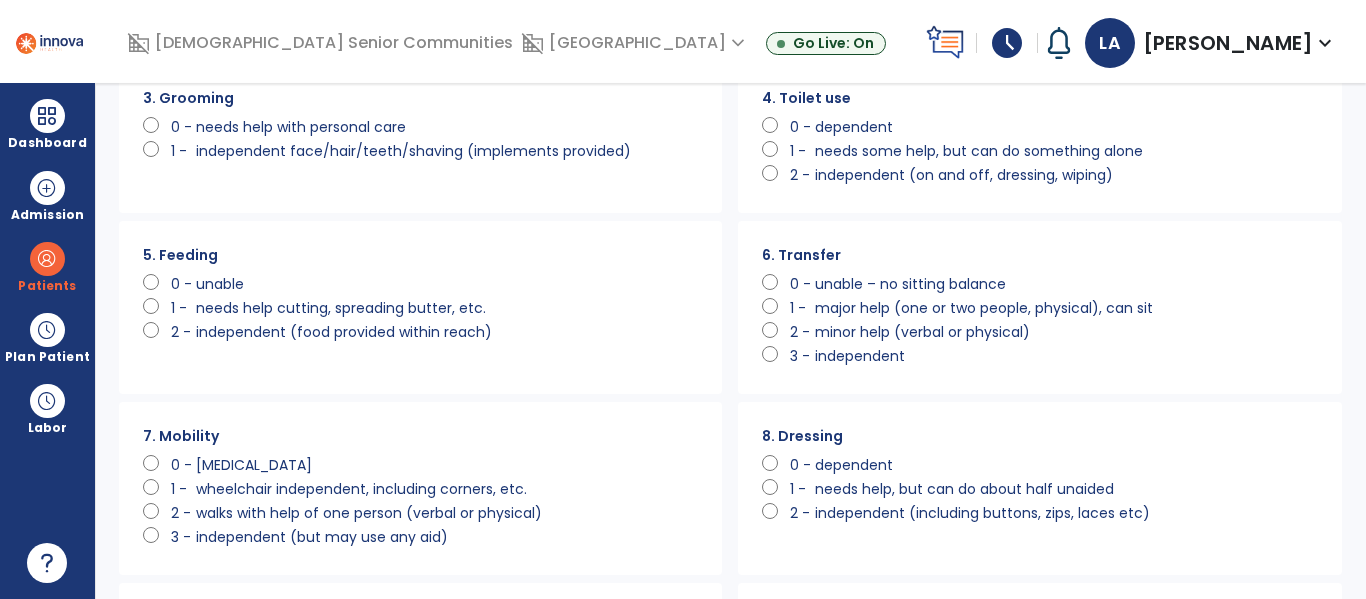 scroll, scrollTop: 0, scrollLeft: 0, axis: both 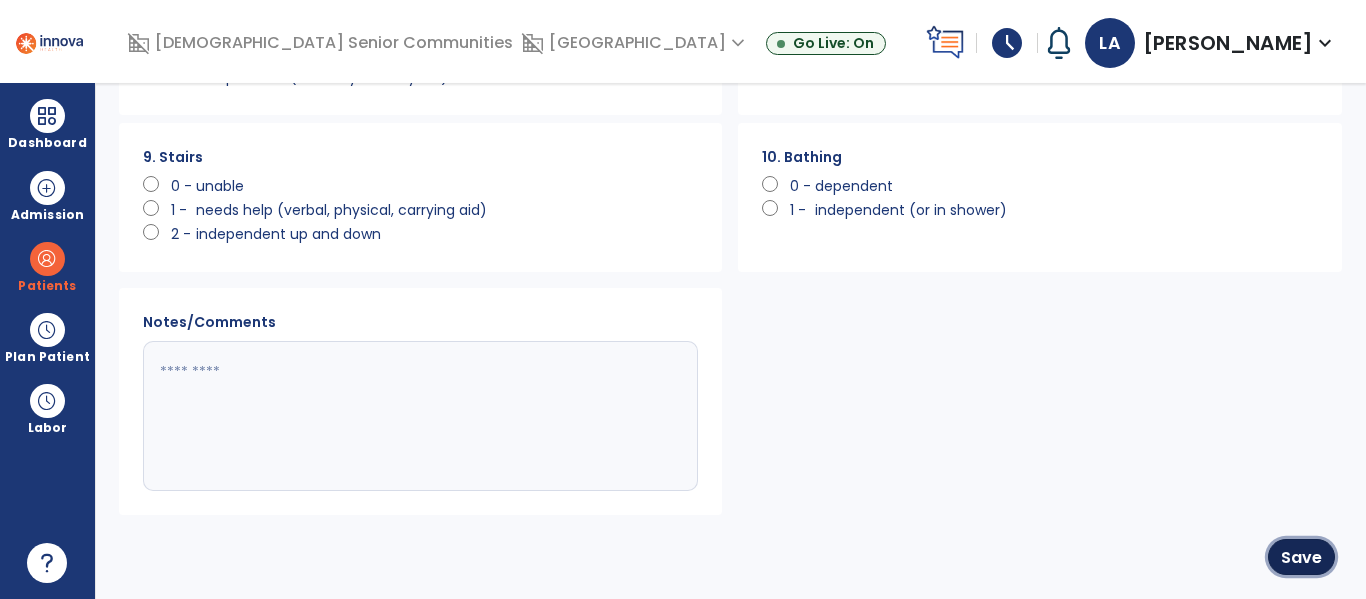 drag, startPoint x: 1314, startPoint y: 561, endPoint x: 1168, endPoint y: 536, distance: 148.12495 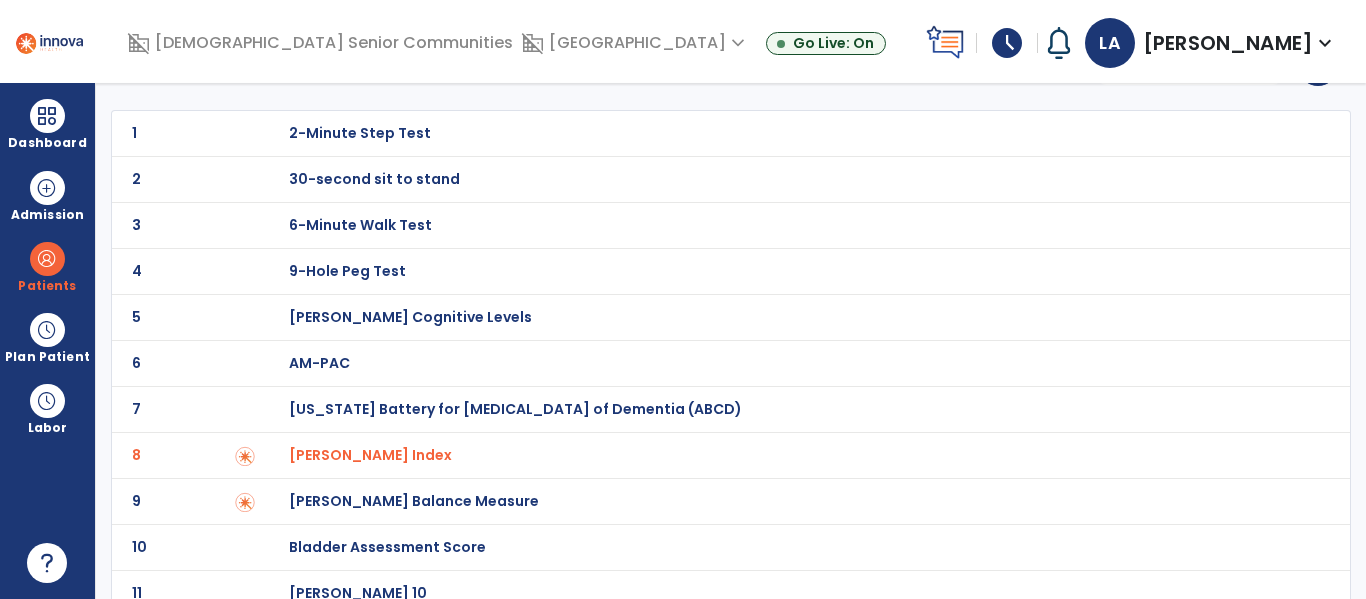 scroll, scrollTop: 0, scrollLeft: 0, axis: both 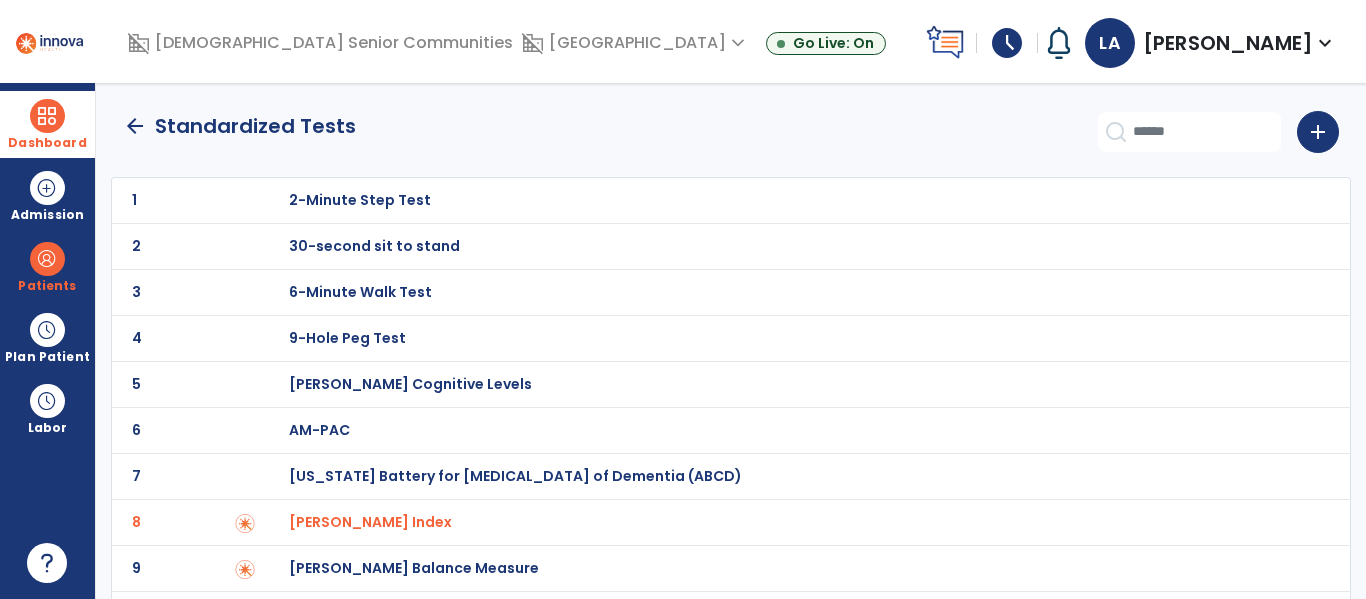 drag, startPoint x: 52, startPoint y: 124, endPoint x: 100, endPoint y: 129, distance: 48.259712 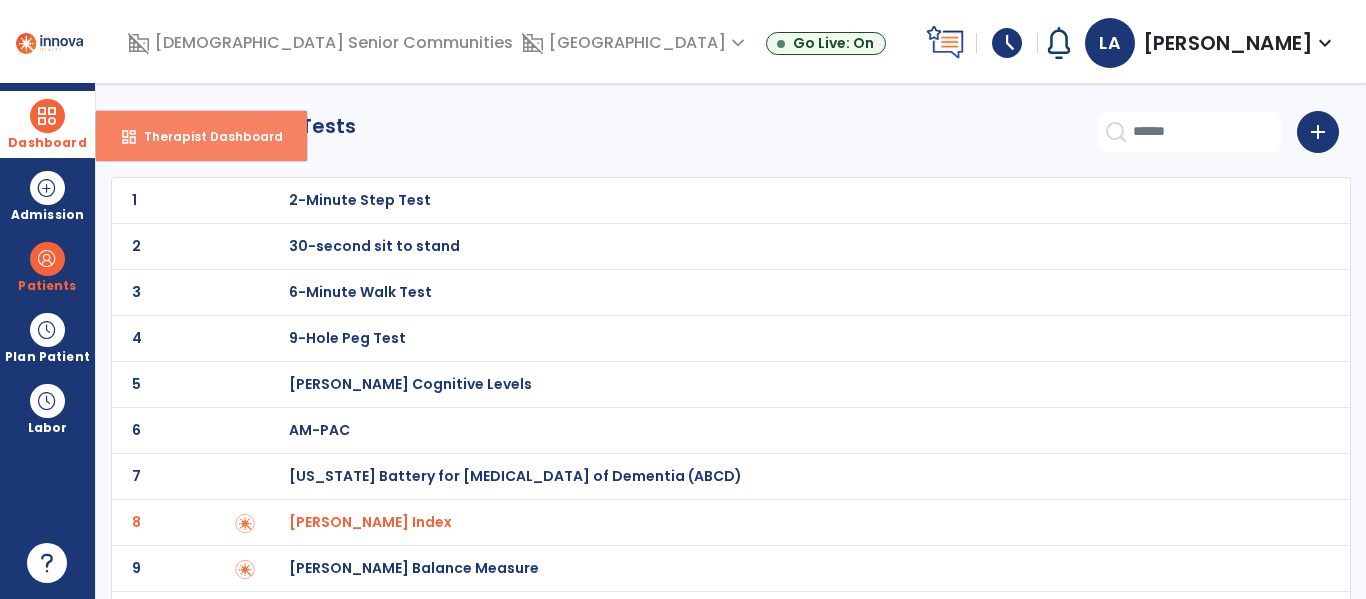 click on "dashboard" at bounding box center (129, 137) 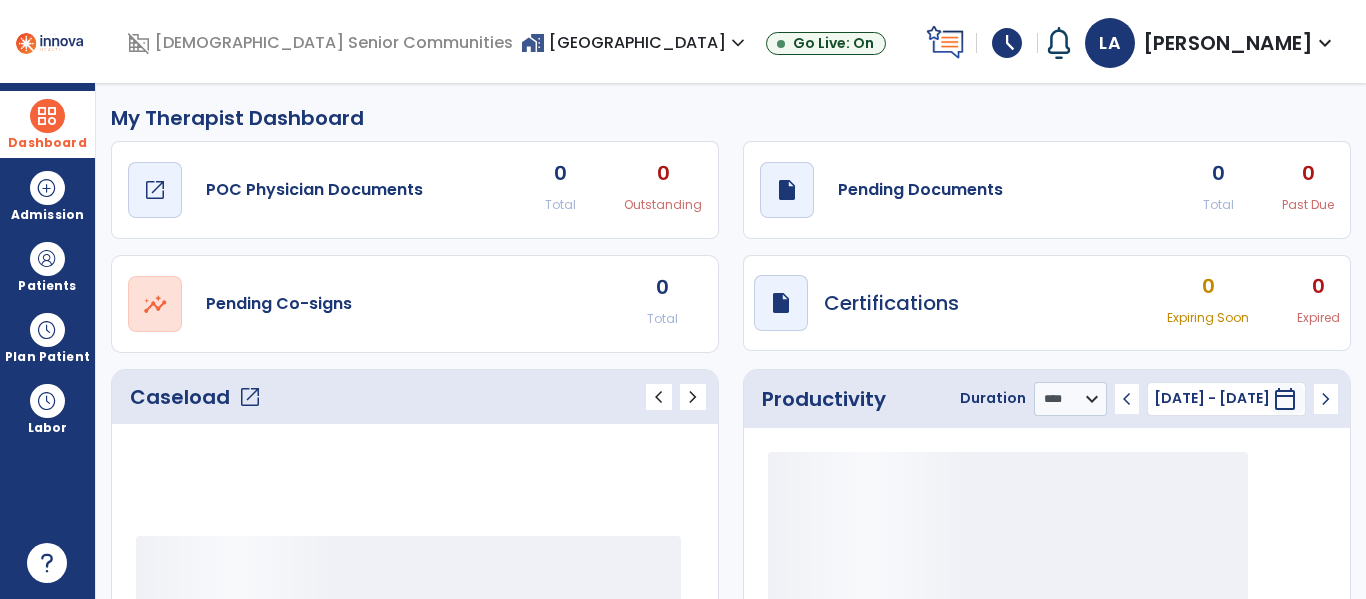 scroll, scrollTop: 20, scrollLeft: 0, axis: vertical 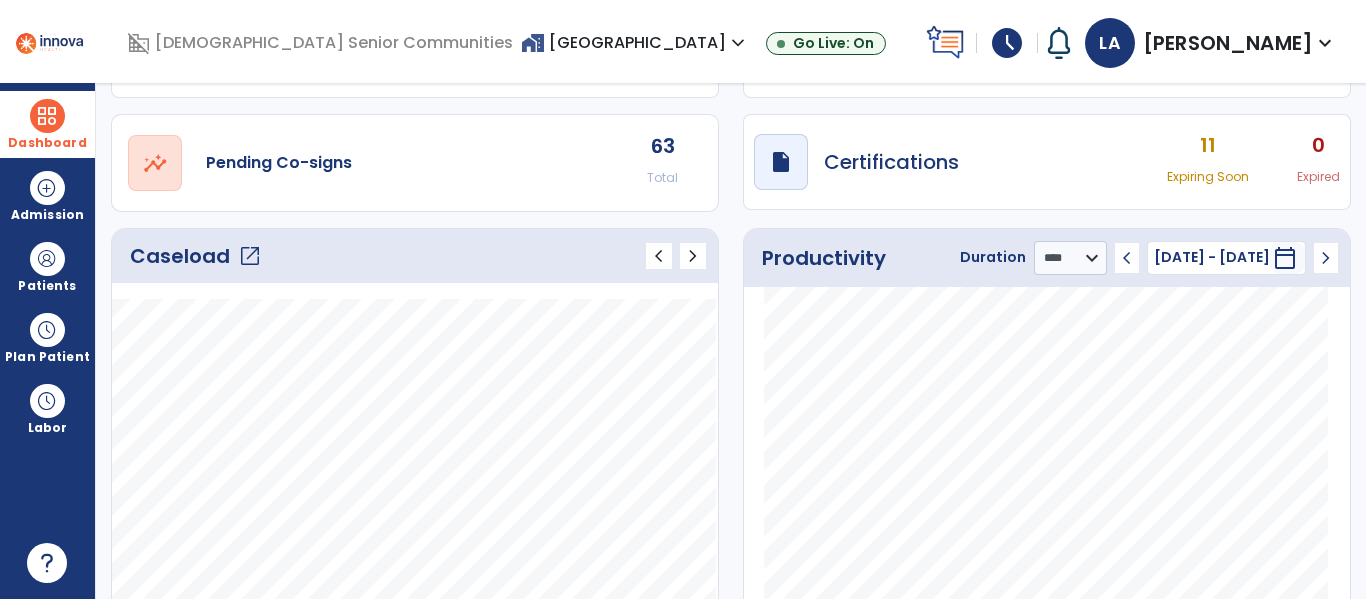 click on "open_in_new" 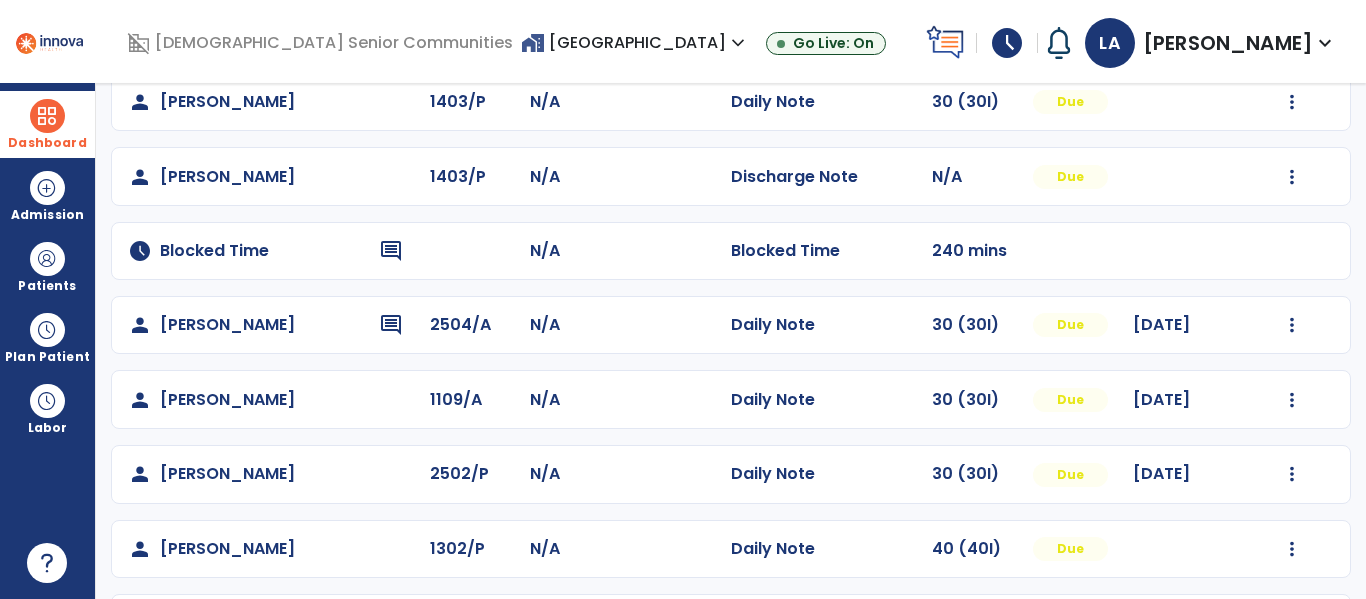scroll, scrollTop: 487, scrollLeft: 0, axis: vertical 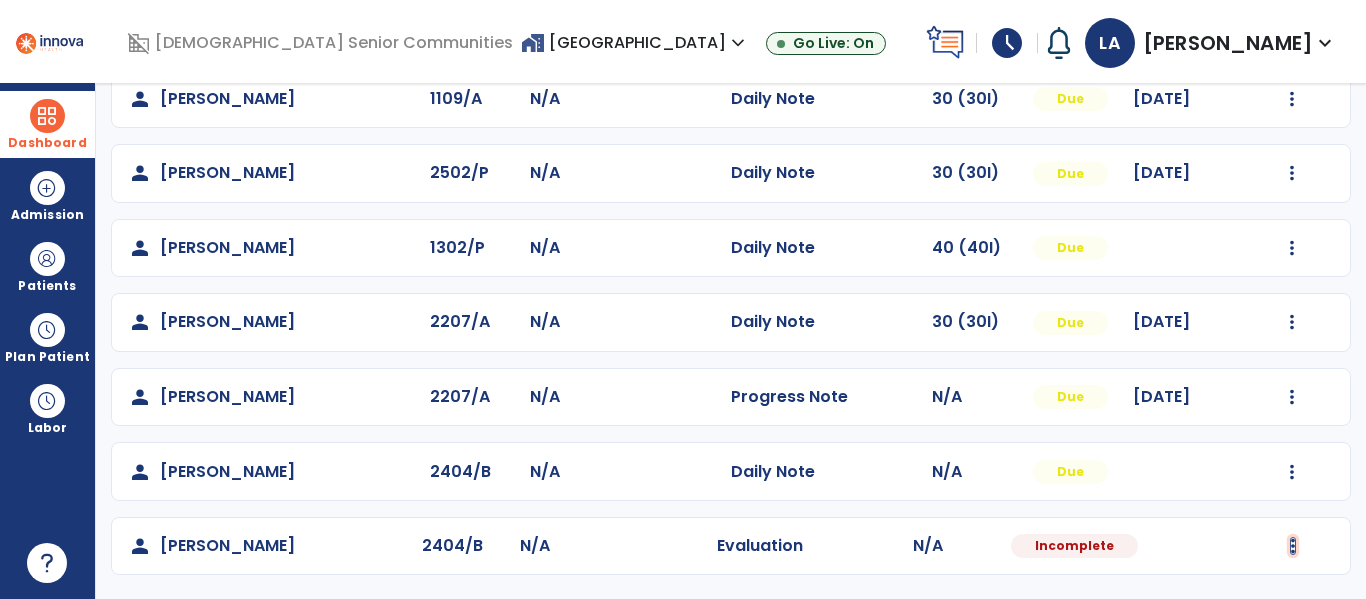 click at bounding box center [1292, -199] 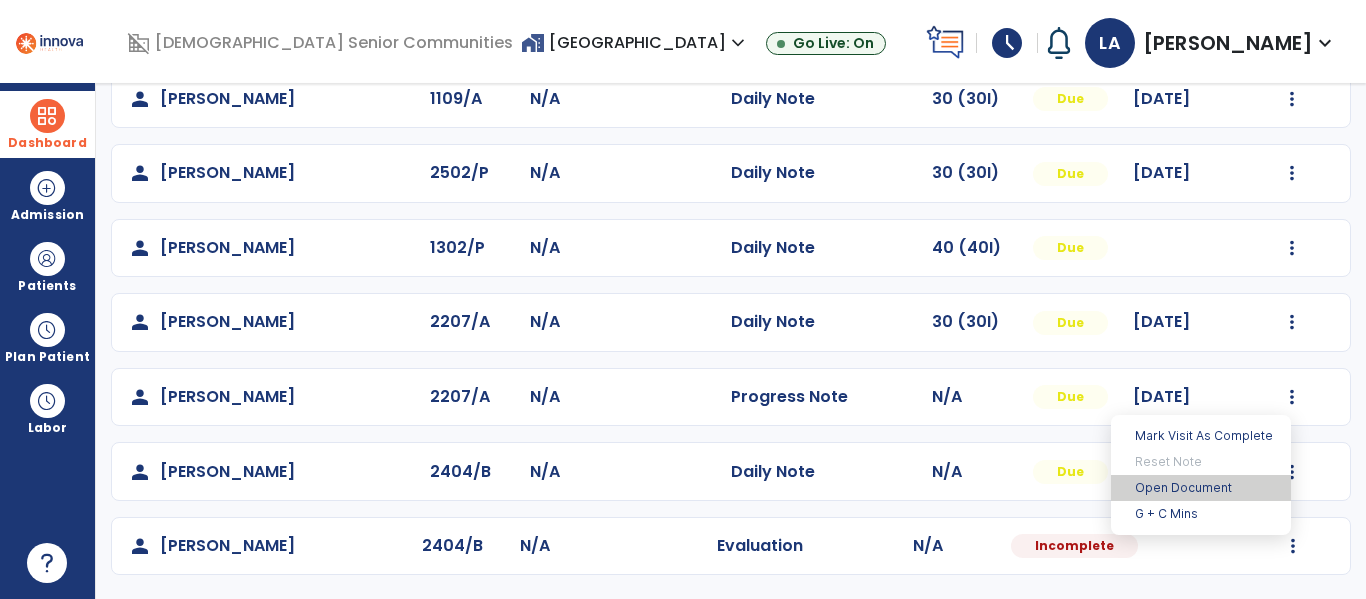 click on "Open Document" at bounding box center [1201, 488] 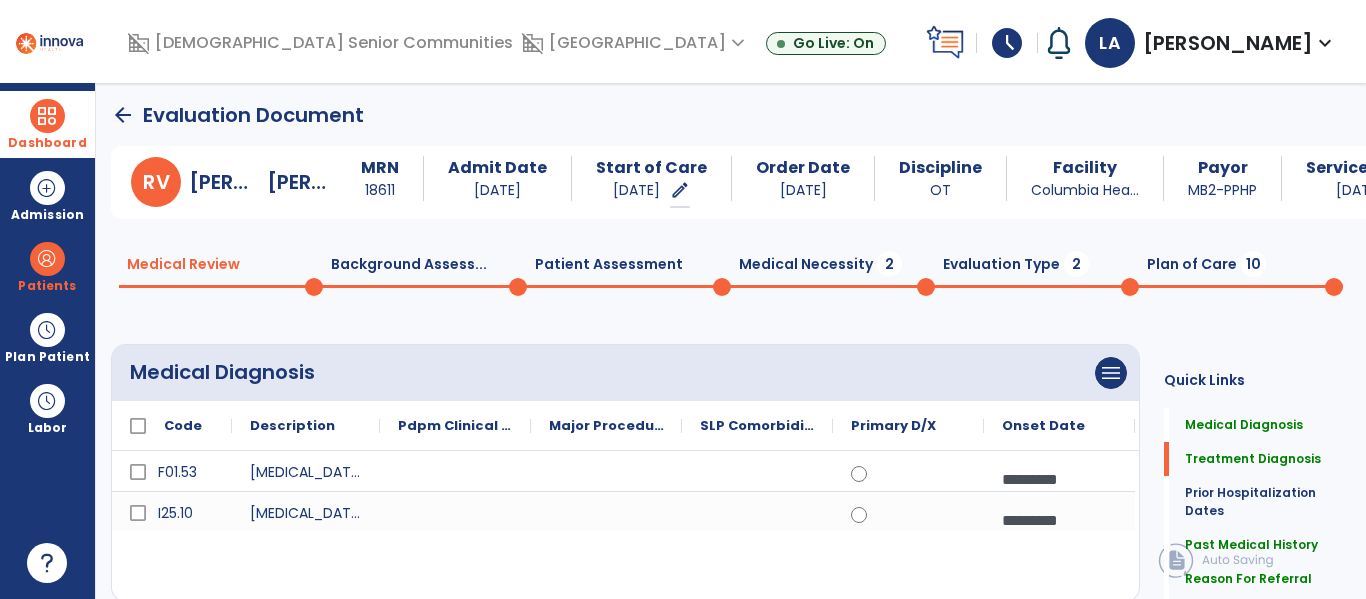 scroll, scrollTop: 0, scrollLeft: 0, axis: both 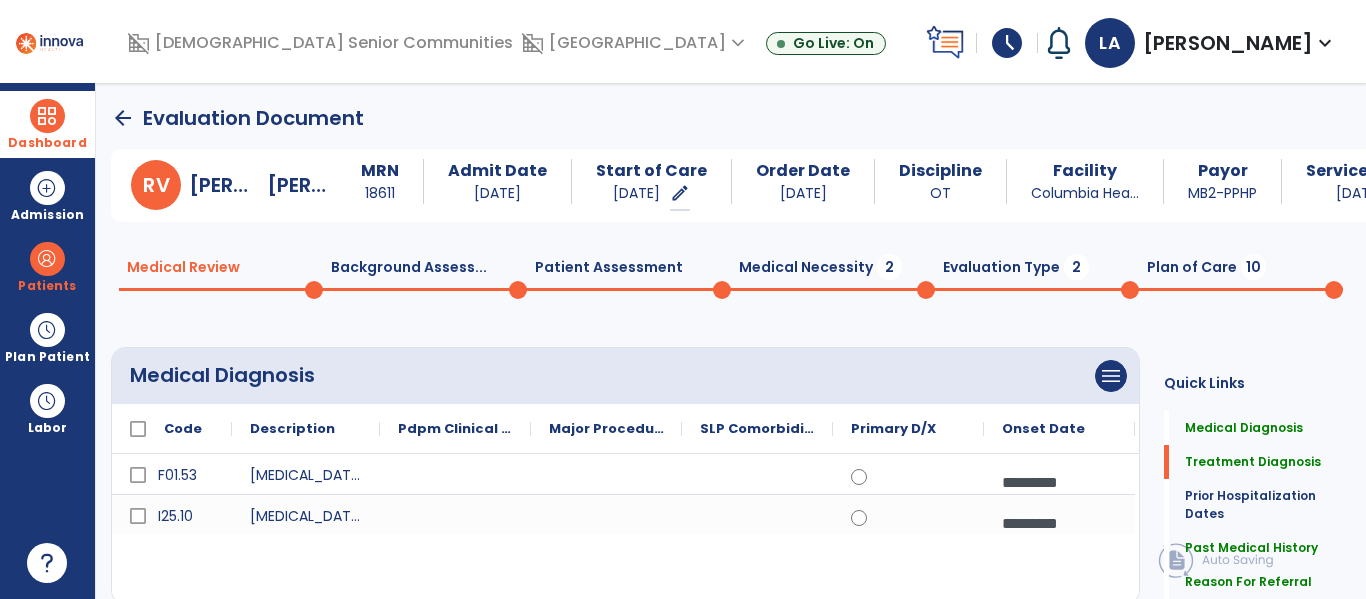 click on "Medical Necessity  2" 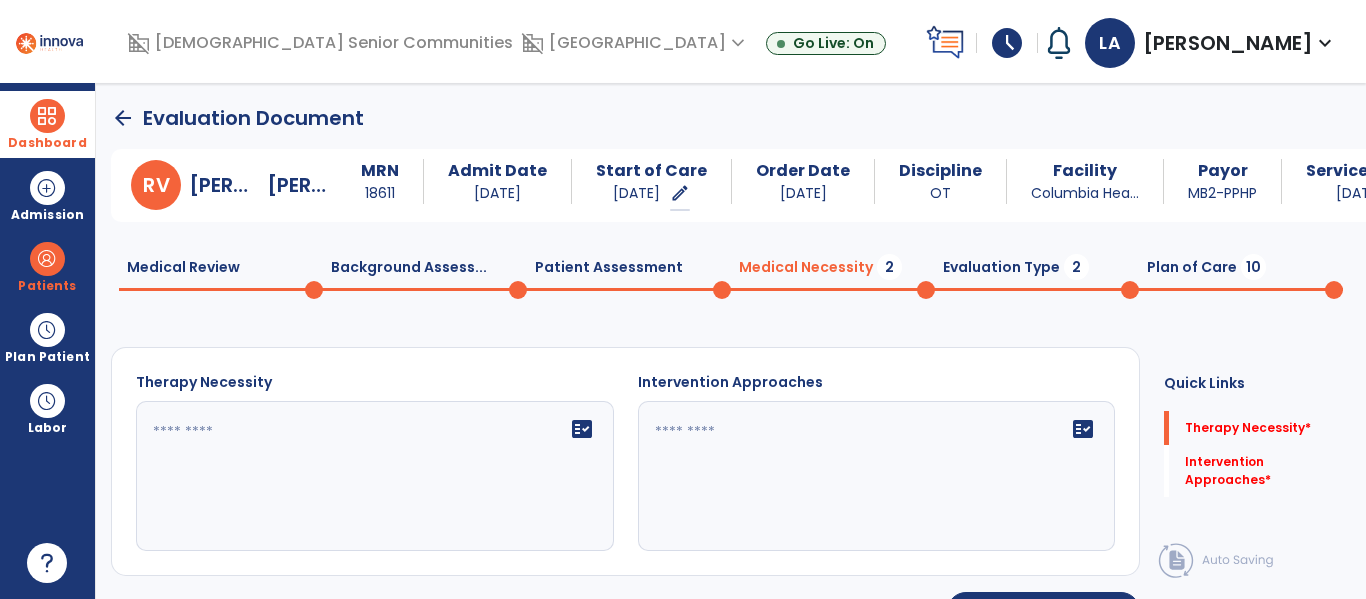 click 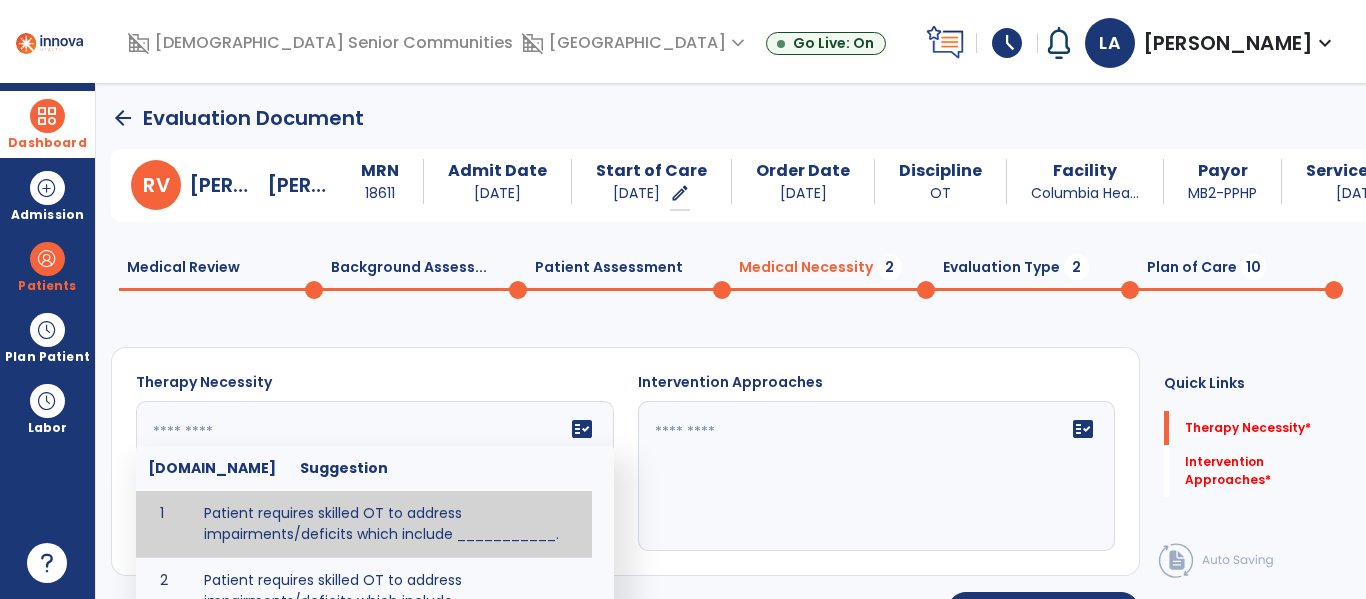 drag, startPoint x: 396, startPoint y: 516, endPoint x: 382, endPoint y: 500, distance: 21.260292 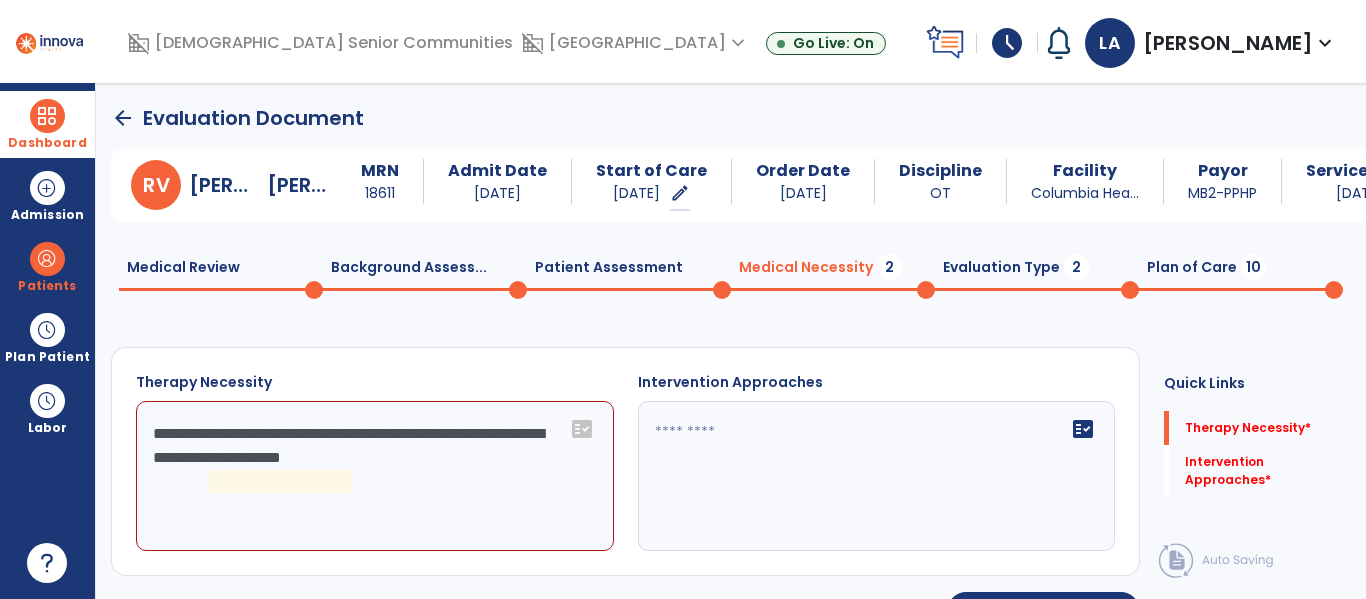 click on "**********" 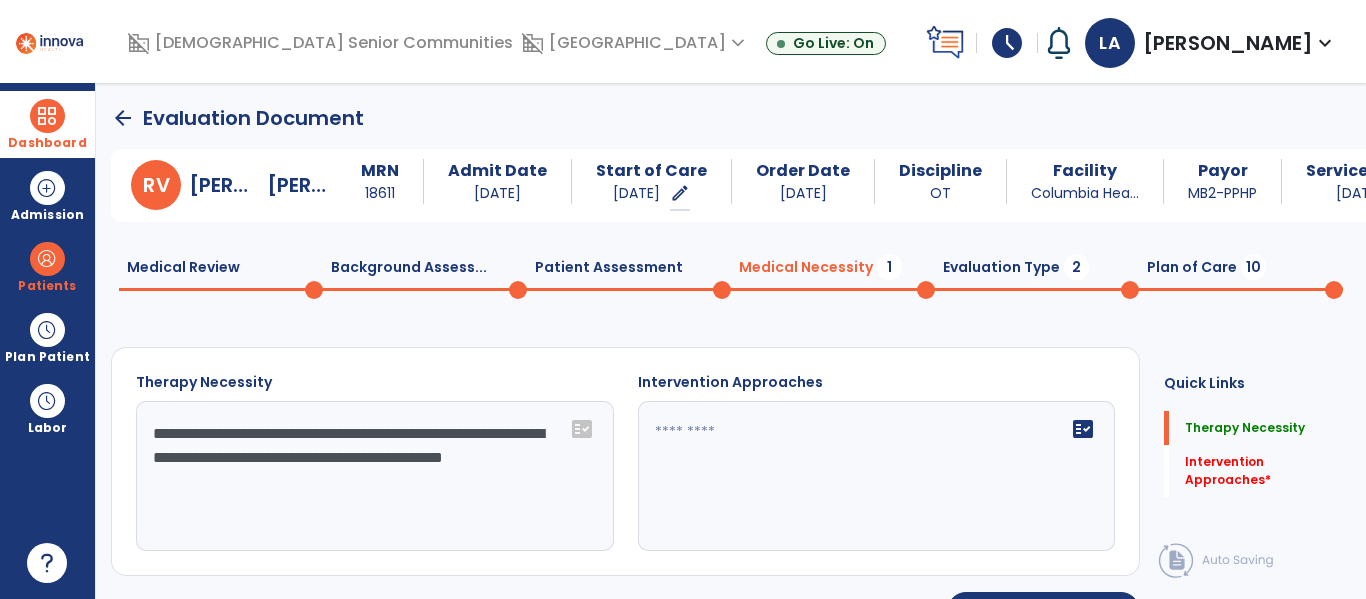 type on "**********" 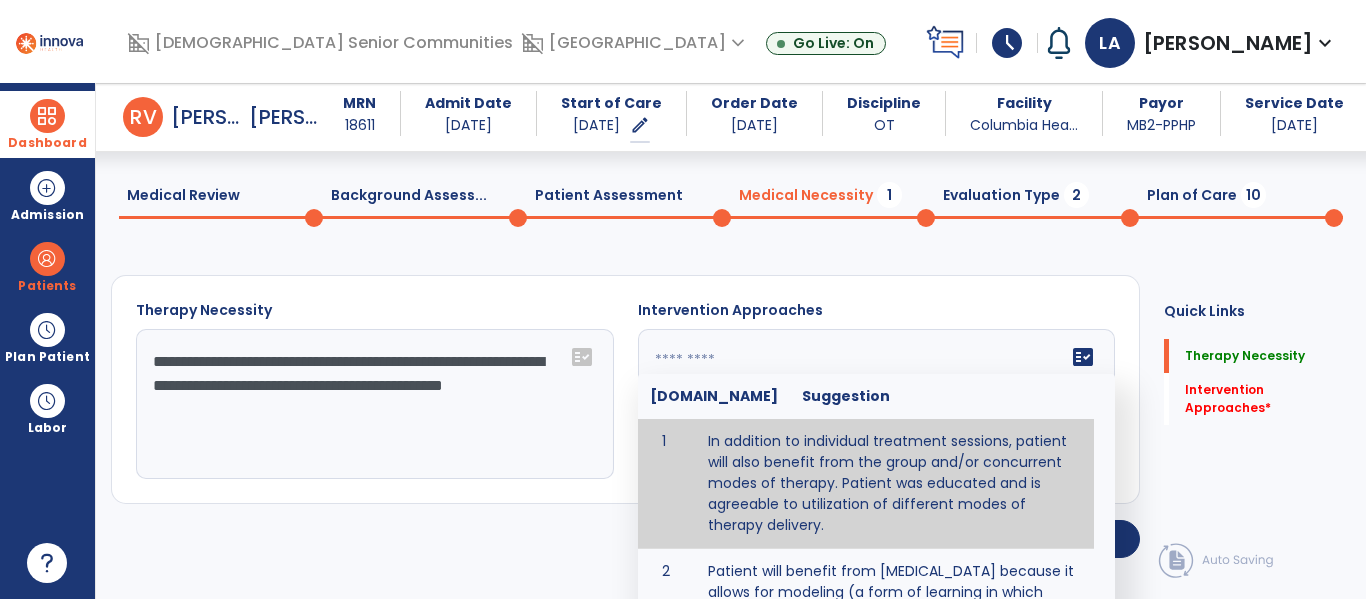 scroll, scrollTop: 139, scrollLeft: 0, axis: vertical 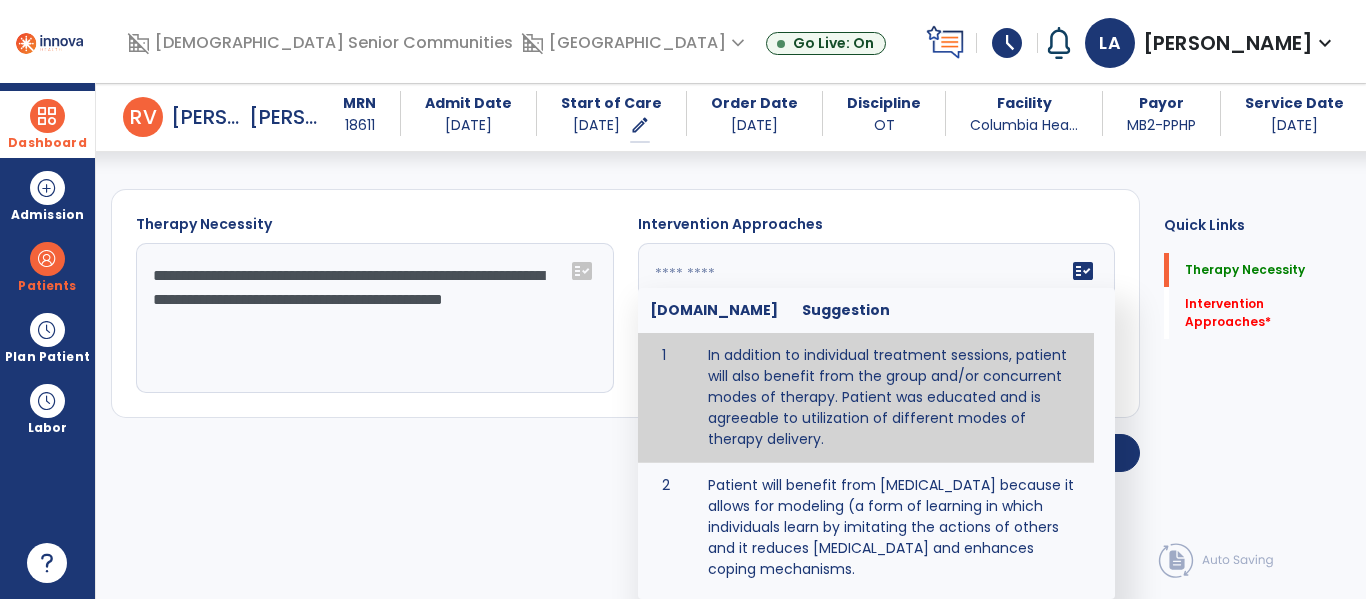 type on "**********" 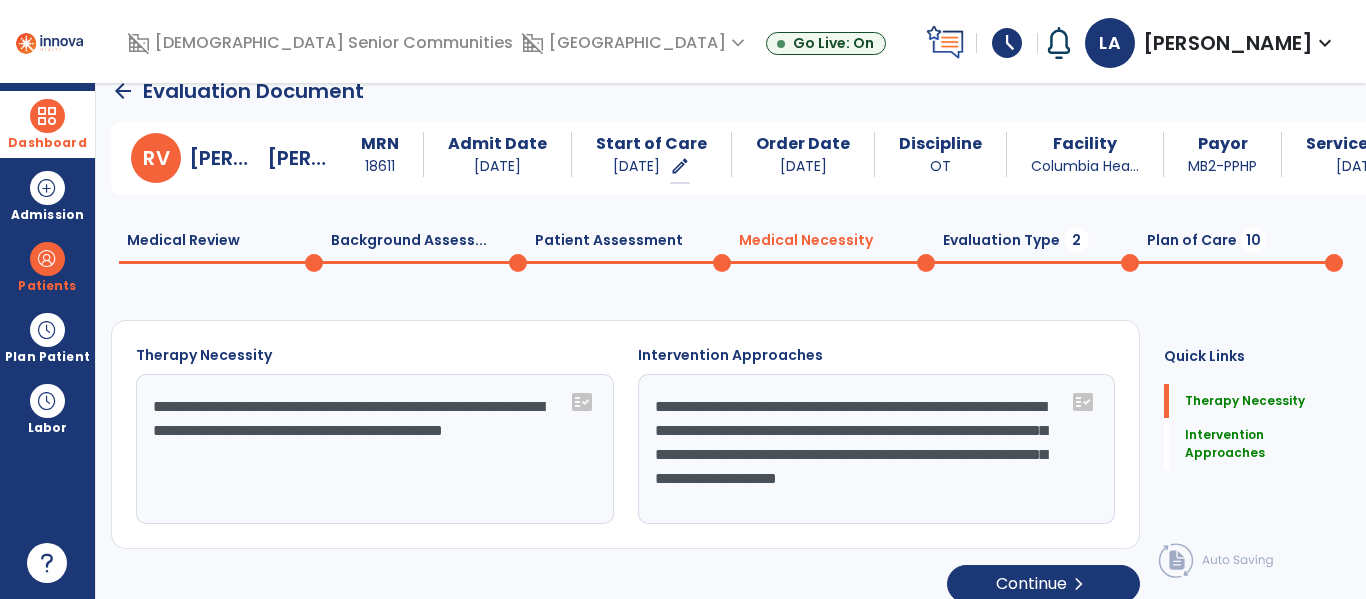 scroll, scrollTop: 47, scrollLeft: 0, axis: vertical 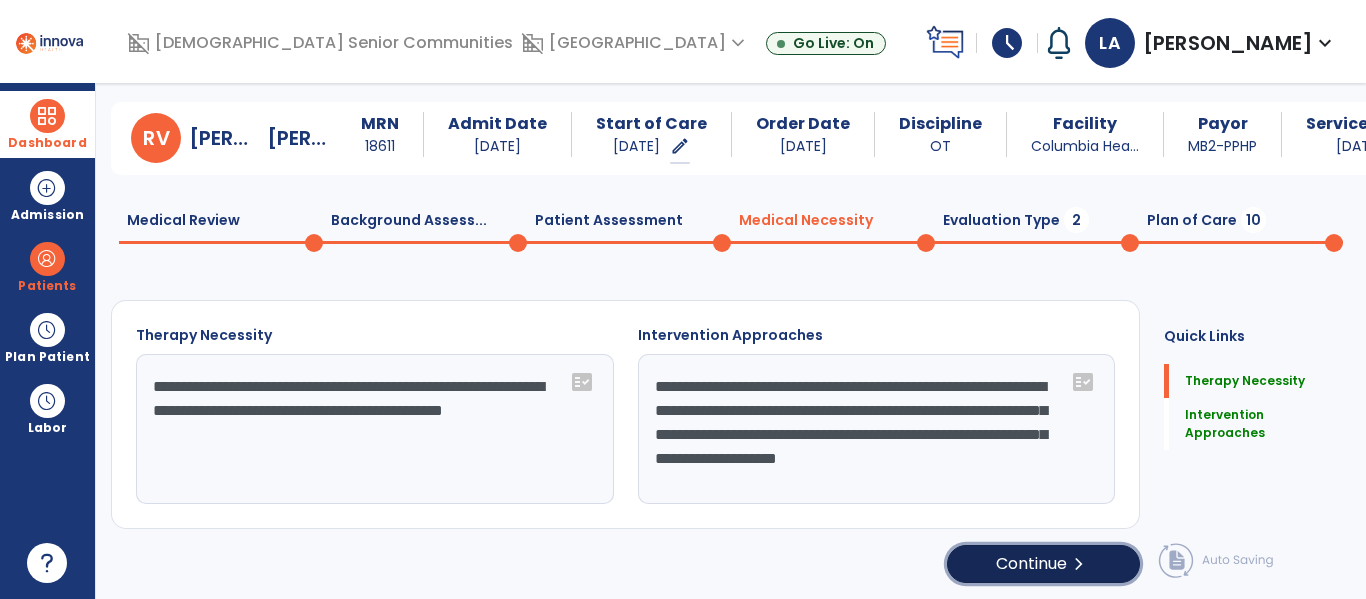 click on "Continue  chevron_right" 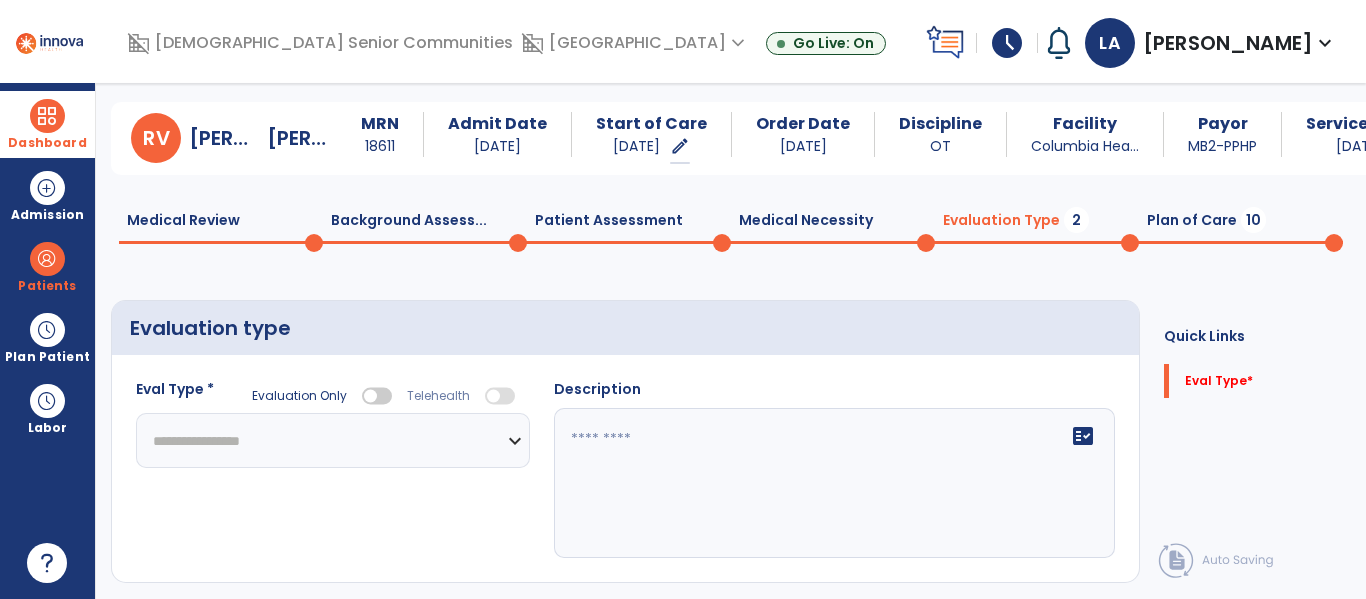 click on "**********" 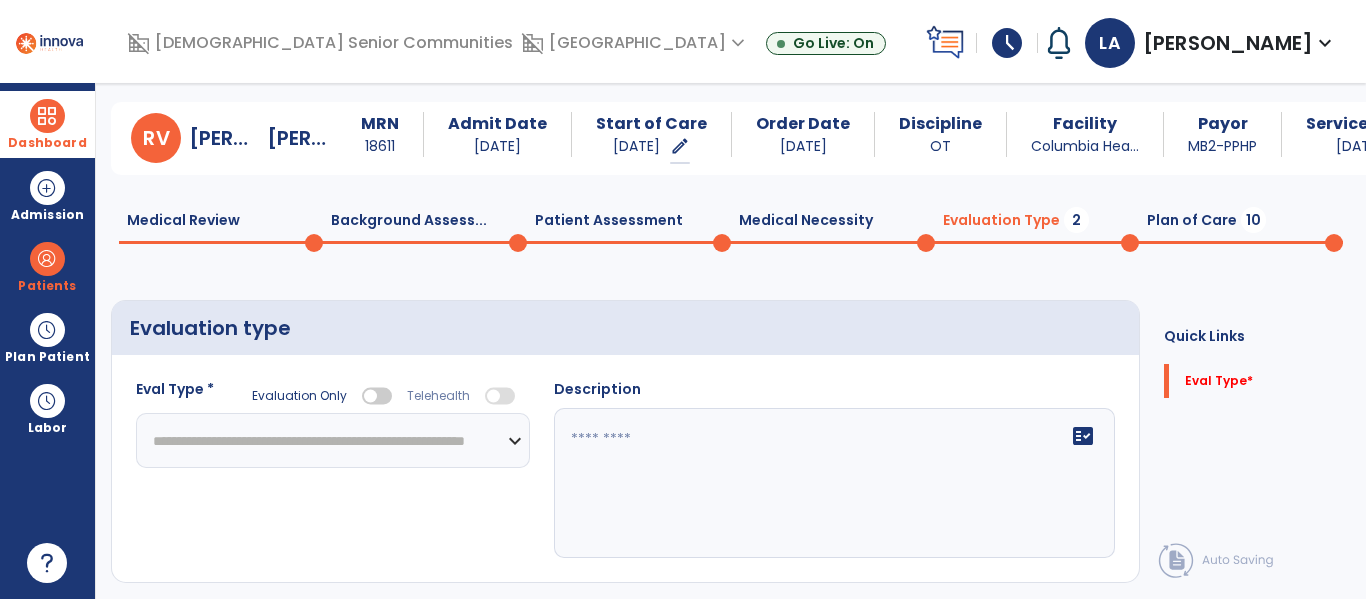 click on "**********" 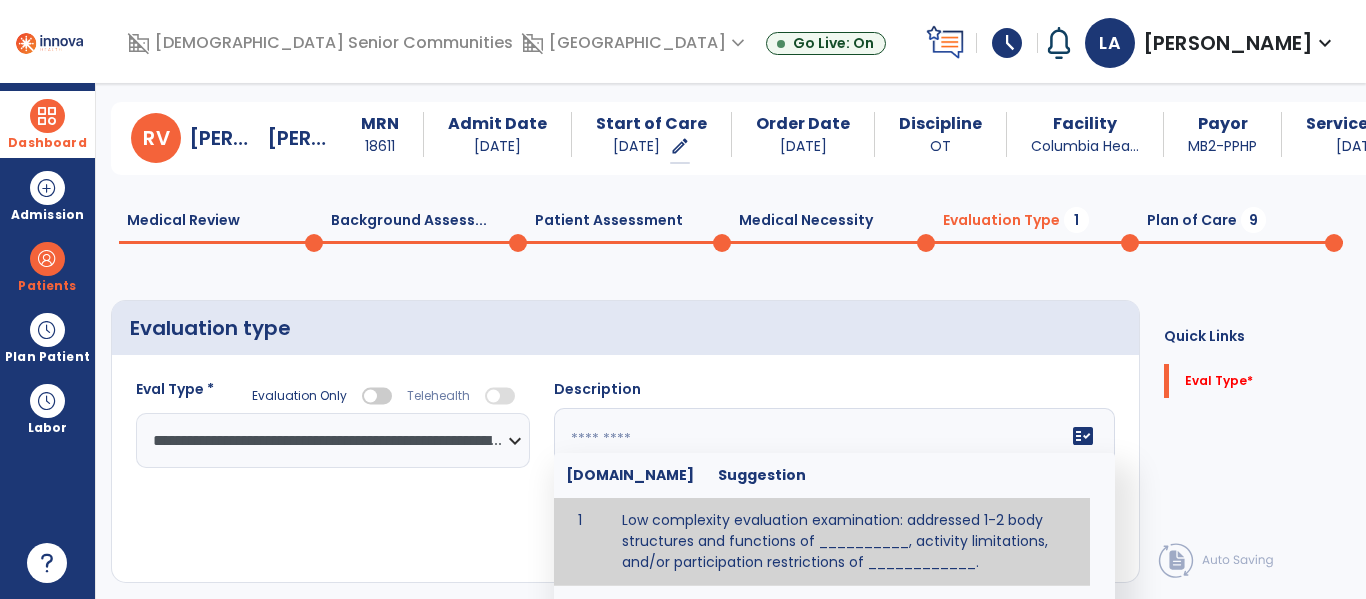 click on "fact_check  Sr.No Suggestion 1 Low complexity evaluation examination: addressed 1-2 body structures and functions of __________, activity limitations, and/or participation restrictions of ____________. 2 Moderate Complexity evaluation examination: addressed 3 or more body structures and functions of ________, activity limitations, and/or participation restrictions of _______. 3 High Complexity evaluation examination: addressed 4 or more body structures and functions of _______, activity limitations, and/or participation restrictions of _________" 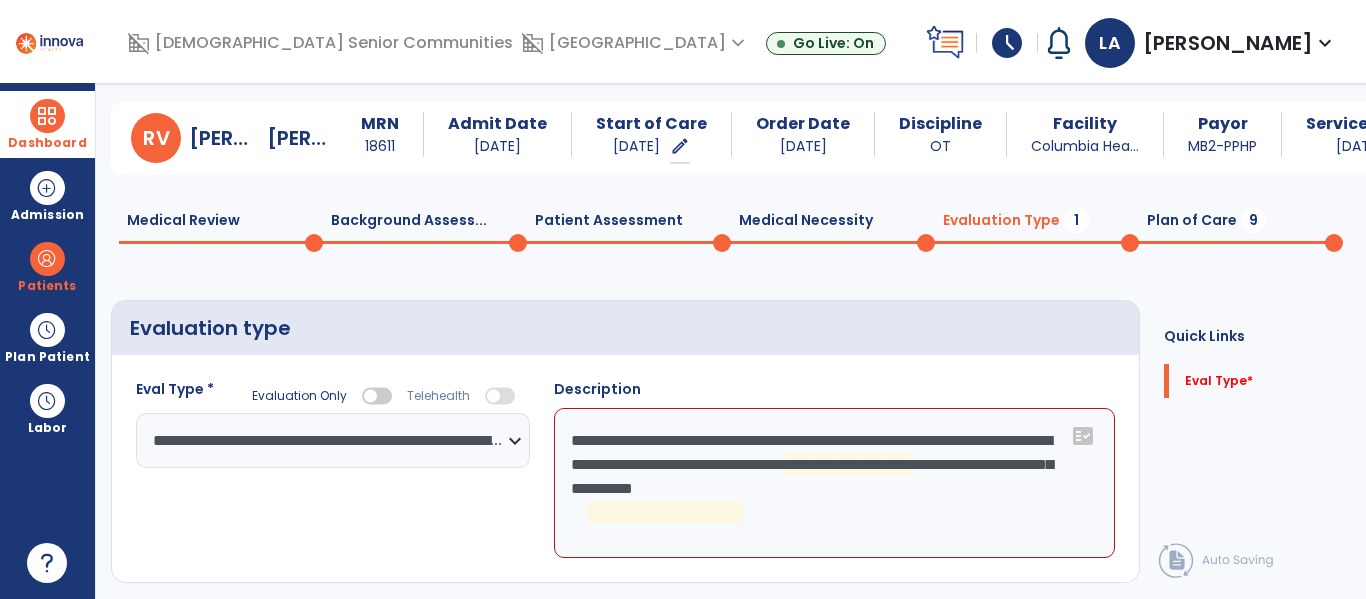 click on "**********" 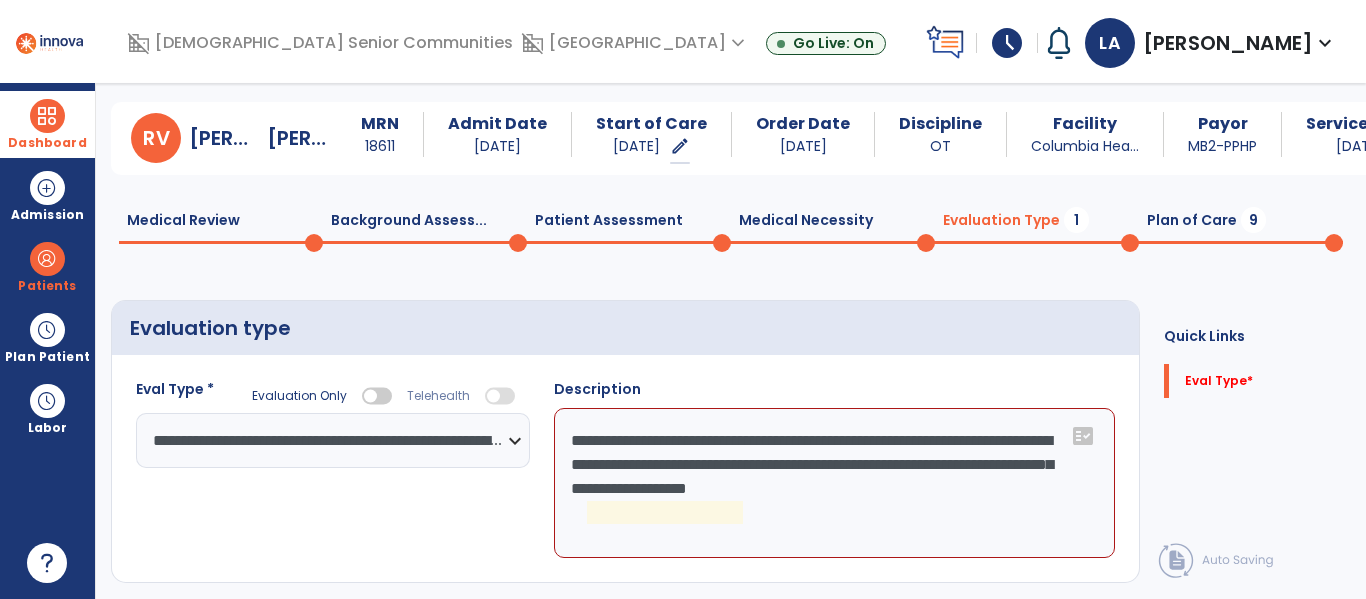click on "**********" 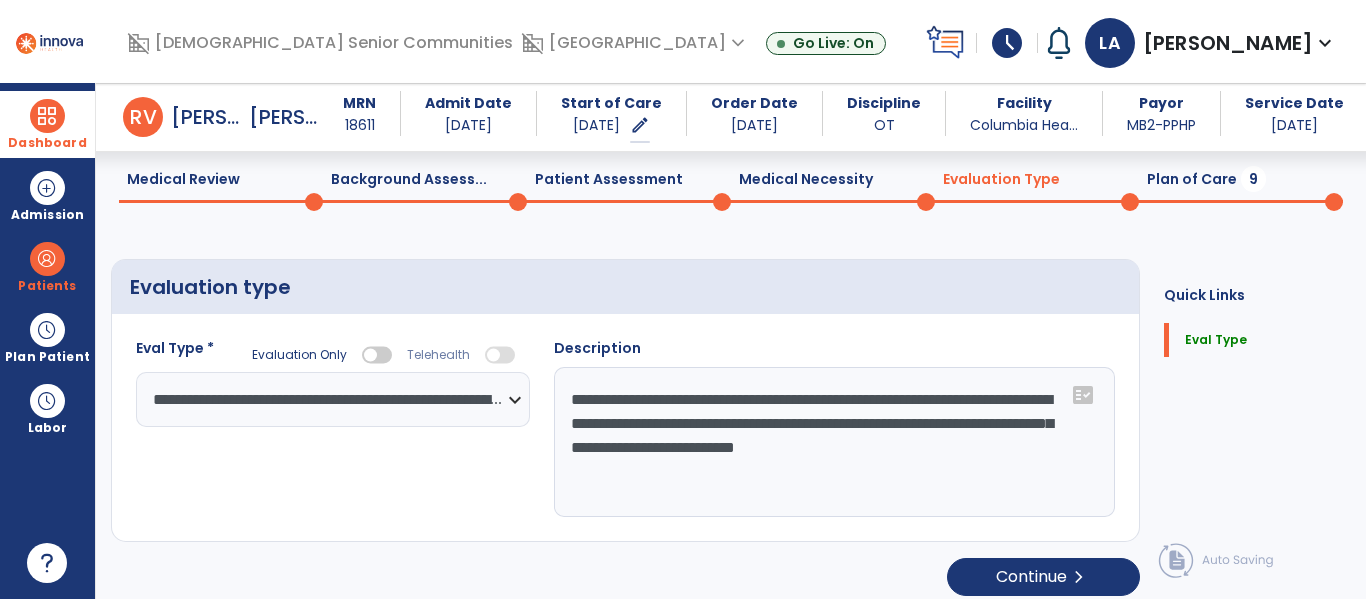 scroll, scrollTop: 82, scrollLeft: 0, axis: vertical 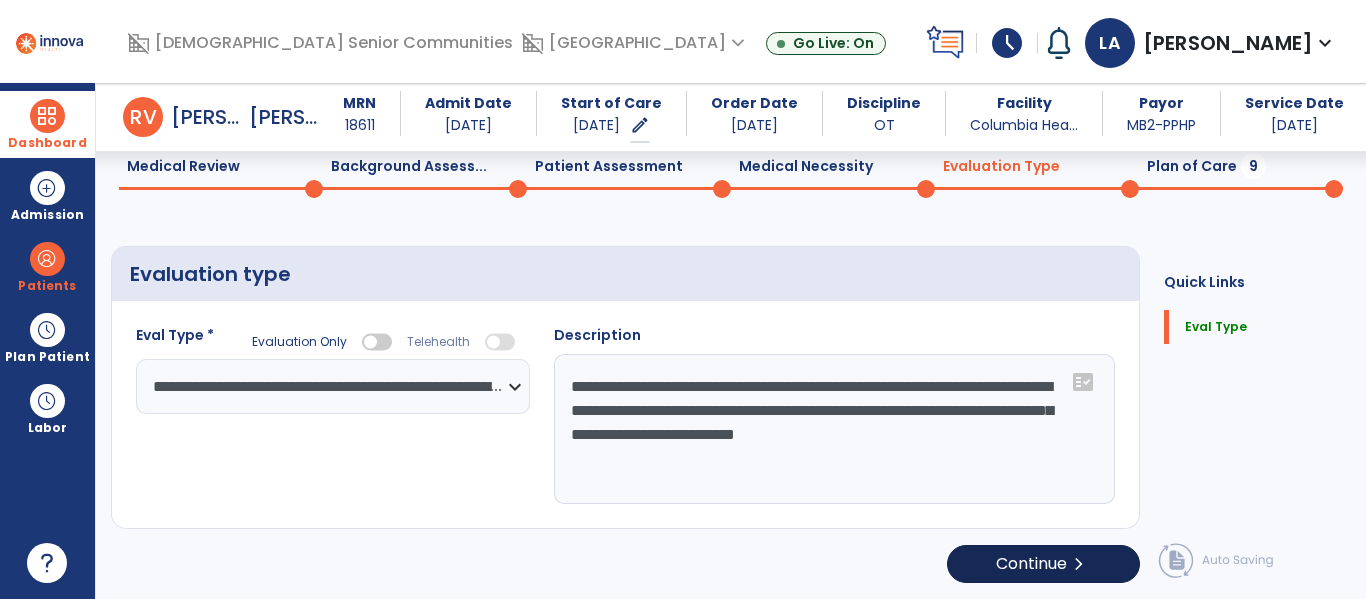 type on "**********" 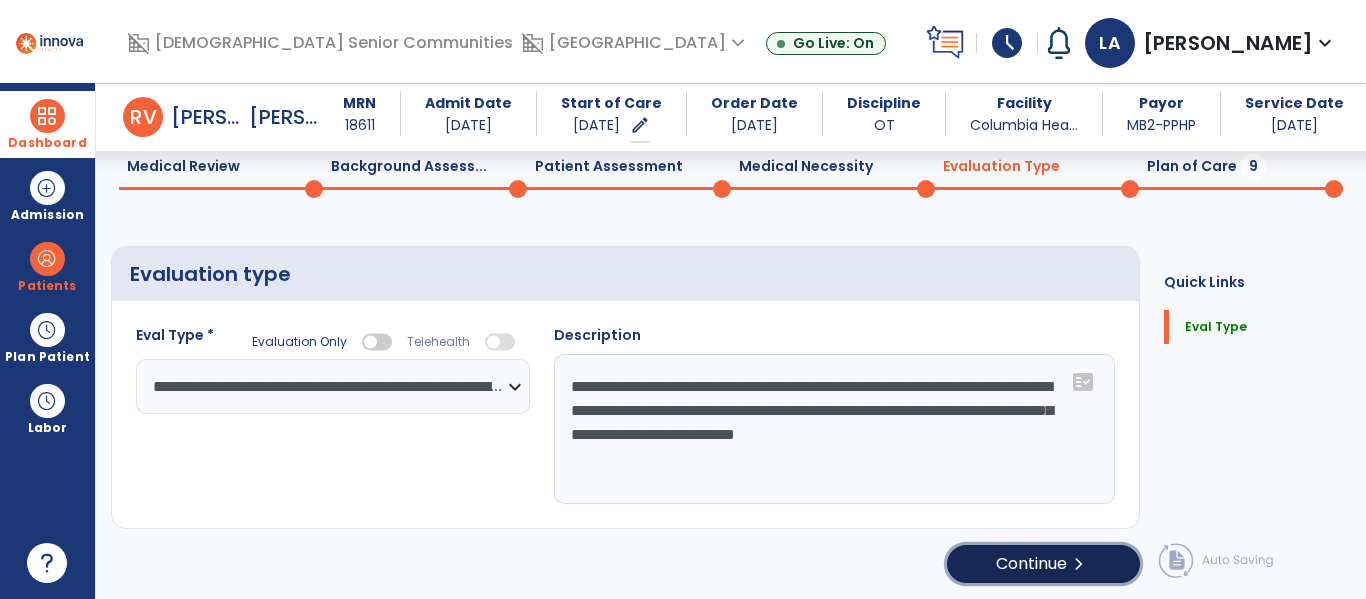 click on "Continue  chevron_right" 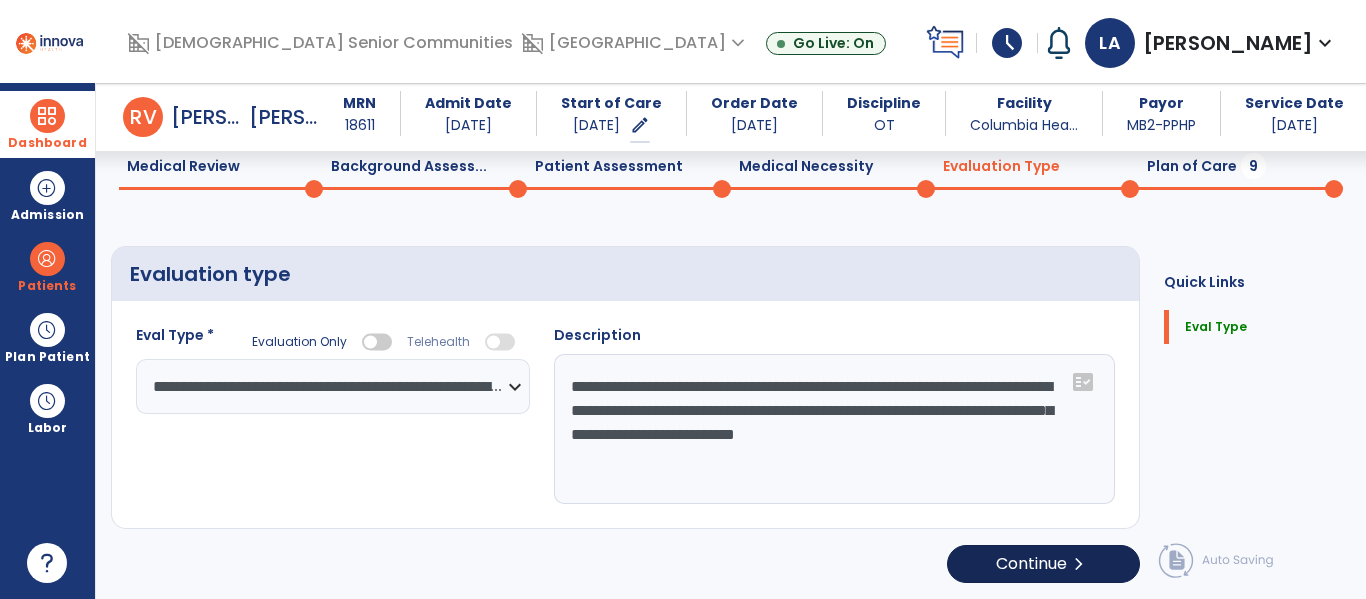 select on "*****" 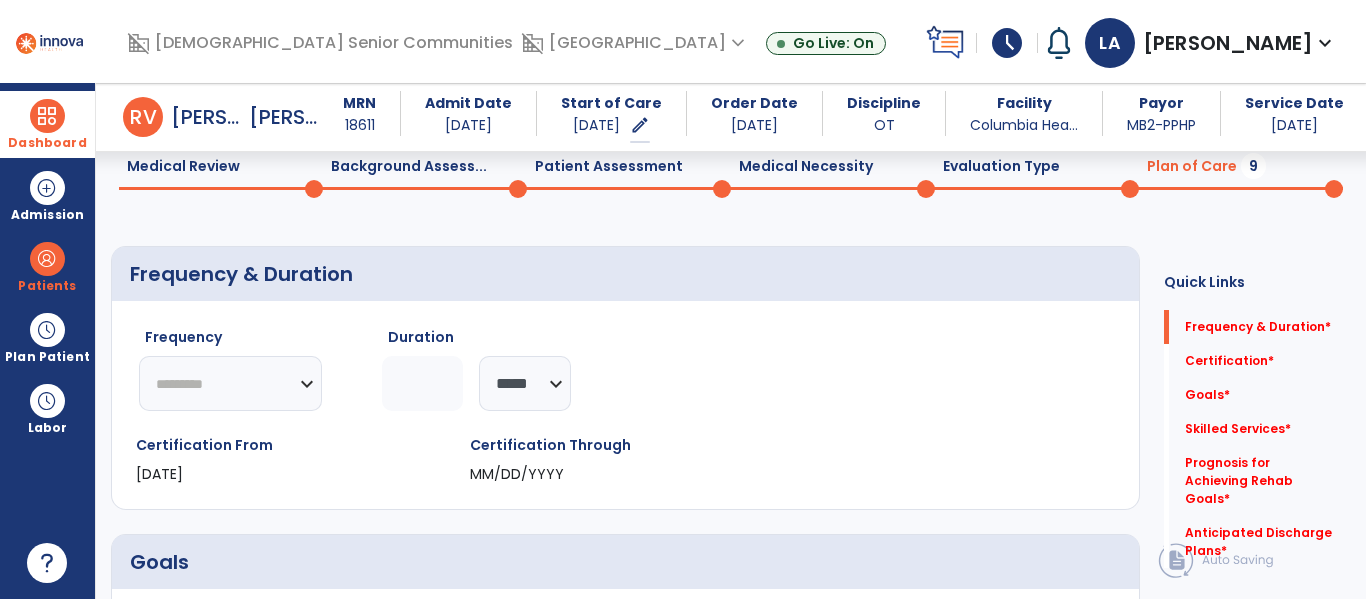 click on "********* ** ** ** ** ** ** **" 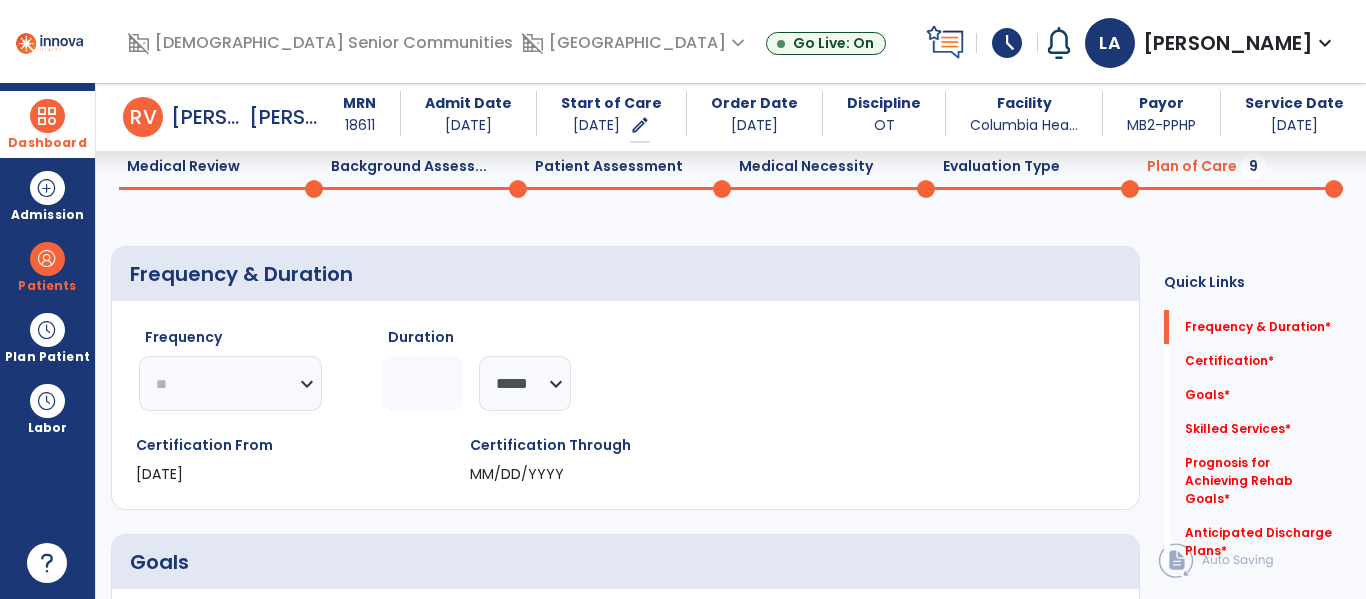 click on "********* ** ** ** ** ** ** **" 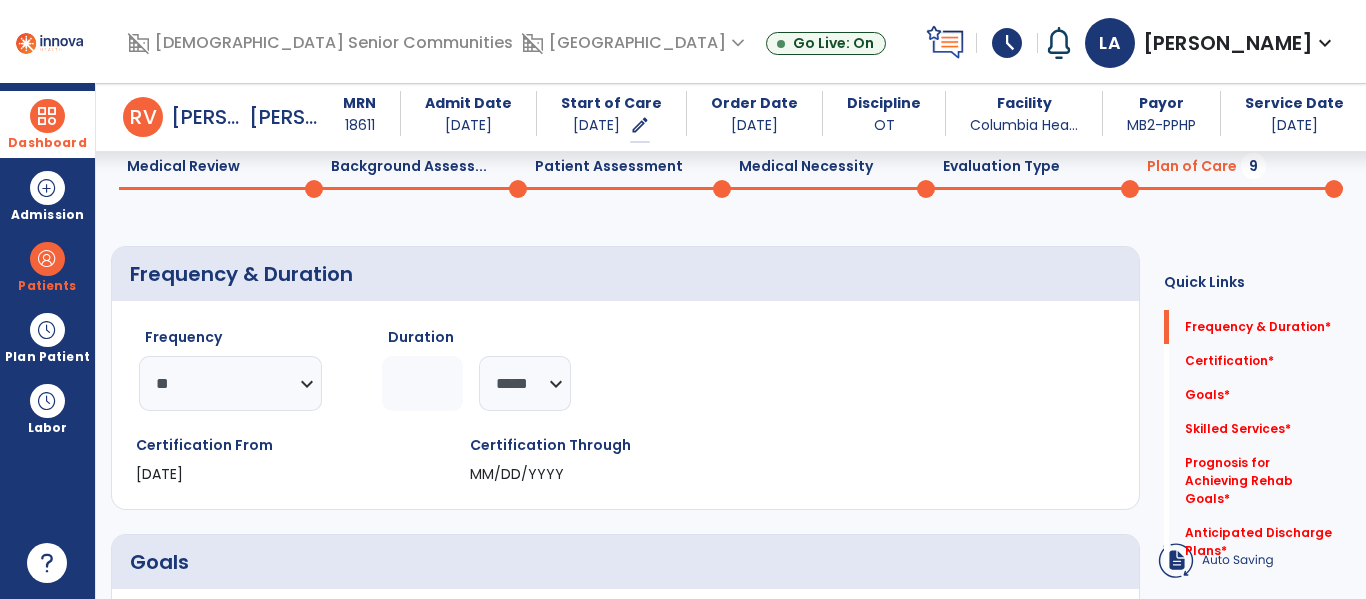 click 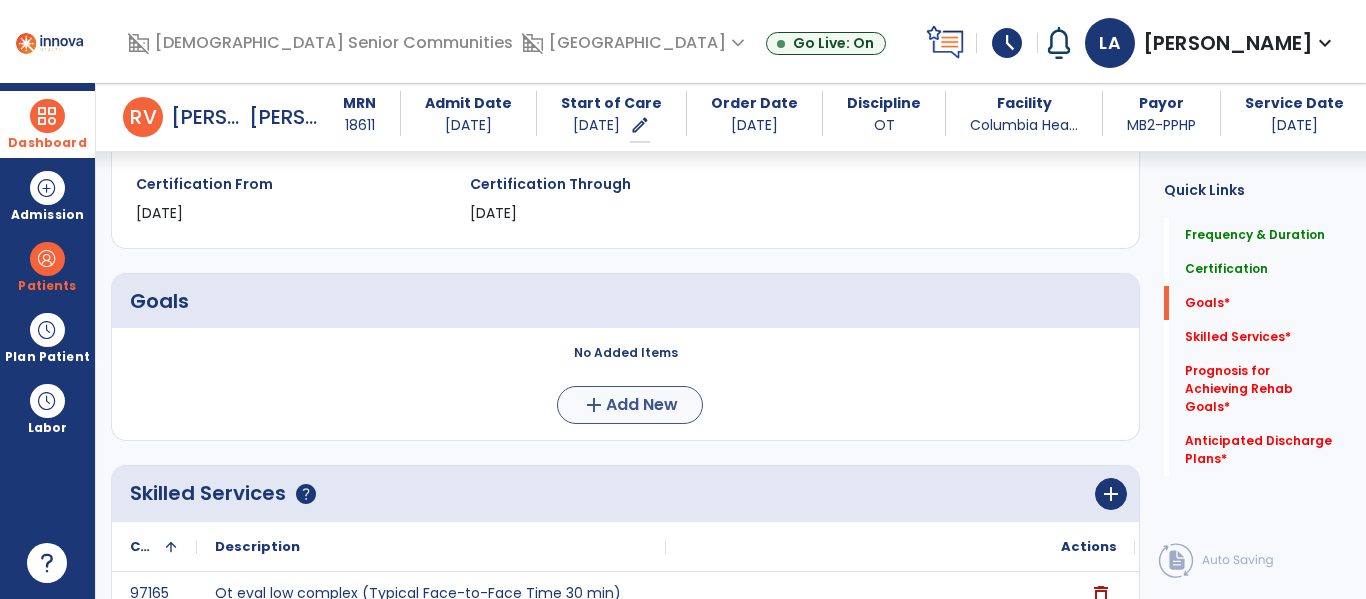 scroll, scrollTop: 359, scrollLeft: 0, axis: vertical 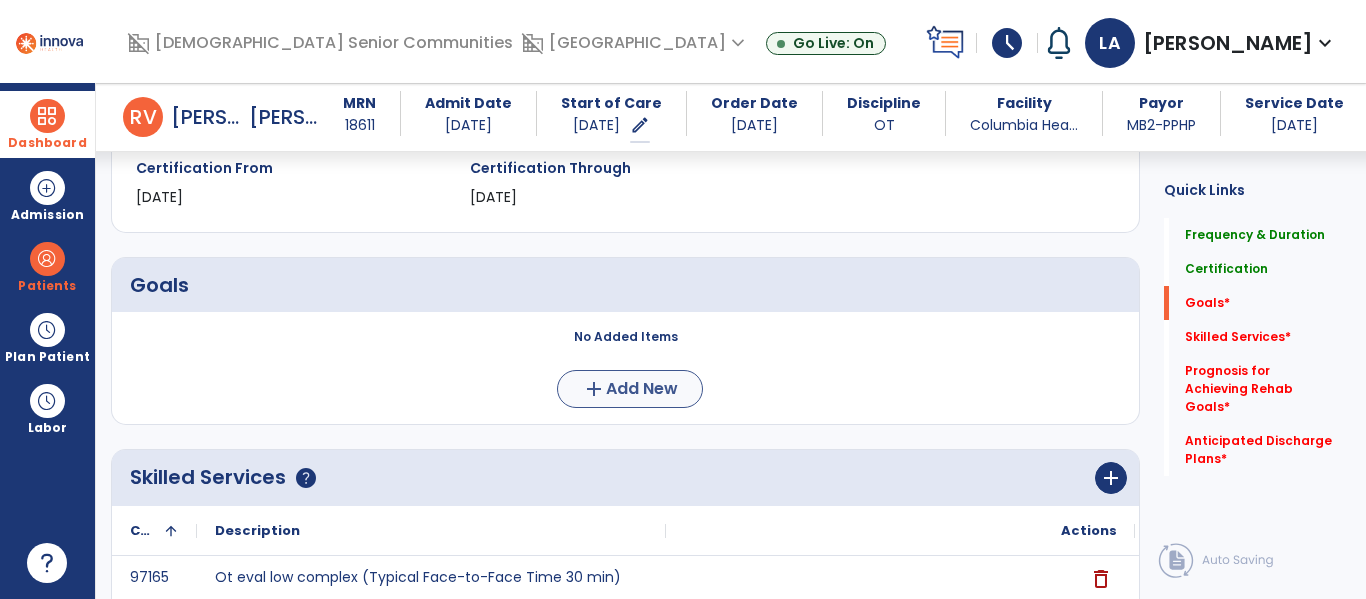 type on "*" 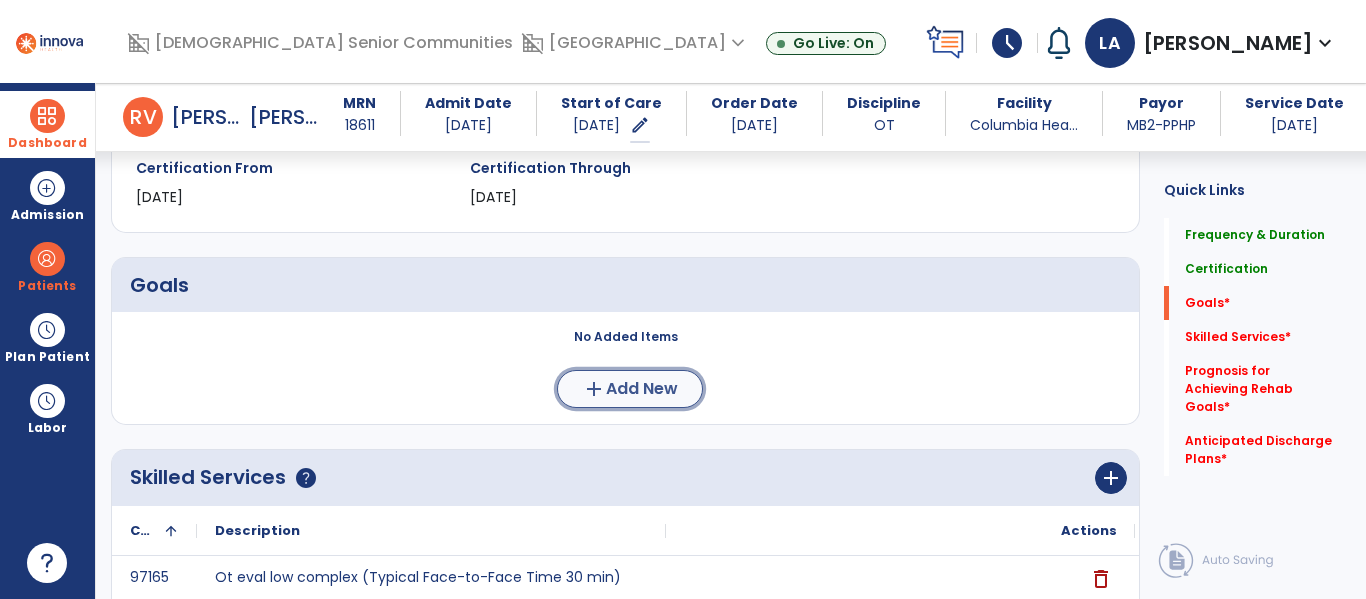 click on "Add New" at bounding box center [642, 389] 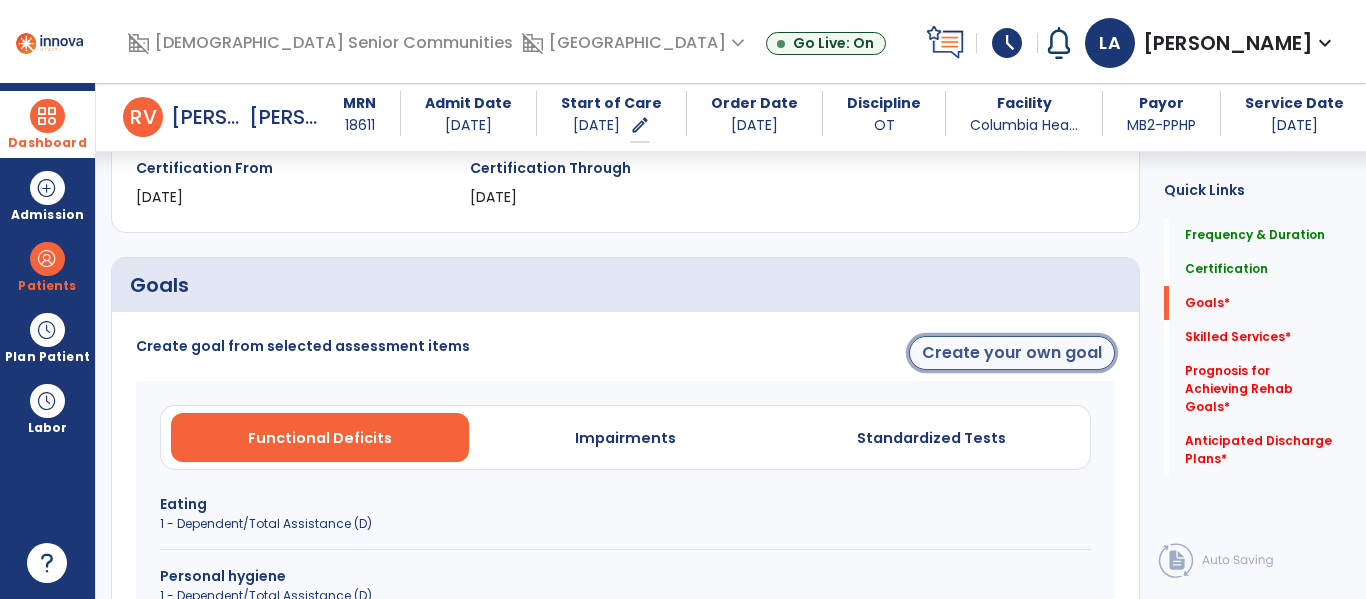 click on "Create your own goal" at bounding box center (1012, 353) 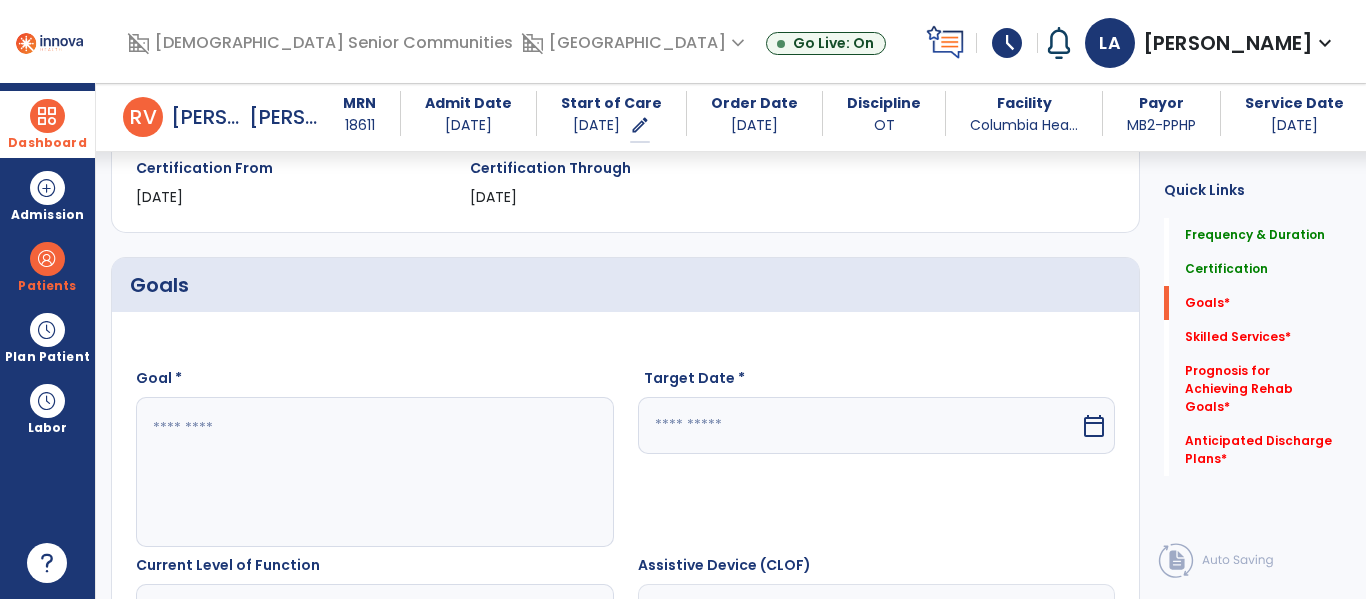 click at bounding box center (374, 472) 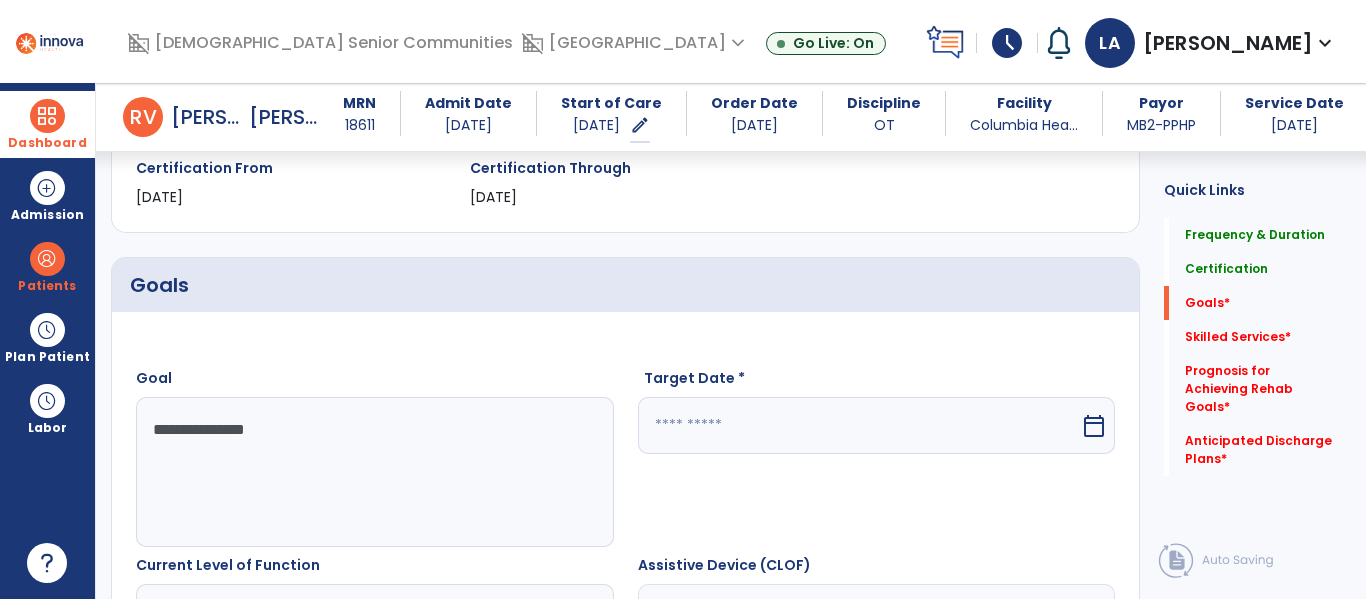 type on "**********" 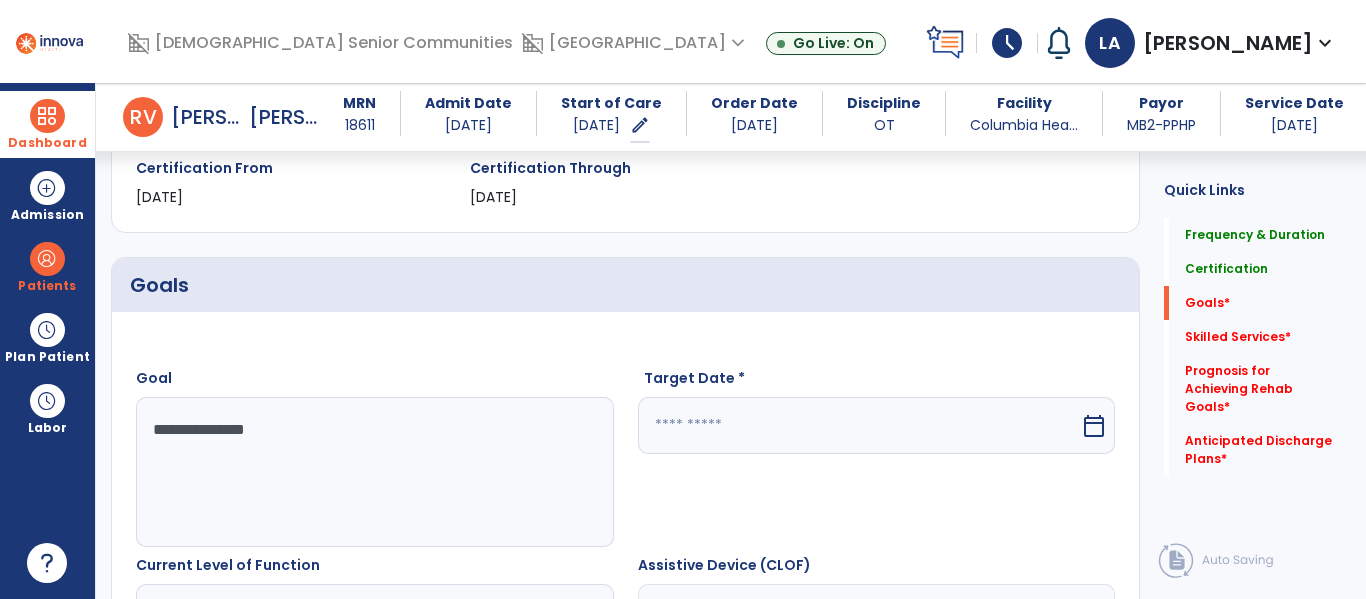 click at bounding box center [859, 425] 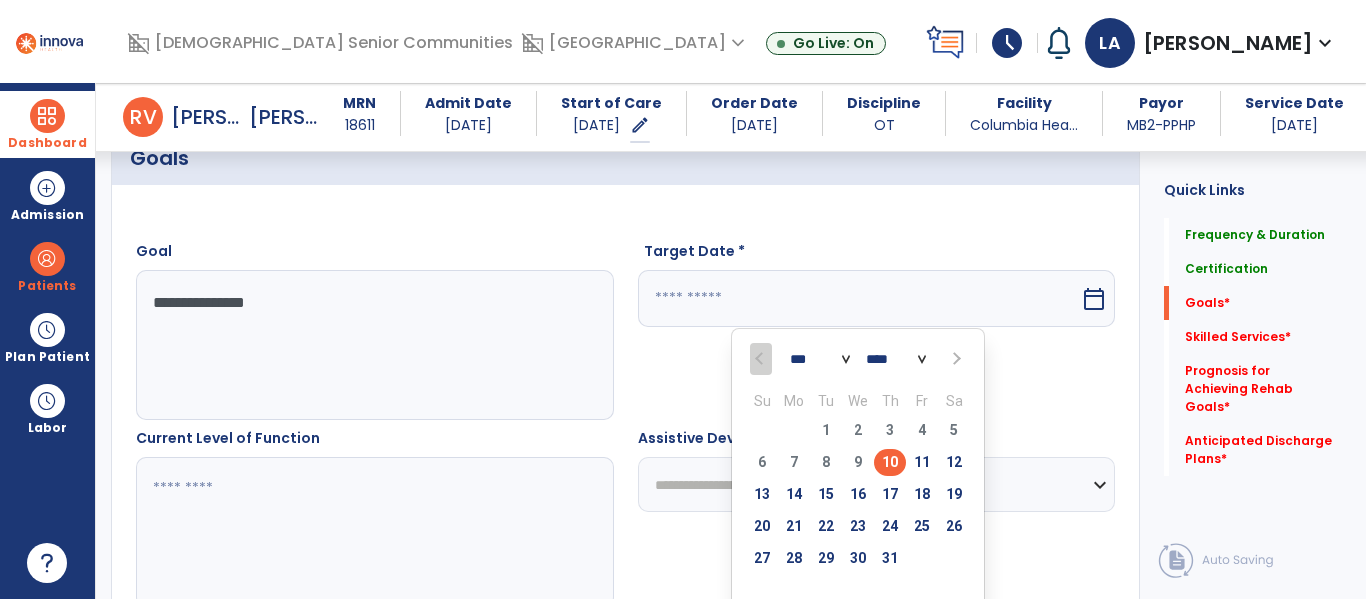 scroll, scrollTop: 566, scrollLeft: 0, axis: vertical 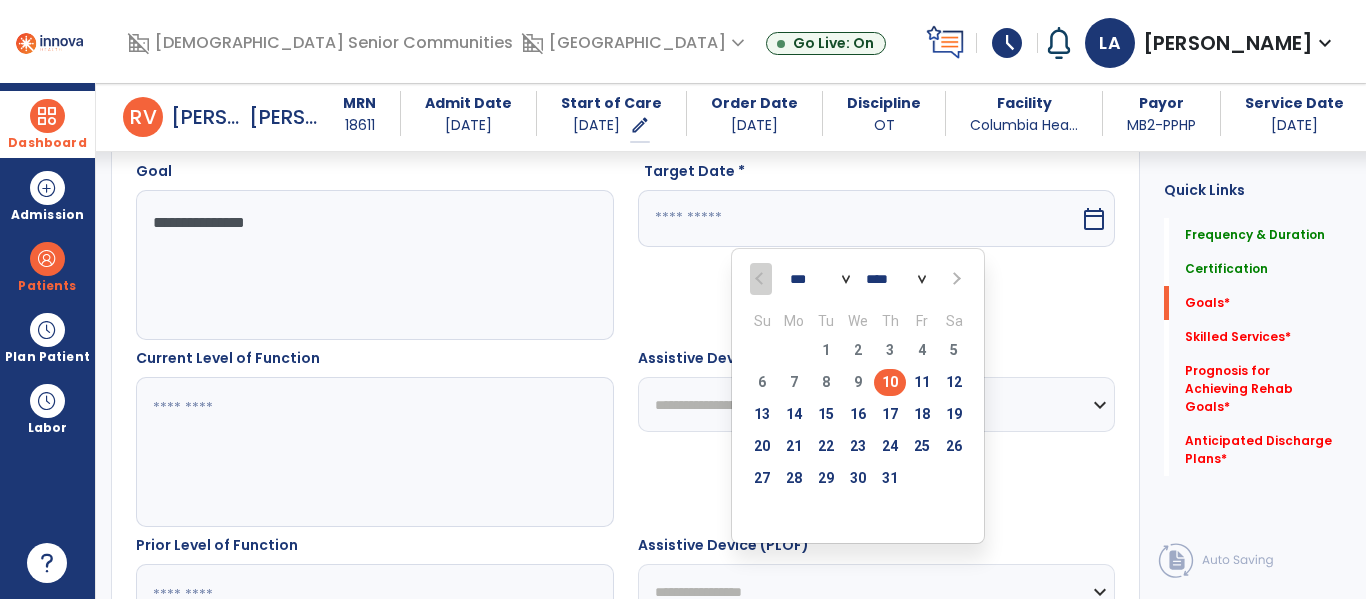 click at bounding box center (955, 279) 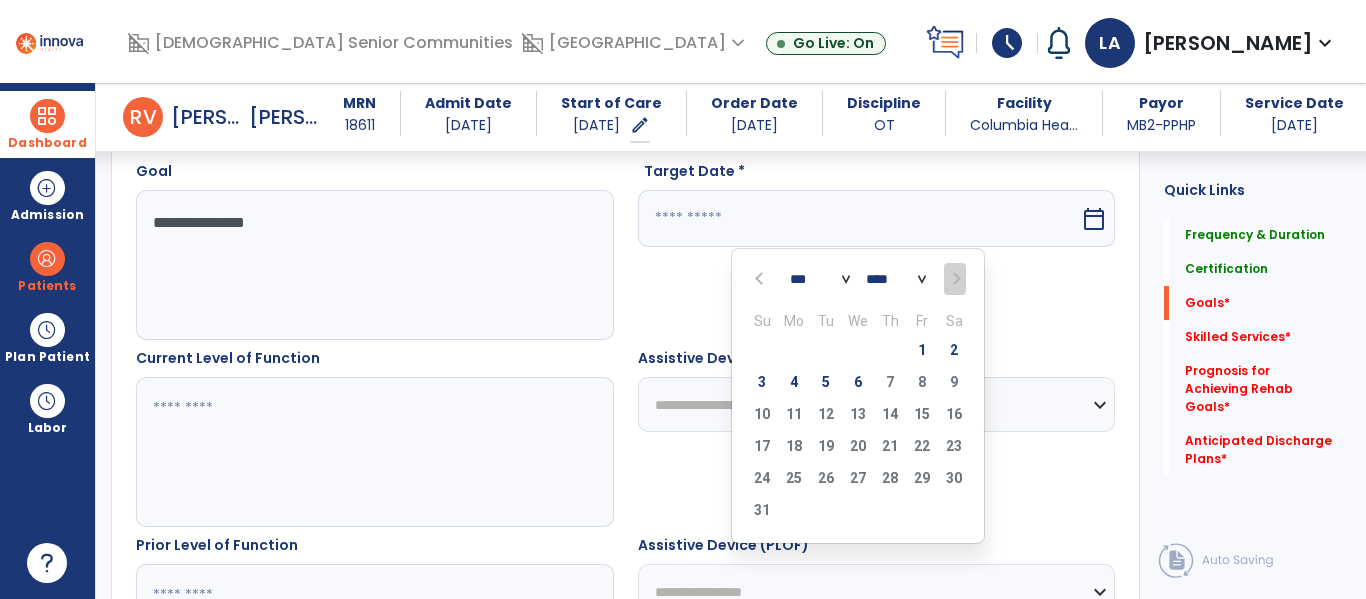 click on "3   4   5   6   7   8   9" at bounding box center (858, 385) 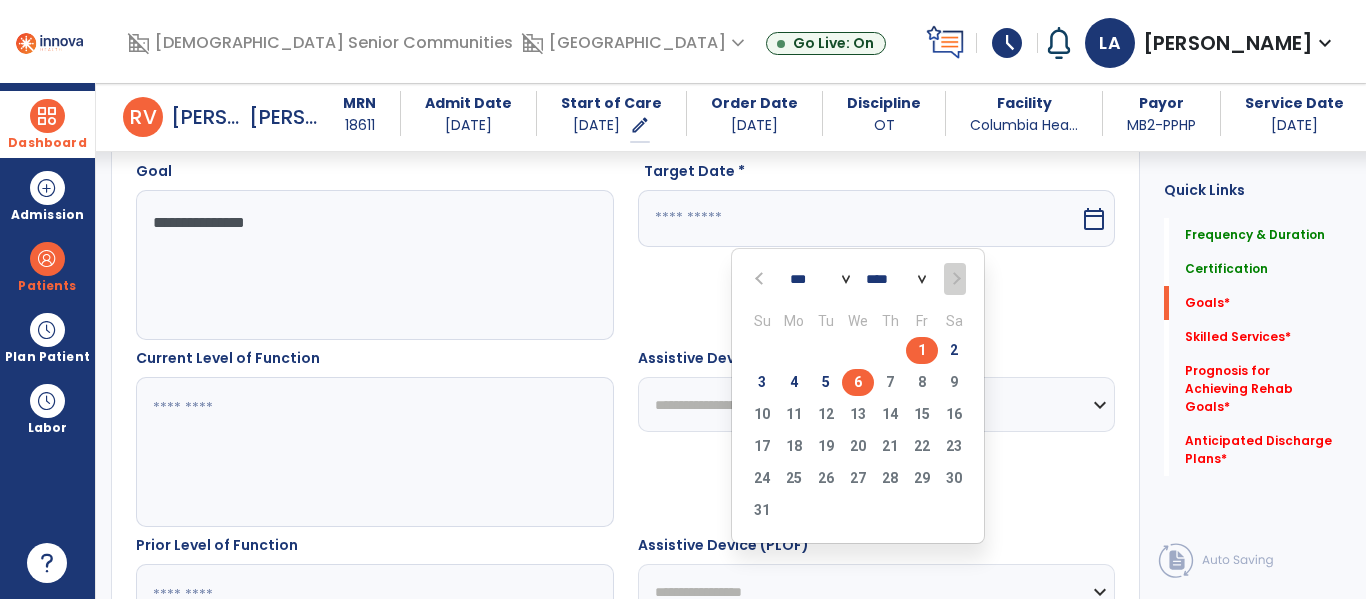 click on "6" at bounding box center (858, 382) 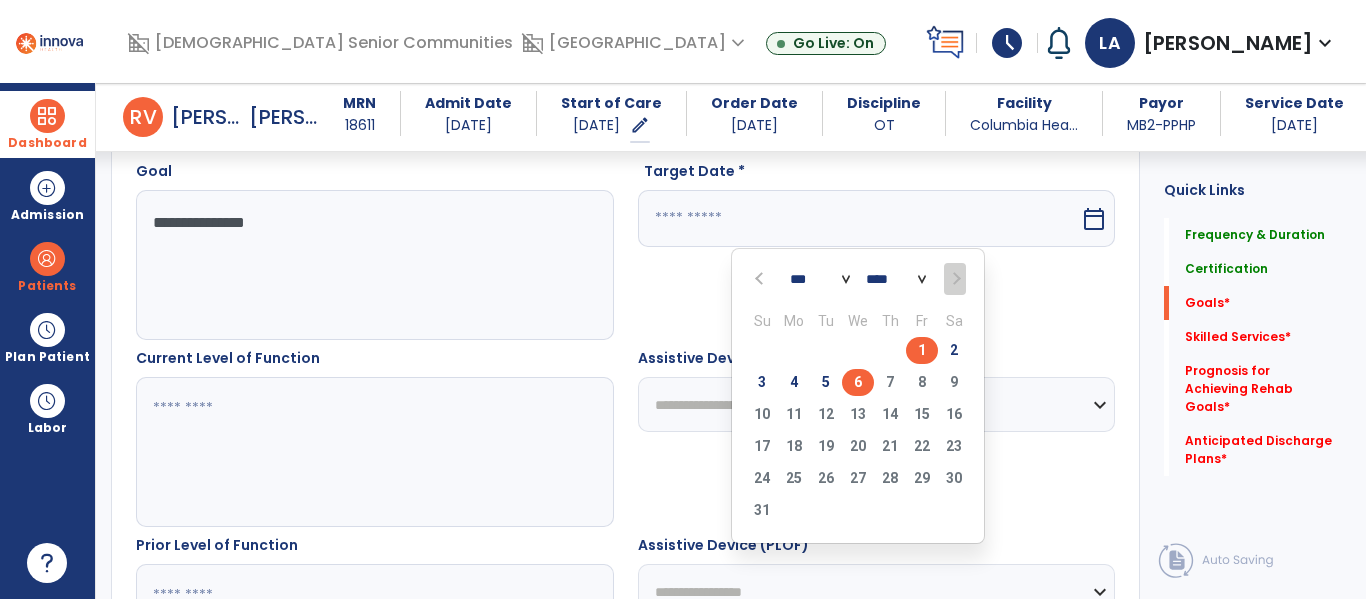 type on "********" 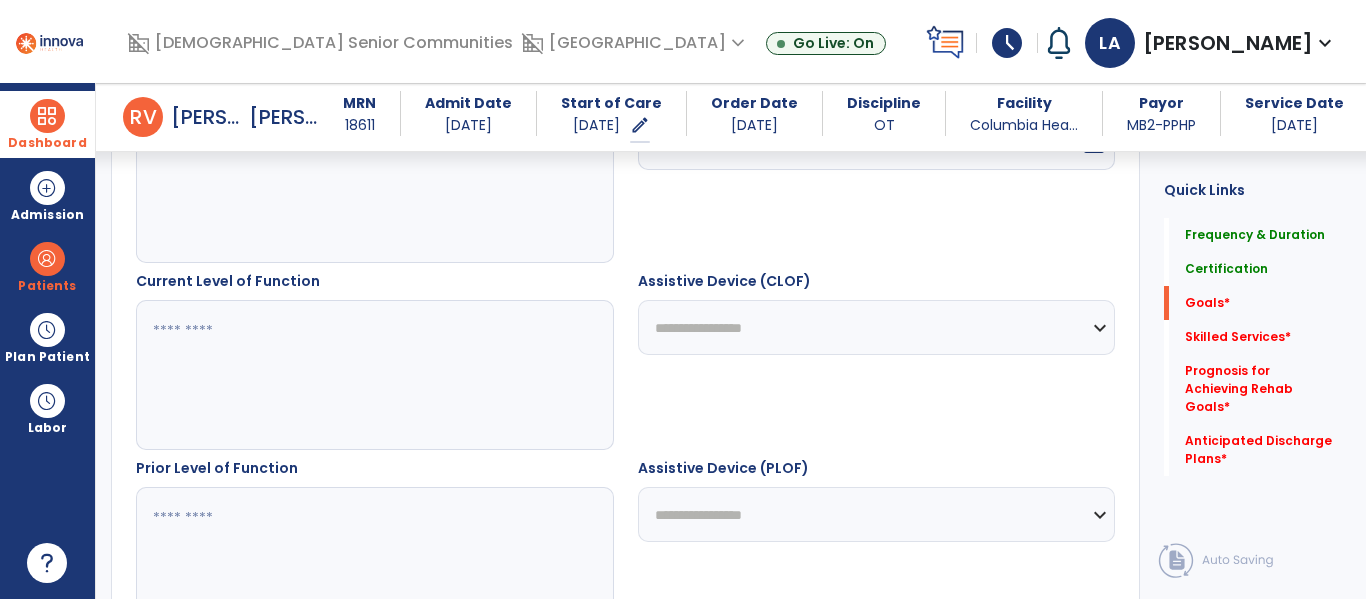 scroll, scrollTop: 648, scrollLeft: 0, axis: vertical 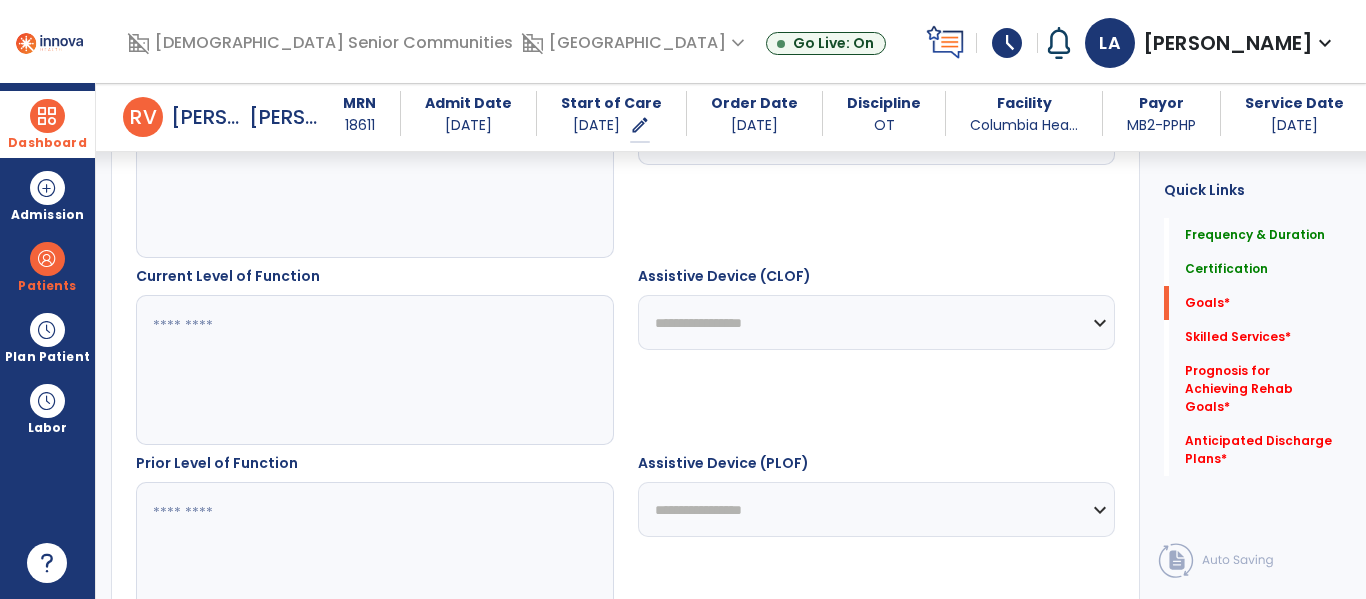 click at bounding box center [374, 370] 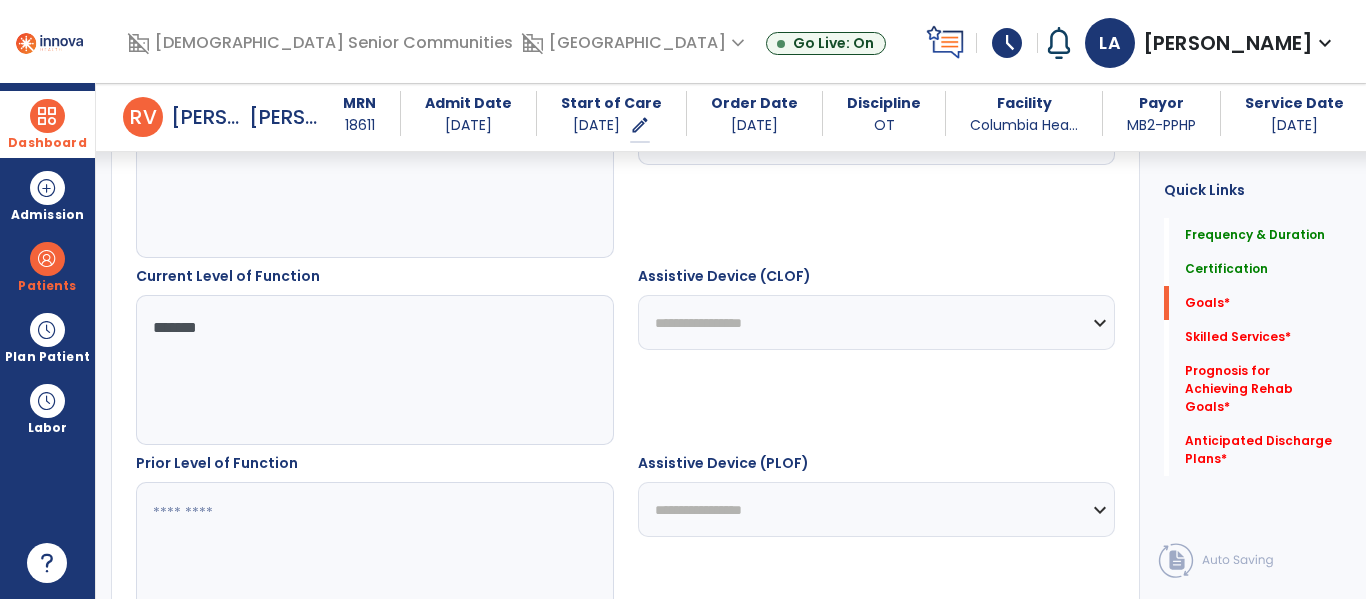 type on "********" 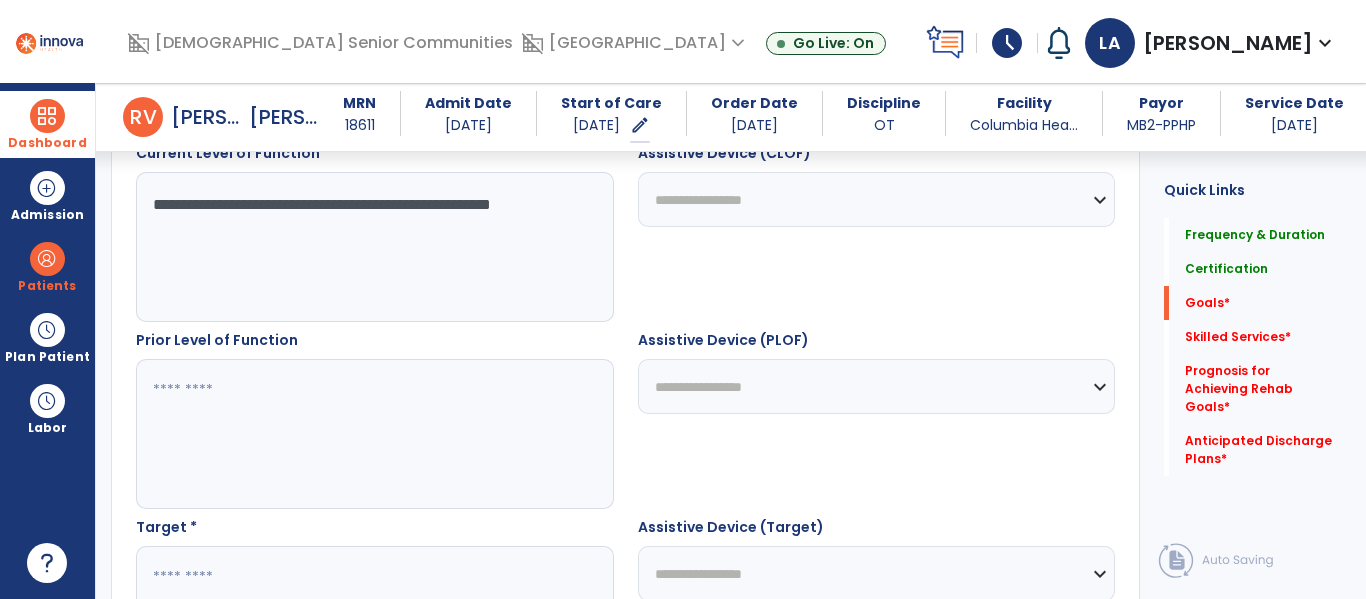 scroll, scrollTop: 849, scrollLeft: 0, axis: vertical 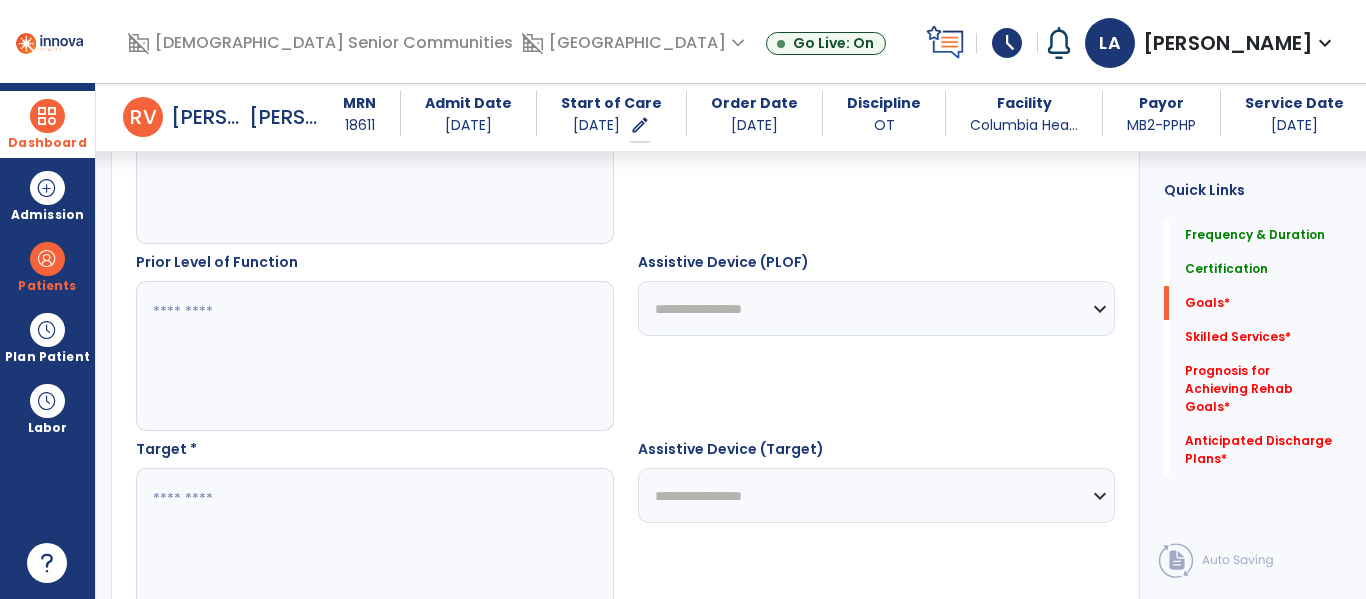 type on "**********" 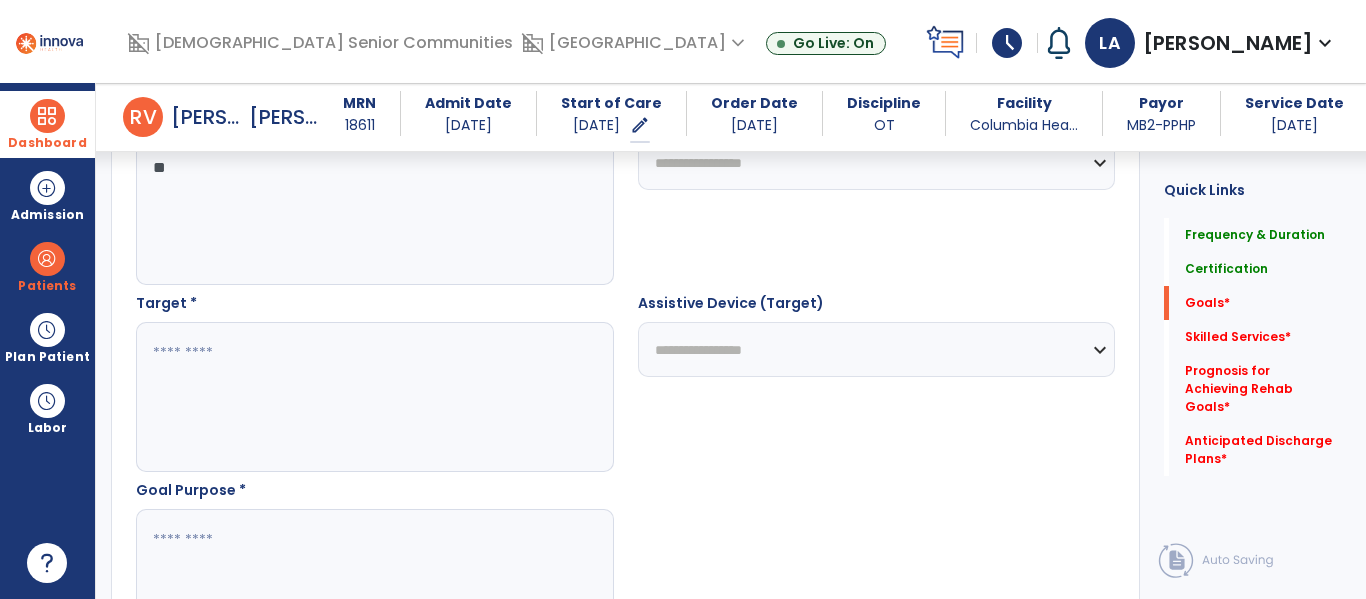 scroll, scrollTop: 1007, scrollLeft: 0, axis: vertical 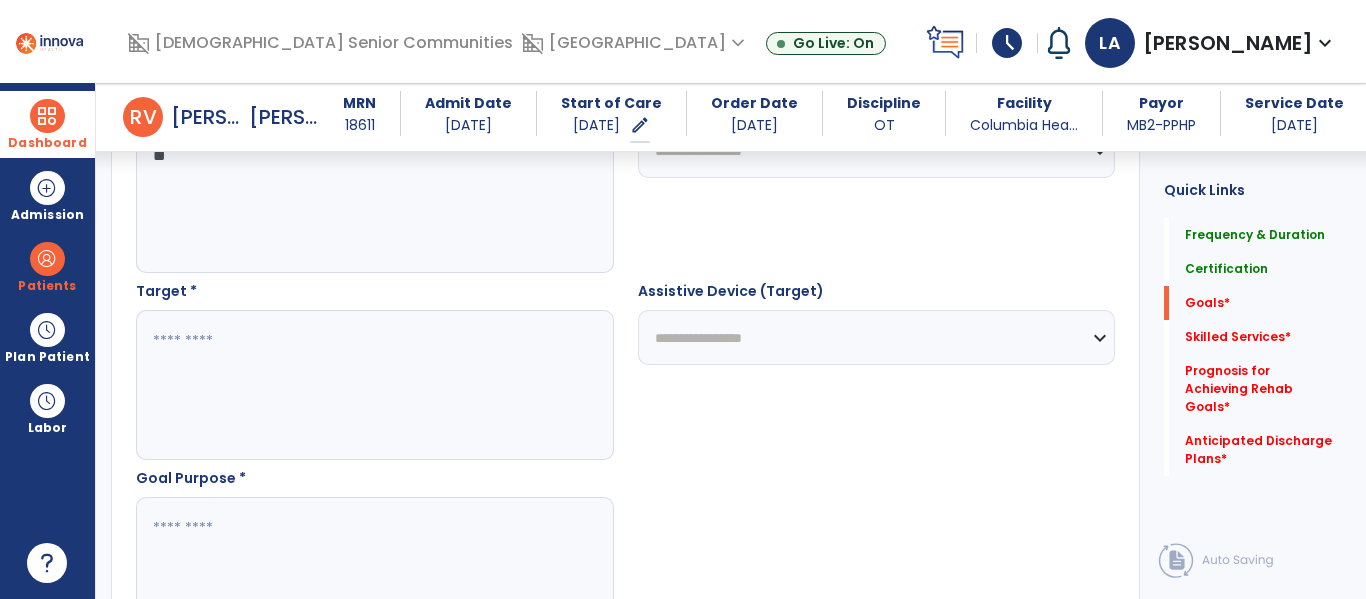 type on "**" 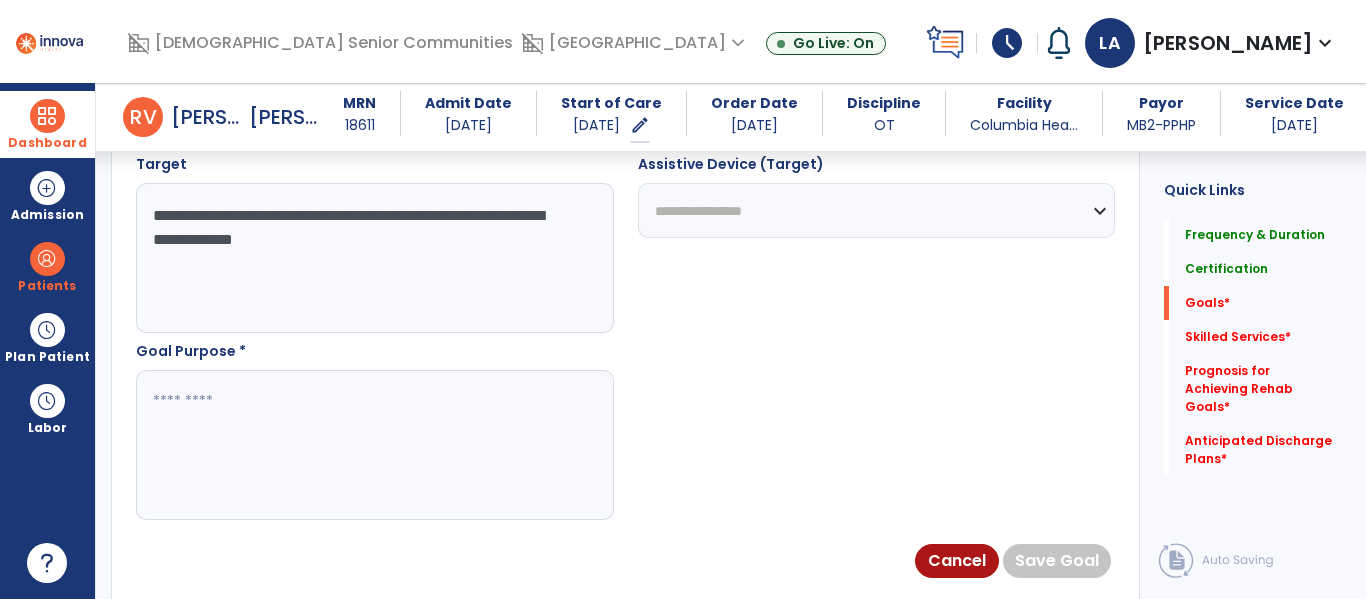 scroll, scrollTop: 1190, scrollLeft: 0, axis: vertical 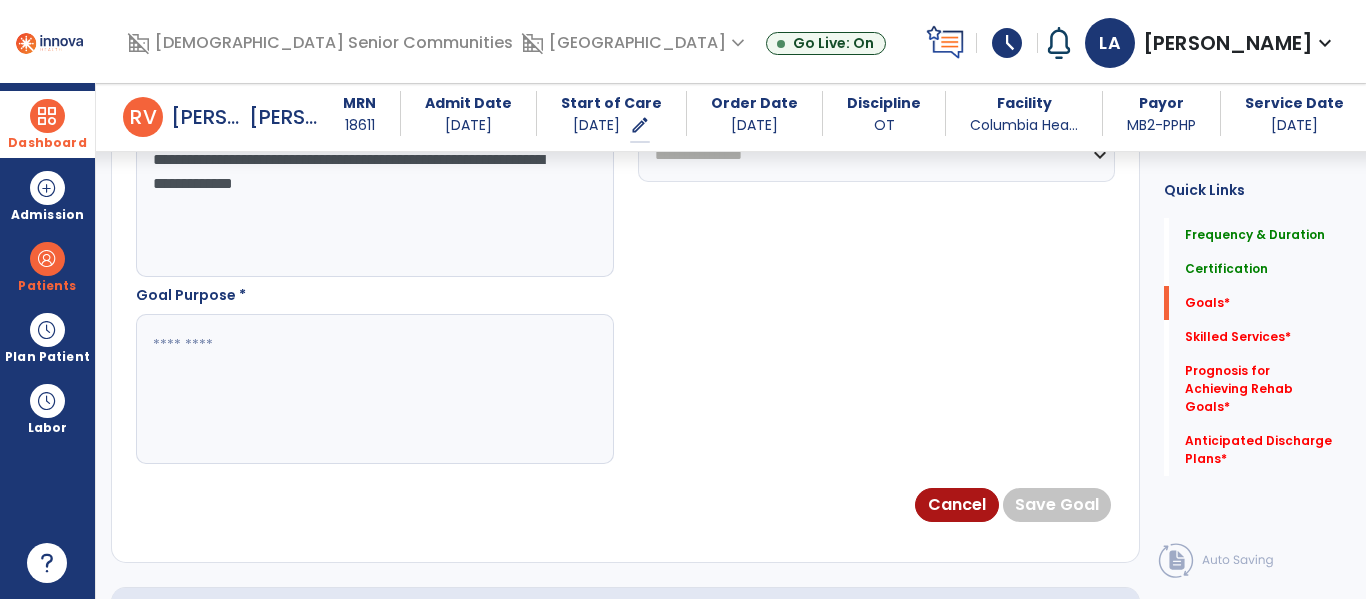 type on "**********" 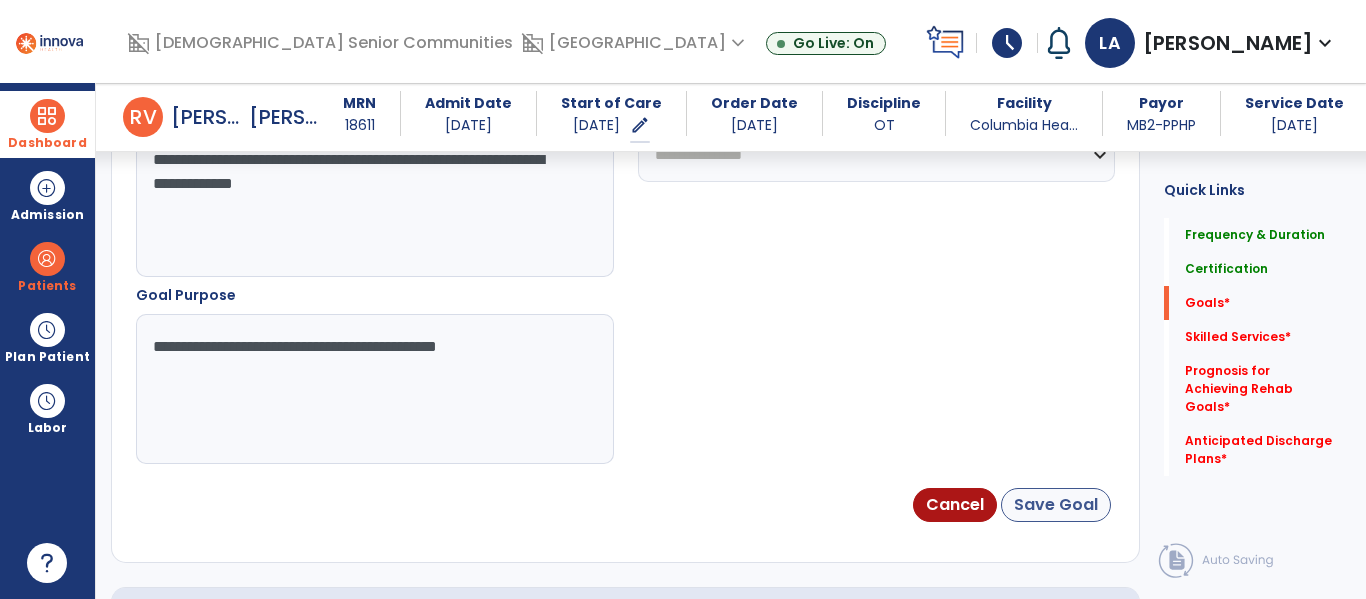 type on "**********" 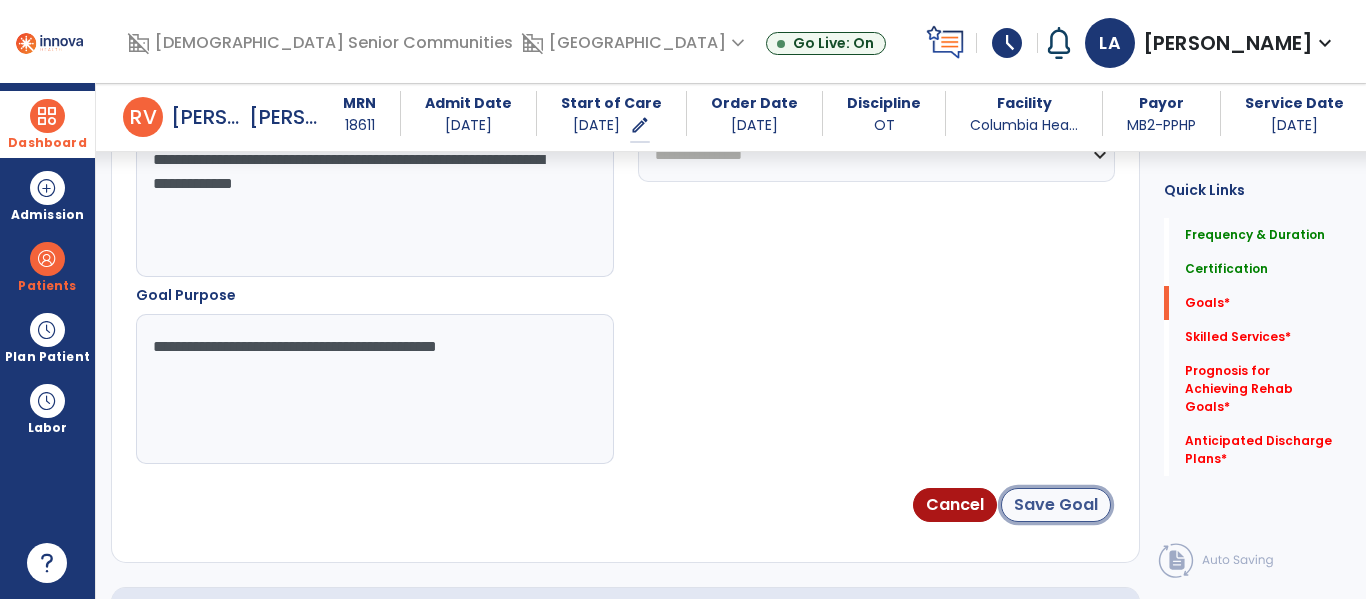 click on "Save Goal" at bounding box center [1056, 505] 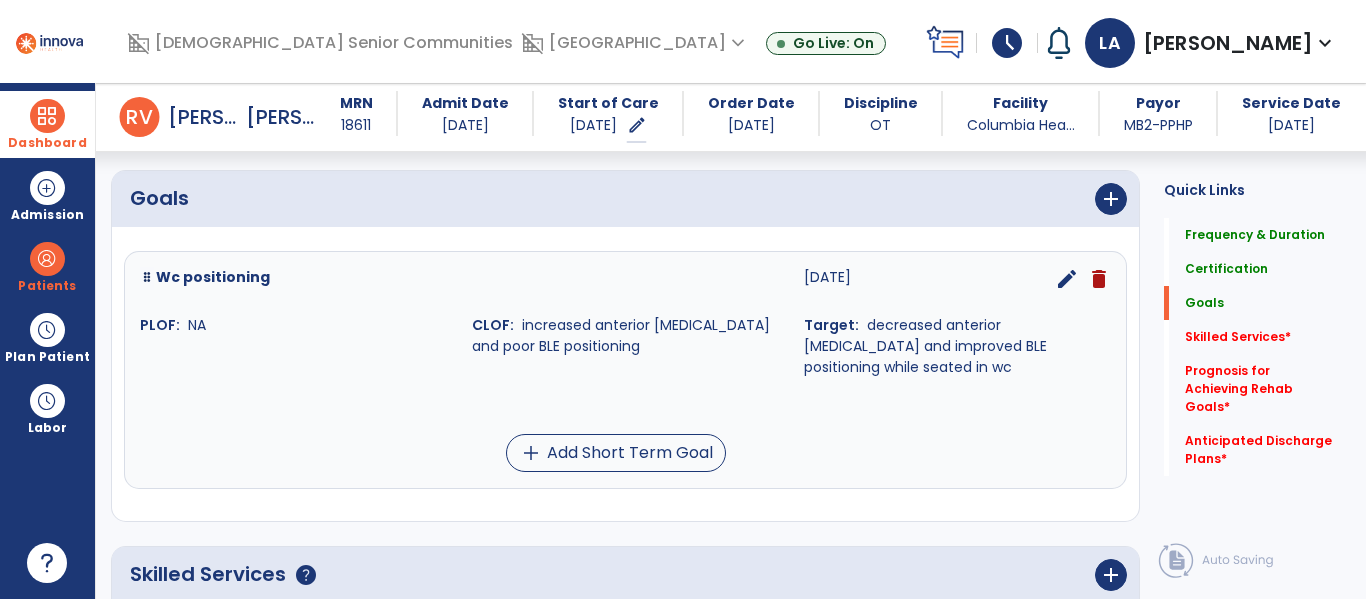 scroll, scrollTop: 447, scrollLeft: 0, axis: vertical 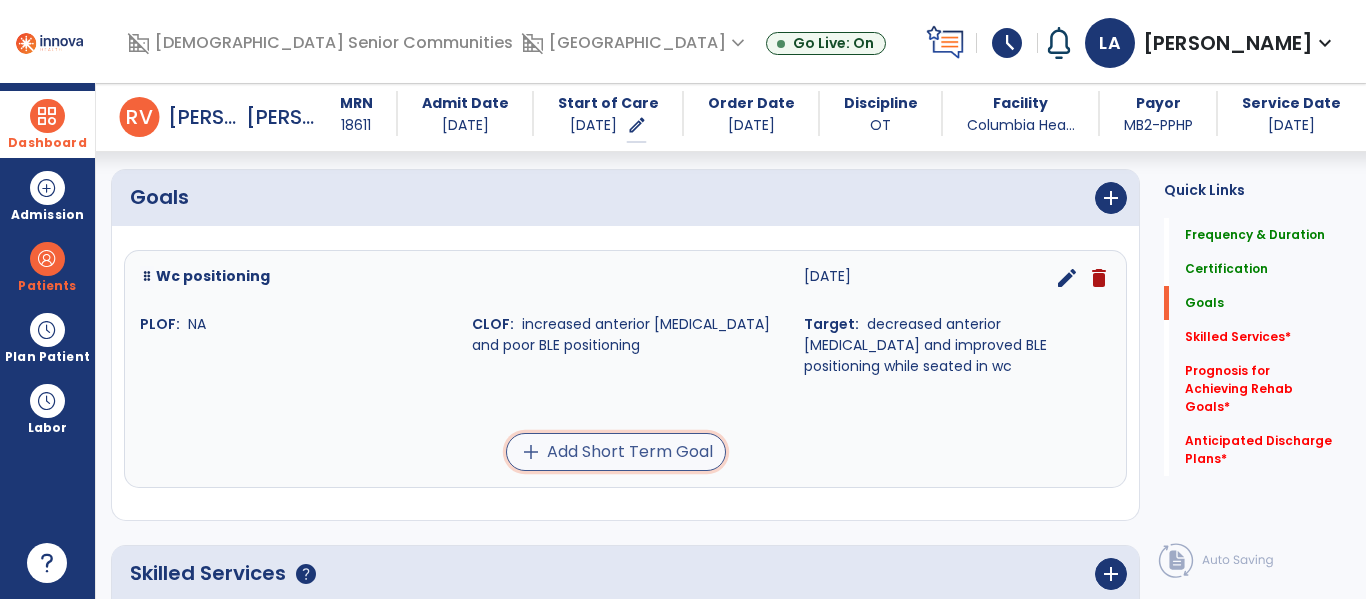 click on "add  Add Short Term Goal" at bounding box center (616, 452) 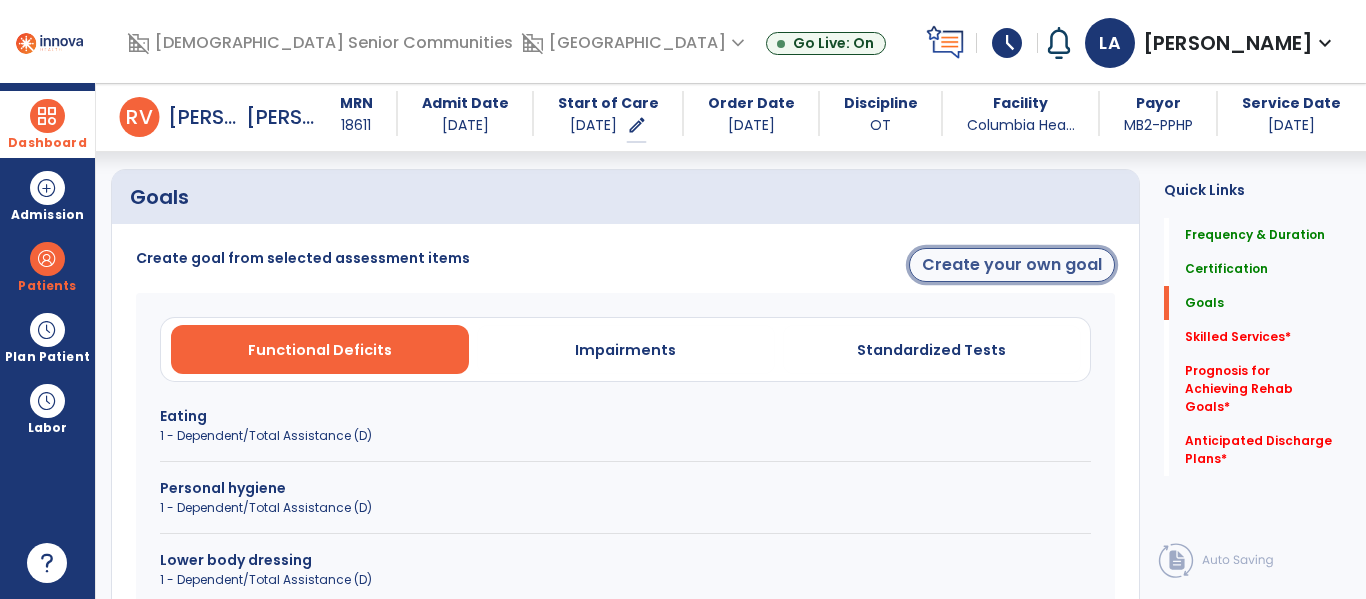click on "Create your own goal" at bounding box center [1012, 265] 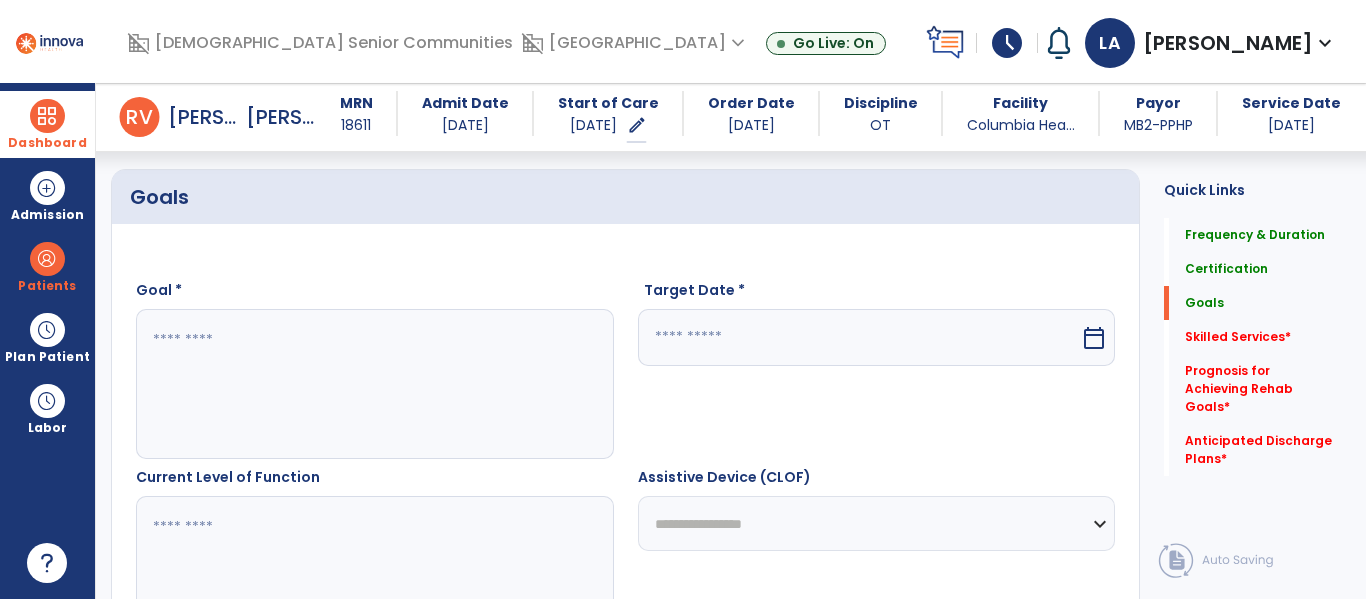 click at bounding box center (374, 384) 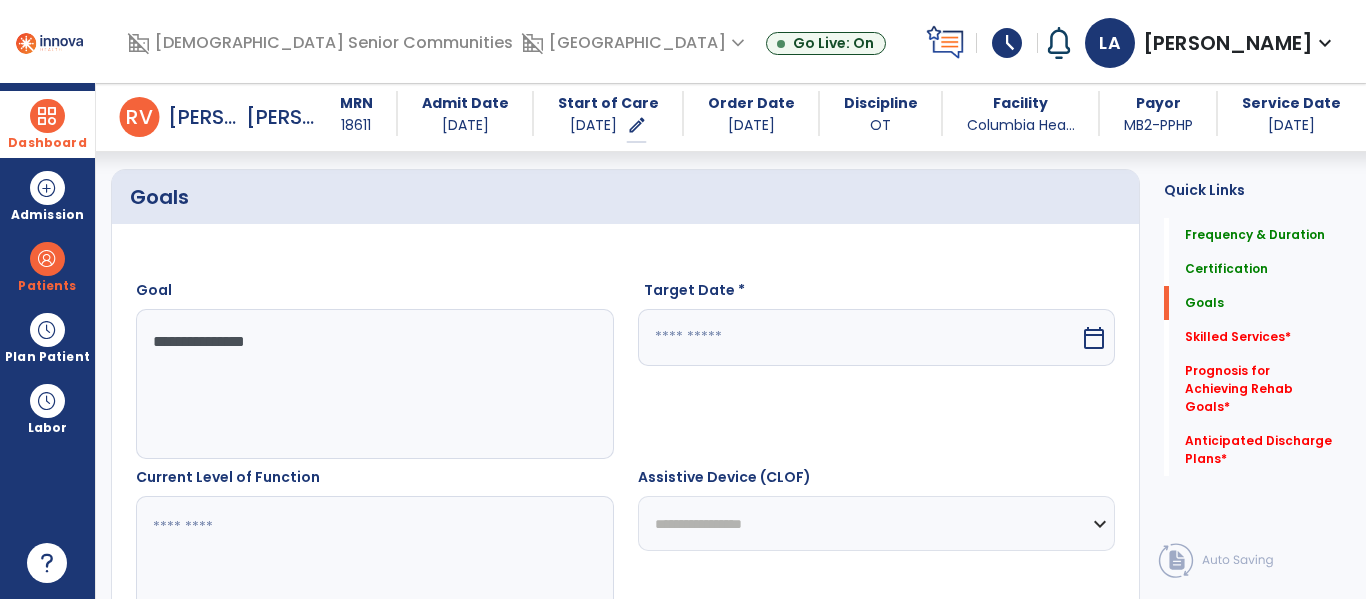 type on "**********" 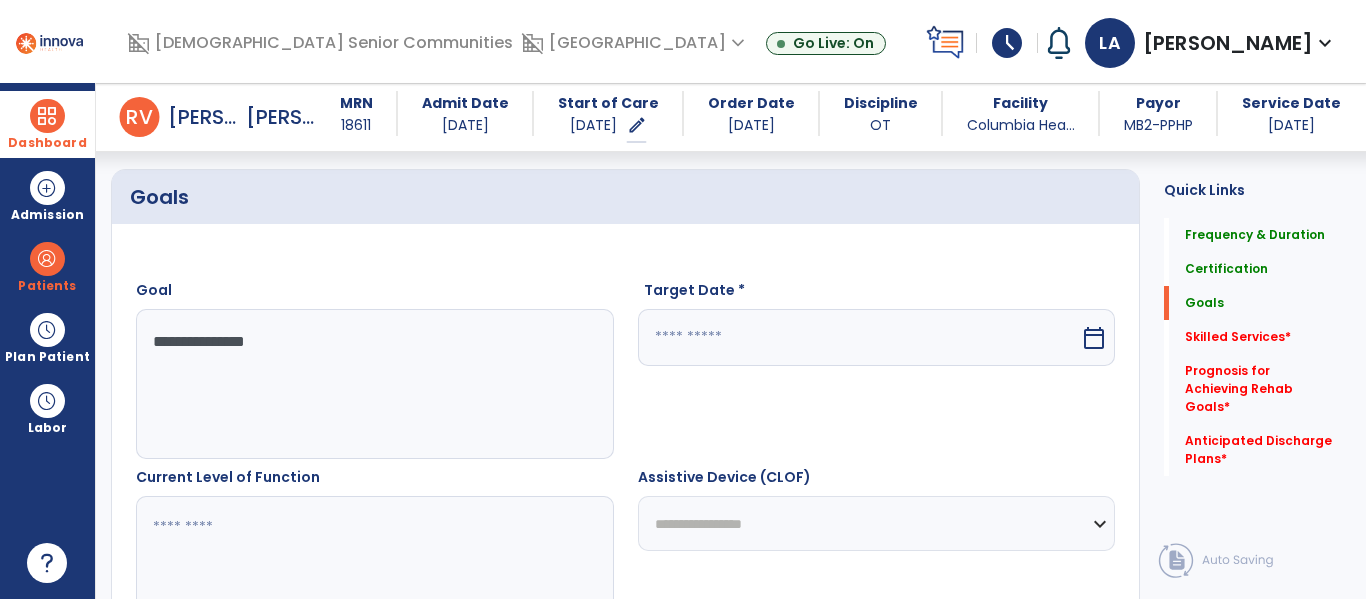 click at bounding box center (859, 337) 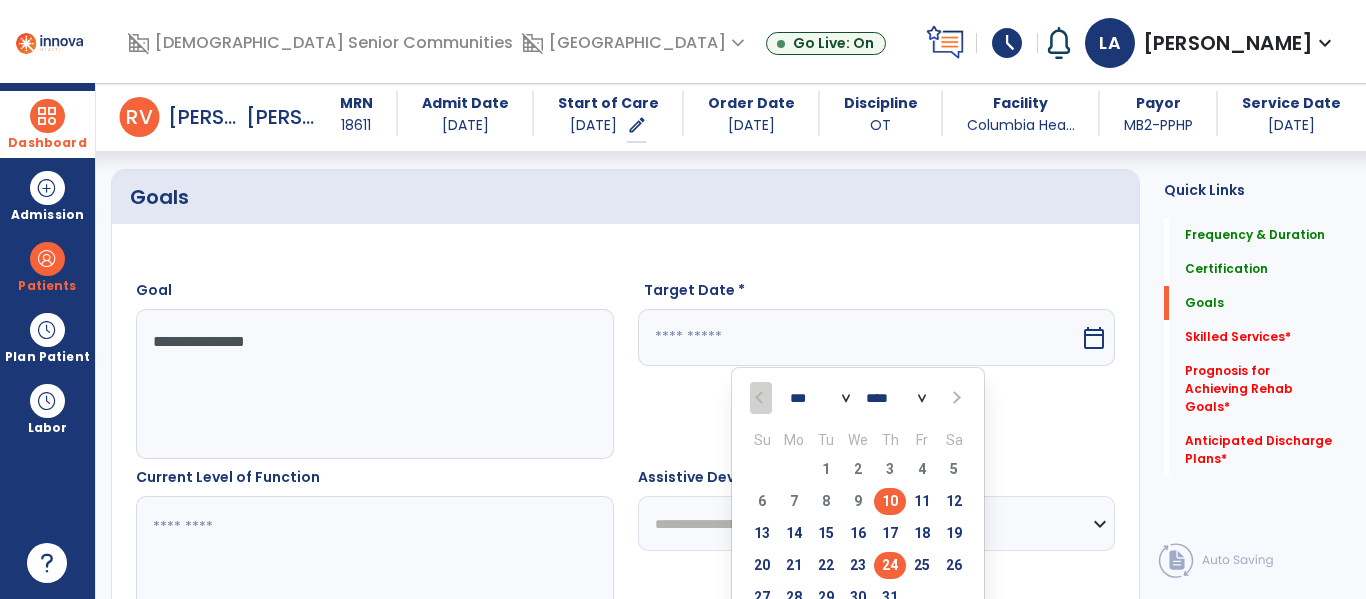 click on "24" at bounding box center [890, 565] 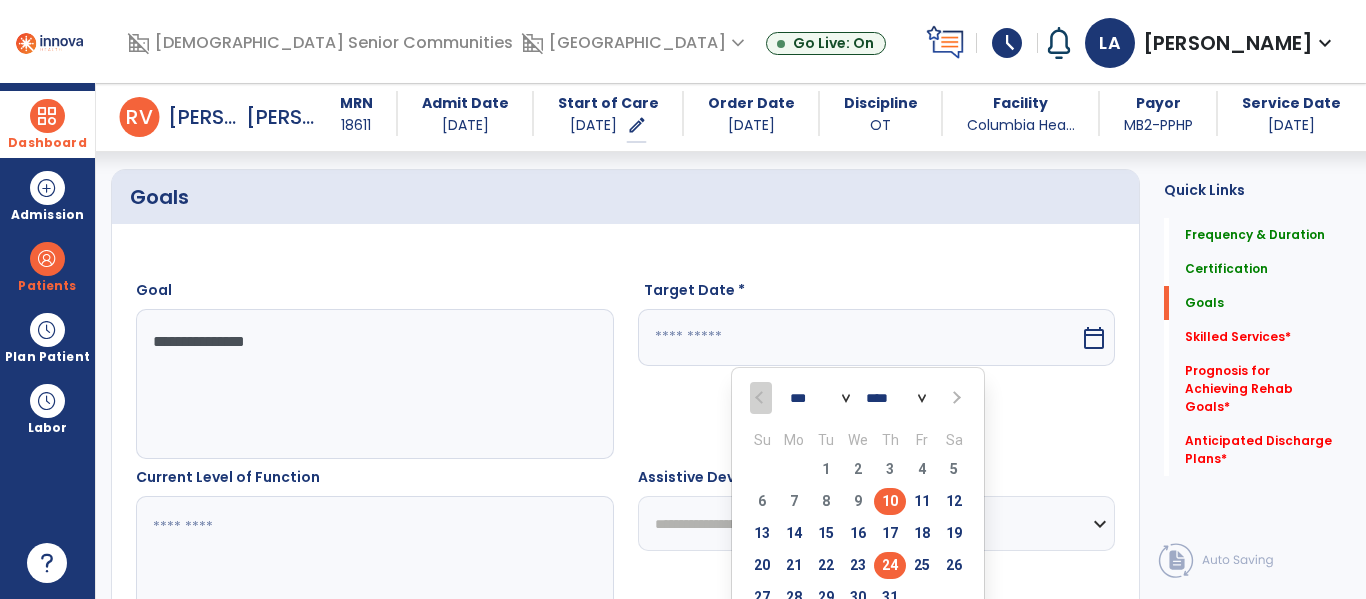 type on "*********" 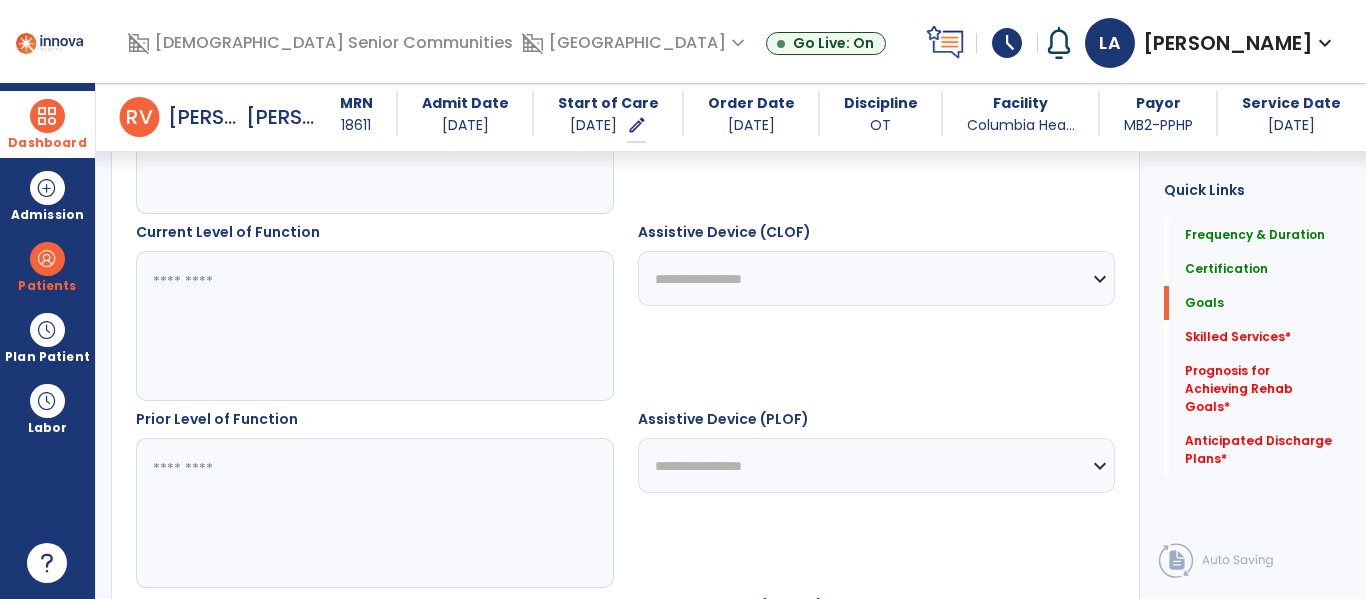 scroll, scrollTop: 625, scrollLeft: 0, axis: vertical 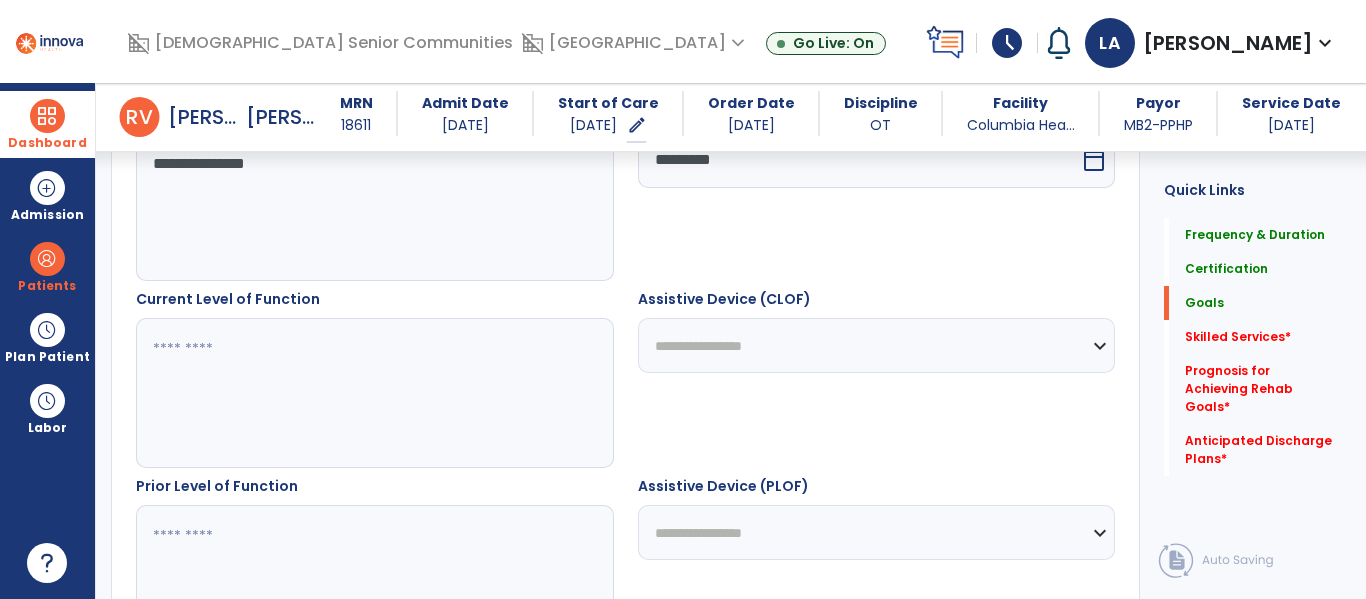 click at bounding box center (374, 393) 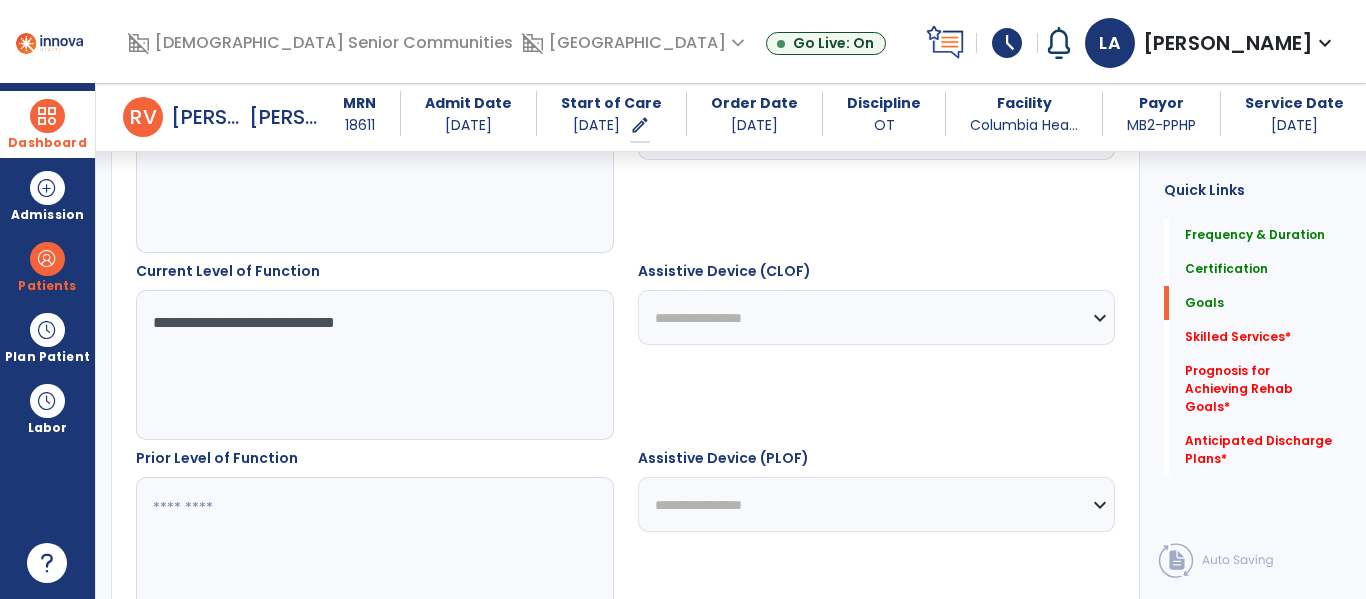 scroll, scrollTop: 716, scrollLeft: 0, axis: vertical 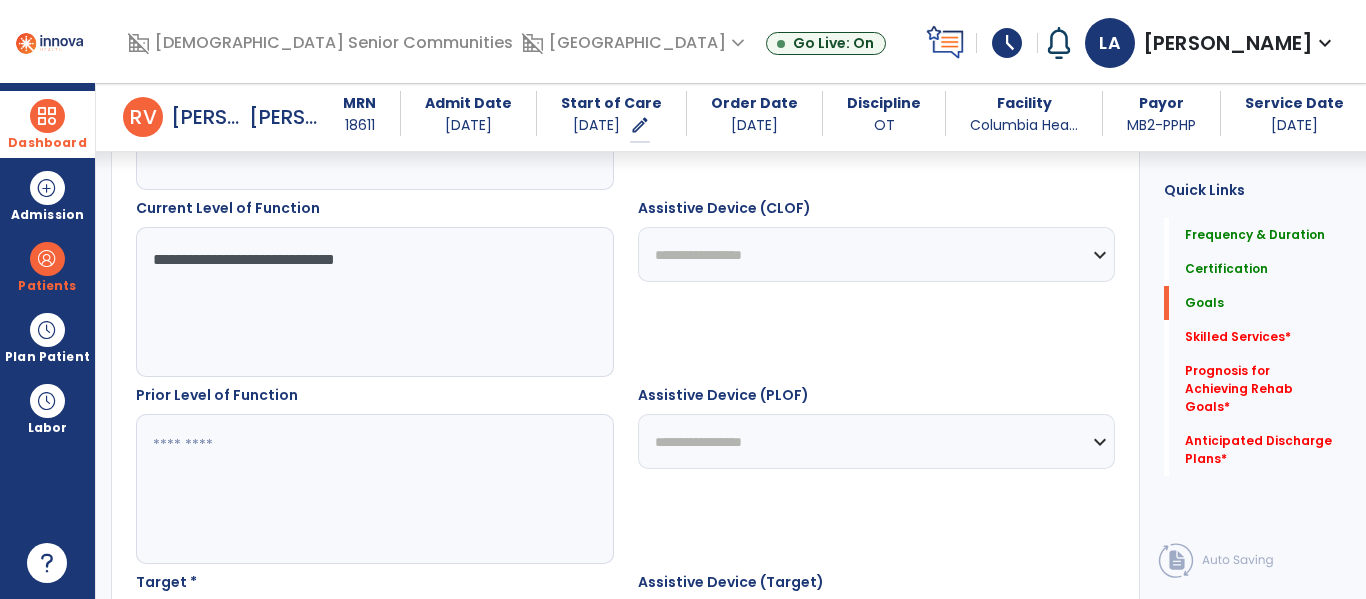 type on "**********" 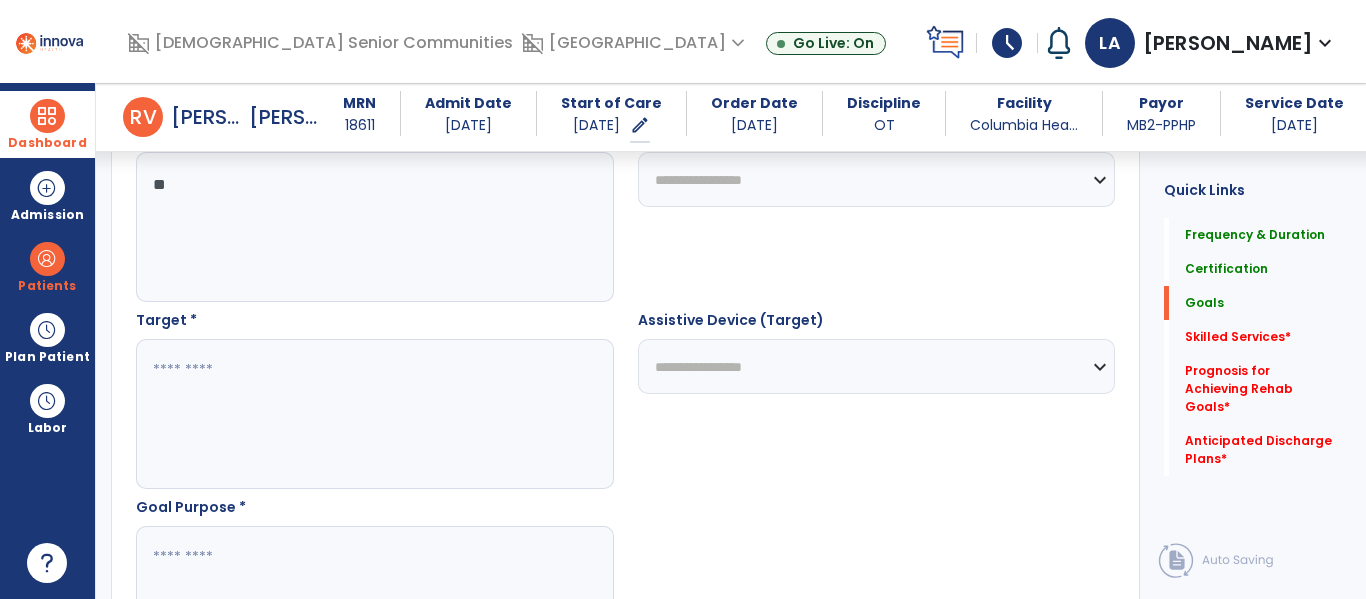 scroll, scrollTop: 1043, scrollLeft: 0, axis: vertical 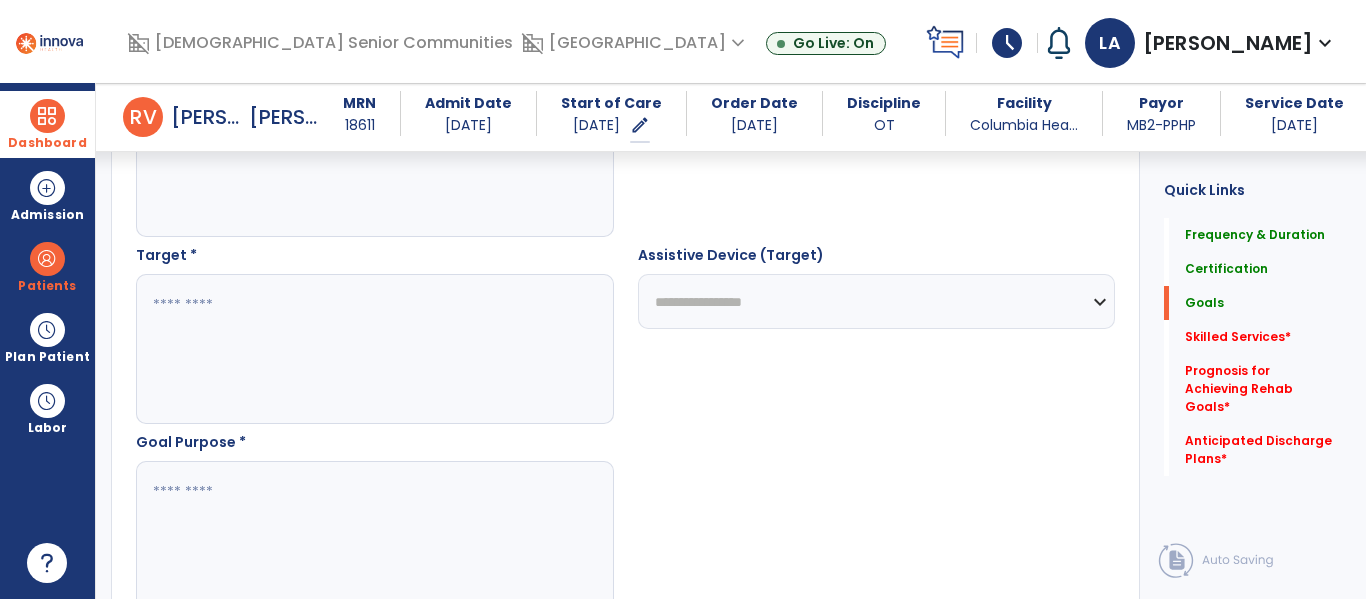 type on "**" 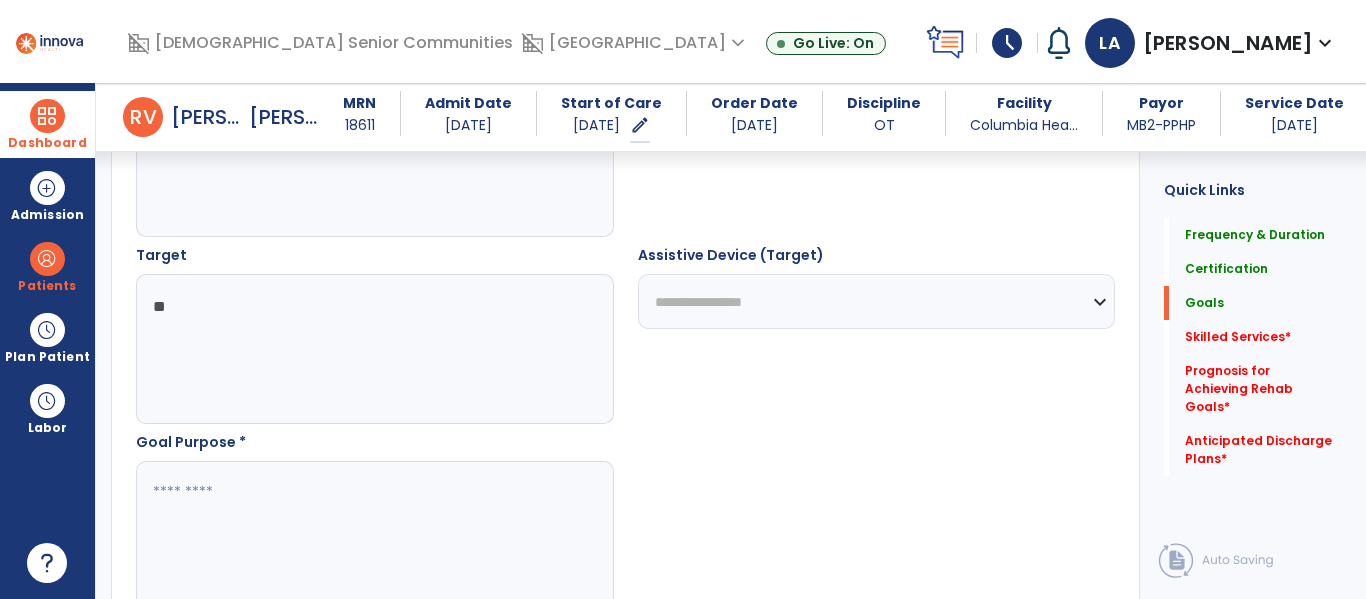 type on "*" 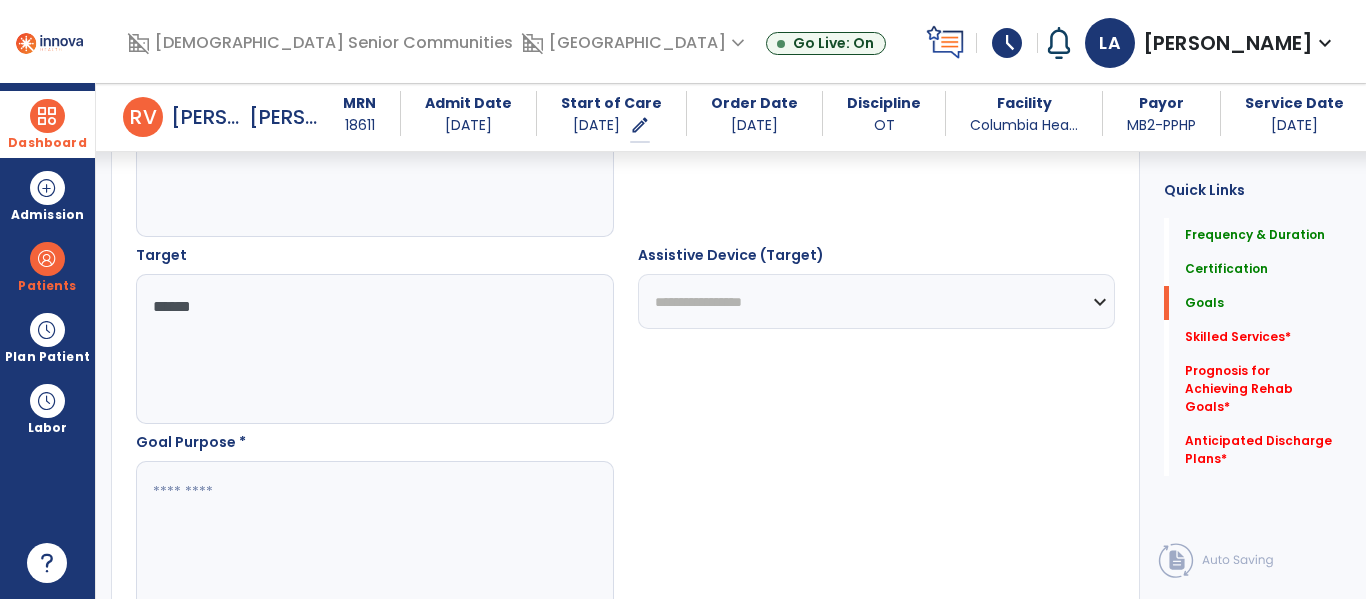 type on "*******" 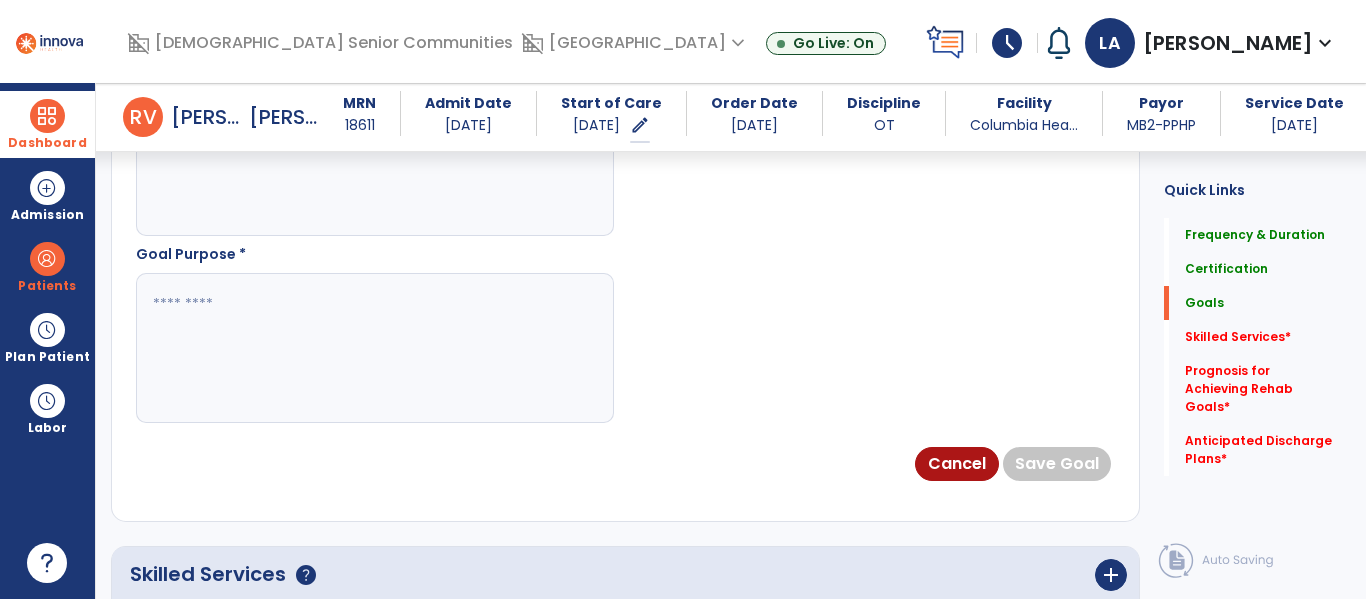 scroll, scrollTop: 1239, scrollLeft: 0, axis: vertical 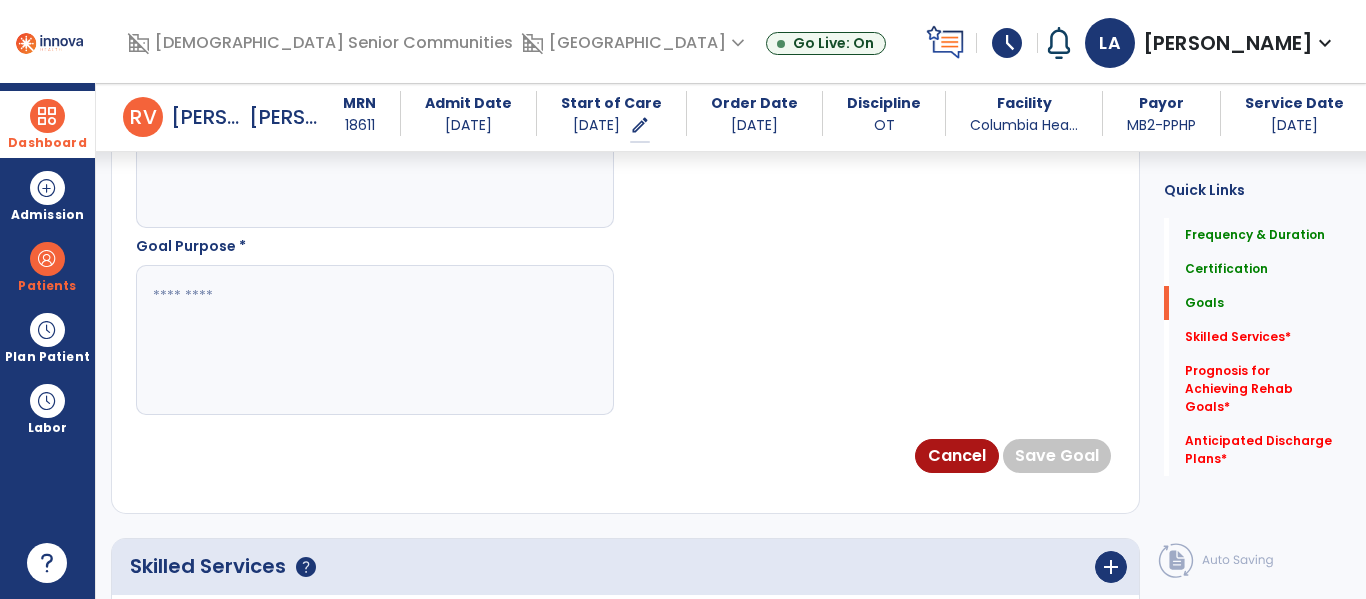 type on "**********" 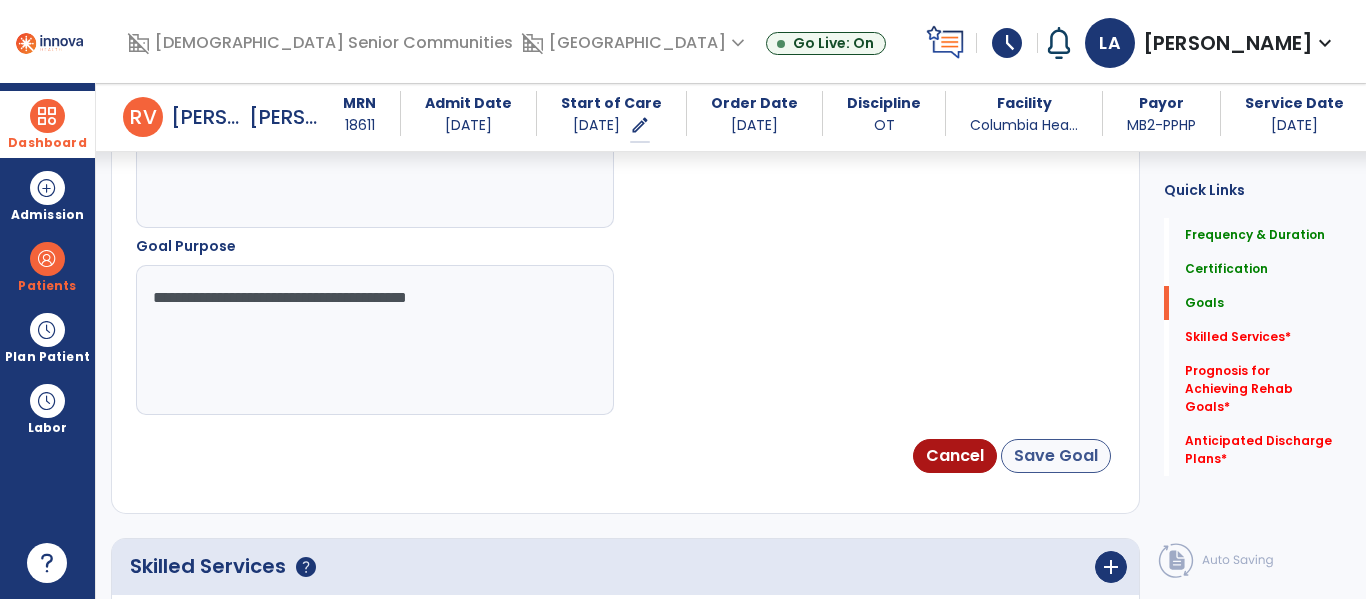 type on "**********" 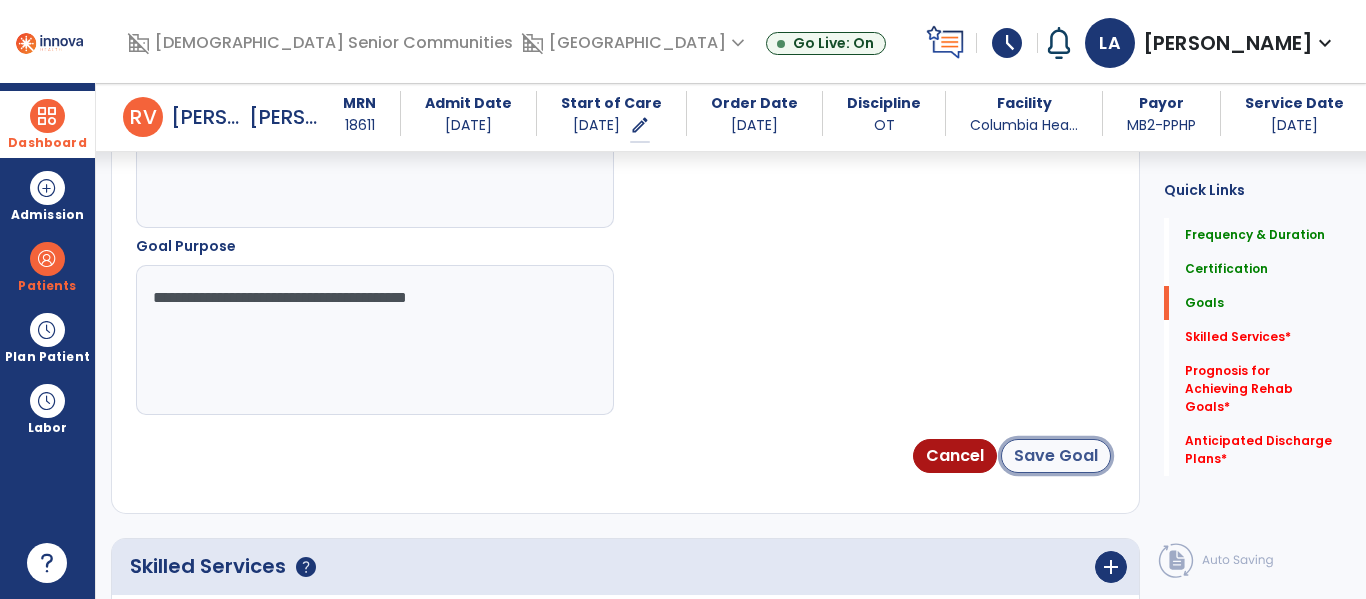 click on "Save Goal" at bounding box center (1056, 456) 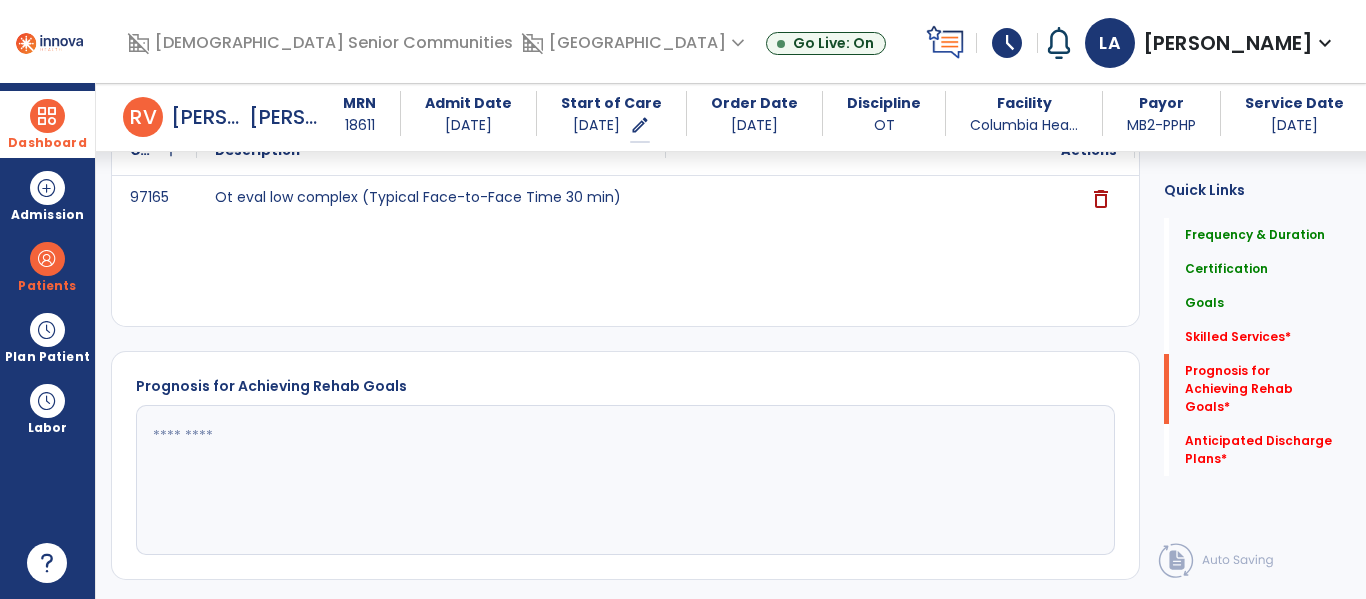 scroll, scrollTop: 1140, scrollLeft: 0, axis: vertical 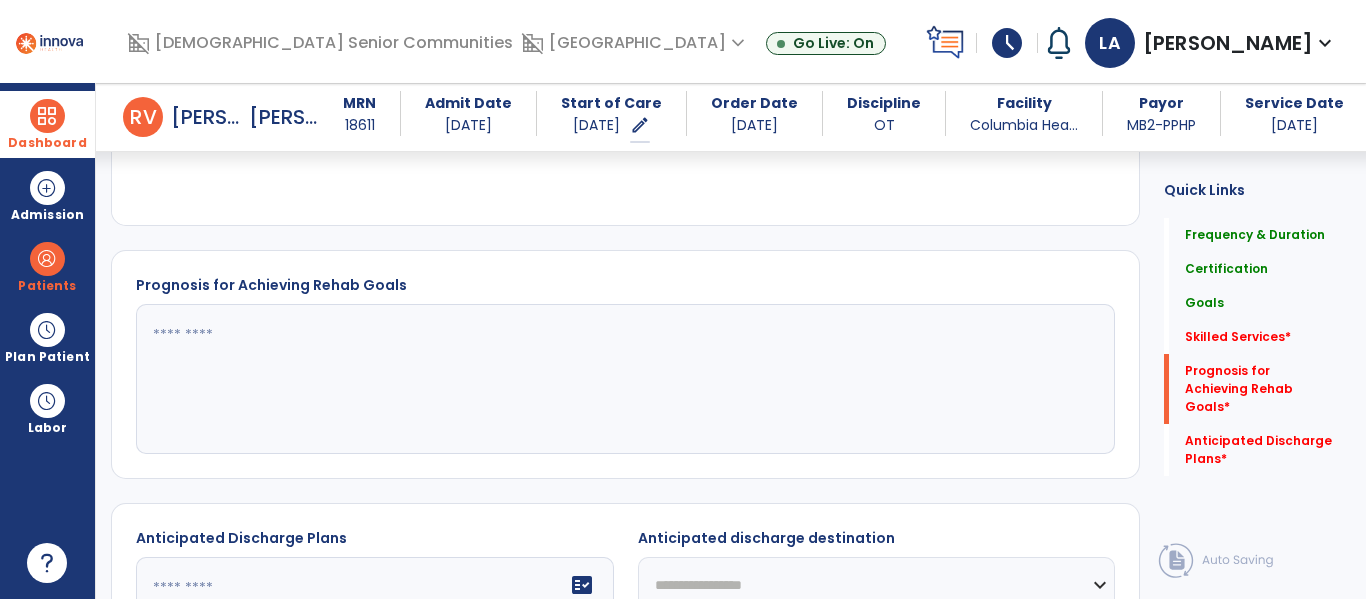 click 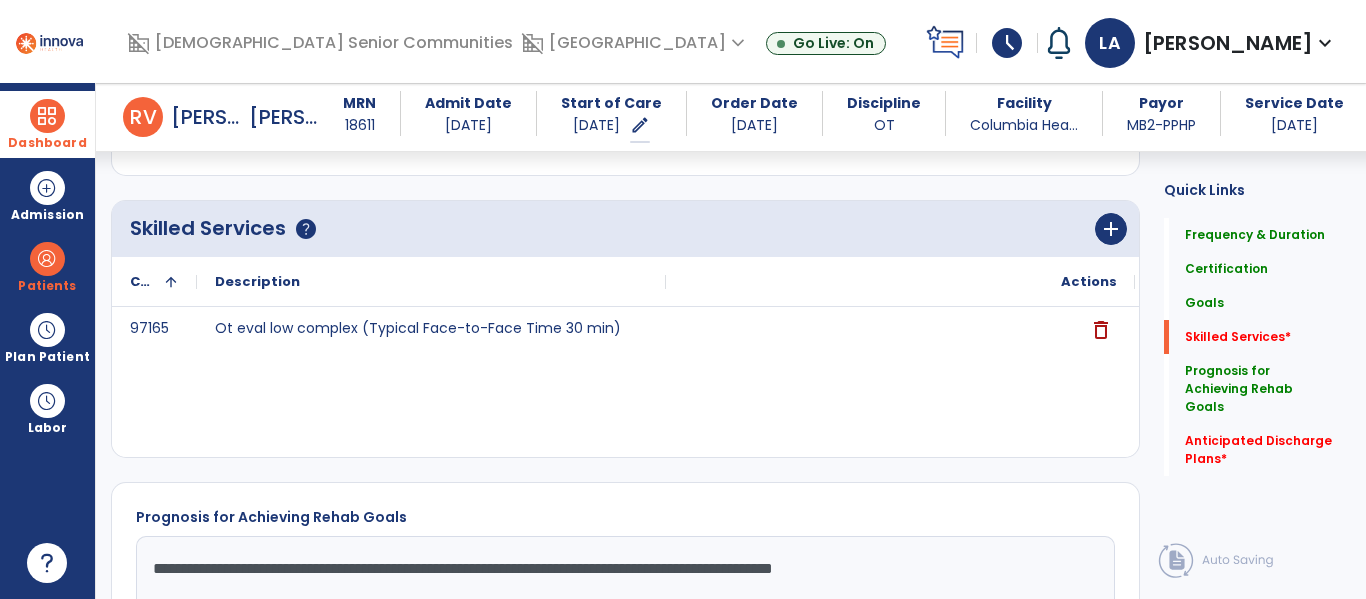 scroll, scrollTop: 894, scrollLeft: 0, axis: vertical 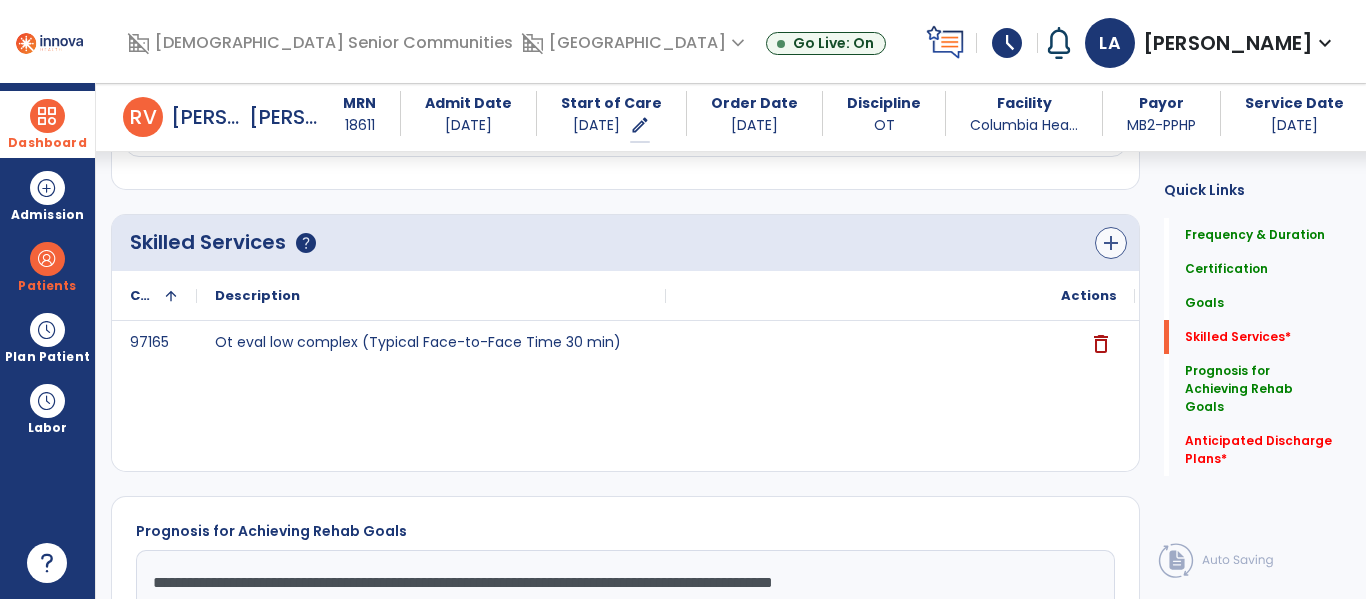 type on "**********" 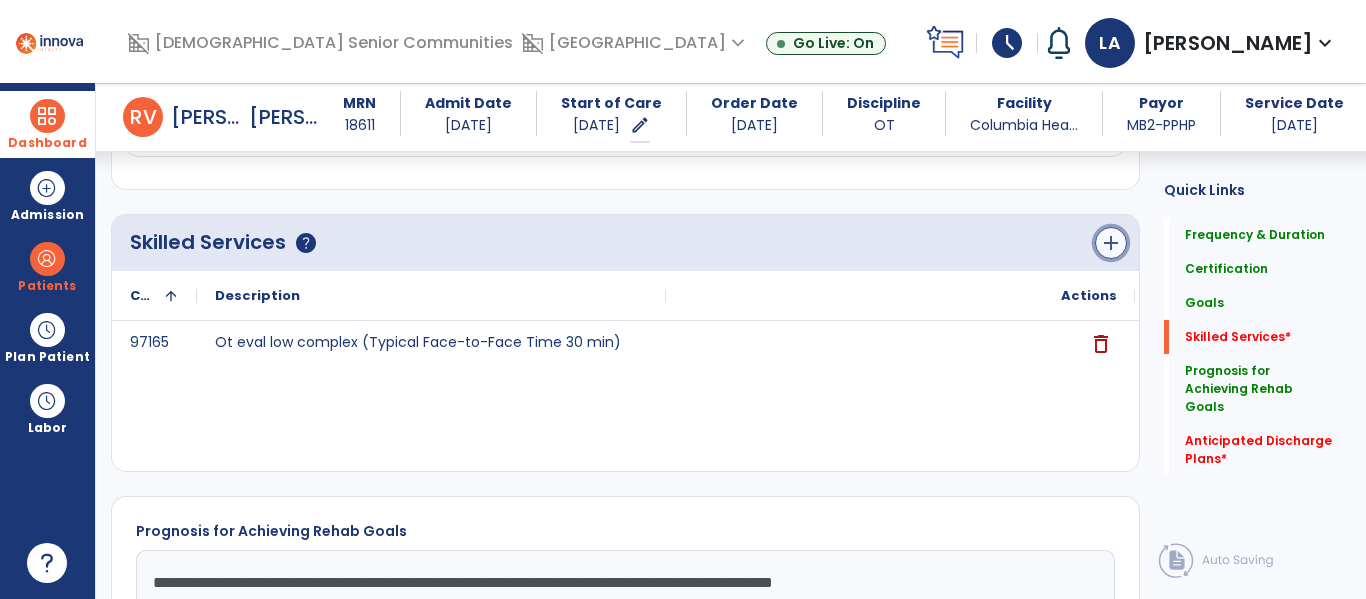 click on "add" 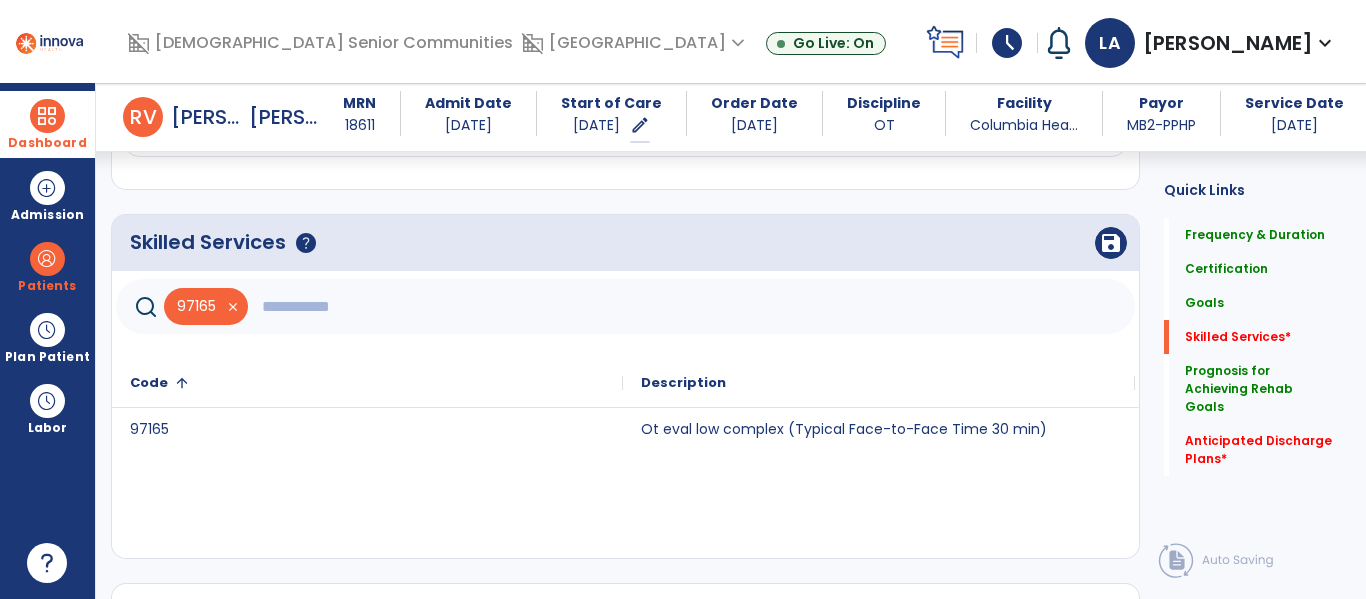 click 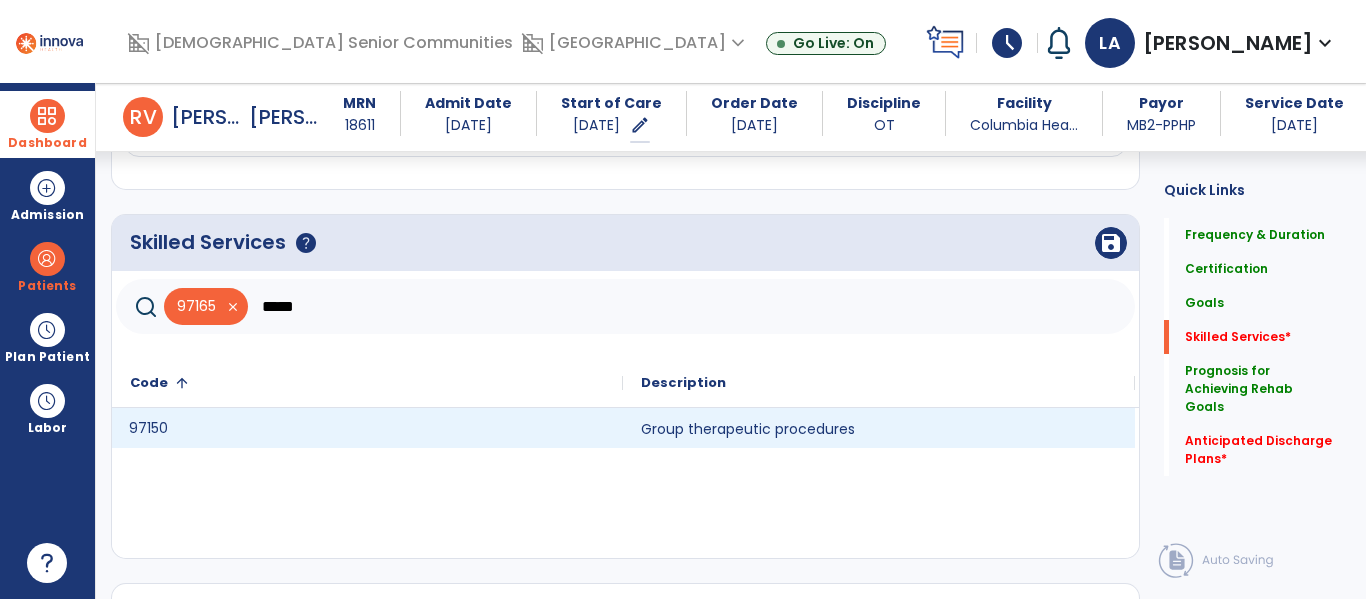 click on "97150" 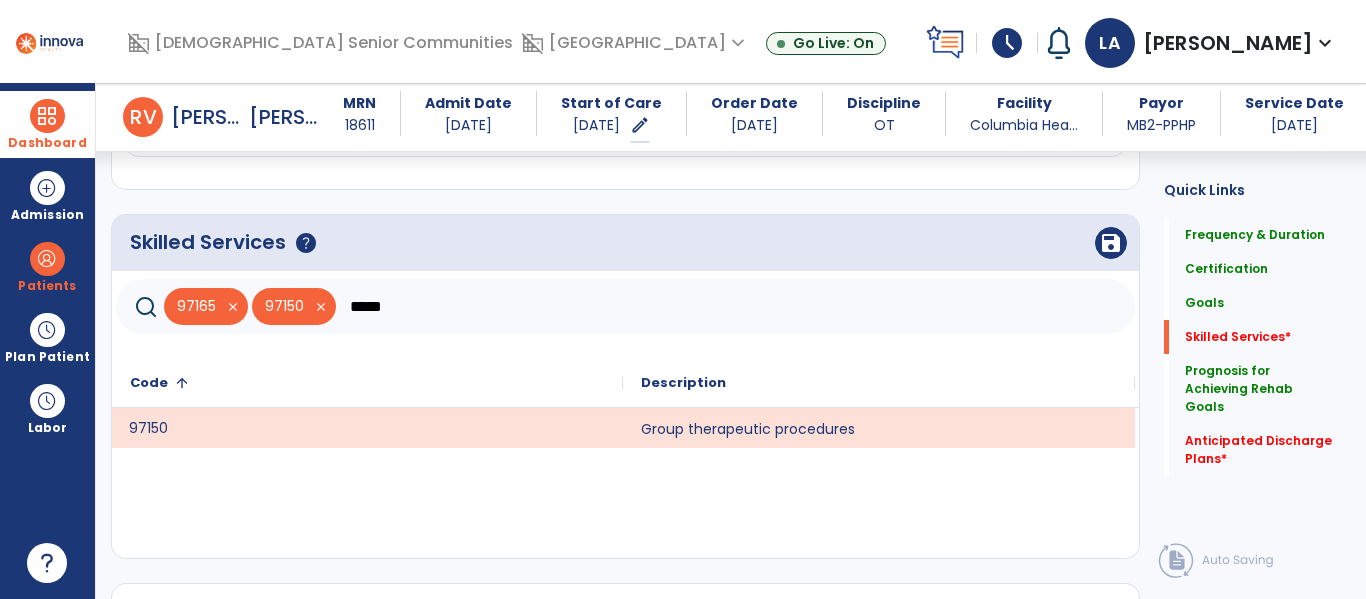 click on "*****" 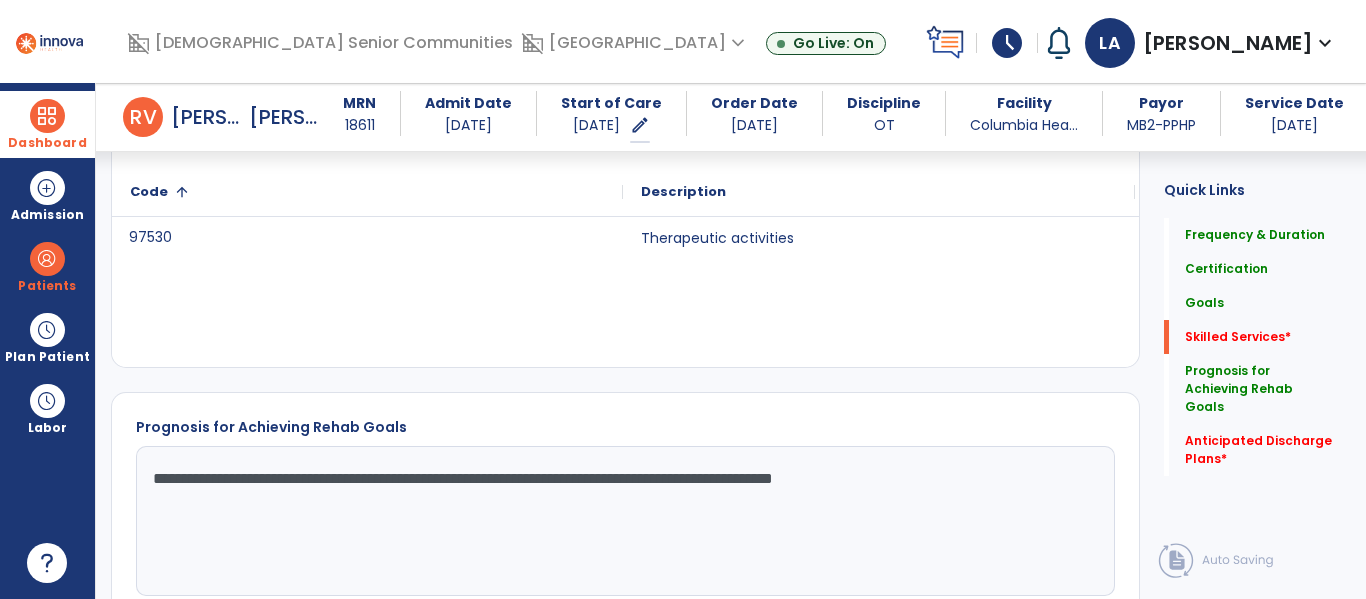 scroll, scrollTop: 823, scrollLeft: 0, axis: vertical 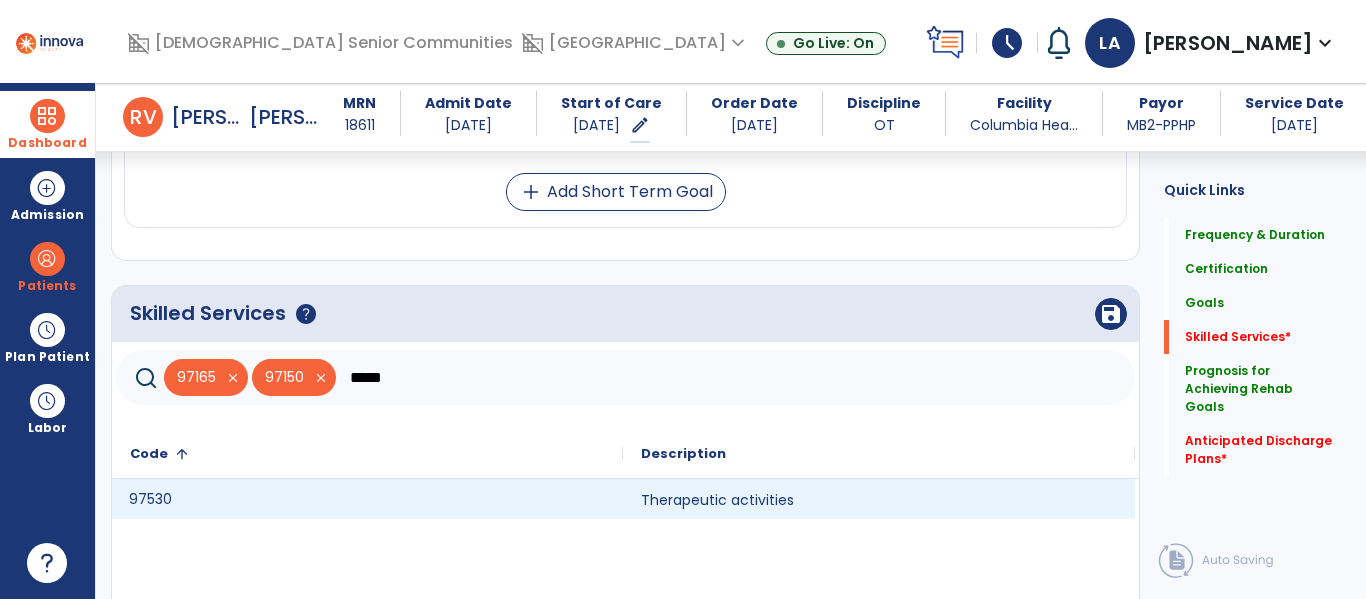 click on "97530" 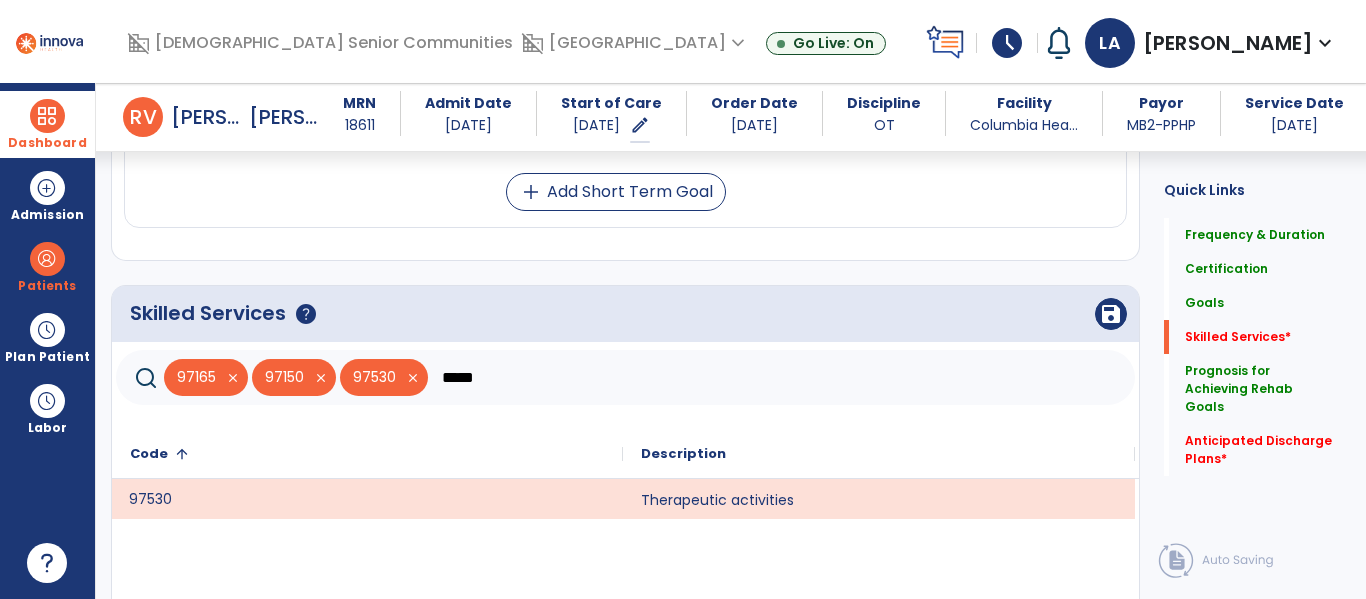 click on "*****" 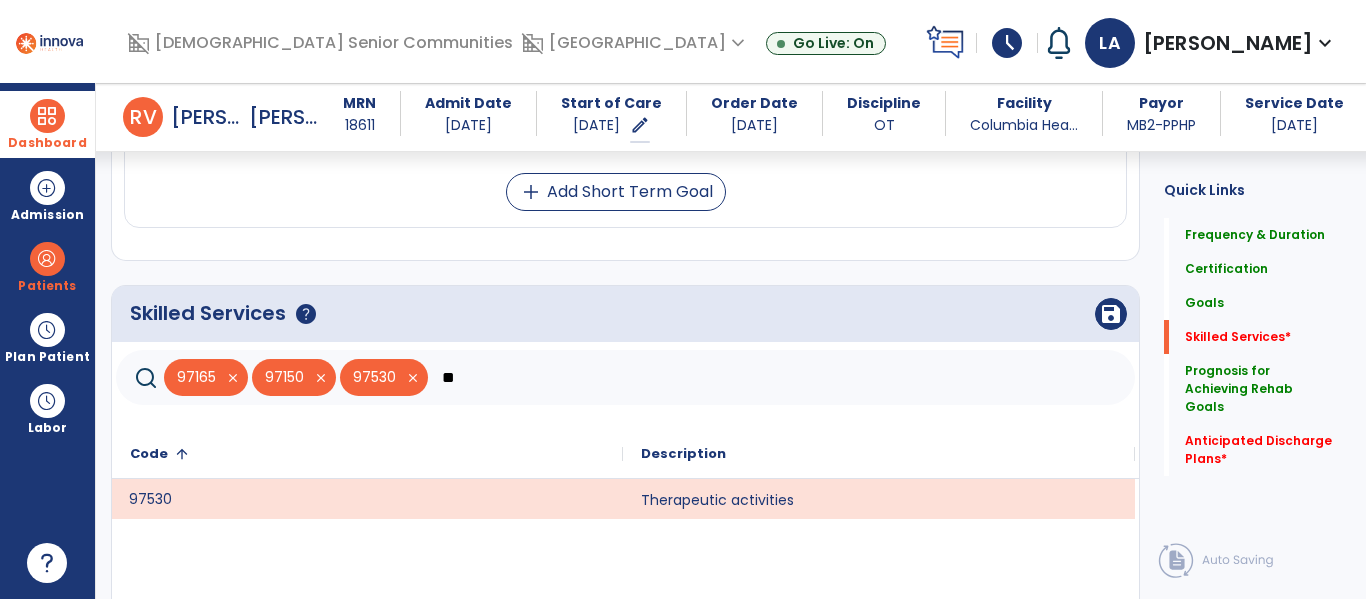 type on "*" 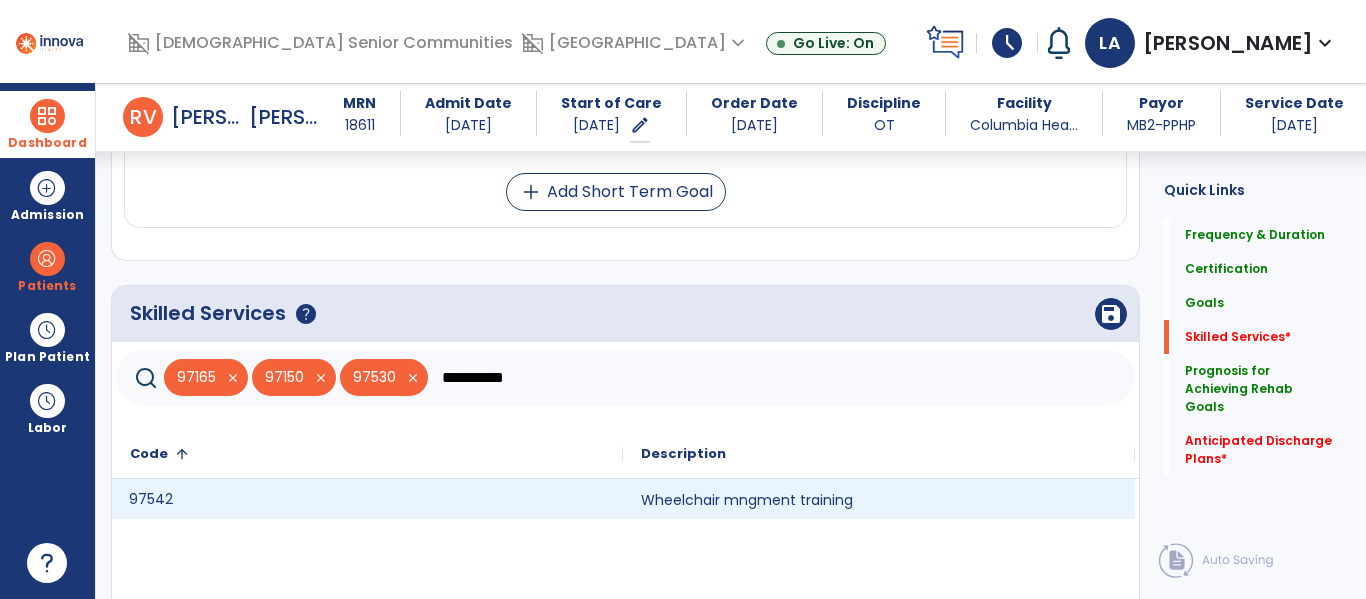 type on "**********" 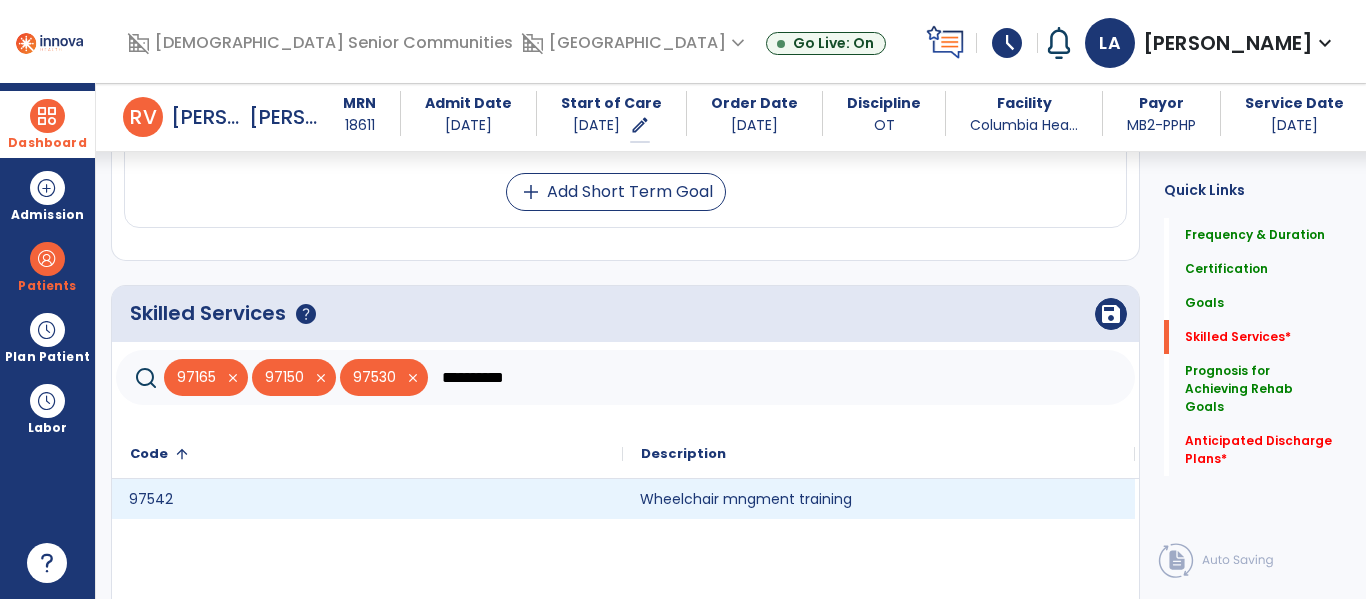 click on "Wheelchair mngment training" 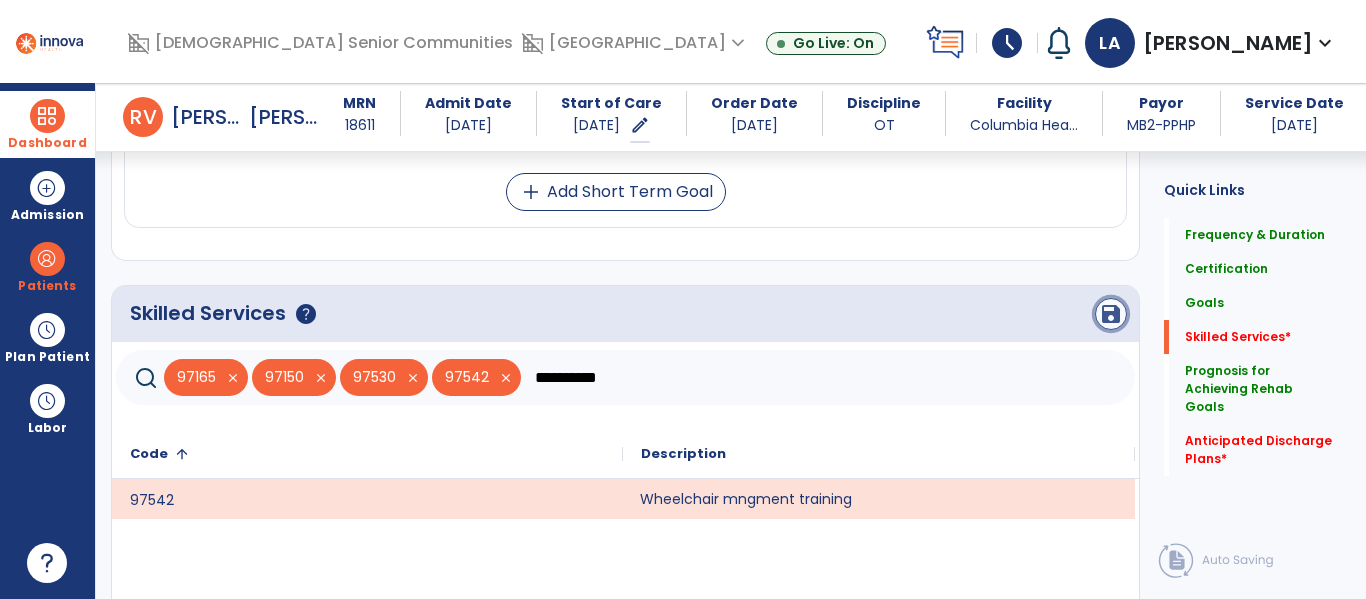 click on "save" 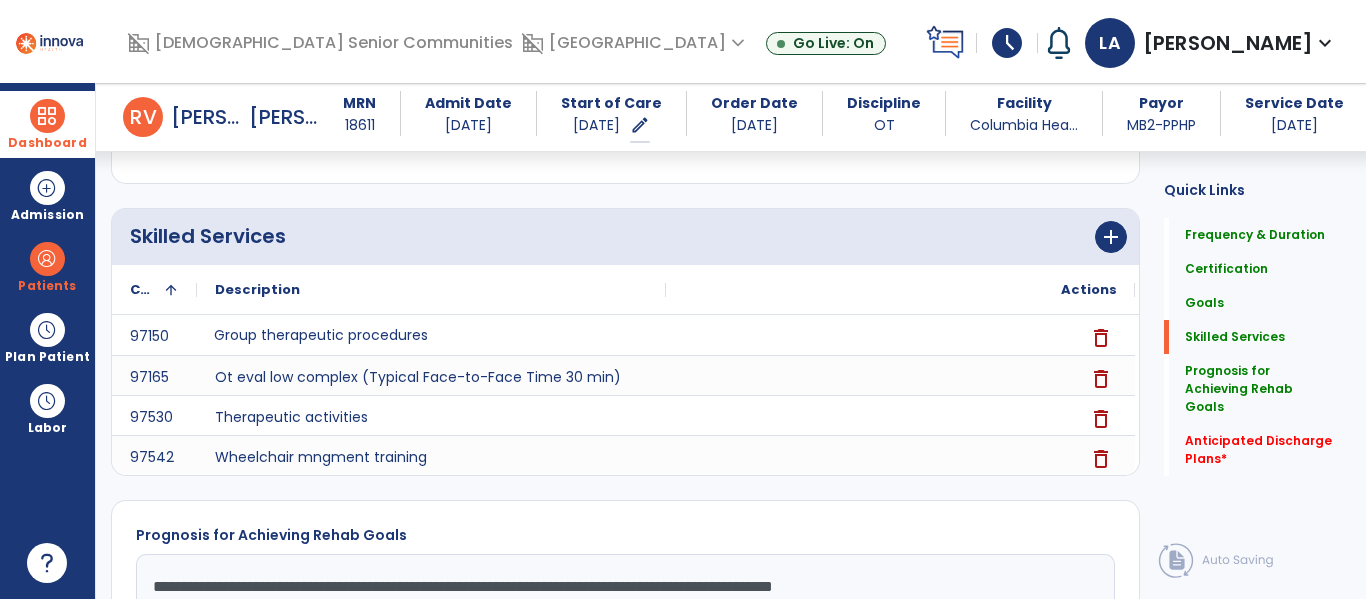 scroll, scrollTop: 853, scrollLeft: 0, axis: vertical 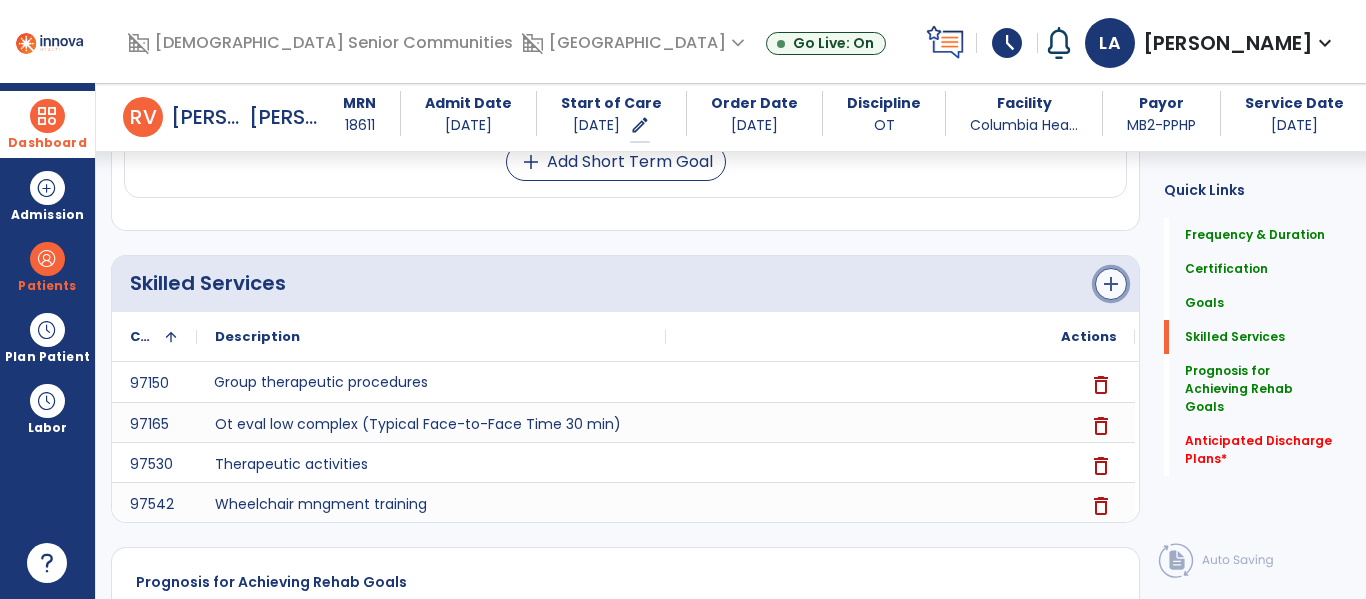 click on "add" 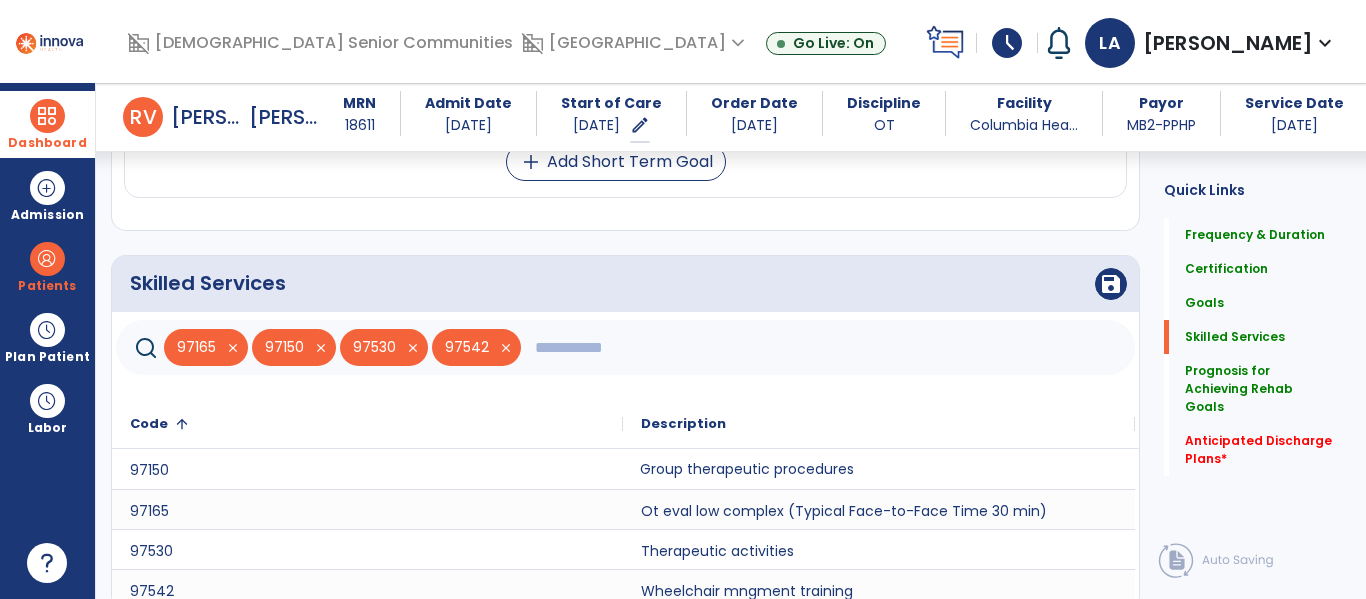 click 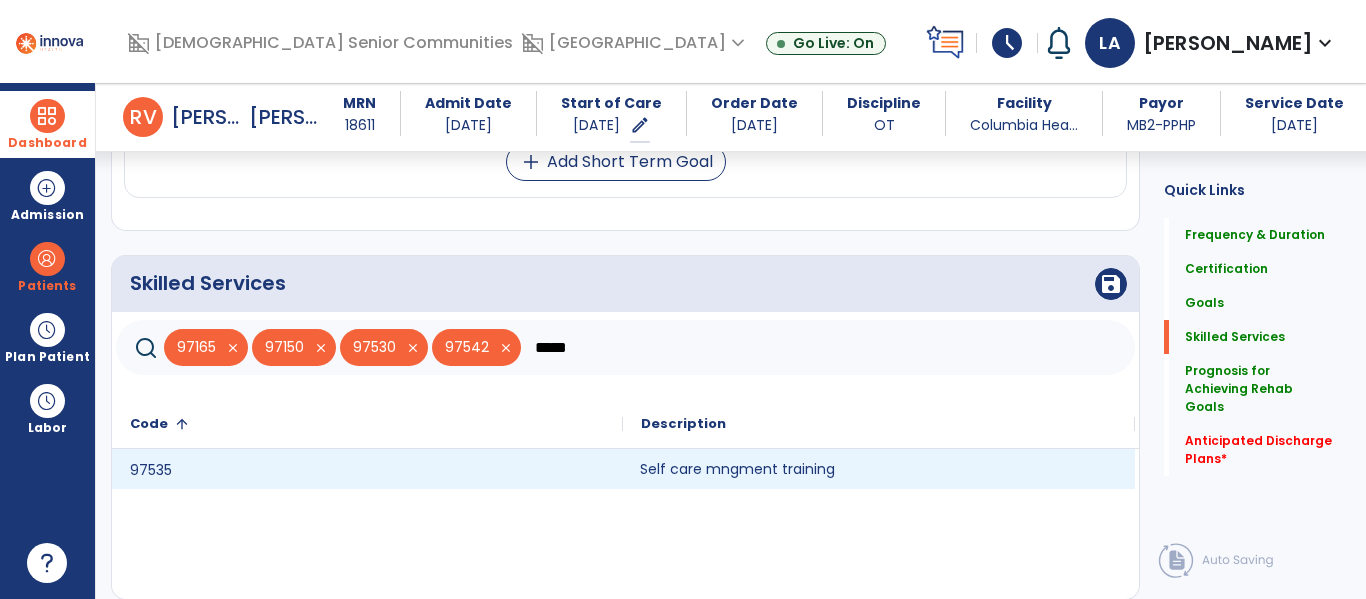 type on "*****" 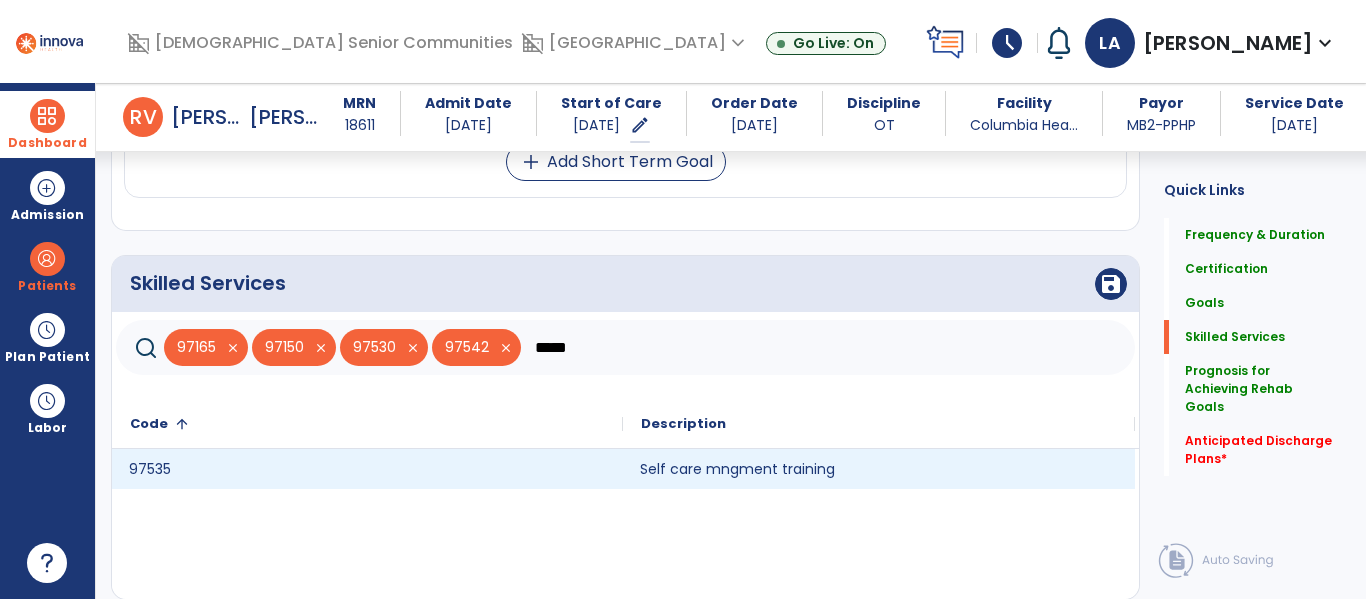 click on "97535" 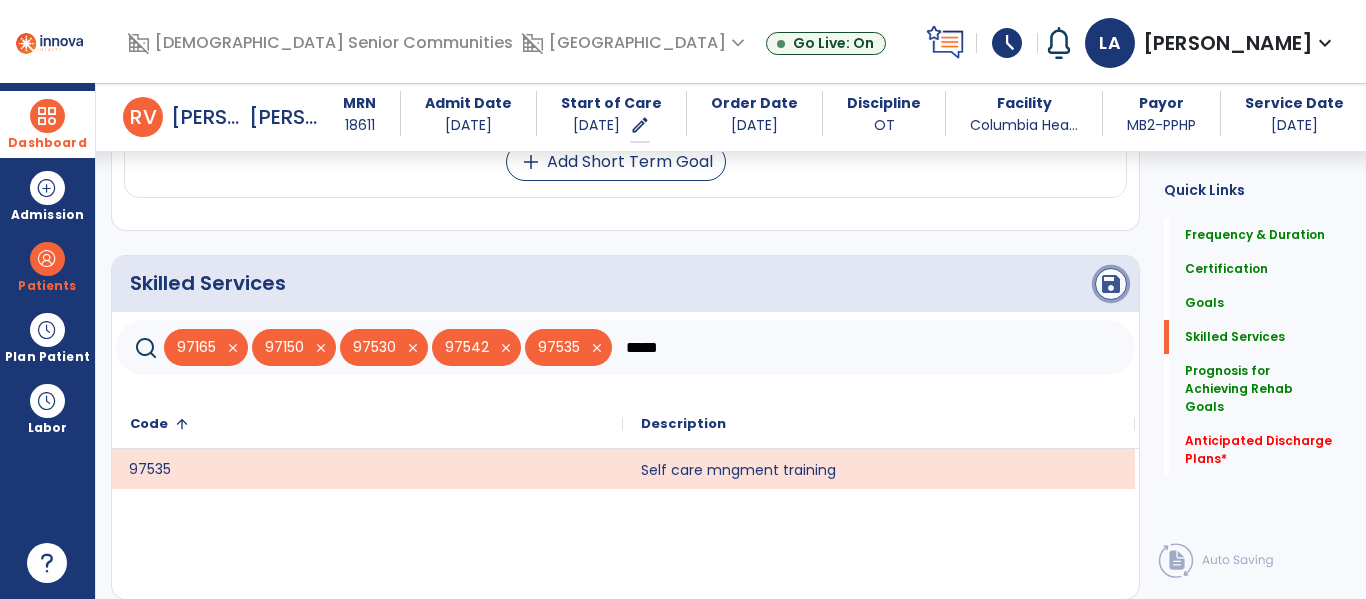 click on "save" 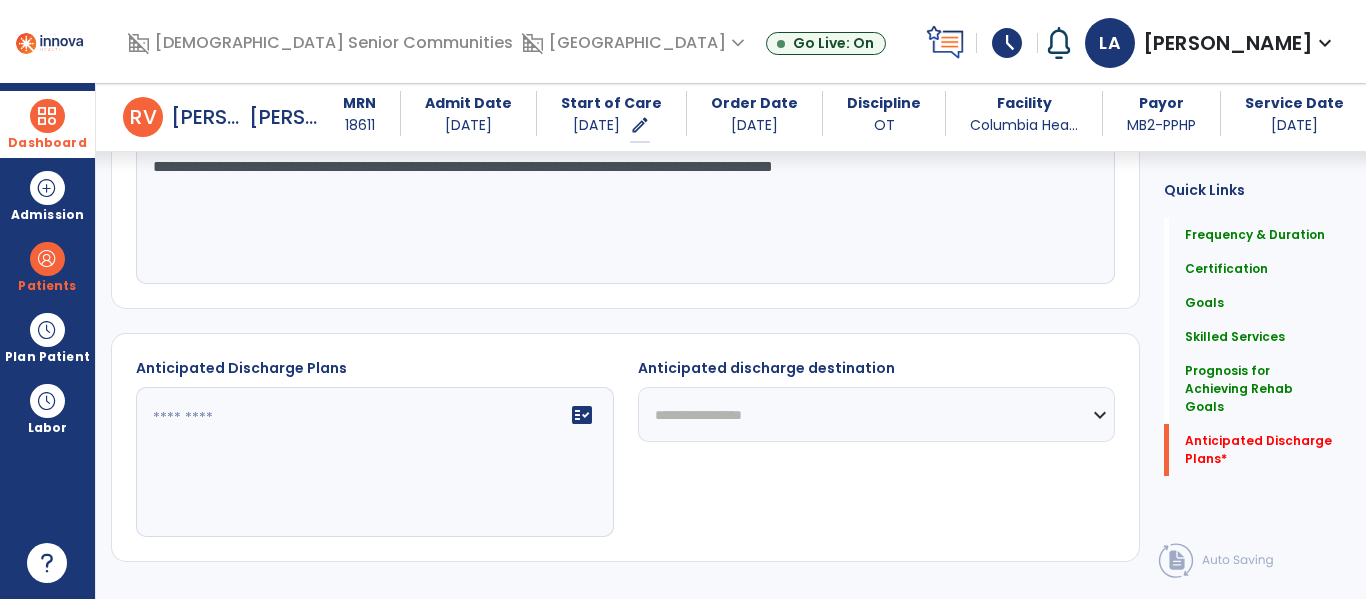 scroll, scrollTop: 1340, scrollLeft: 0, axis: vertical 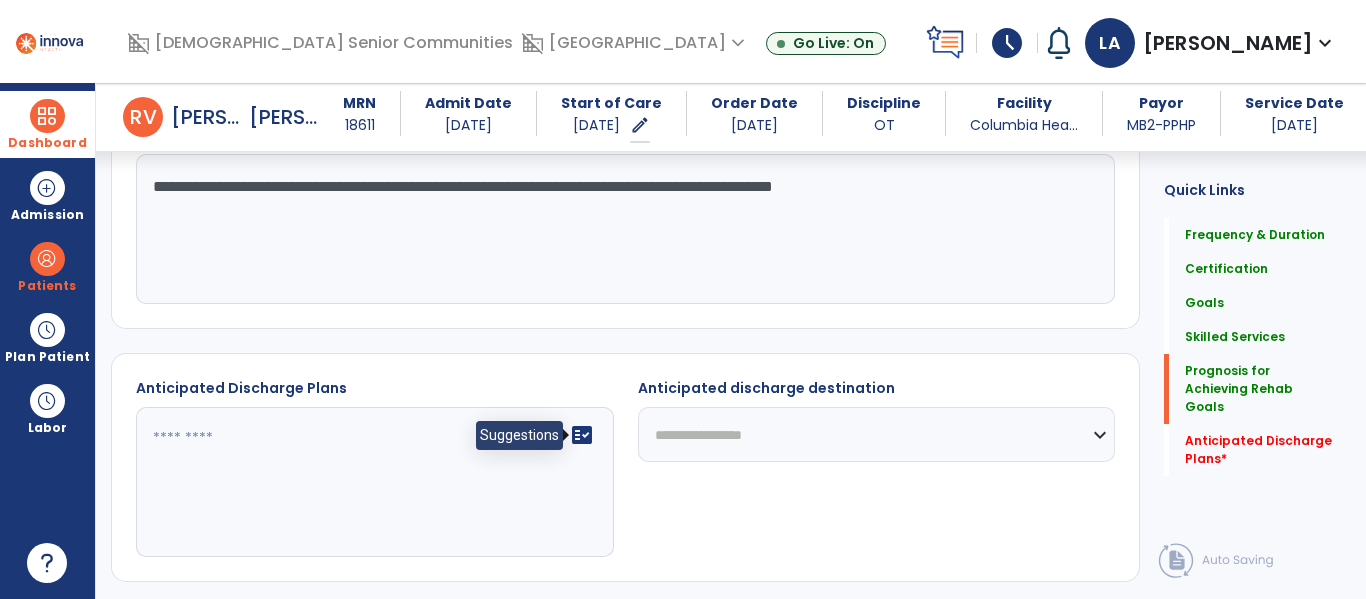 click on "fact_check" 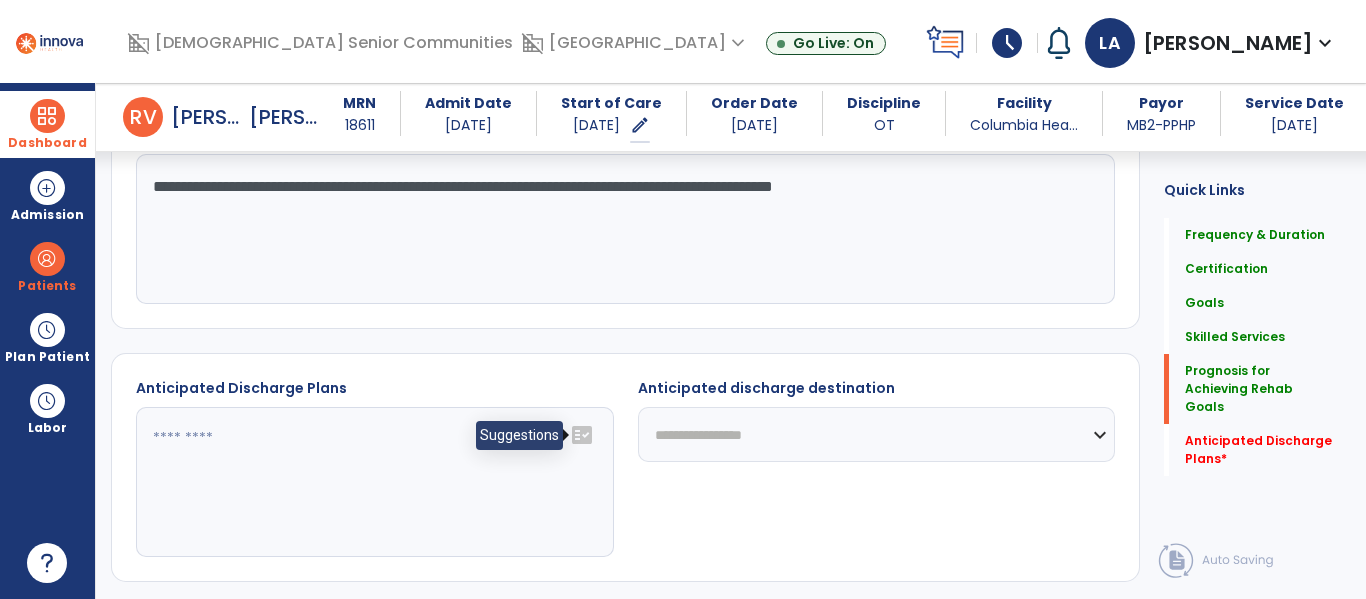 click on "fact_check" 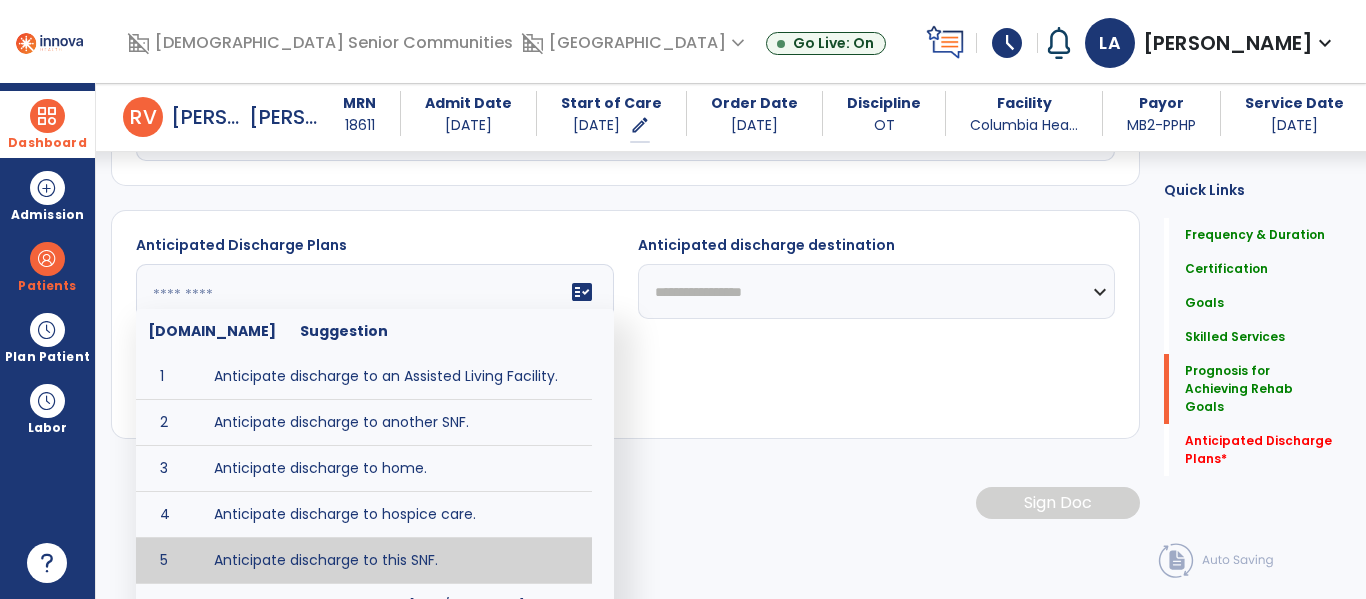type on "**********" 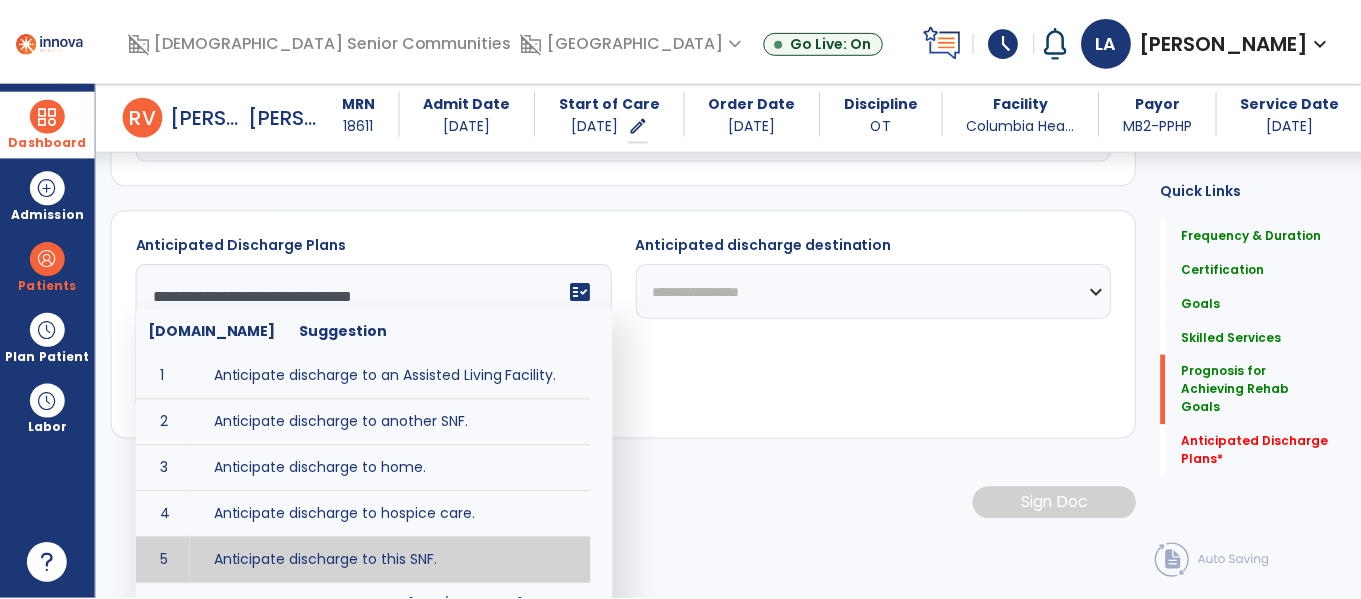 scroll, scrollTop: 1399, scrollLeft: 0, axis: vertical 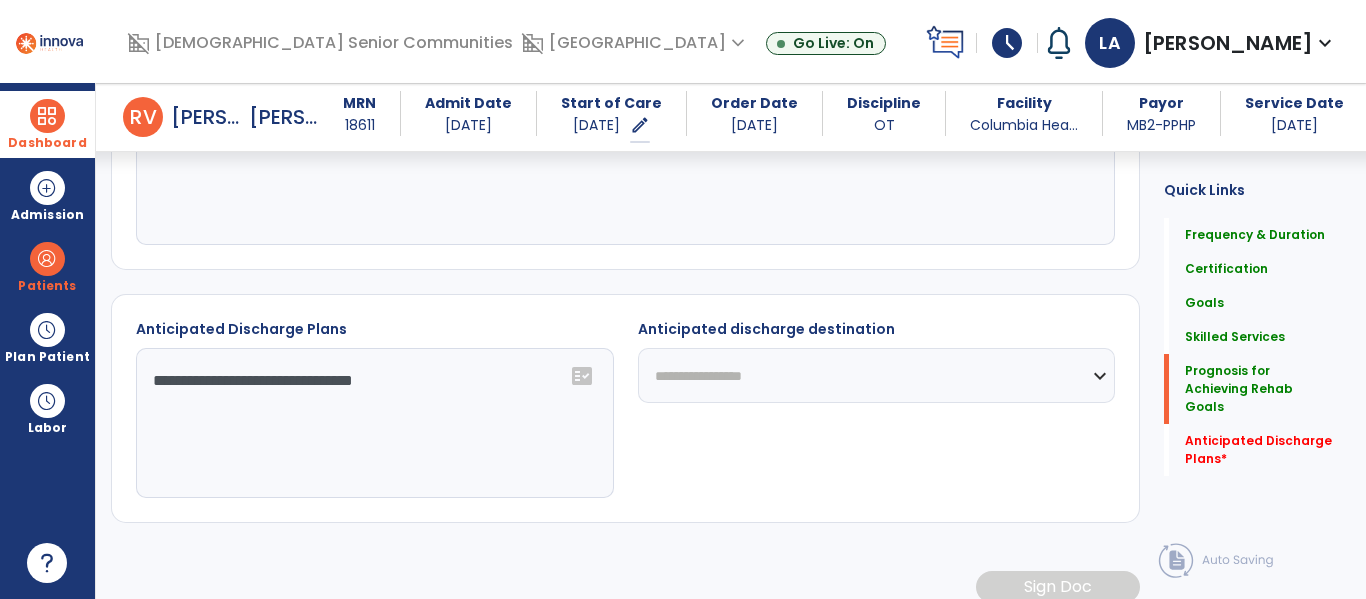 click on "**********" 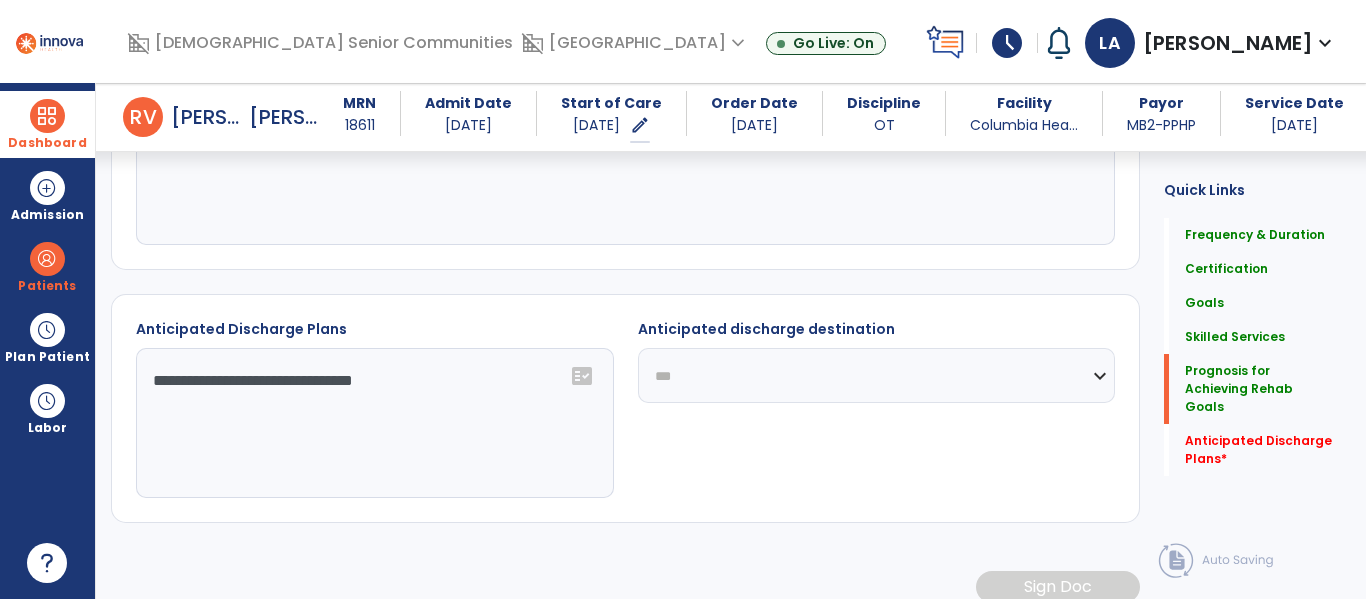 click on "**********" 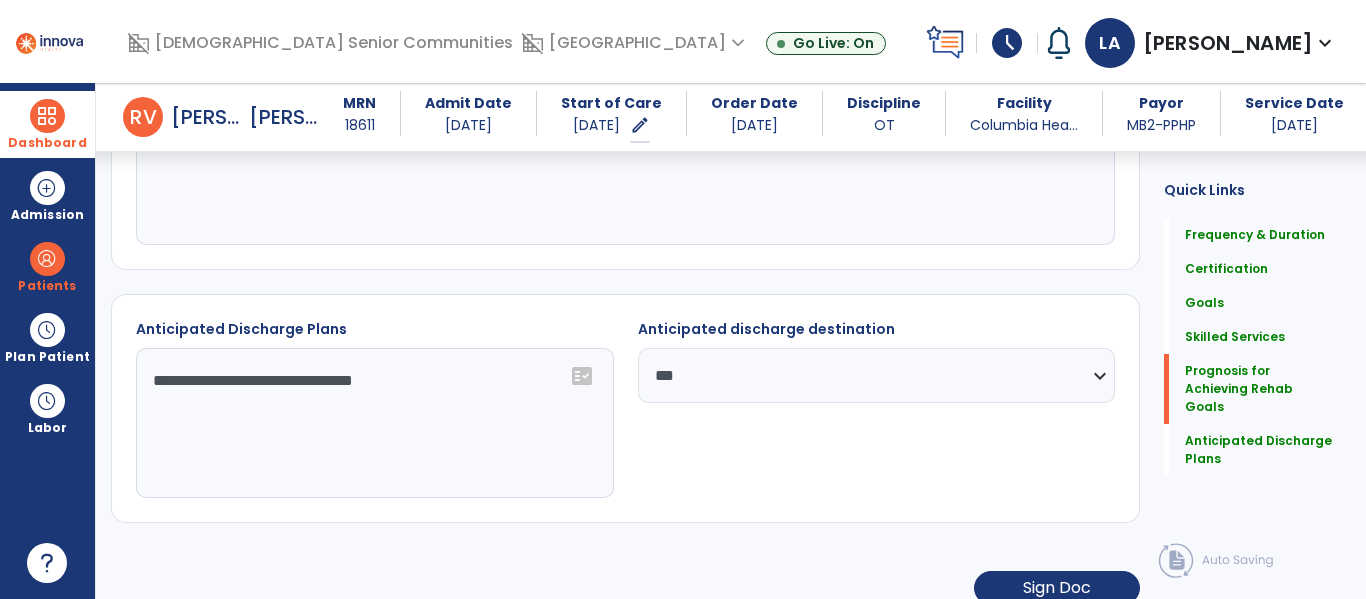 click on "**********" 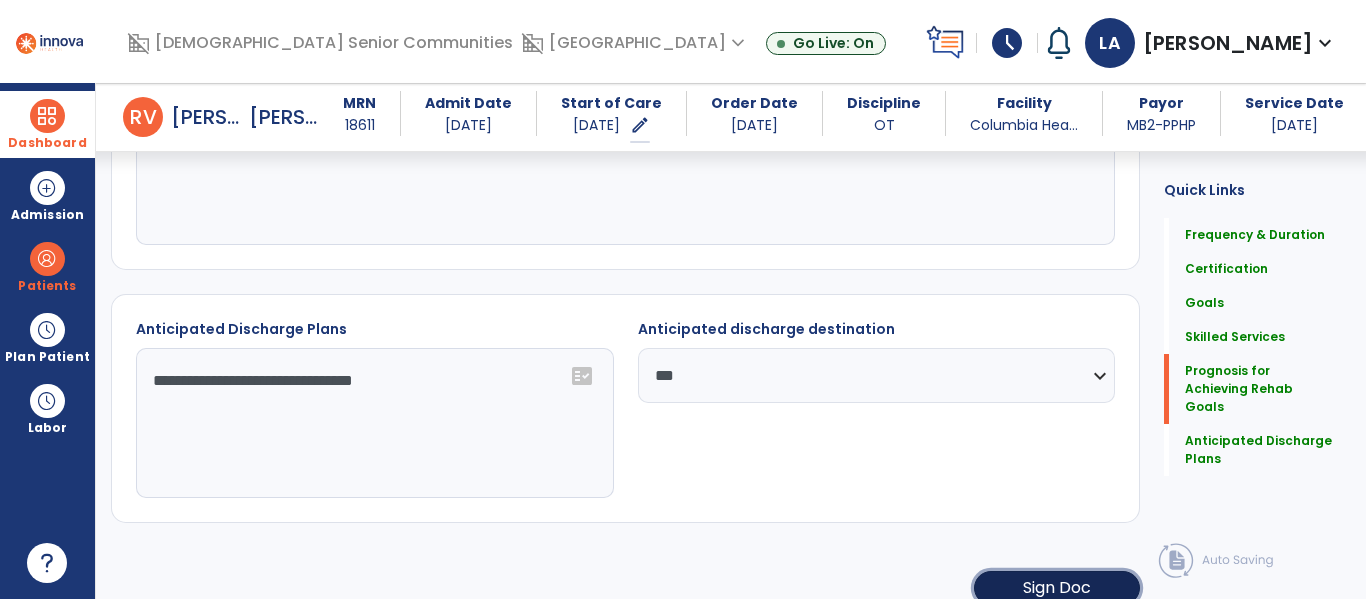 click on "Sign Doc" 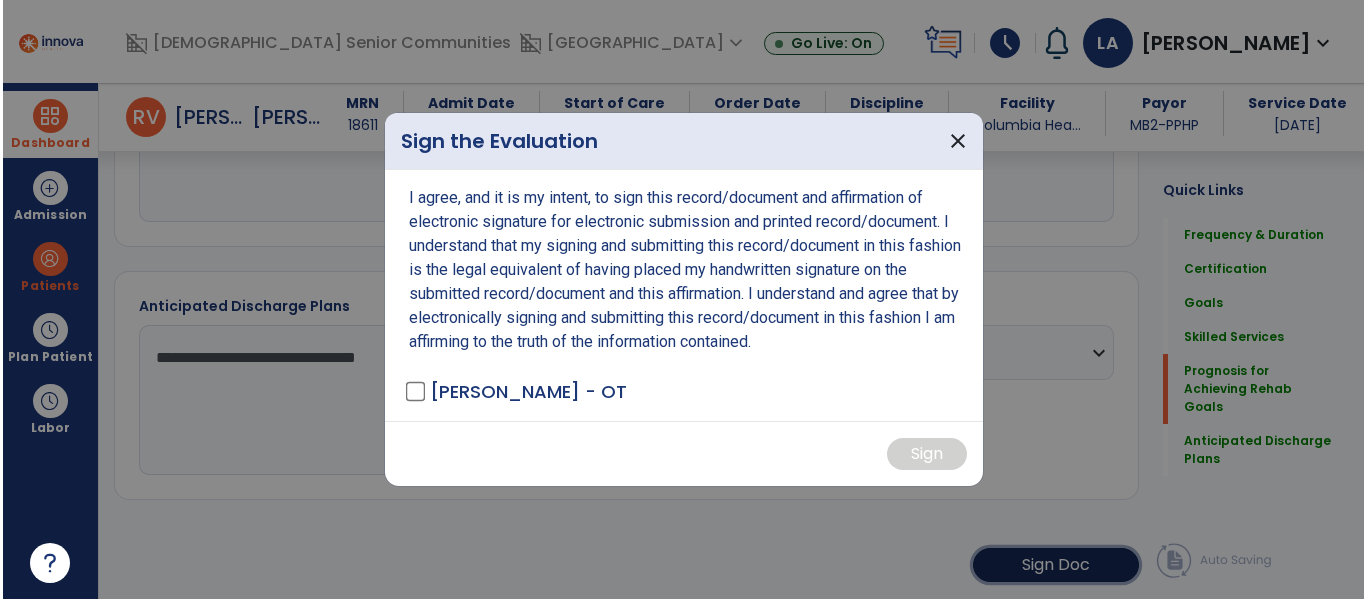 scroll, scrollTop: 1420, scrollLeft: 0, axis: vertical 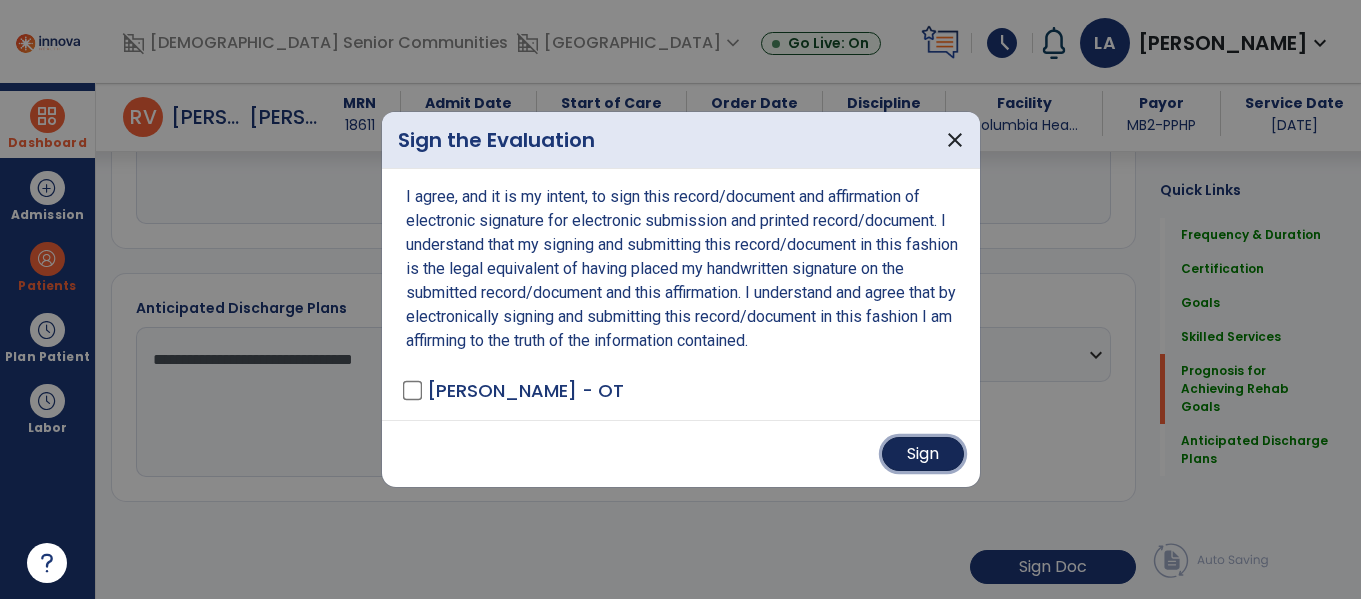 click on "Sign" at bounding box center [923, 454] 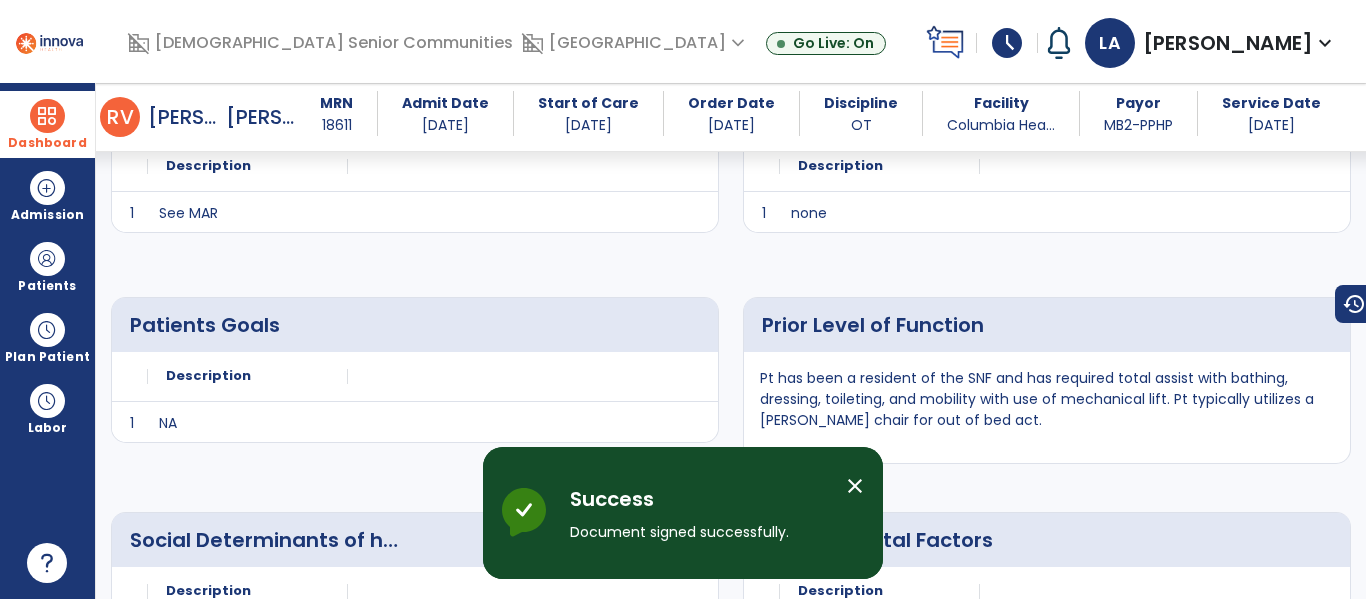 scroll, scrollTop: 958, scrollLeft: 0, axis: vertical 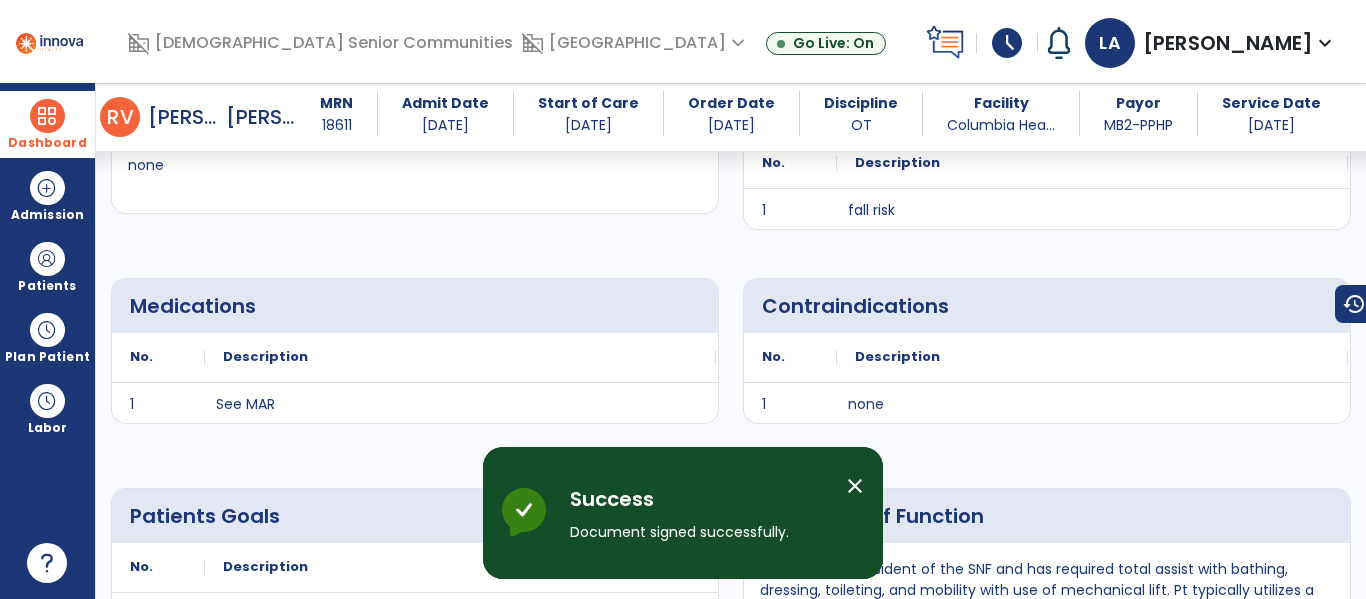 click on "Dashboard" at bounding box center [47, 143] 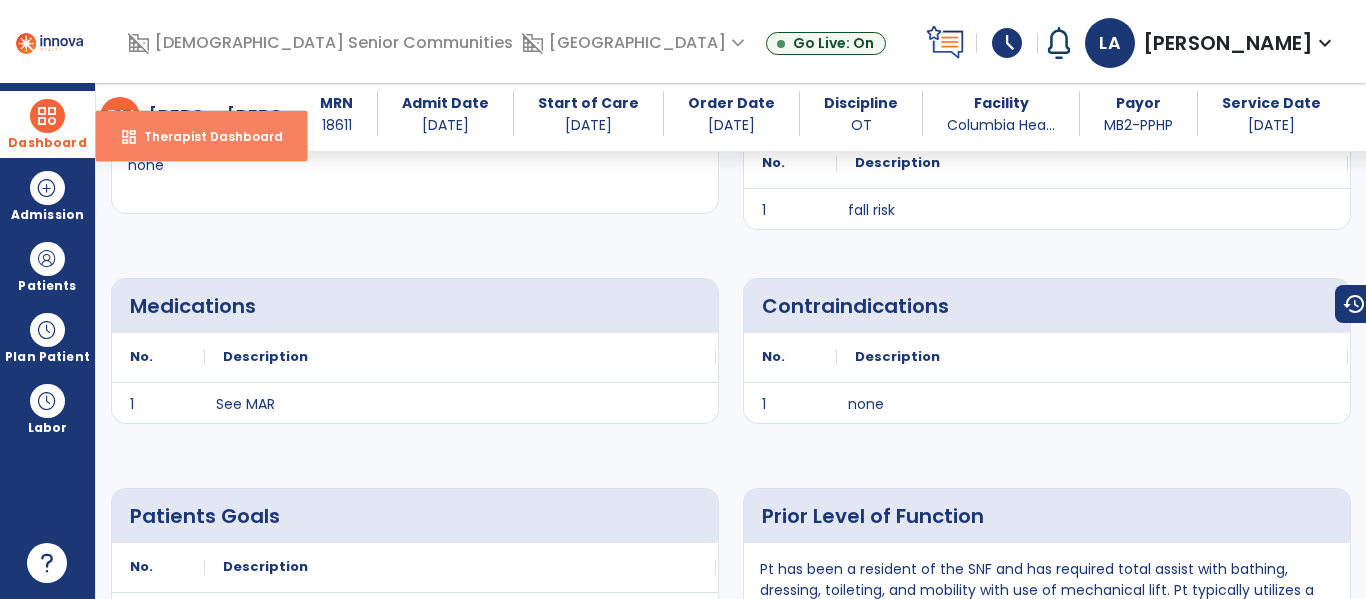 click on "Therapist Dashboard" at bounding box center [205, 136] 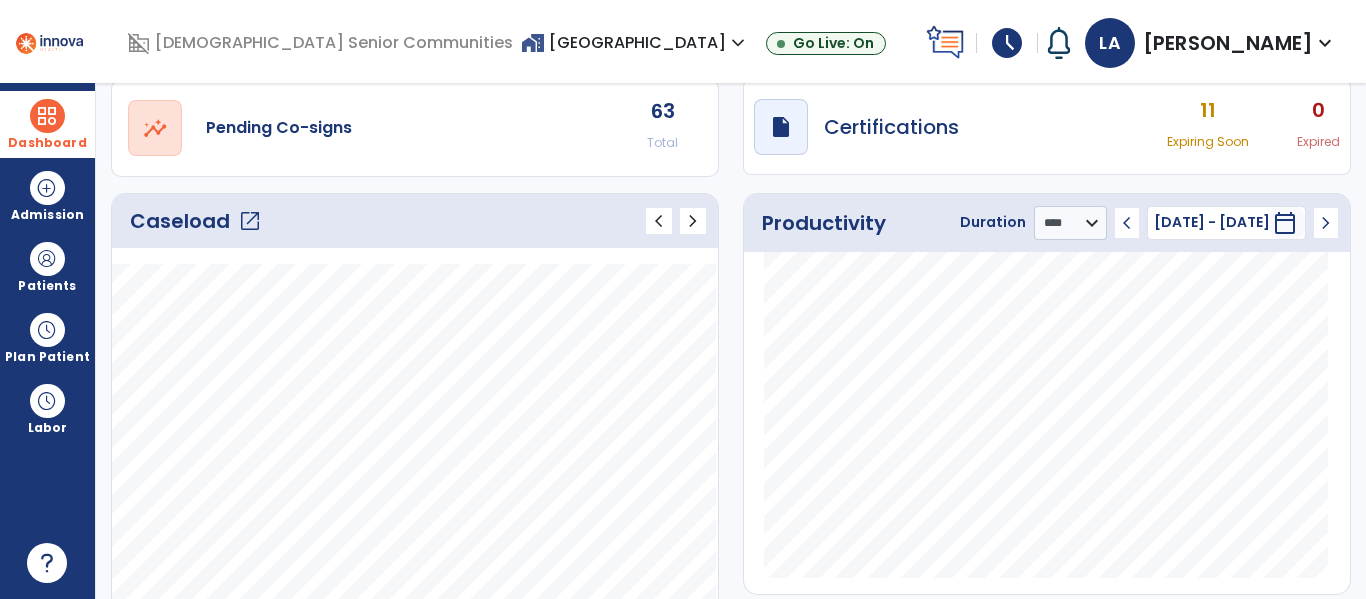 click on "open_in_new" 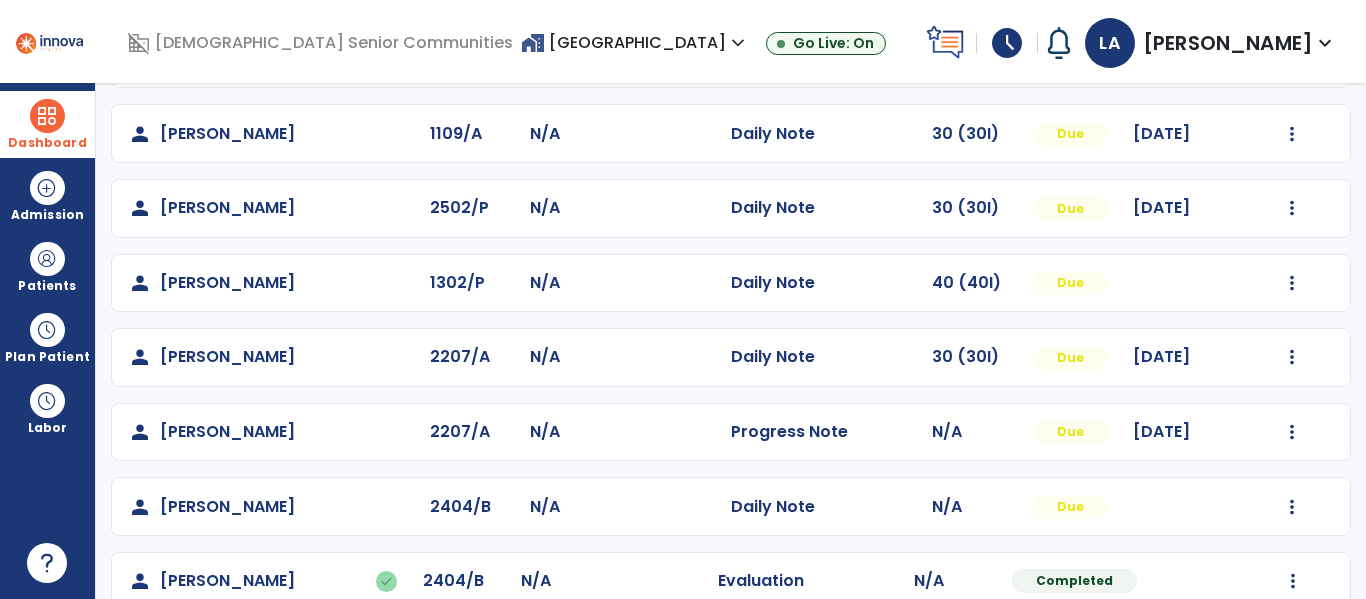 scroll, scrollTop: 487, scrollLeft: 0, axis: vertical 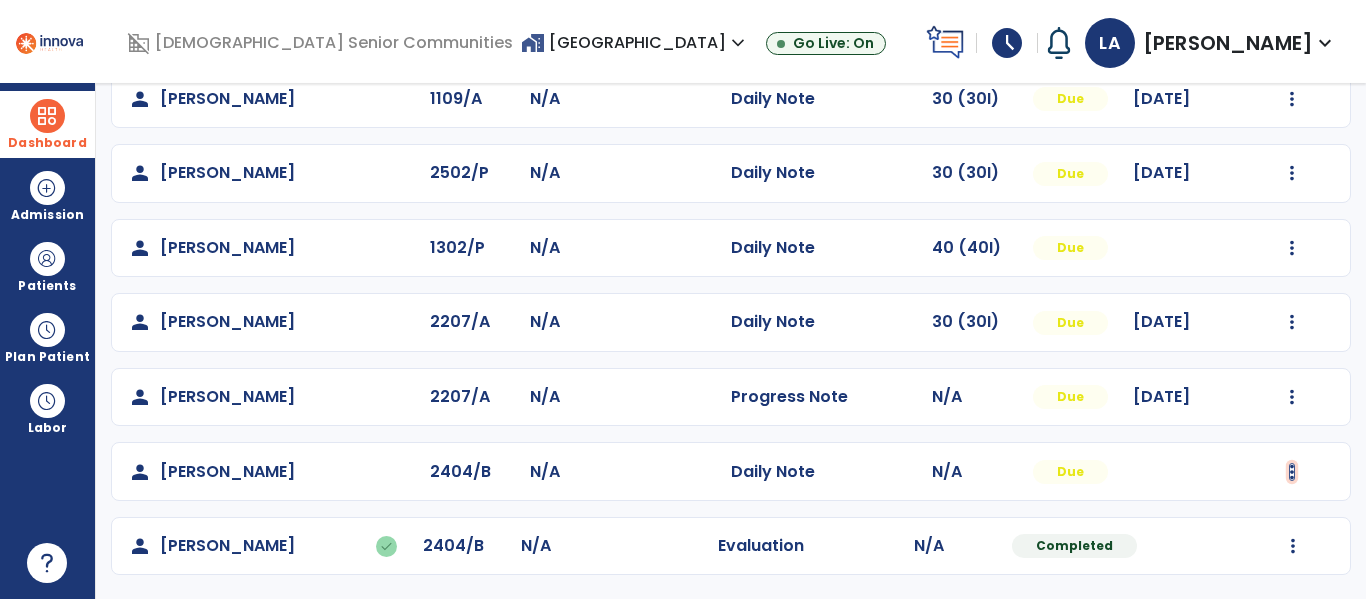 click at bounding box center (1292, -199) 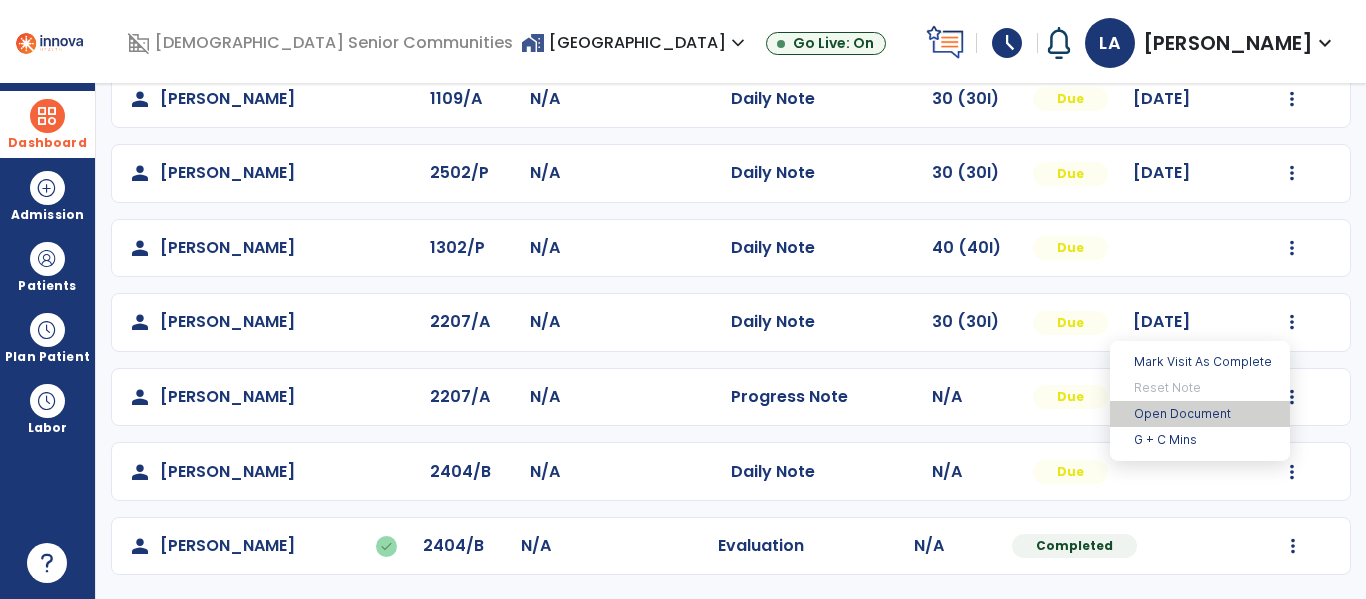 click on "Open Document" at bounding box center (1200, 414) 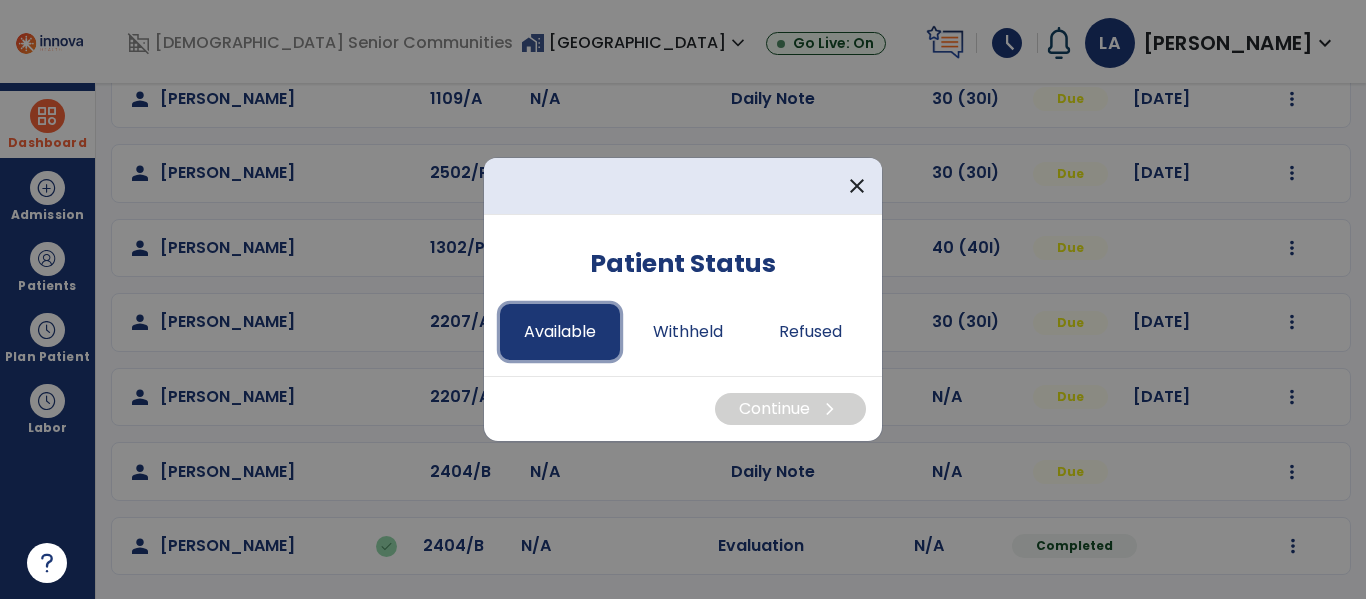 click on "Available" at bounding box center (560, 332) 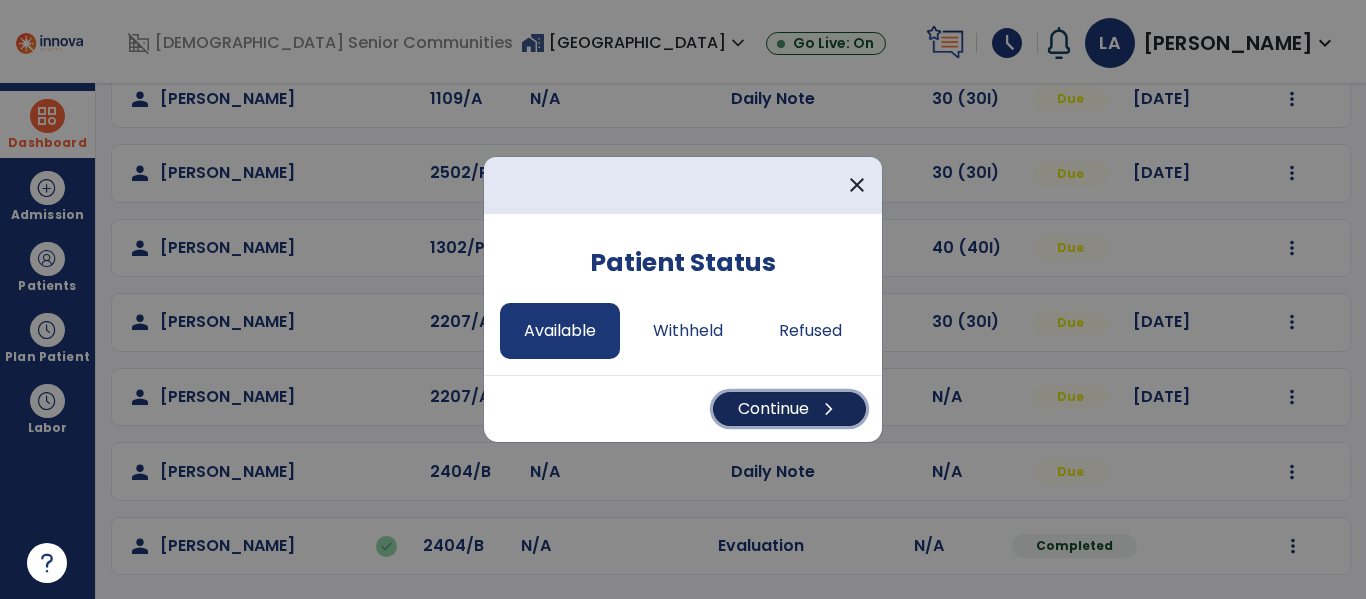 click on "Continue   chevron_right" at bounding box center [789, 409] 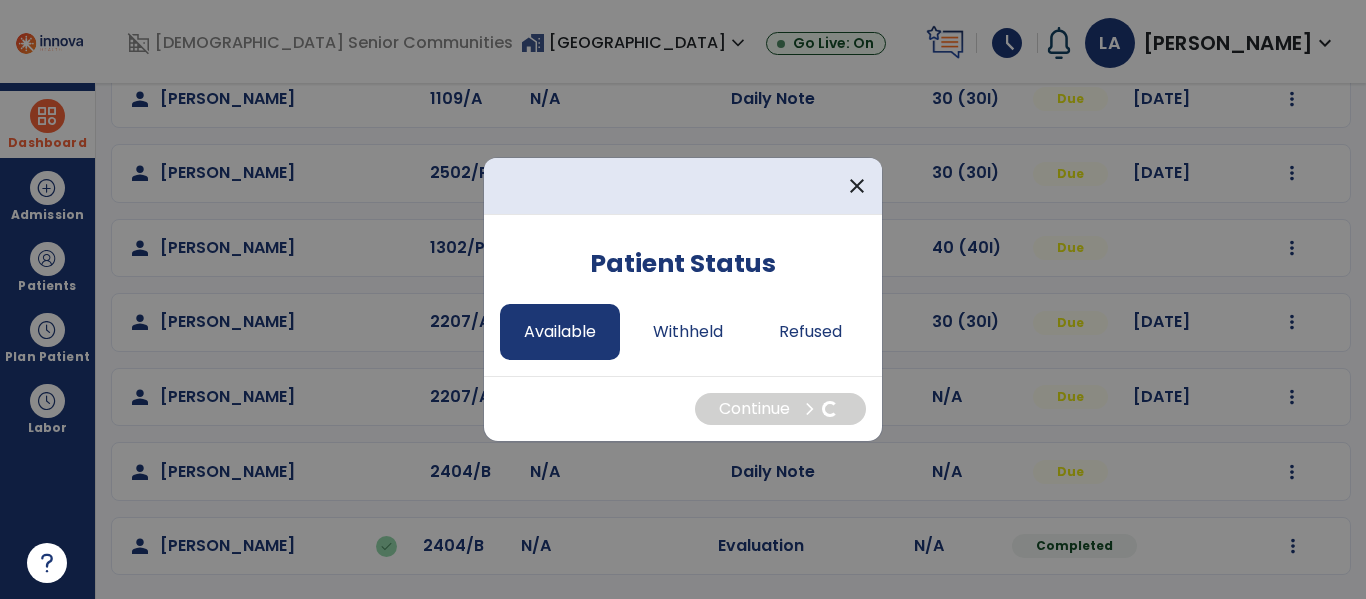select on "*" 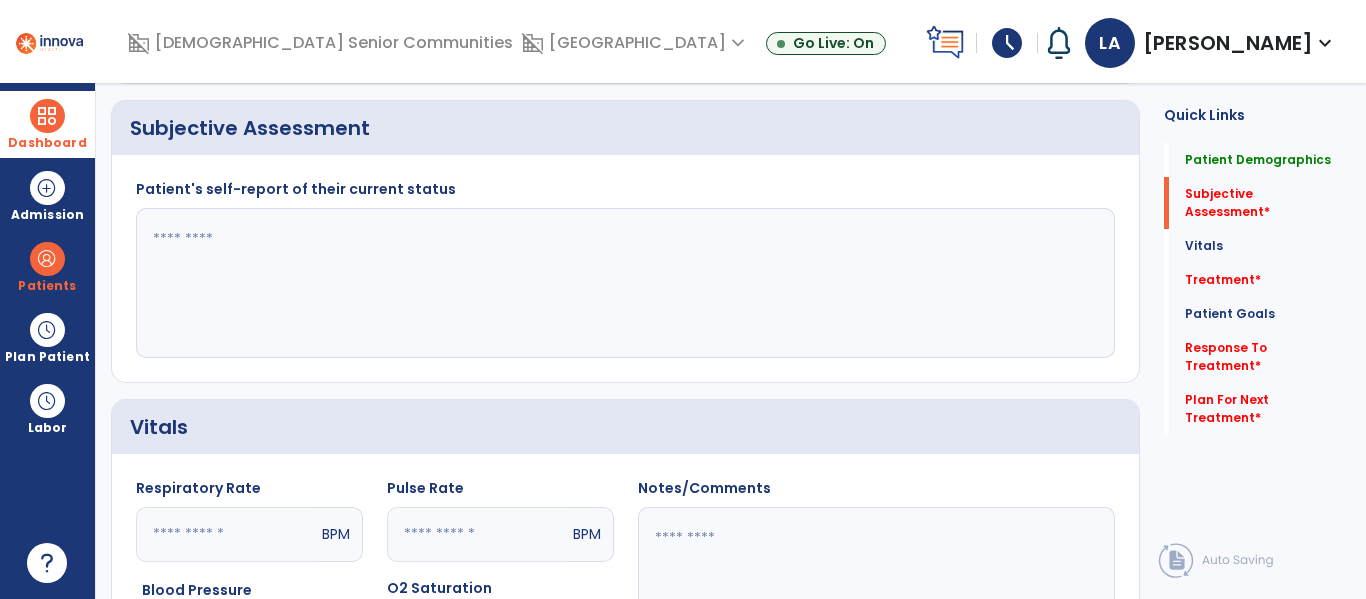 click 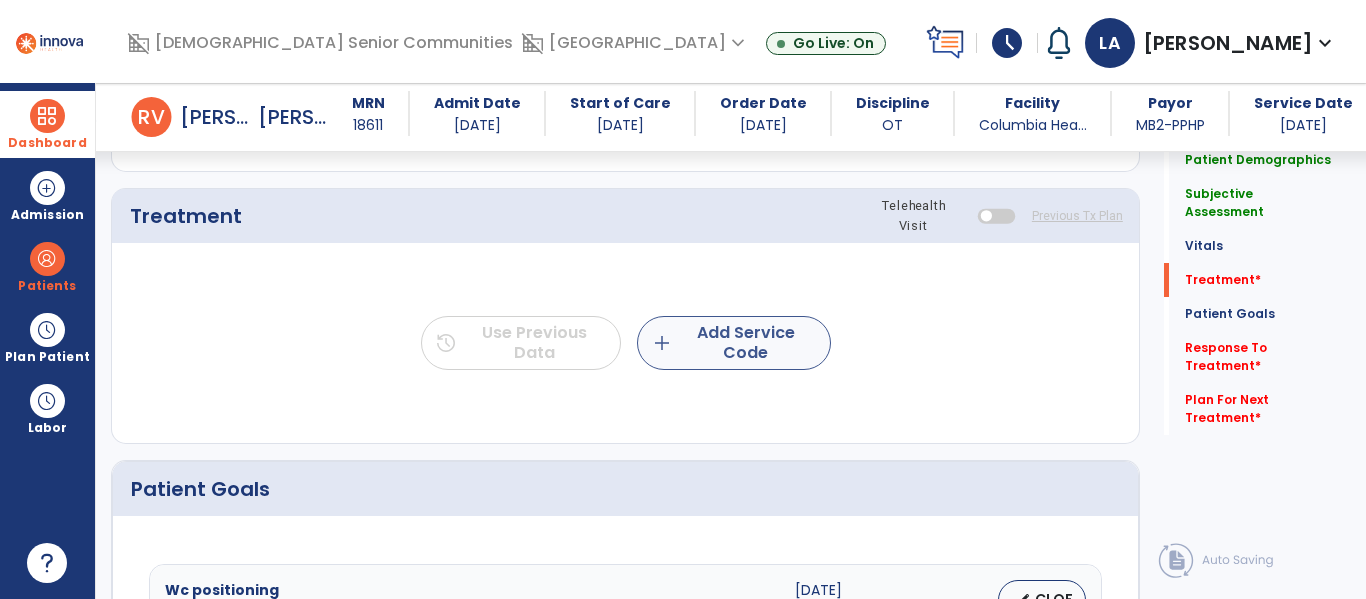 type on "**********" 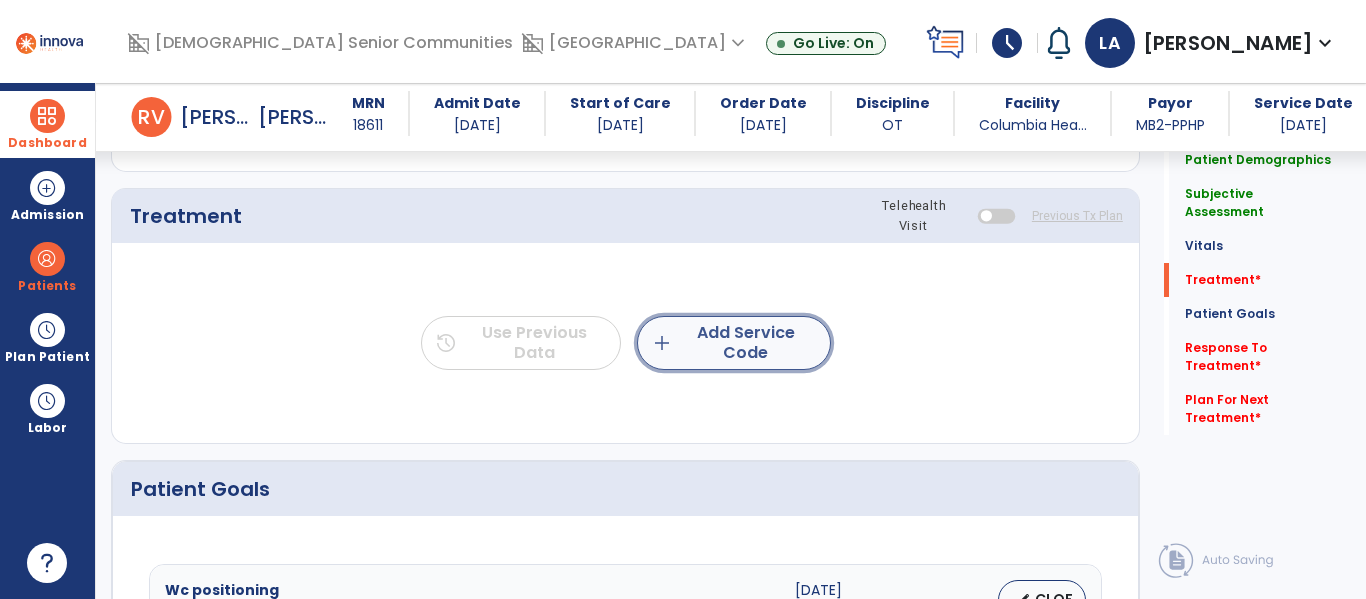 click on "add  Add Service Code" 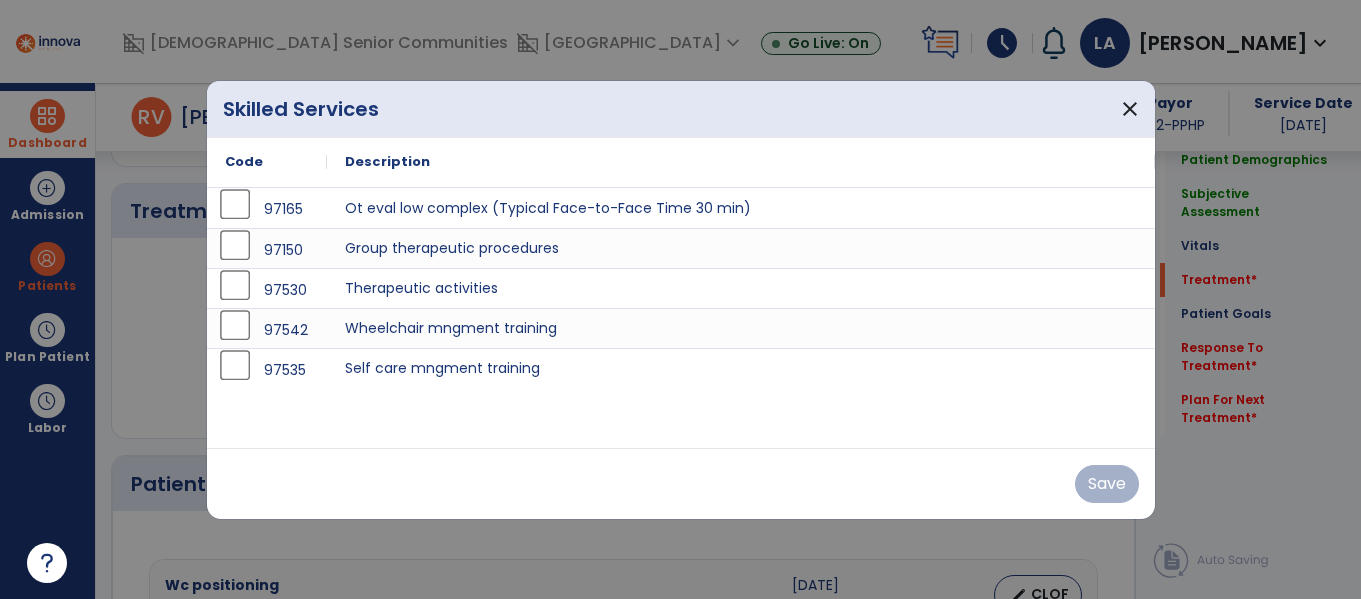 scroll, scrollTop: 1101, scrollLeft: 0, axis: vertical 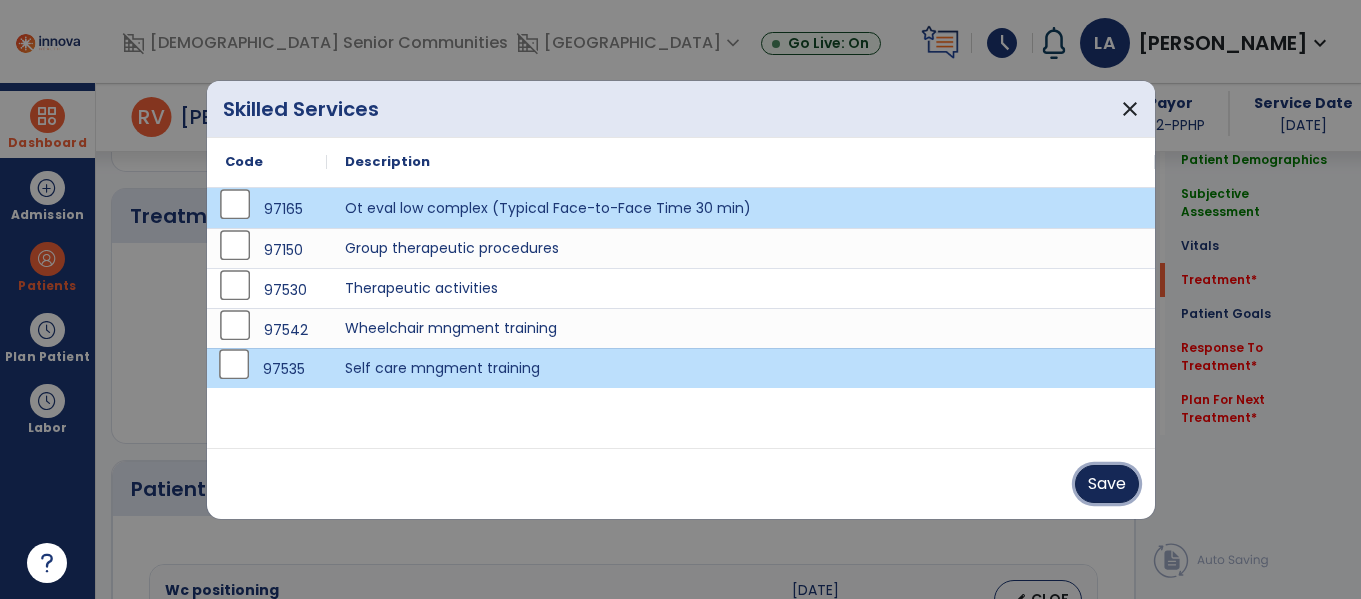 click on "Save" at bounding box center (1107, 484) 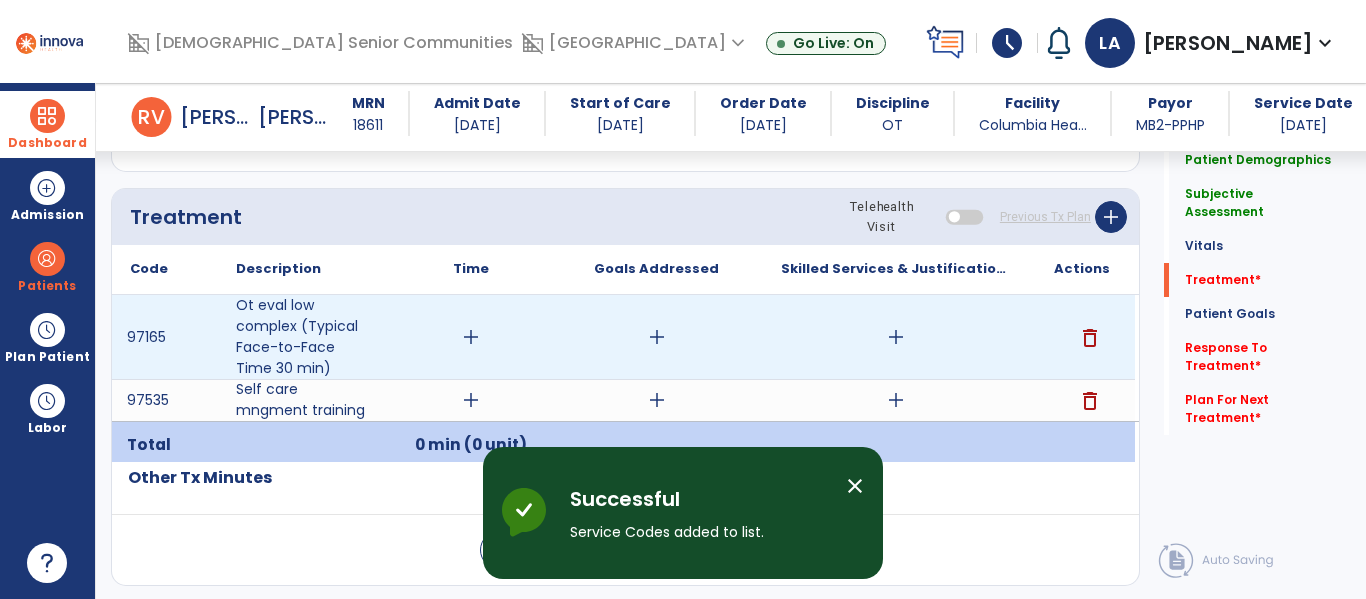 click on "add" at bounding box center [471, 337] 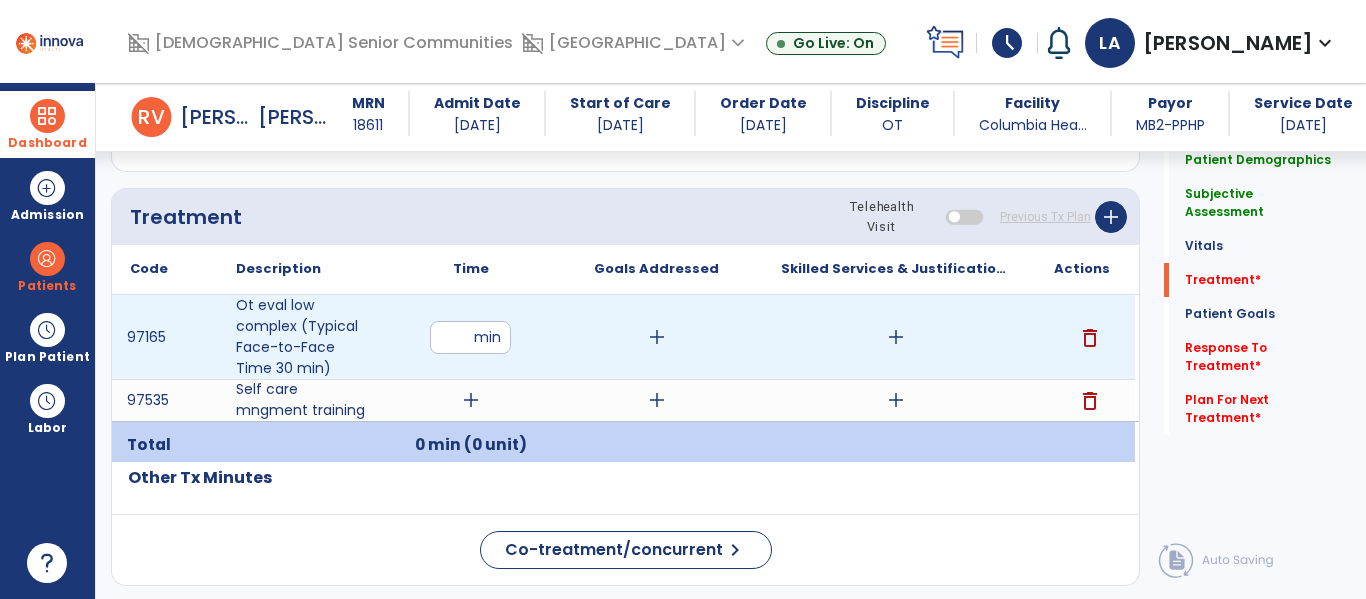type on "**" 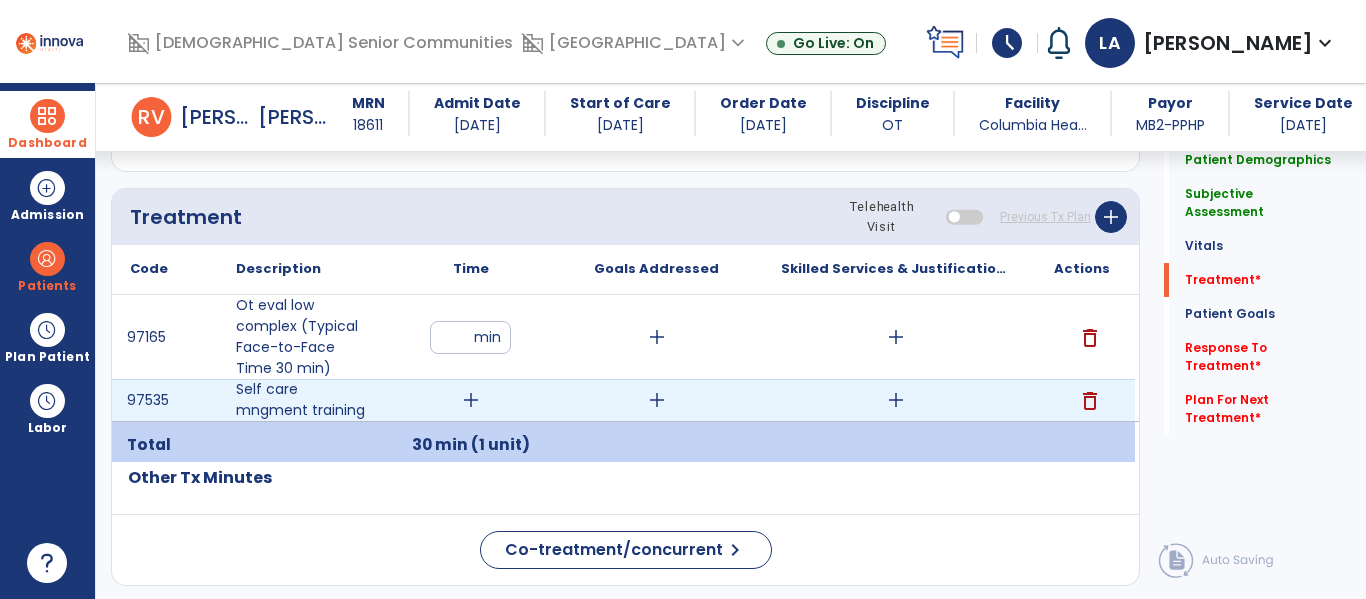 click on "add" at bounding box center (471, 400) 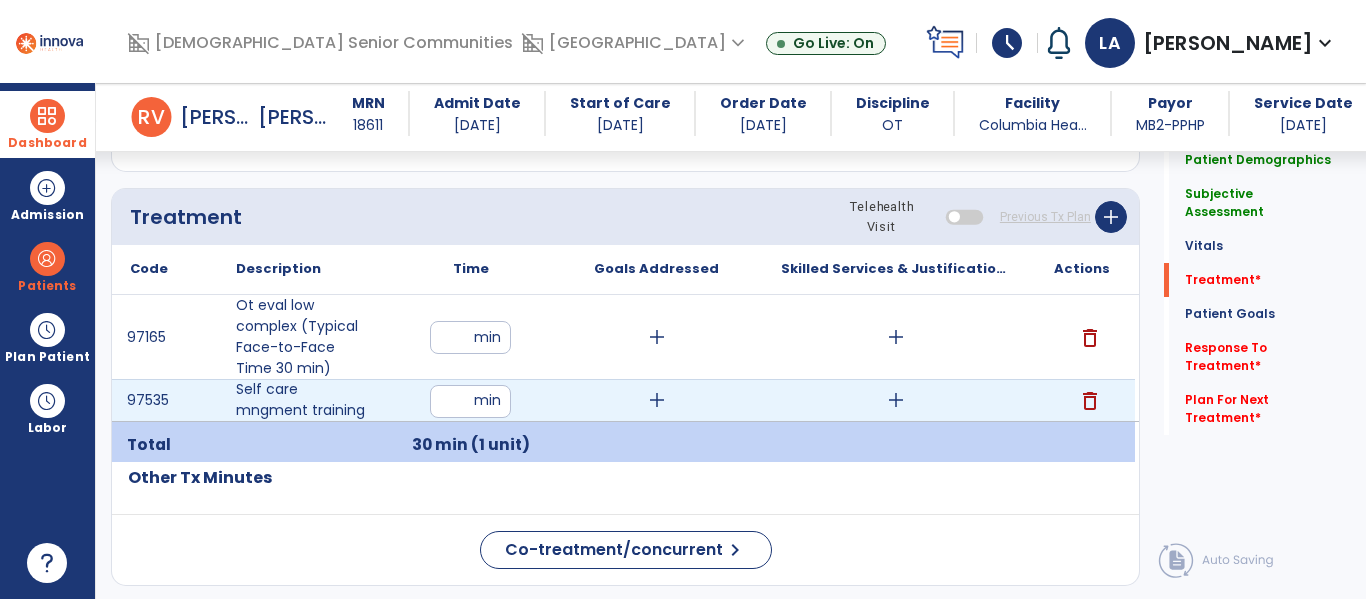 type on "**" 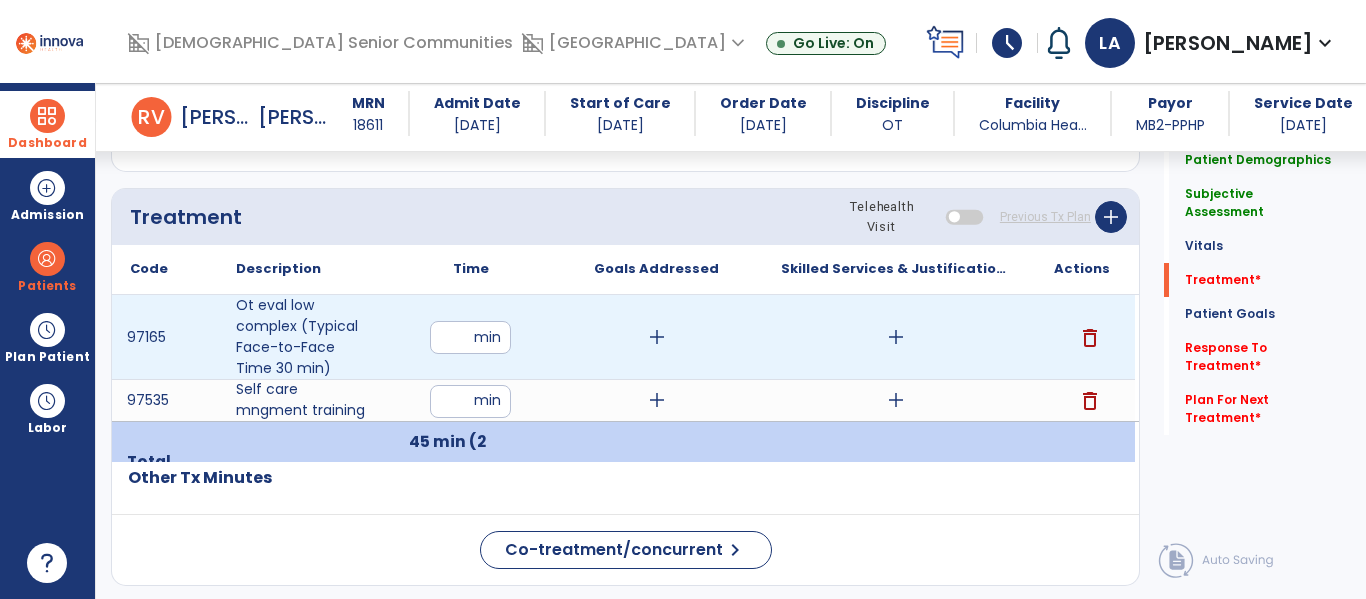 click on "add" at bounding box center [896, 337] 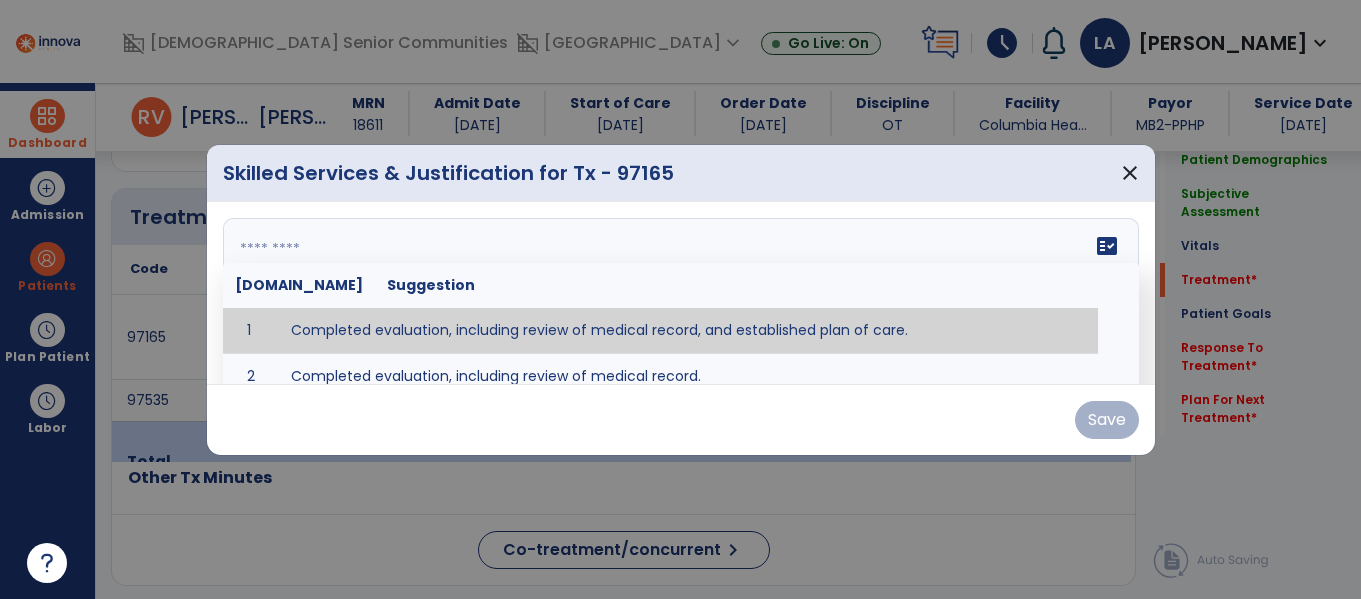 click on "fact_check  Sr.No Suggestion 1 Completed evaluation, including review of medical record, and established plan of care. 2 Completed evaluation, including review of medical record." at bounding box center (681, 293) 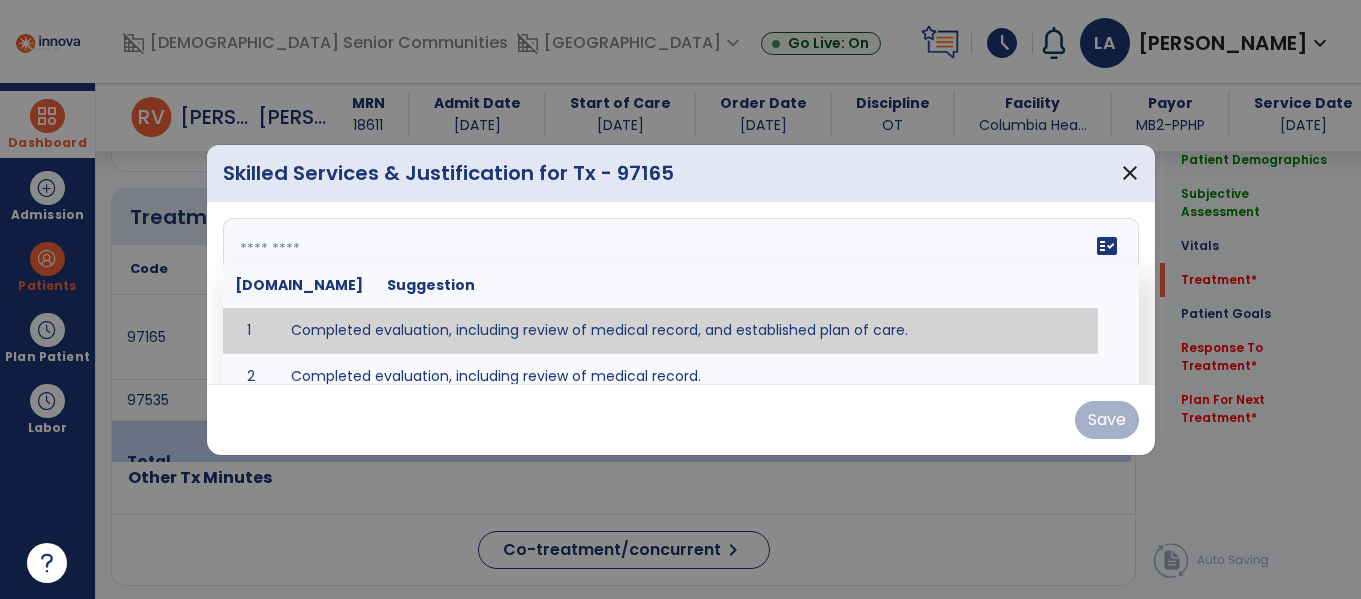 scroll, scrollTop: 1101, scrollLeft: 0, axis: vertical 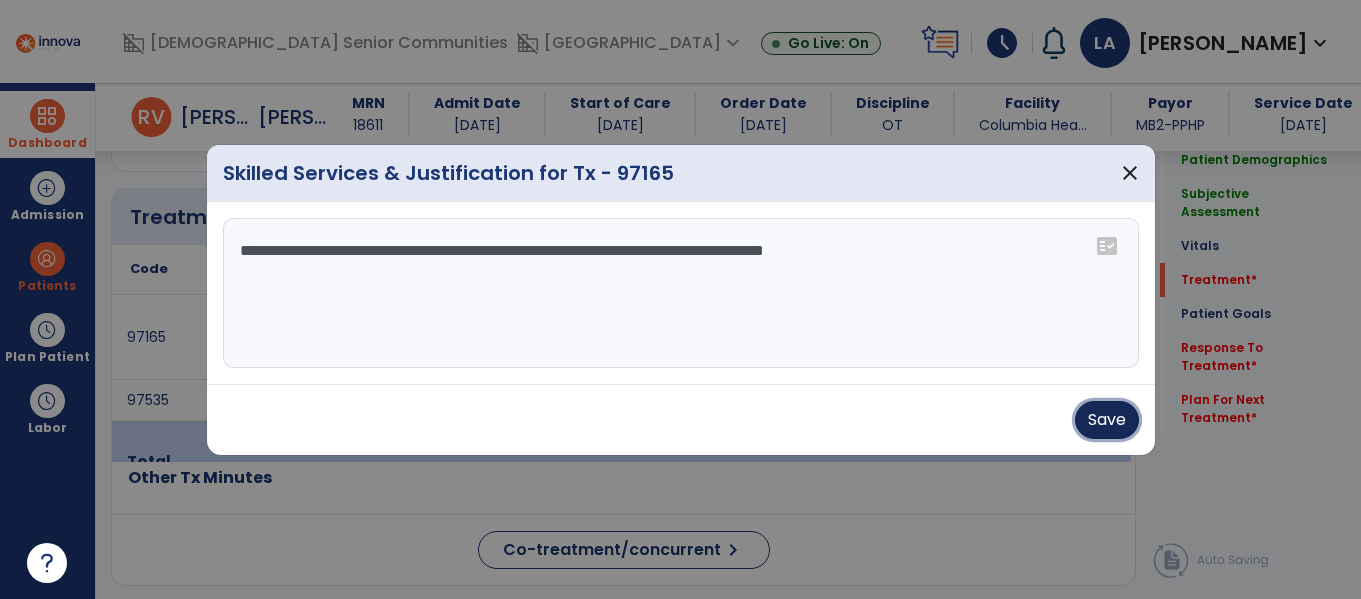 click on "Save" at bounding box center (1107, 420) 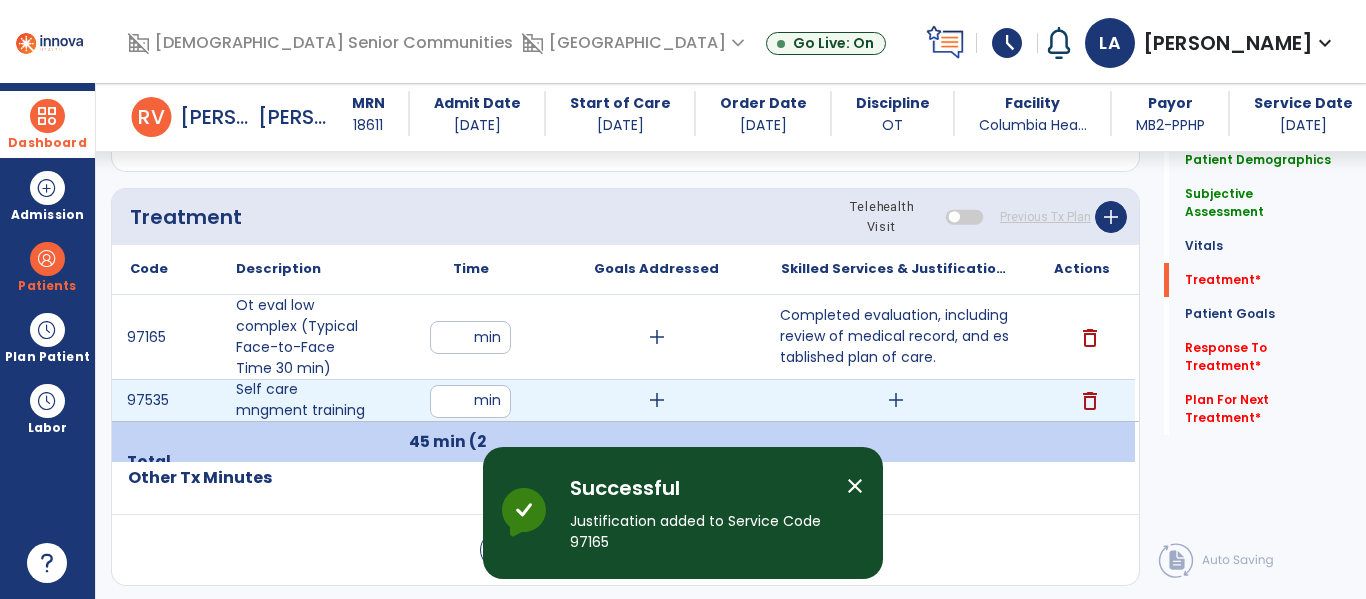 click on "add" at bounding box center (896, 400) 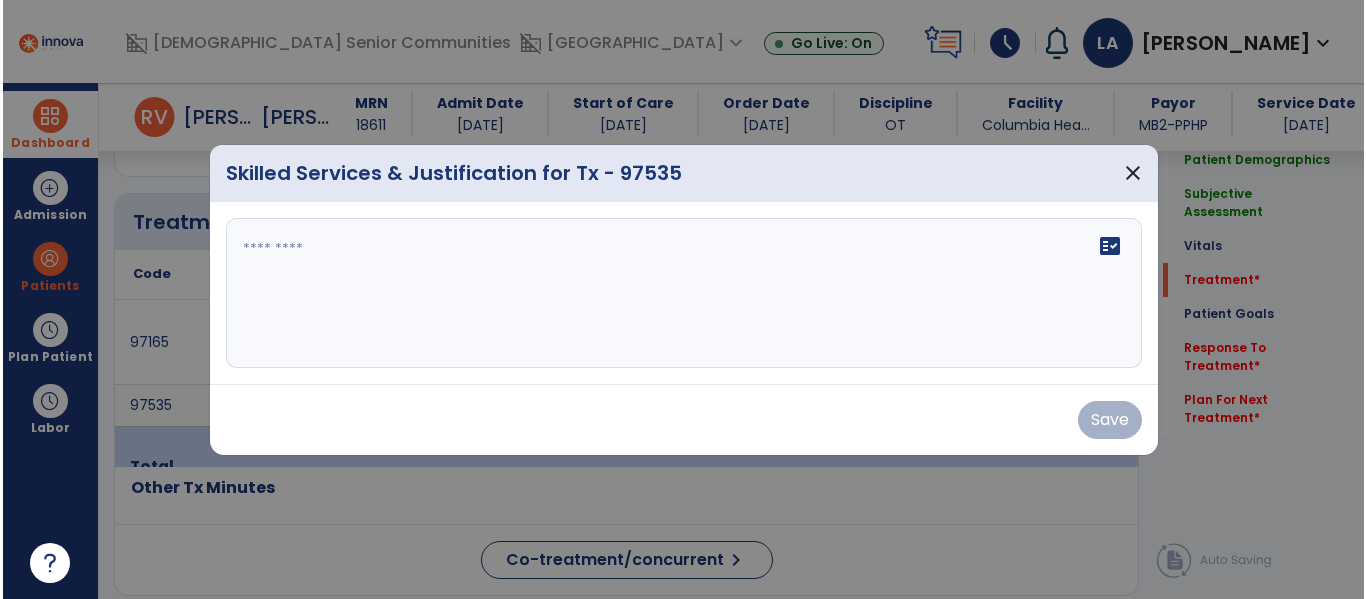 scroll, scrollTop: 1101, scrollLeft: 0, axis: vertical 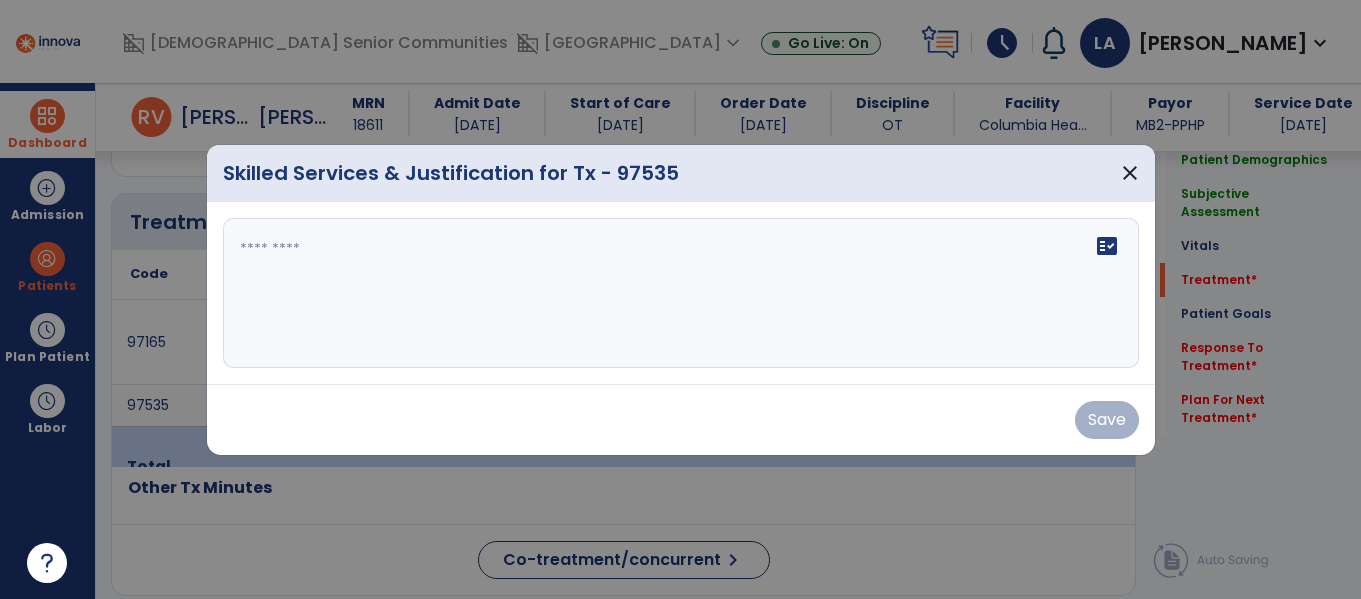 click on "fact_check" at bounding box center [681, 293] 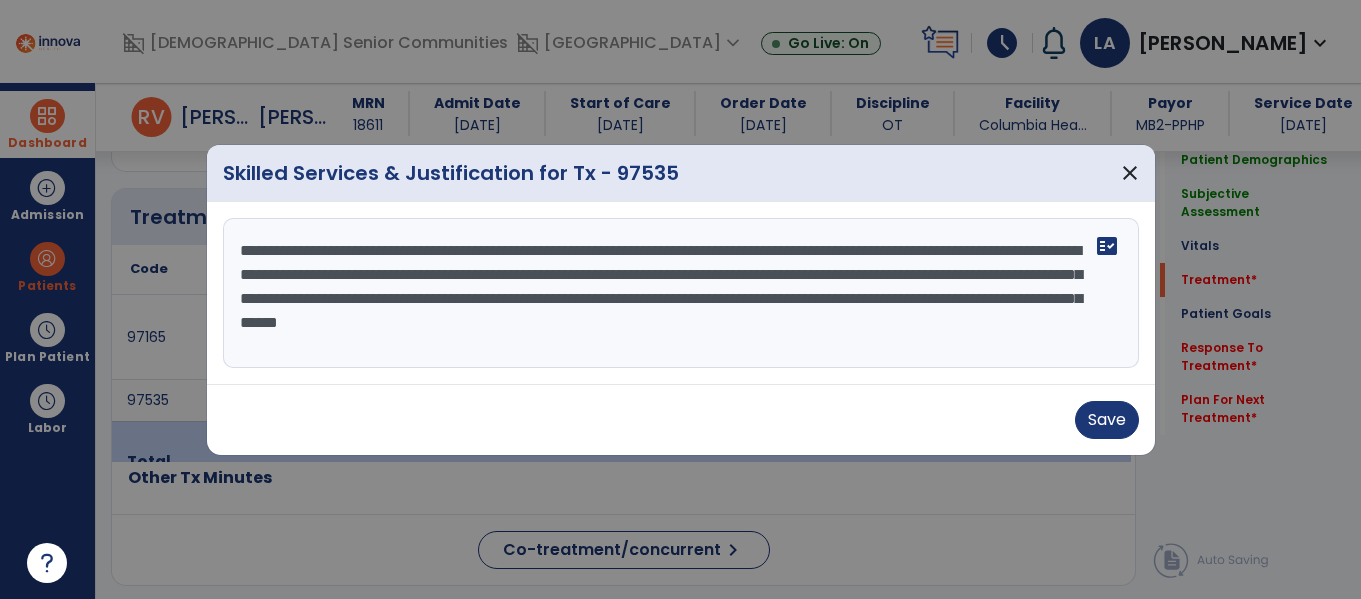 click on "**********" at bounding box center (681, 300) 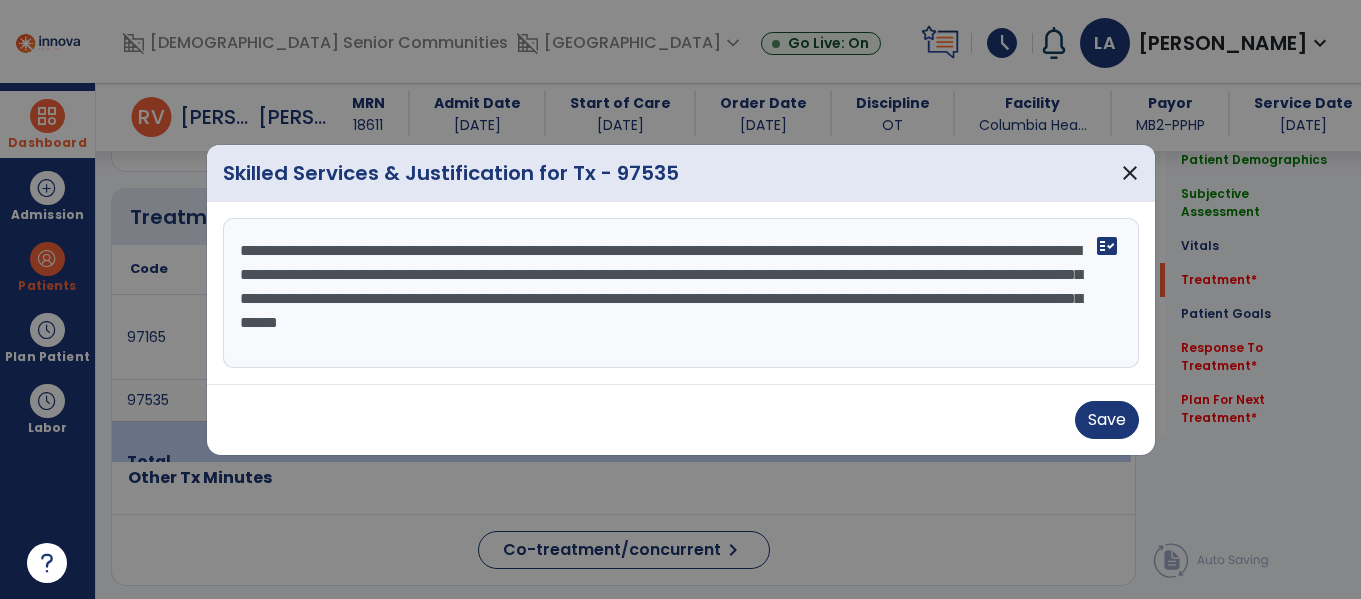type on "**********" 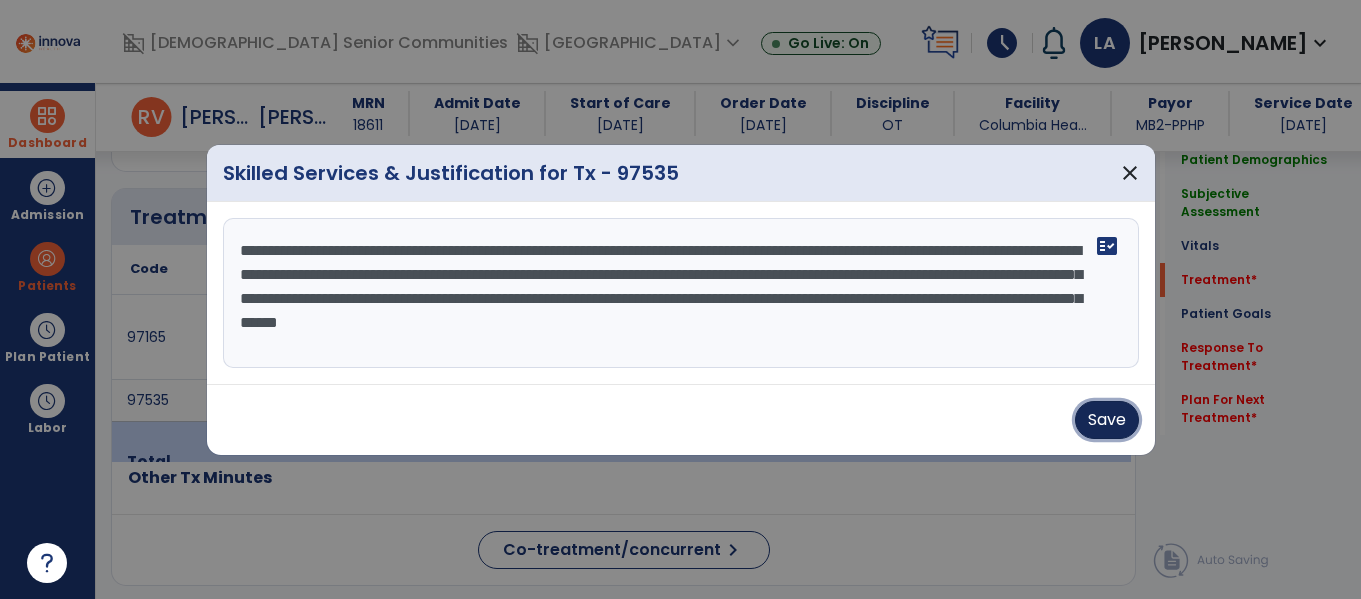 click on "Save" at bounding box center (1107, 420) 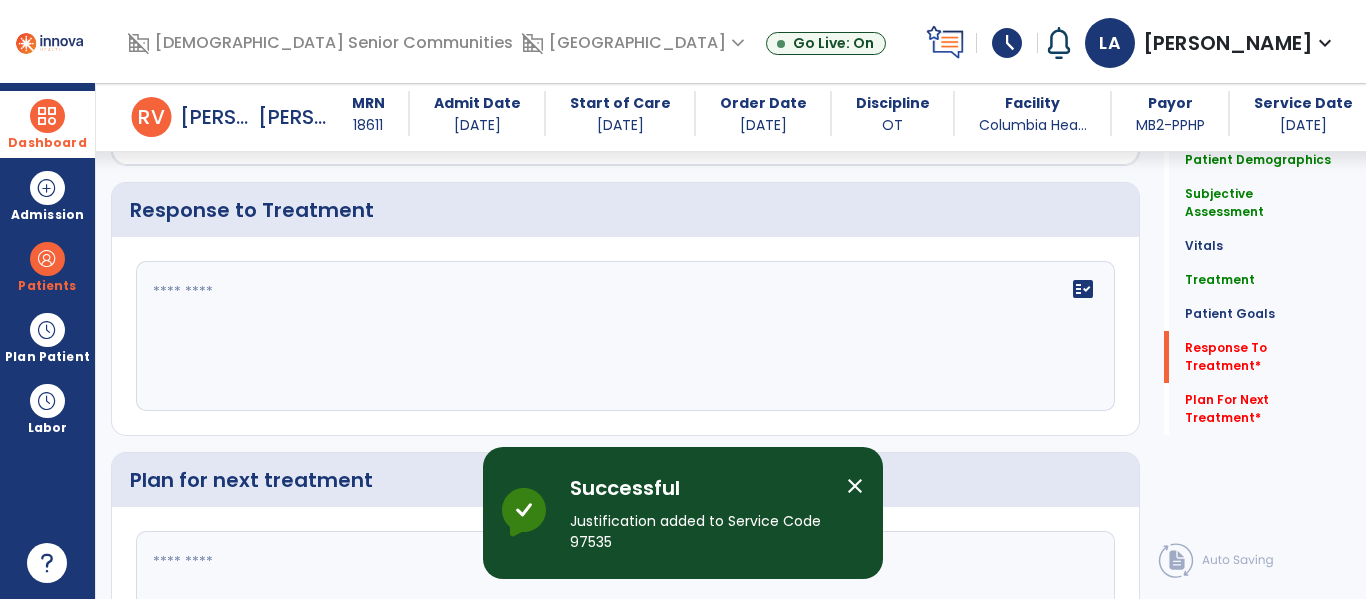 click 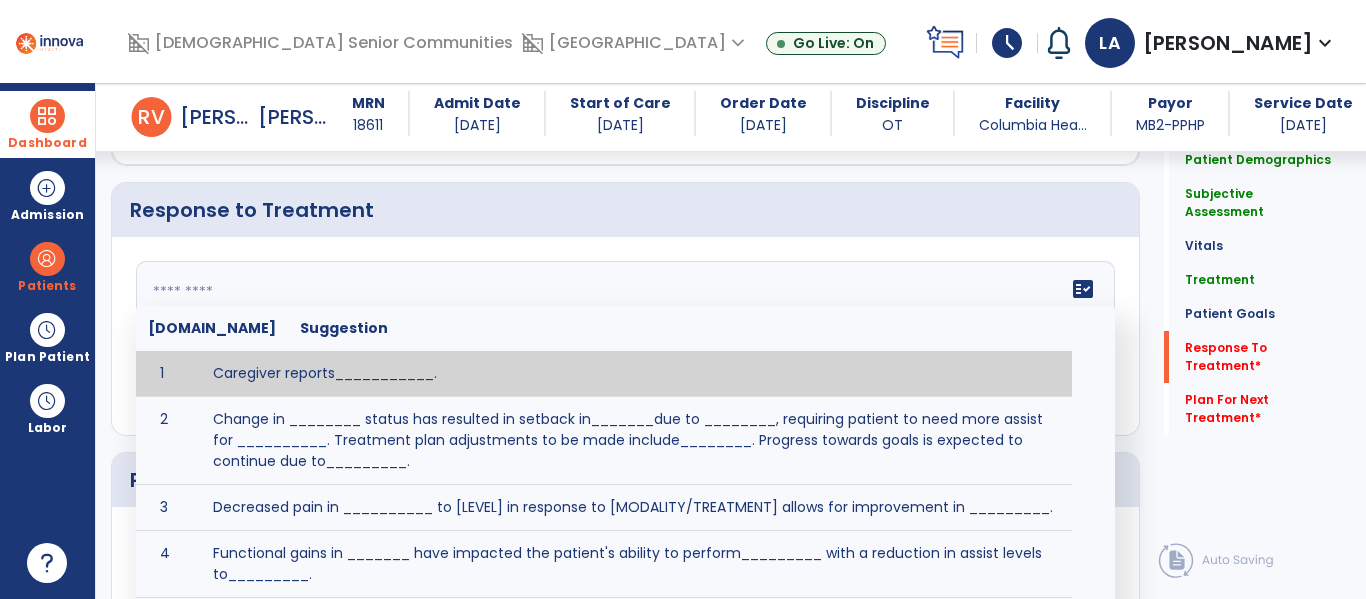 scroll, scrollTop: 2081, scrollLeft: 0, axis: vertical 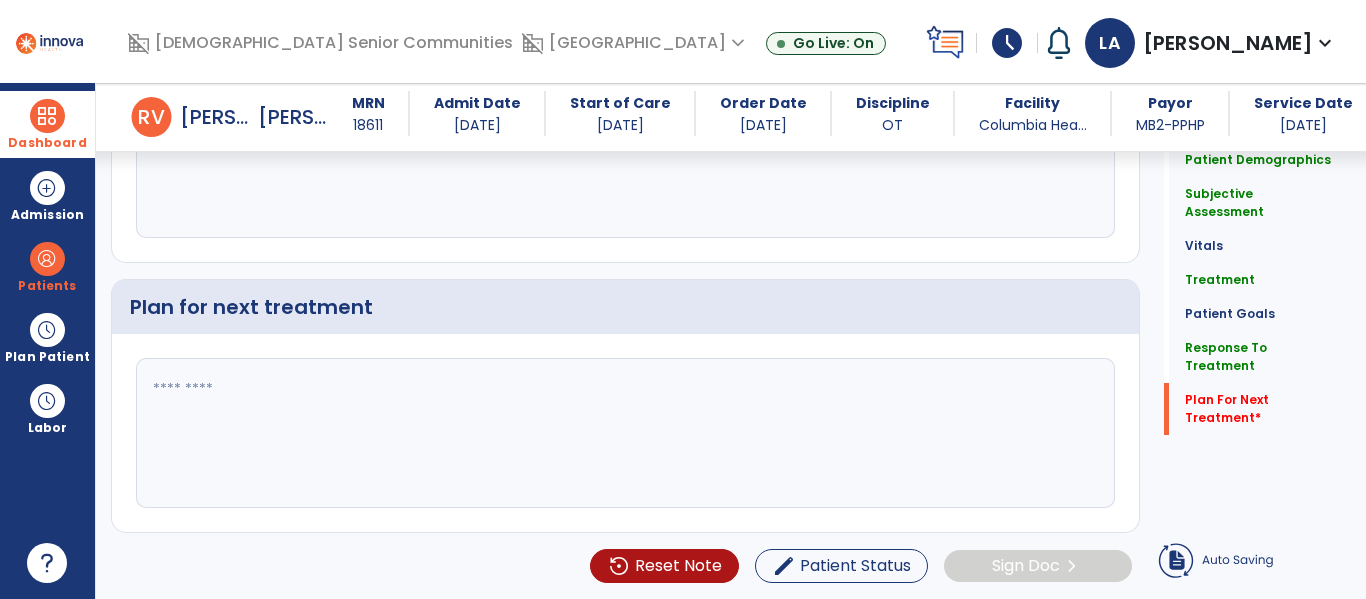 type on "**********" 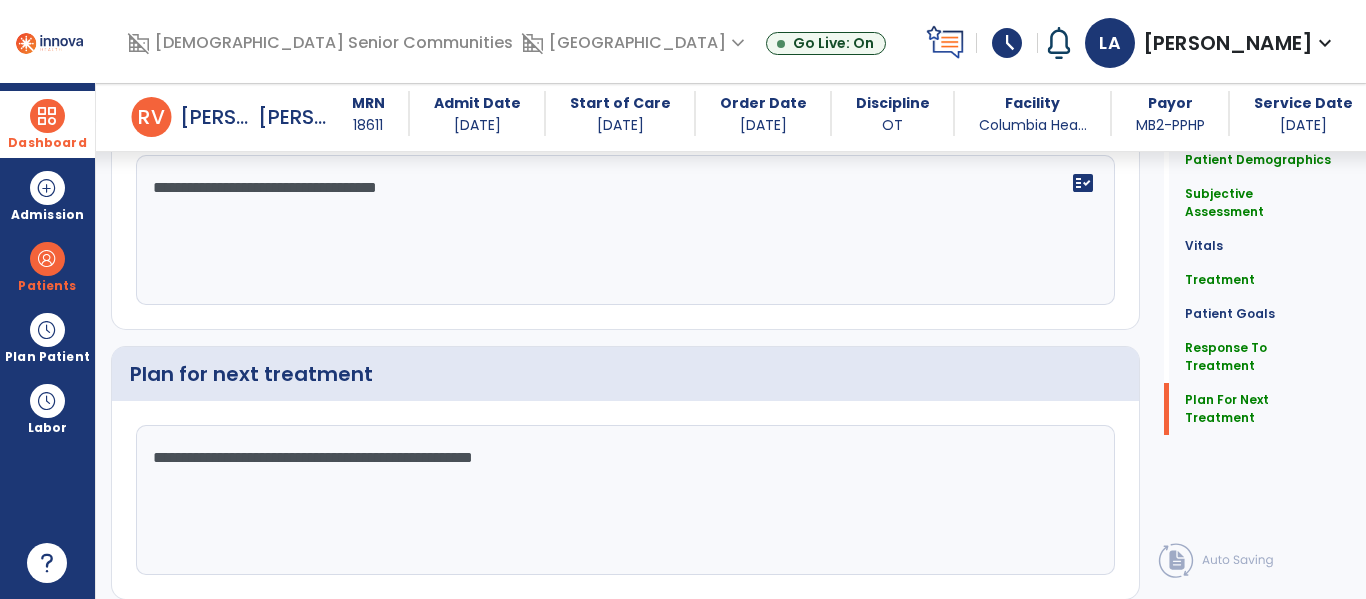 scroll, scrollTop: 2241, scrollLeft: 0, axis: vertical 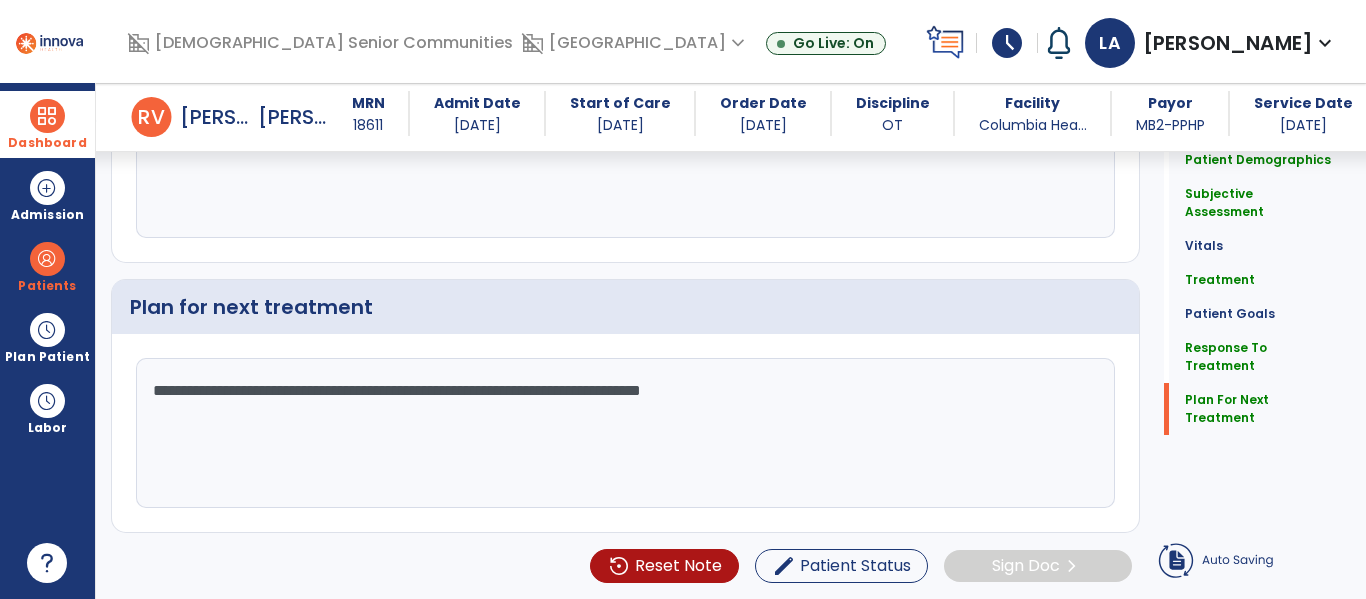 type on "**********" 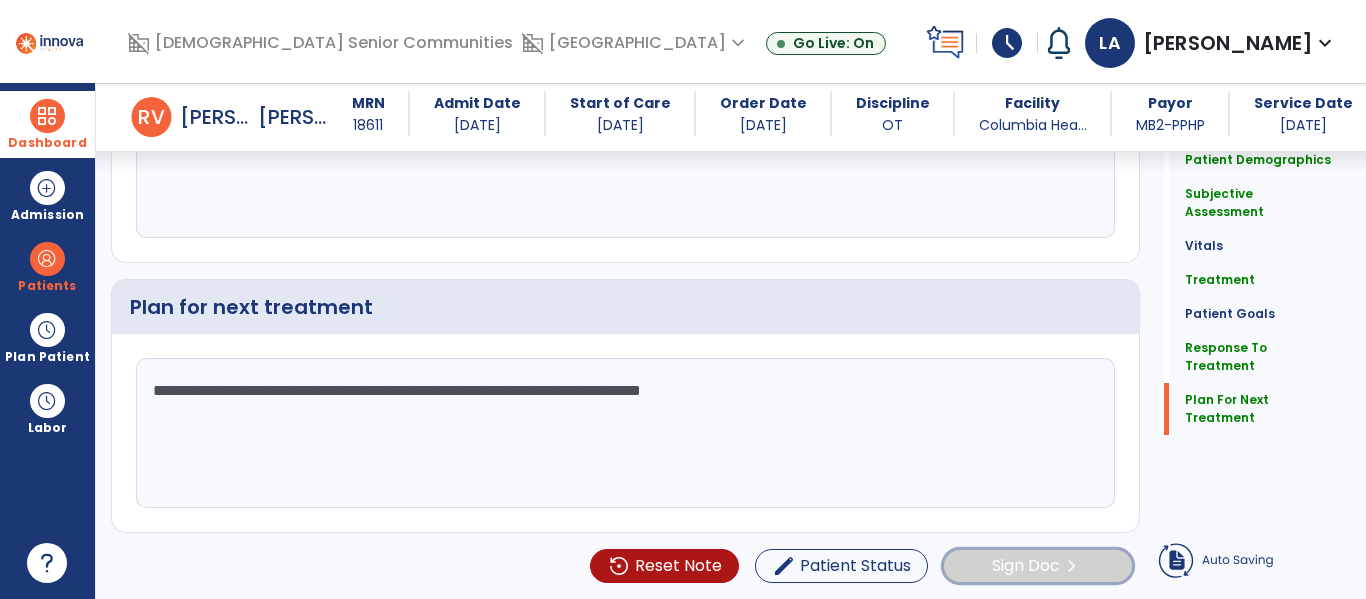 click on "Sign Doc  chevron_right" 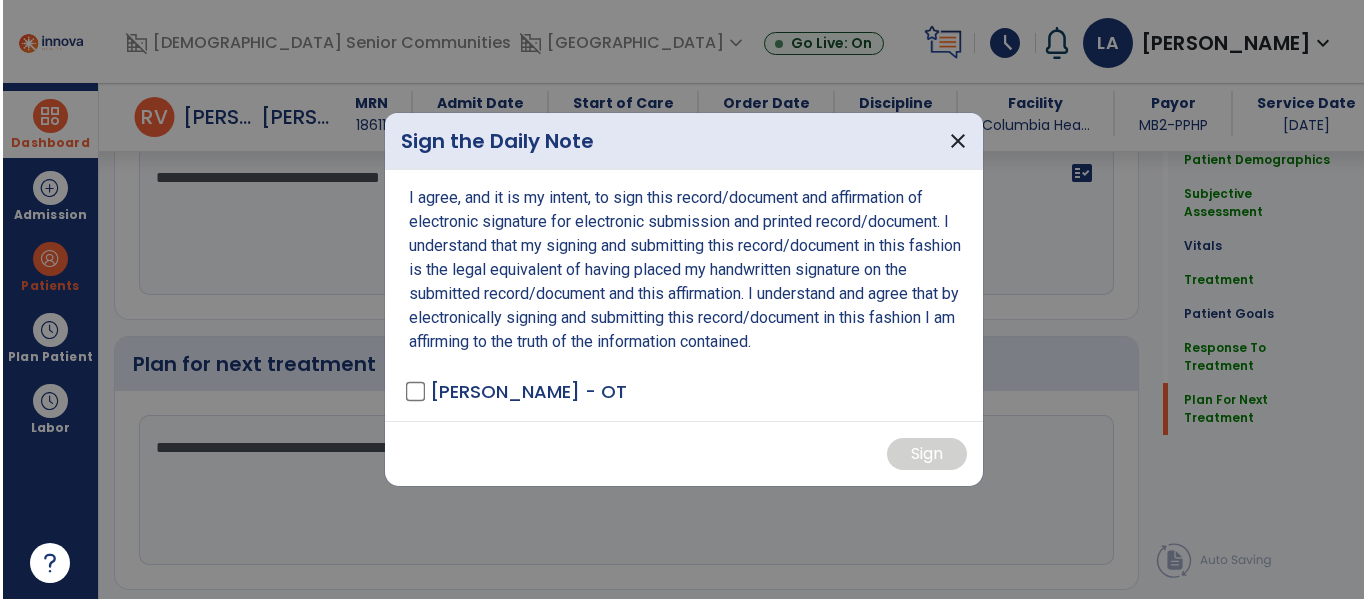 scroll, scrollTop: 2241, scrollLeft: 0, axis: vertical 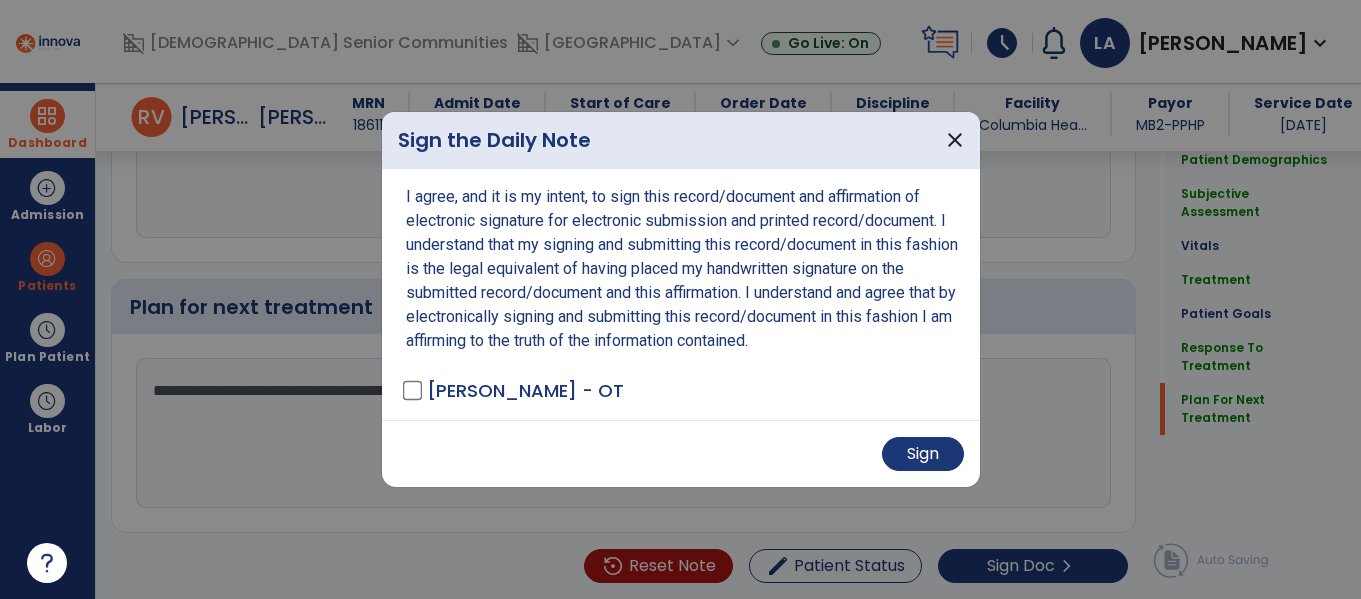 click on "Sign" at bounding box center [681, 453] 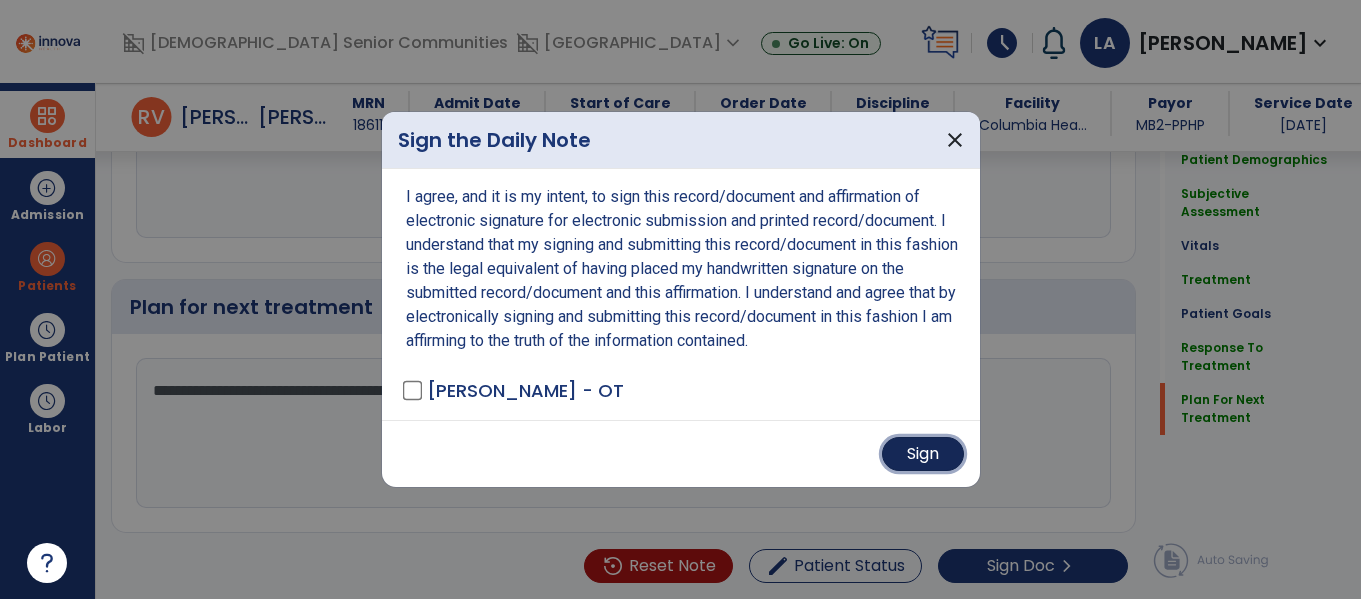 click on "Sign" at bounding box center [923, 454] 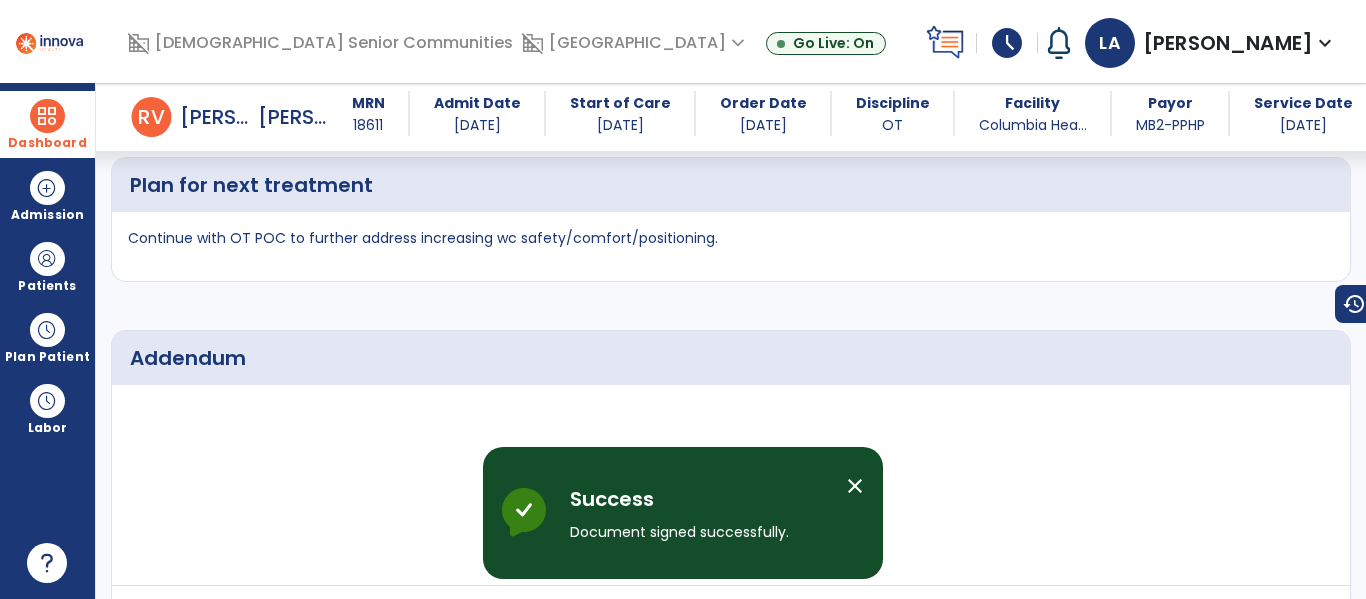 scroll, scrollTop: 2880, scrollLeft: 0, axis: vertical 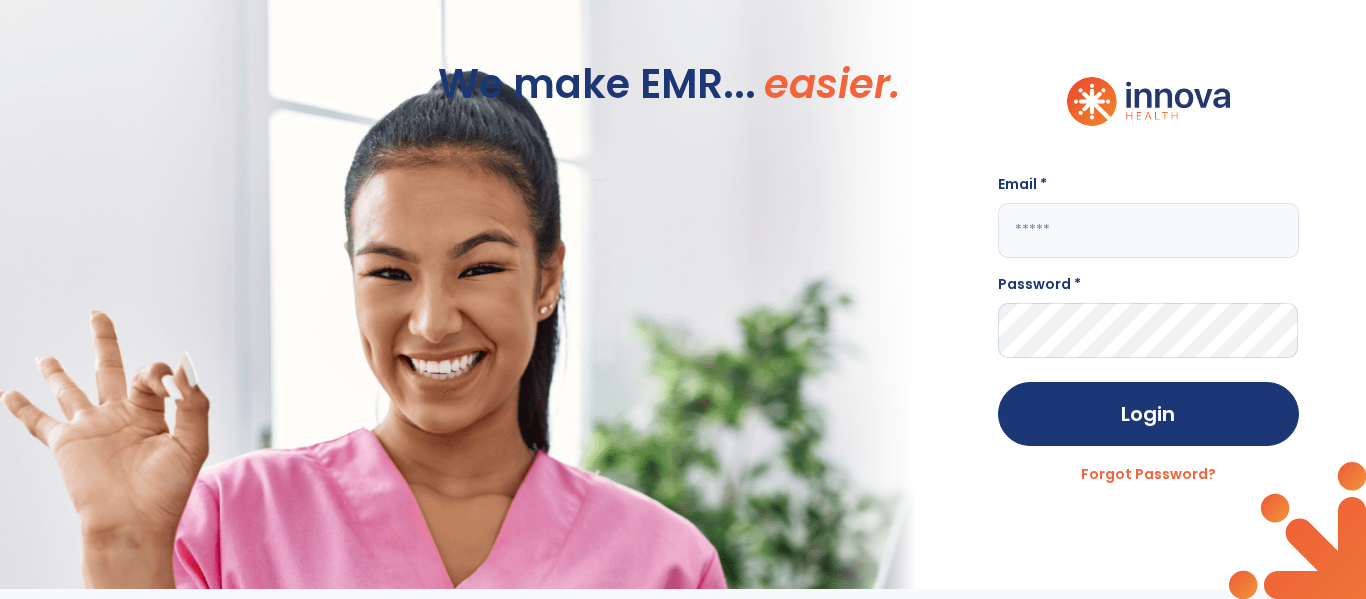 click 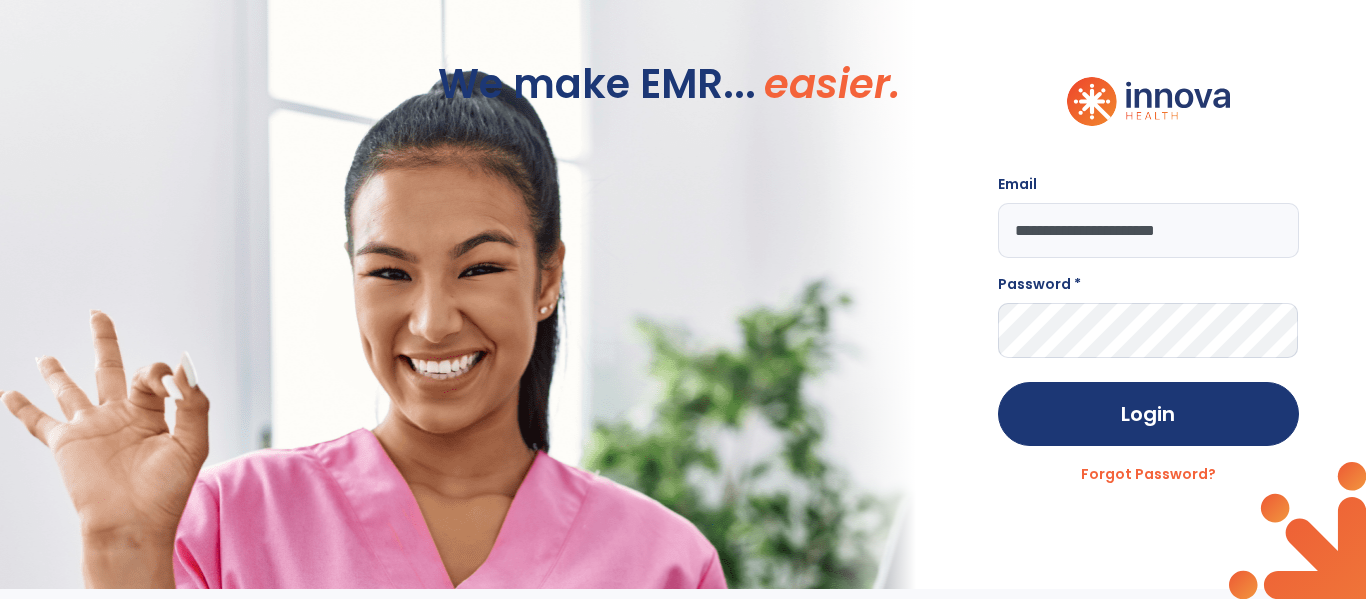 type on "**********" 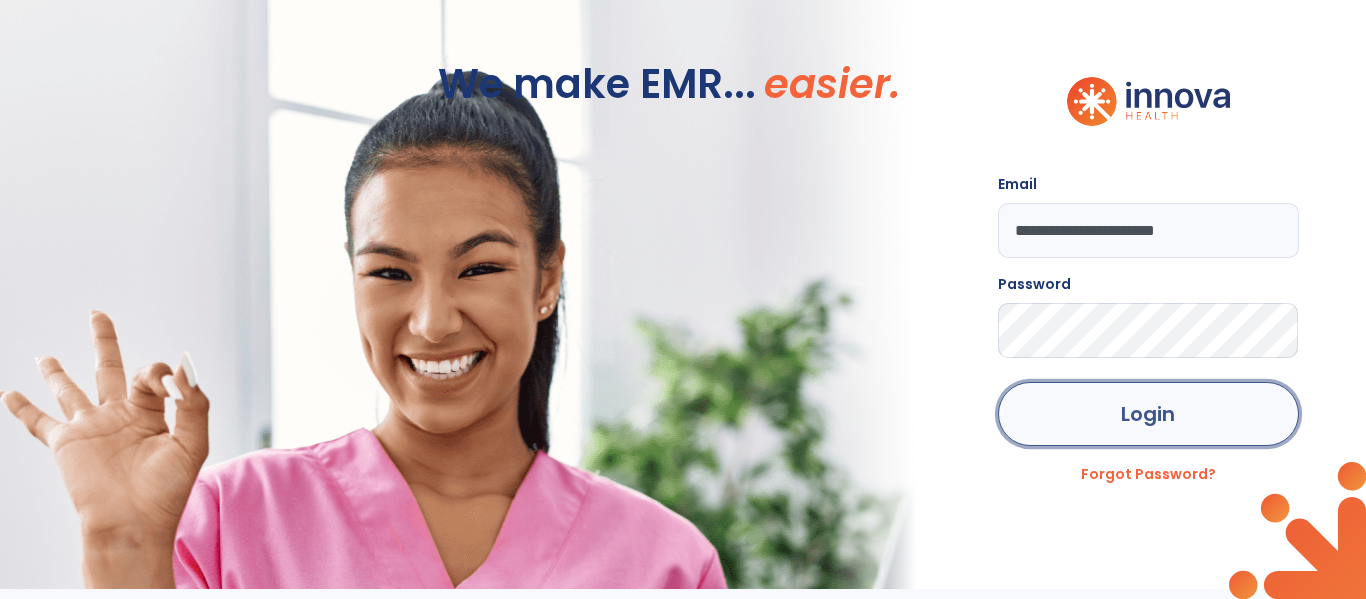 click on "Login" 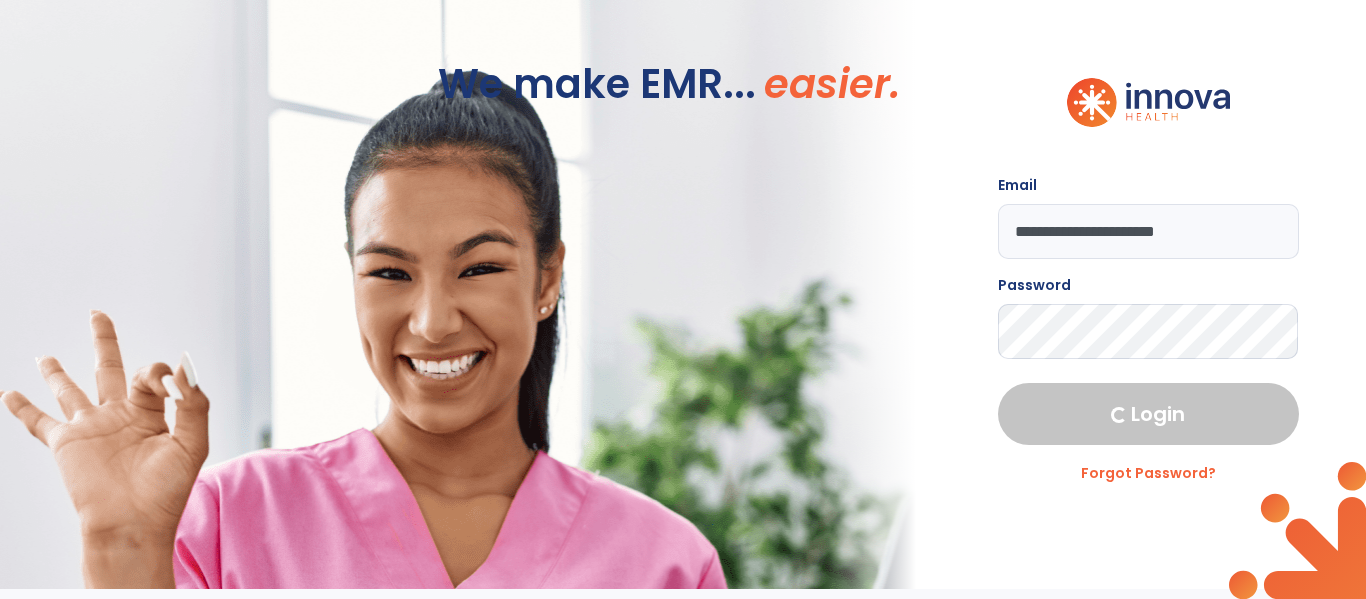 select on "****" 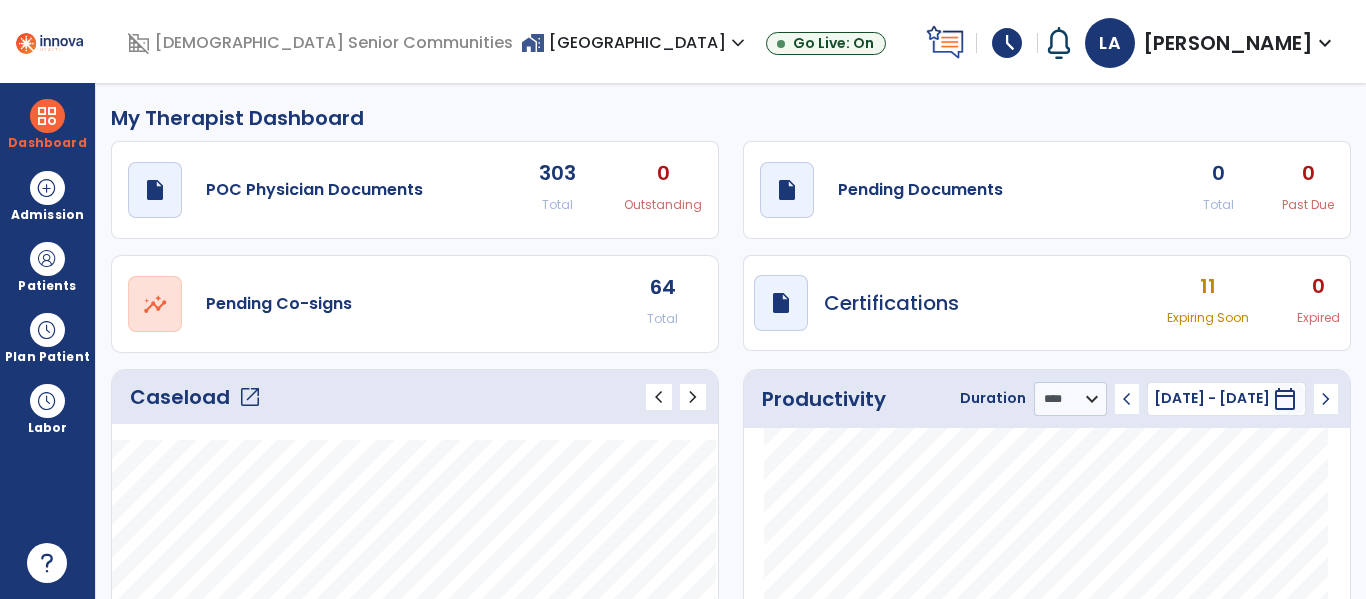 click on "64" 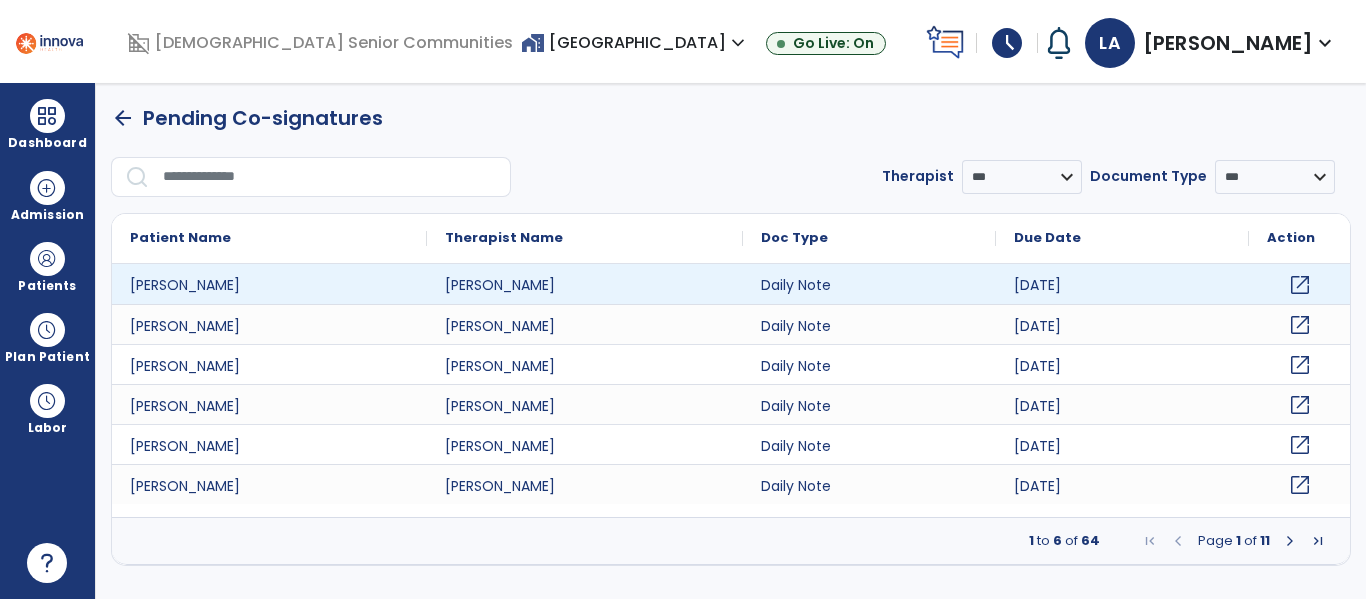 click on "open_in_new" 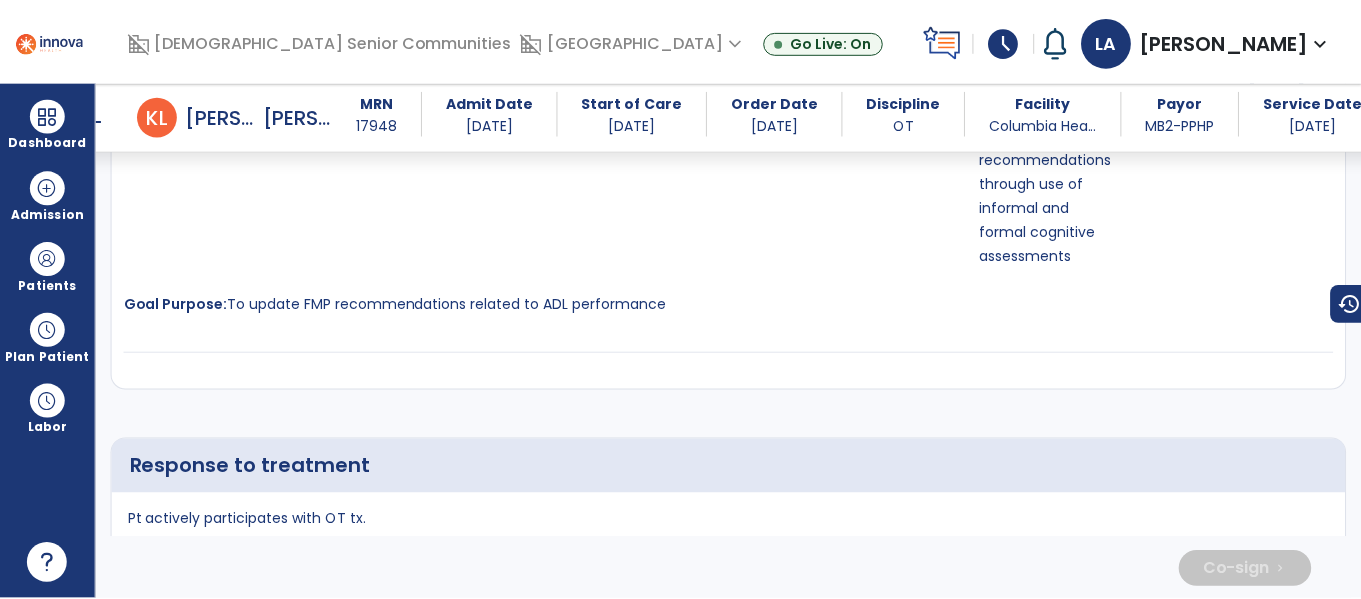 scroll, scrollTop: 4366, scrollLeft: 0, axis: vertical 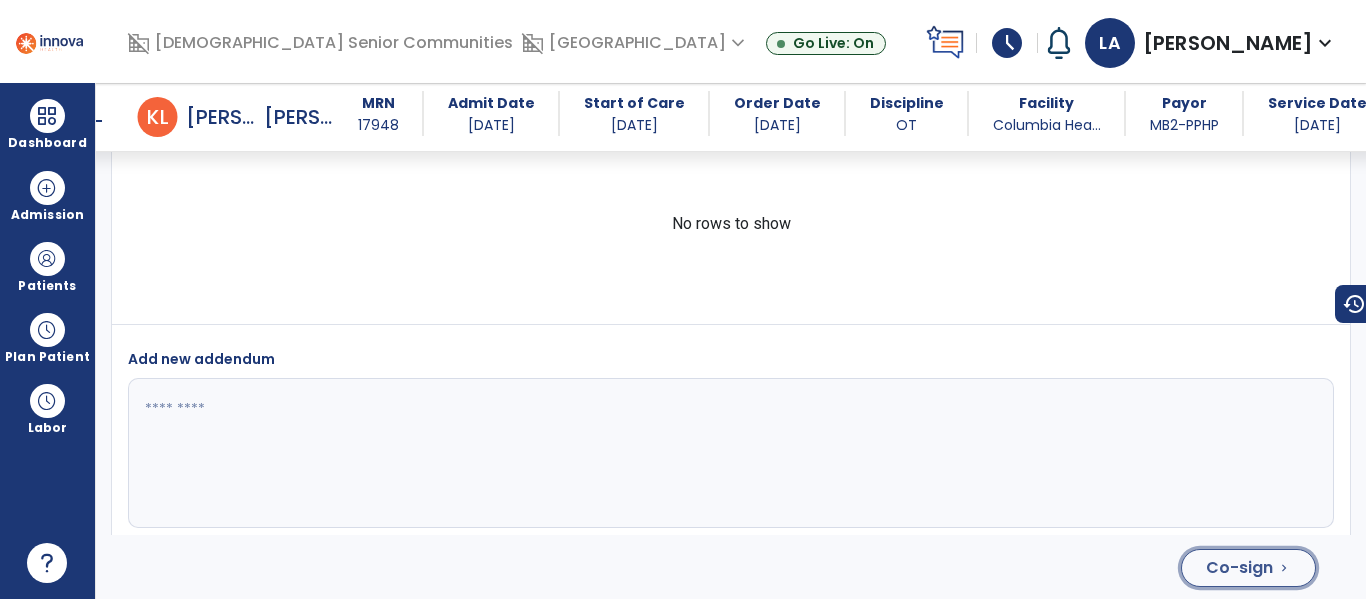 click on "Co-sign  chevron_right" 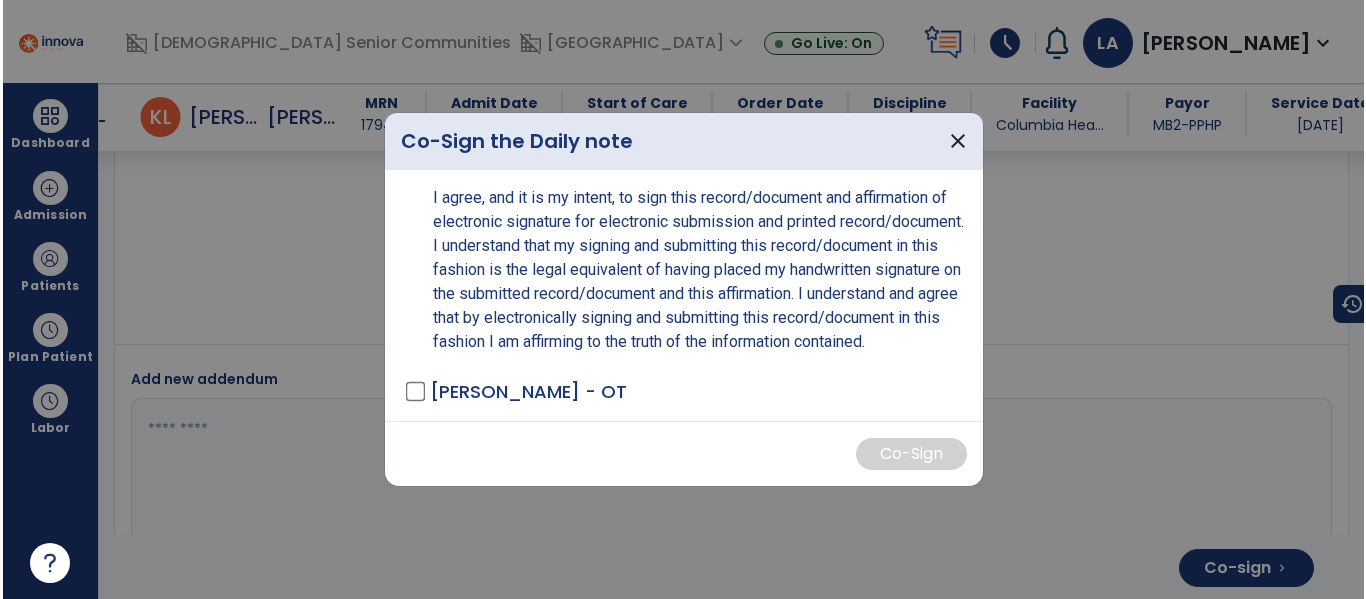 scroll, scrollTop: 4366, scrollLeft: 0, axis: vertical 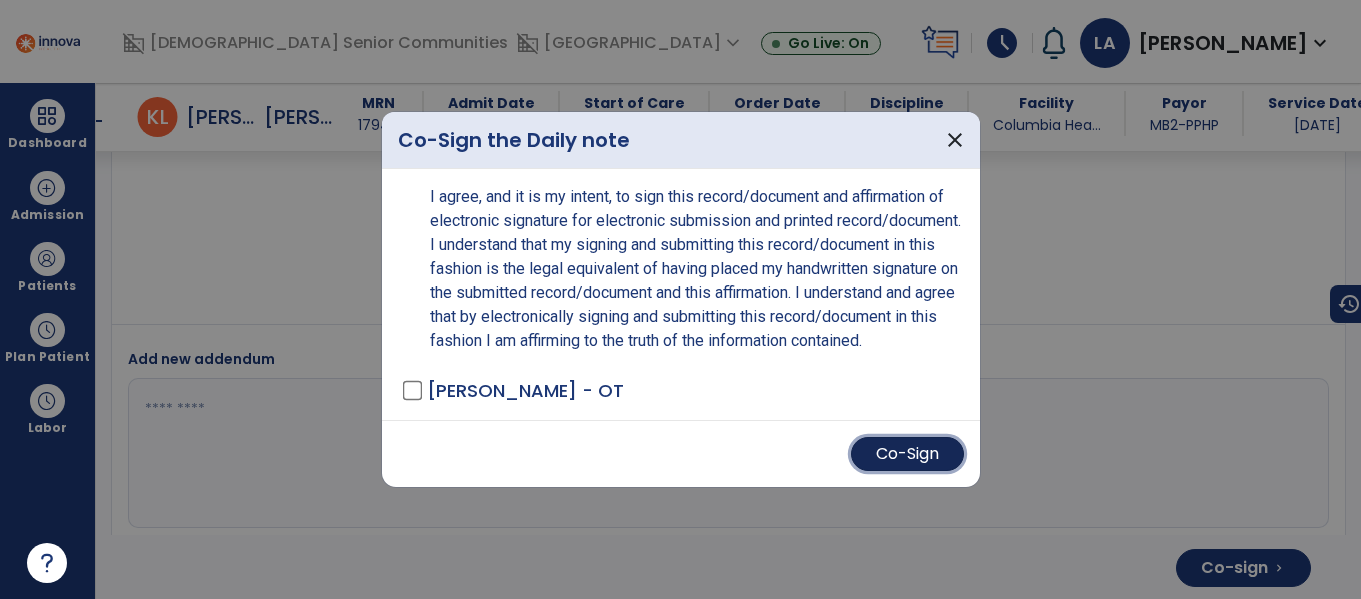 click on "Co-Sign" at bounding box center [907, 454] 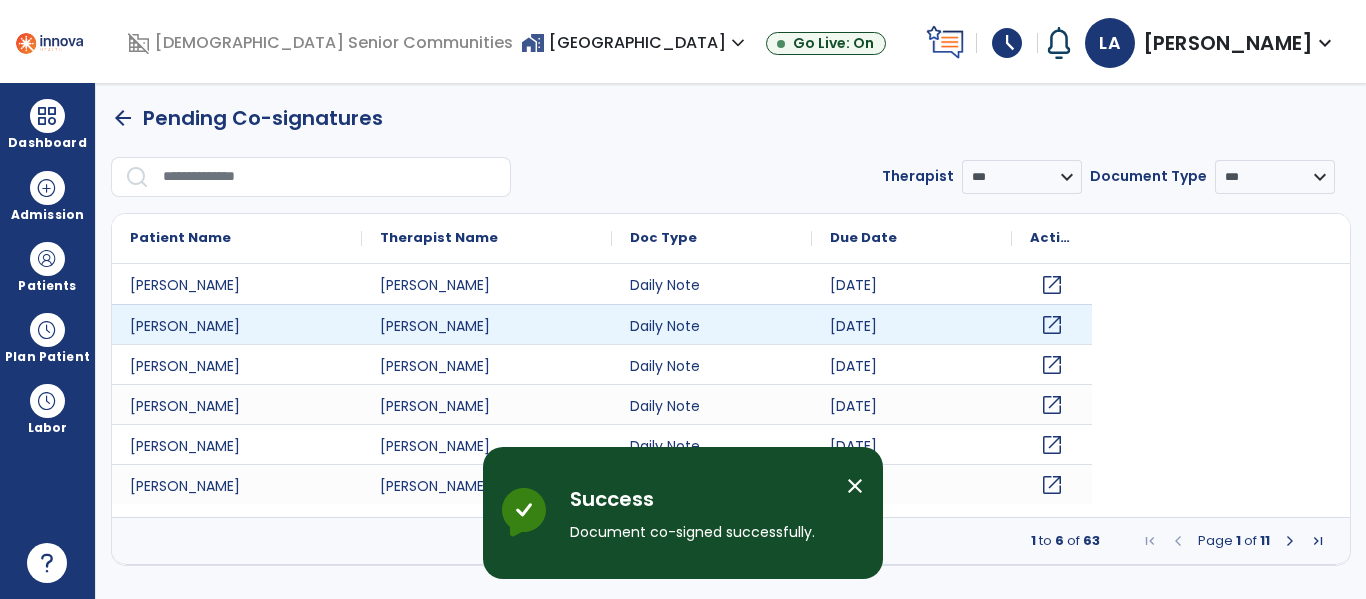 scroll, scrollTop: 0, scrollLeft: 0, axis: both 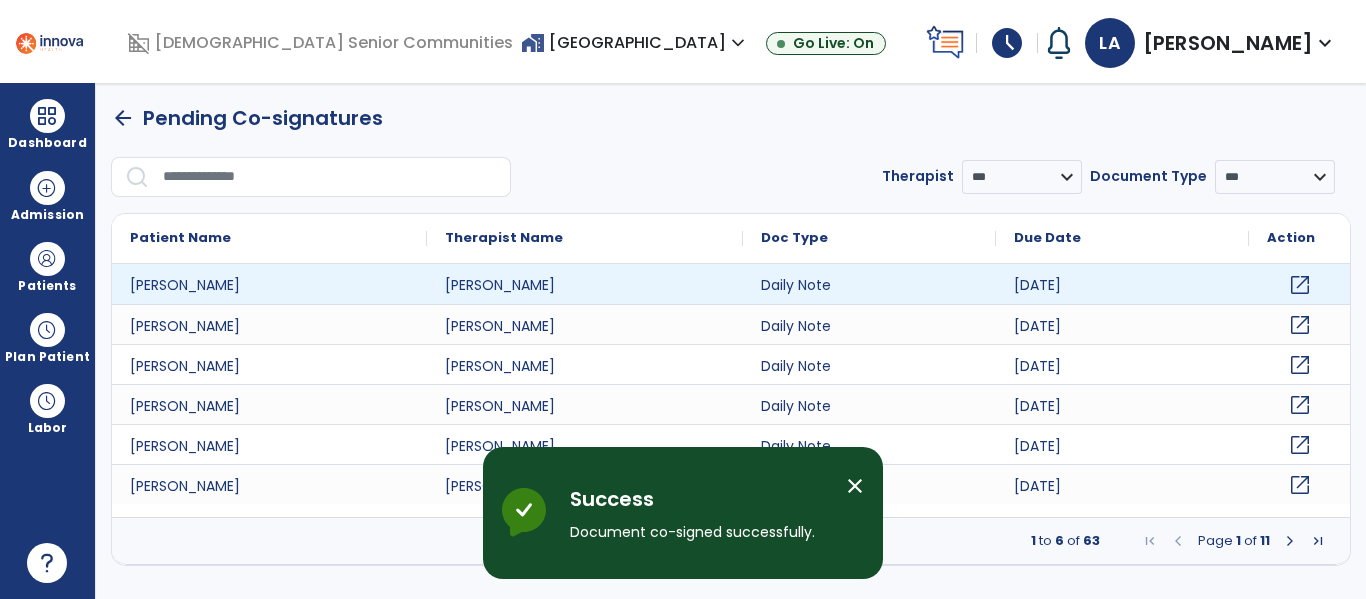click on "open_in_new" 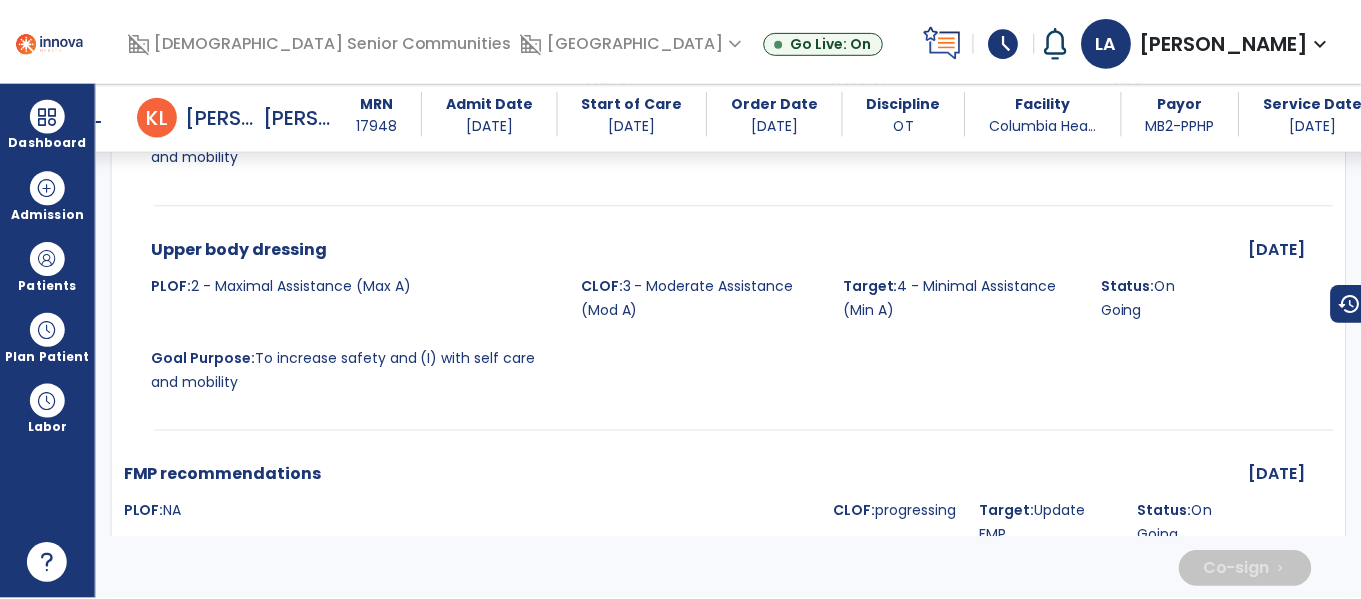 scroll, scrollTop: 4360, scrollLeft: 0, axis: vertical 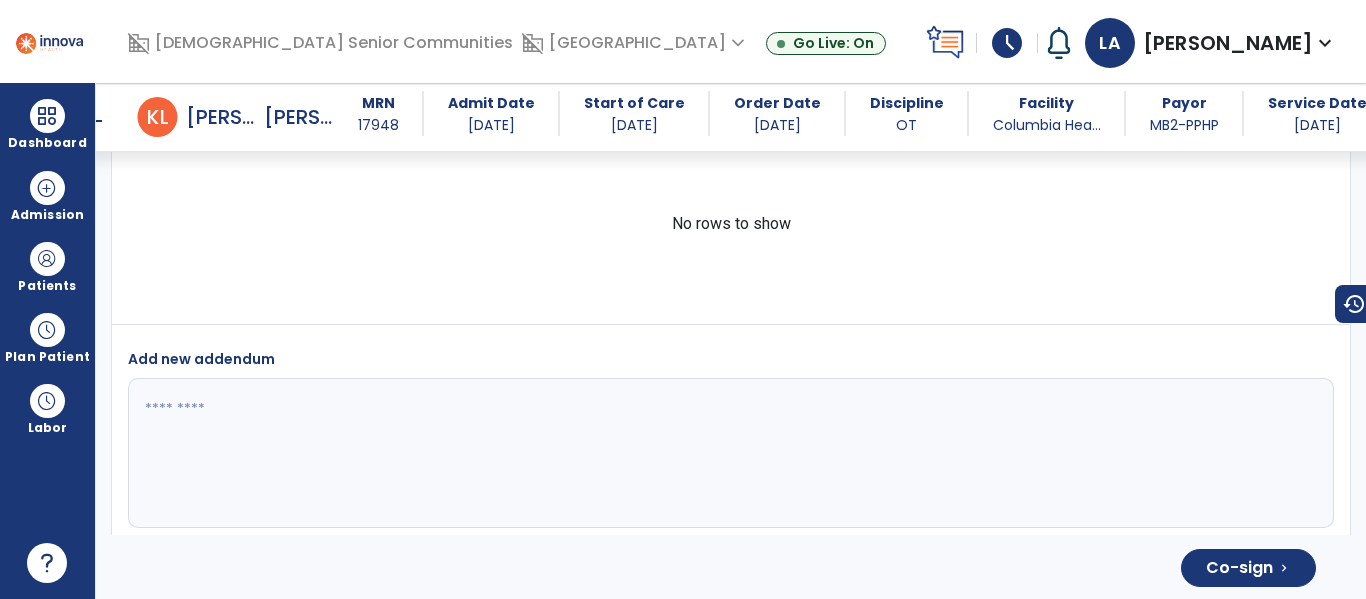 click on "Co-sign  chevron_right" 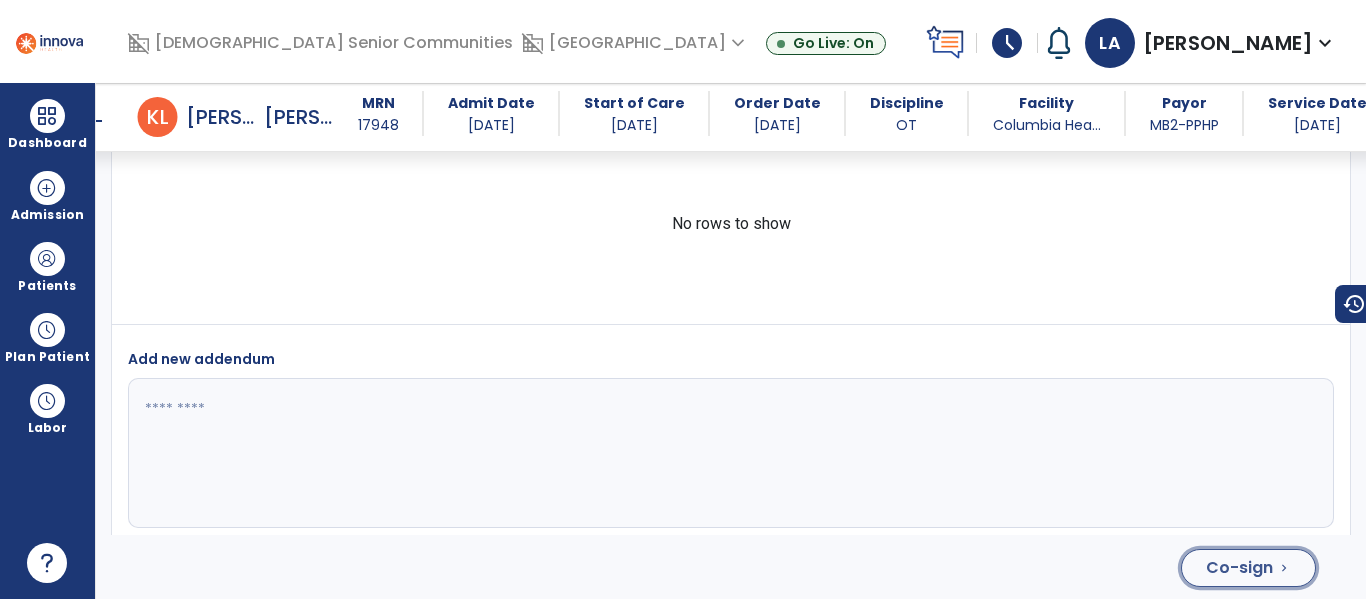 click on "Co-sign" 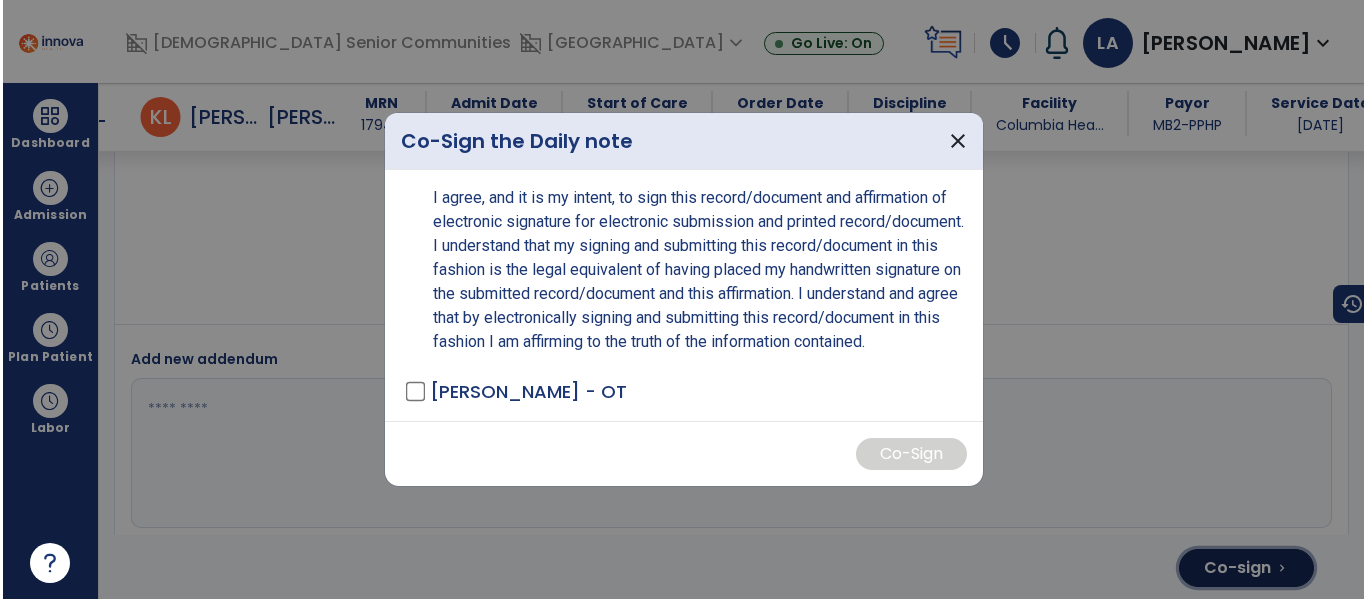 scroll, scrollTop: 4360, scrollLeft: 0, axis: vertical 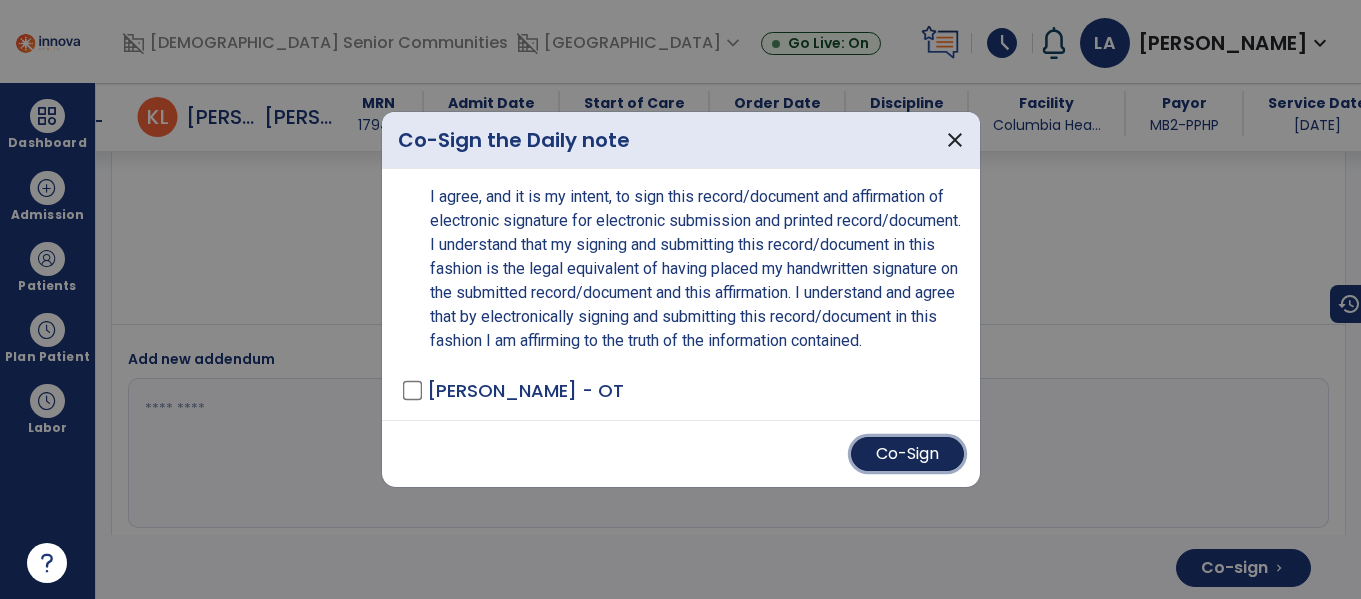 click on "Co-Sign" at bounding box center (907, 454) 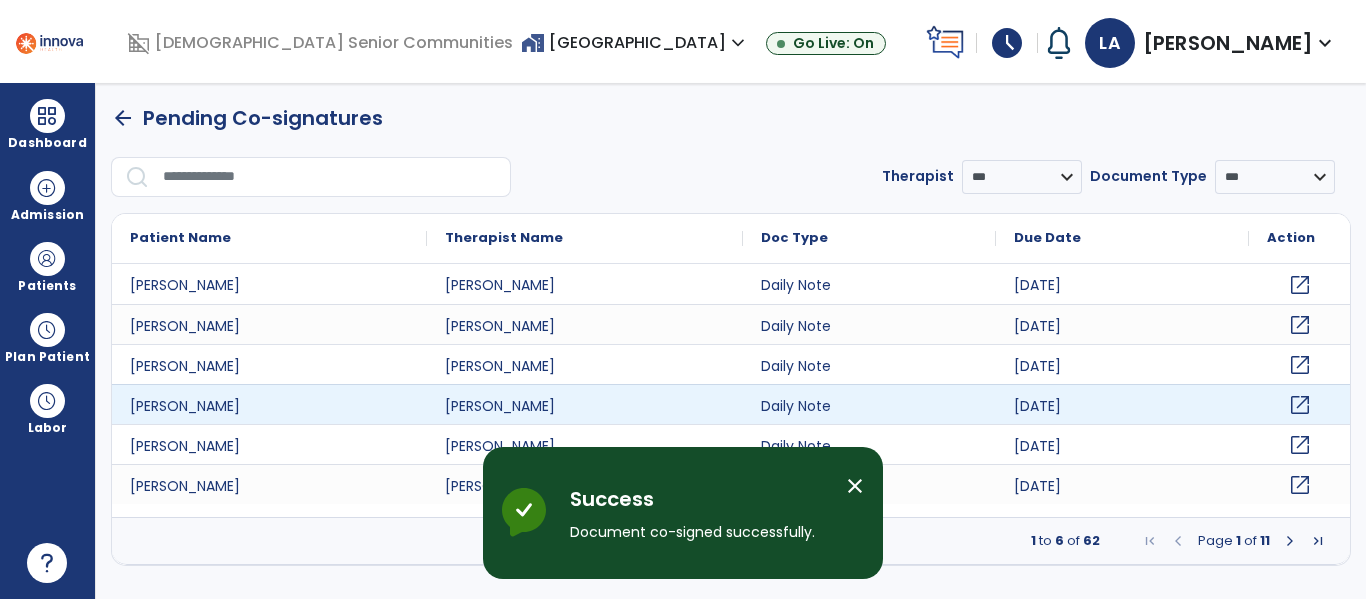 scroll, scrollTop: 0, scrollLeft: 0, axis: both 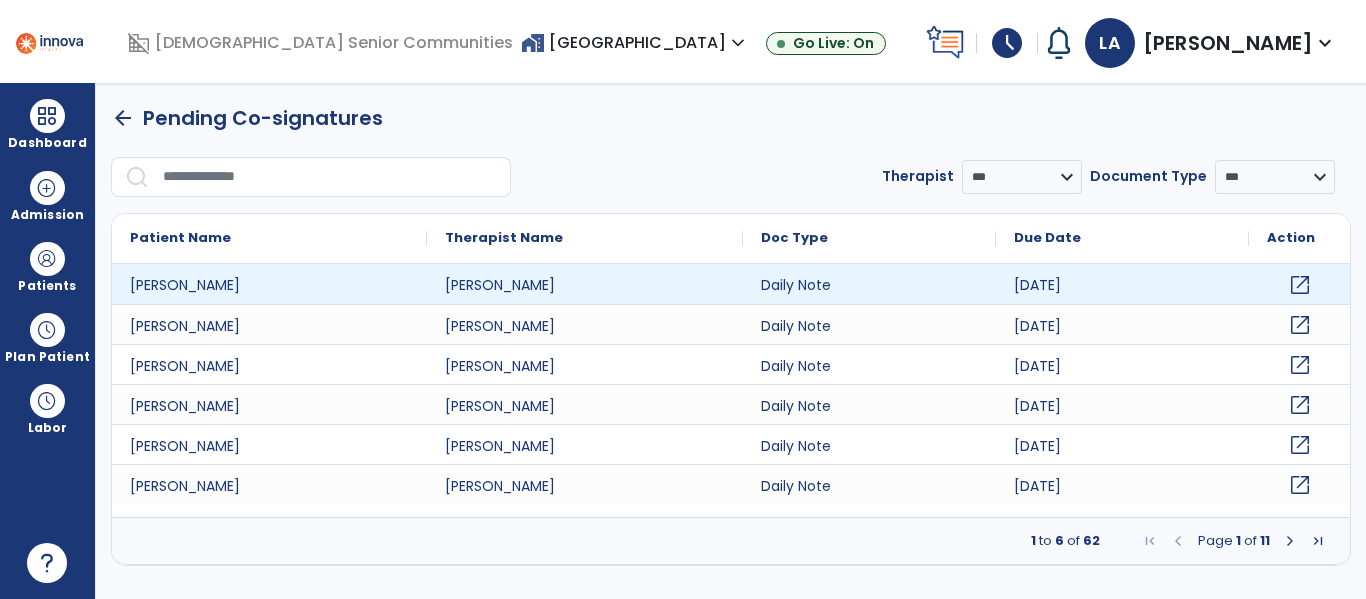 click on "open_in_new" 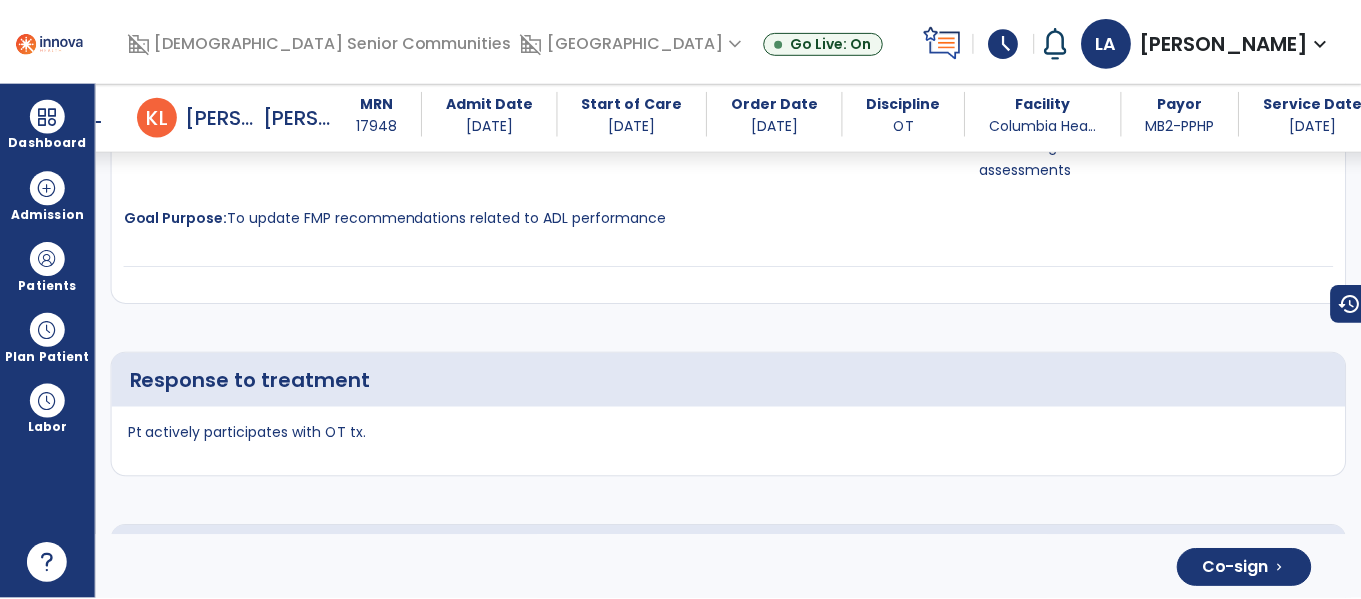 scroll, scrollTop: 4408, scrollLeft: 0, axis: vertical 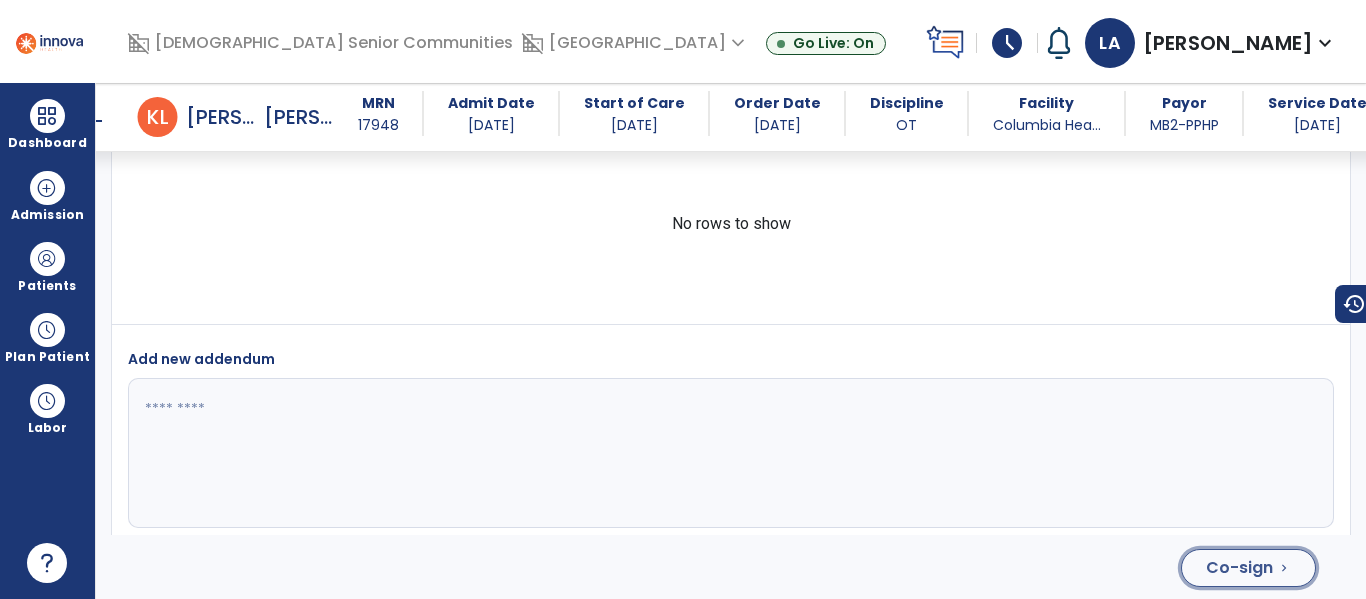 click on "Co-sign  chevron_right" 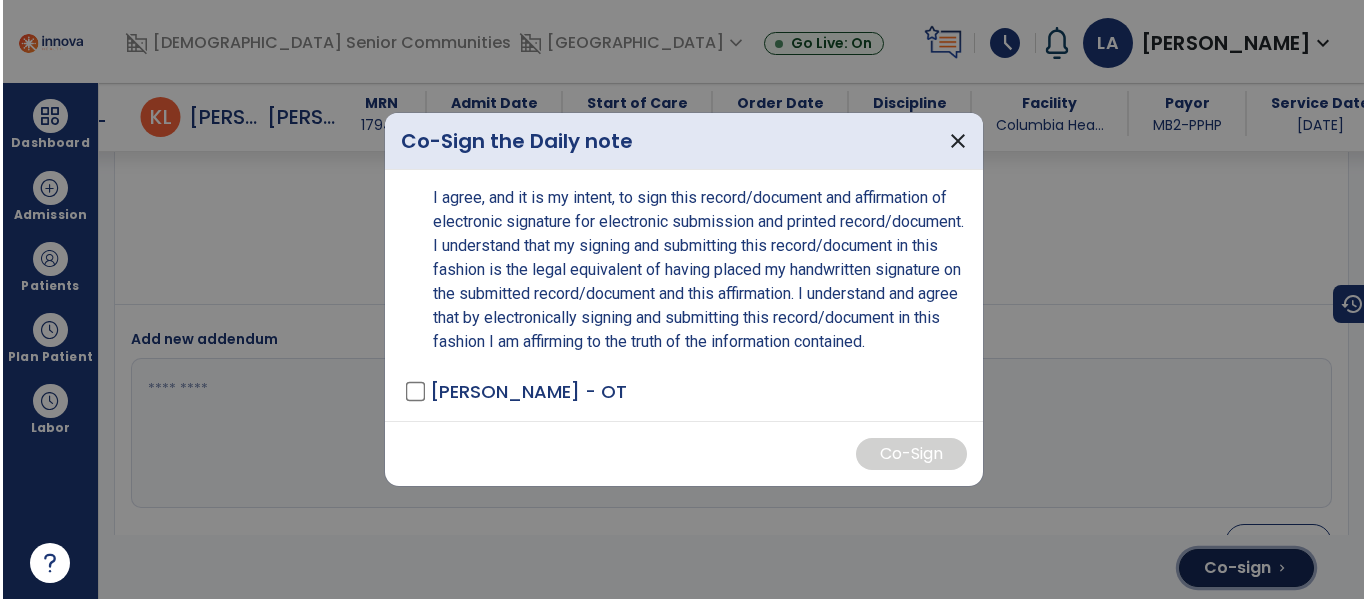 scroll, scrollTop: 4408, scrollLeft: 0, axis: vertical 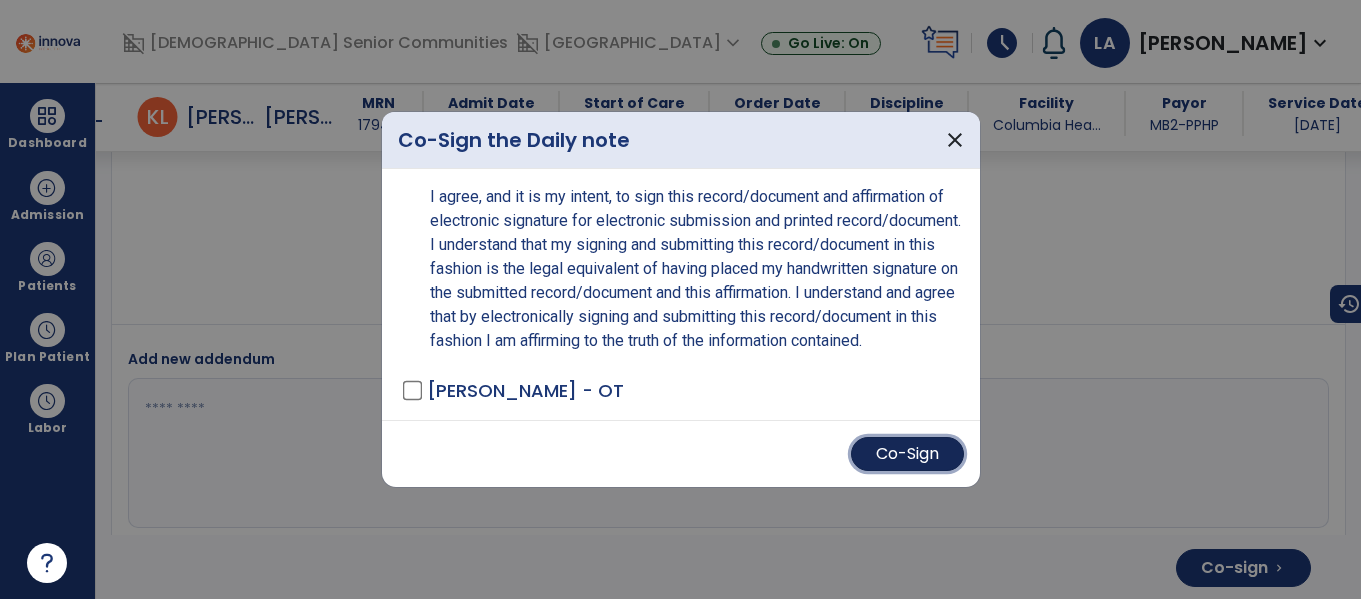 click on "Co-Sign" at bounding box center [907, 454] 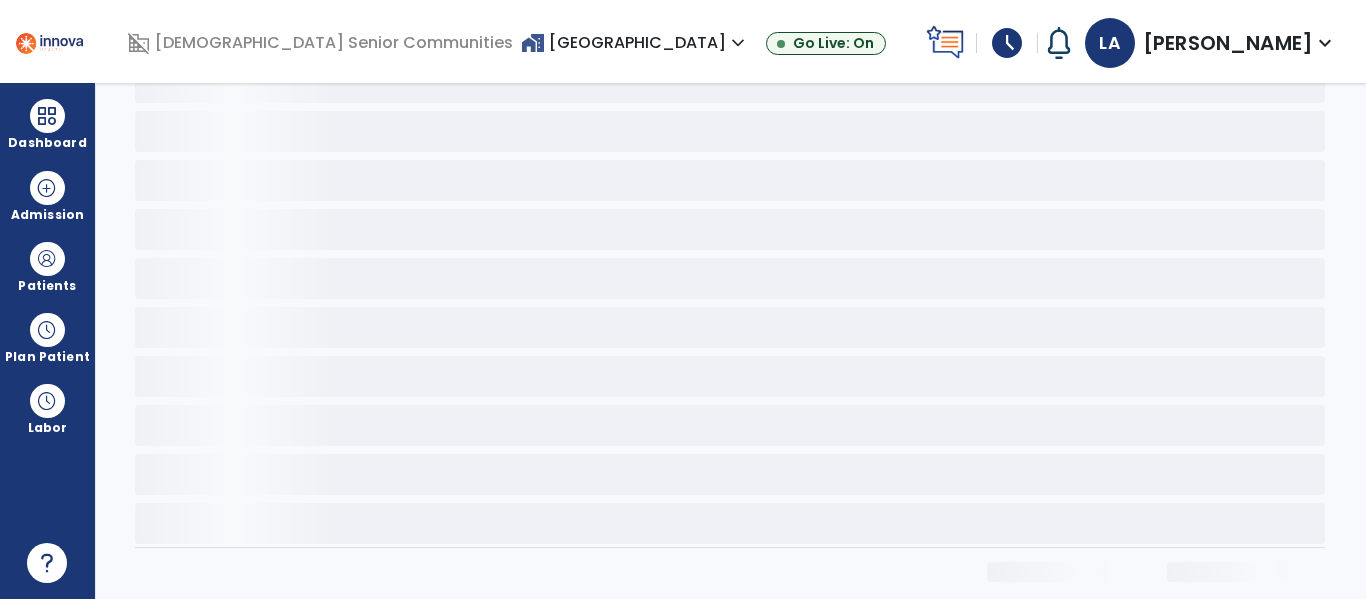 scroll, scrollTop: 0, scrollLeft: 0, axis: both 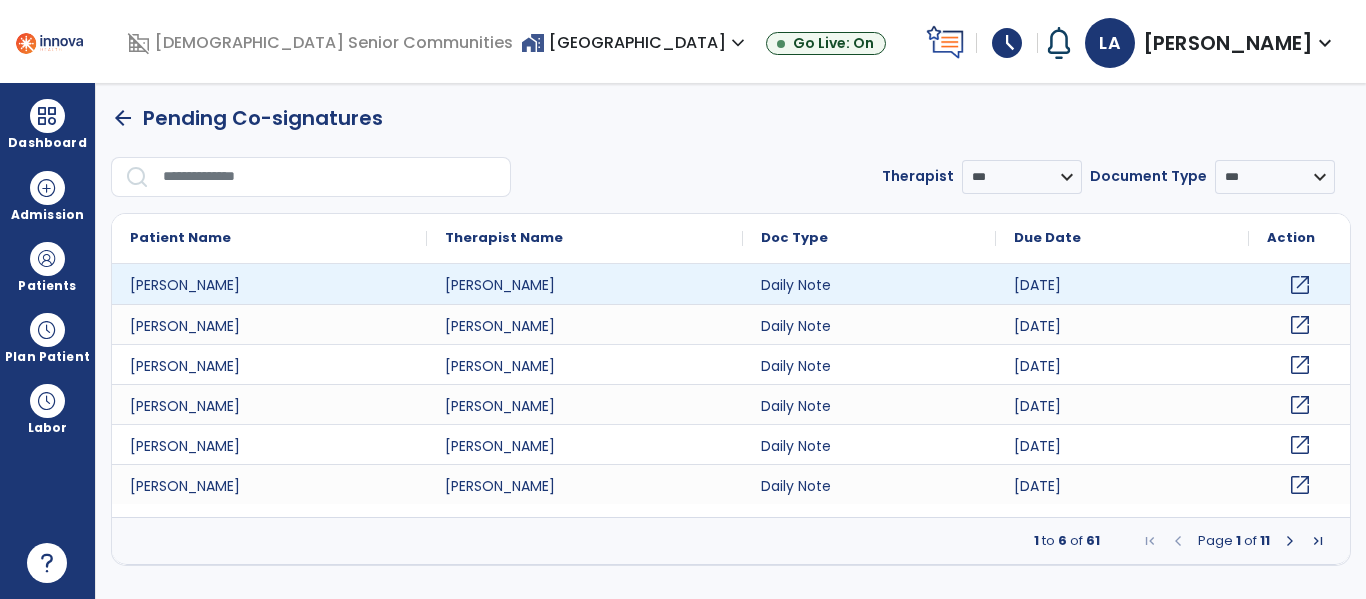 click on "open_in_new" 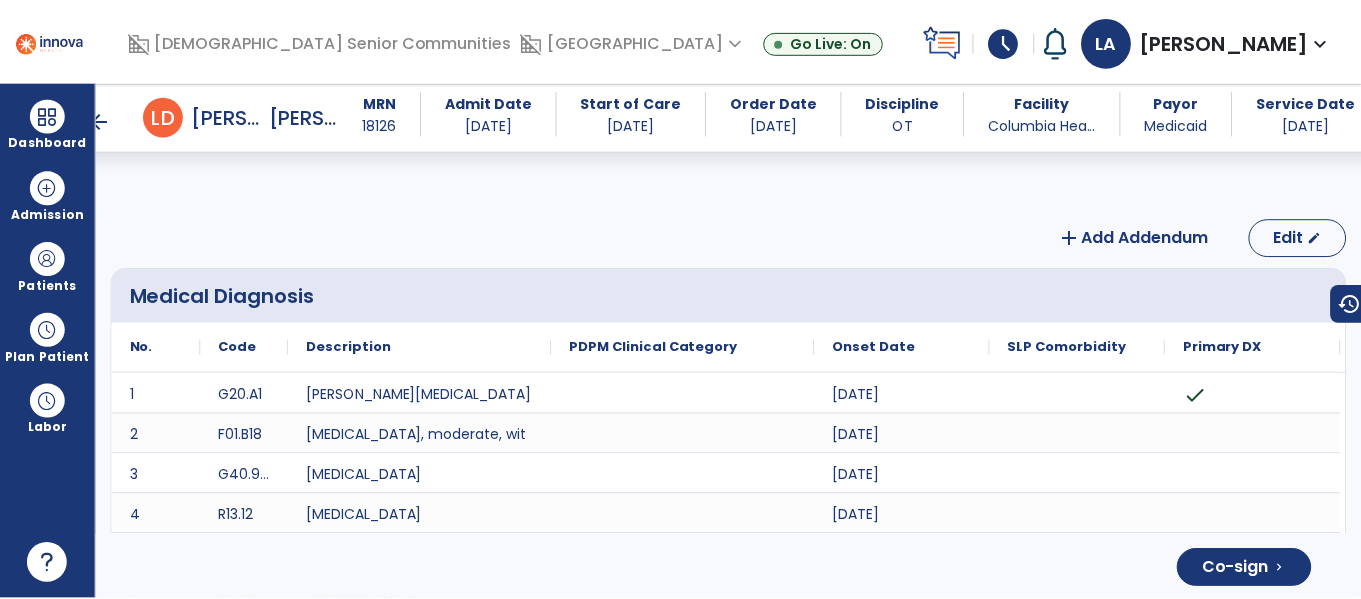 scroll, scrollTop: 4503, scrollLeft: 0, axis: vertical 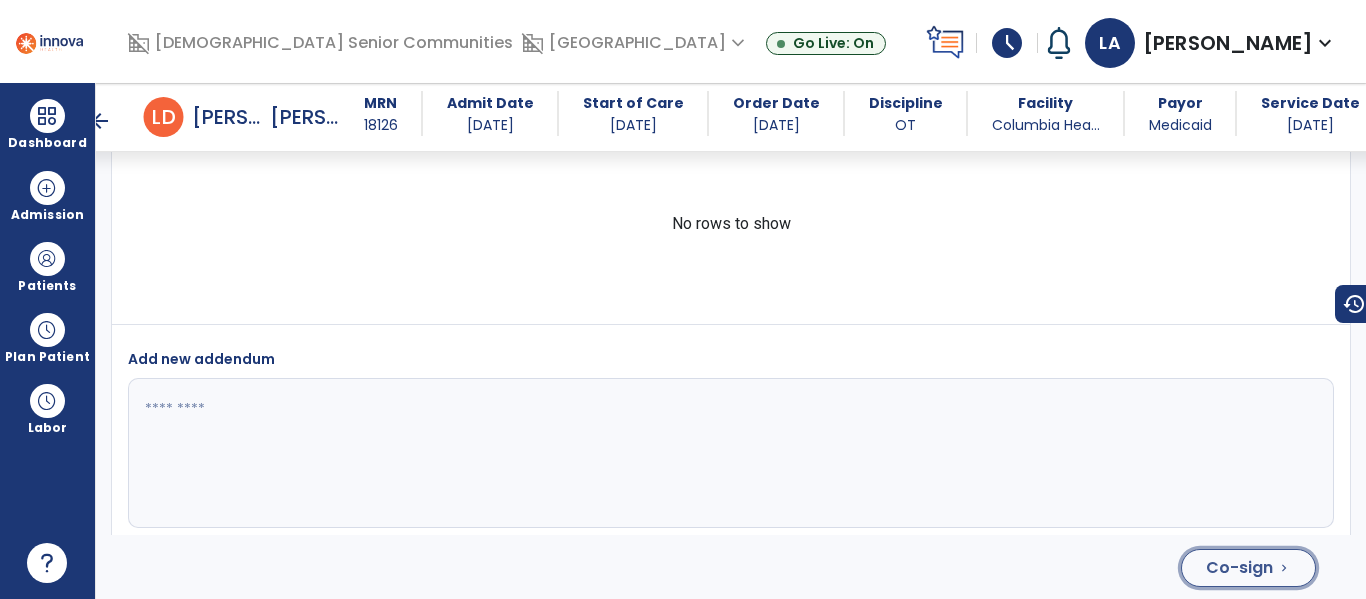 click on "Co-sign" 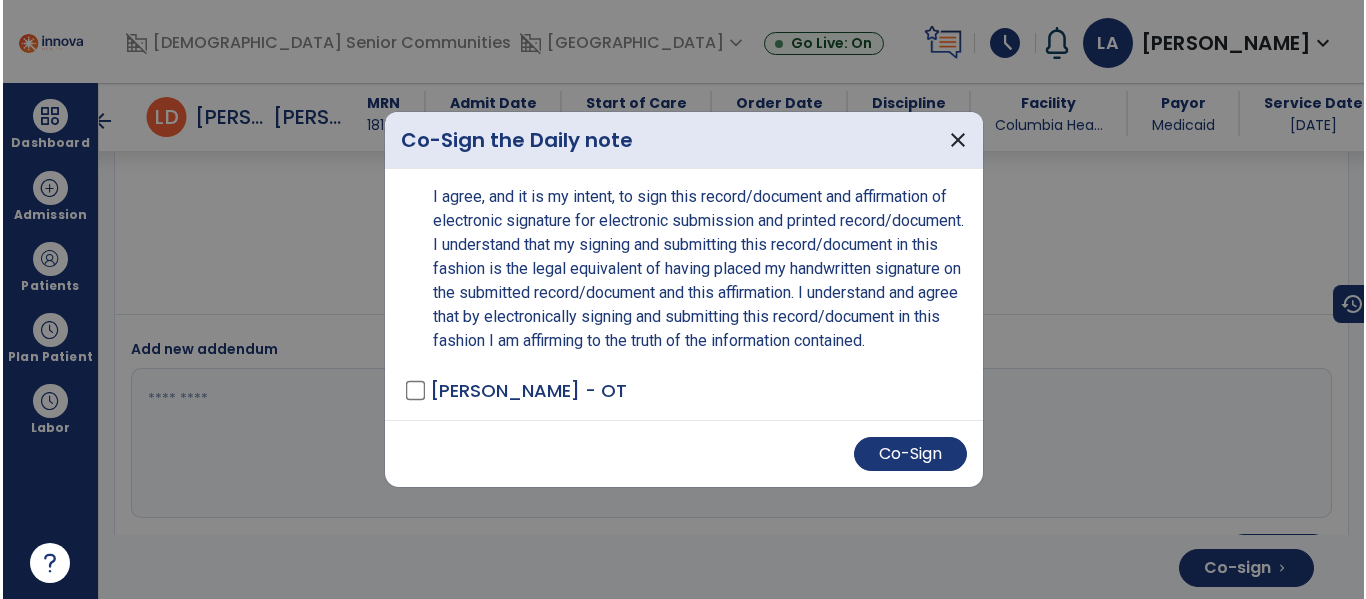 scroll, scrollTop: 4503, scrollLeft: 0, axis: vertical 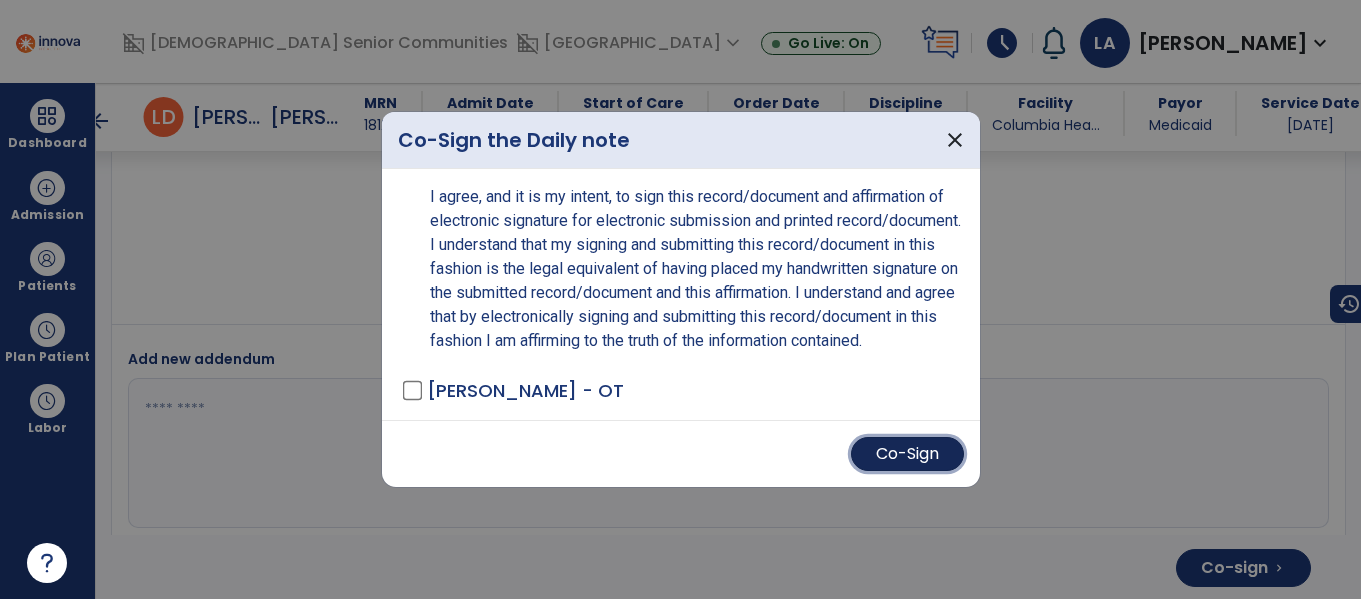click on "Co-Sign" at bounding box center (907, 454) 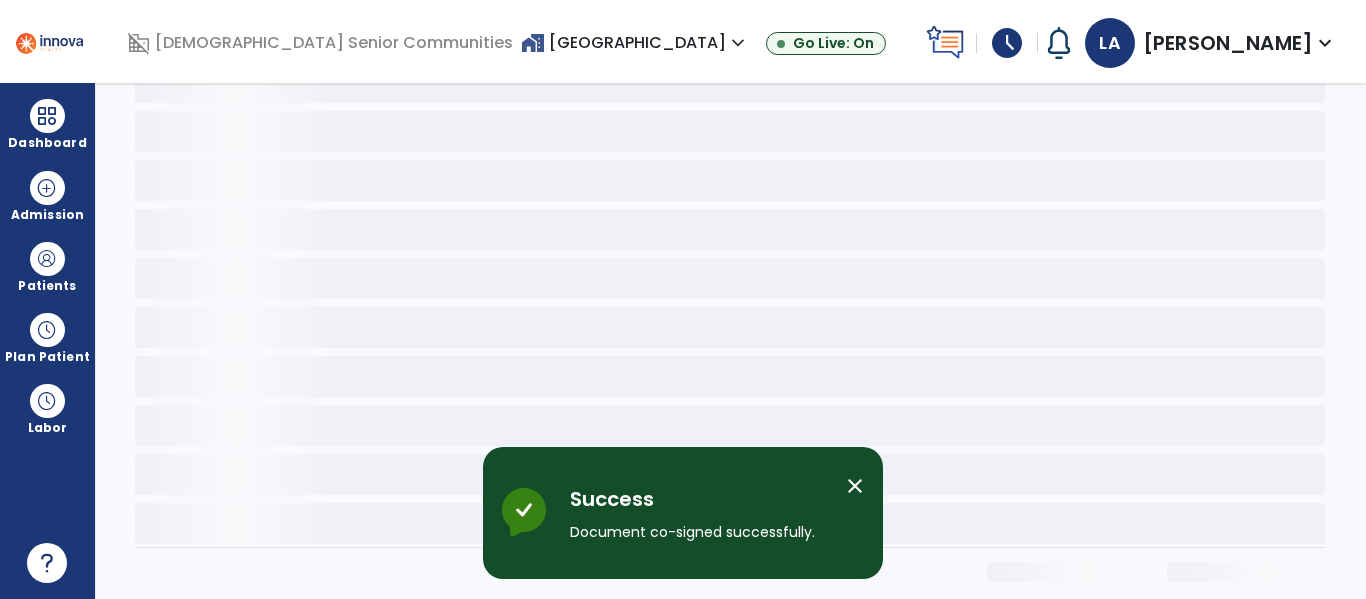 scroll, scrollTop: 0, scrollLeft: 0, axis: both 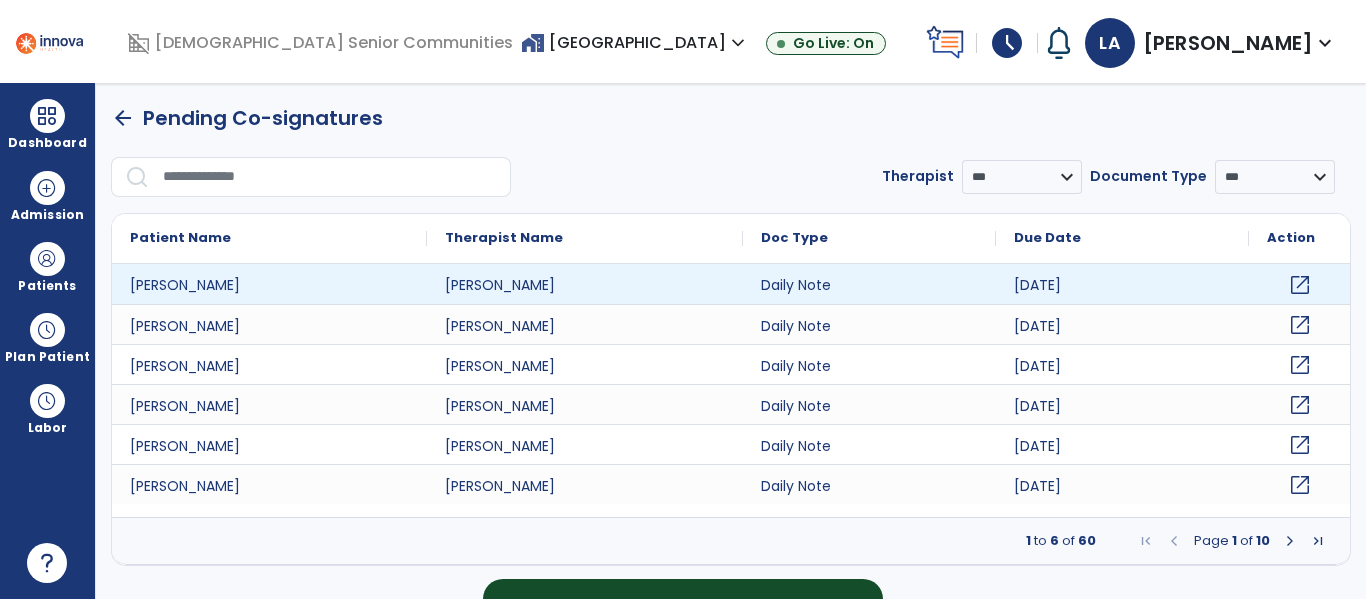 click on "open_in_new" 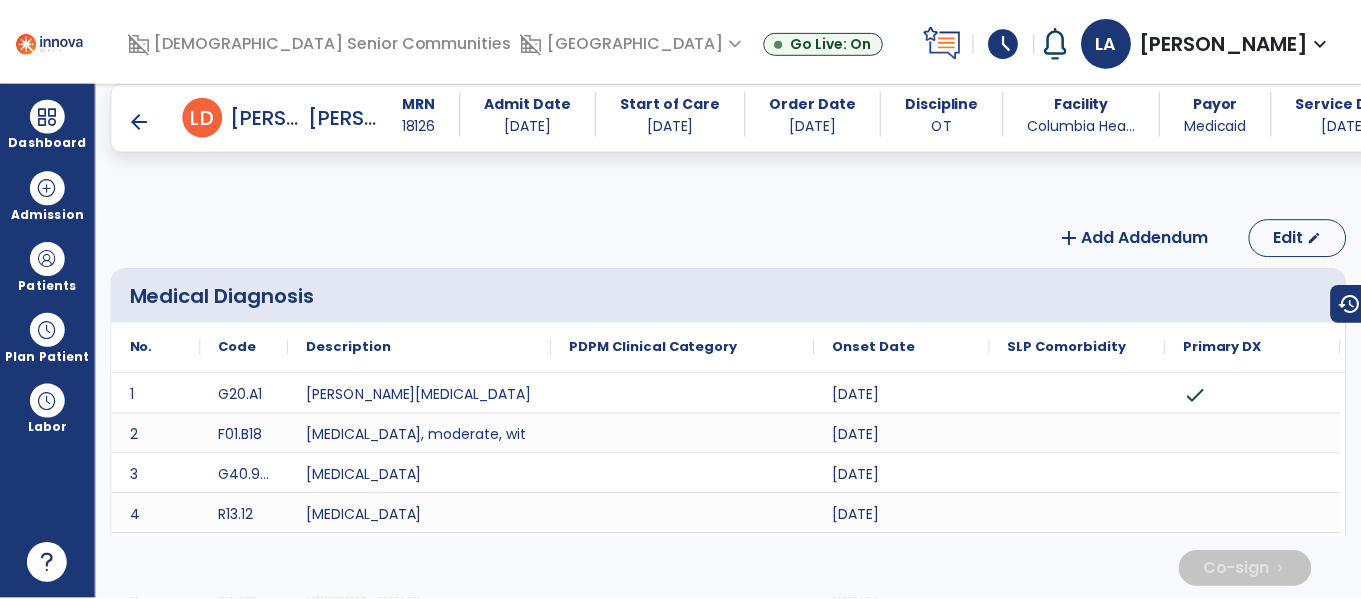 scroll, scrollTop: 4566, scrollLeft: 0, axis: vertical 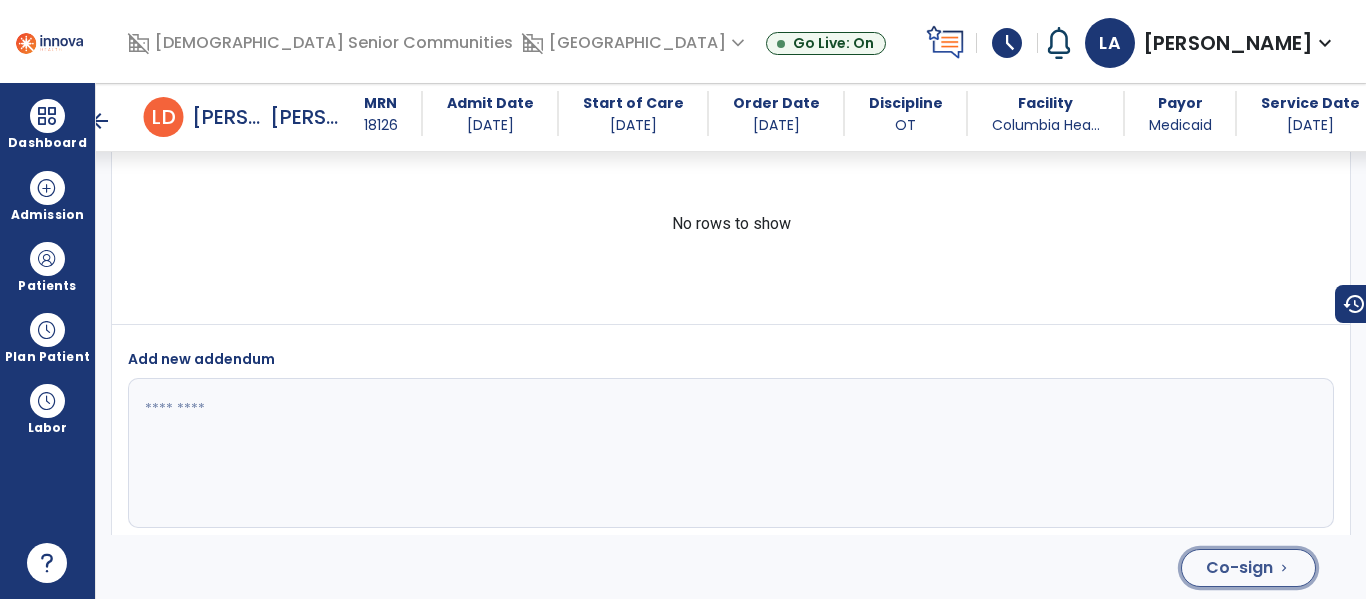 click on "Co-sign" 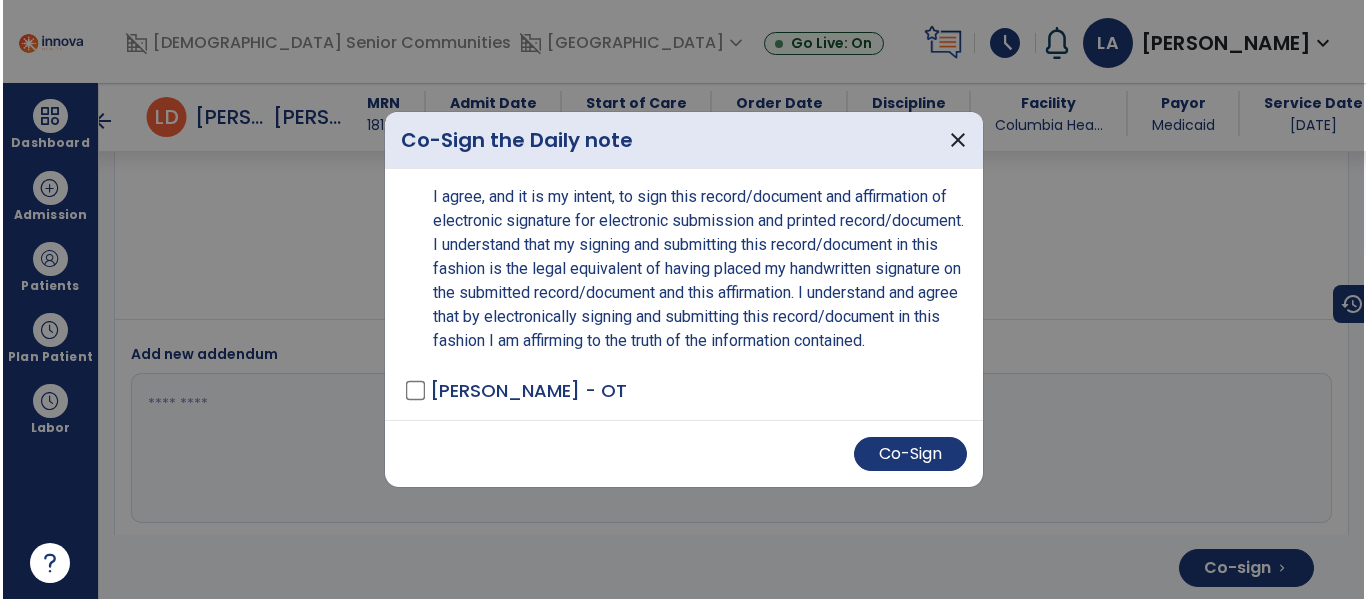 scroll, scrollTop: 4566, scrollLeft: 0, axis: vertical 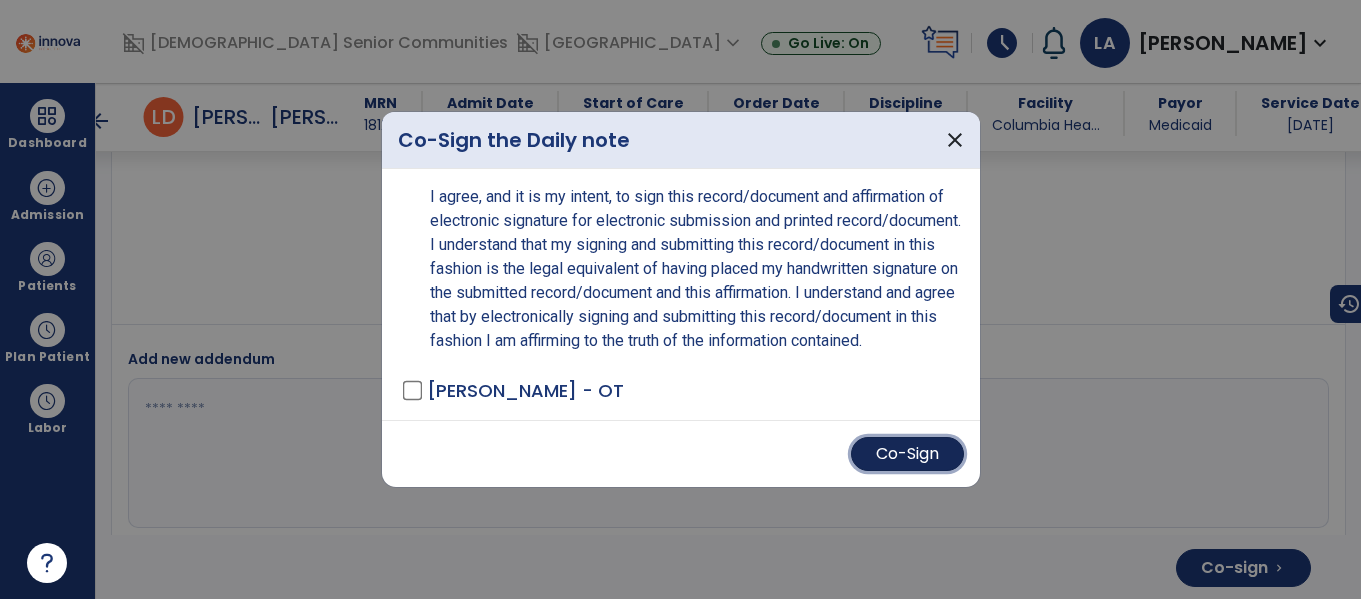 click on "Co-Sign" at bounding box center [907, 454] 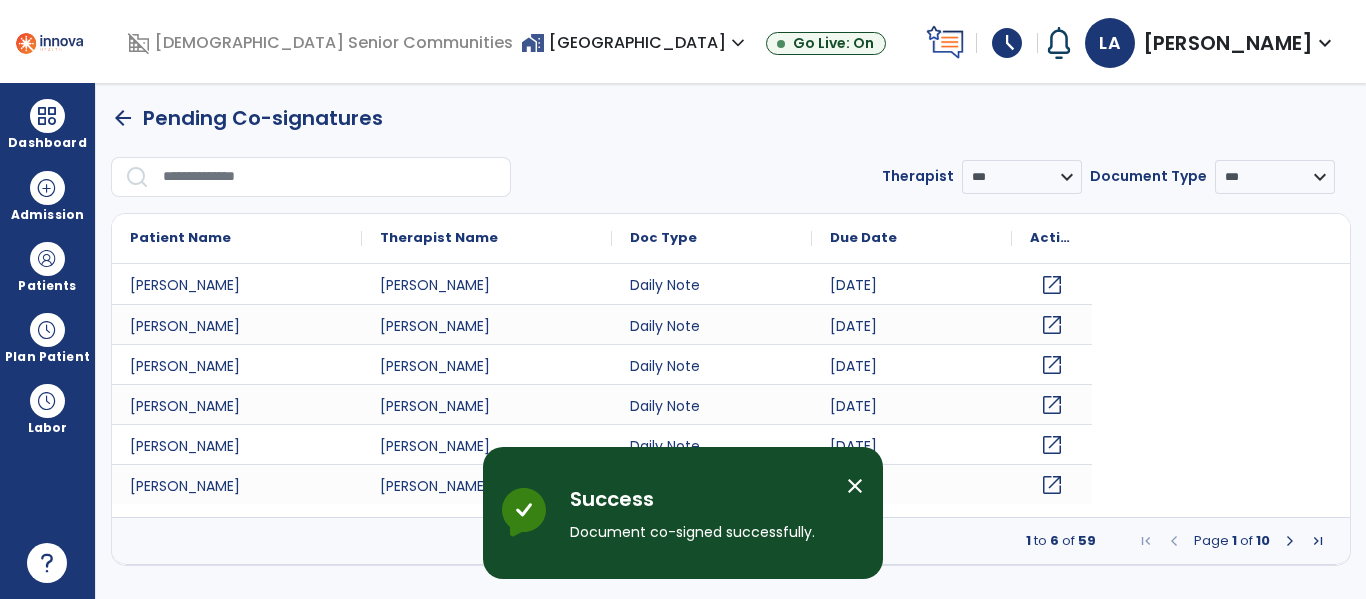 scroll, scrollTop: 0, scrollLeft: 0, axis: both 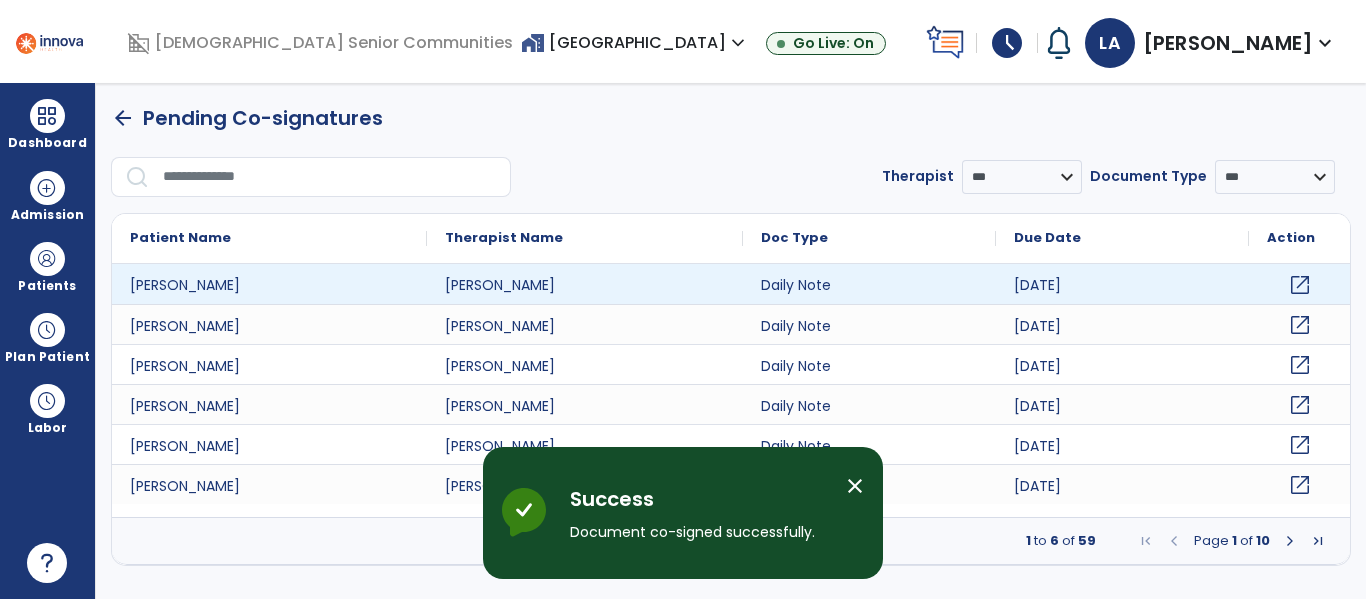 click on "open_in_new" 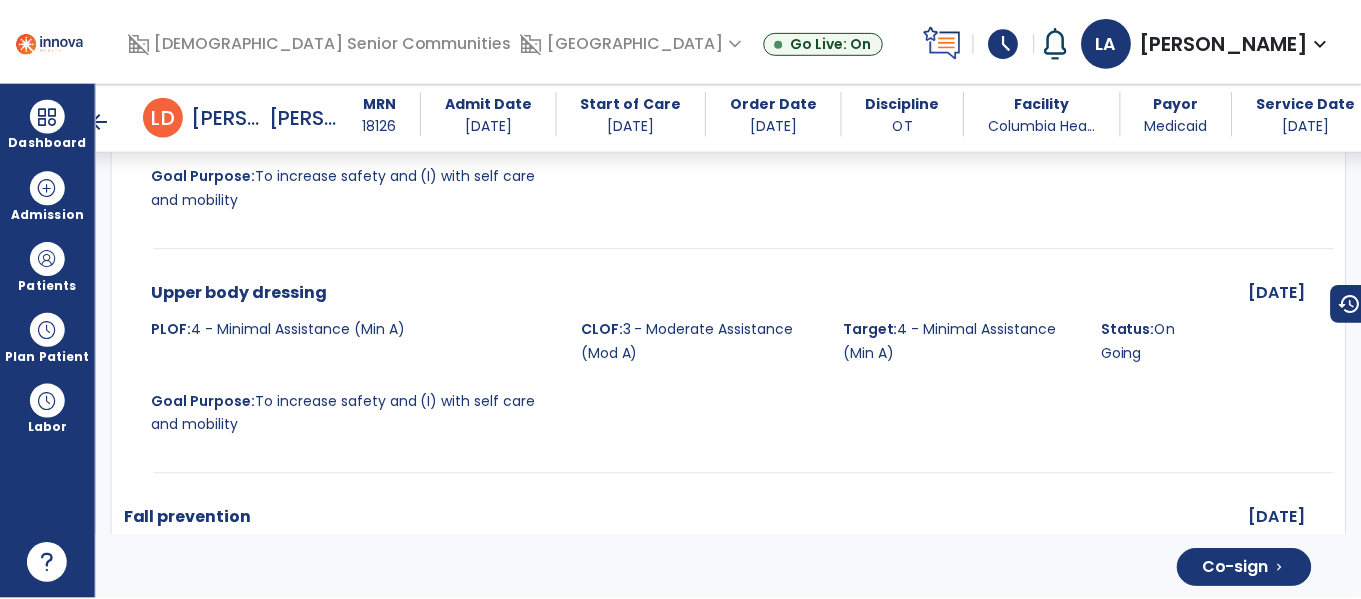 scroll, scrollTop: 4425, scrollLeft: 0, axis: vertical 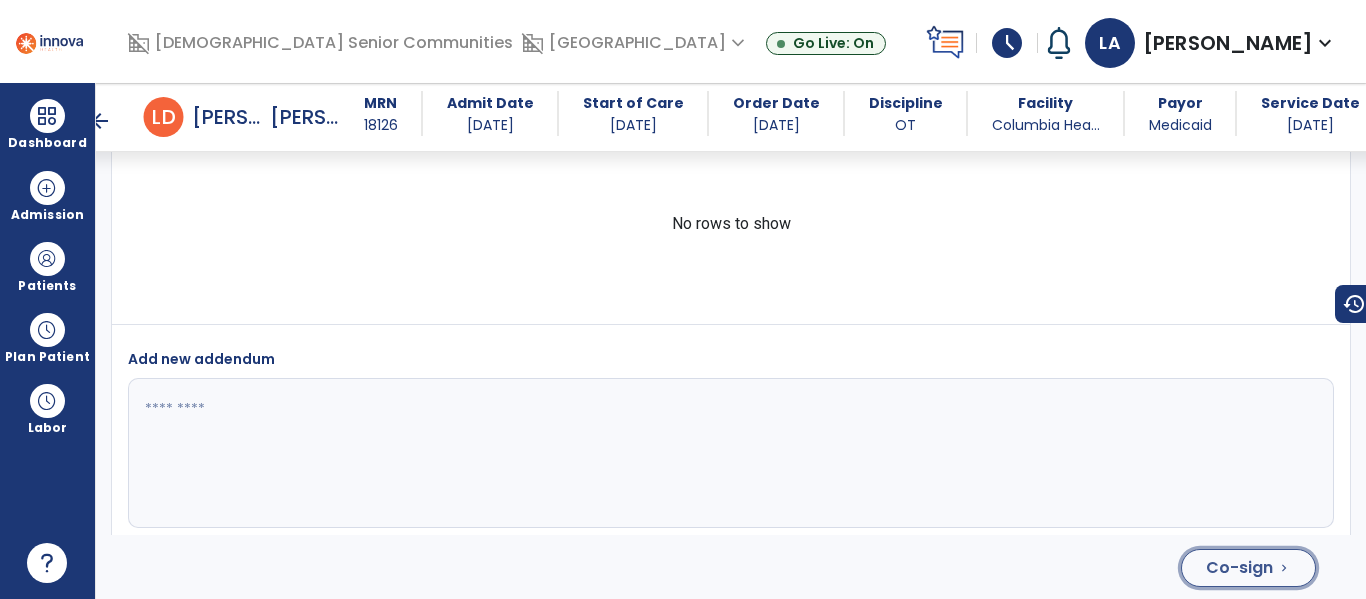 click on "Co-sign" 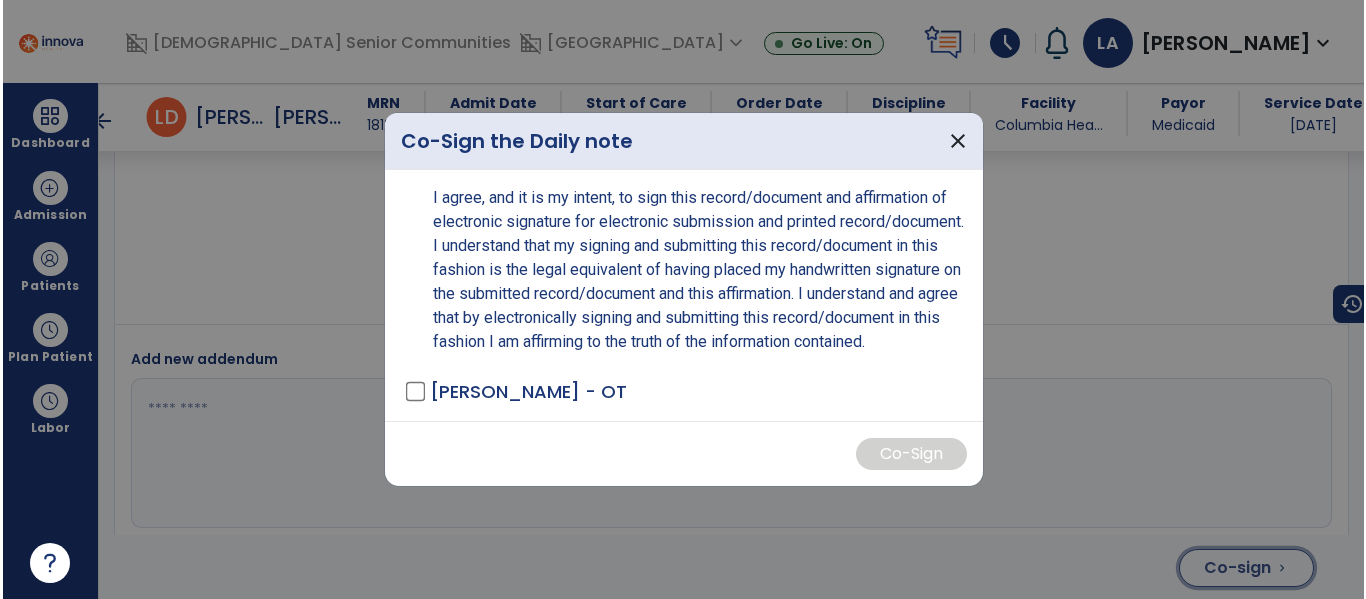 scroll, scrollTop: 4425, scrollLeft: 0, axis: vertical 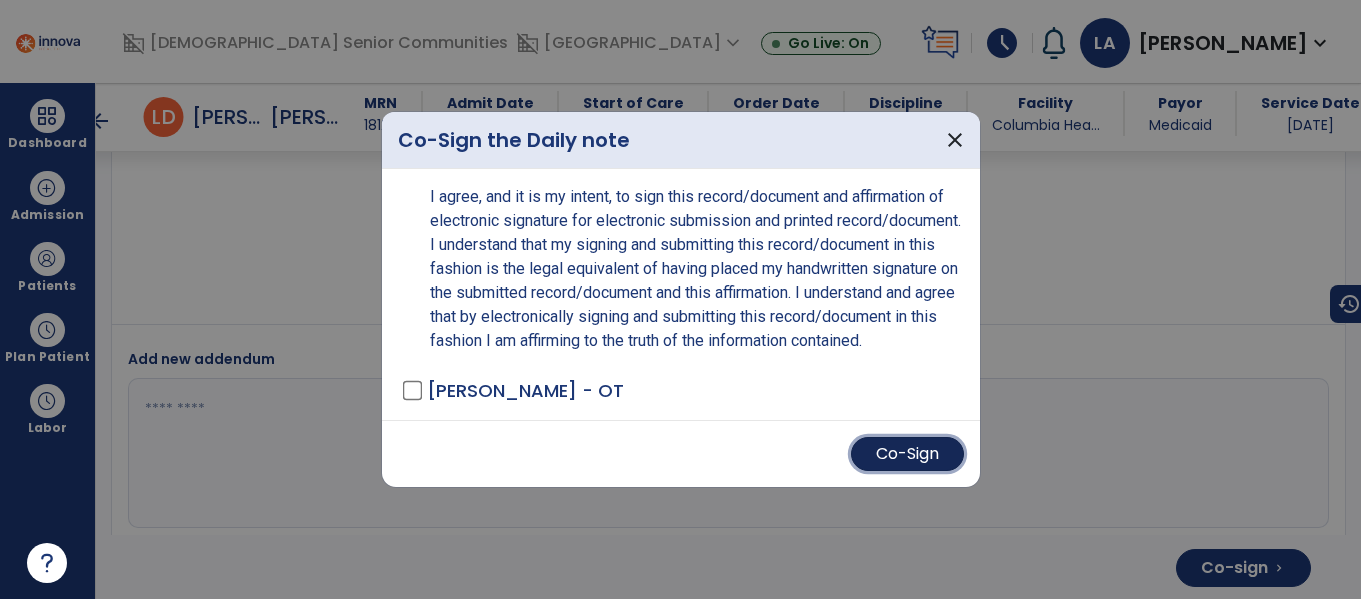 click on "Co-Sign" at bounding box center [907, 454] 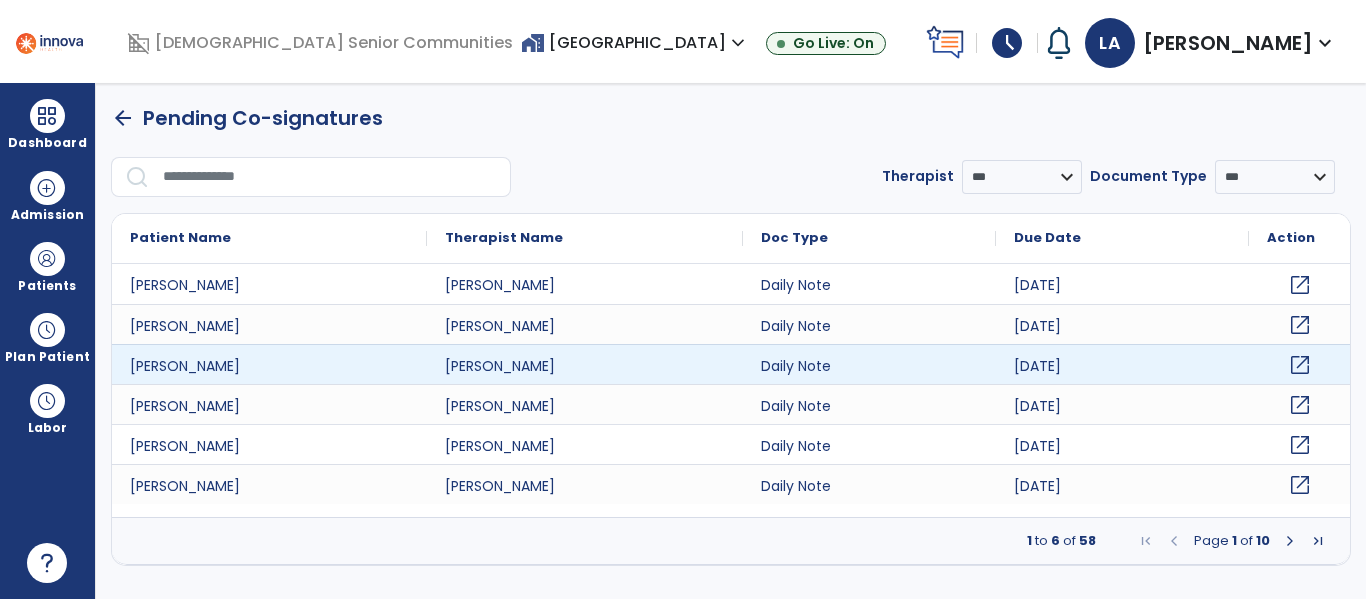 scroll, scrollTop: 0, scrollLeft: 0, axis: both 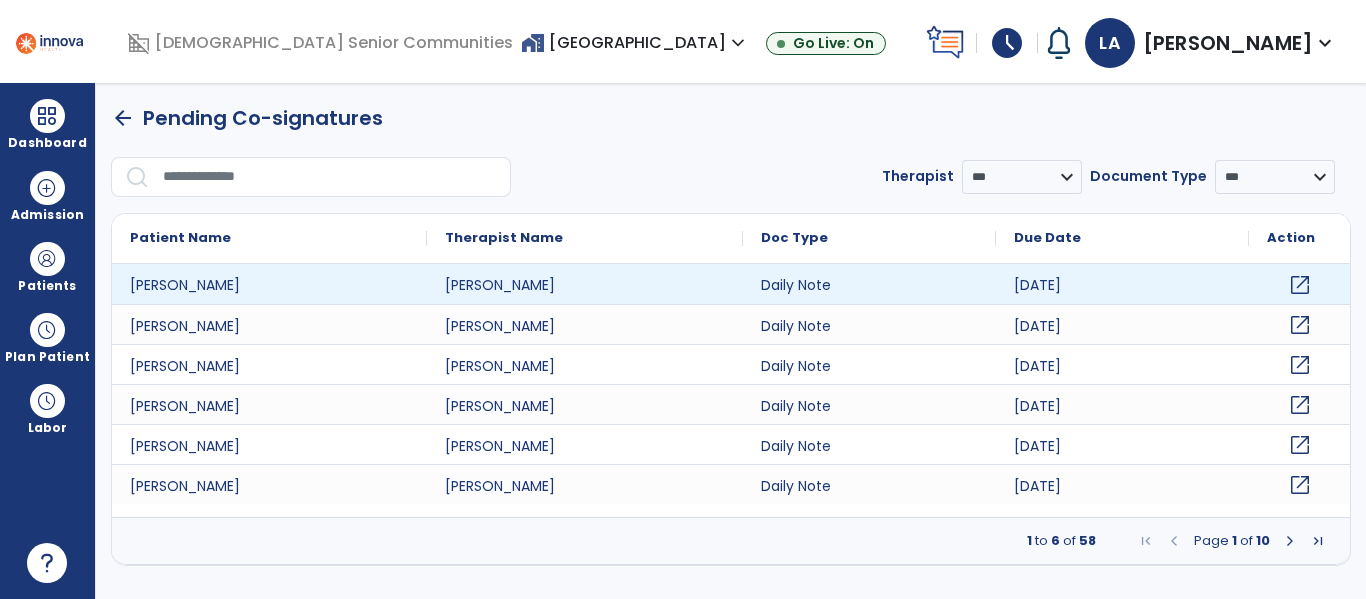click on "open_in_new" 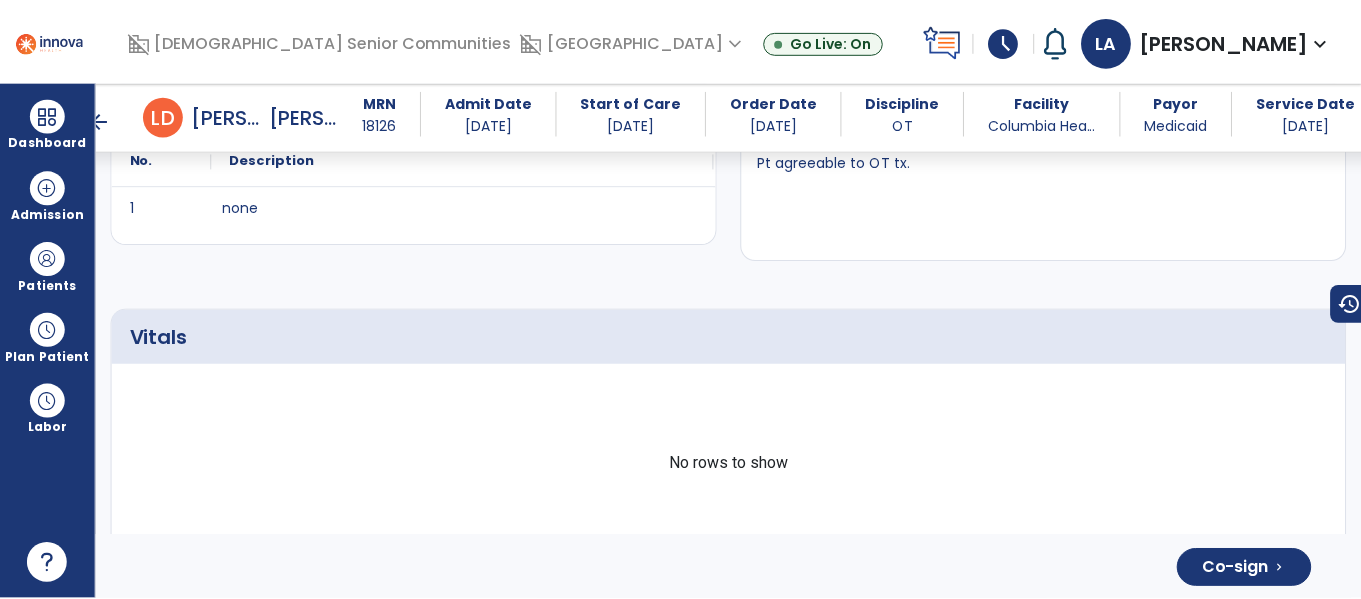 scroll, scrollTop: 4362, scrollLeft: 0, axis: vertical 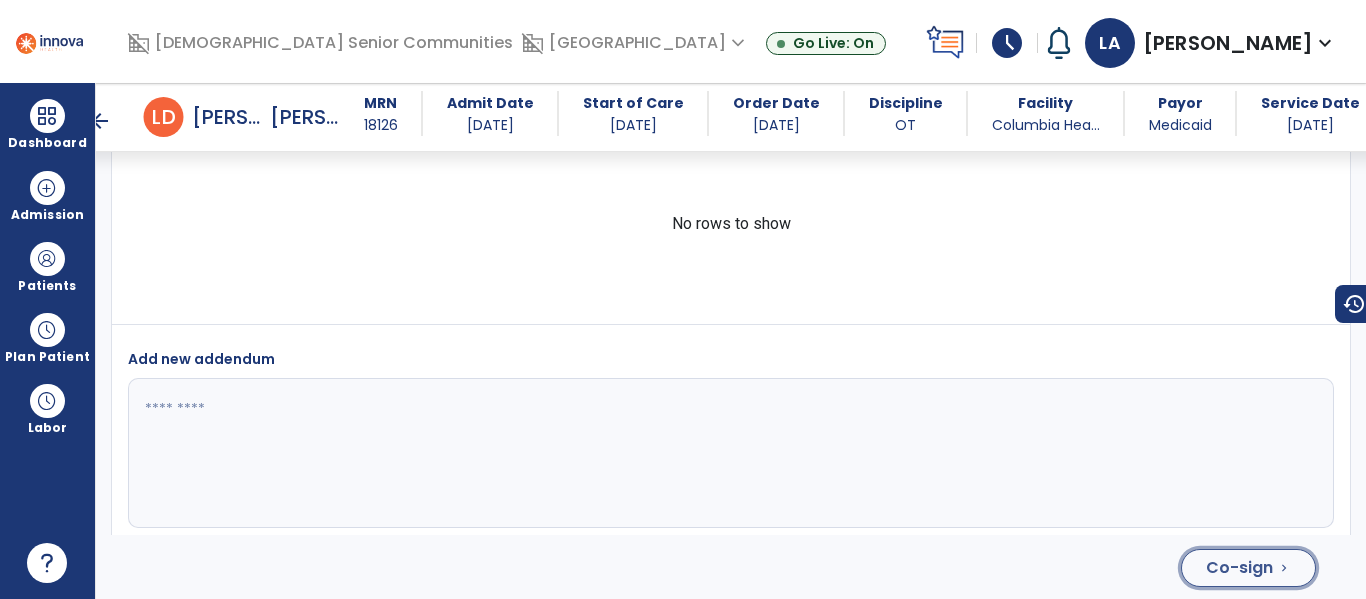 click on "Co-sign" 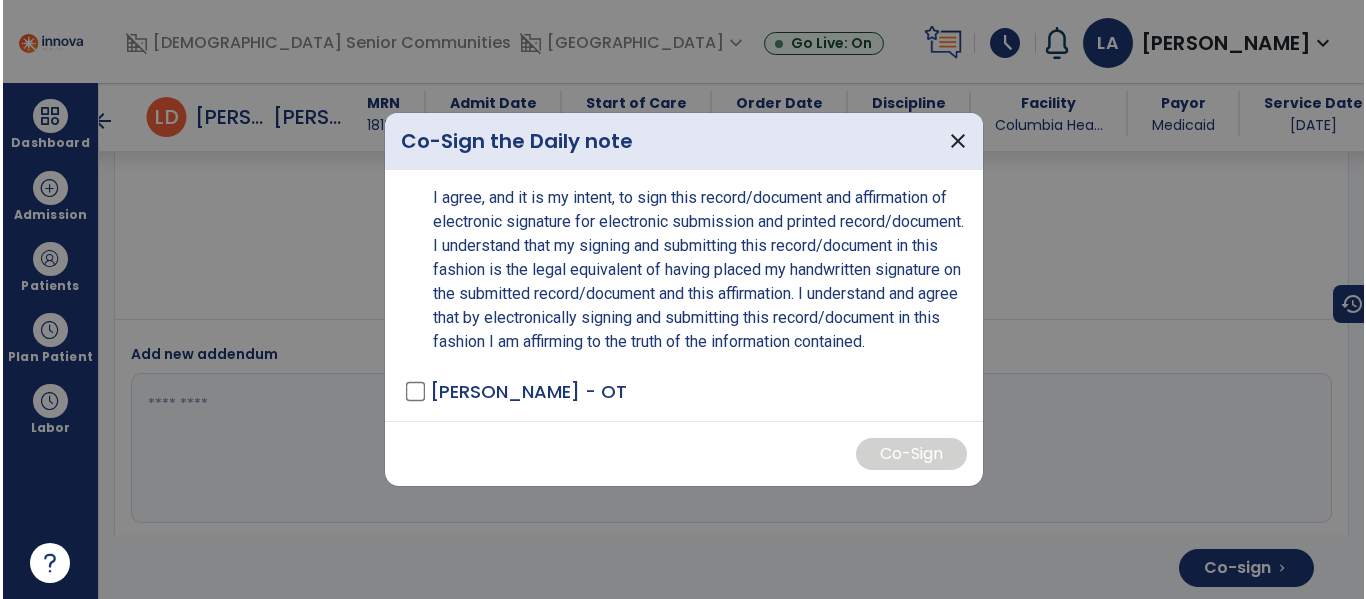 scroll, scrollTop: 4362, scrollLeft: 0, axis: vertical 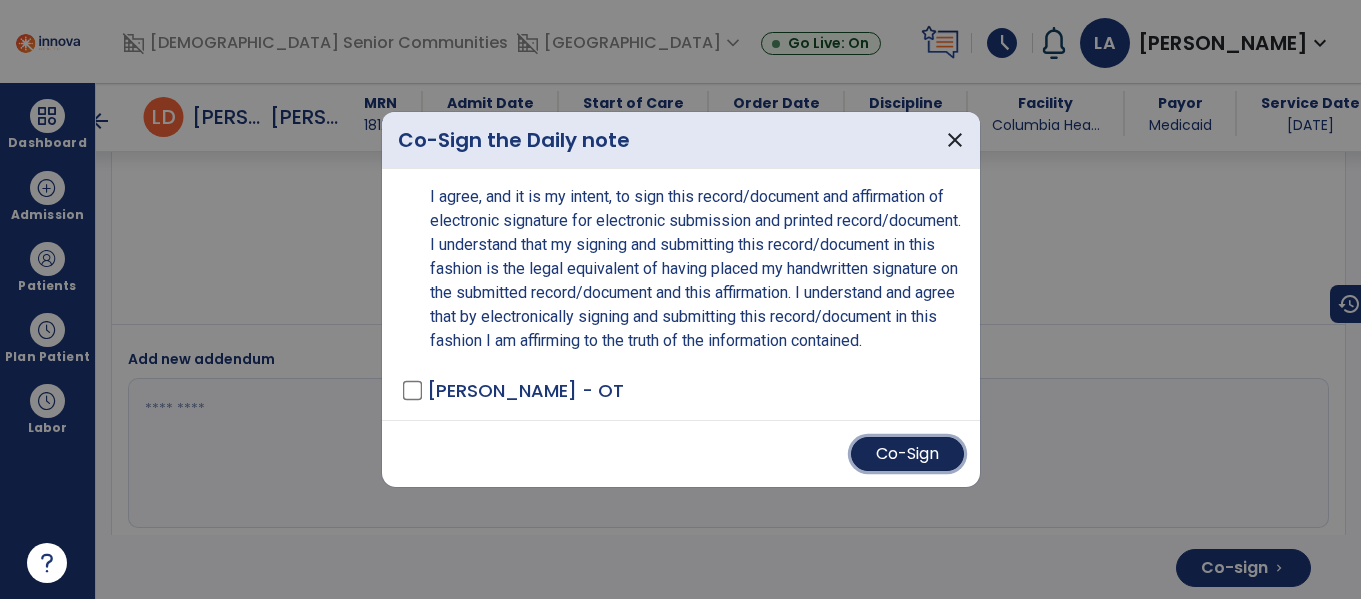 click on "Co-Sign" at bounding box center (907, 454) 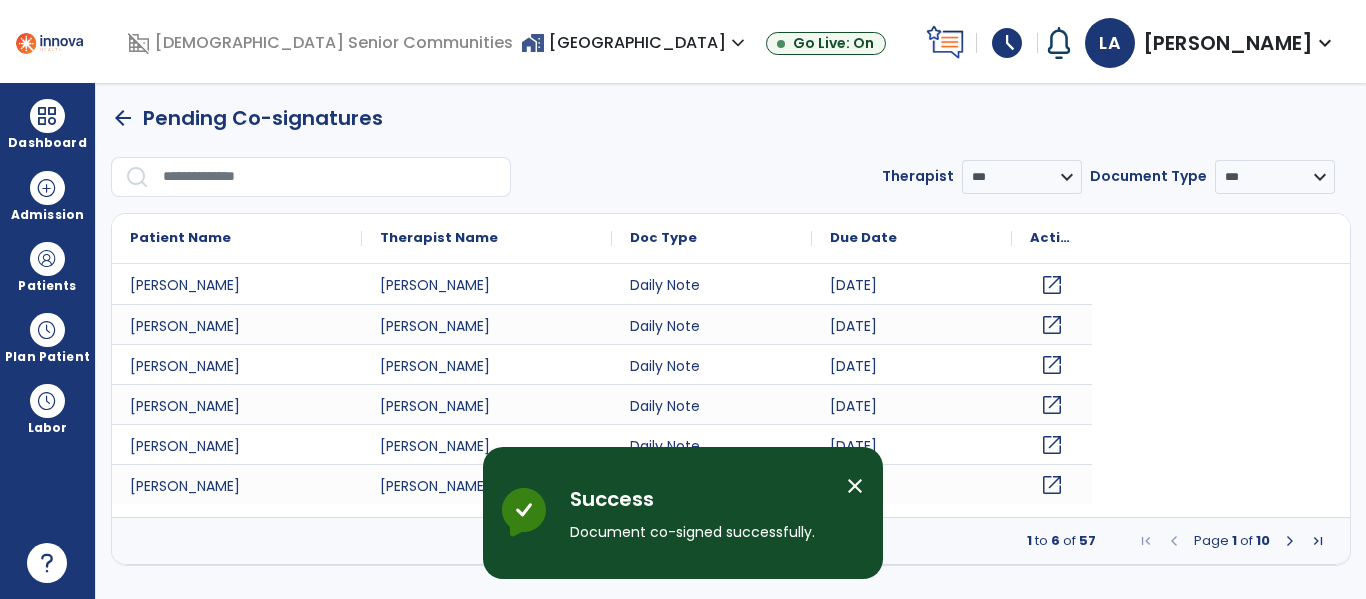 scroll, scrollTop: 0, scrollLeft: 0, axis: both 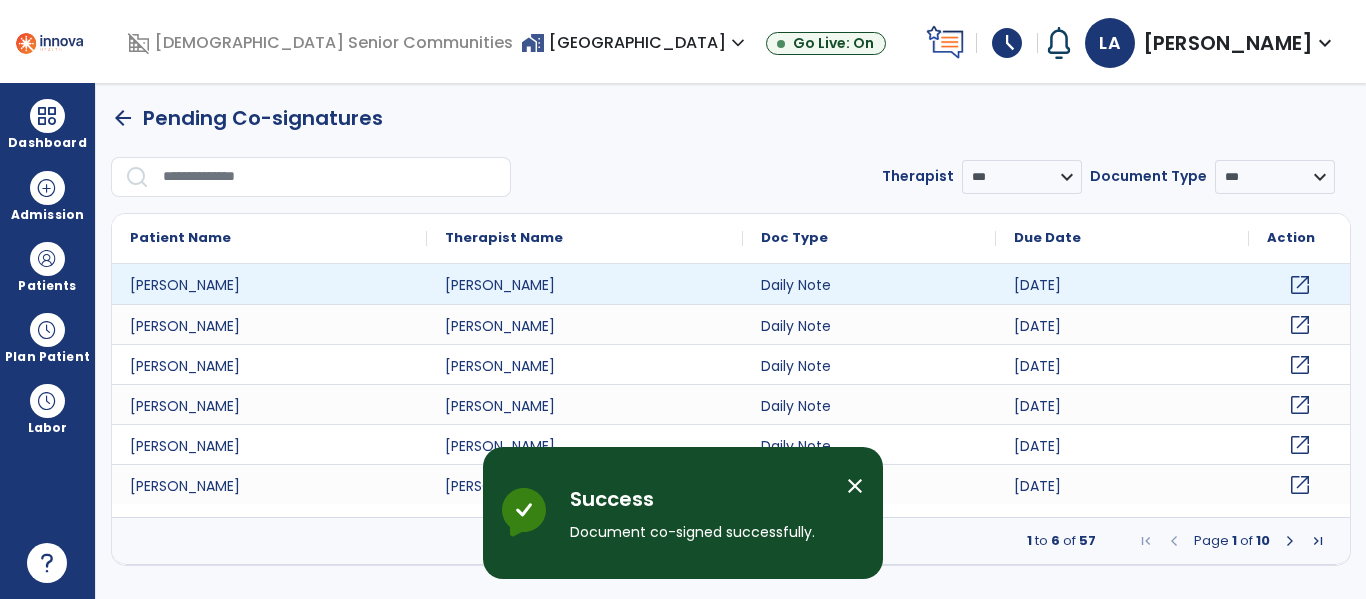click on "open_in_new" 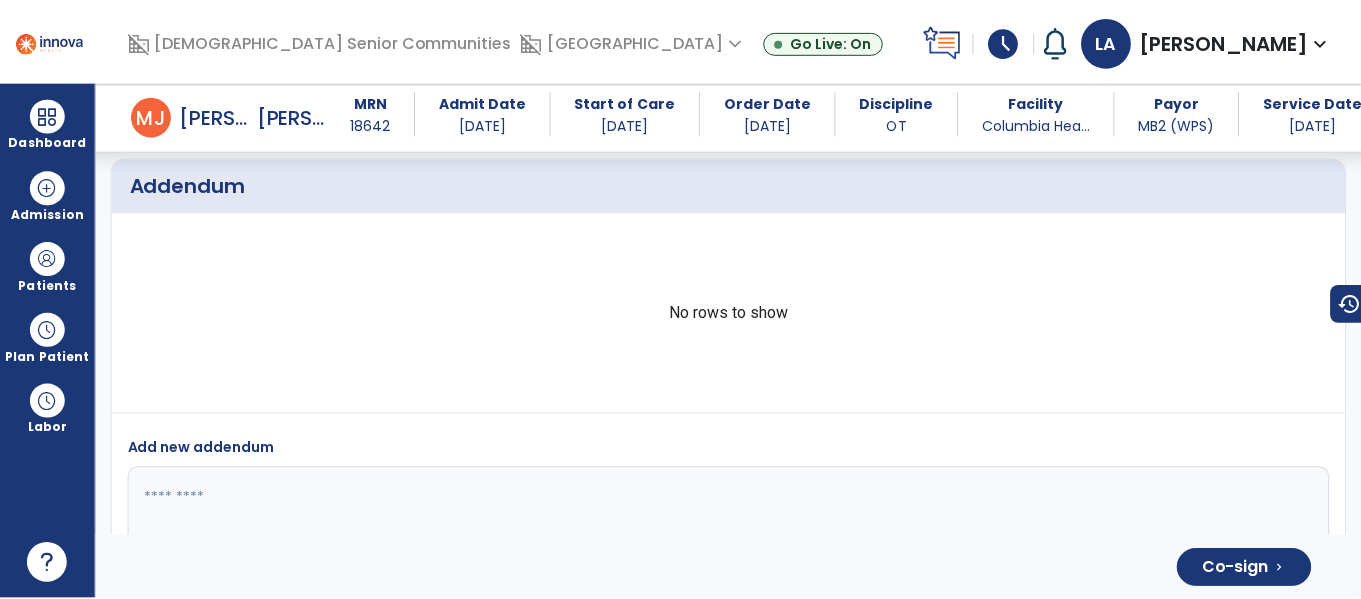 scroll, scrollTop: 3979, scrollLeft: 0, axis: vertical 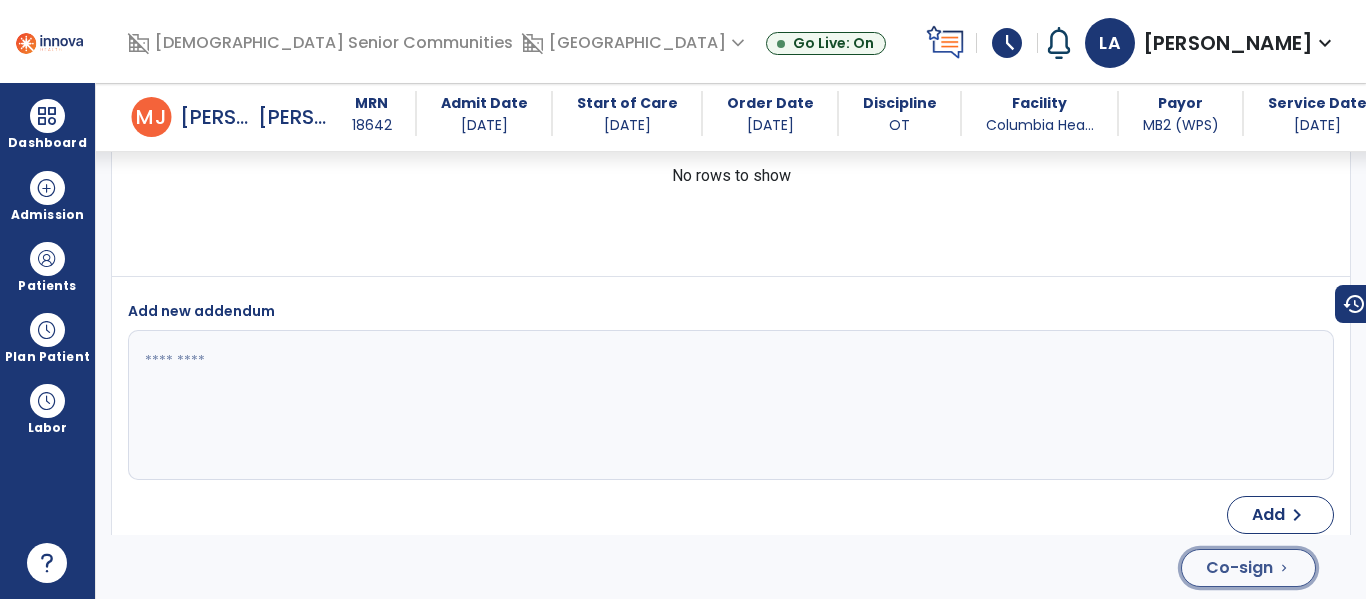 click on "Co-sign" 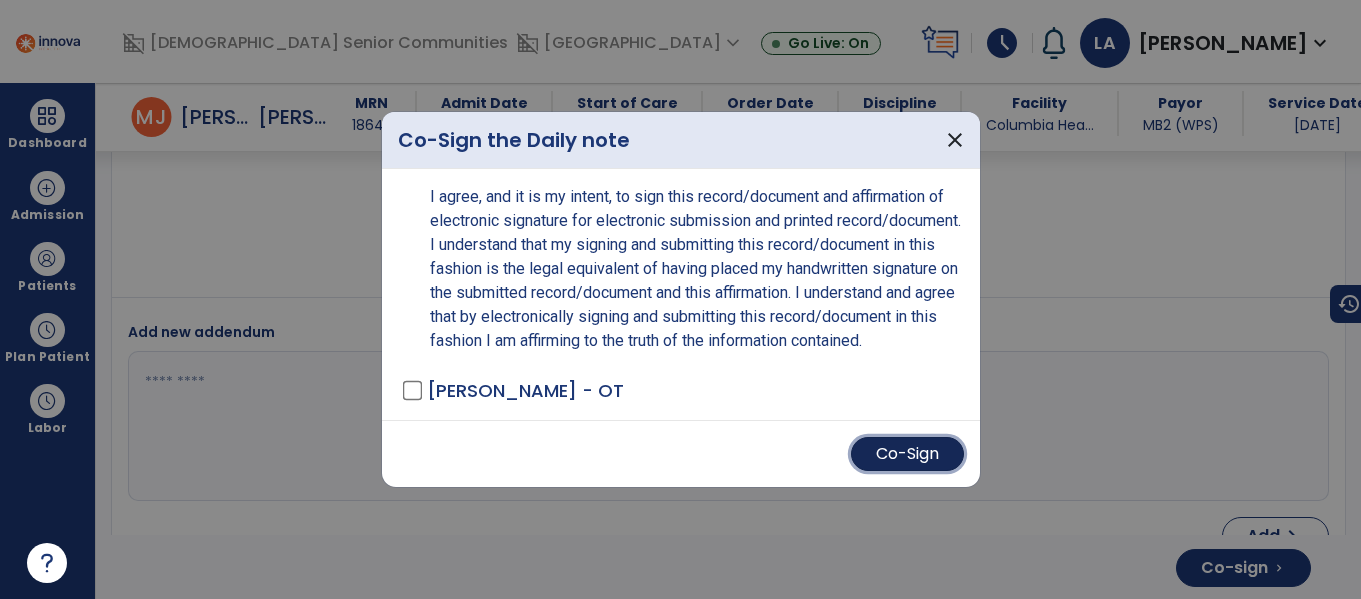 click on "Co-Sign" at bounding box center [907, 454] 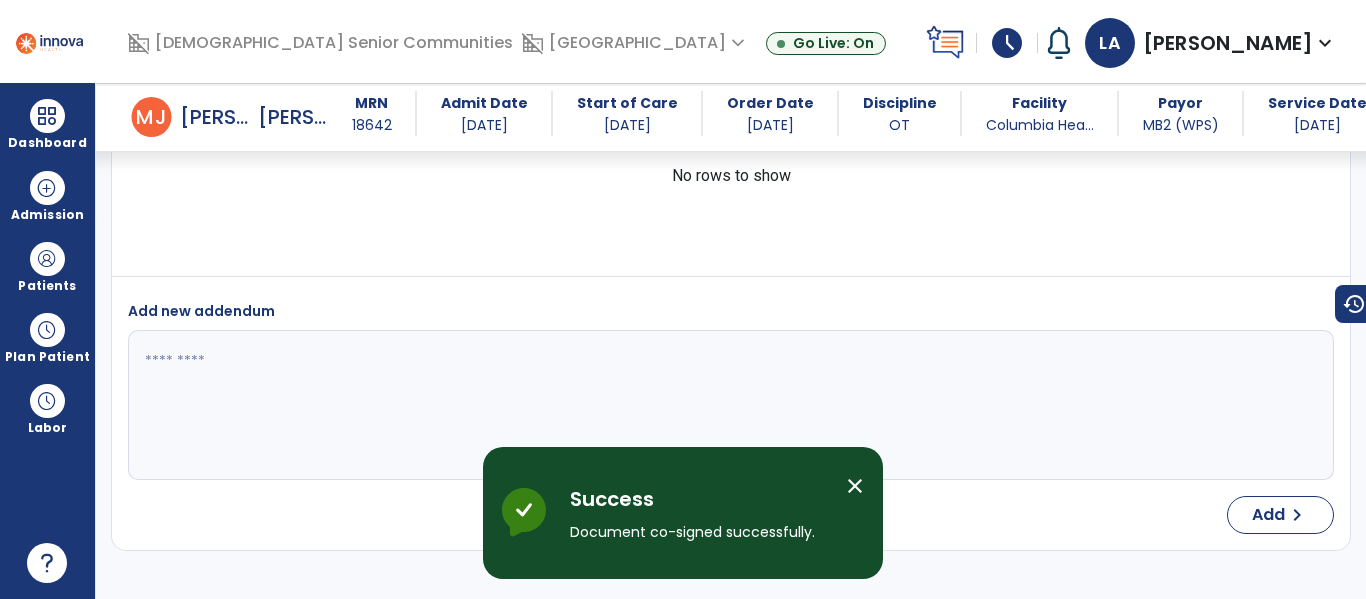 scroll, scrollTop: 3979, scrollLeft: 0, axis: vertical 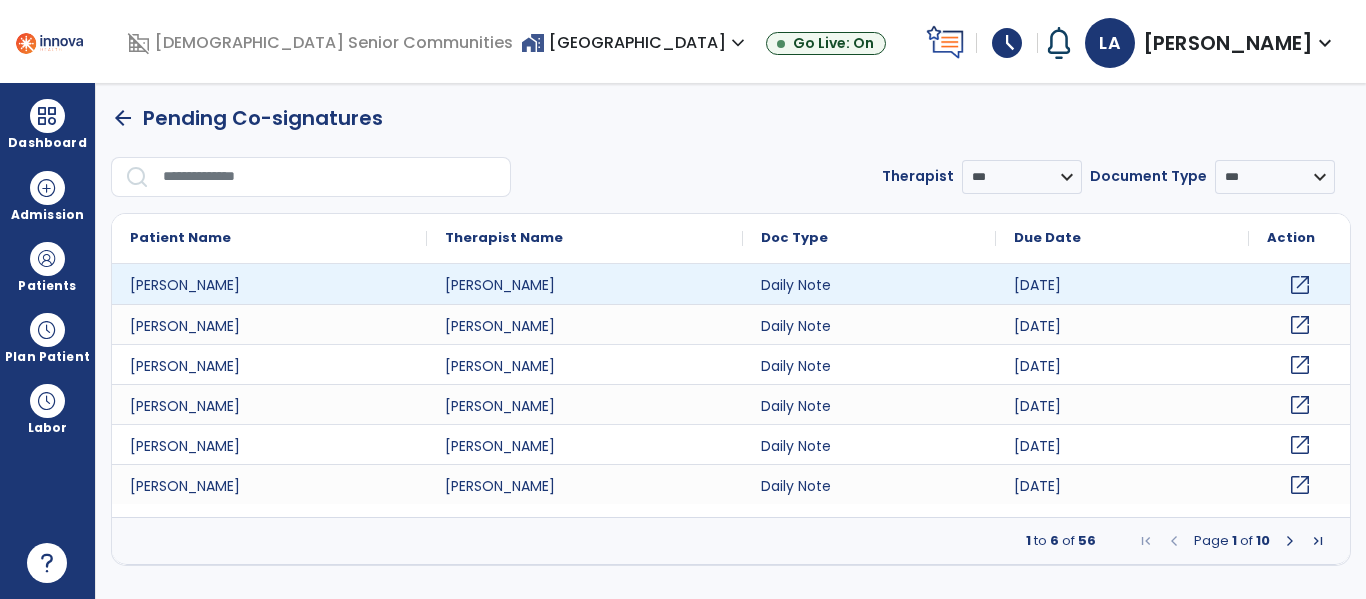 click on "open_in_new" 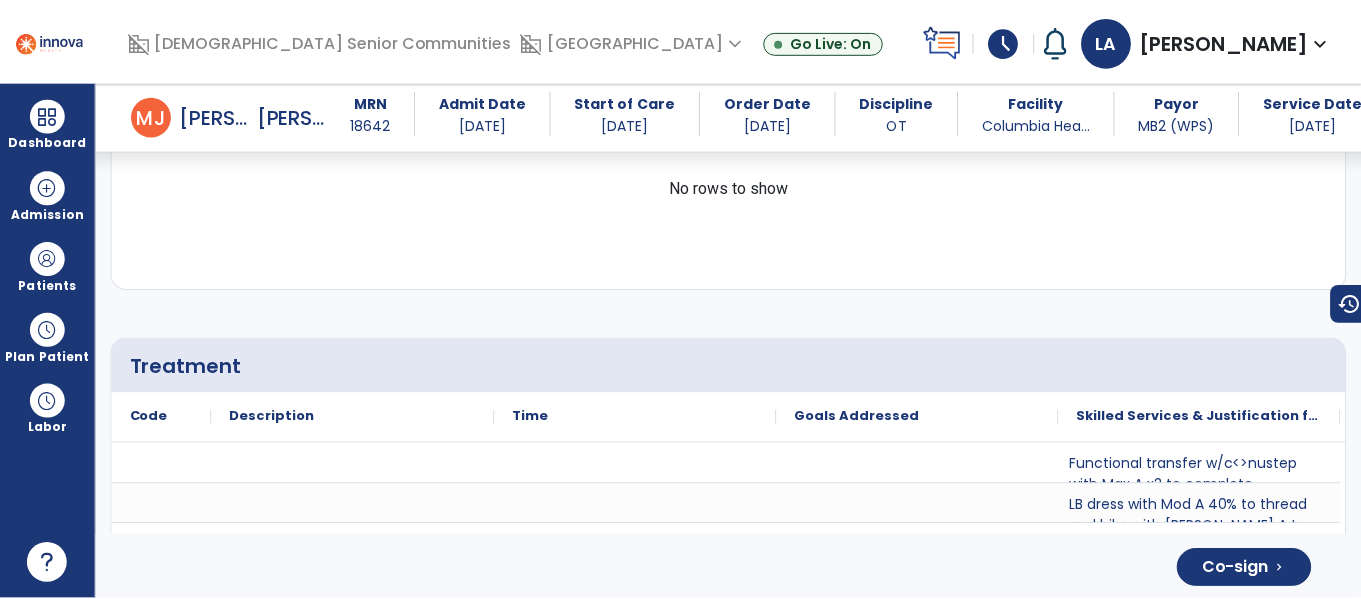 scroll, scrollTop: 3916, scrollLeft: 0, axis: vertical 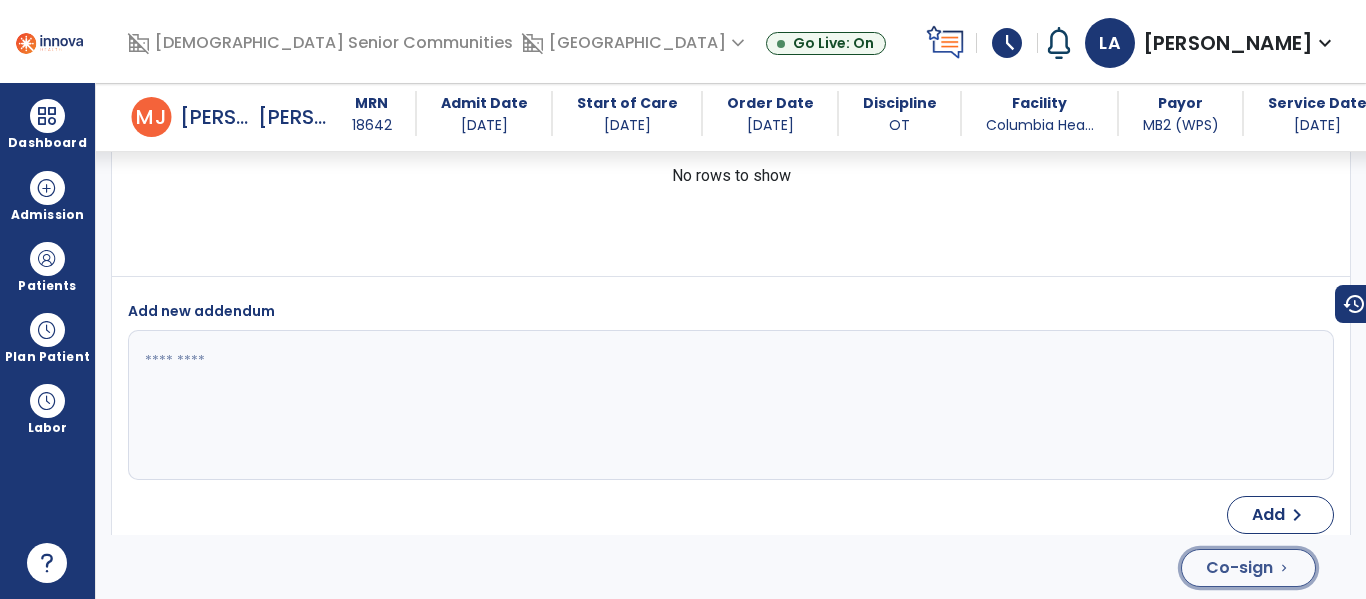 click on "Co-sign" 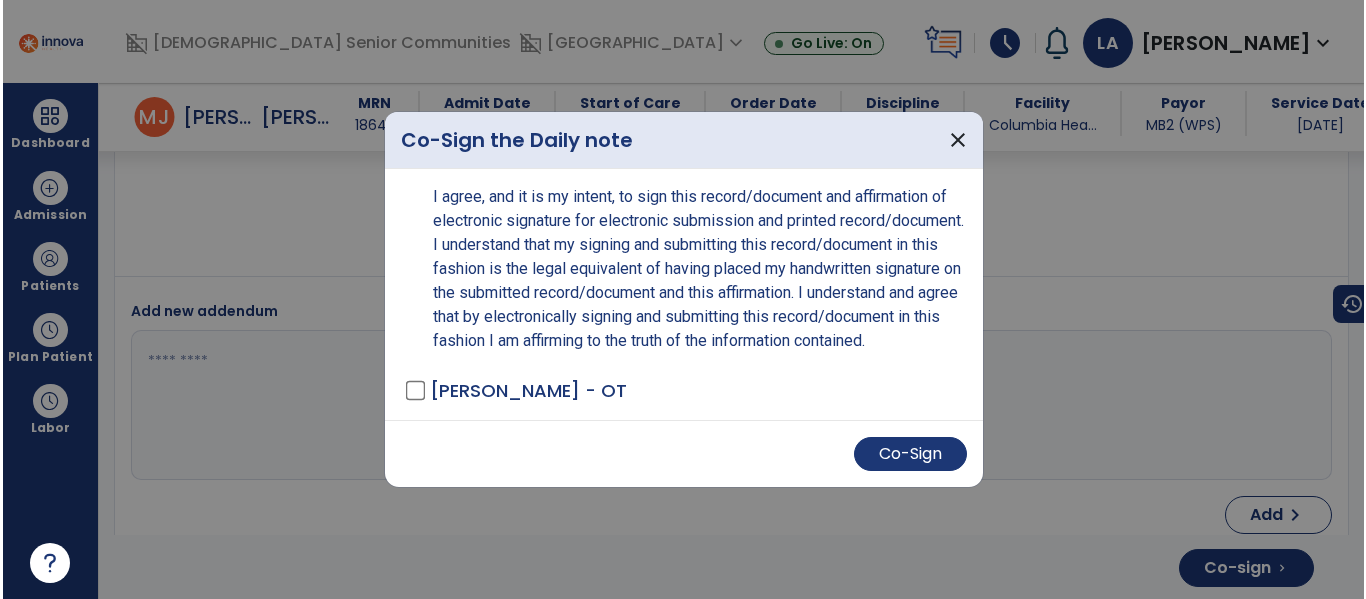 scroll, scrollTop: 3916, scrollLeft: 0, axis: vertical 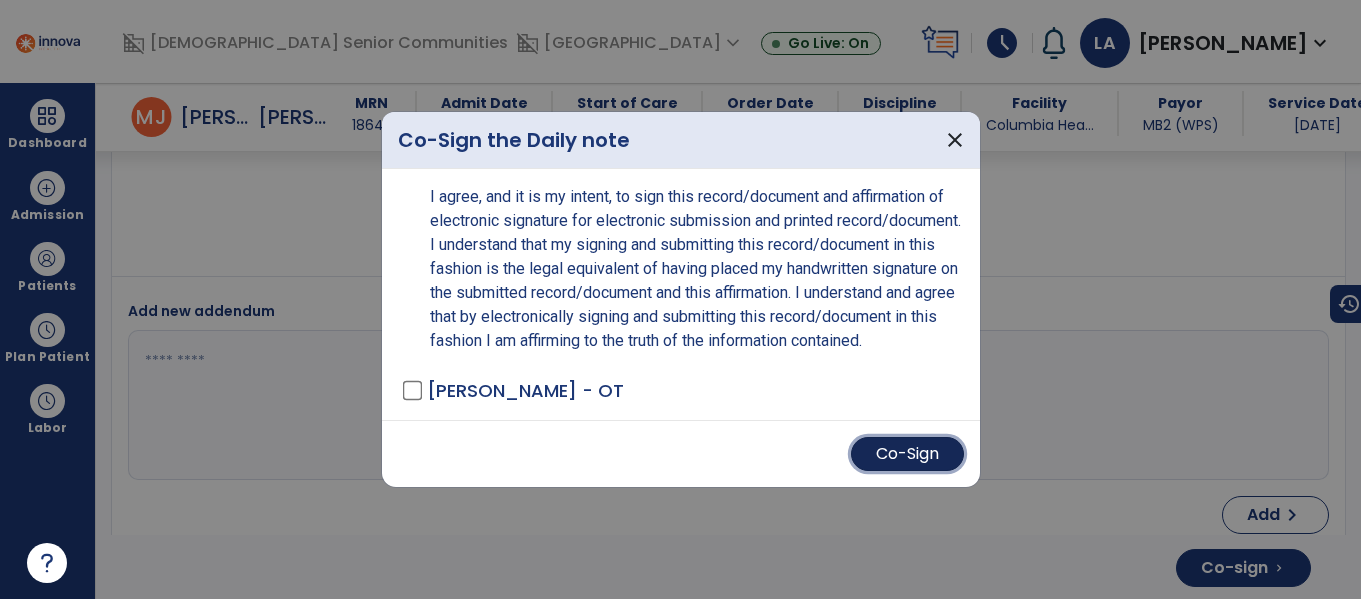 click on "Co-Sign" at bounding box center (907, 454) 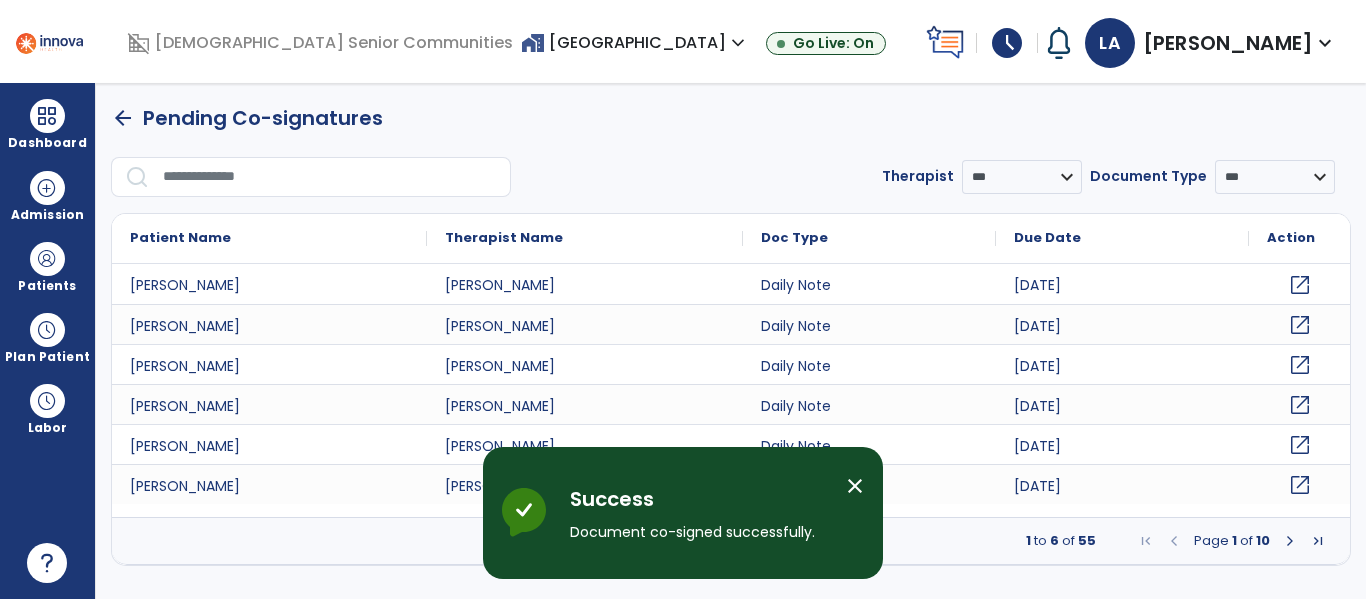 scroll, scrollTop: 0, scrollLeft: 0, axis: both 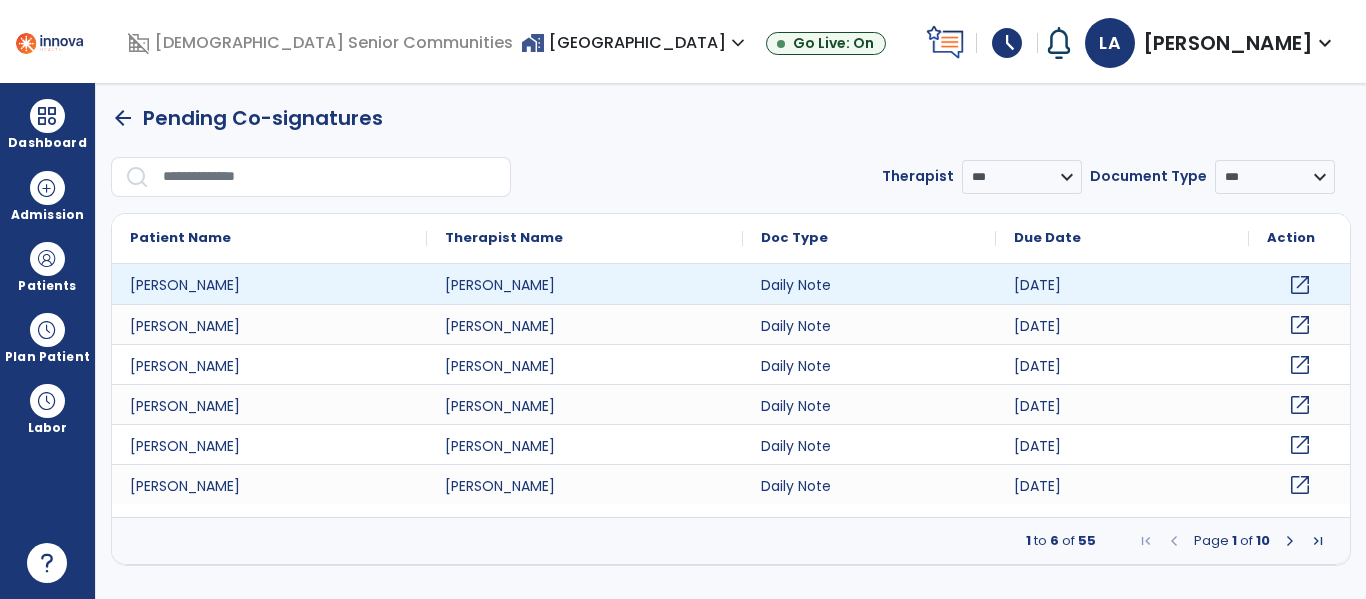 click on "open_in_new" 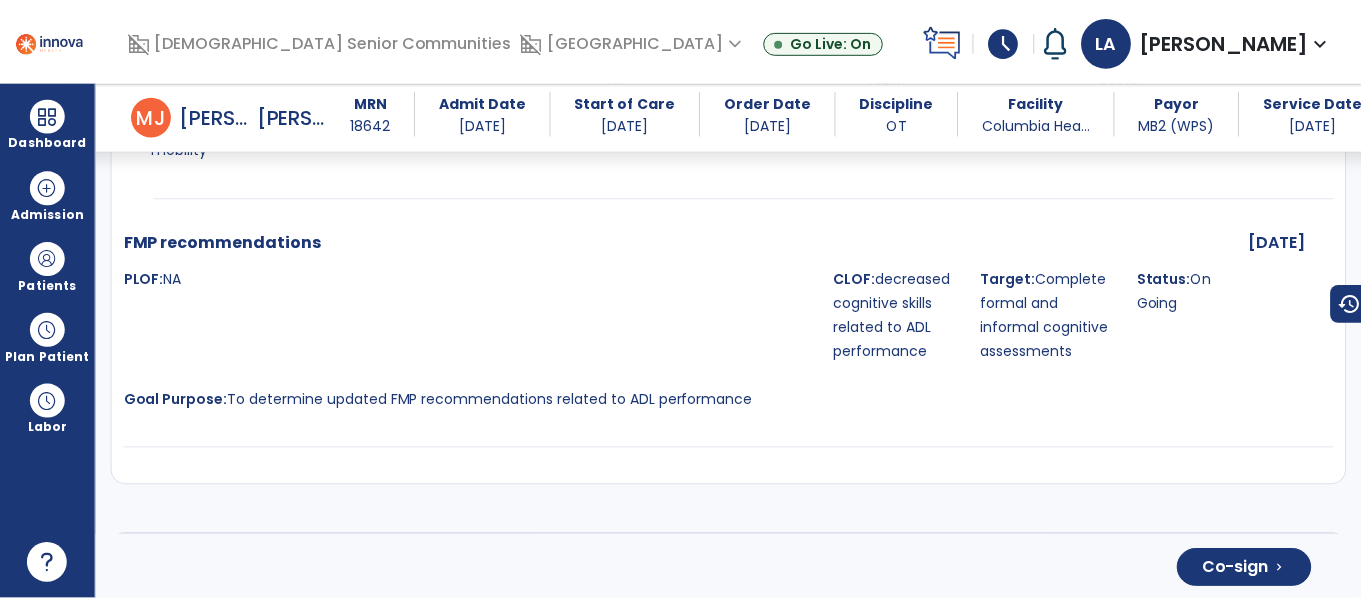 scroll, scrollTop: 4126, scrollLeft: 0, axis: vertical 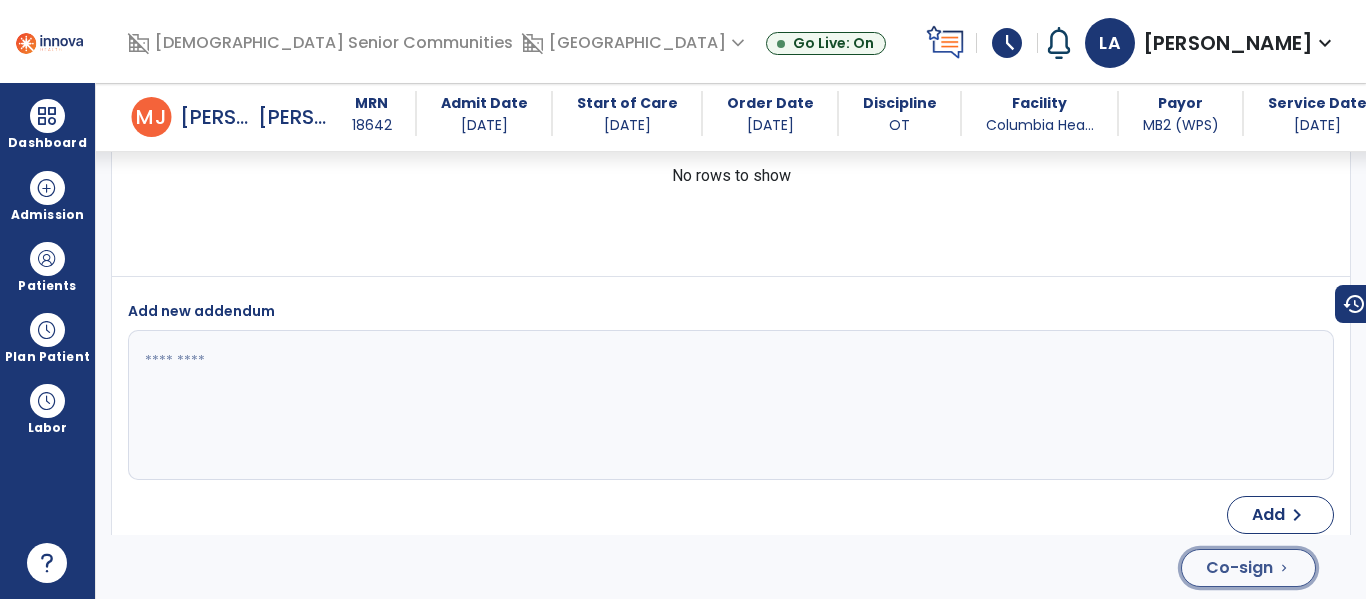 click on "Co-sign" 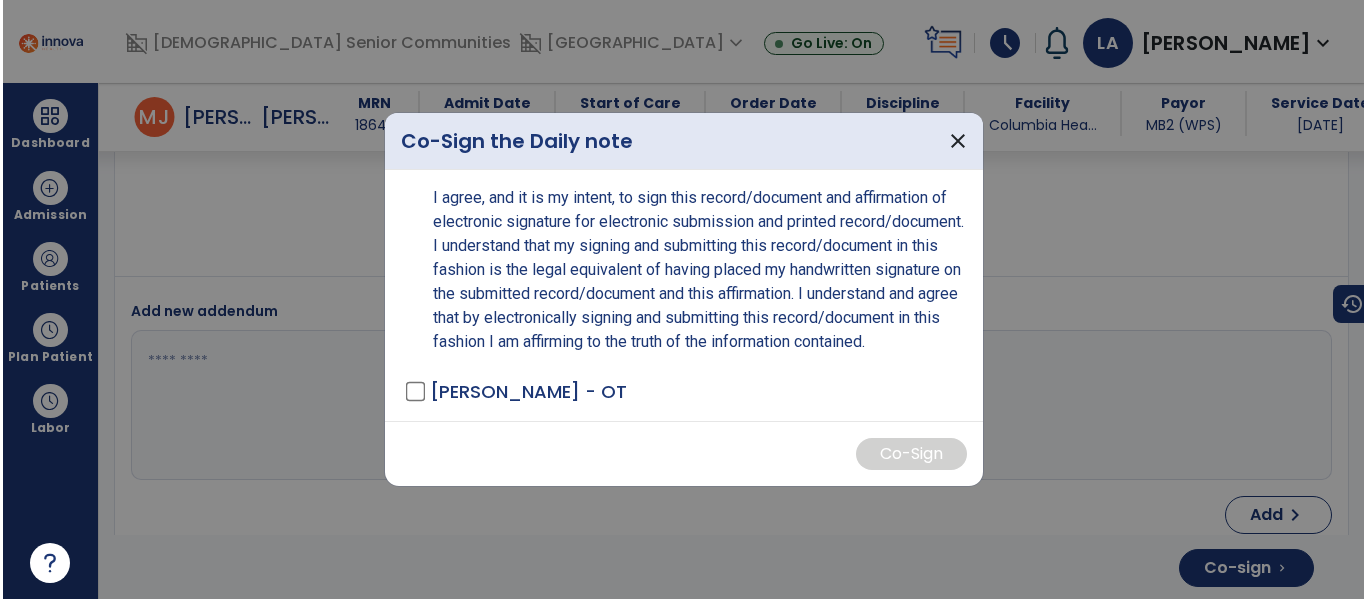 scroll, scrollTop: 4126, scrollLeft: 0, axis: vertical 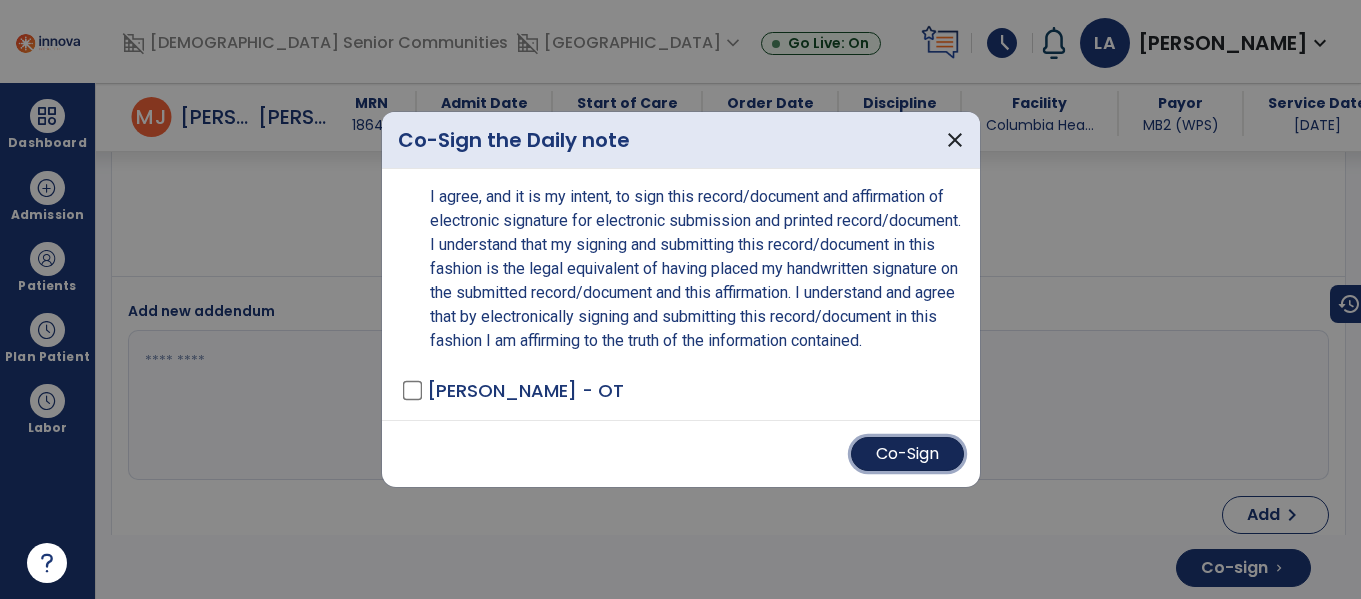 click on "Co-Sign" at bounding box center (907, 454) 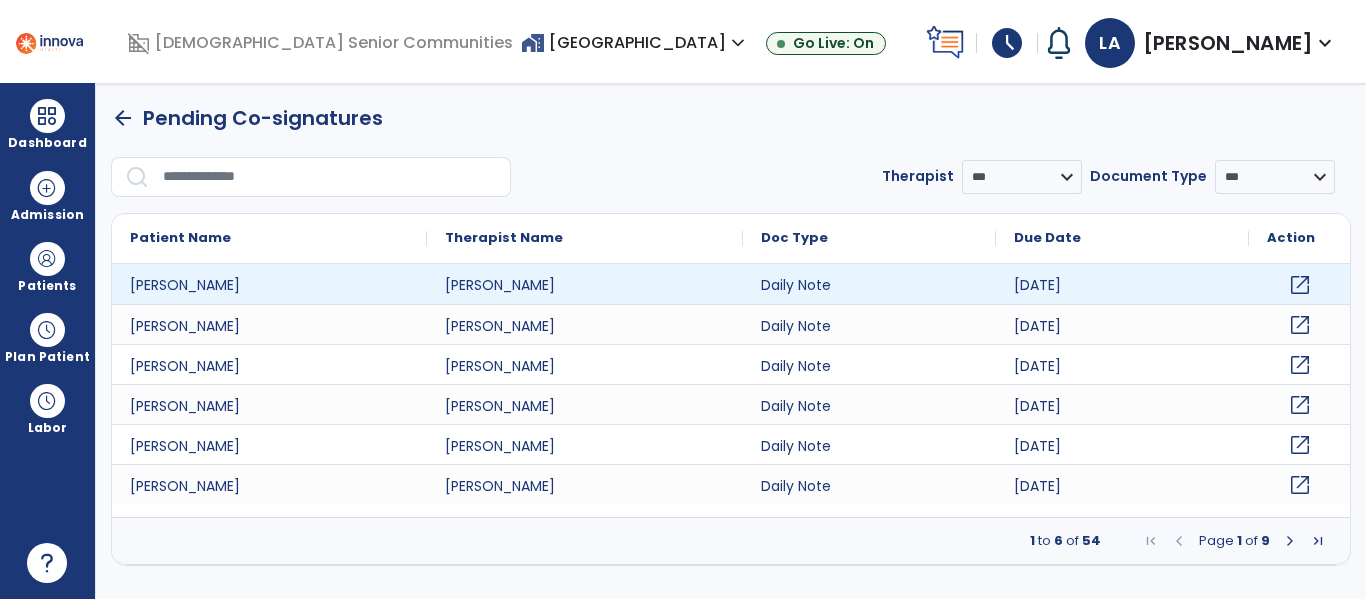 scroll, scrollTop: 0, scrollLeft: 0, axis: both 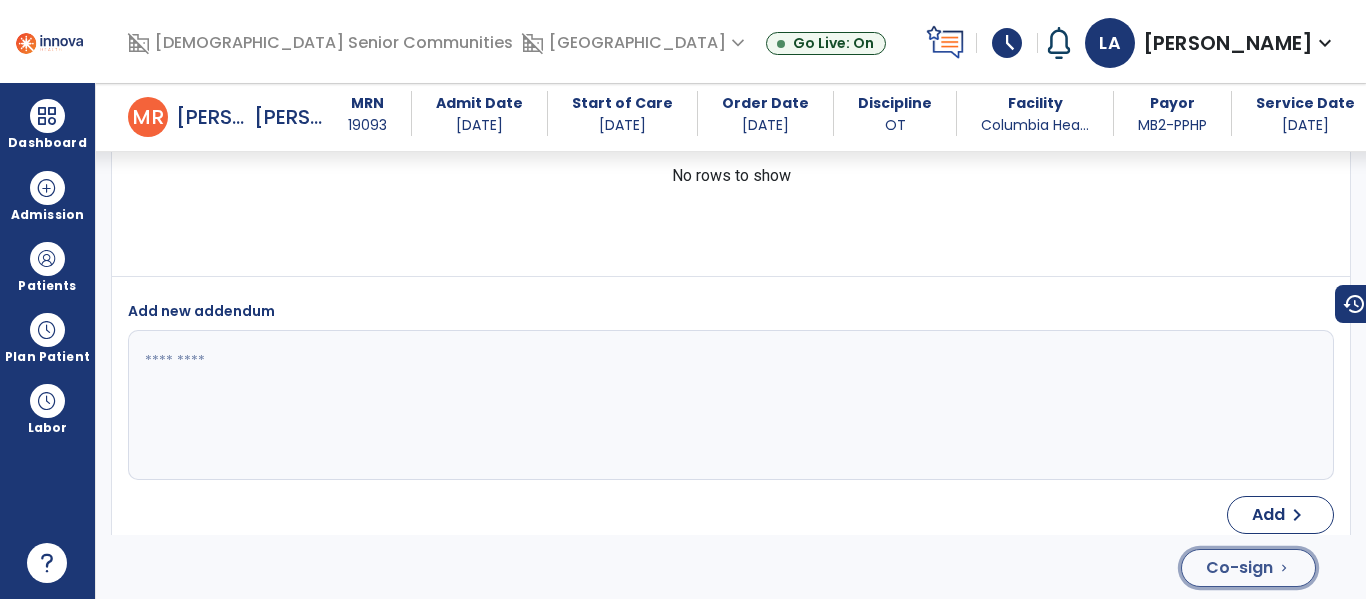 click on "Co-sign" 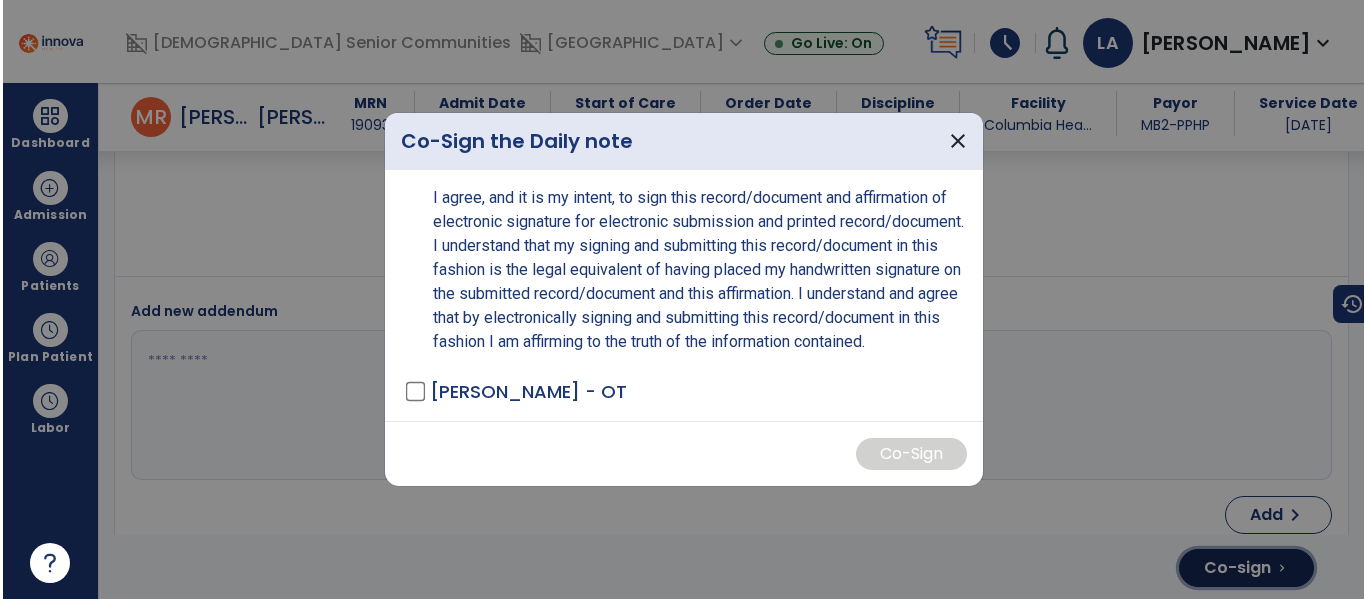 scroll, scrollTop: 4073, scrollLeft: 0, axis: vertical 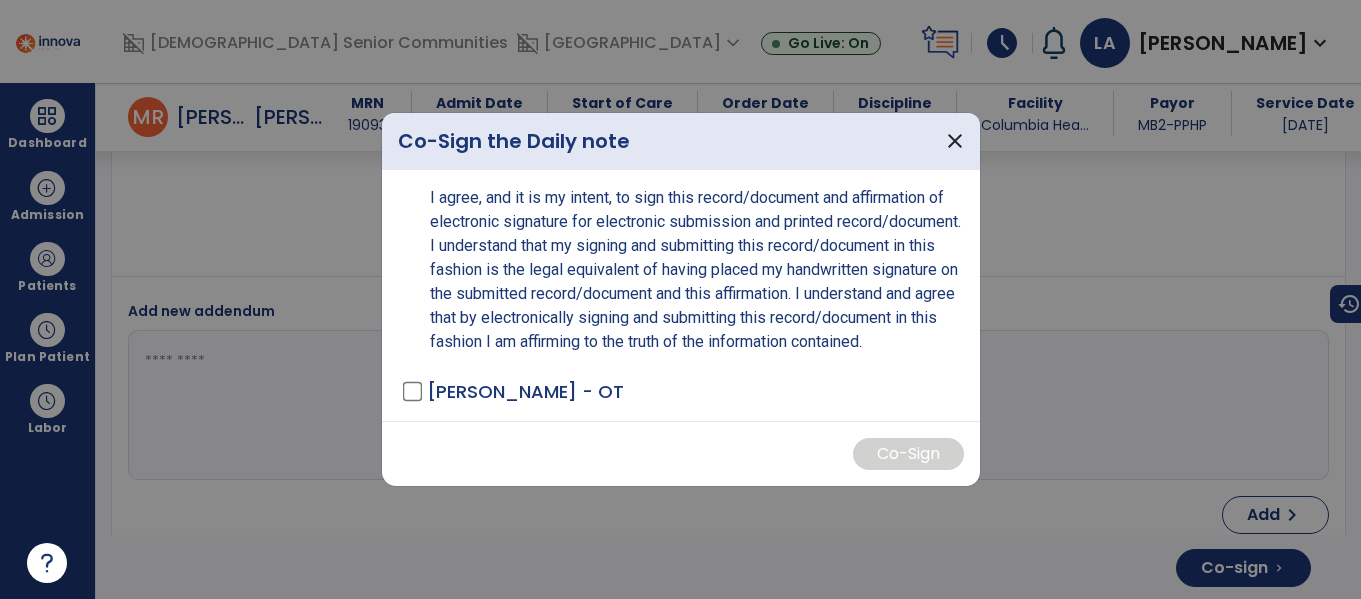 click on "ALLEN, LESLEY  - OT" at bounding box center [525, 391] 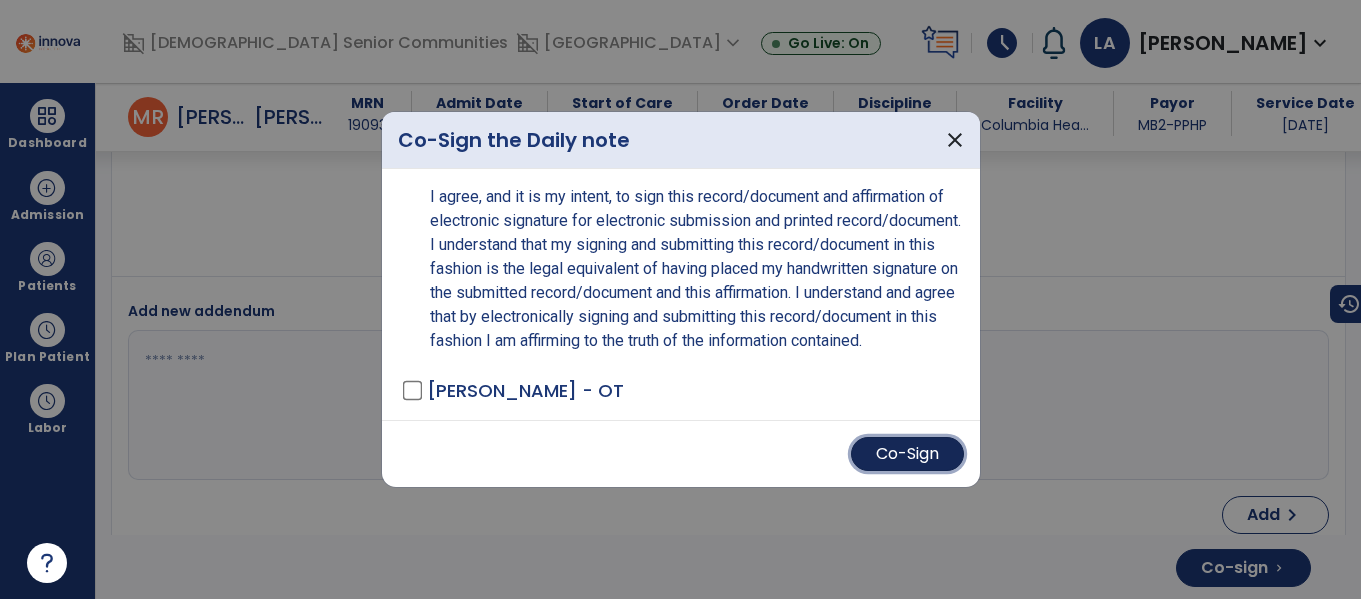 click on "Co-Sign" at bounding box center (907, 454) 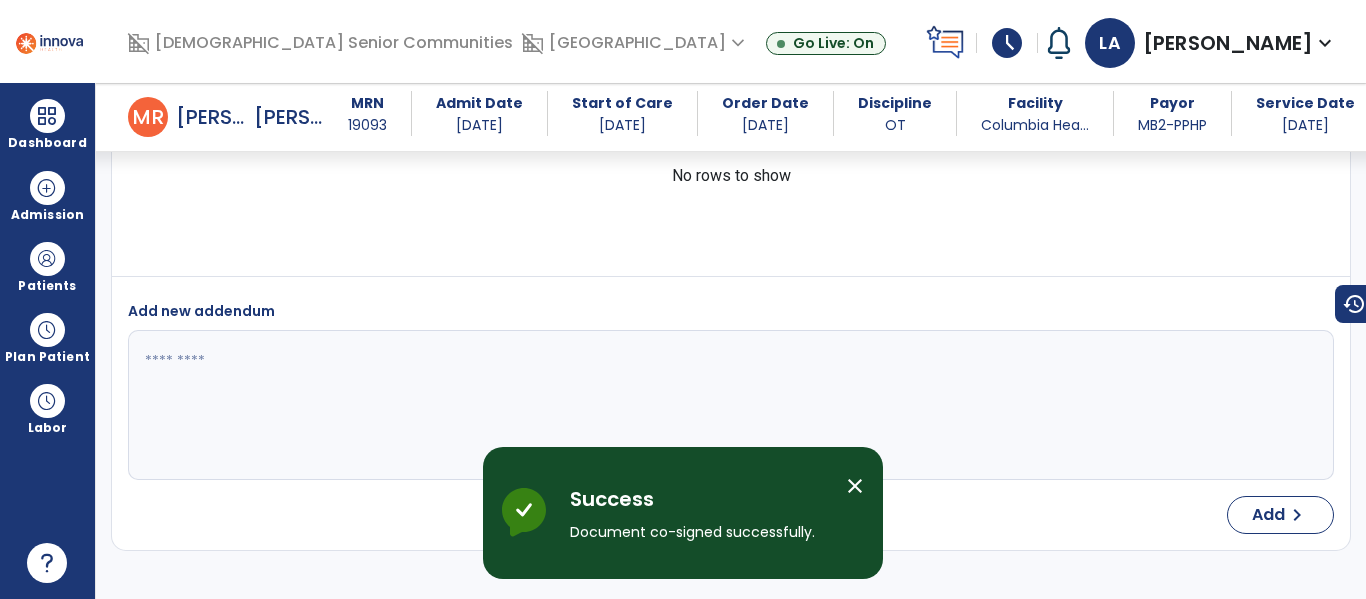 scroll, scrollTop: 4025, scrollLeft: 0, axis: vertical 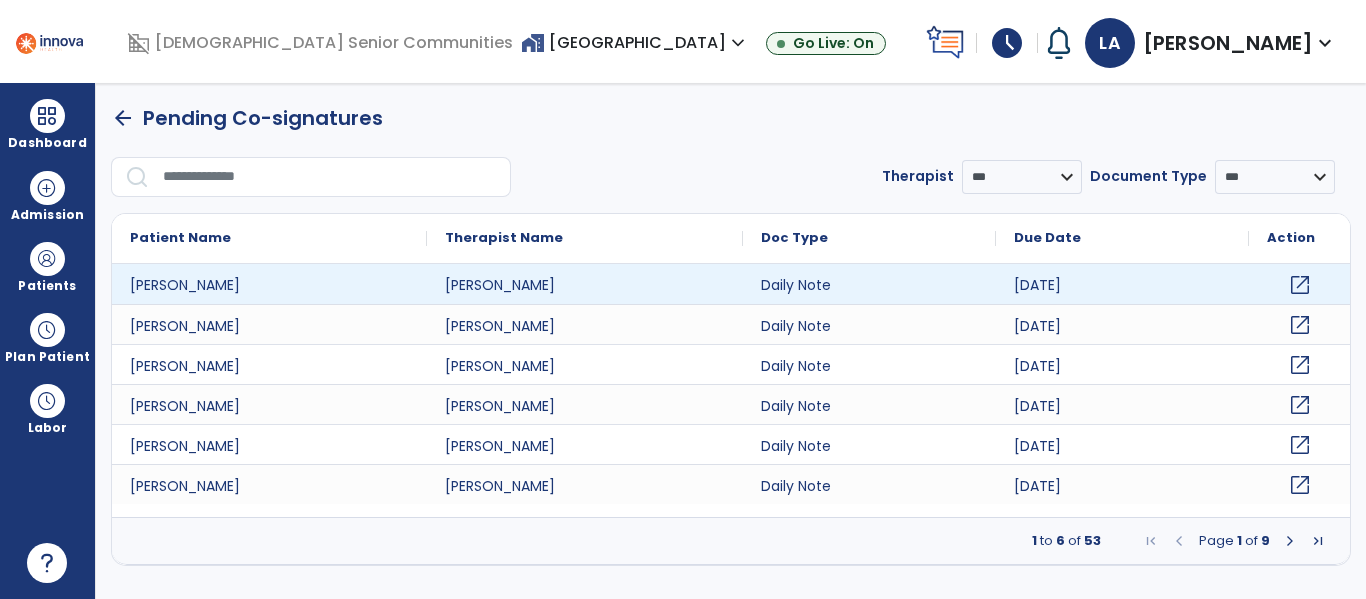 click on "open_in_new" 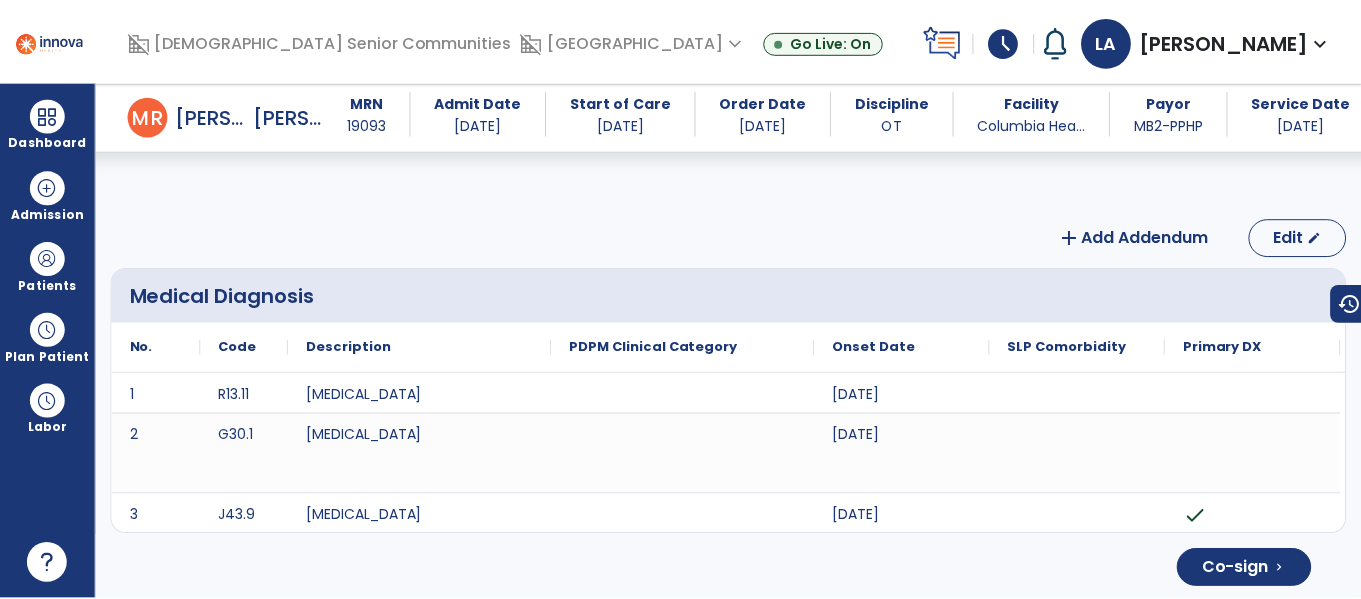 scroll, scrollTop: 3905, scrollLeft: 0, axis: vertical 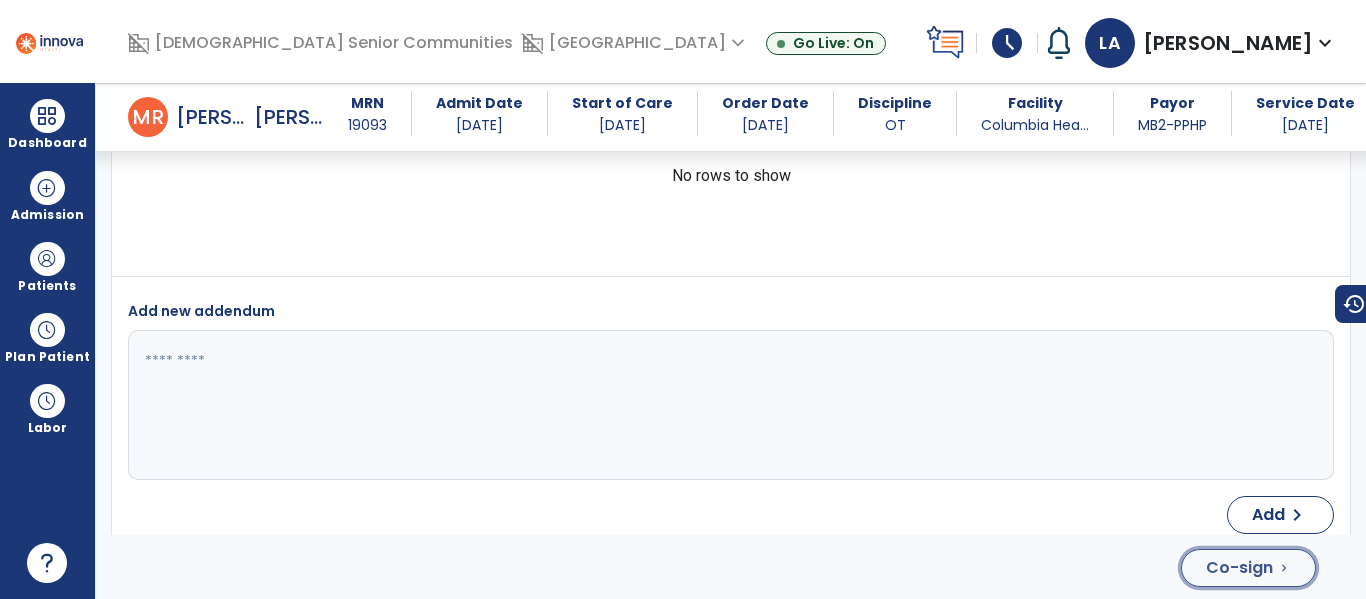 click on "Co-sign" 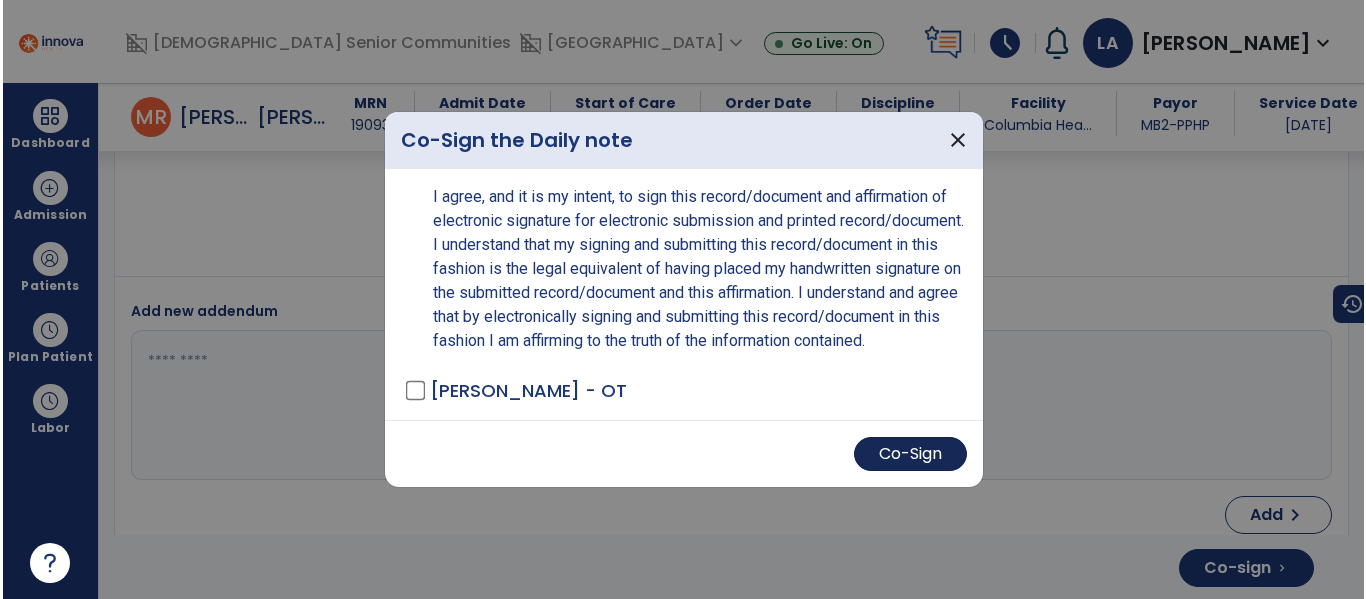 scroll, scrollTop: 3953, scrollLeft: 0, axis: vertical 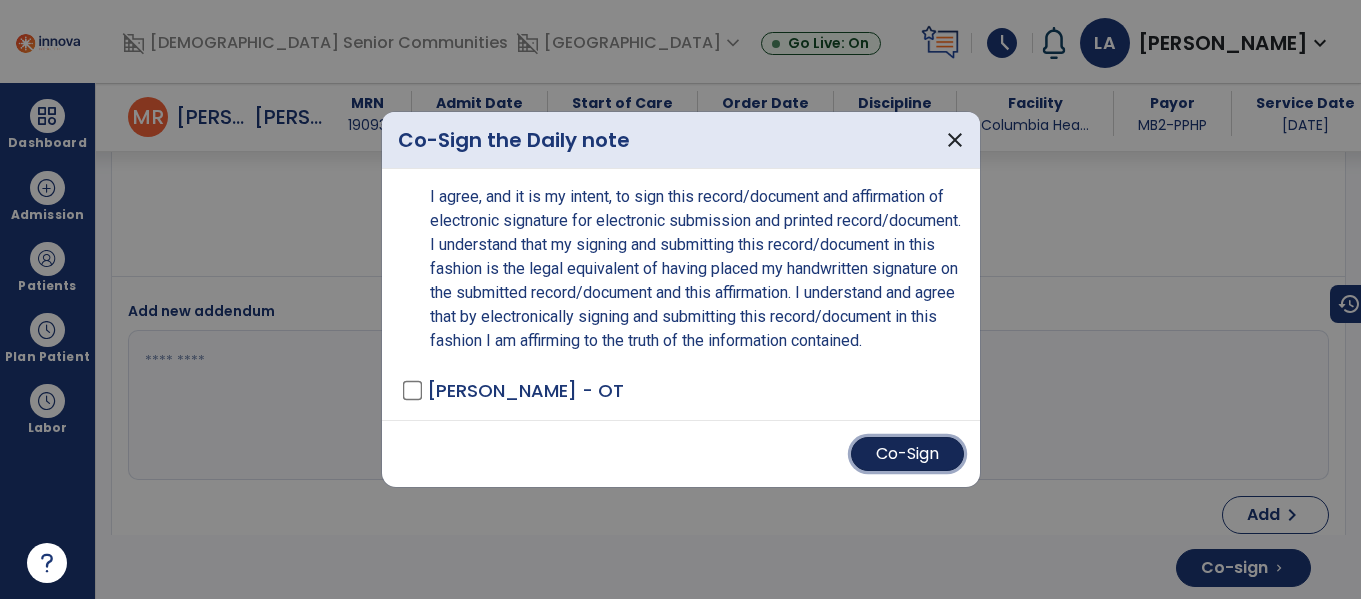 click on "Co-Sign" at bounding box center [907, 454] 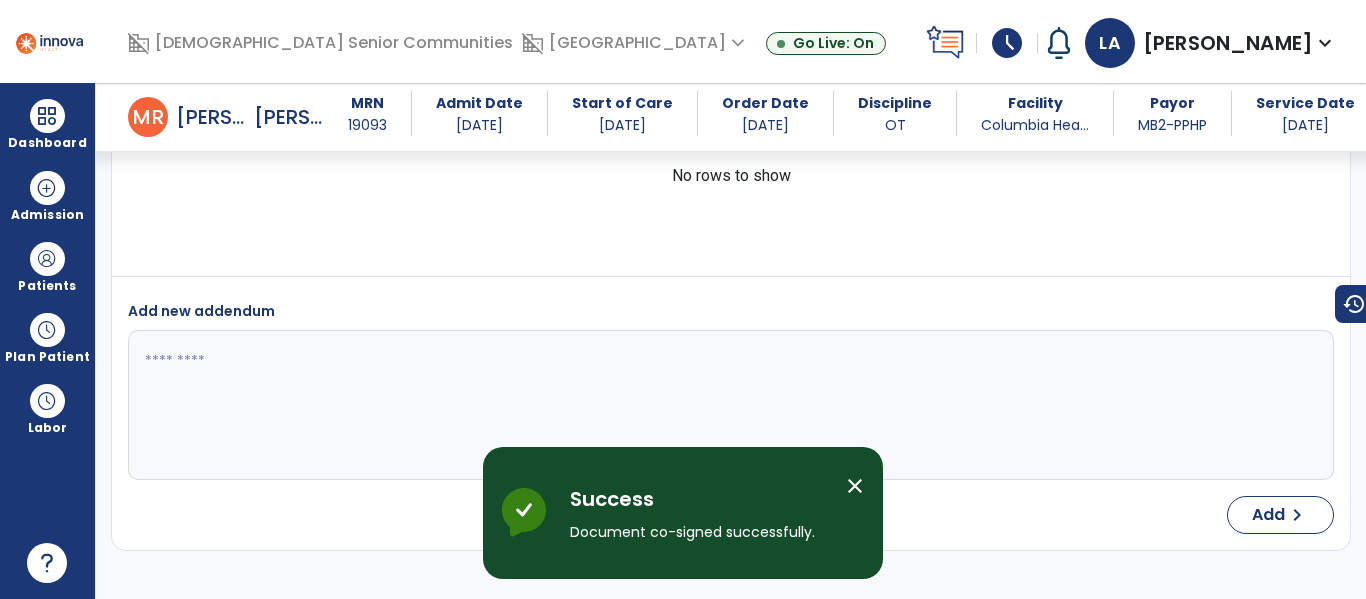 scroll, scrollTop: 3905, scrollLeft: 0, axis: vertical 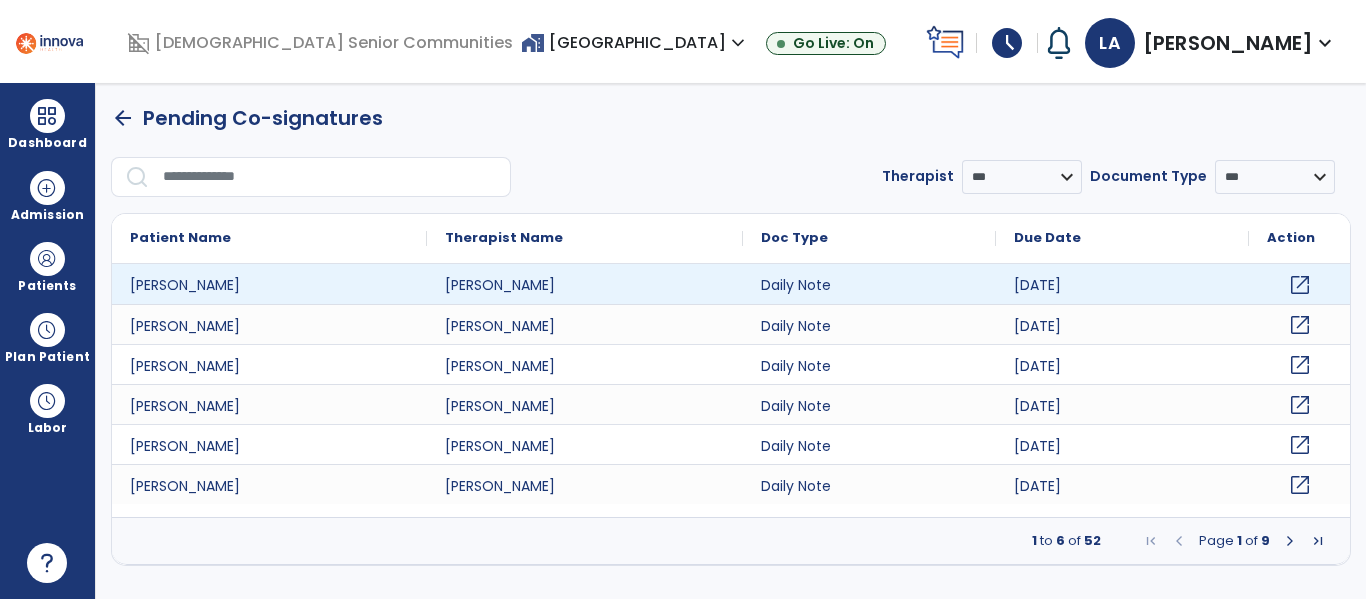 click on "open_in_new" 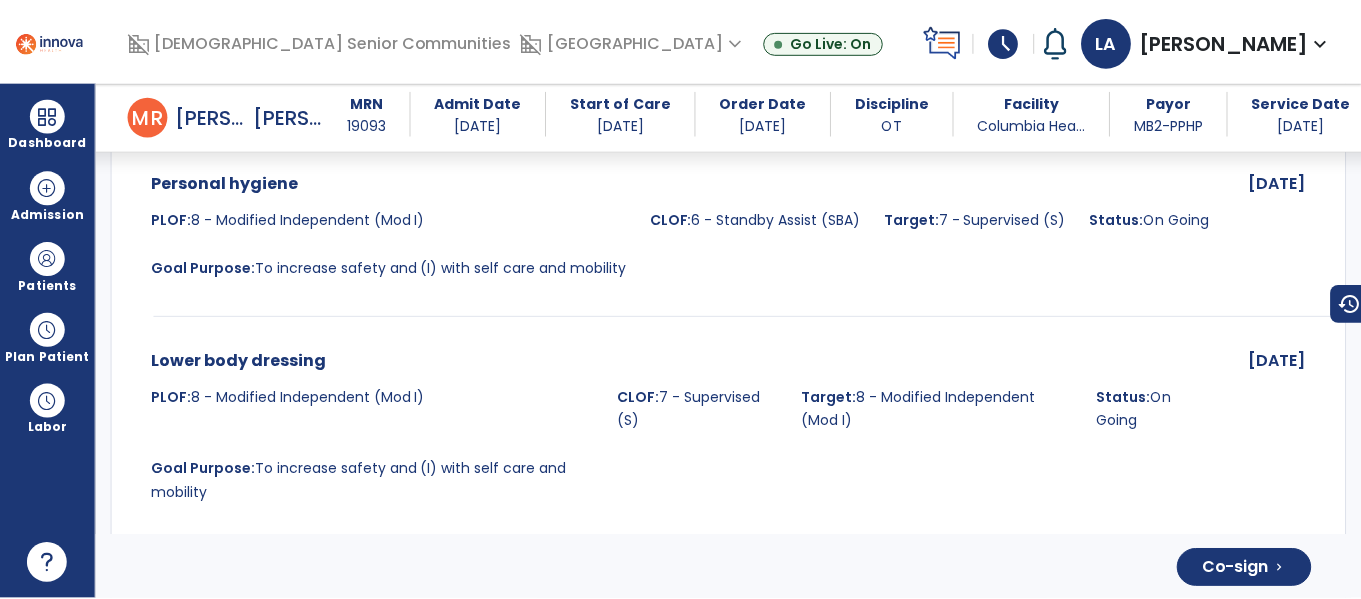 scroll, scrollTop: 3857, scrollLeft: 0, axis: vertical 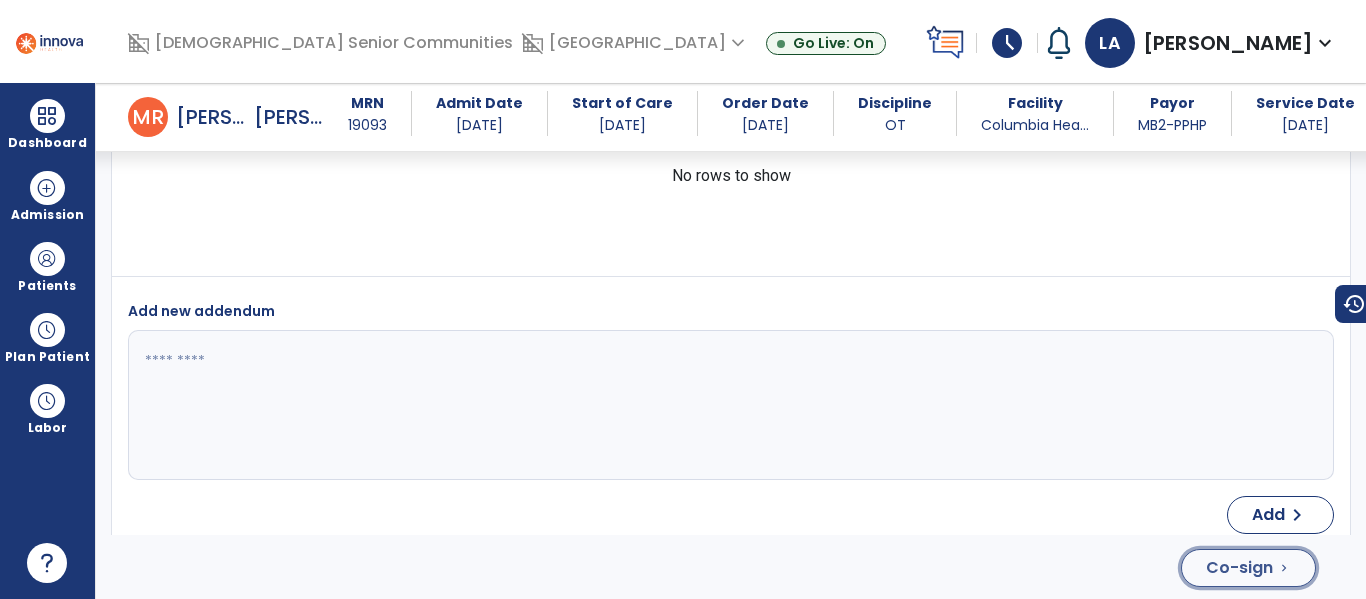 click on "Co-sign" 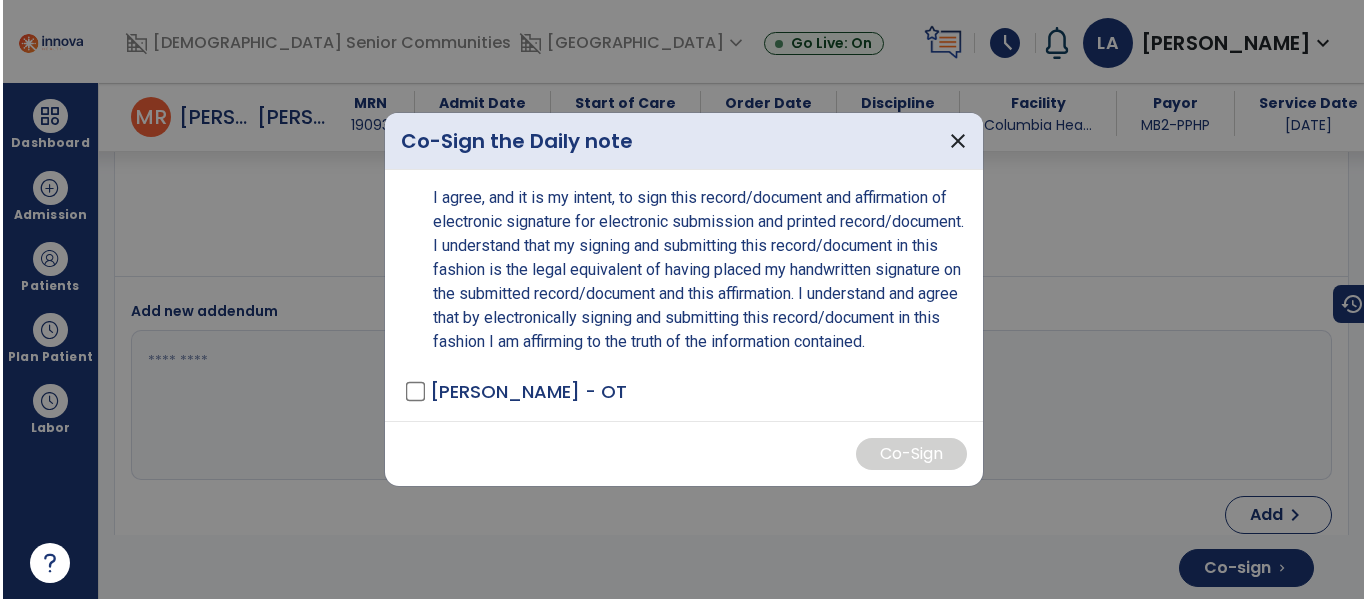scroll, scrollTop: 3905, scrollLeft: 0, axis: vertical 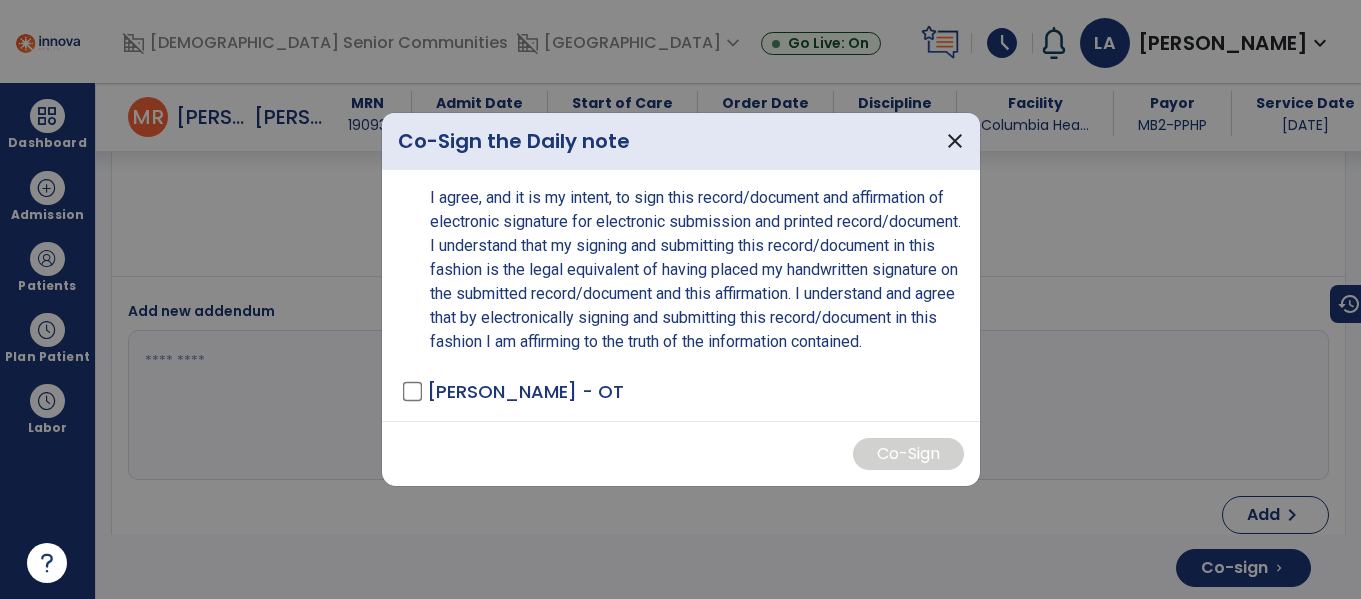 click on "I agree, and it is my intent, to sign this record/document and affirmation of electronic signature for electronic submission and printed record/document. I understand that my signing and submitting this record/document in this fashion is the legal equivalent of having placed my handwritten signature on the submitted record/document and this affirmation. I understand and agree that by electronically signing and submitting this record/document in this fashion I am affirming to the truth of the information contained.  ALLEN, LESLEY  - OT" at bounding box center (681, 295) 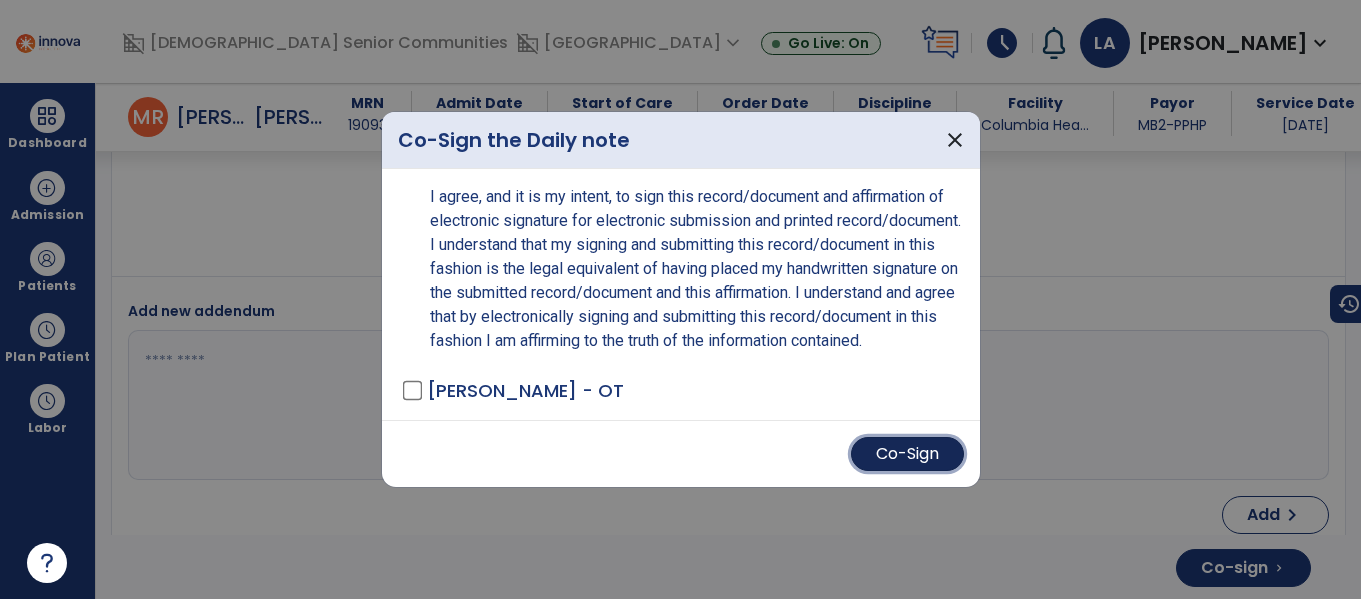 click on "Co-Sign" at bounding box center (907, 454) 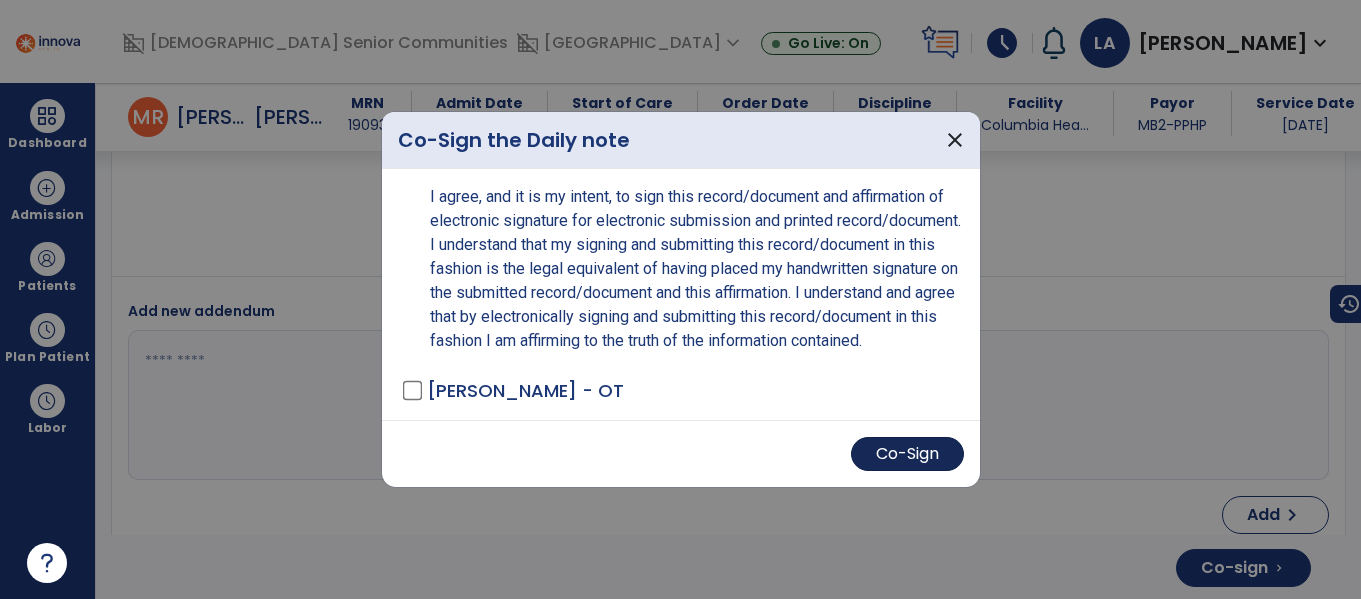 click at bounding box center (726, 405) 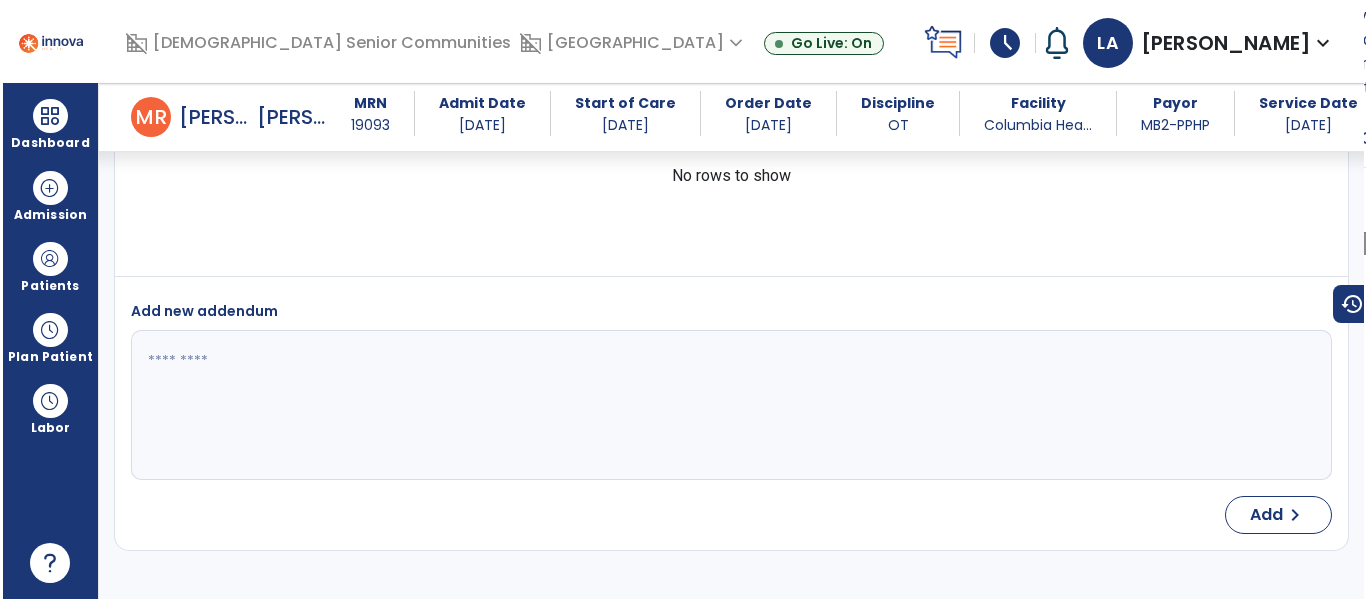 scroll, scrollTop: 3857, scrollLeft: 0, axis: vertical 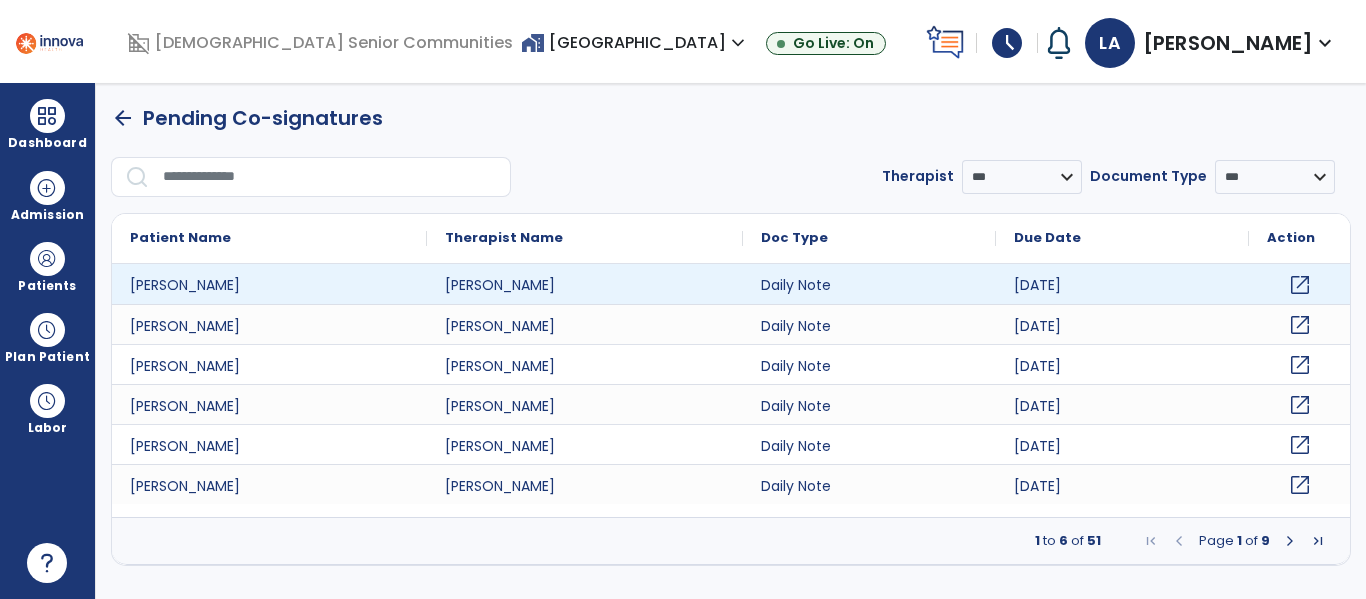 click on "open_in_new" 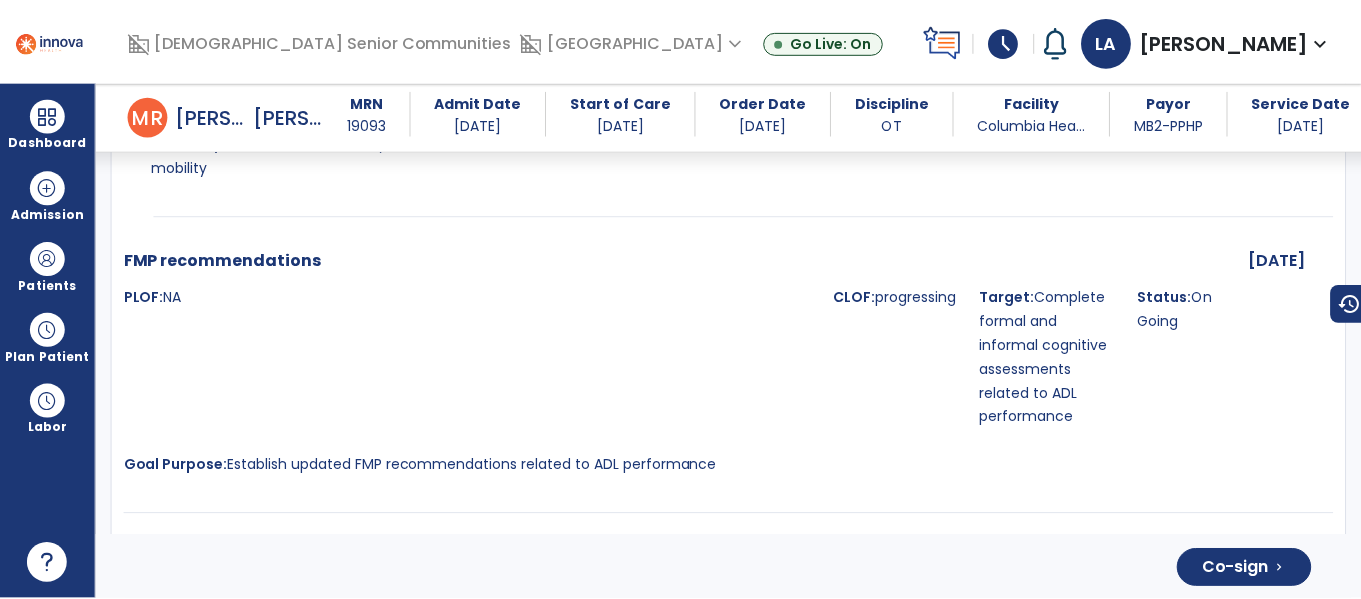 scroll, scrollTop: 4277, scrollLeft: 0, axis: vertical 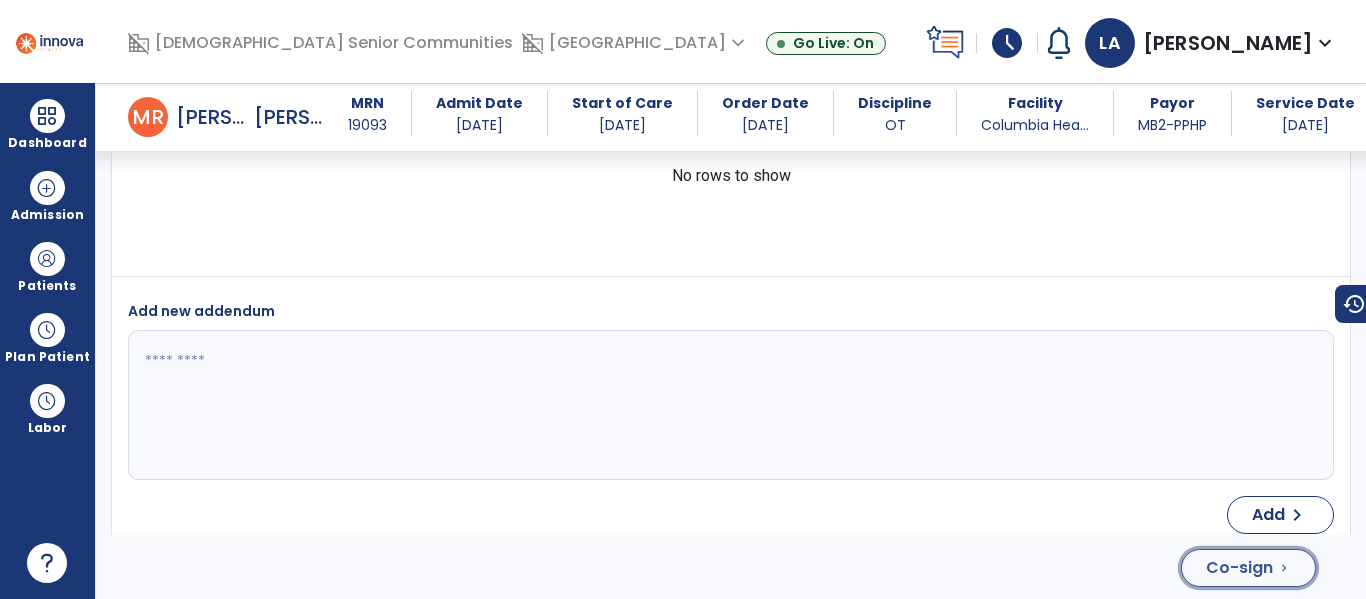 click on "Co-sign" 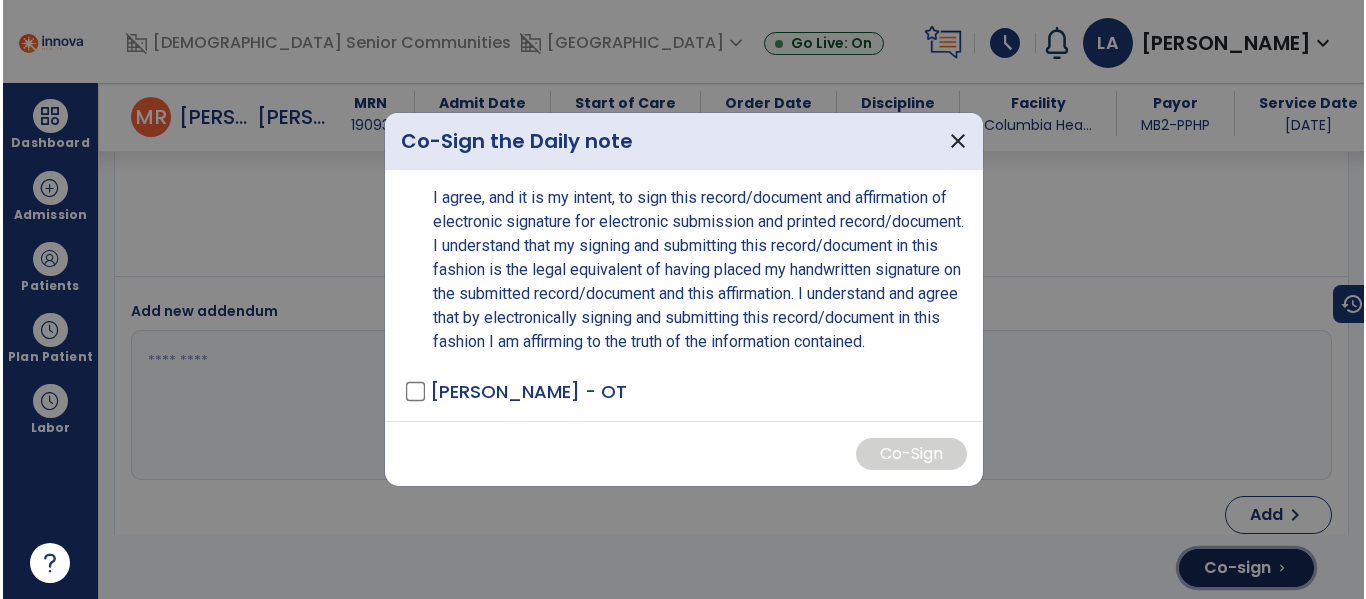 scroll, scrollTop: 4325, scrollLeft: 0, axis: vertical 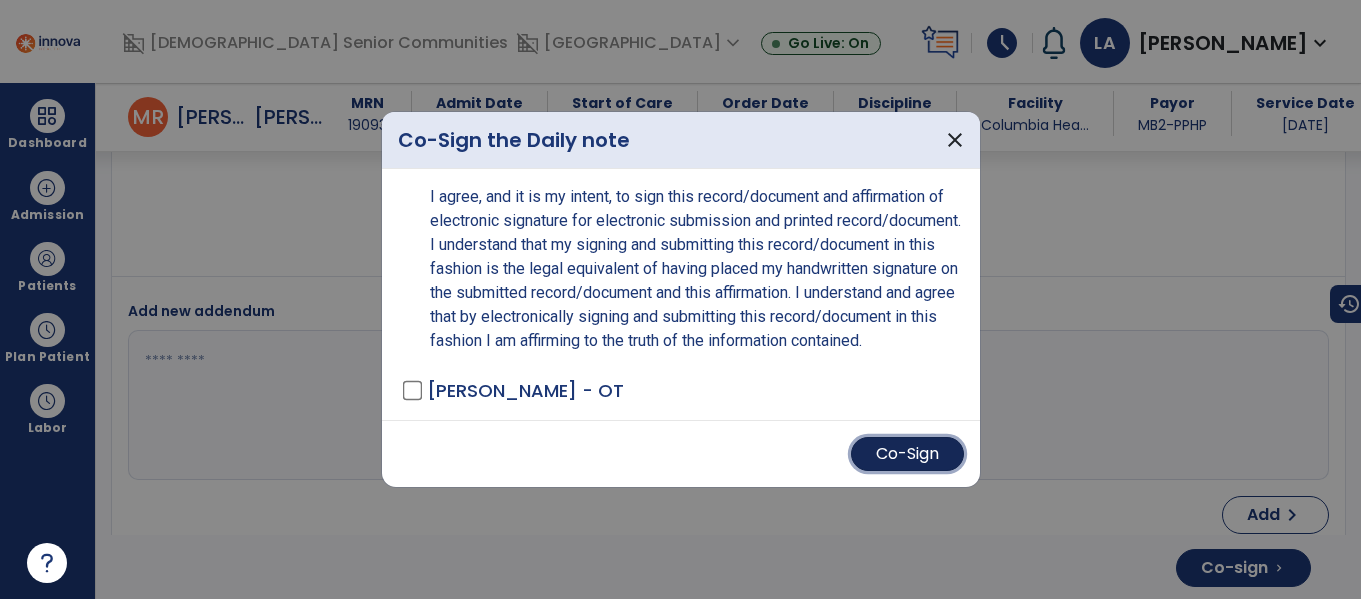 click on "Co-Sign" at bounding box center [907, 454] 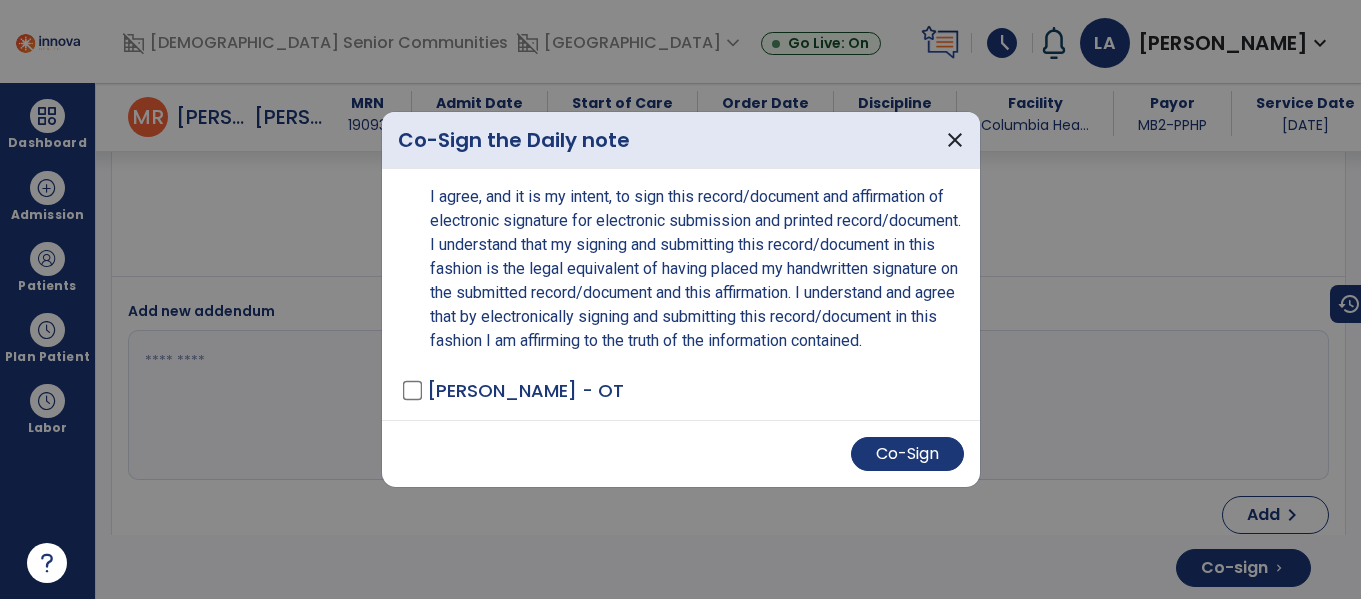 click on "Co-Sign" at bounding box center (681, 453) 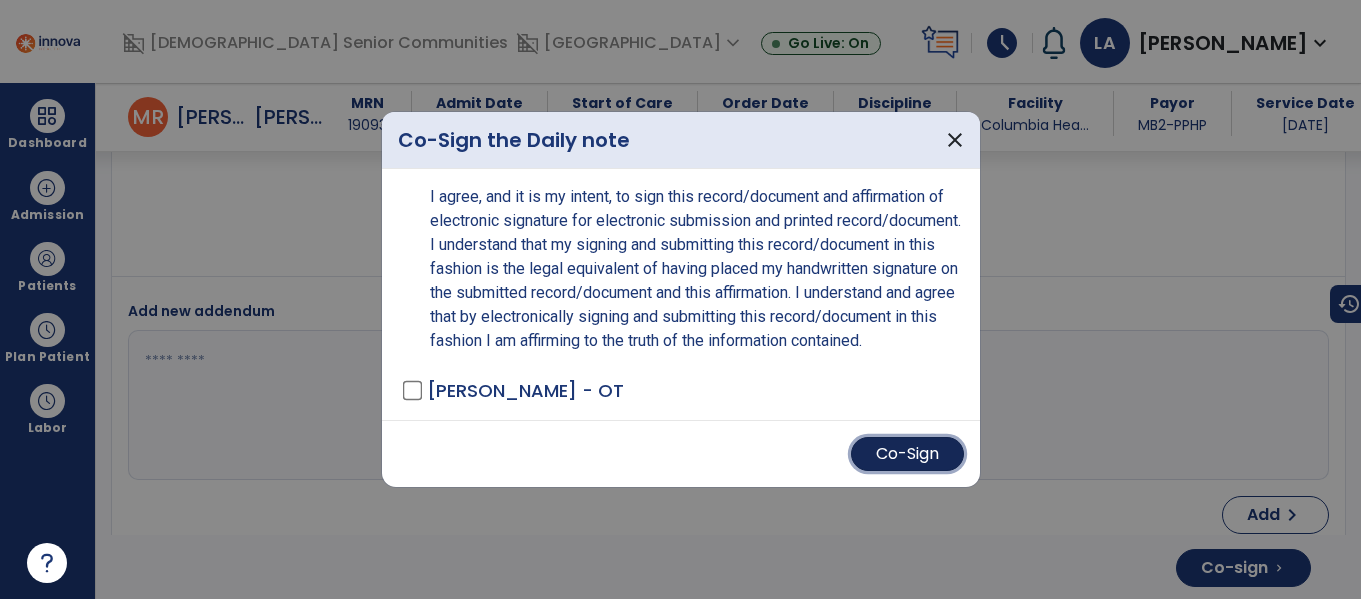 click on "Co-Sign" at bounding box center [907, 454] 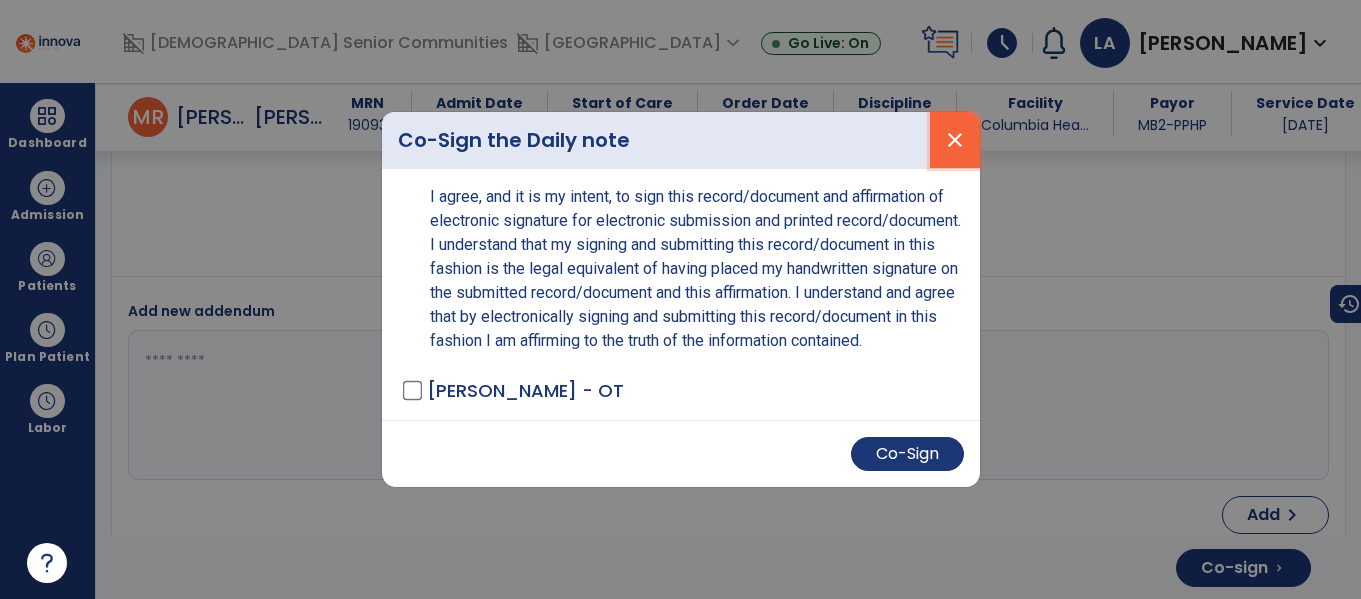 click on "close" at bounding box center (955, 140) 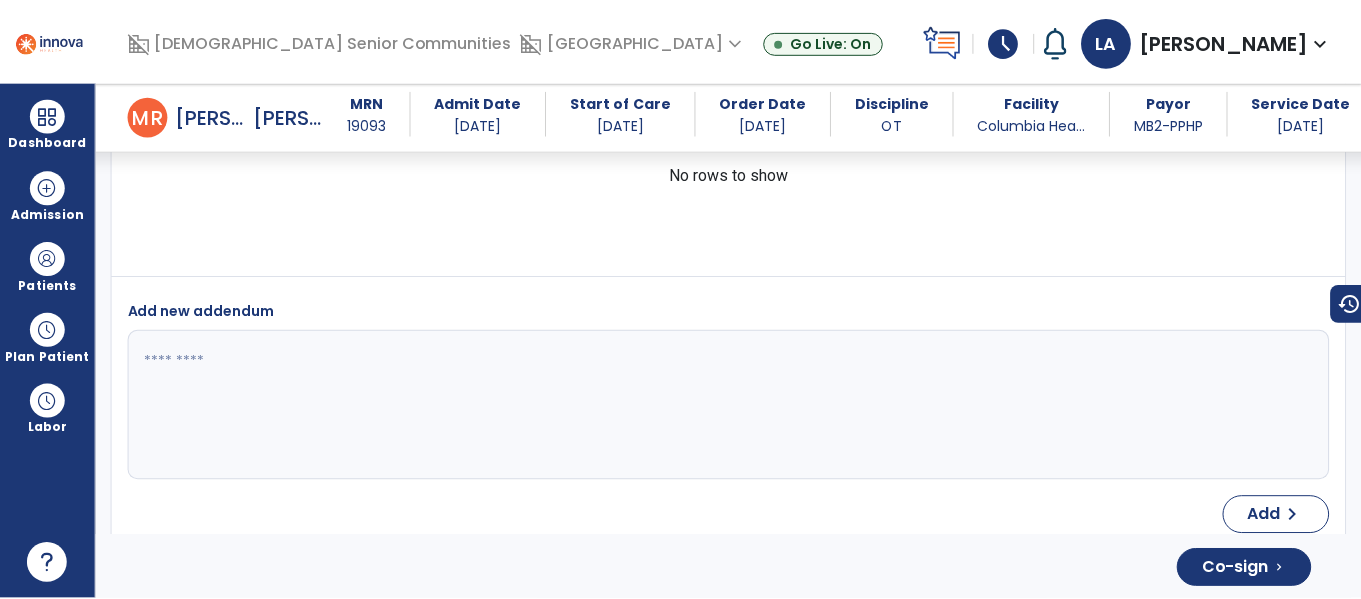 scroll, scrollTop: 4277, scrollLeft: 0, axis: vertical 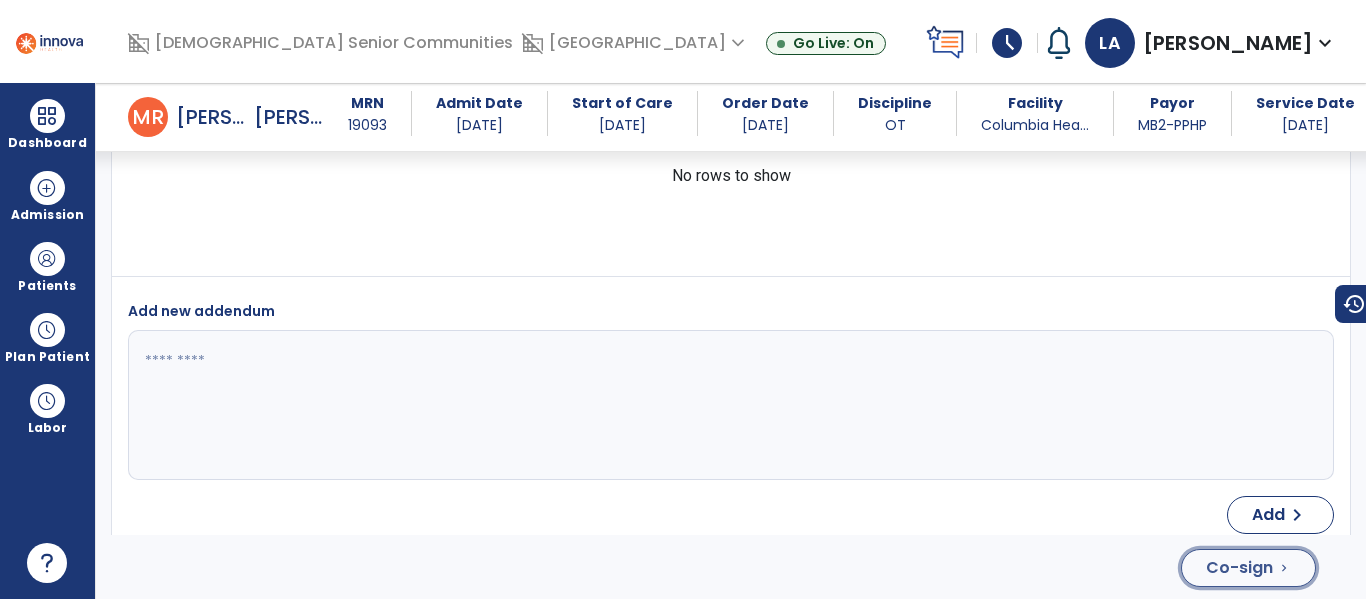 click on "Co-sign" 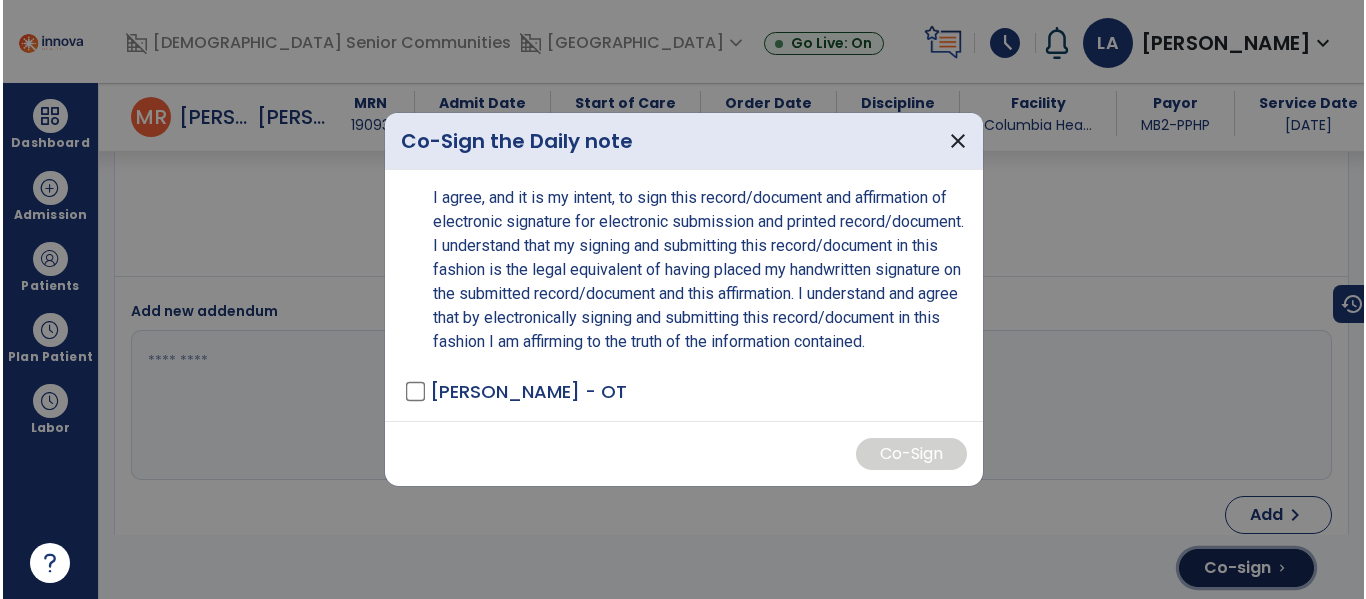 scroll, scrollTop: 4325, scrollLeft: 0, axis: vertical 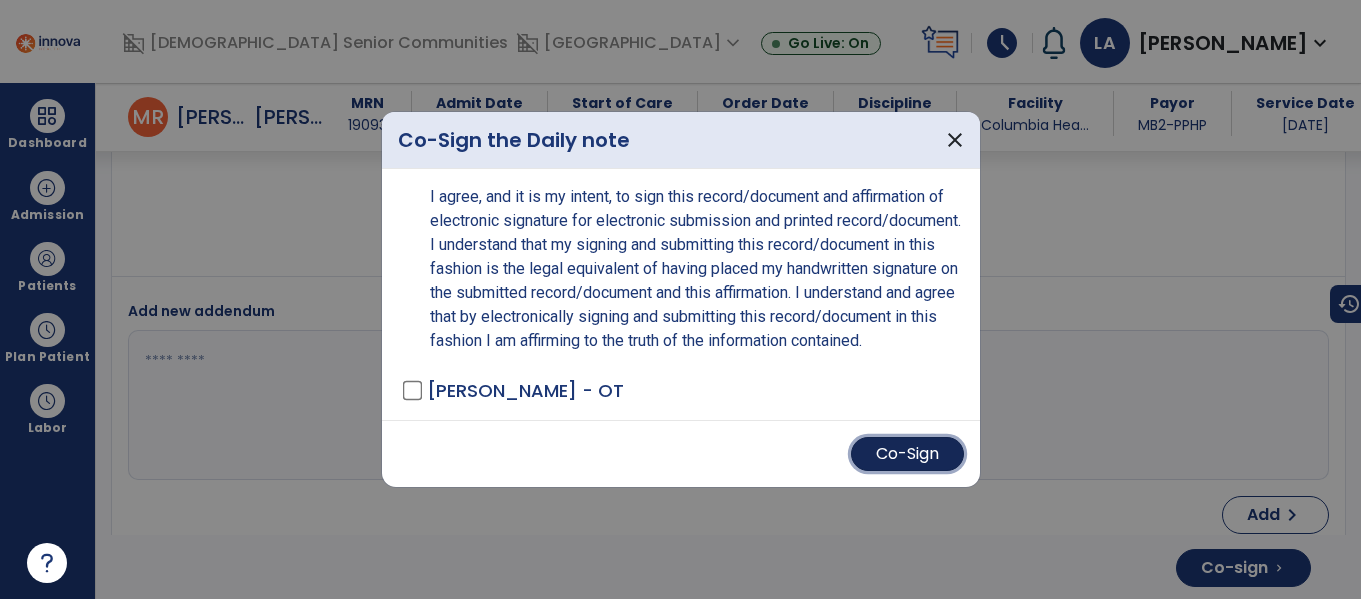 click on "Co-Sign" at bounding box center (907, 454) 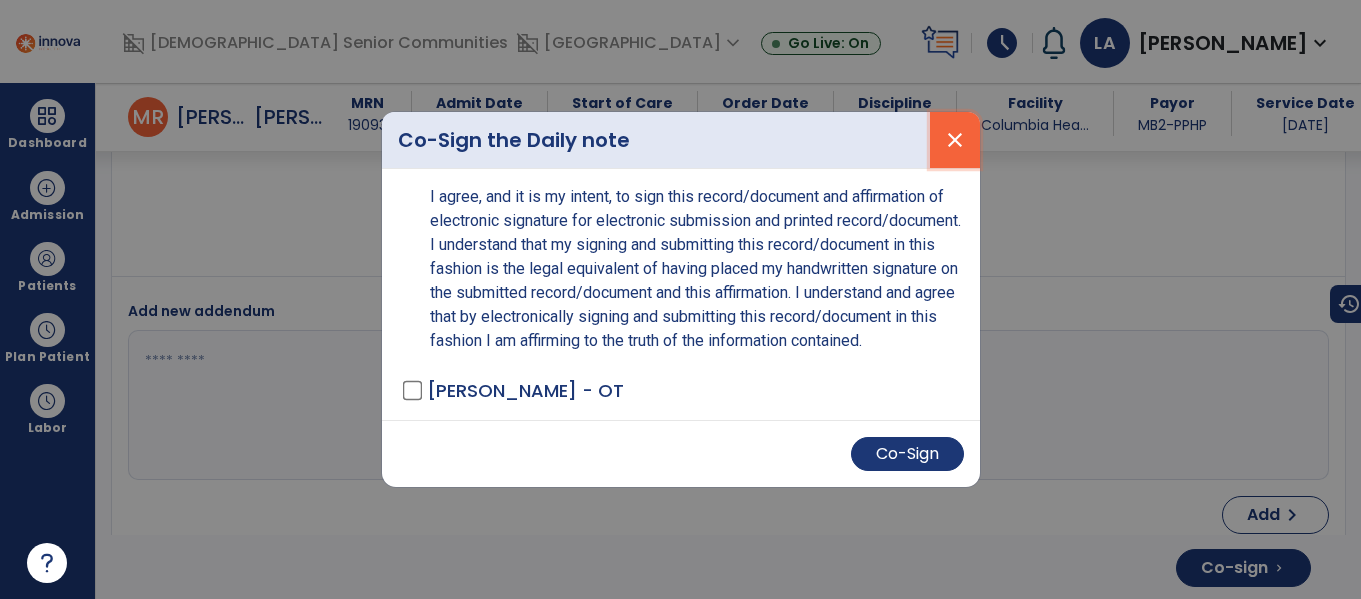 click on "close" at bounding box center [955, 140] 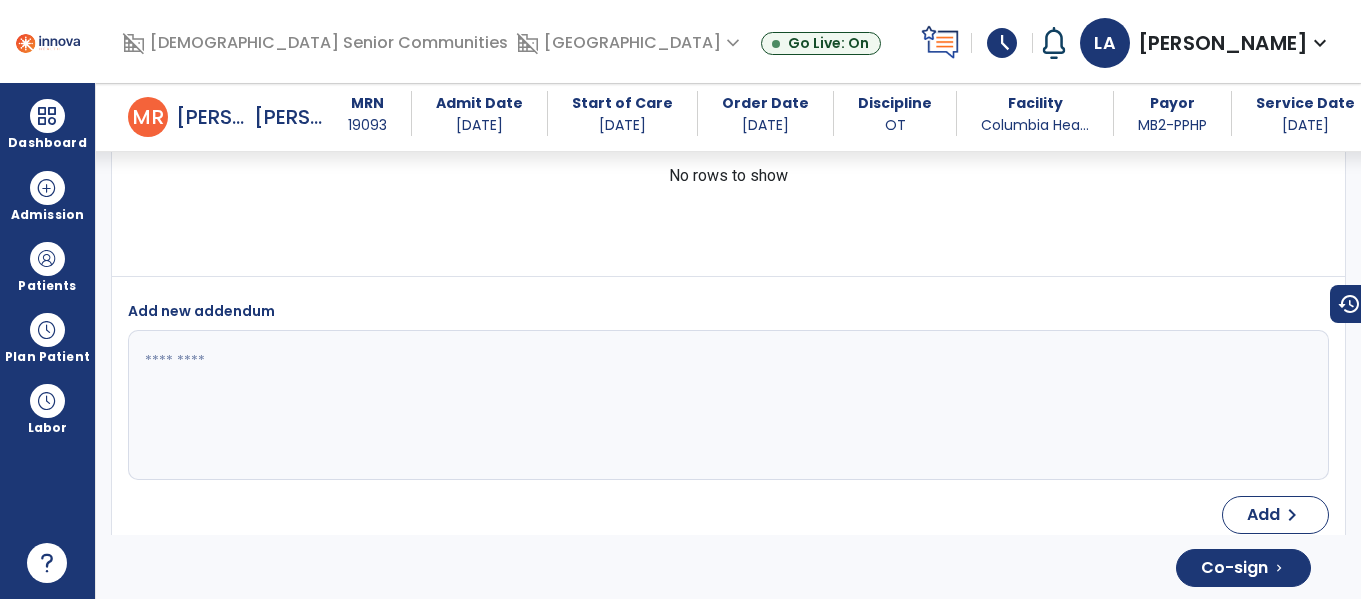 scroll, scrollTop: 4277, scrollLeft: 0, axis: vertical 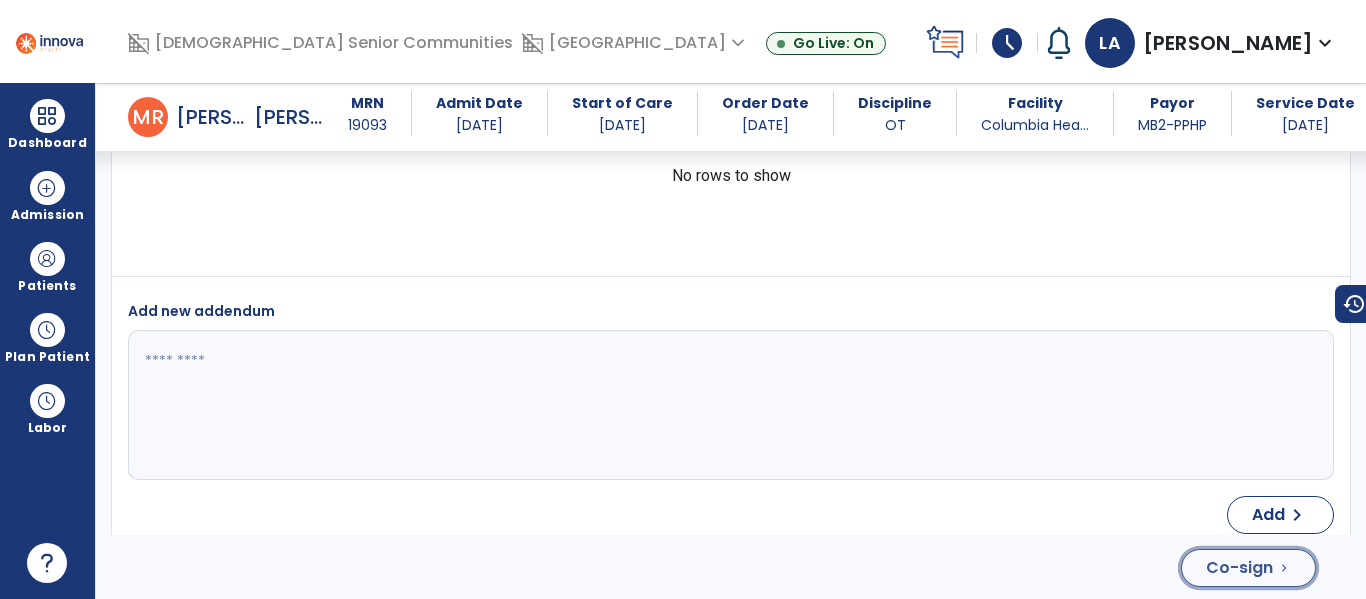 click on "Co-sign" 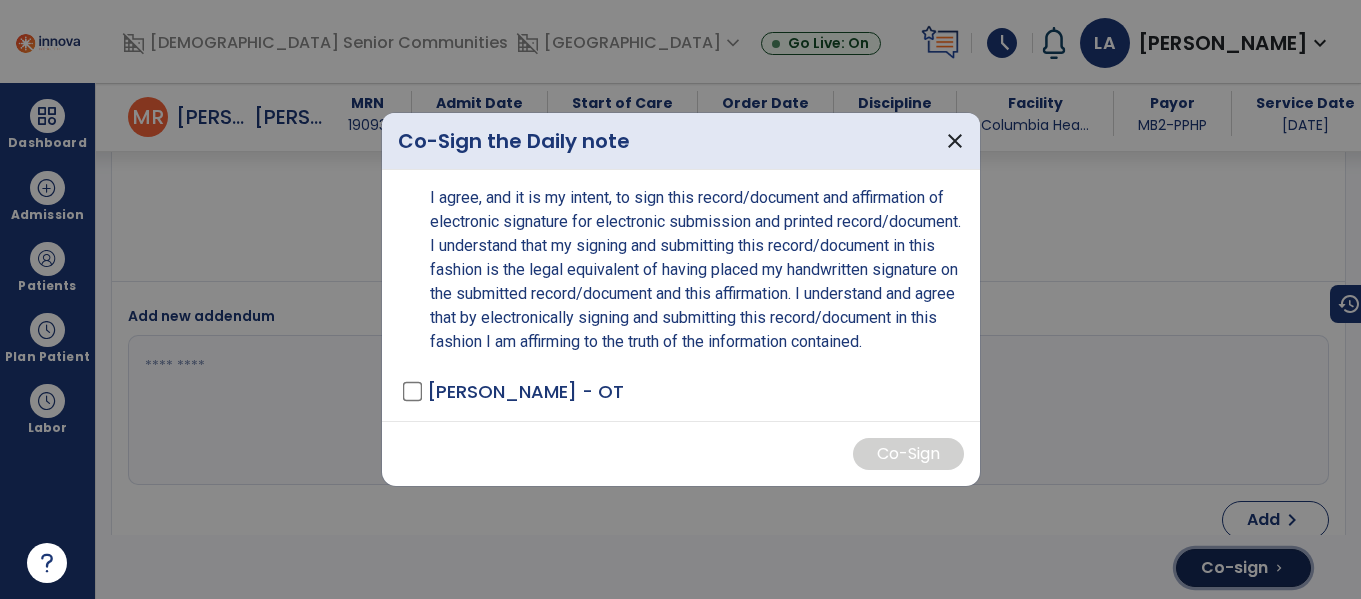 scroll, scrollTop: 4325, scrollLeft: 0, axis: vertical 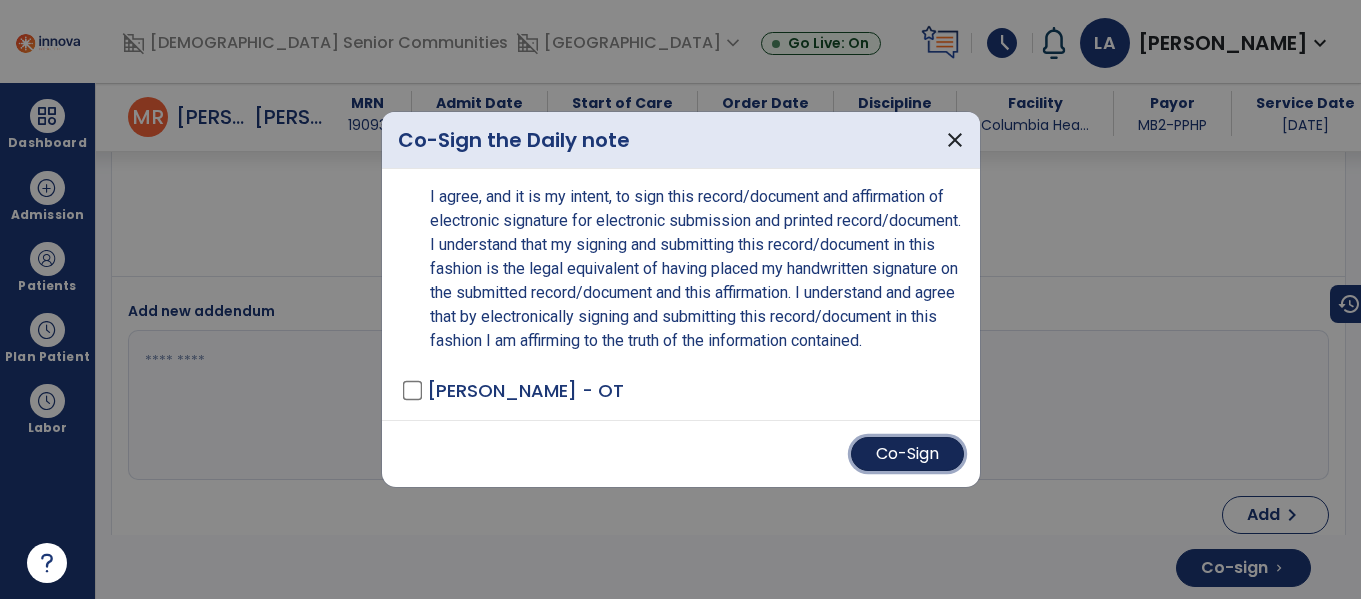click on "Co-Sign" at bounding box center (907, 454) 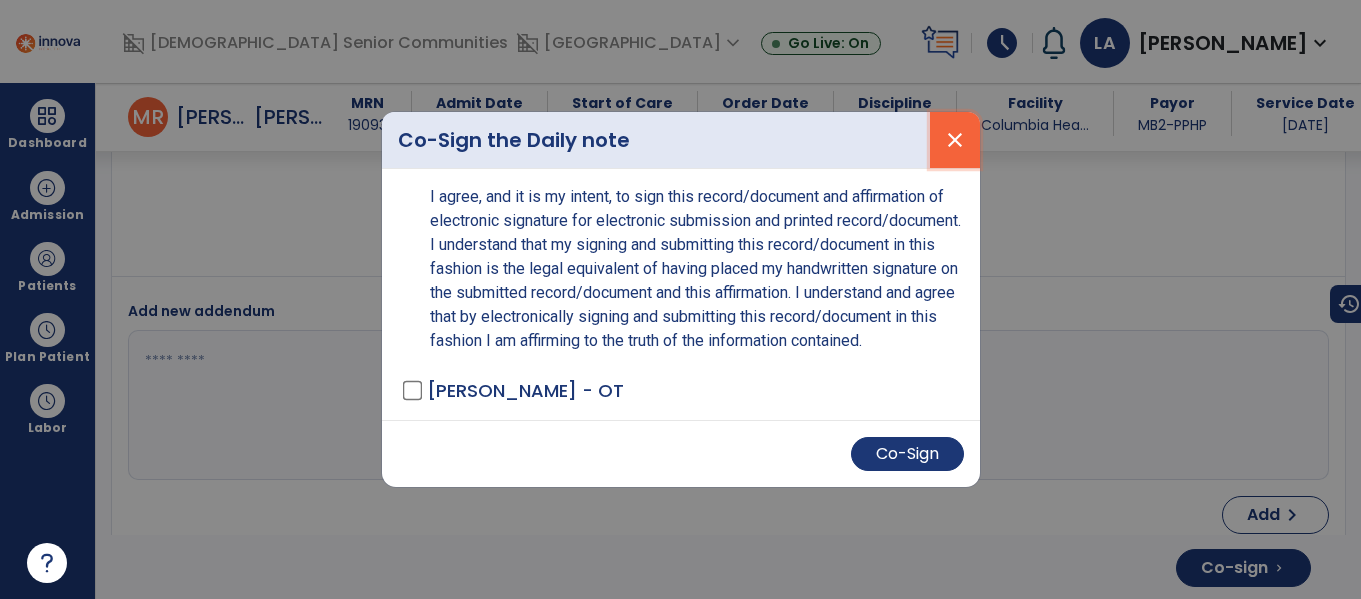 click on "close" at bounding box center [955, 140] 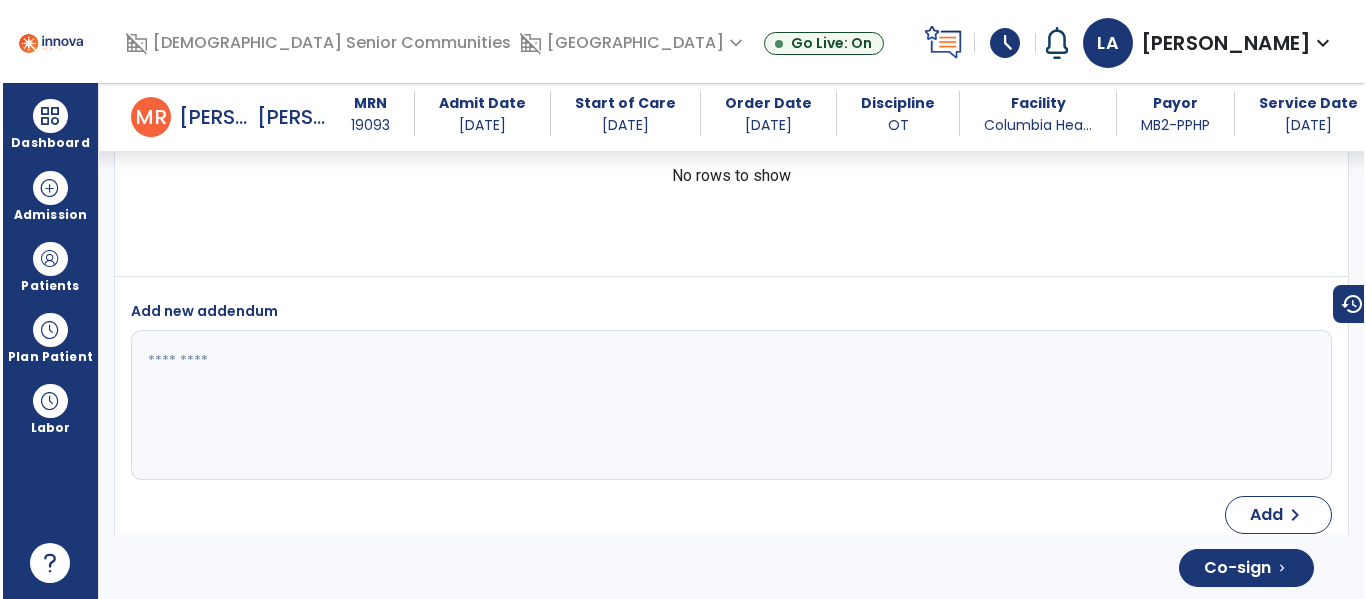 scroll, scrollTop: 4277, scrollLeft: 0, axis: vertical 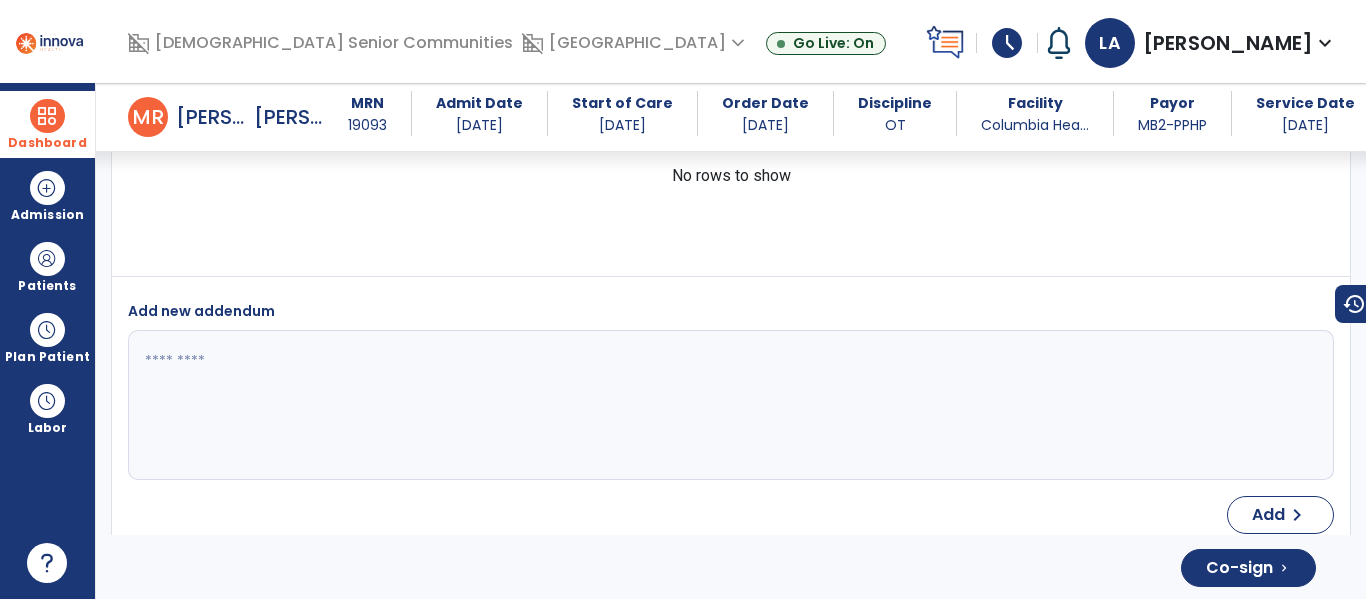 click at bounding box center [47, 116] 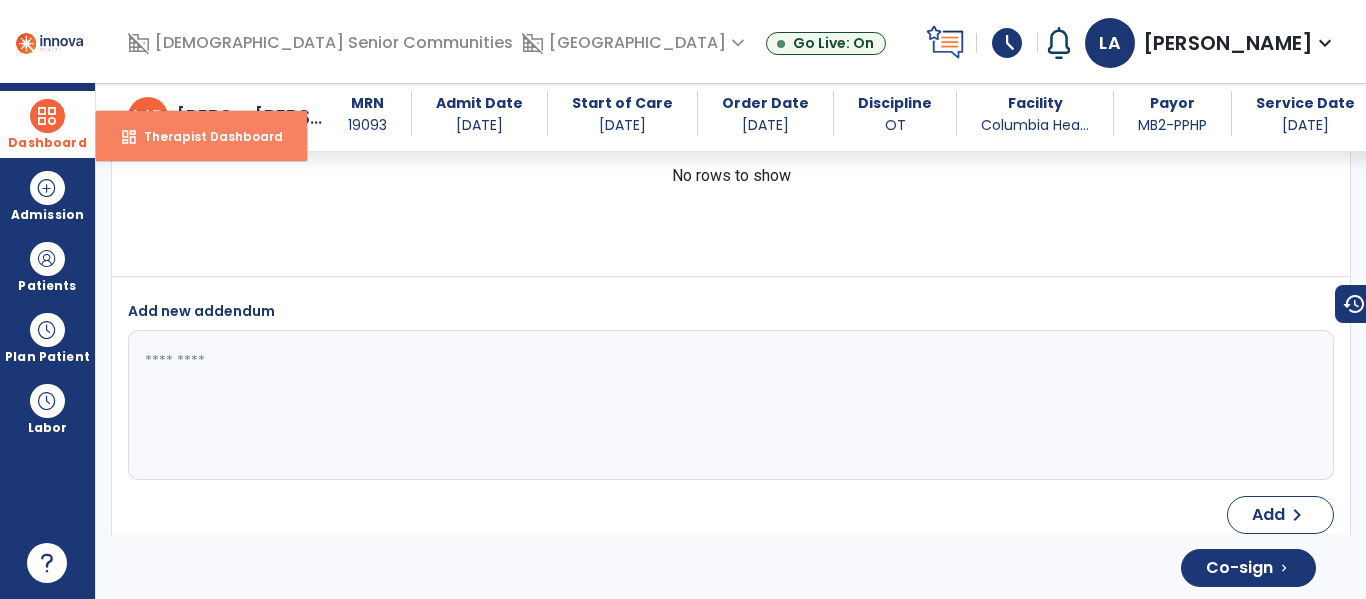 click on "dashboard" at bounding box center (129, 137) 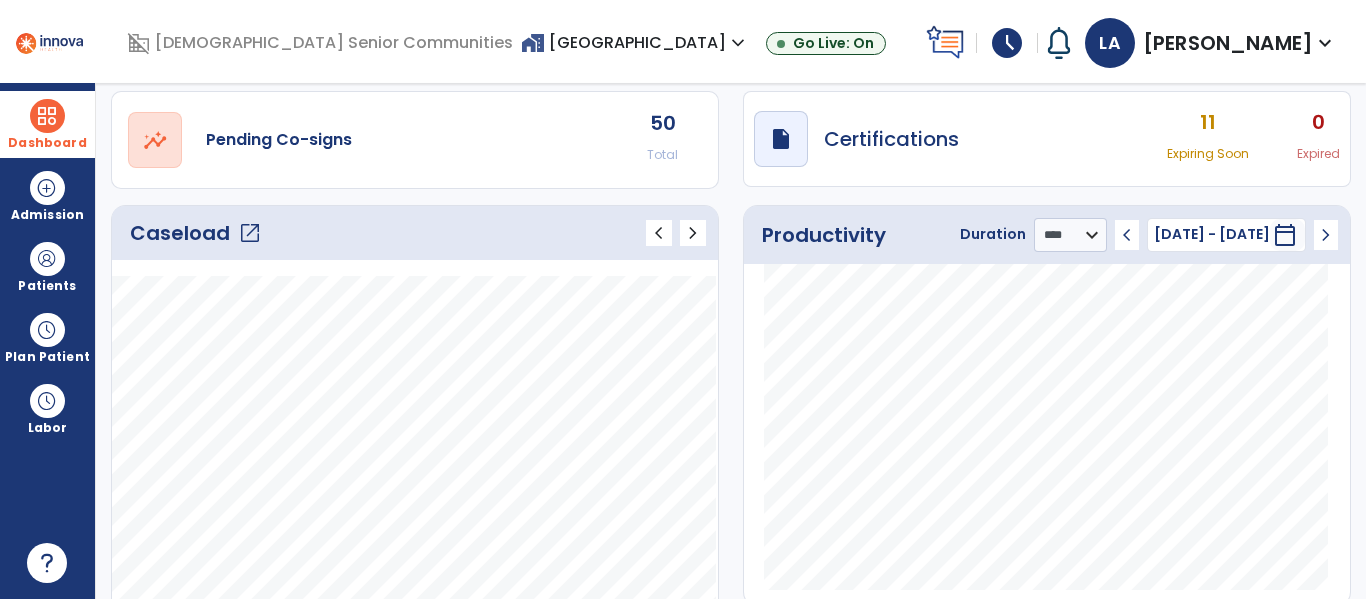 scroll, scrollTop: 139, scrollLeft: 0, axis: vertical 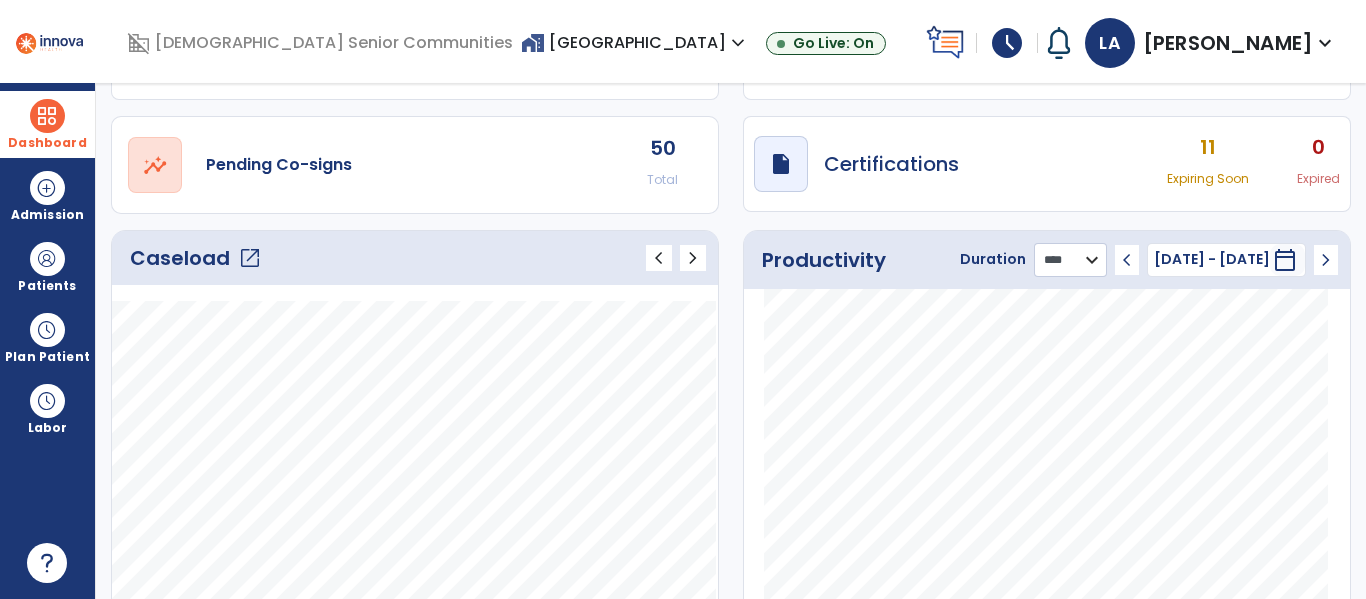 click on "******** **** ***" 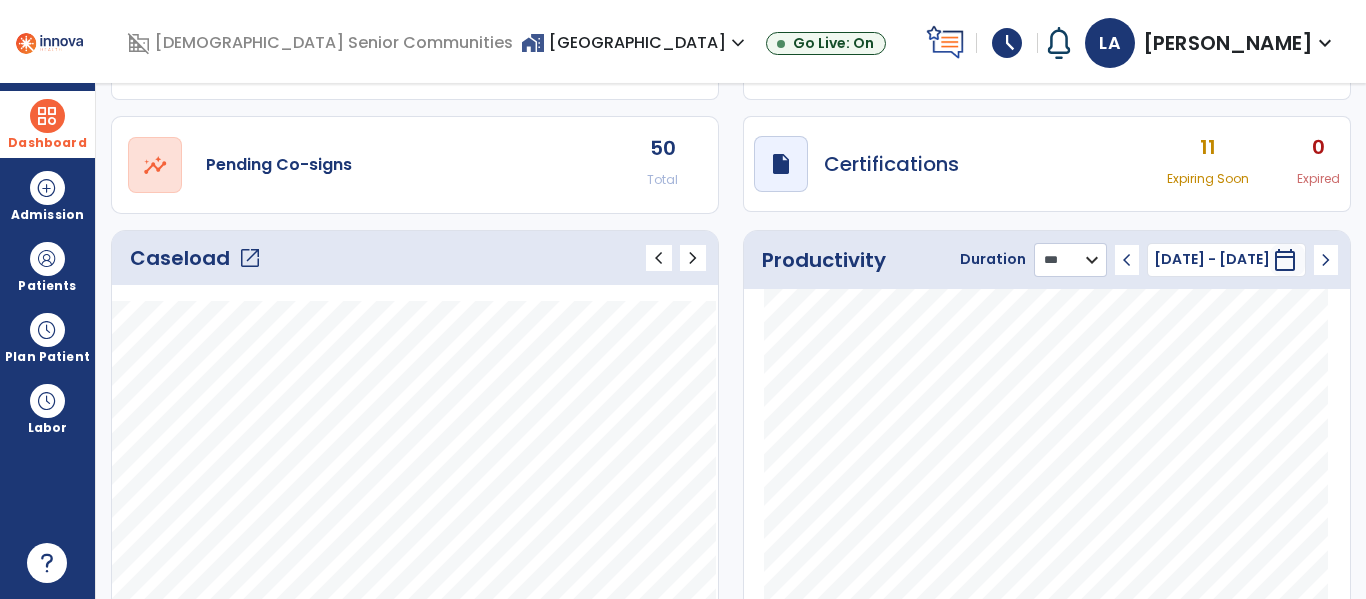 click on "******** **** ***" 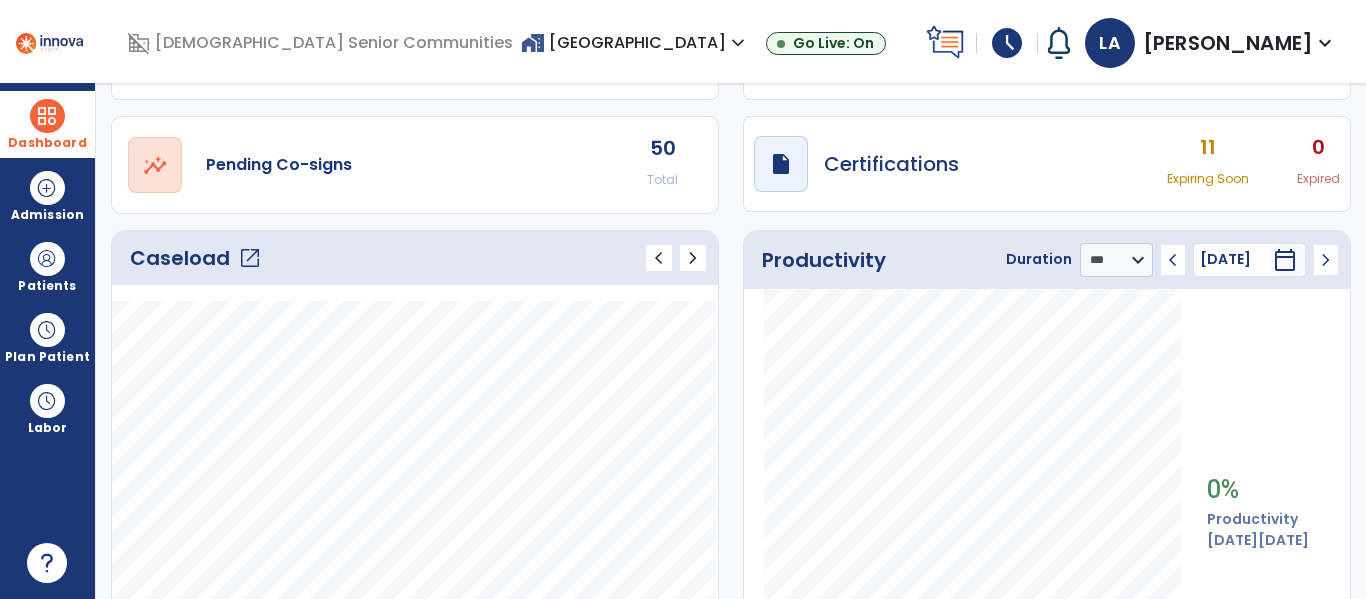click on "chevron_left" 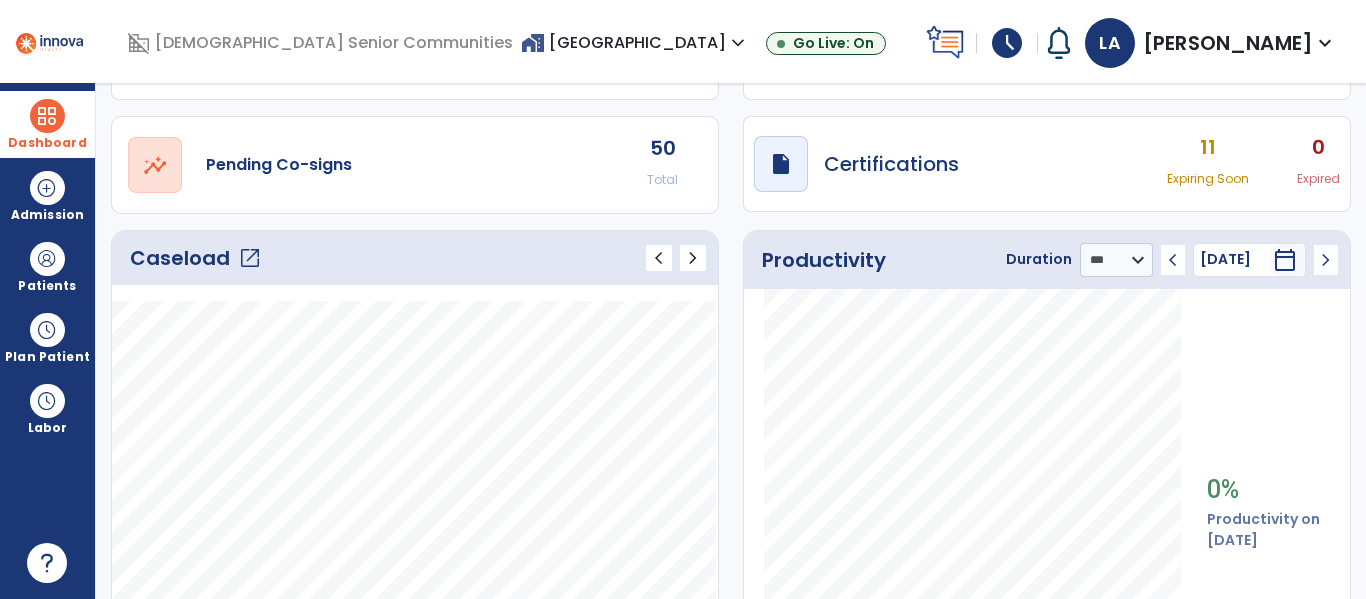 click on "chevron_left" 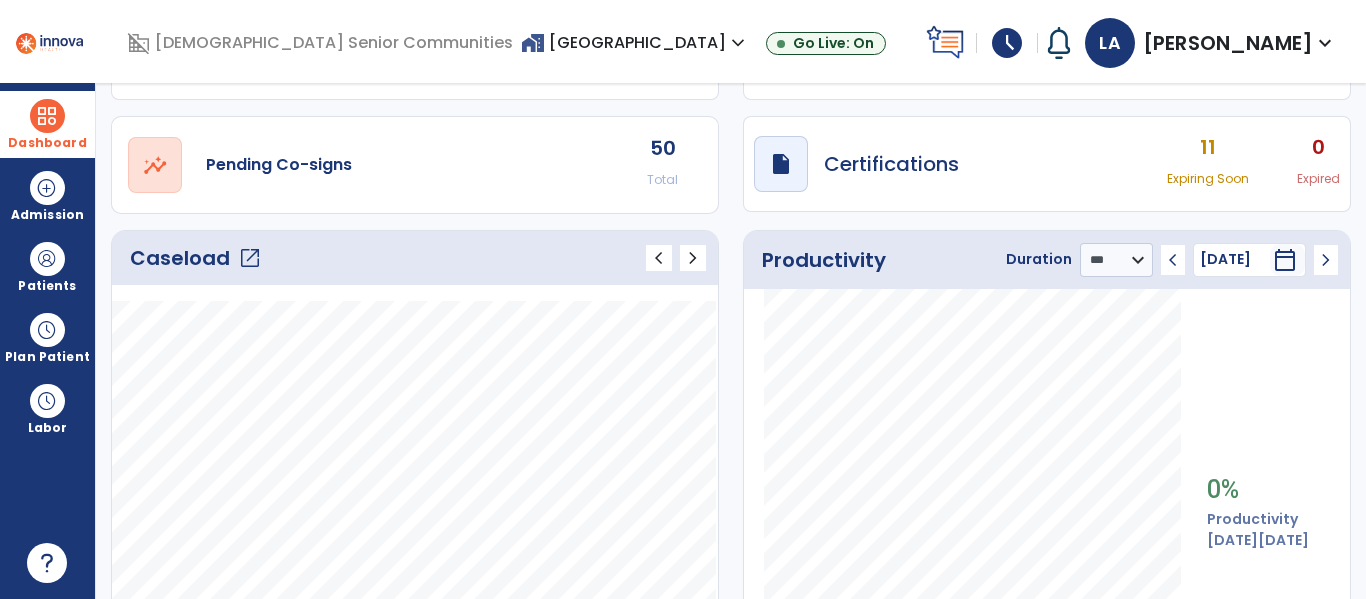 click on "chevron_left" 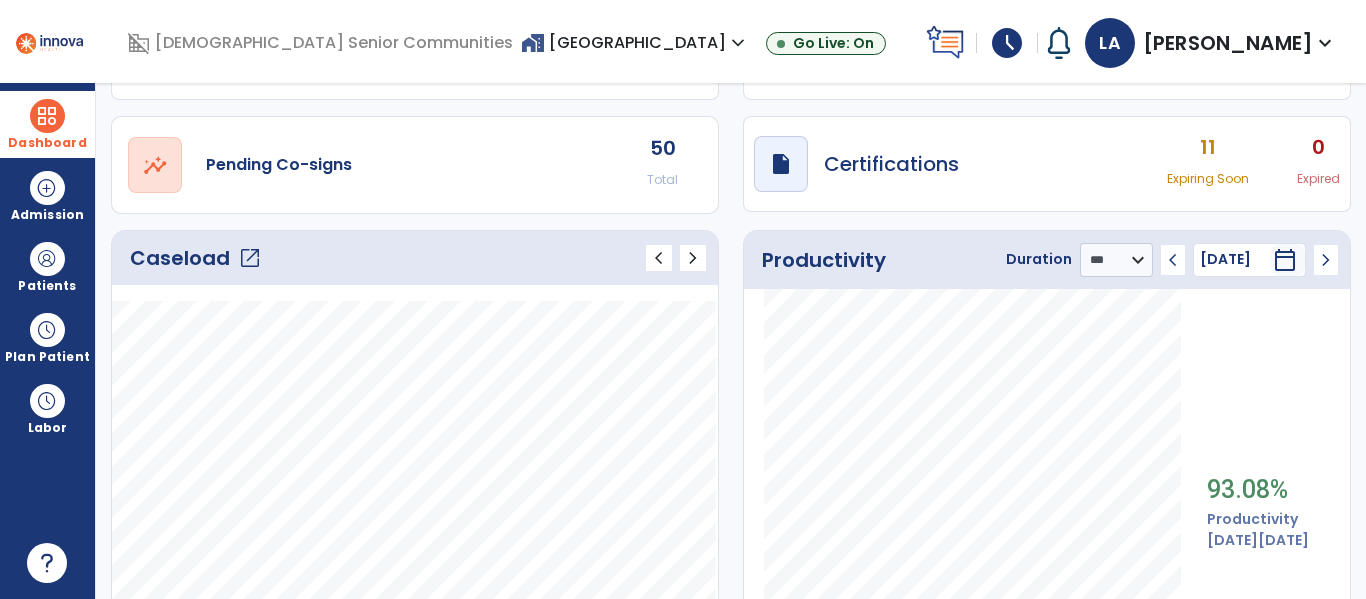 click on "chevron_left" 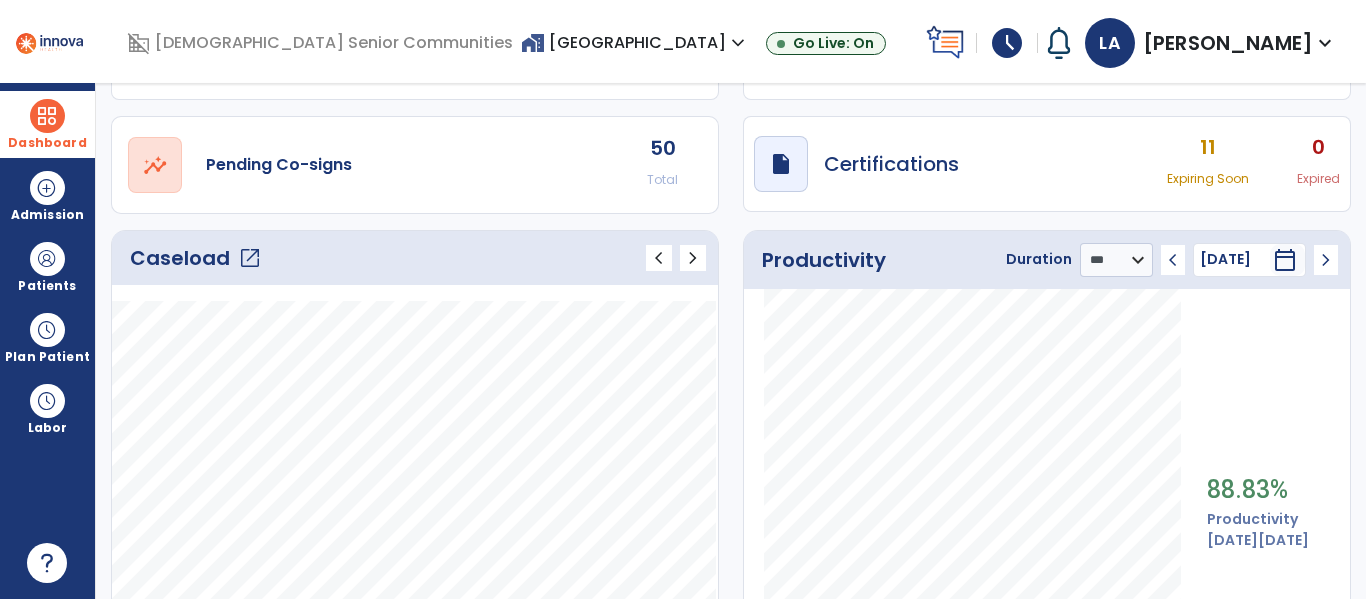 click on "chevron_left" 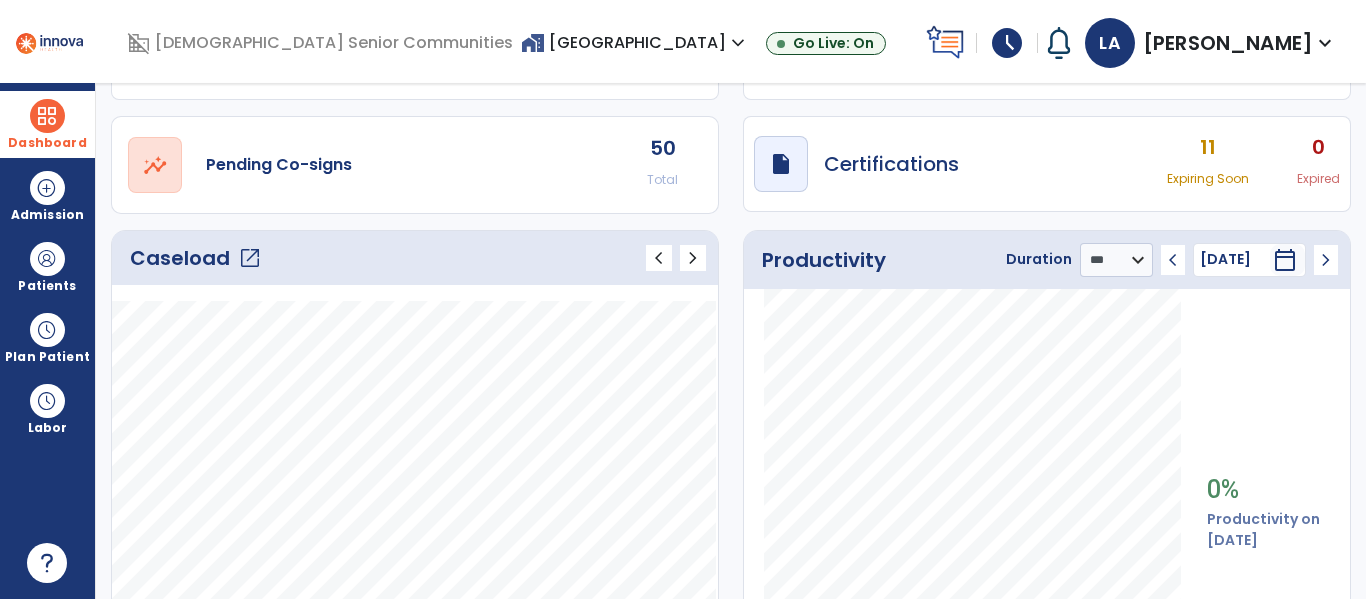 click on "chevron_right" 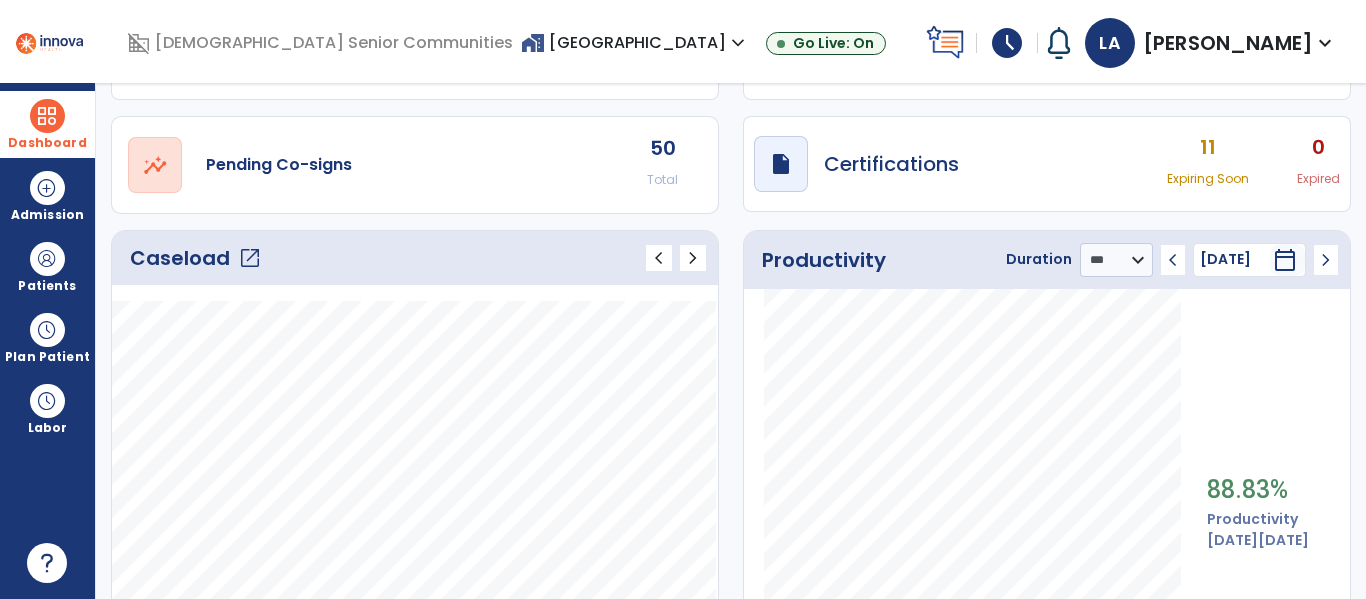 click on "chevron_right" 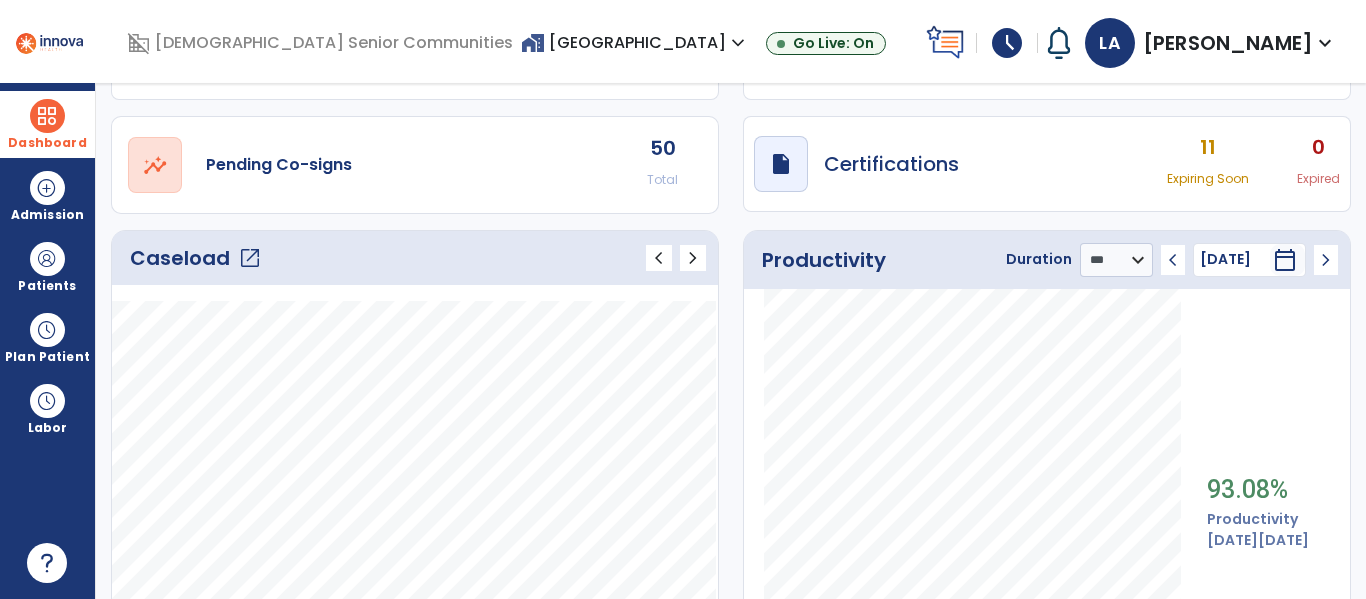 click on "chevron_right" 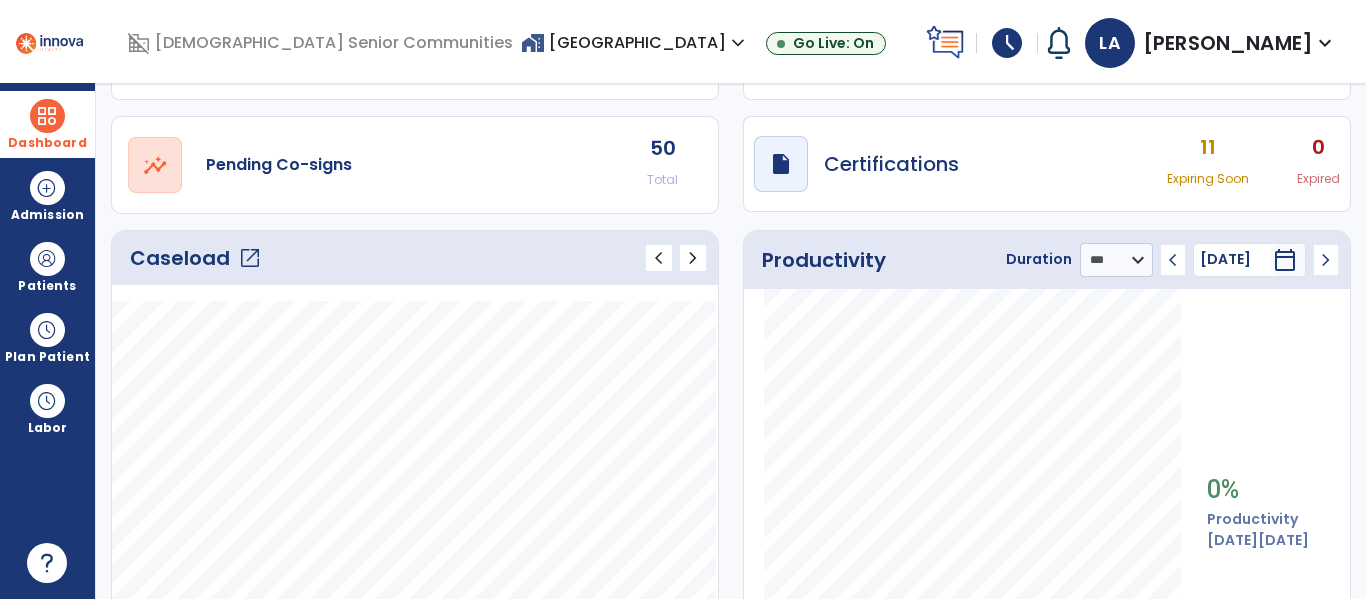 click on "chevron_right" 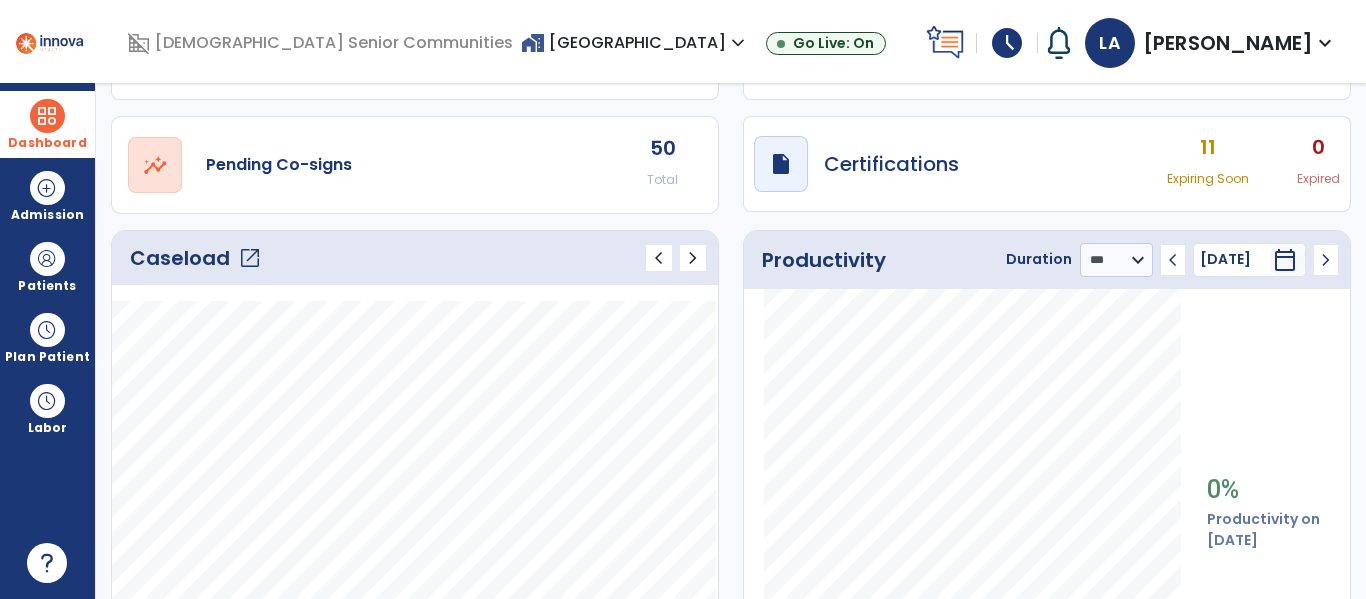 click on "chevron_right" 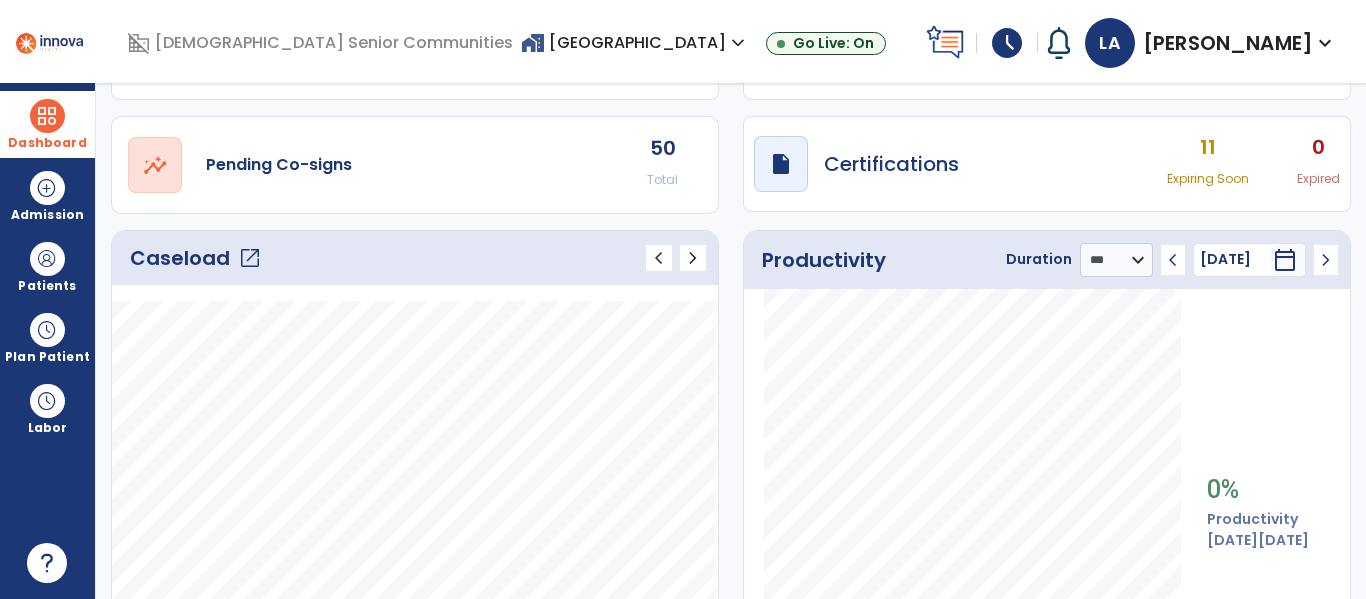 click on "chevron_right" 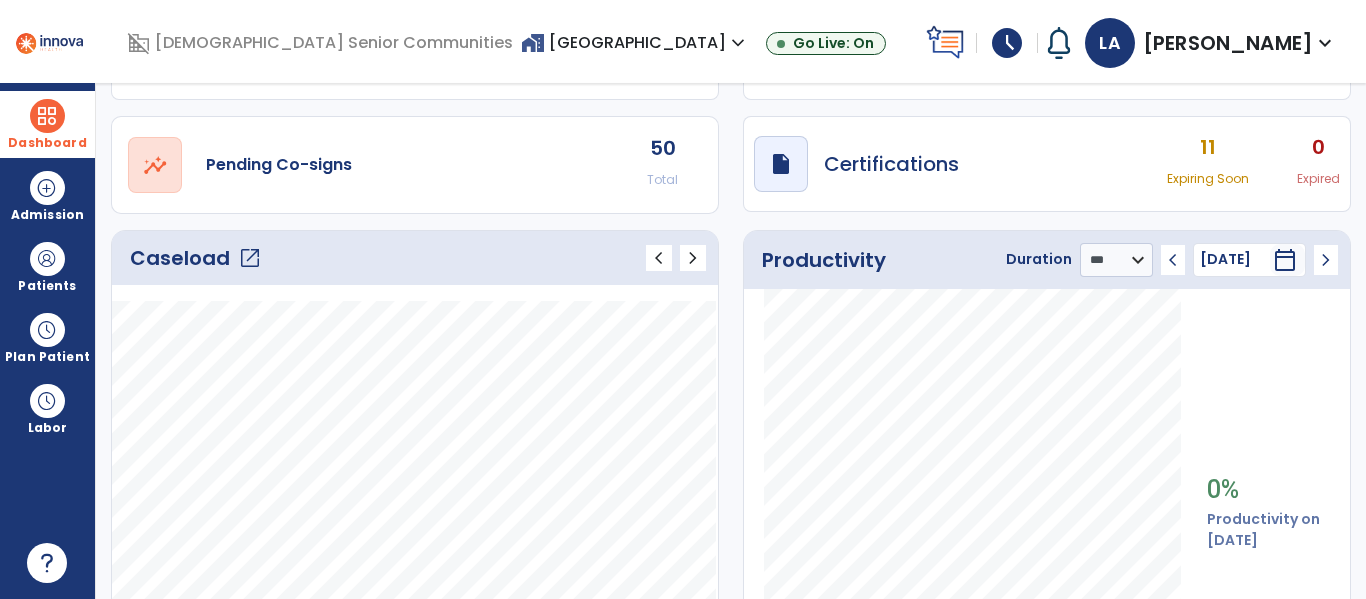 click on "chevron_left" 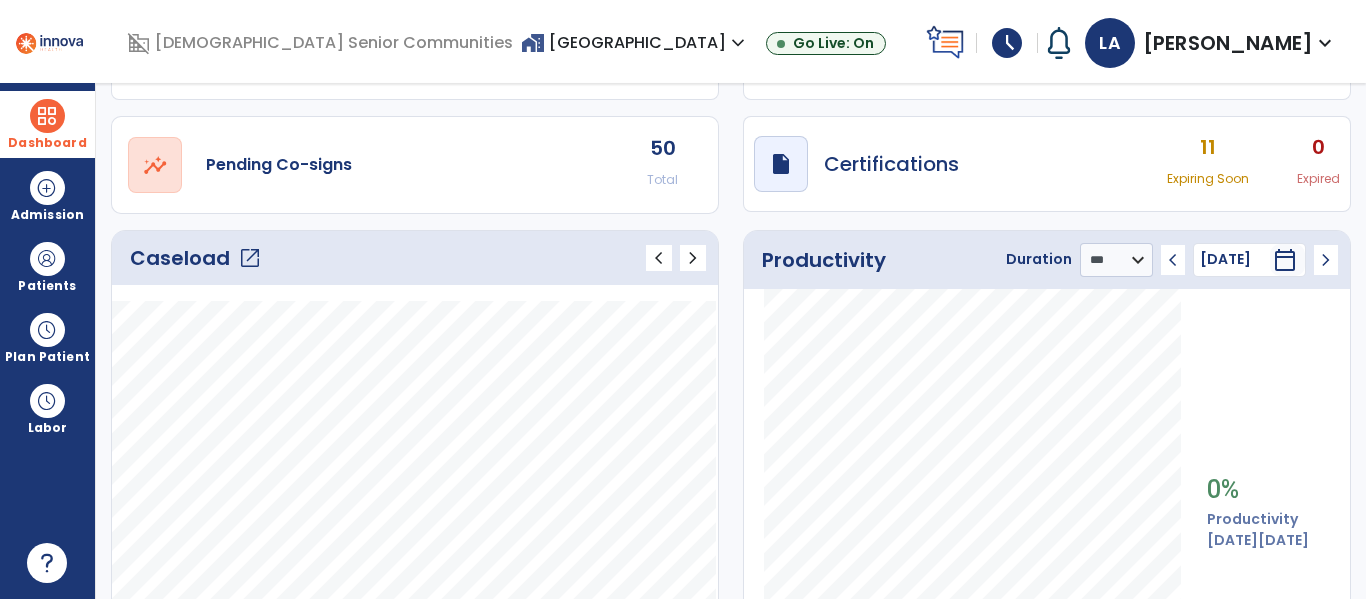 click on "chevron_left" 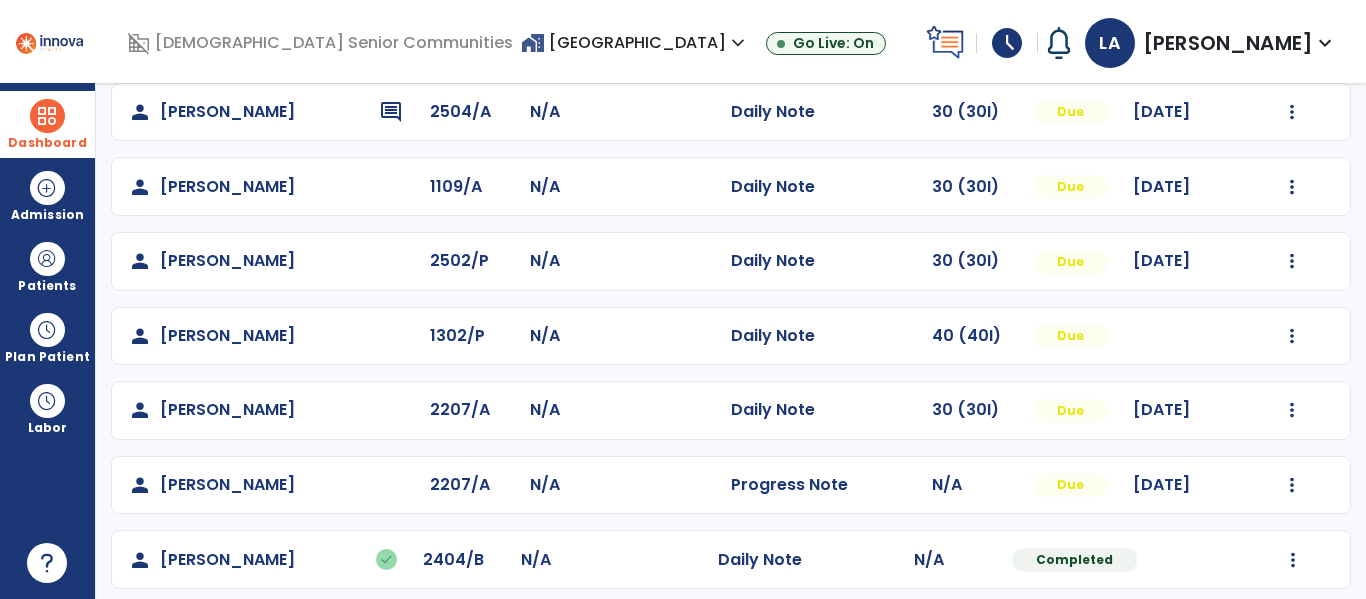 scroll, scrollTop: 392, scrollLeft: 0, axis: vertical 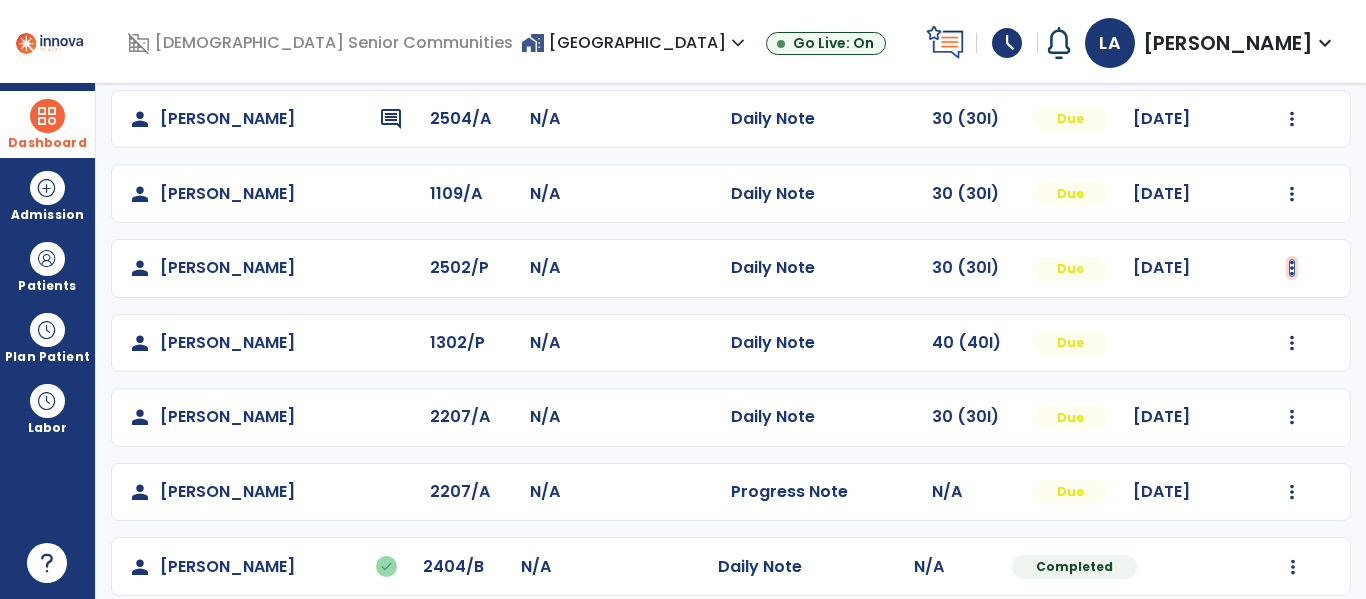 click at bounding box center [1292, -104] 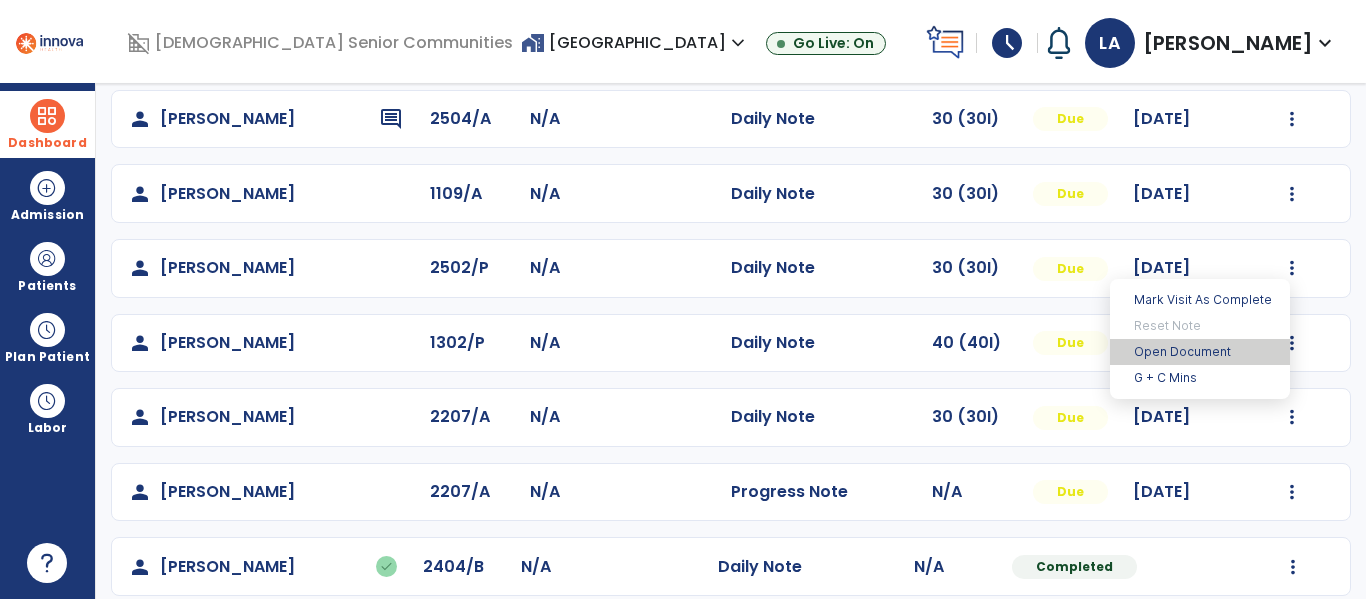 click on "Open Document" at bounding box center (1200, 352) 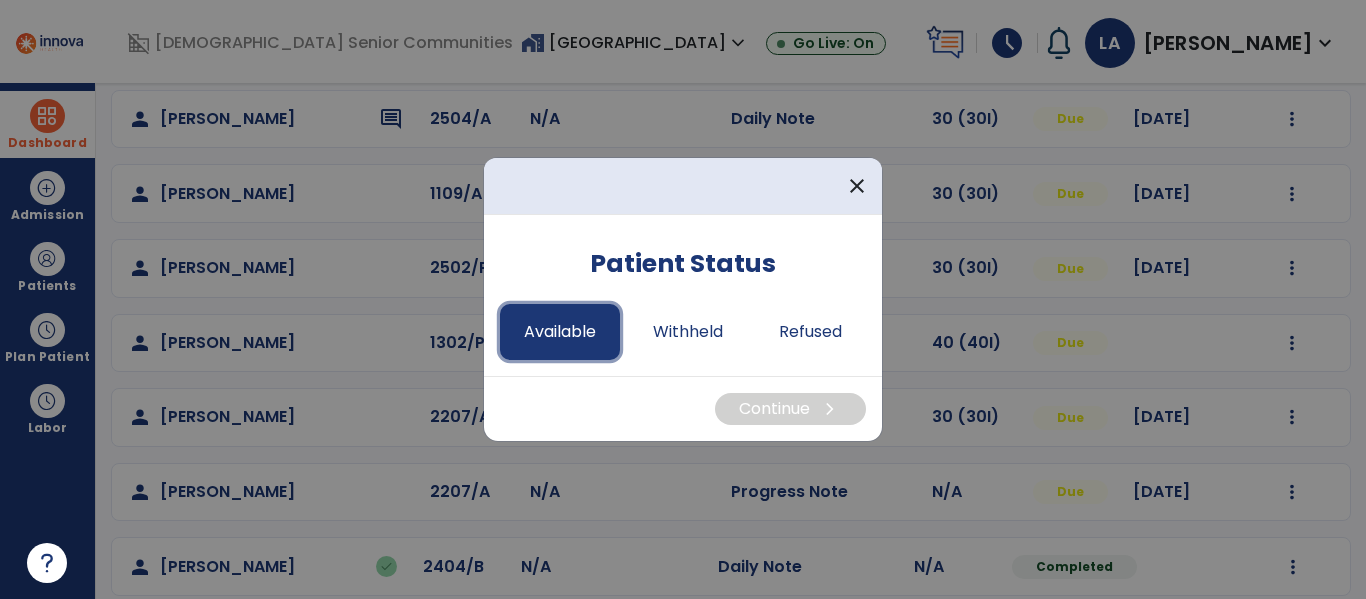 click on "Available" at bounding box center (560, 332) 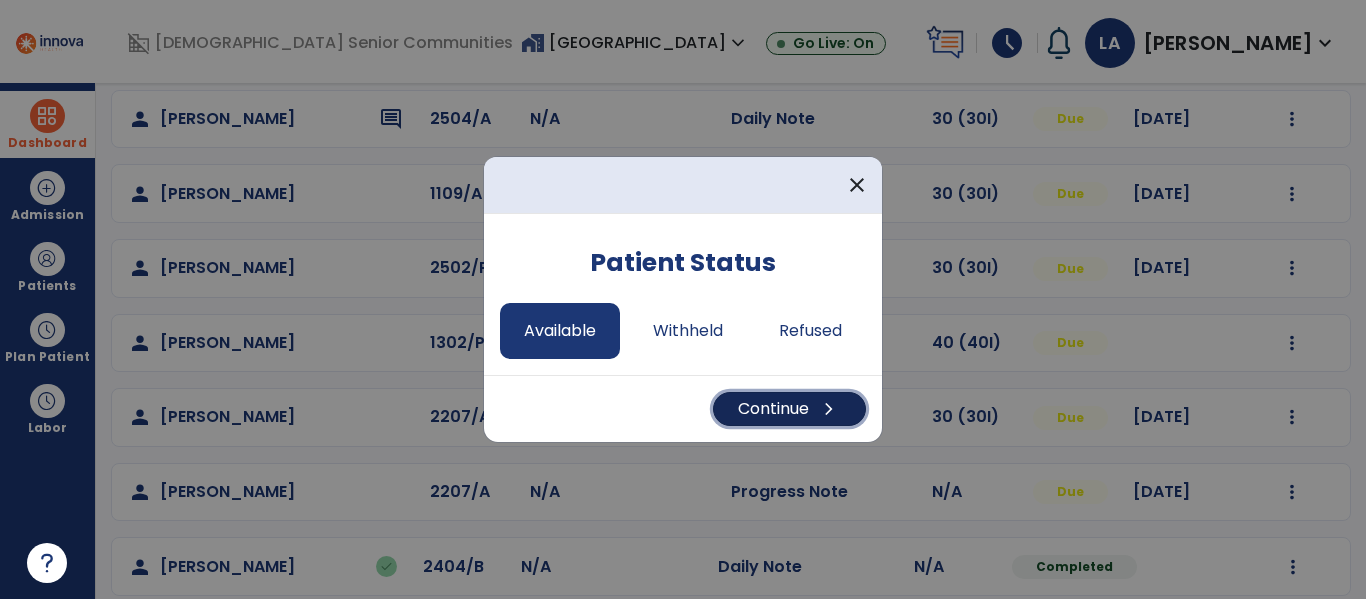 click on "Continue   chevron_right" at bounding box center (789, 409) 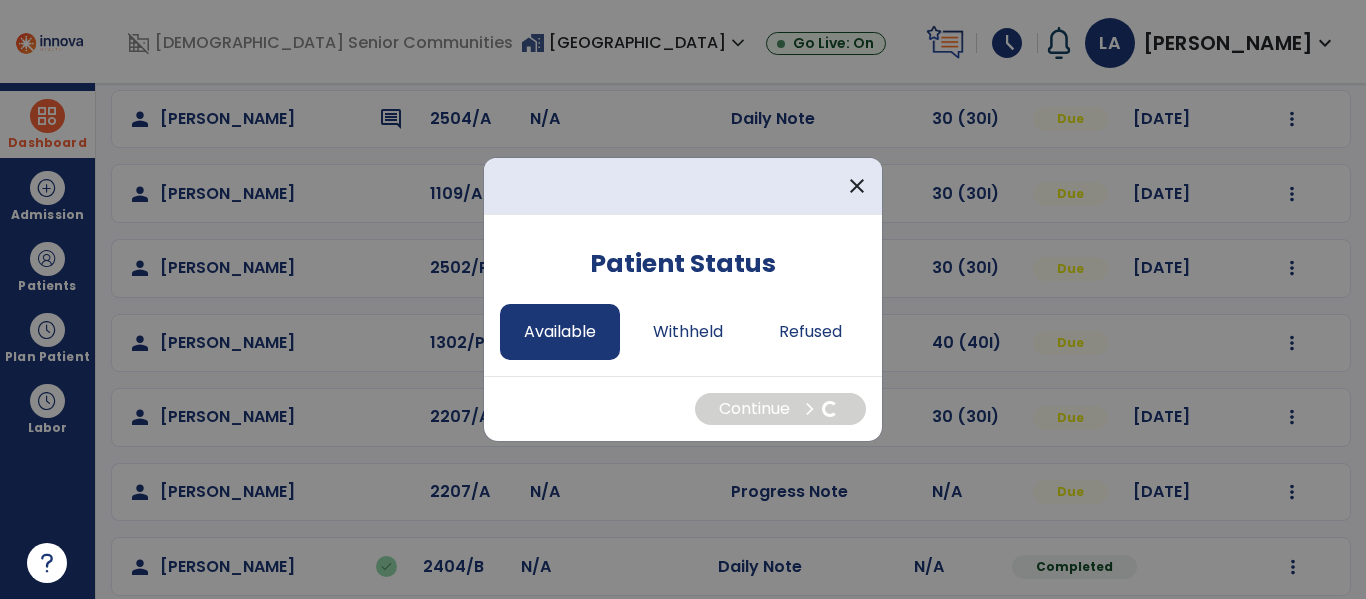 select on "*" 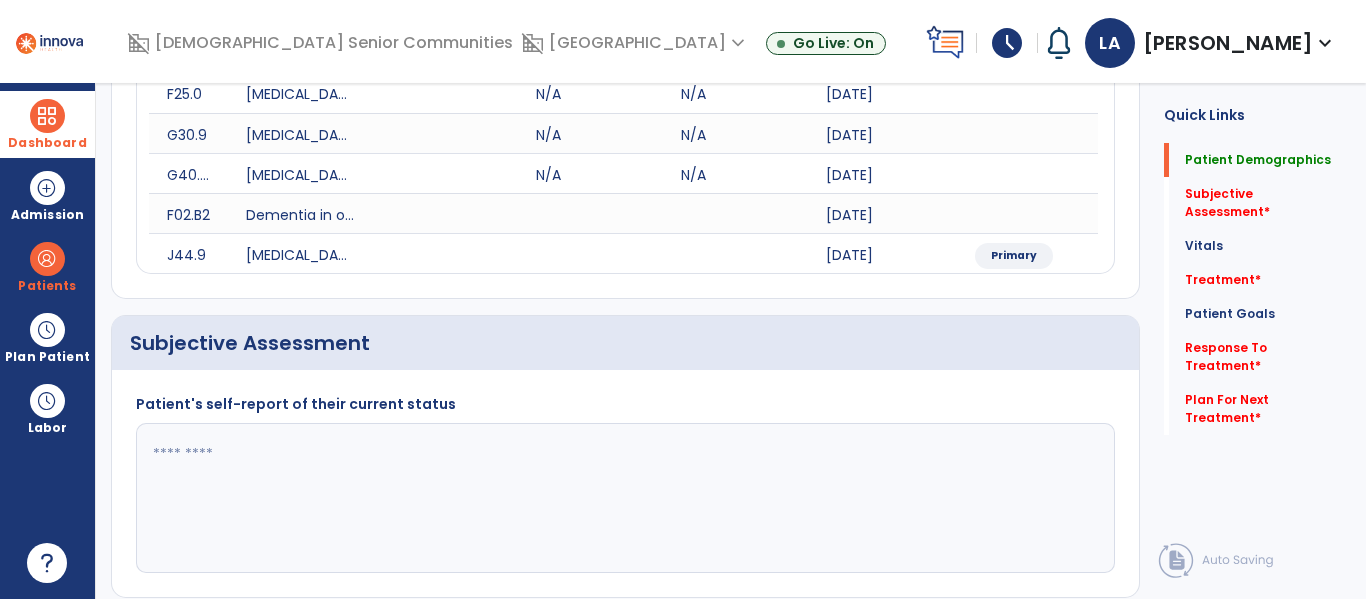click 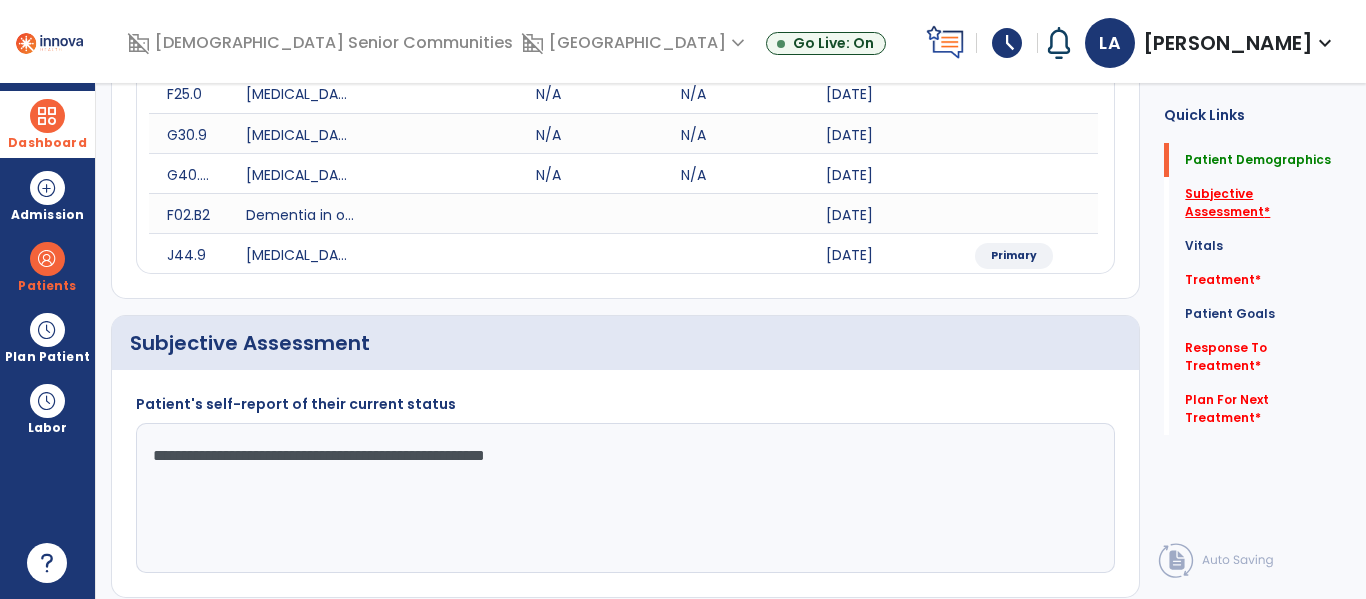 type on "**********" 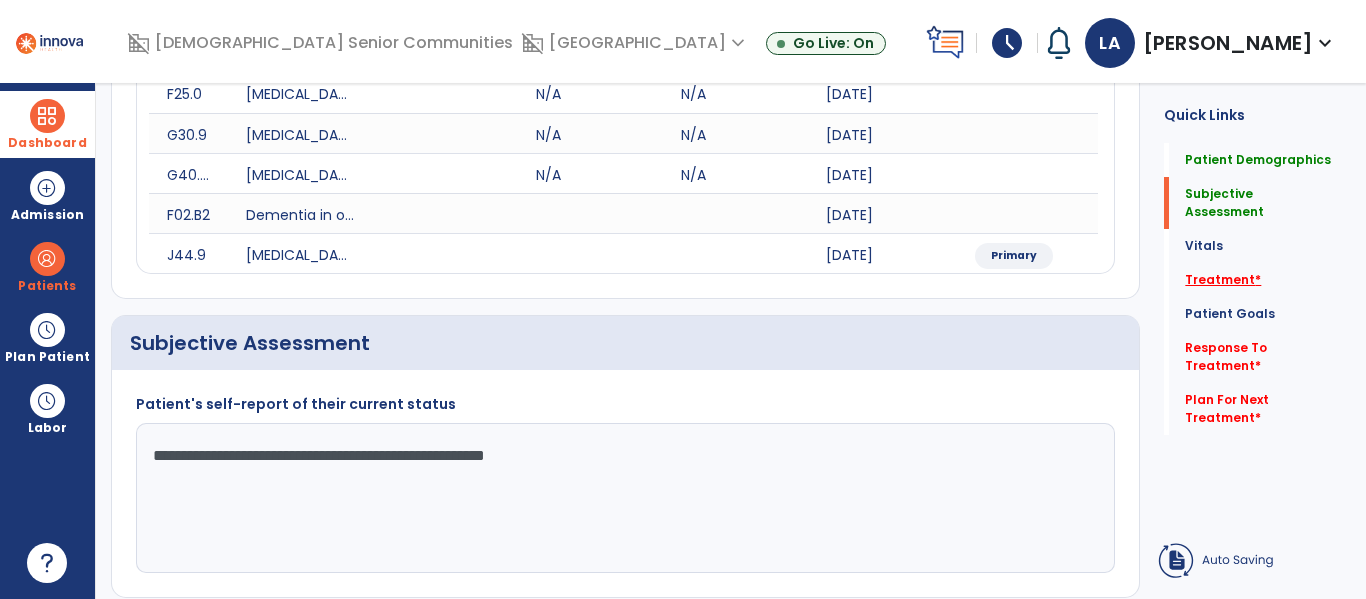 click on "Treatment   *" 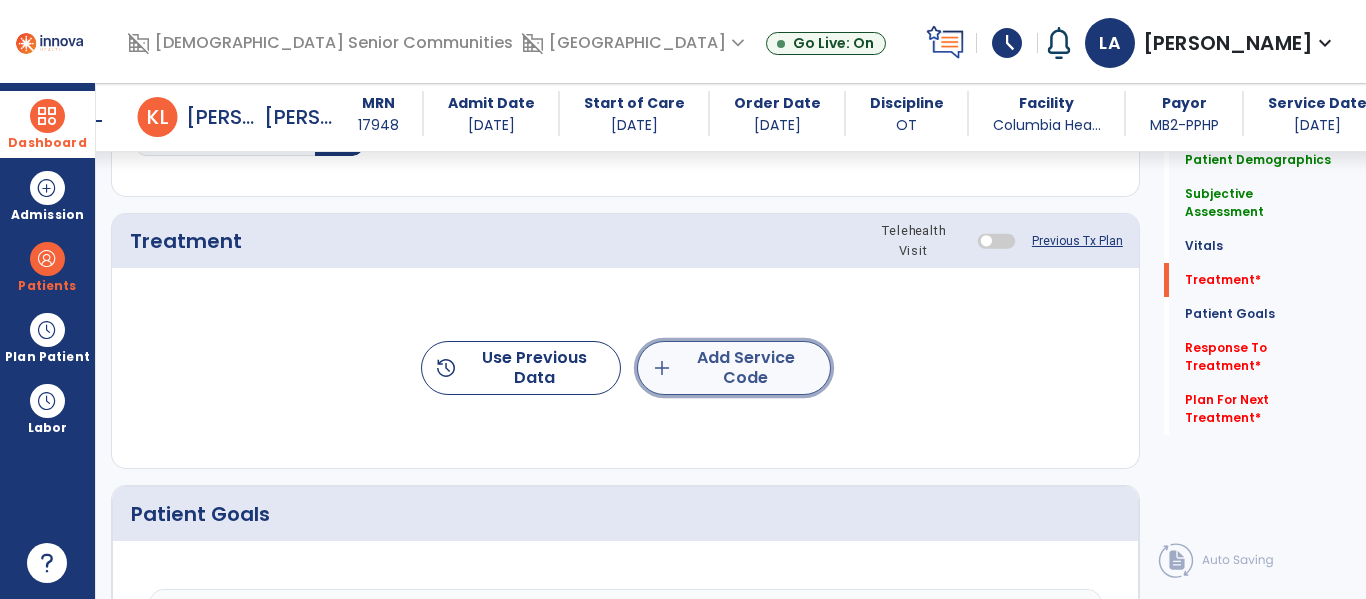 click on "add  Add Service Code" 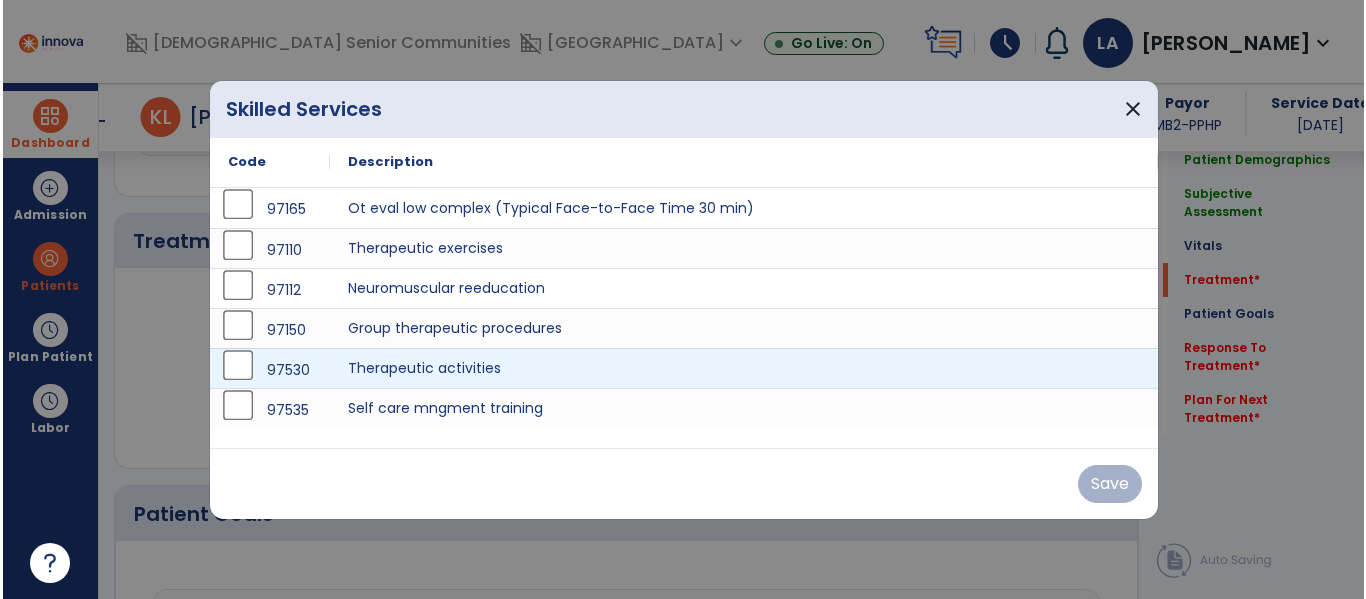 scroll, scrollTop: 1196, scrollLeft: 0, axis: vertical 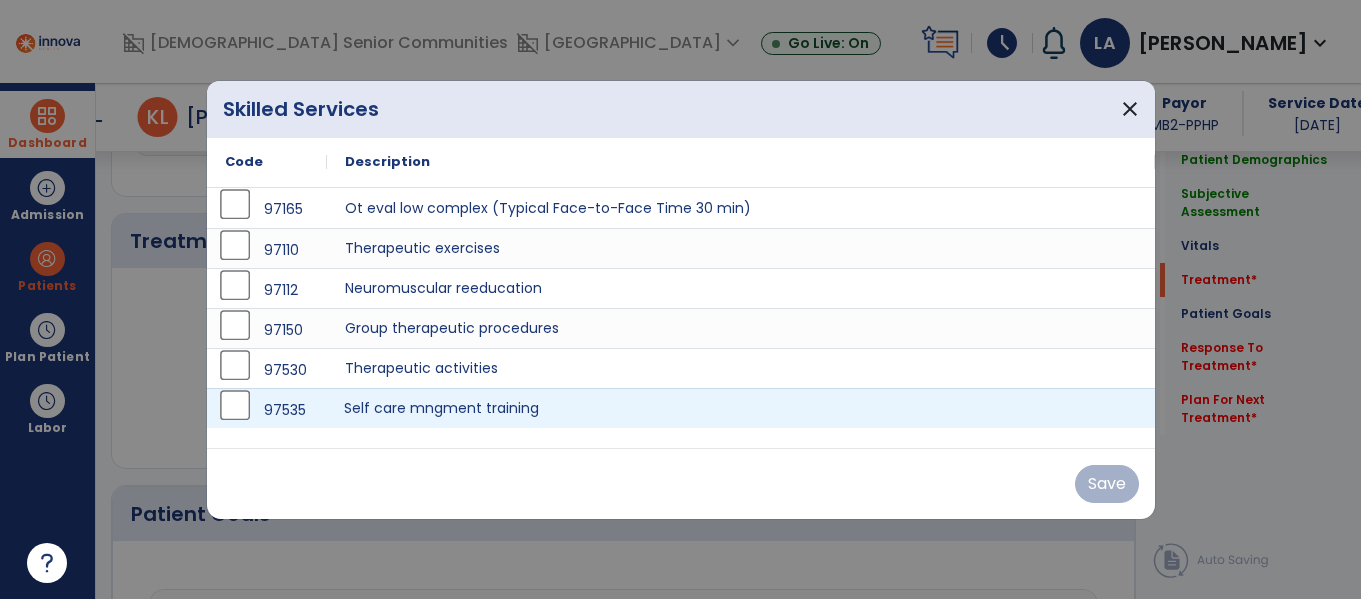 click on "Self care mngment training" at bounding box center (741, 408) 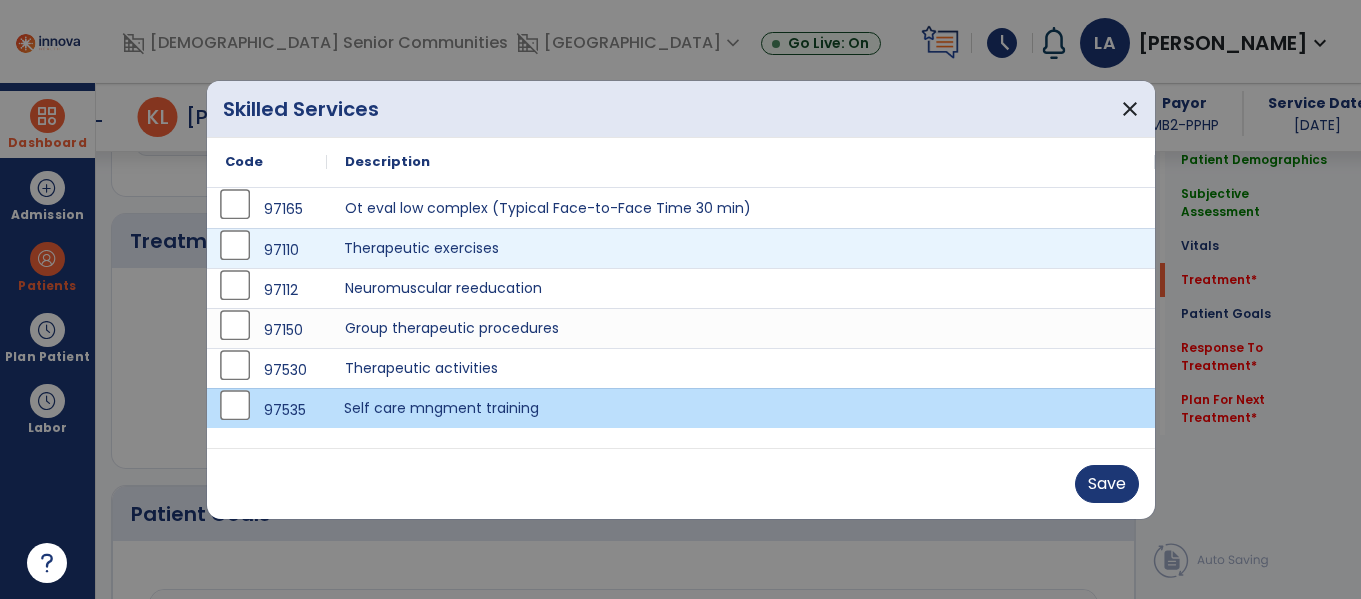 click on "Therapeutic exercises" at bounding box center (741, 248) 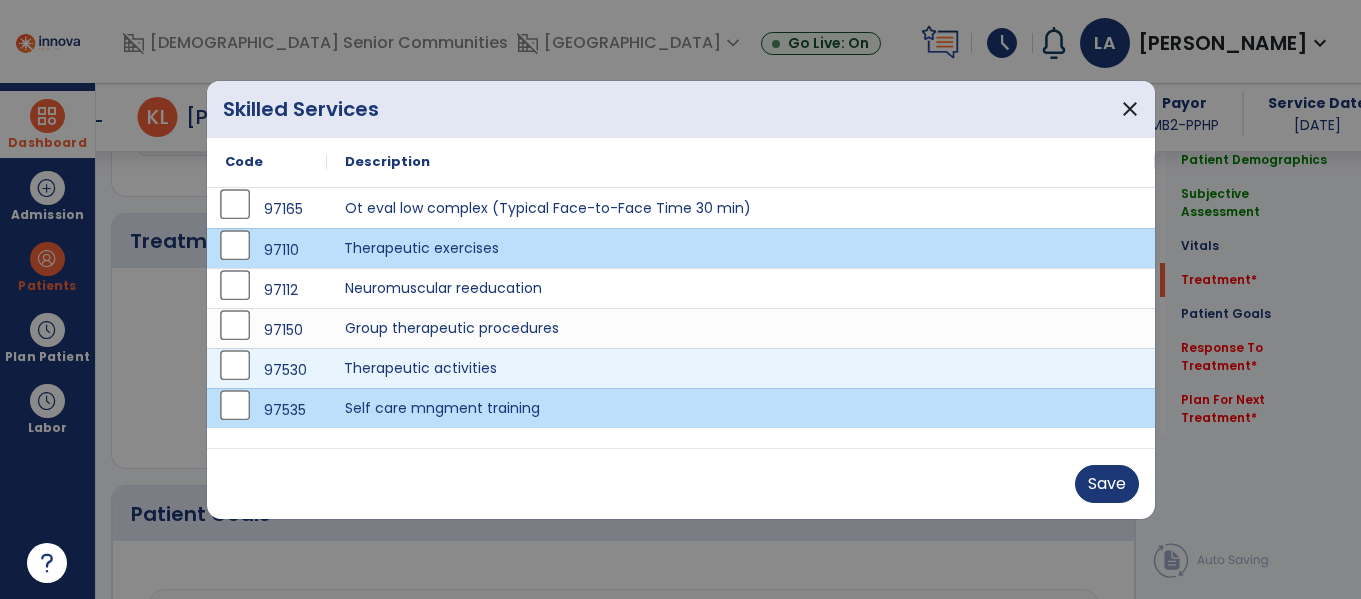 click on "Therapeutic activities" at bounding box center [741, 368] 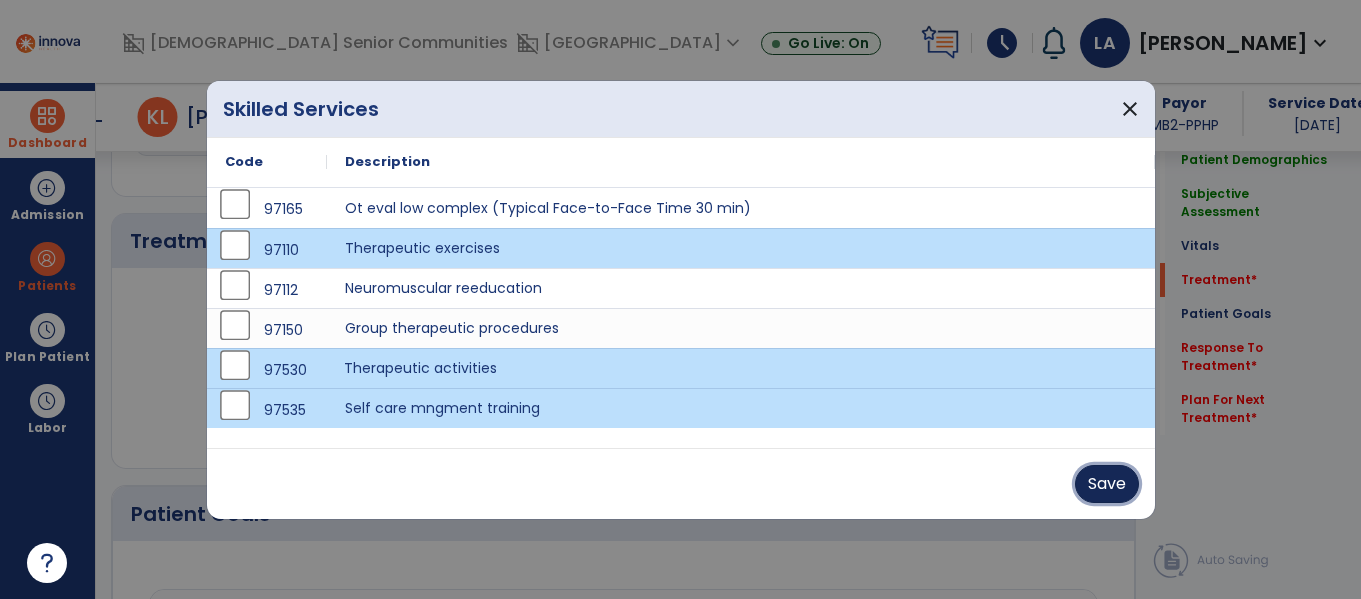 click on "Save" at bounding box center (1107, 484) 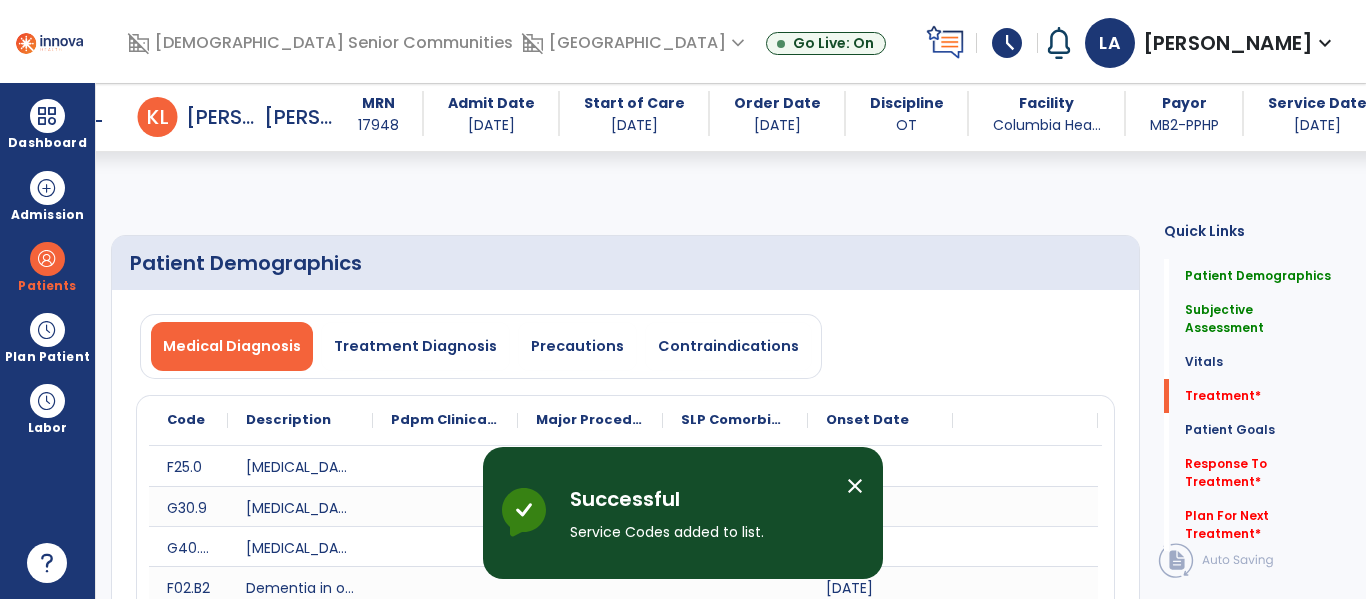 select on "*" 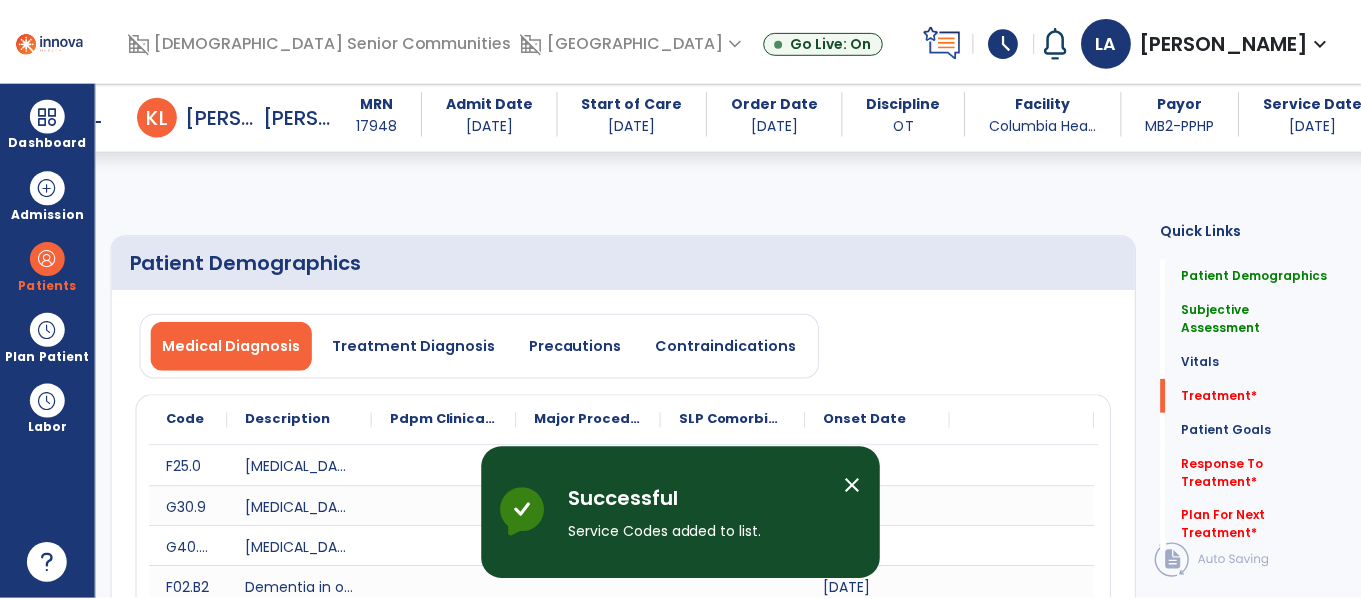 scroll, scrollTop: 1196, scrollLeft: 0, axis: vertical 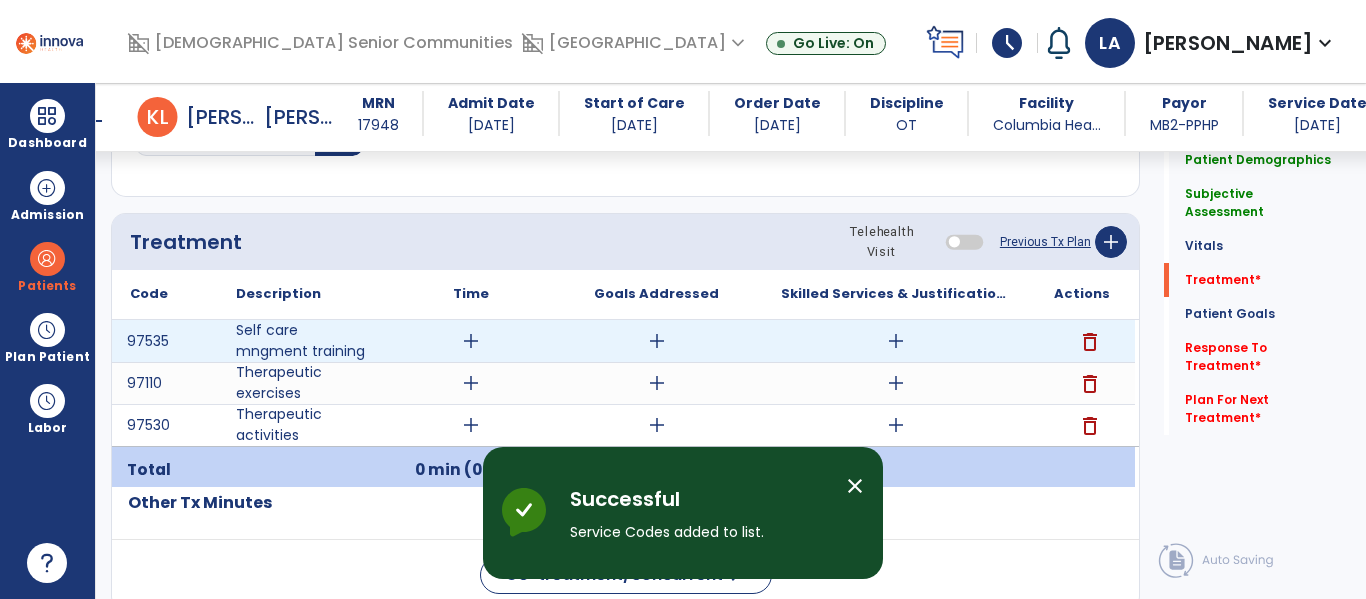 click on "add" at bounding box center [471, 341] 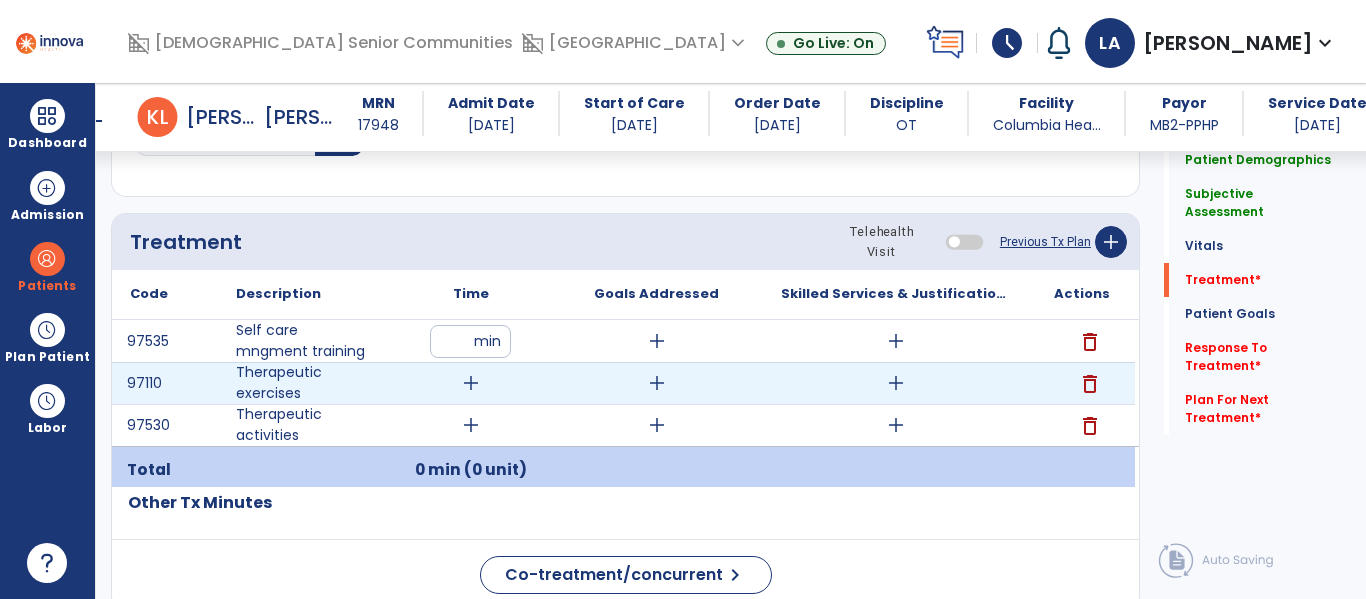 type on "**" 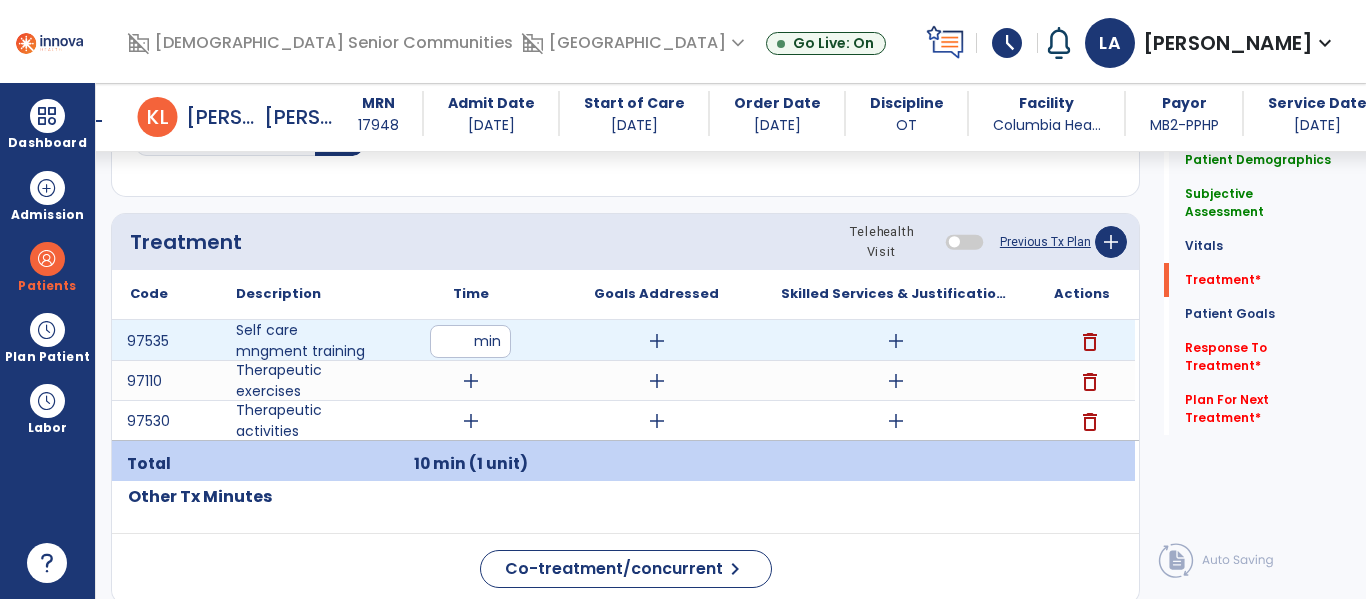 click on "**" at bounding box center (470, 341) 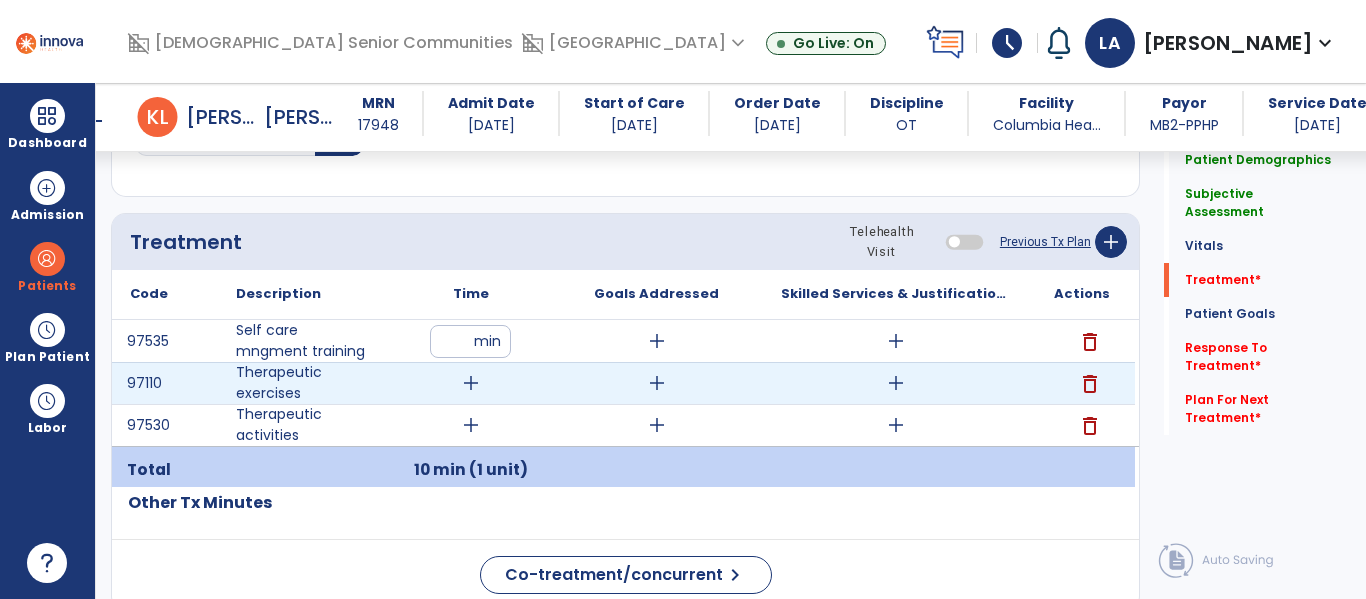 type on "**" 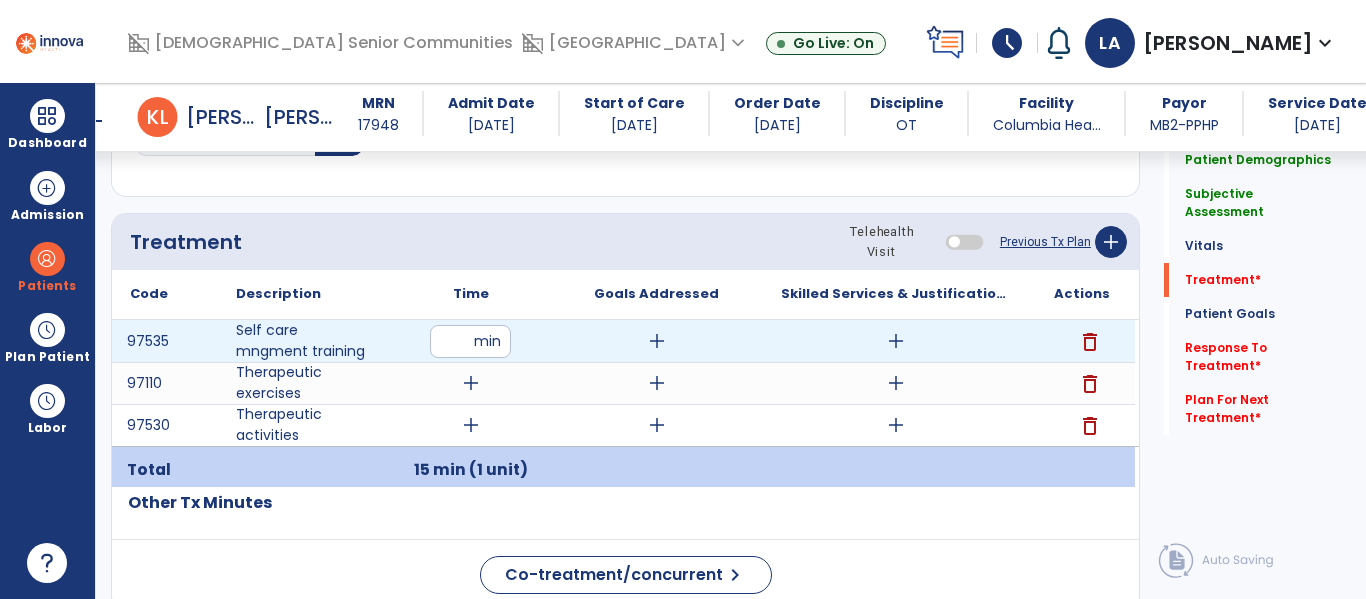 click on "**" at bounding box center [470, 341] 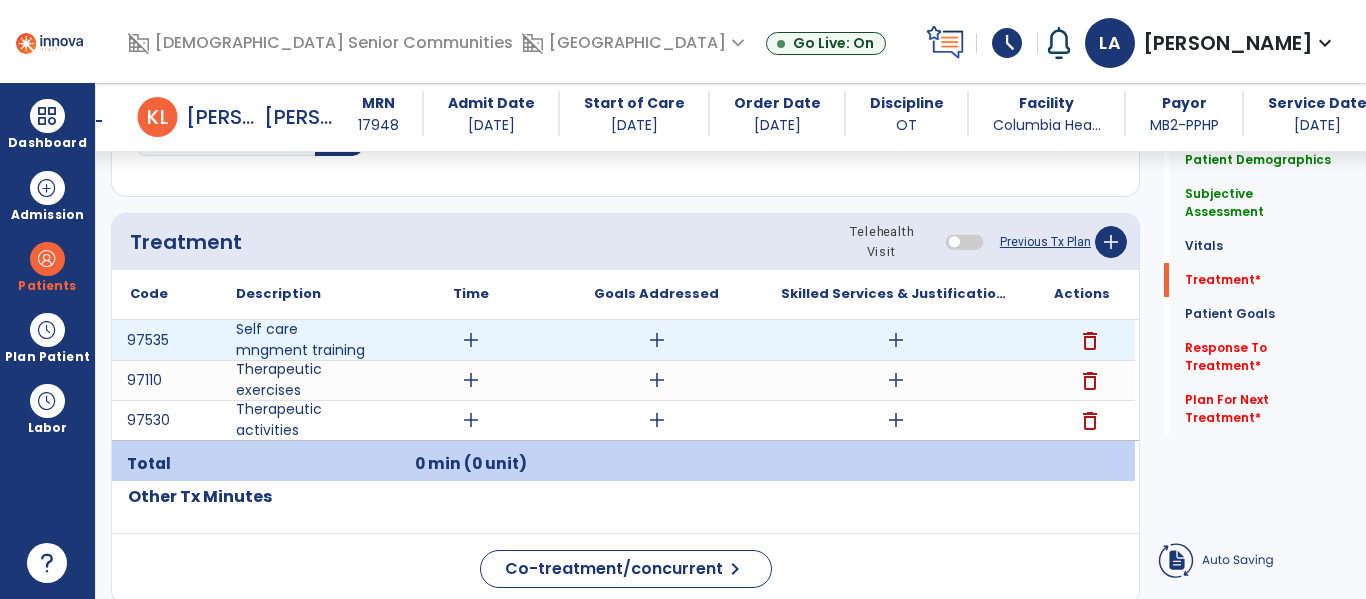 click on "add" at bounding box center [896, 340] 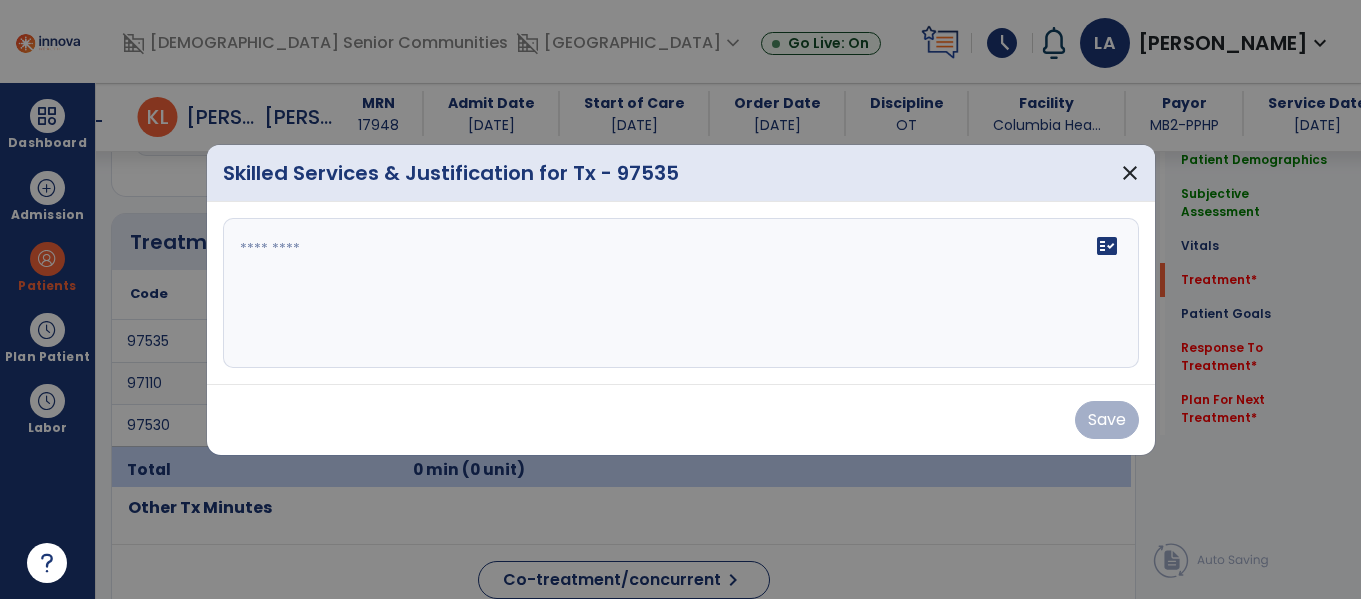 click on "fact_check" at bounding box center (681, 293) 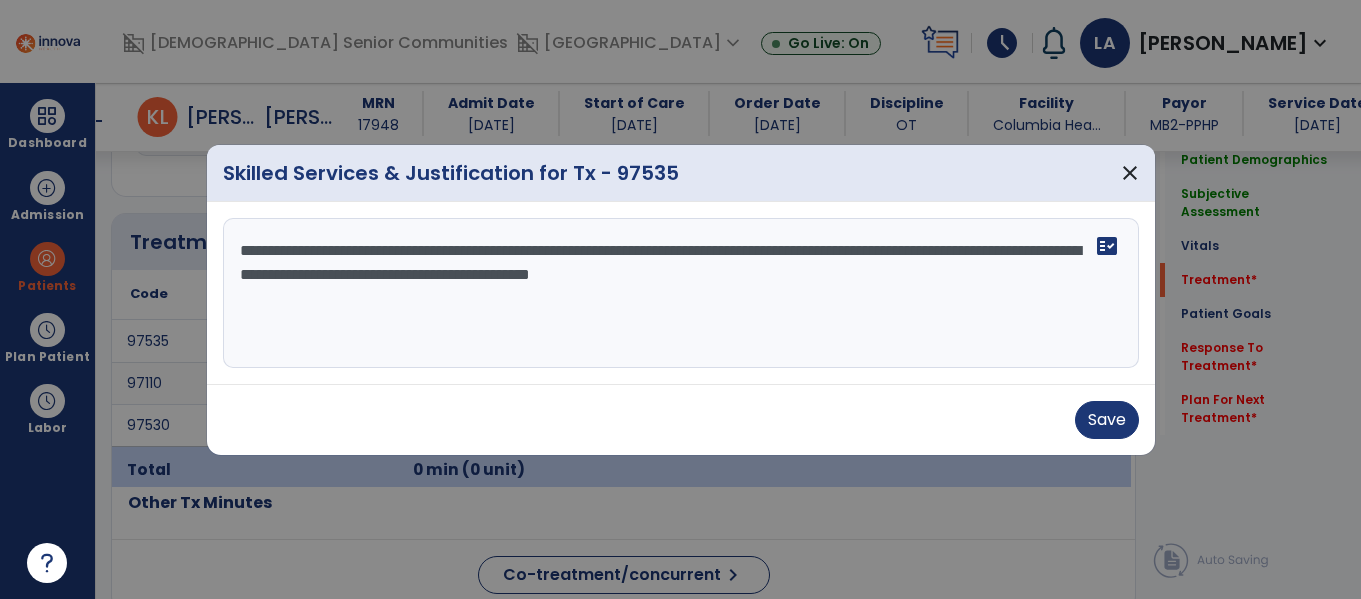 click on "**********" at bounding box center (681, 293) 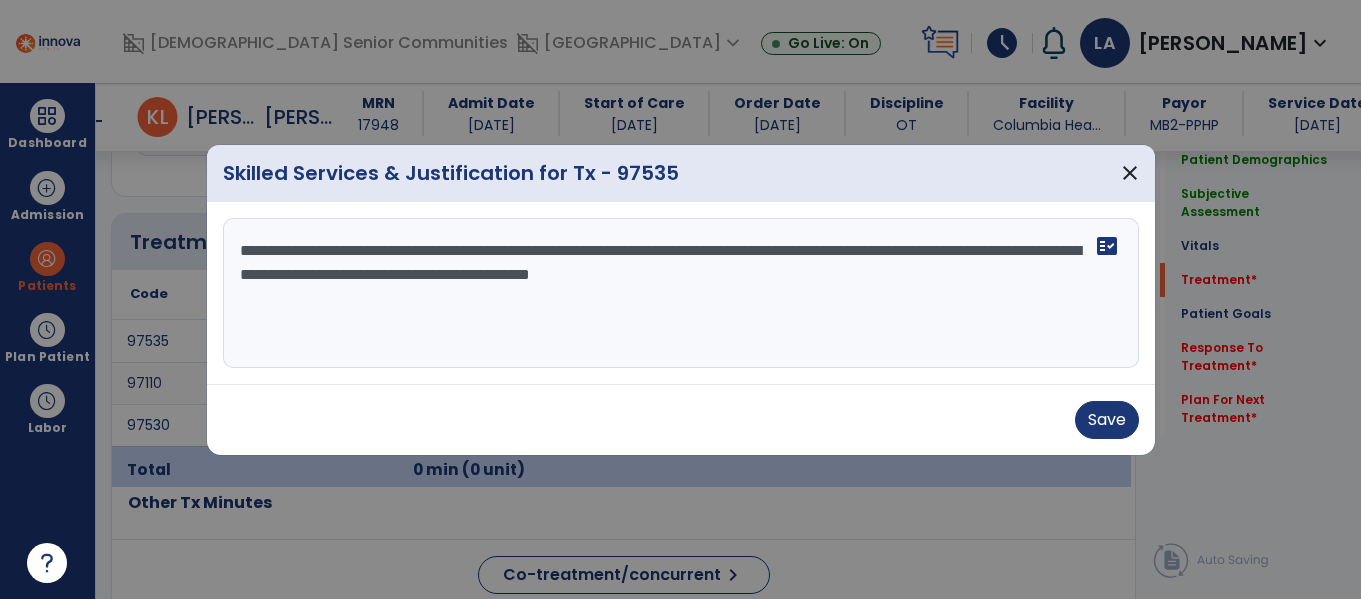 click on "**********" at bounding box center (681, 293) 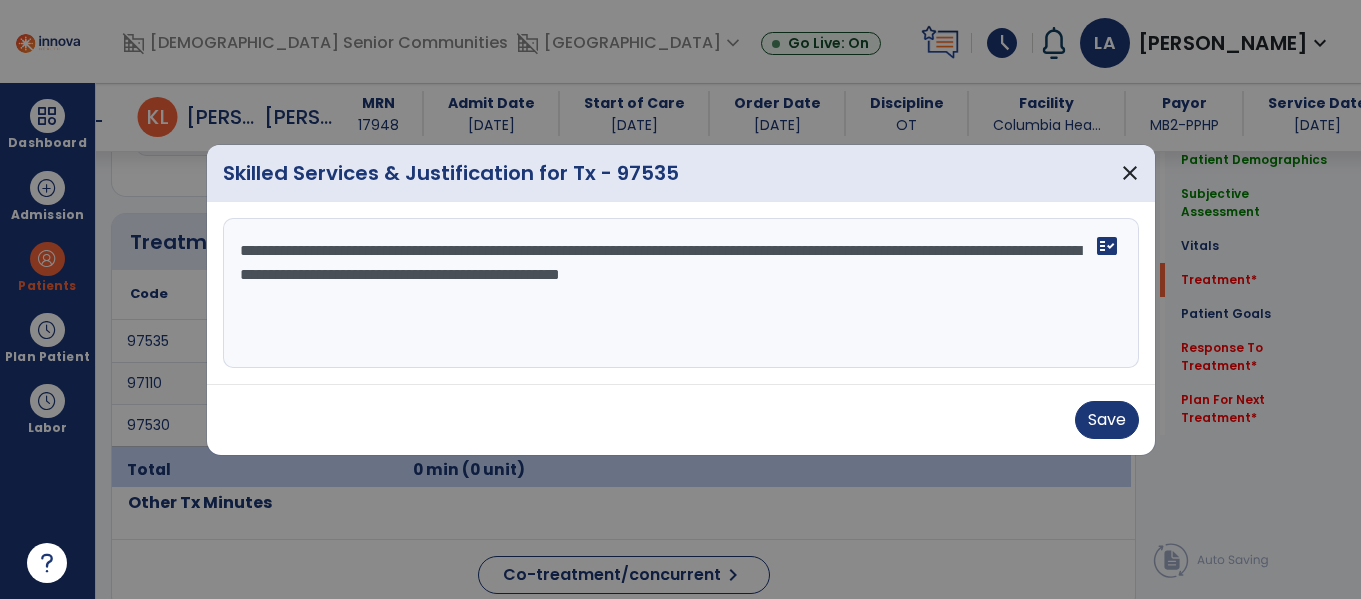 click on "**********" at bounding box center [681, 293] 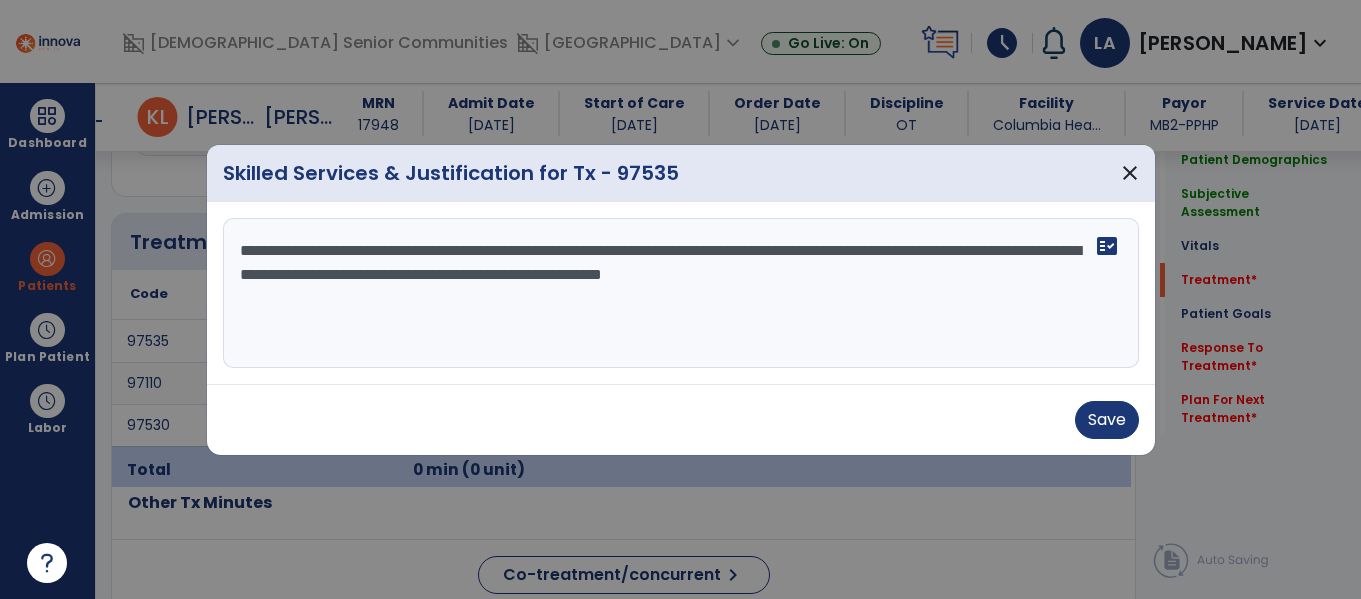 click on "**********" at bounding box center [681, 293] 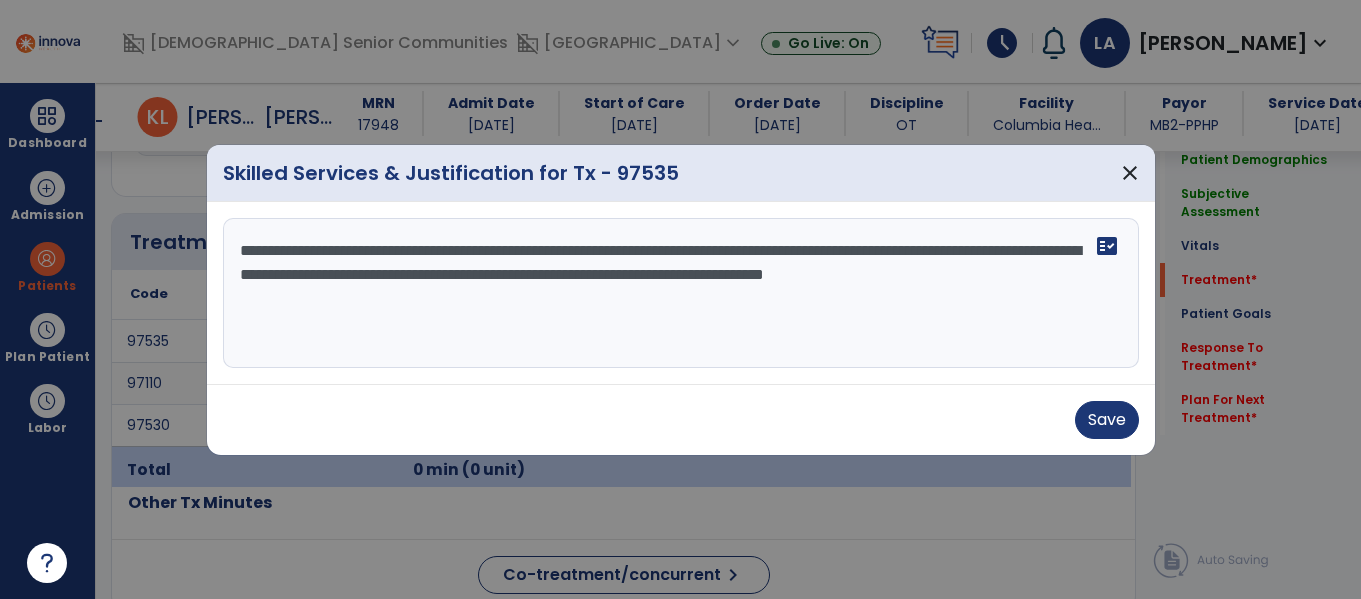 click on "**********" at bounding box center (681, 293) 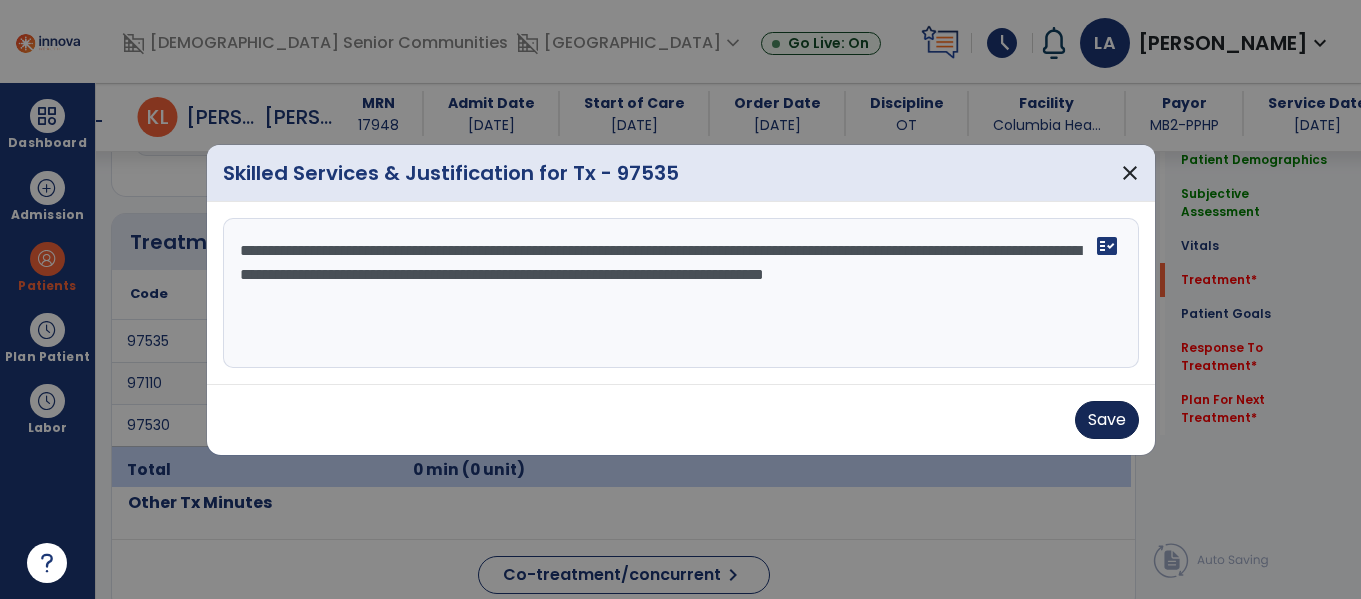 type on "**********" 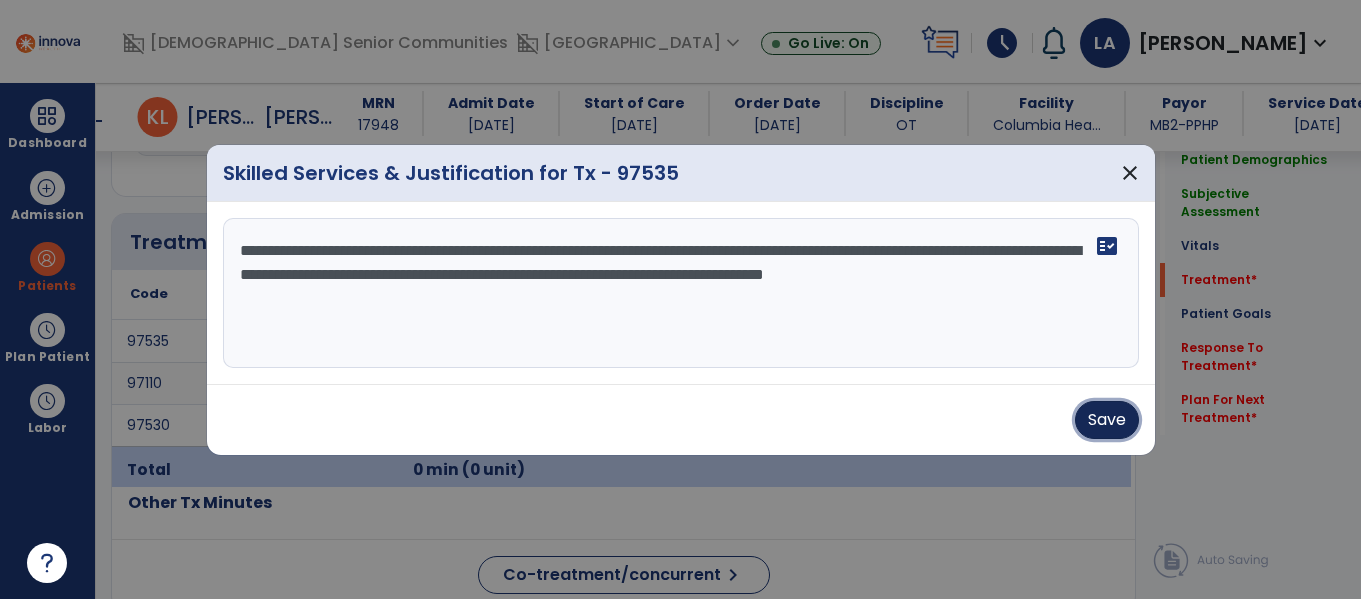 click on "Save" at bounding box center [1107, 420] 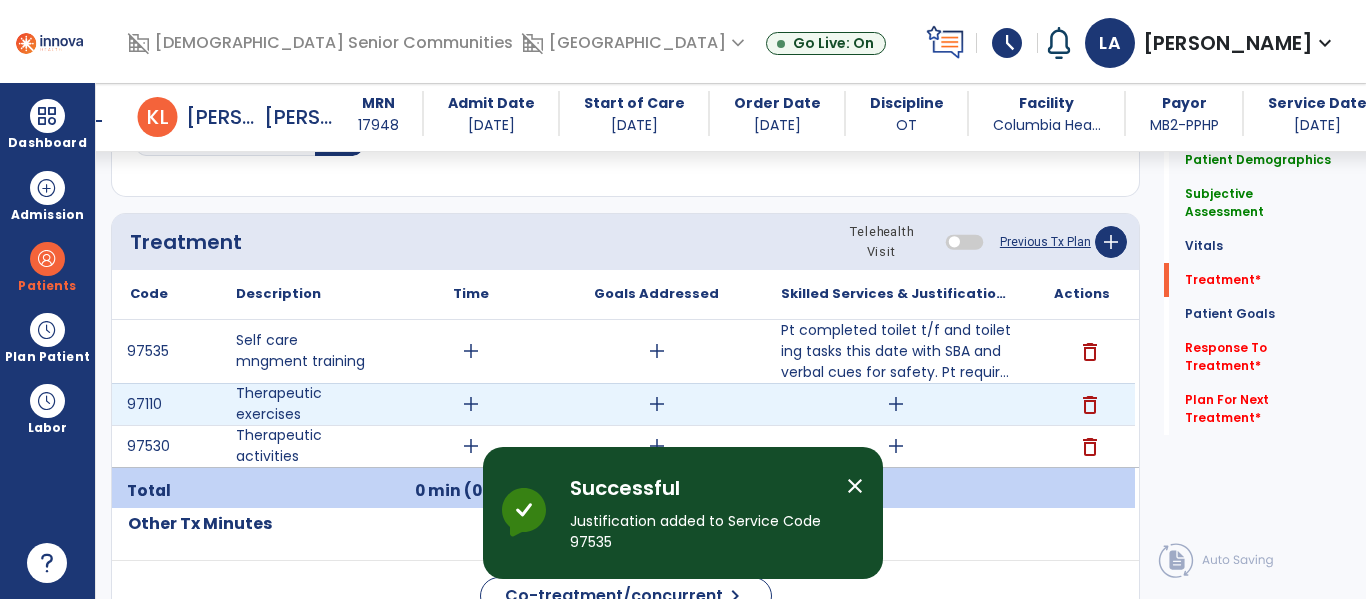 click on "add" at bounding box center [896, 404] 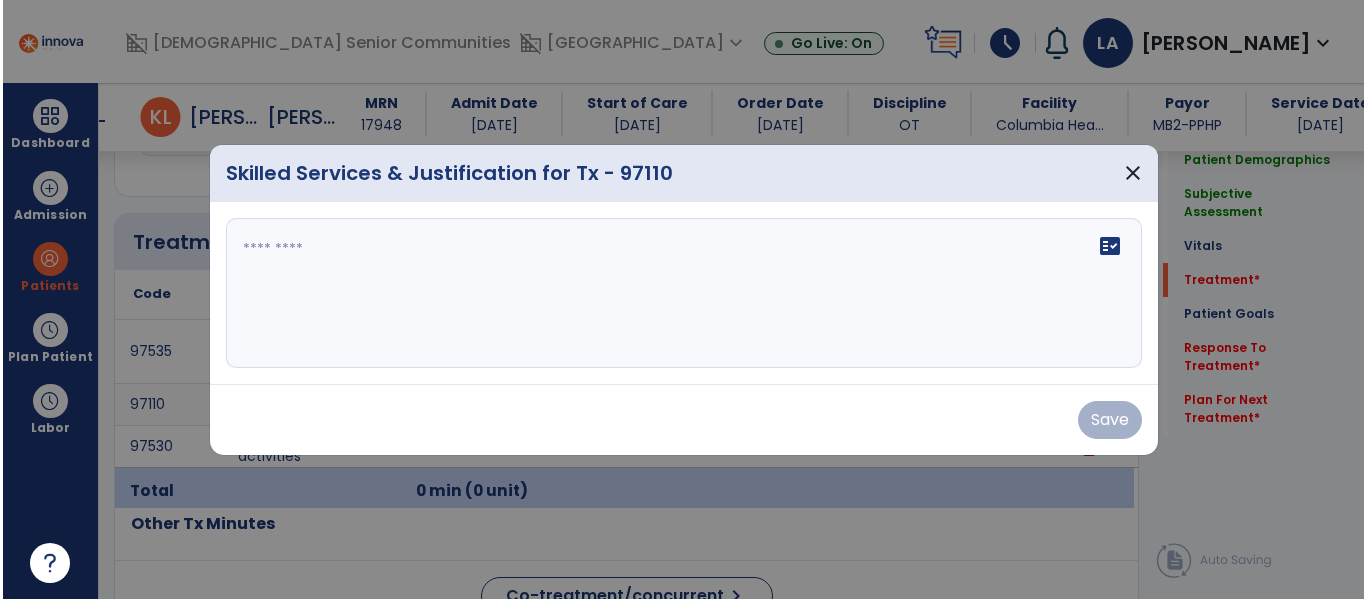 scroll, scrollTop: 1196, scrollLeft: 0, axis: vertical 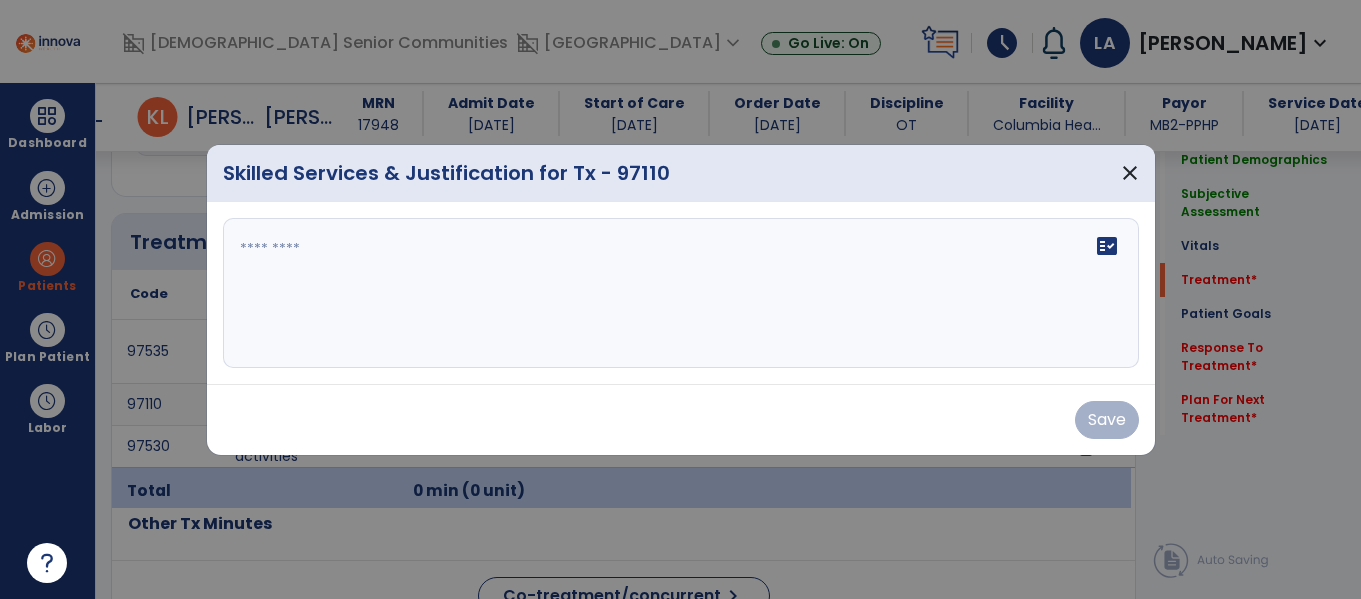 click at bounding box center (681, 293) 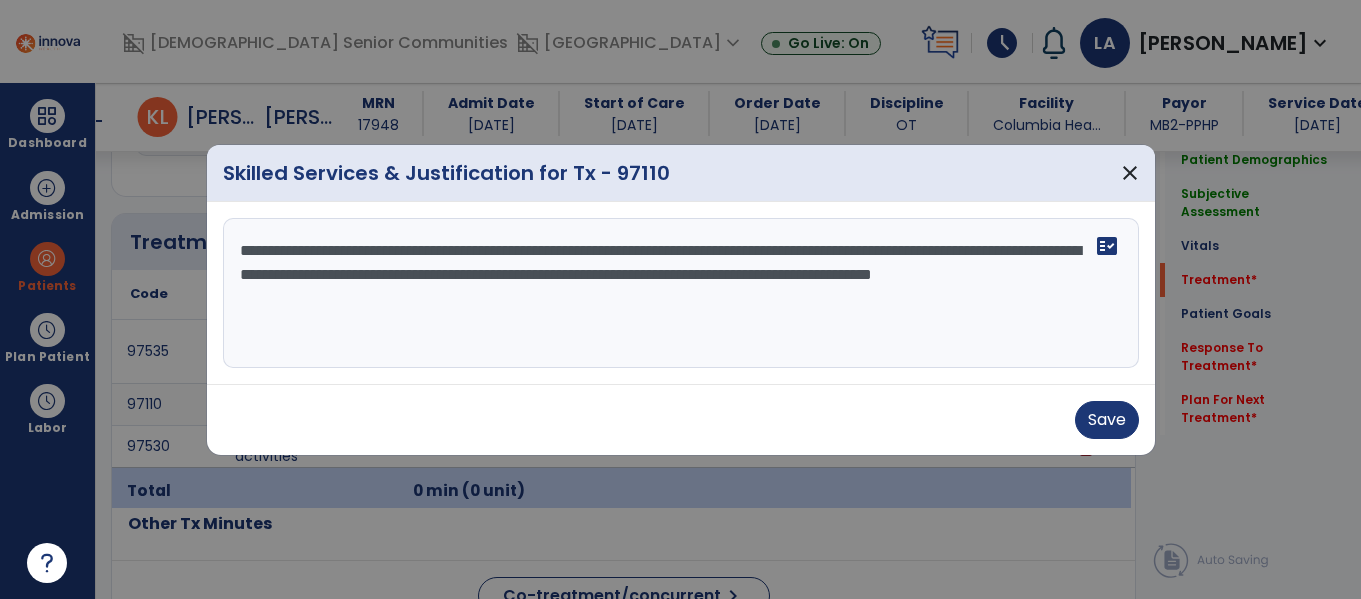 click on "**********" at bounding box center (681, 293) 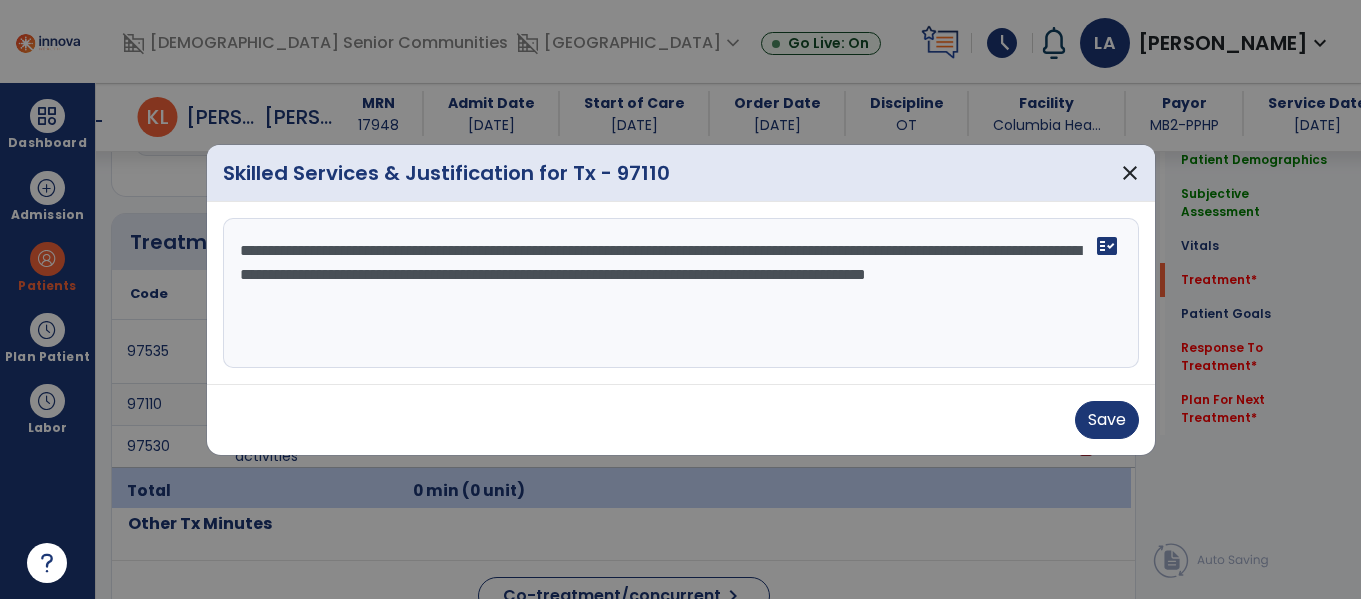 click on "**********" at bounding box center (681, 293) 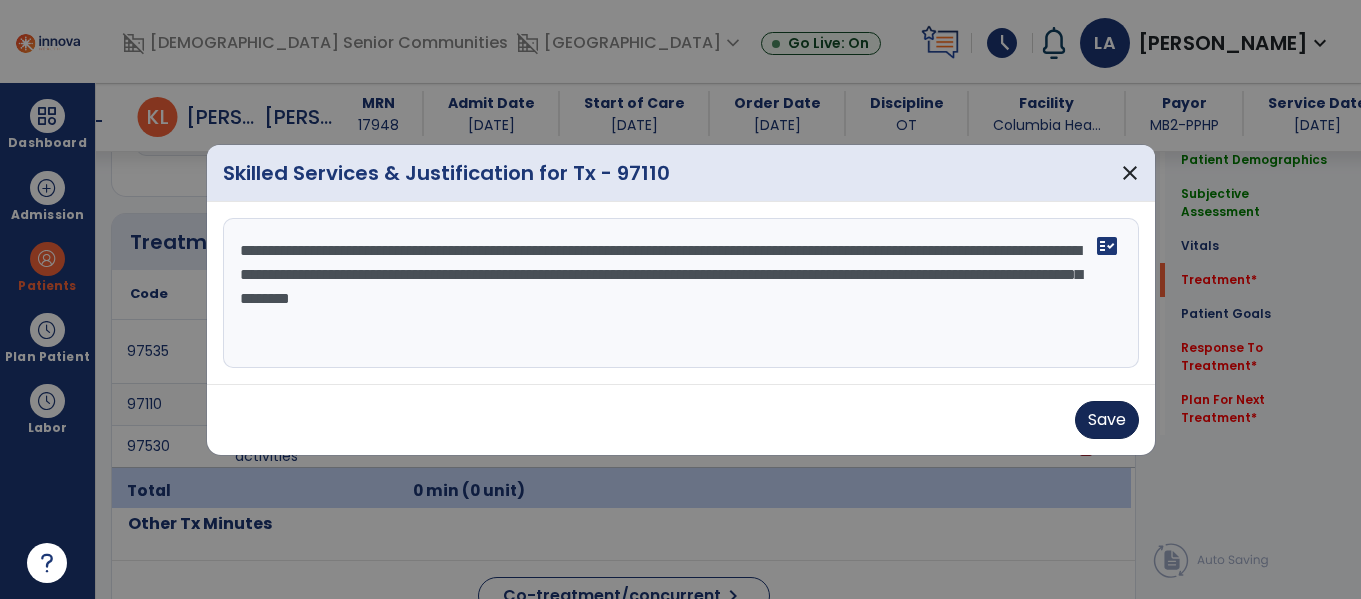 type on "**********" 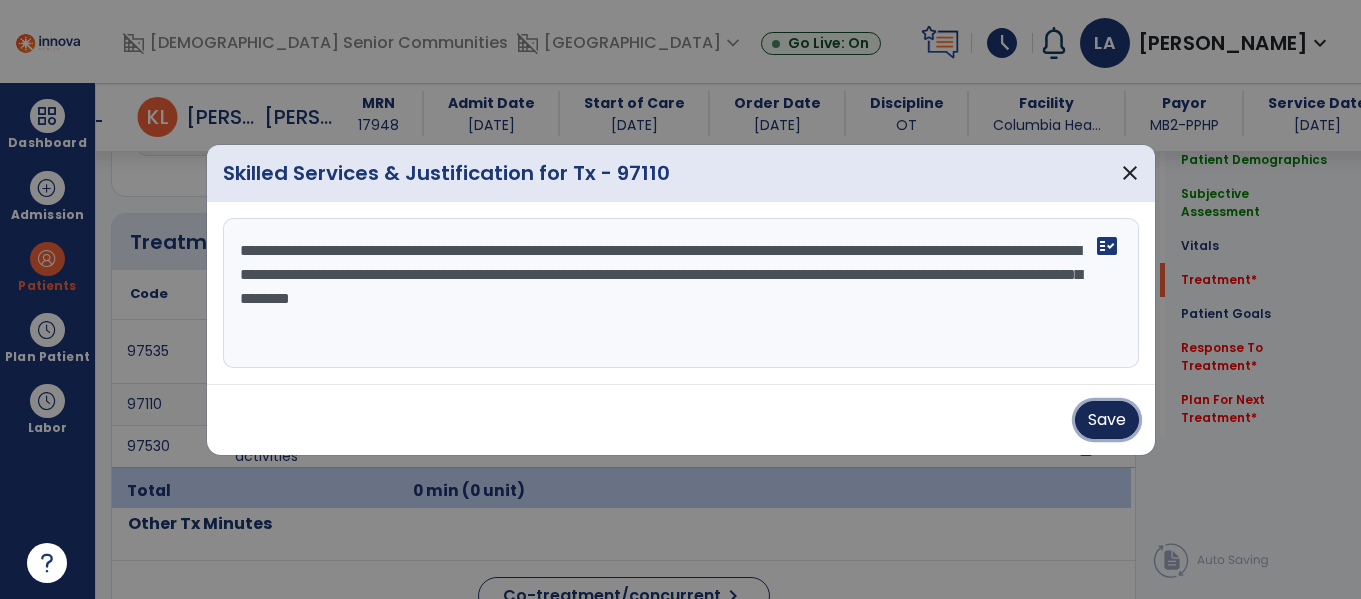 click on "Save" at bounding box center (1107, 420) 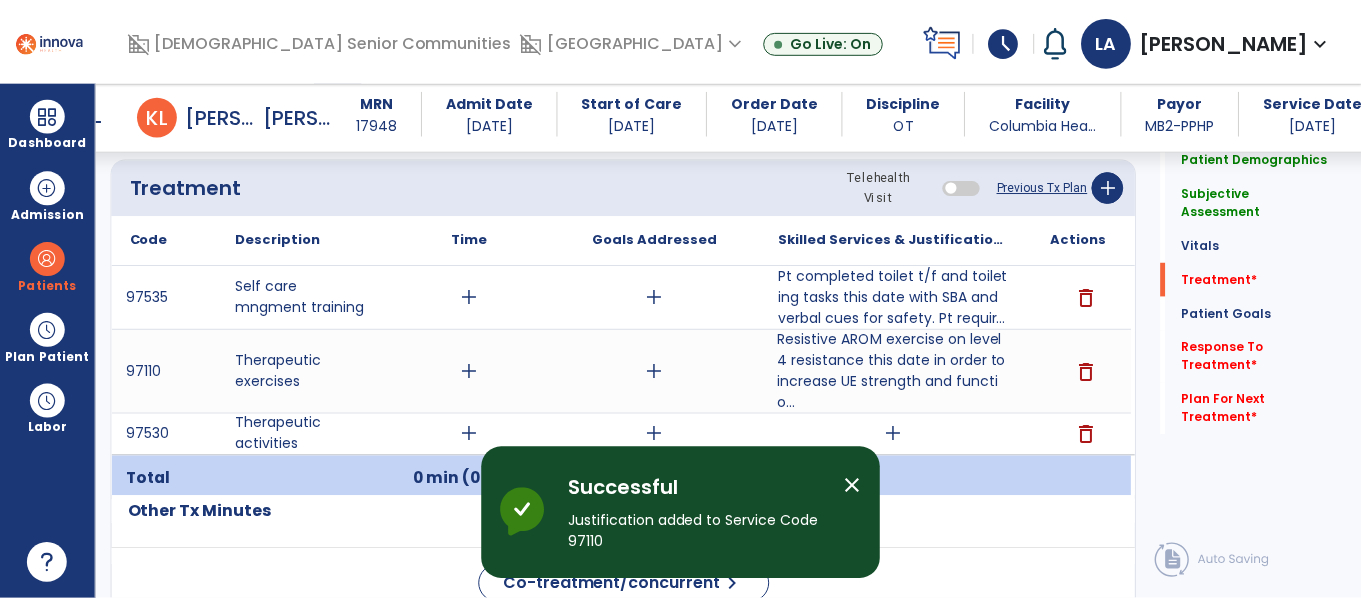 scroll, scrollTop: 1339, scrollLeft: 0, axis: vertical 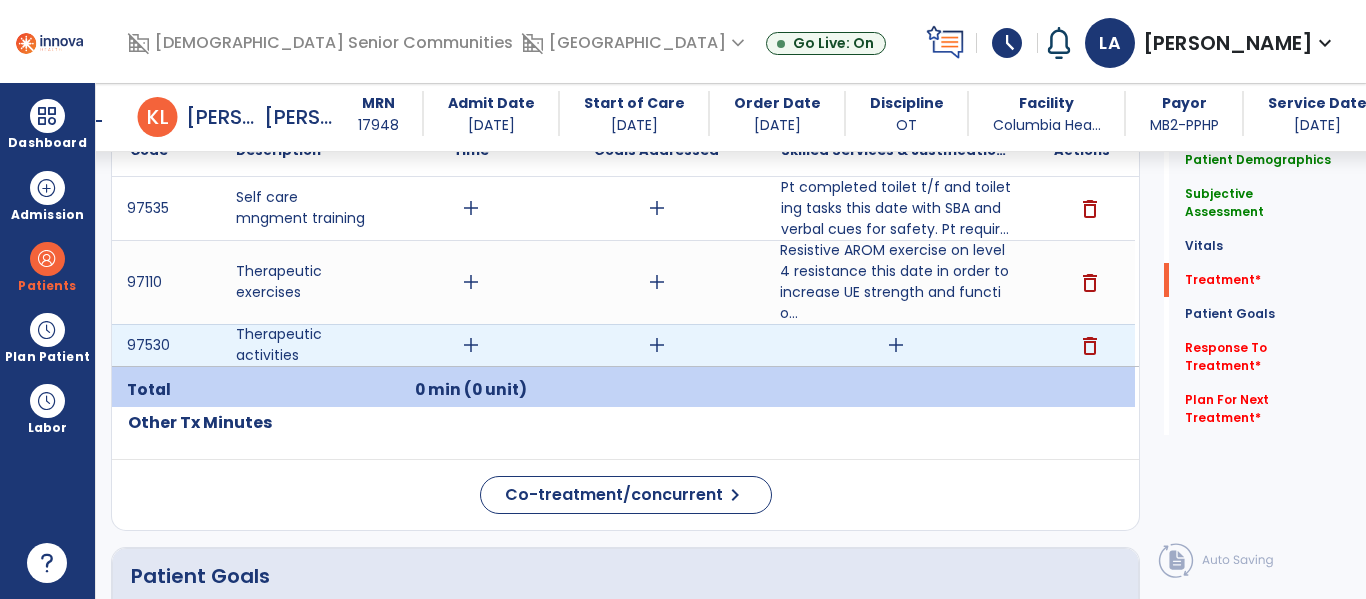click on "add" at bounding box center (896, 345) 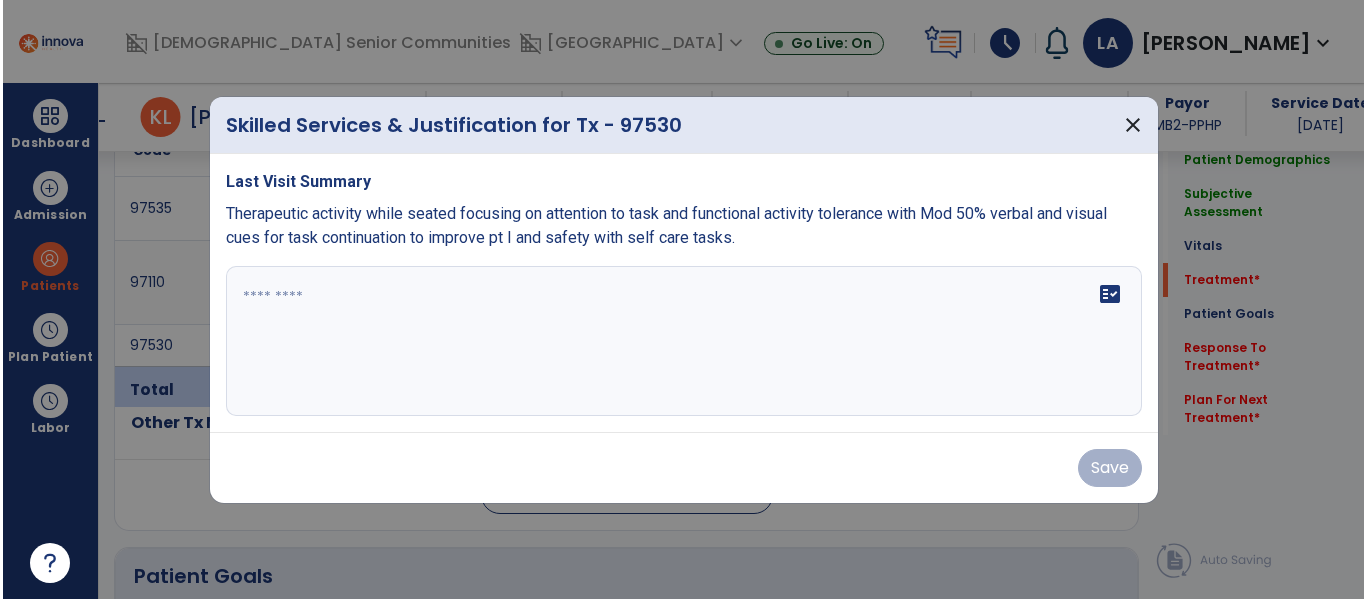 scroll, scrollTop: 1339, scrollLeft: 0, axis: vertical 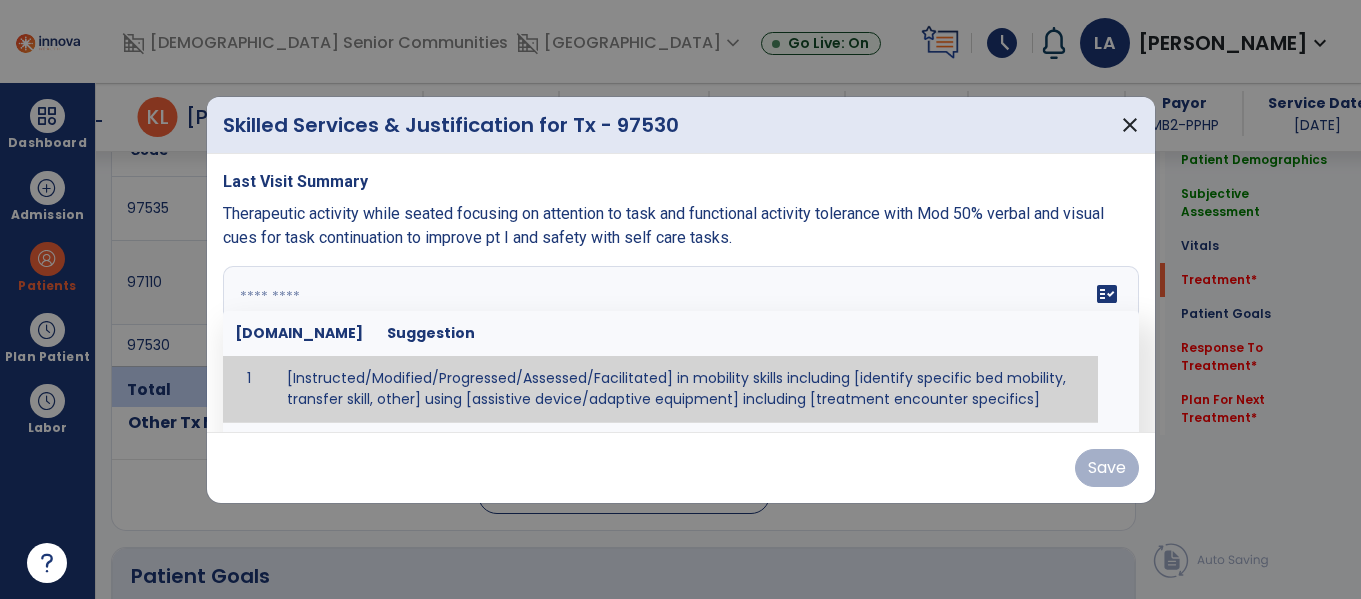 click at bounding box center (681, 341) 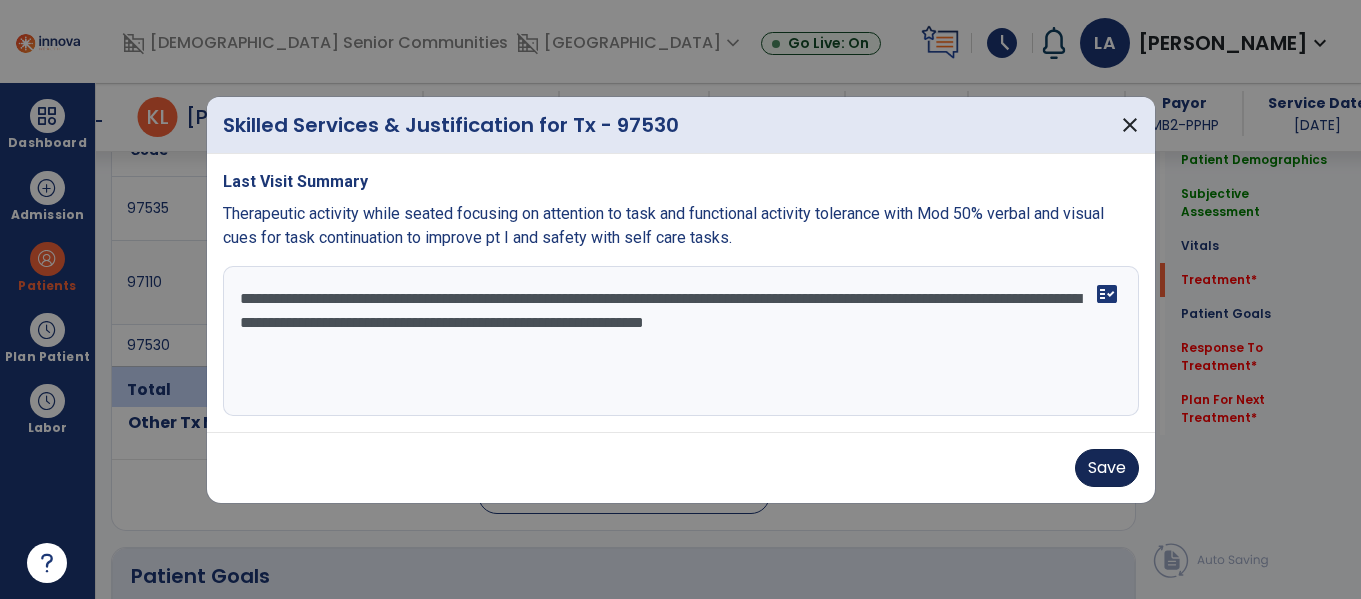 type on "**********" 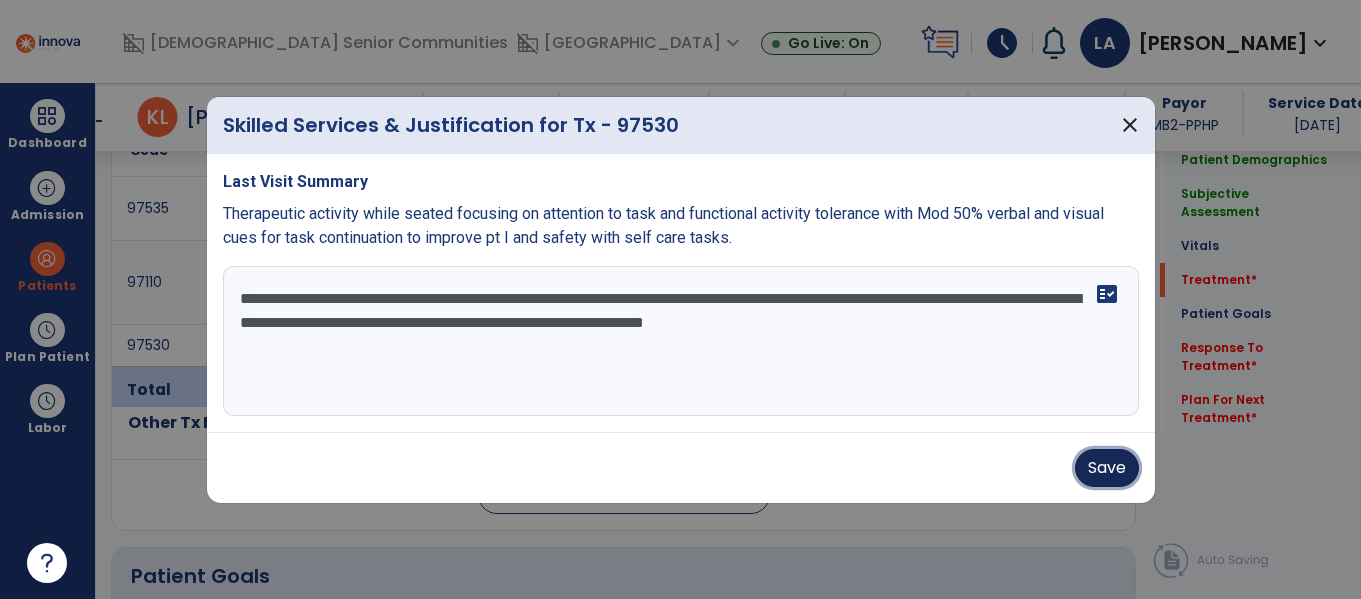 click on "Save" at bounding box center [1107, 468] 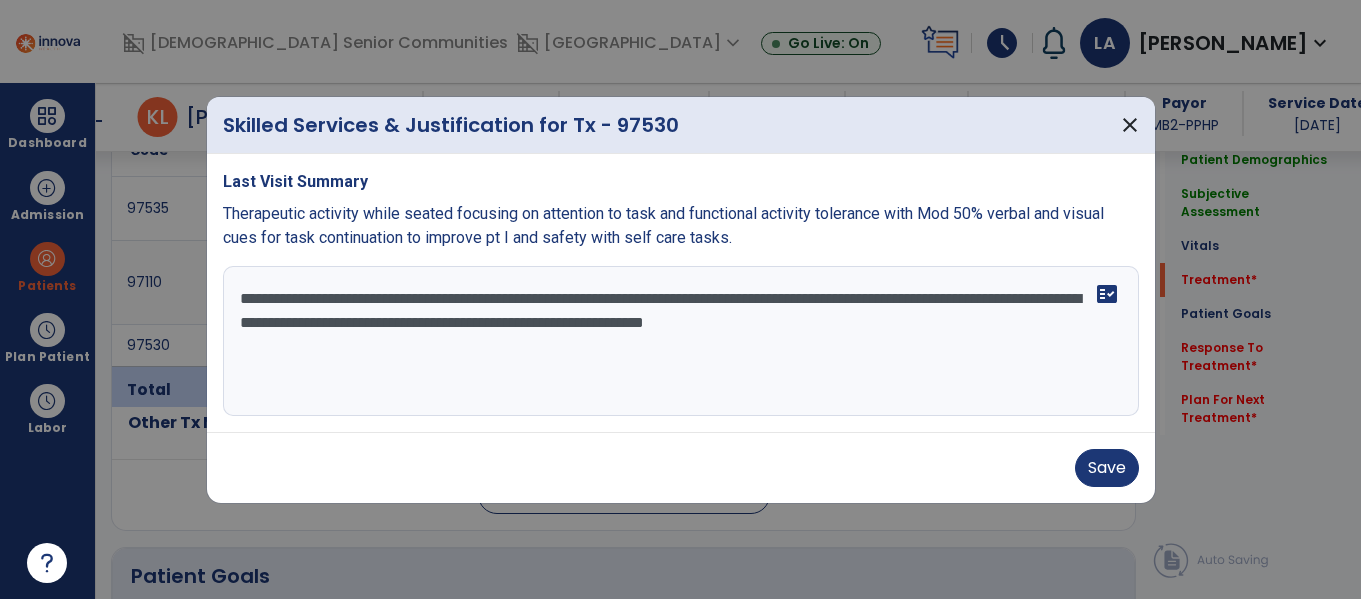 click on "Save" at bounding box center (681, 468) 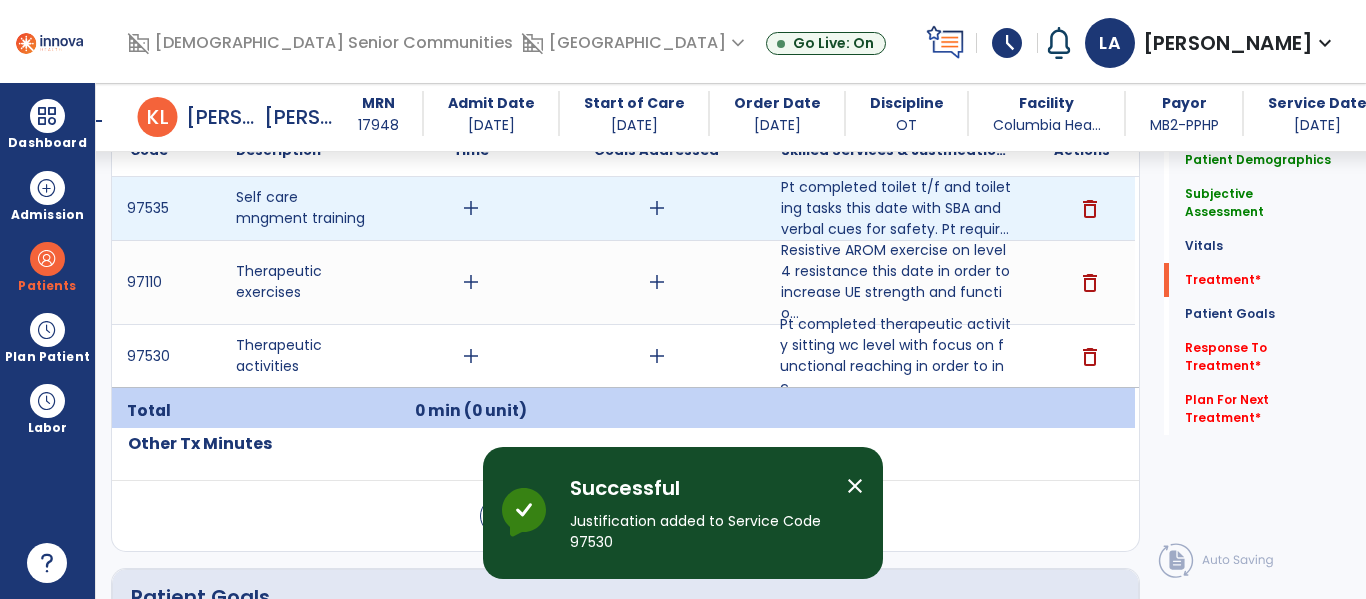 click on "add" at bounding box center [471, 208] 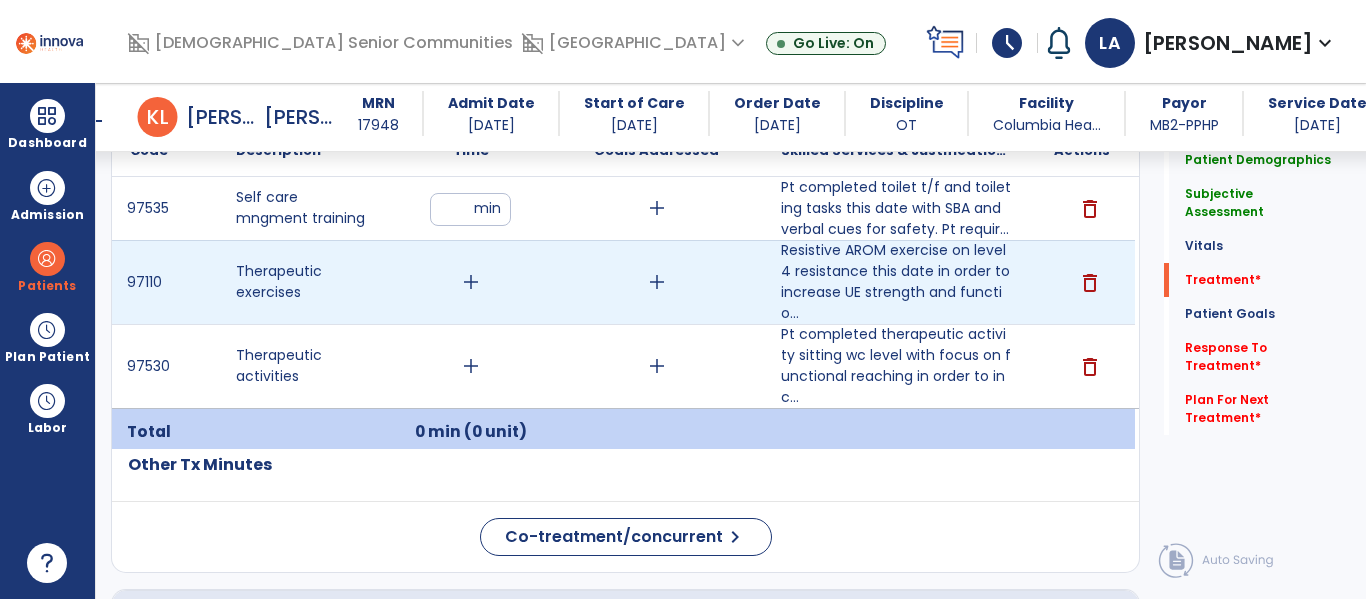 type on "**" 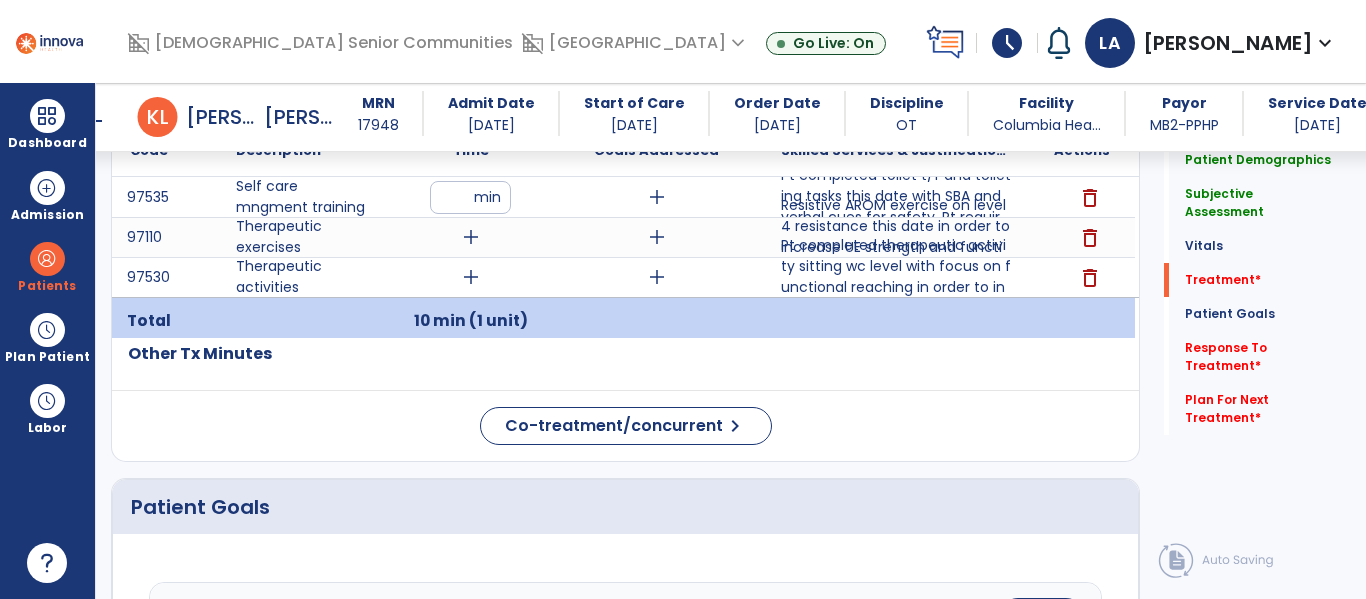 scroll, scrollTop: 1308, scrollLeft: 0, axis: vertical 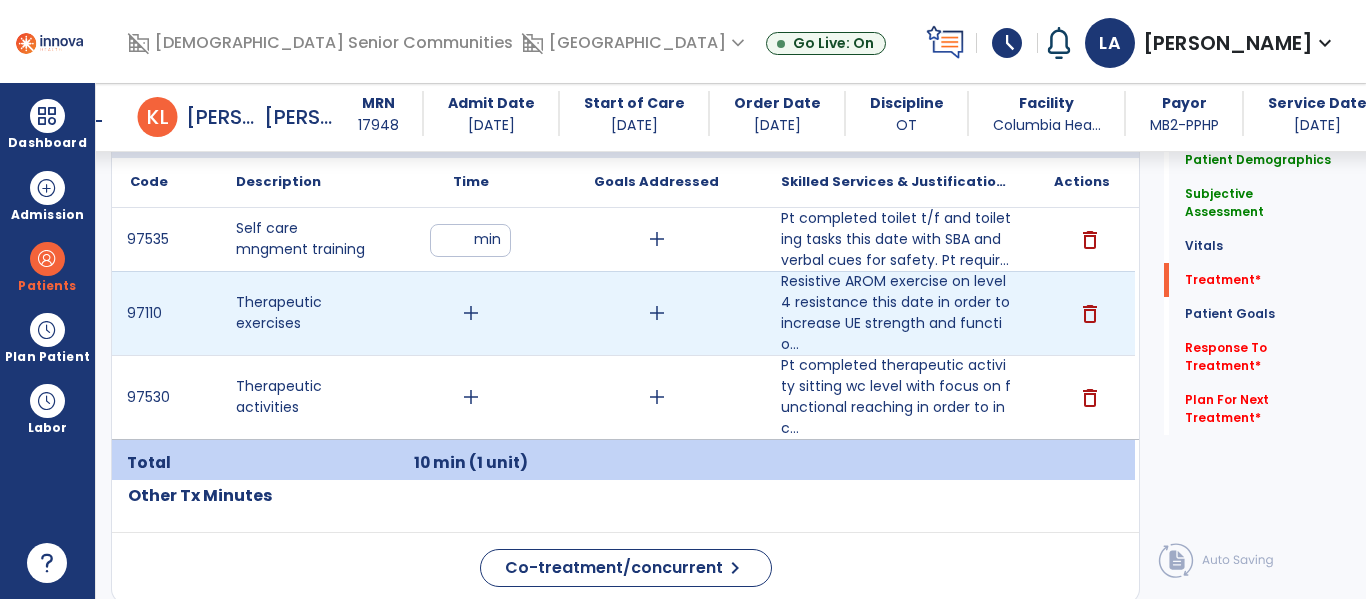 click on "add" at bounding box center (471, 313) 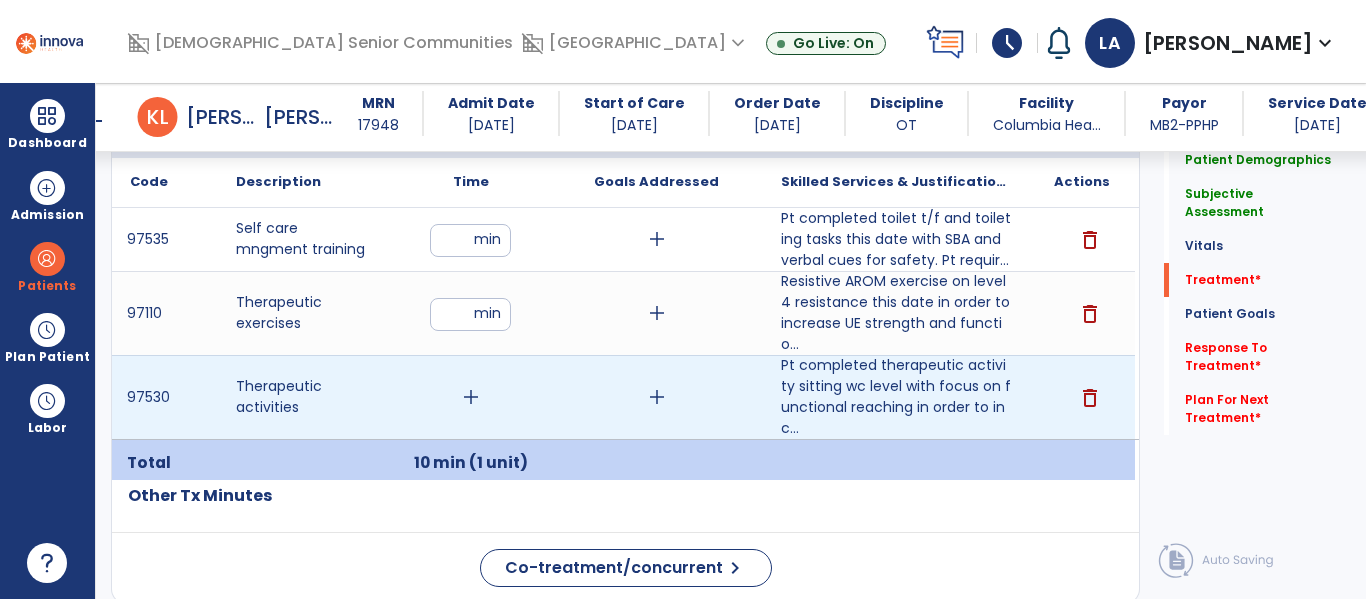 type on "**" 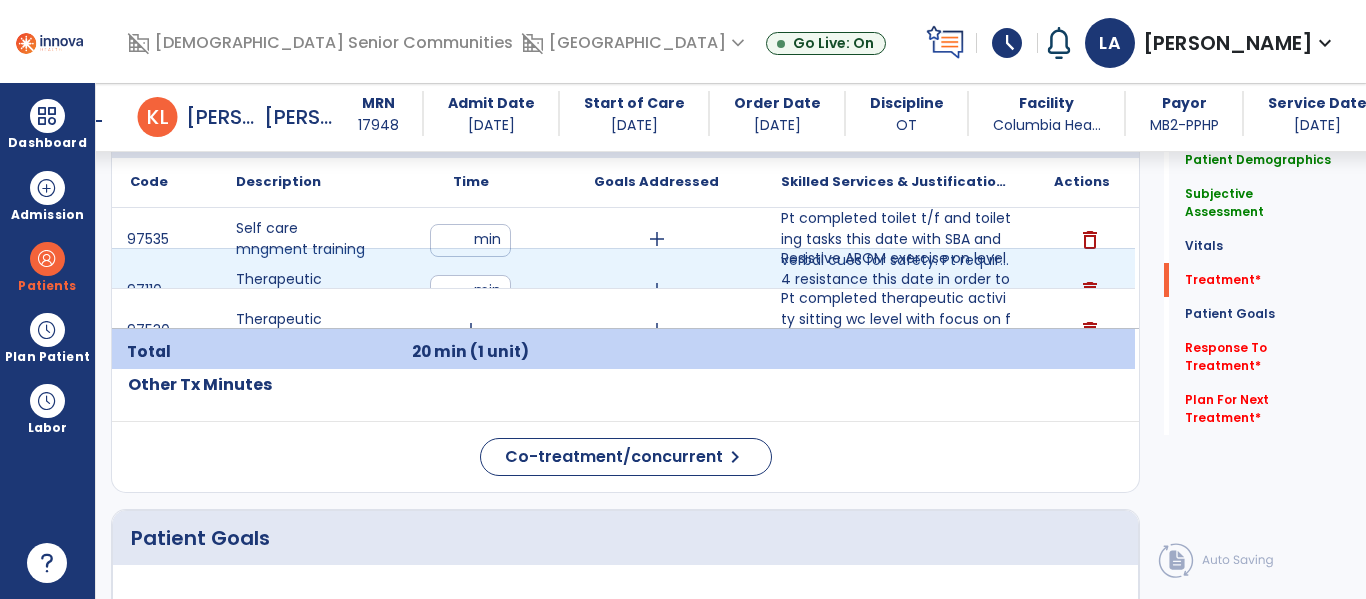 scroll, scrollTop: 1277, scrollLeft: 0, axis: vertical 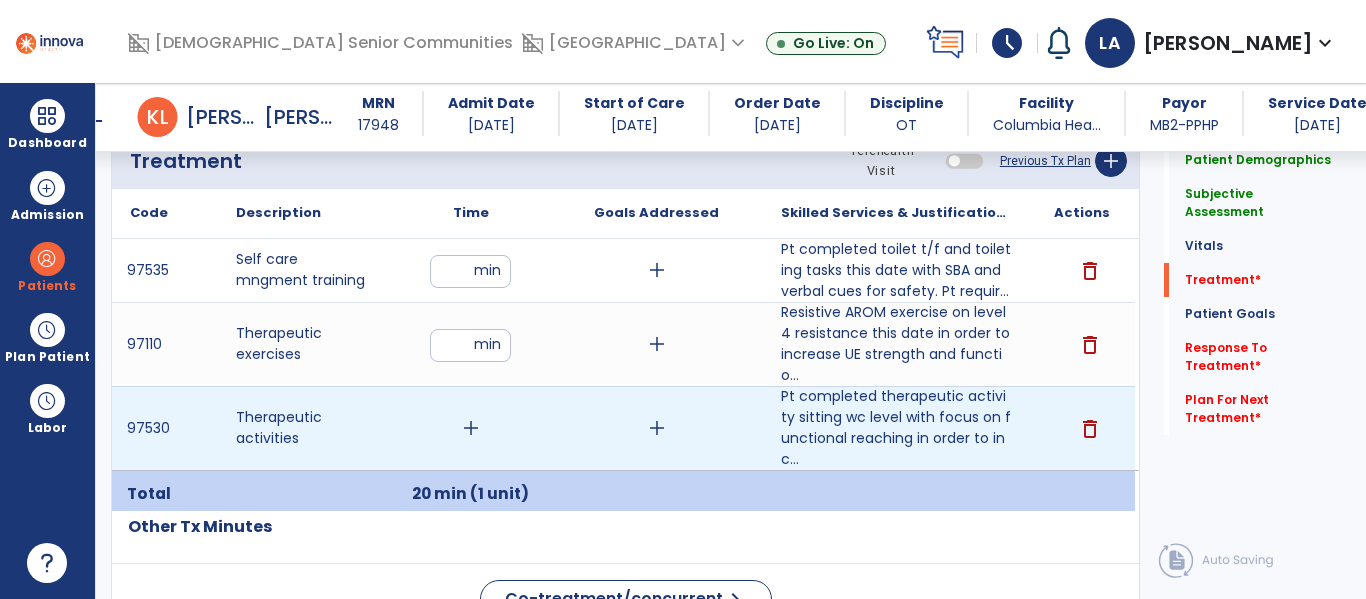 click on "add" at bounding box center [471, 428] 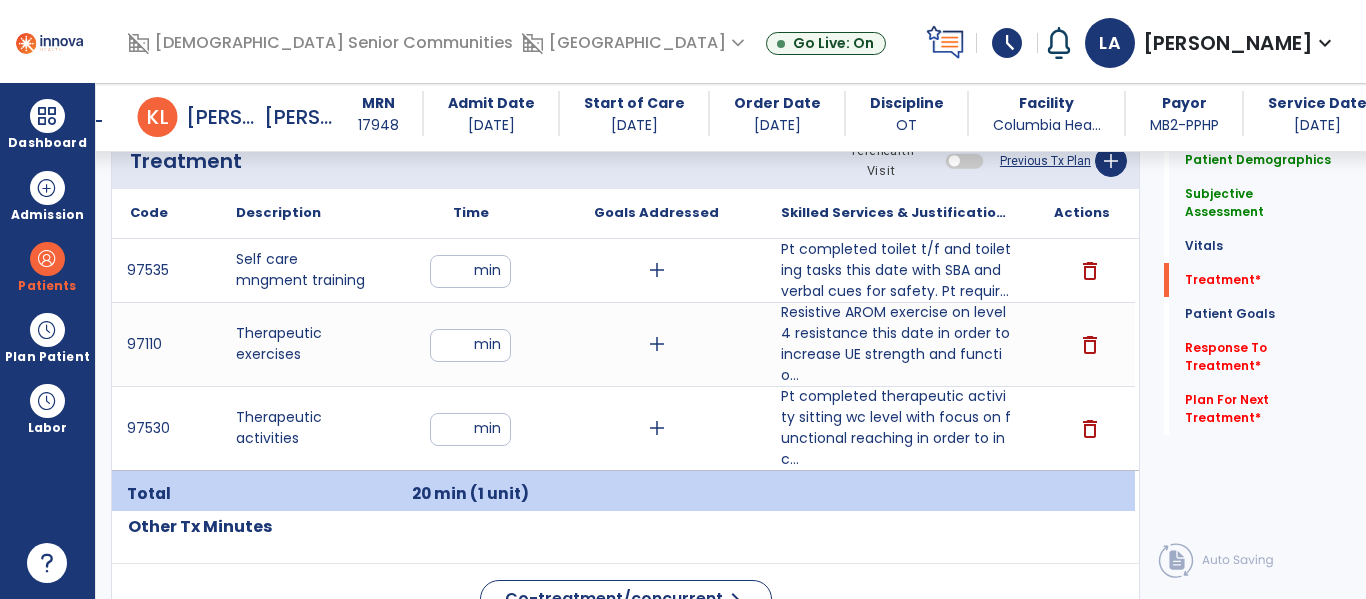type on "**" 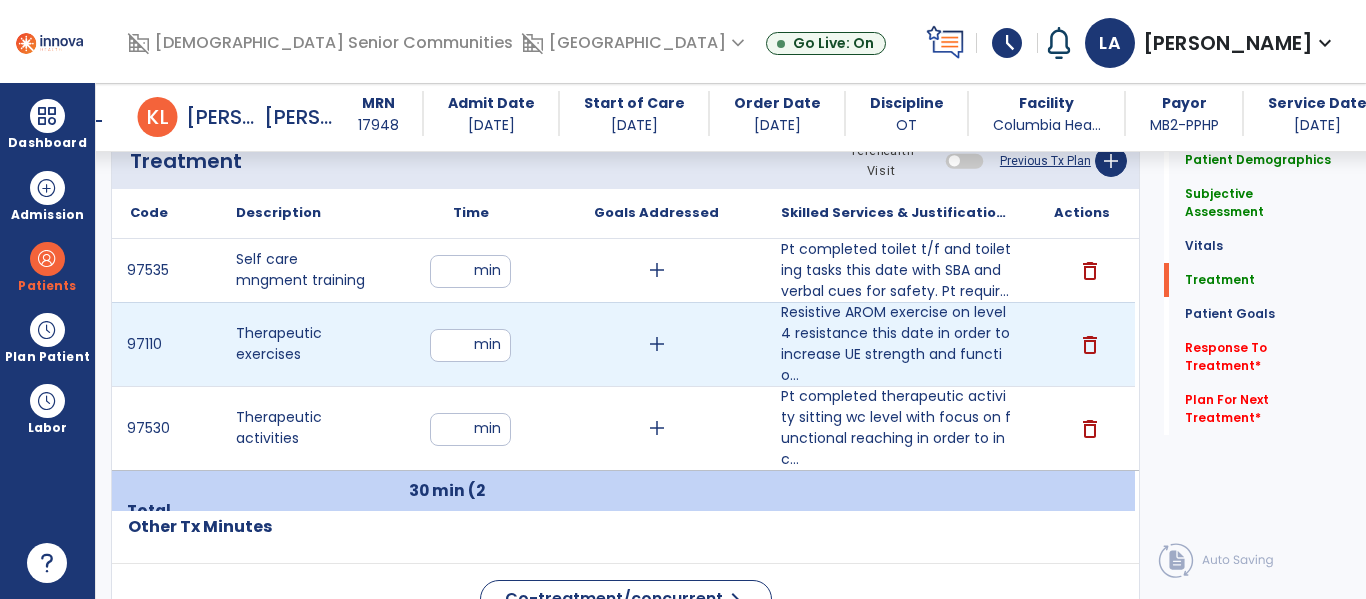 drag, startPoint x: 463, startPoint y: 350, endPoint x: 606, endPoint y: 499, distance: 206.51877 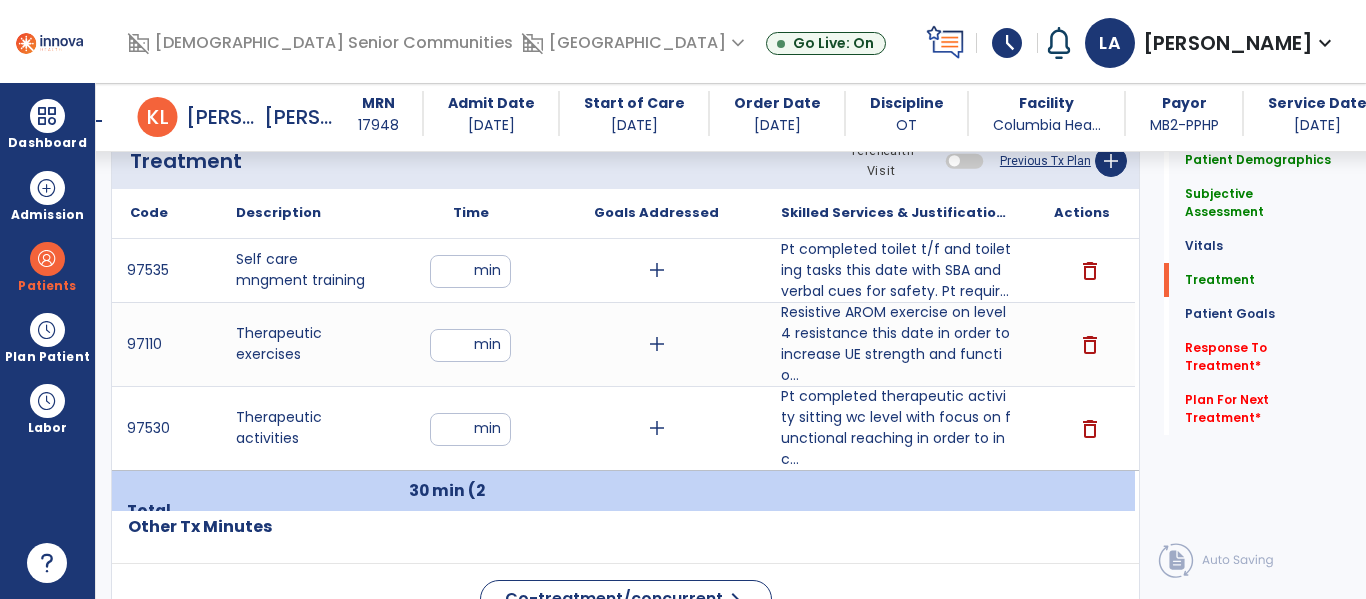 type on "**" 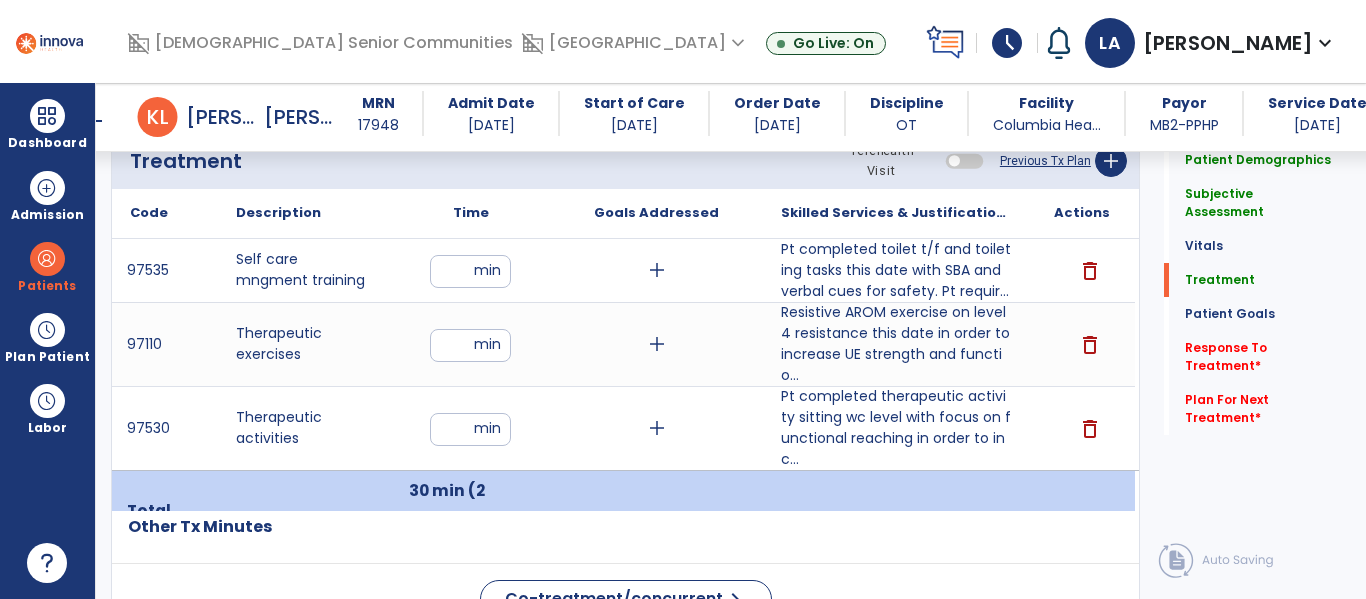 click on "Patient Demographics  Medical Diagnosis   Treatment Diagnosis   Precautions   Contraindications
Code
Description
Pdpm Clinical Category
F25.0 to" 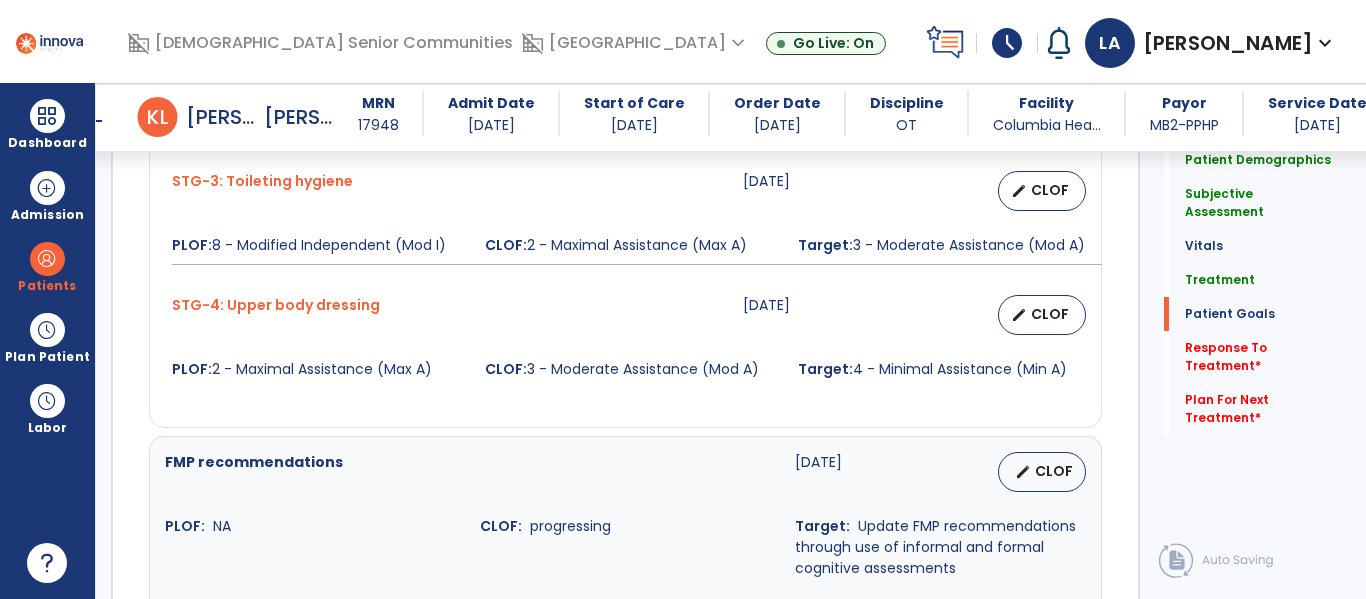 scroll, scrollTop: 2665, scrollLeft: 0, axis: vertical 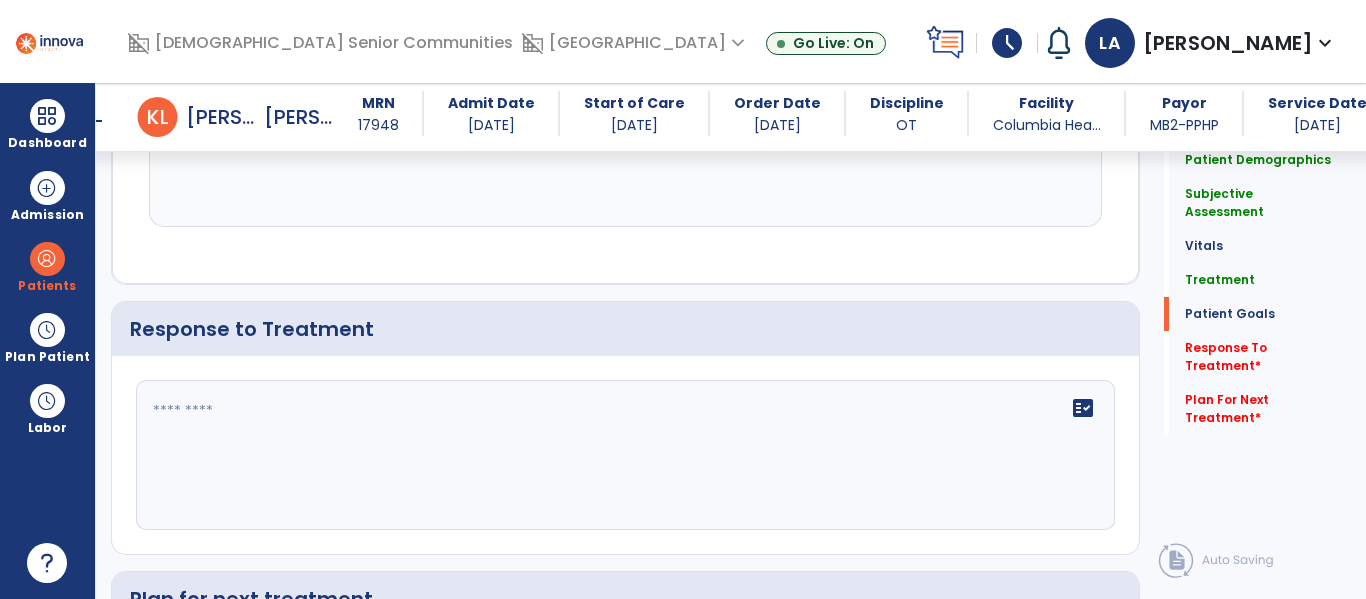 click 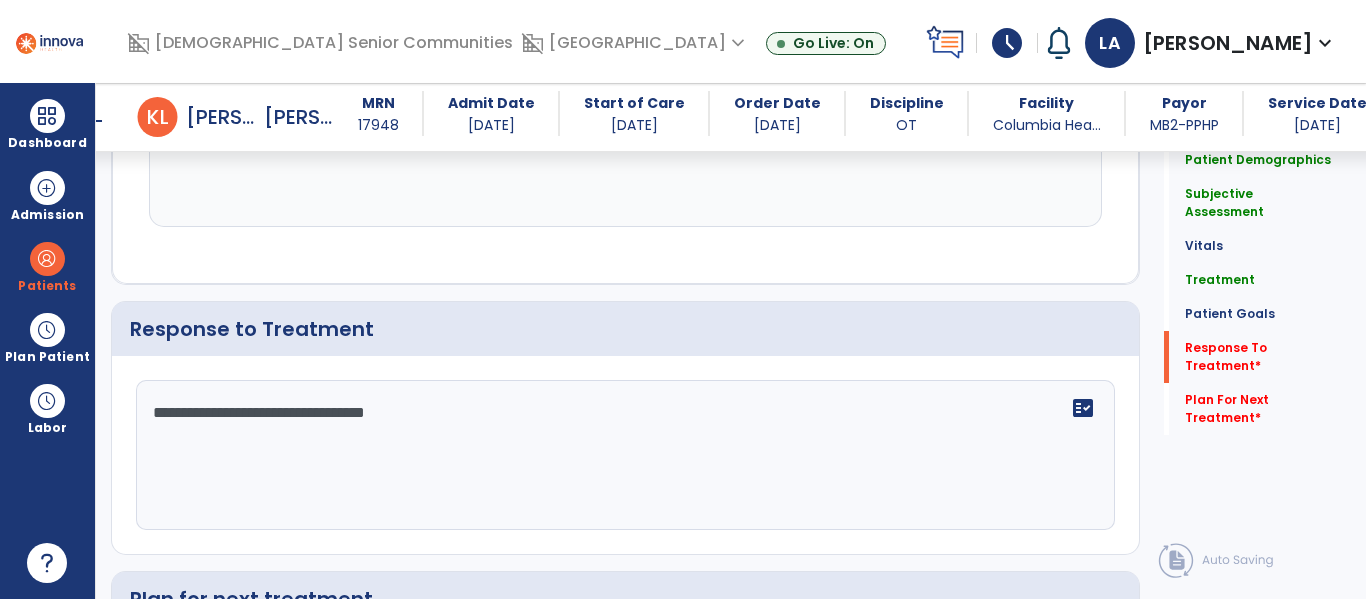 scroll, scrollTop: 2957, scrollLeft: 0, axis: vertical 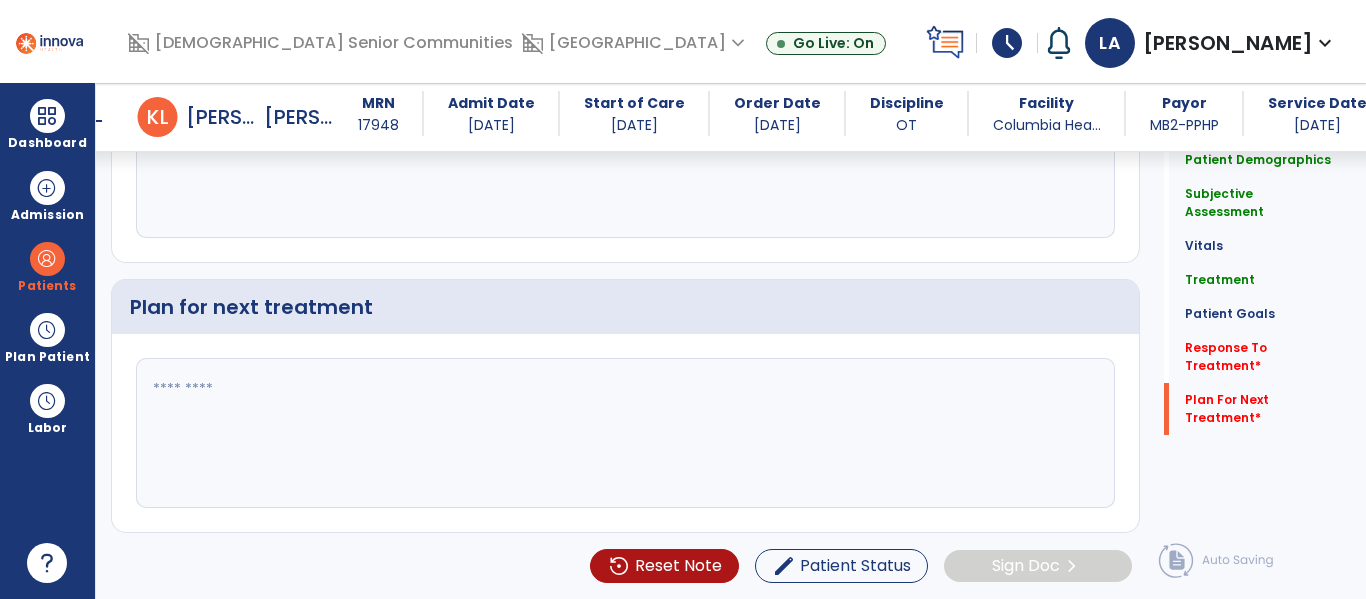 type on "**********" 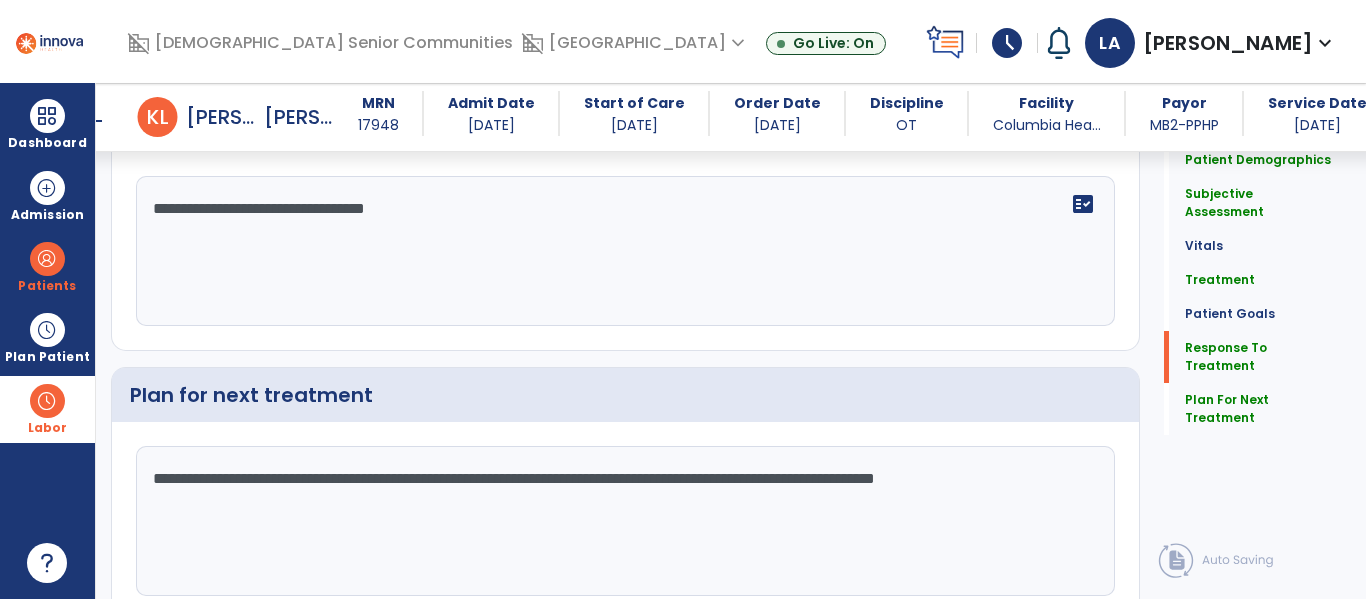 scroll, scrollTop: 2696, scrollLeft: 0, axis: vertical 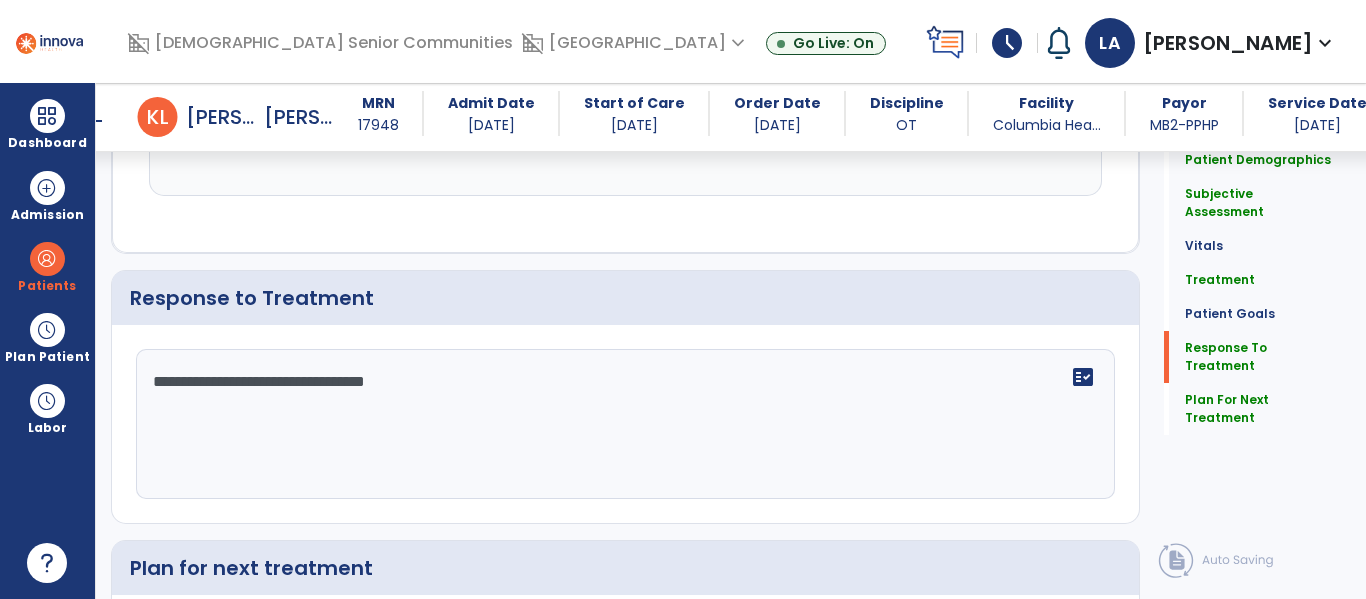 type on "**********" 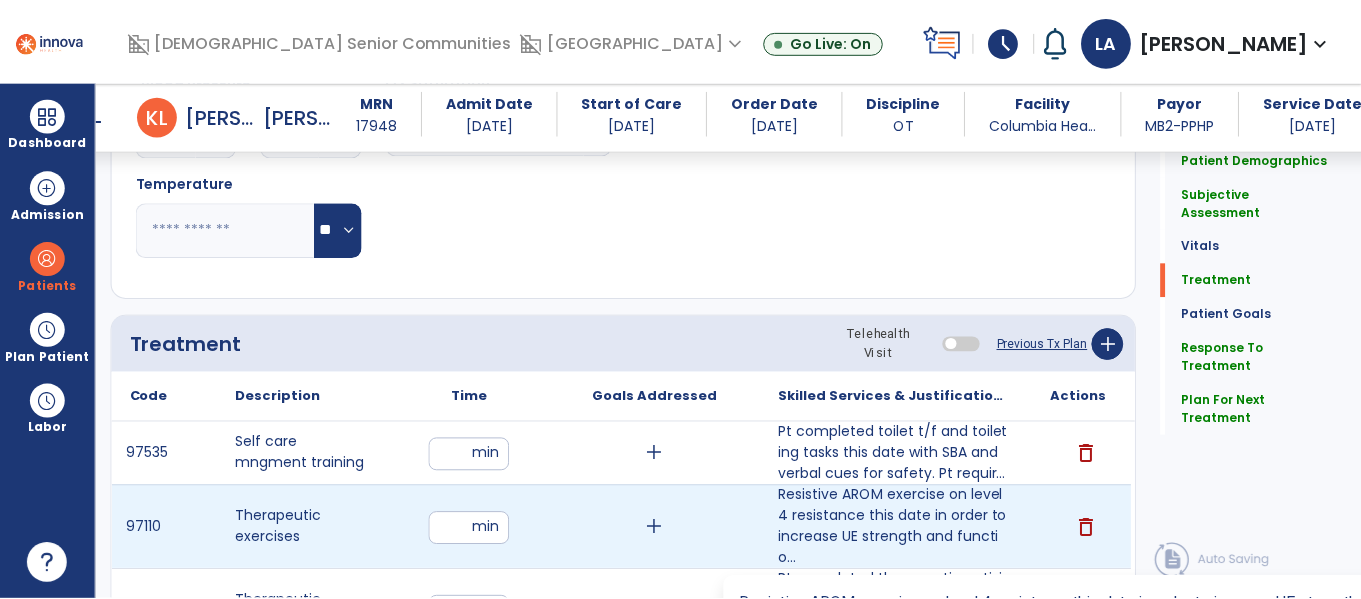 scroll, scrollTop: 1189, scrollLeft: 0, axis: vertical 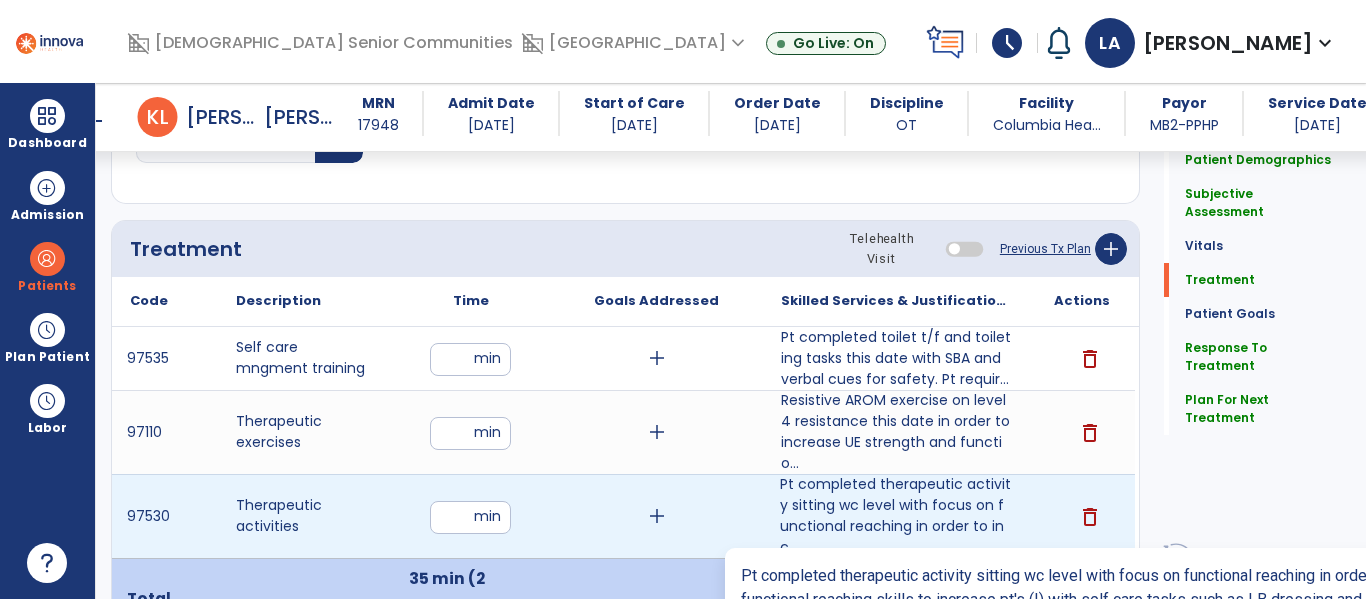 click on "Pt completed therapeutic activity sitting wc level with focus on functional reaching in order to inc..." at bounding box center [896, 516] 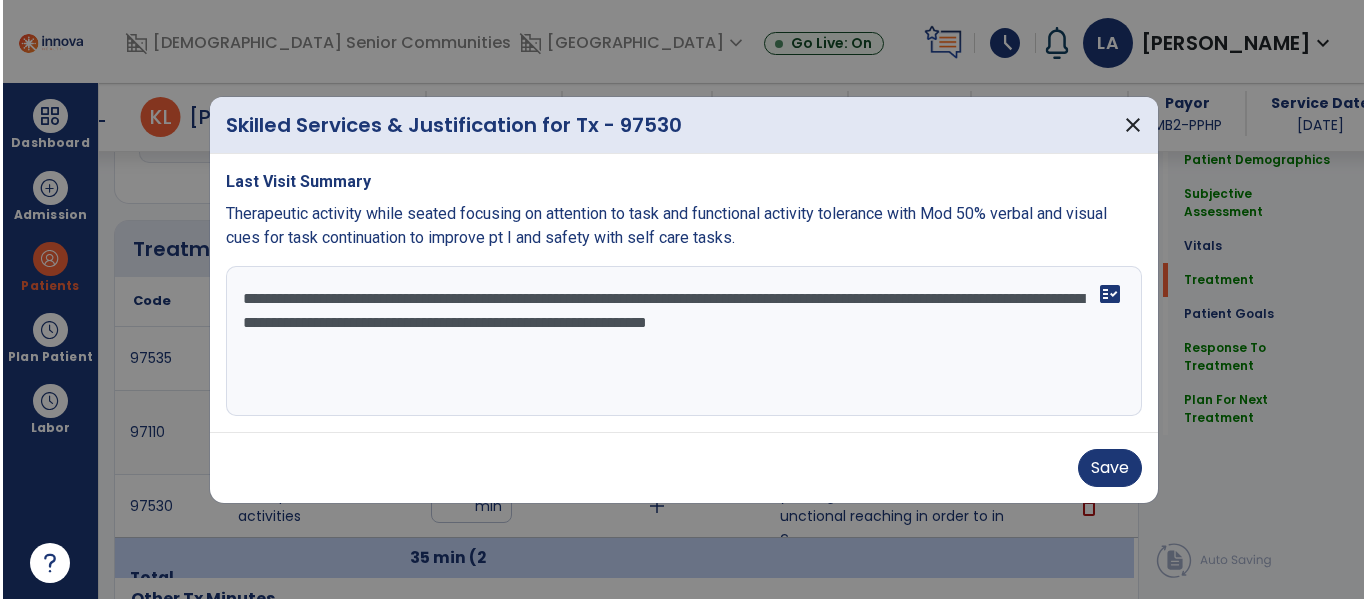 scroll, scrollTop: 1189, scrollLeft: 0, axis: vertical 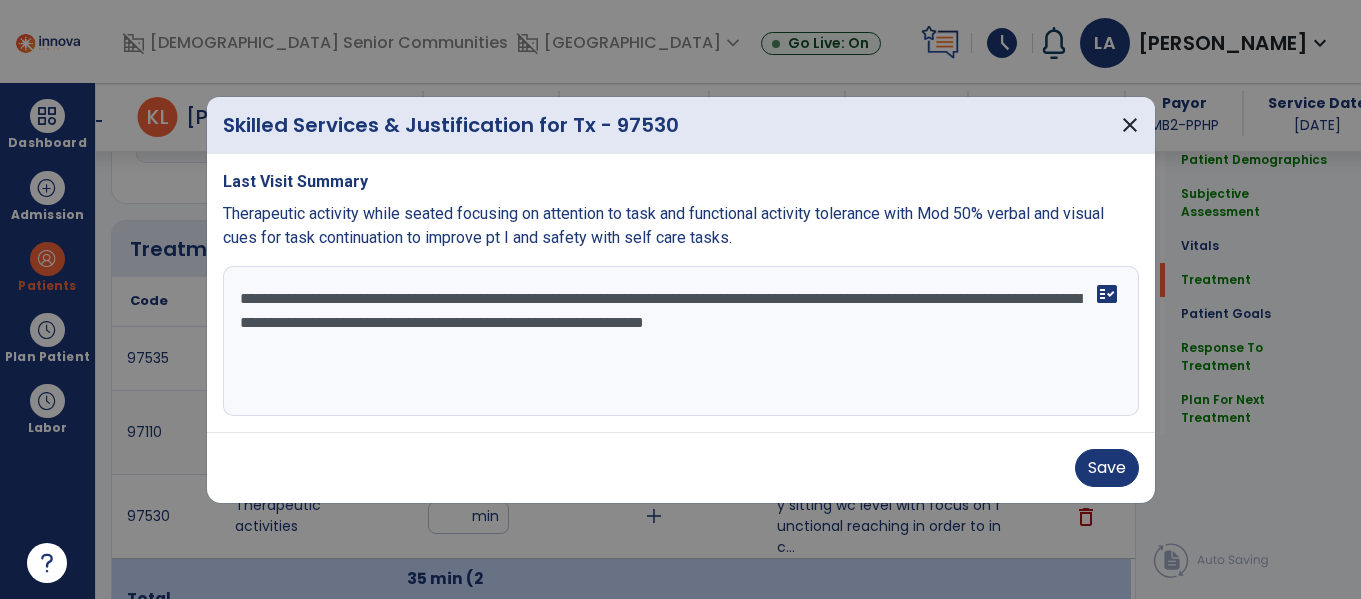 drag, startPoint x: 1010, startPoint y: 325, endPoint x: 809, endPoint y: 326, distance: 201.00249 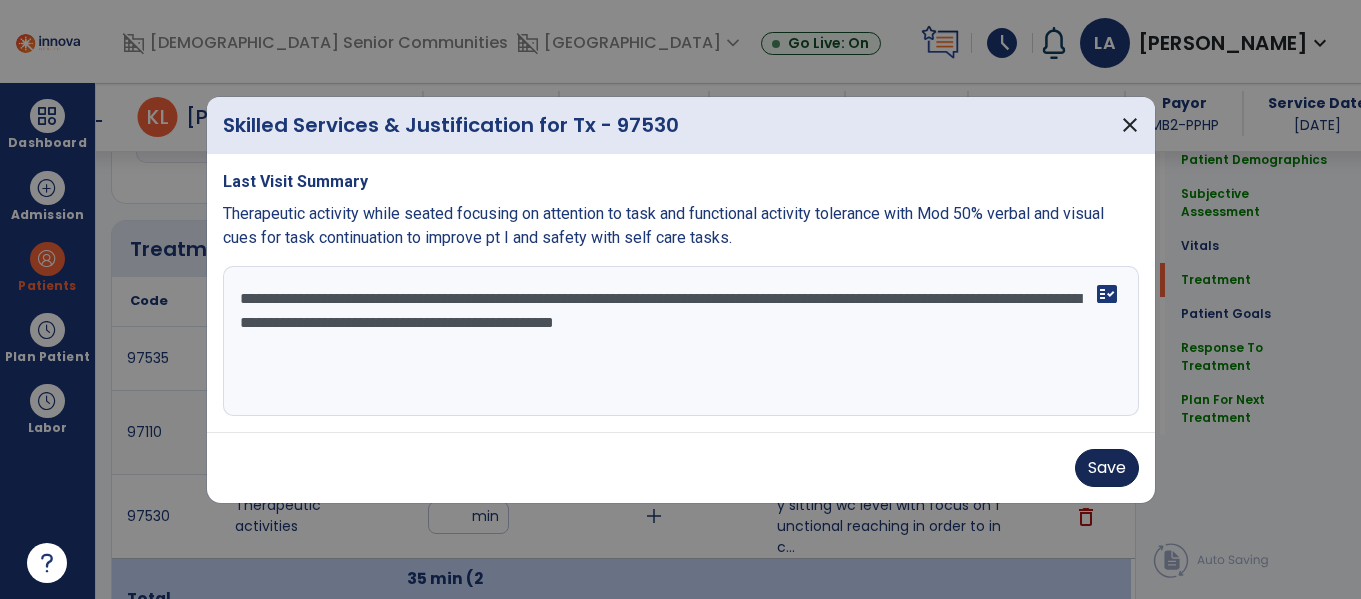type on "**********" 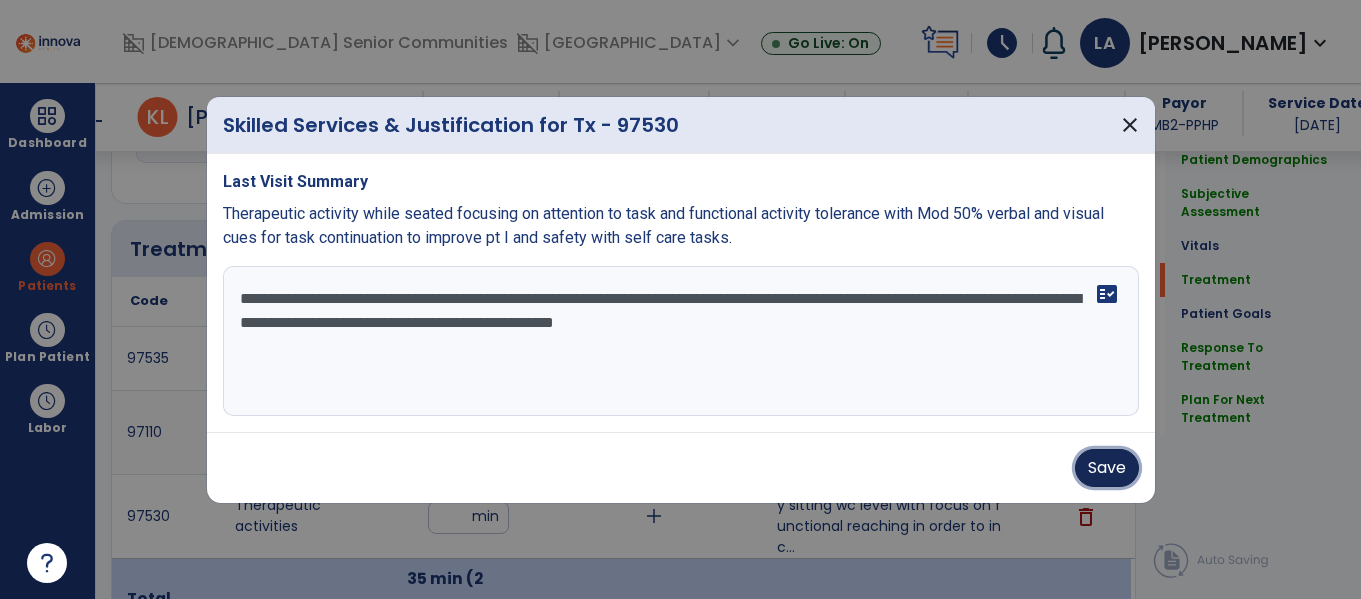 click on "Save" at bounding box center (1107, 468) 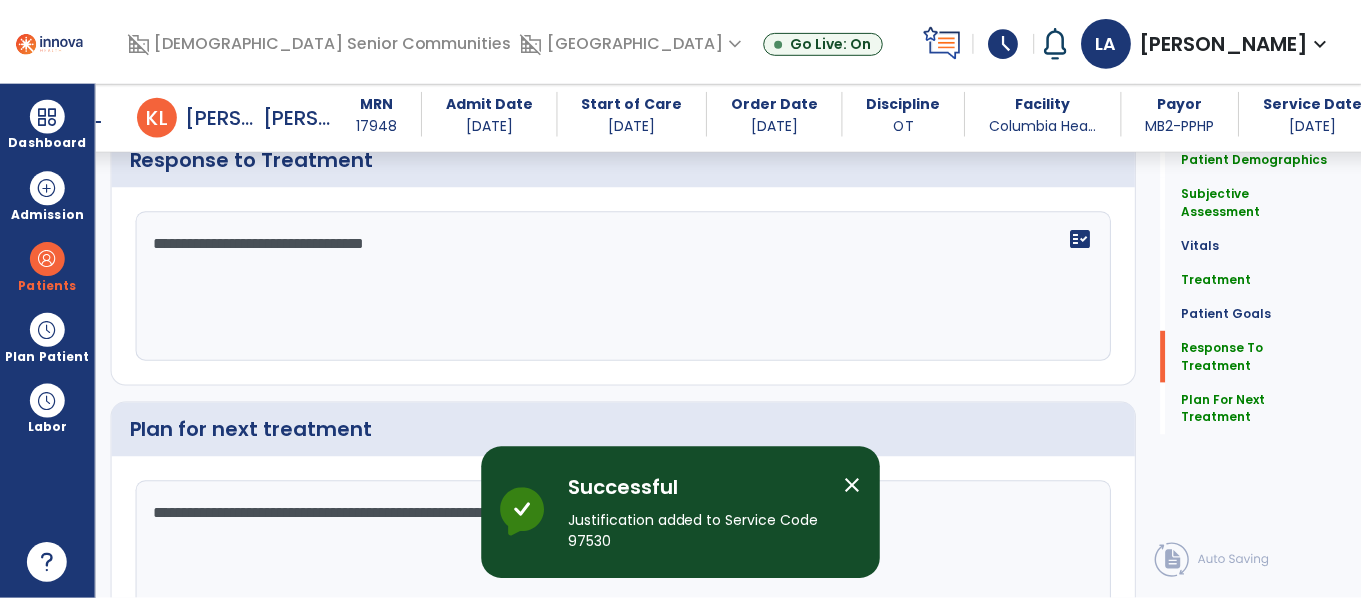 scroll, scrollTop: 2936, scrollLeft: 0, axis: vertical 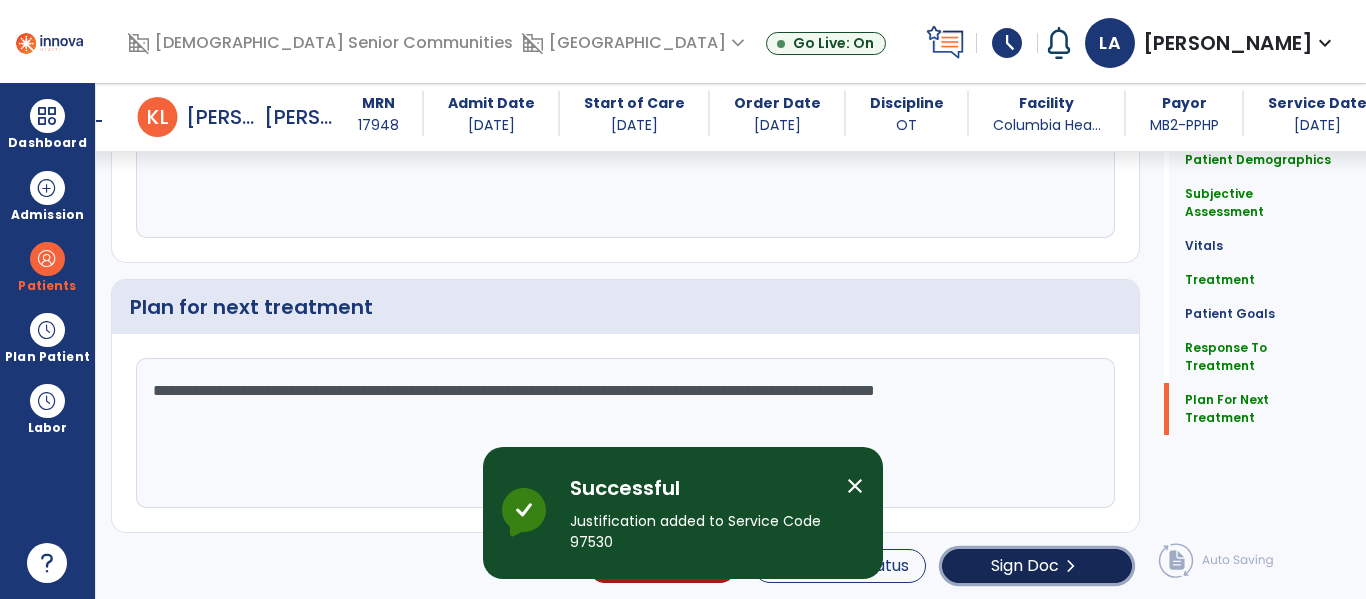 click on "Sign Doc" 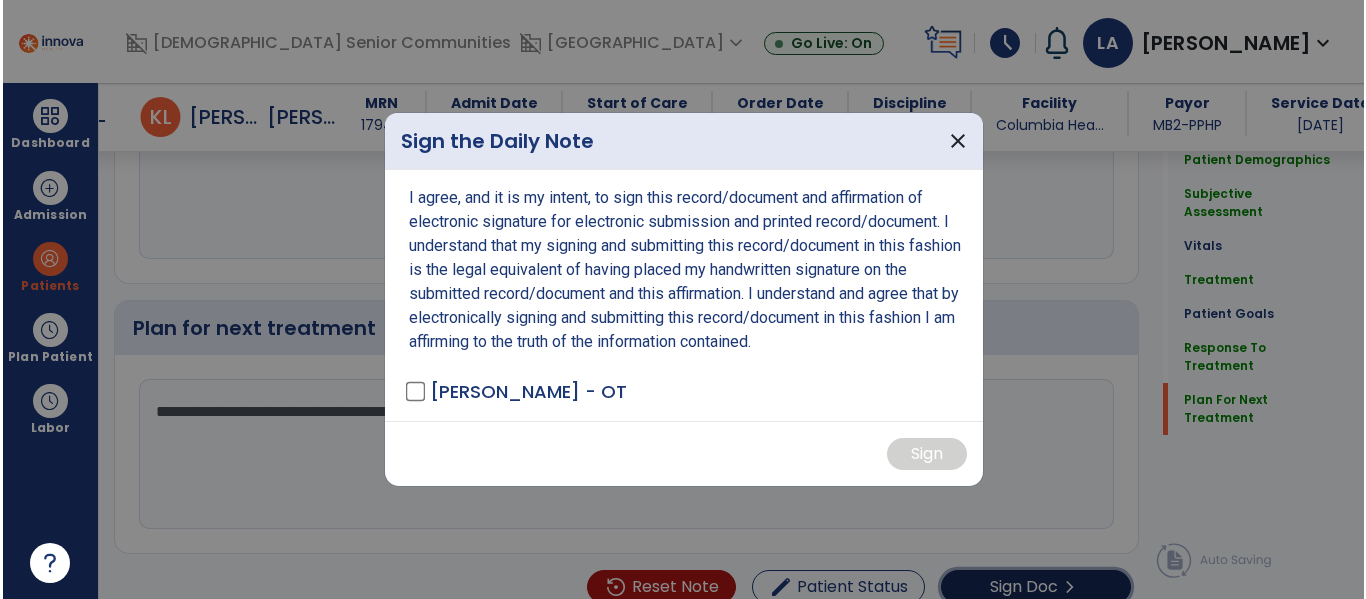 scroll, scrollTop: 2957, scrollLeft: 0, axis: vertical 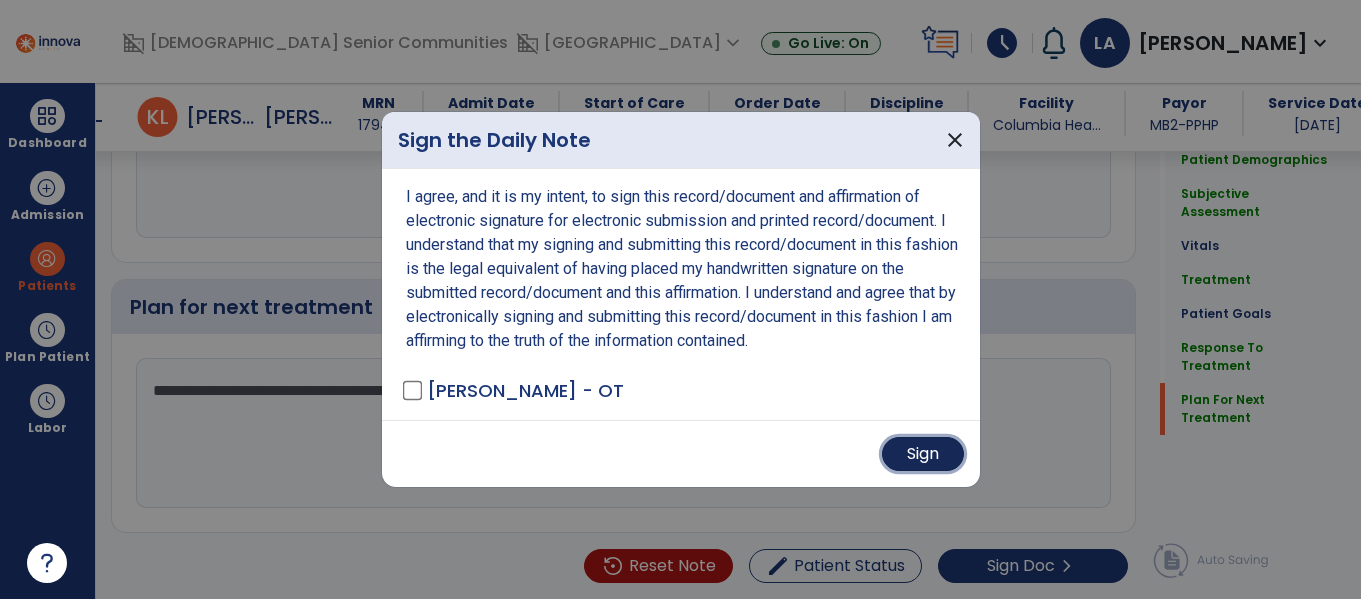click on "Sign" at bounding box center (923, 454) 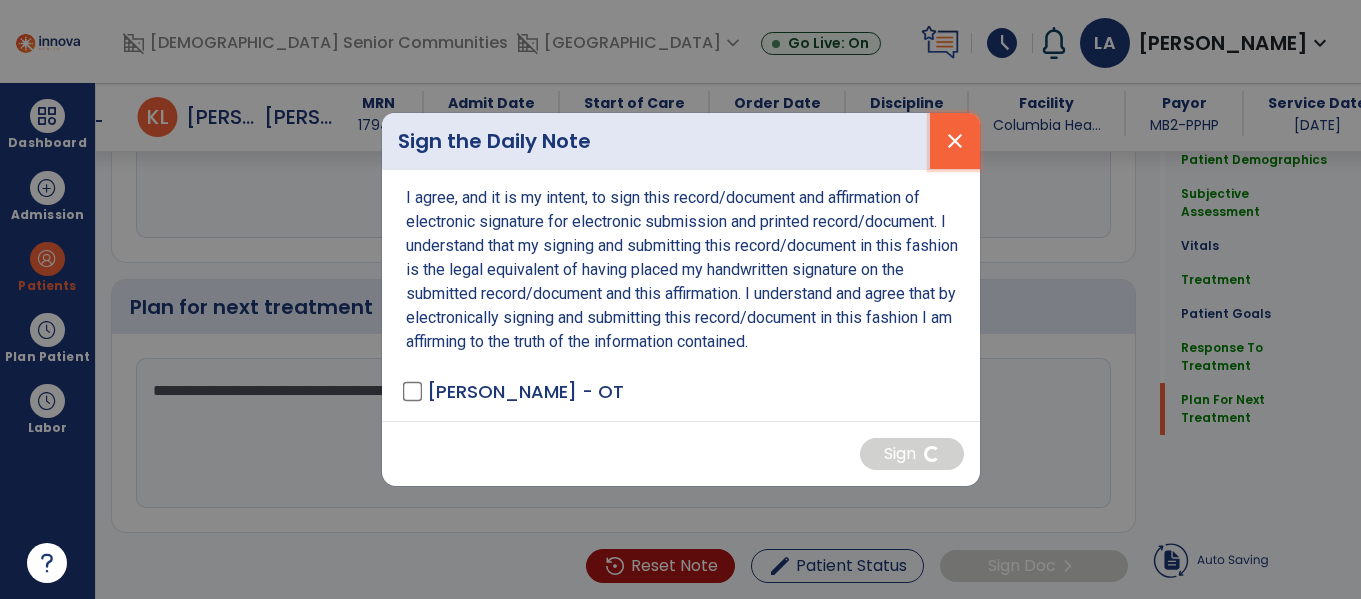 click on "close" at bounding box center (955, 141) 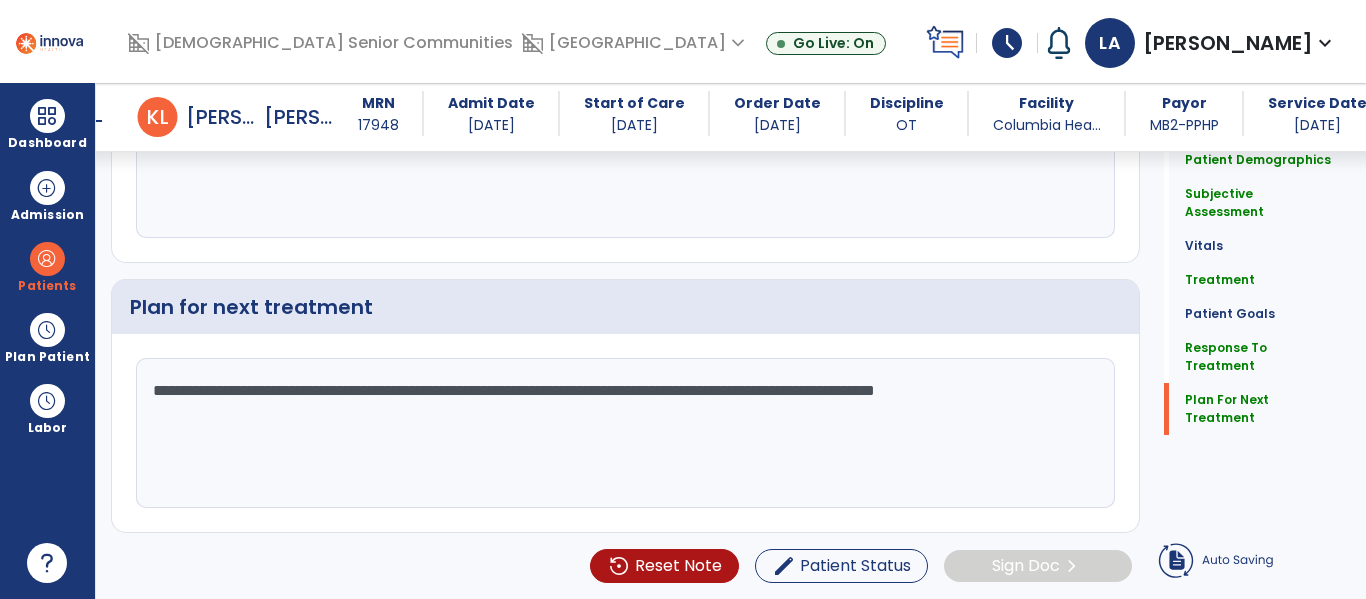scroll, scrollTop: 2936, scrollLeft: 0, axis: vertical 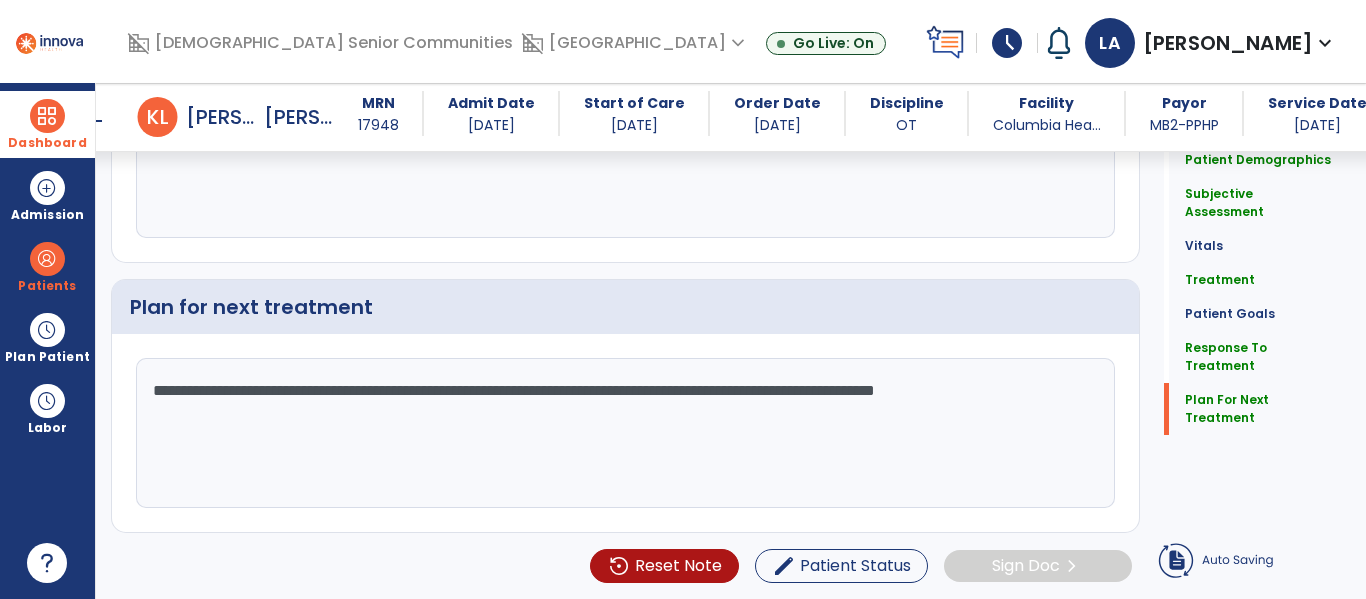 click at bounding box center [47, 116] 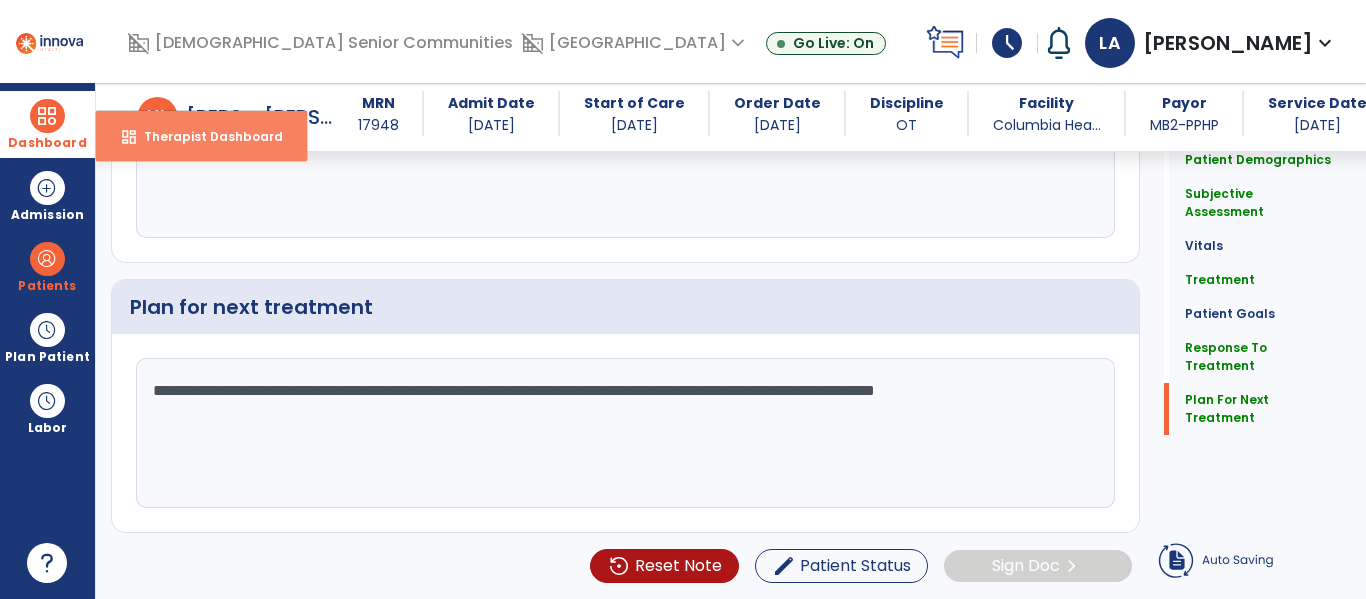 click on "Therapist Dashboard" at bounding box center (205, 136) 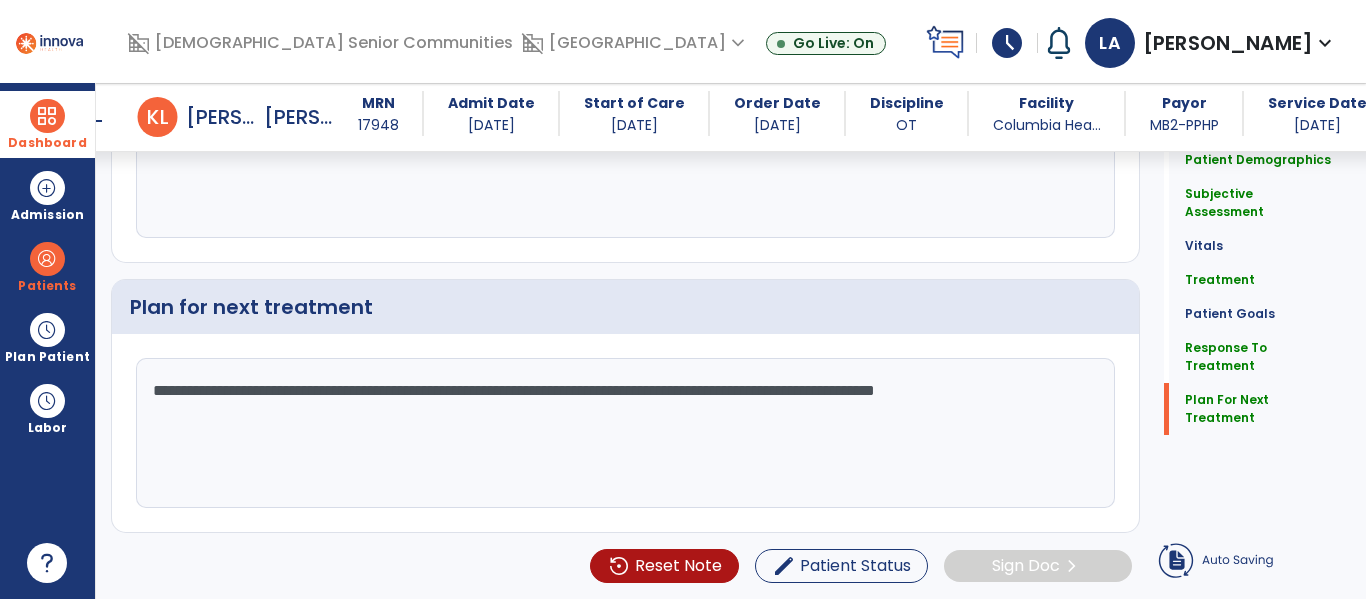 click at bounding box center [47, 116] 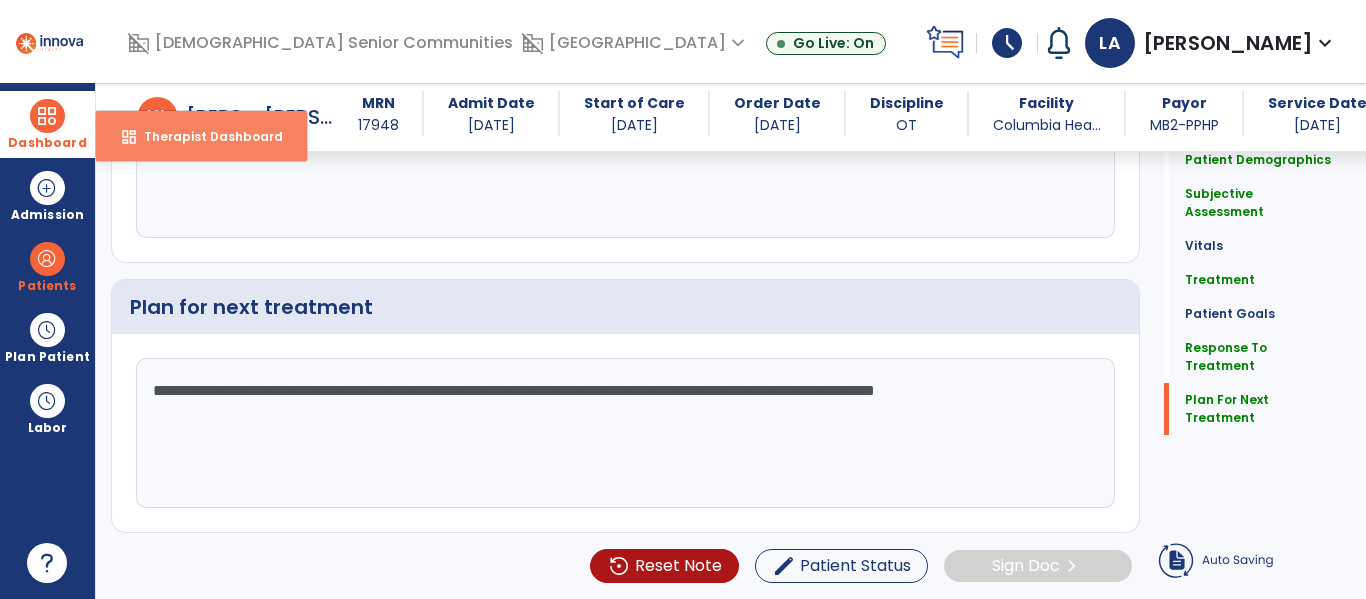 click on "dashboard  Therapist Dashboard" at bounding box center [201, 136] 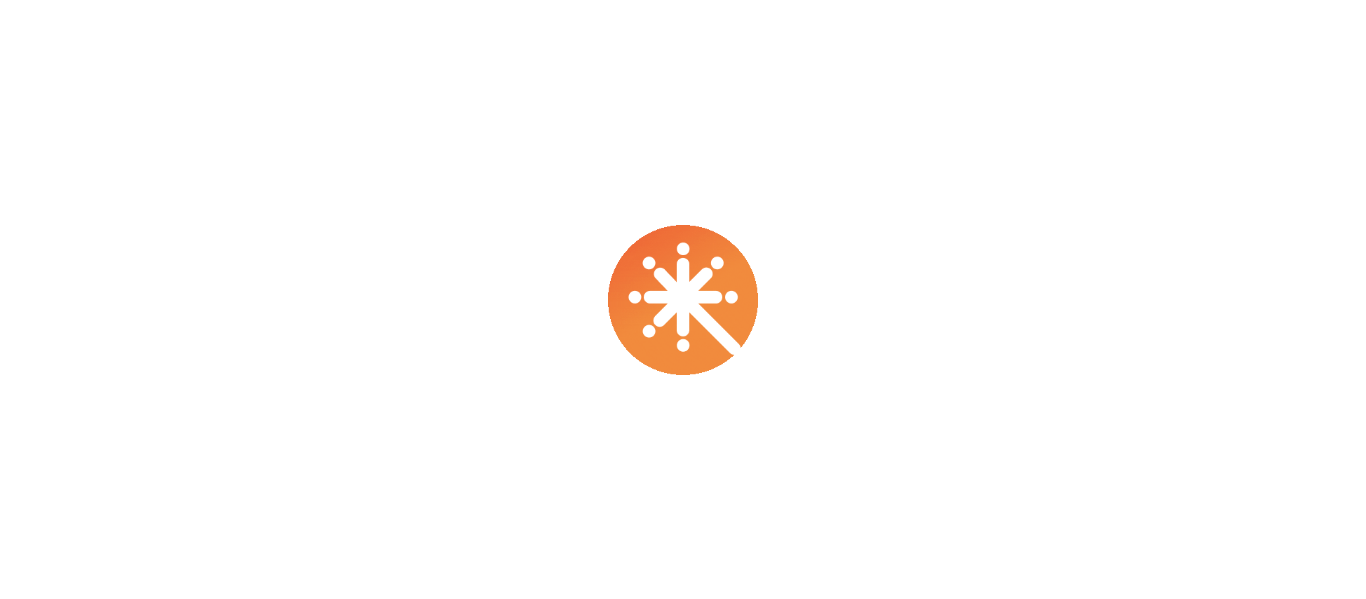 scroll, scrollTop: 0, scrollLeft: 0, axis: both 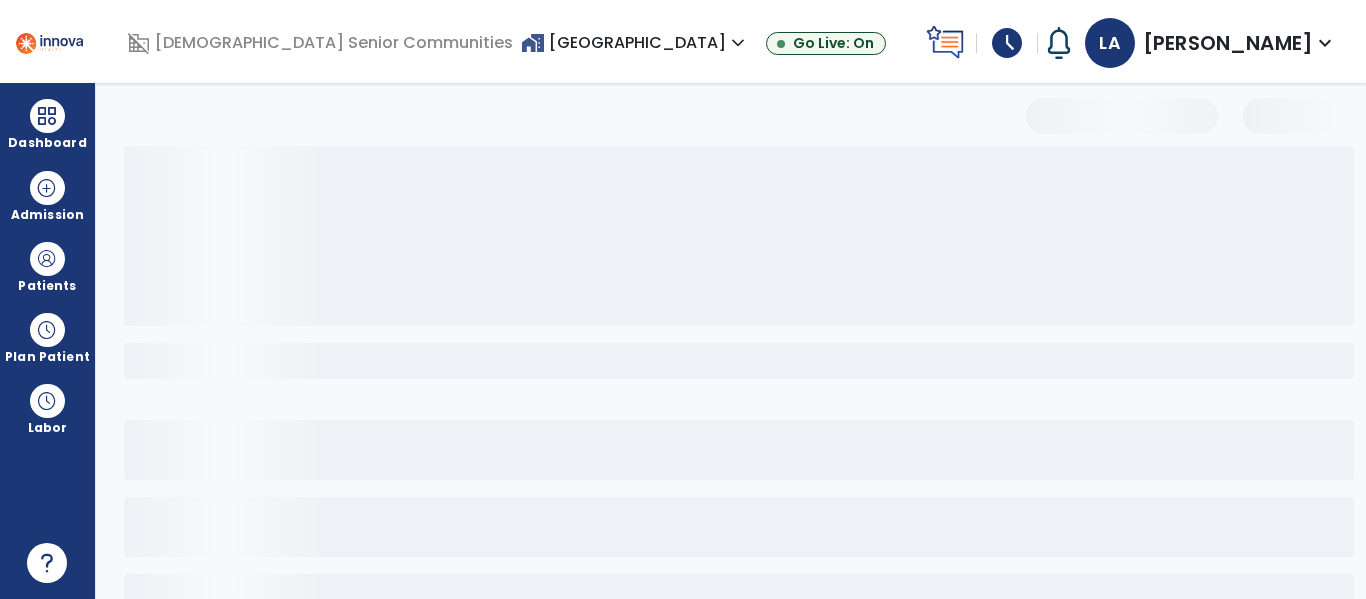 select on "*" 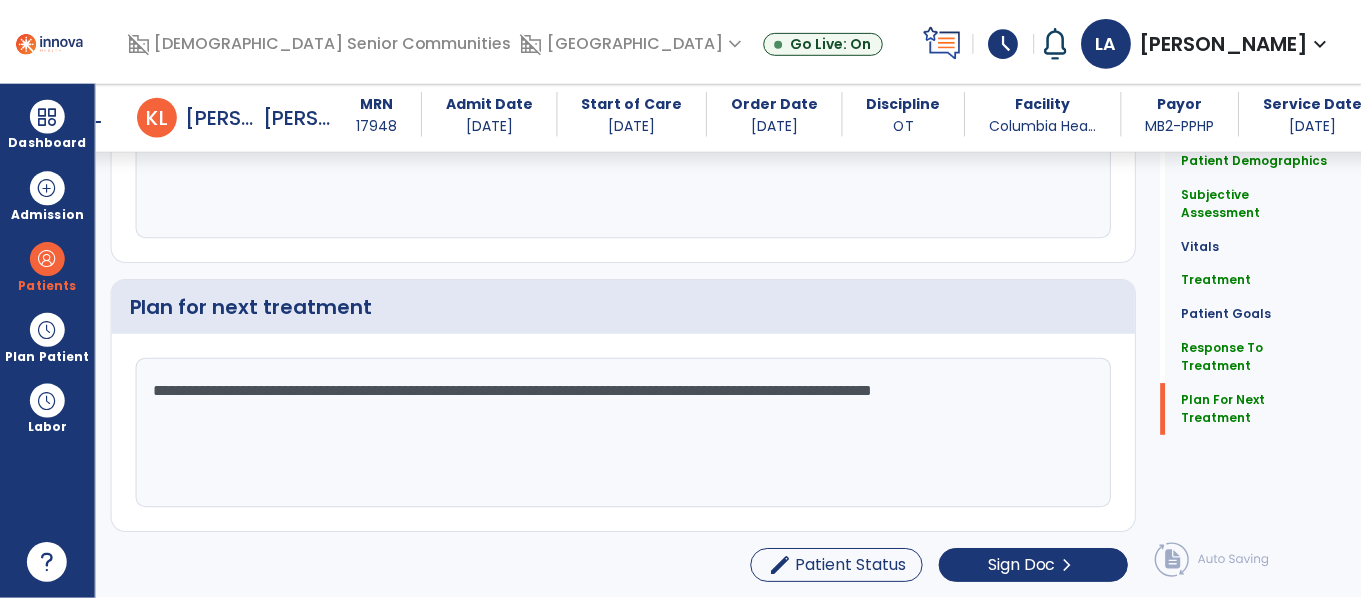scroll, scrollTop: 2957, scrollLeft: 0, axis: vertical 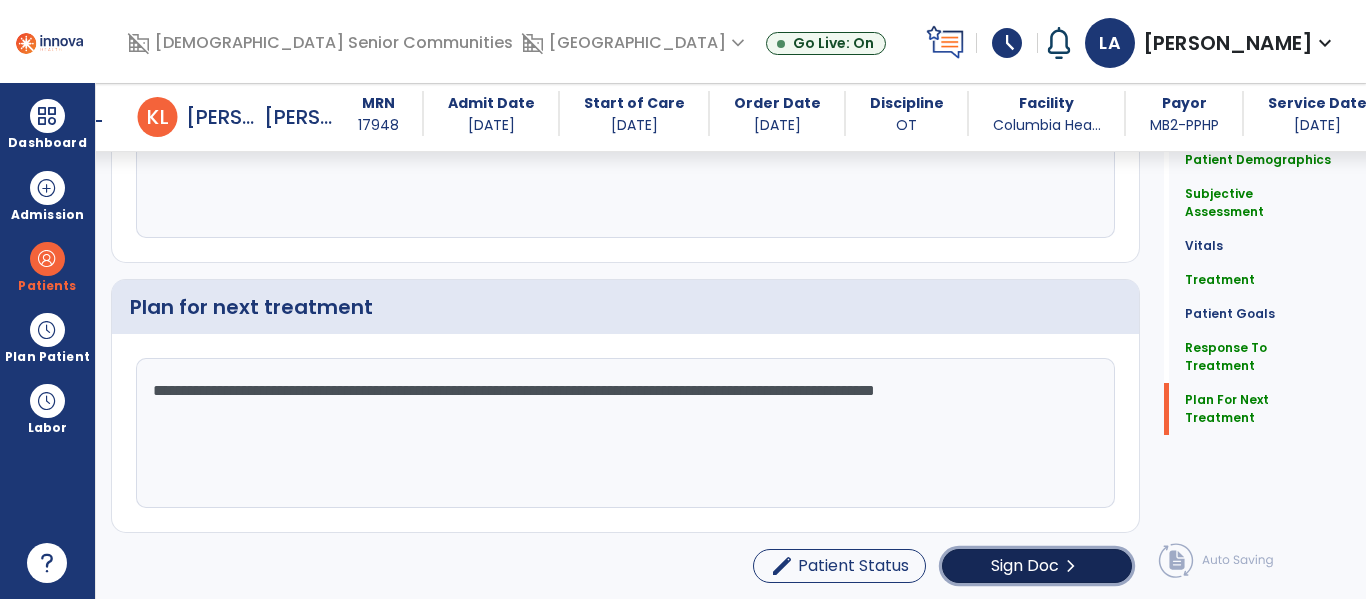 click on "Sign Doc" 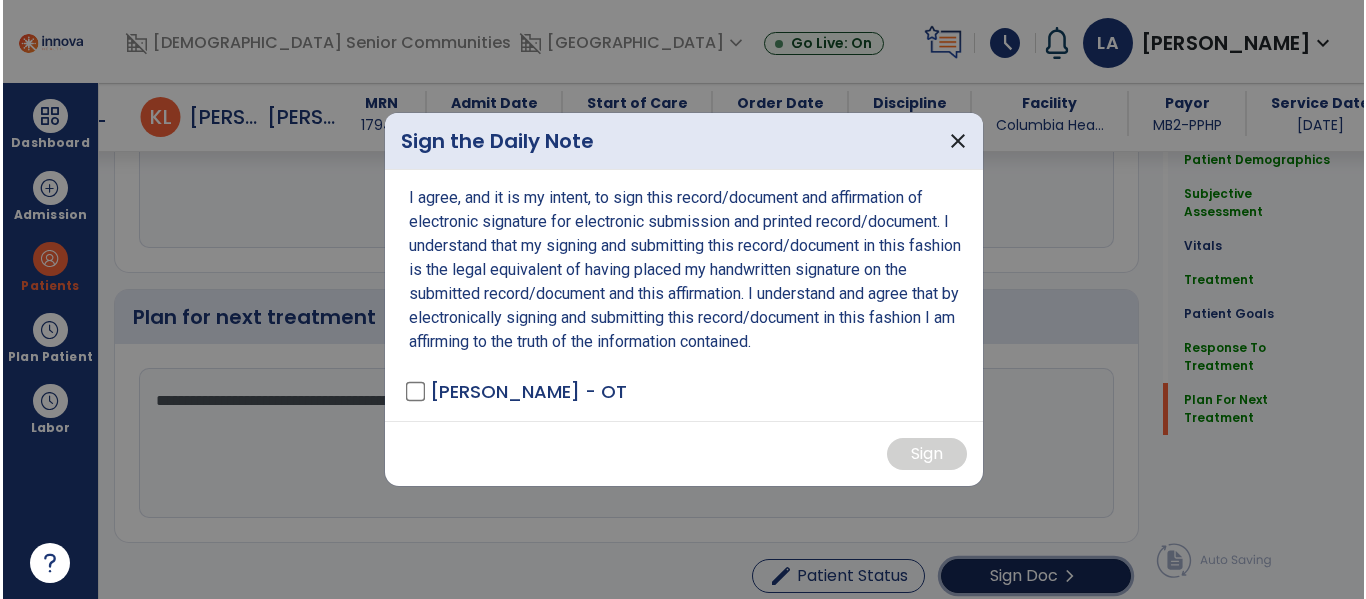 scroll, scrollTop: 2957, scrollLeft: 0, axis: vertical 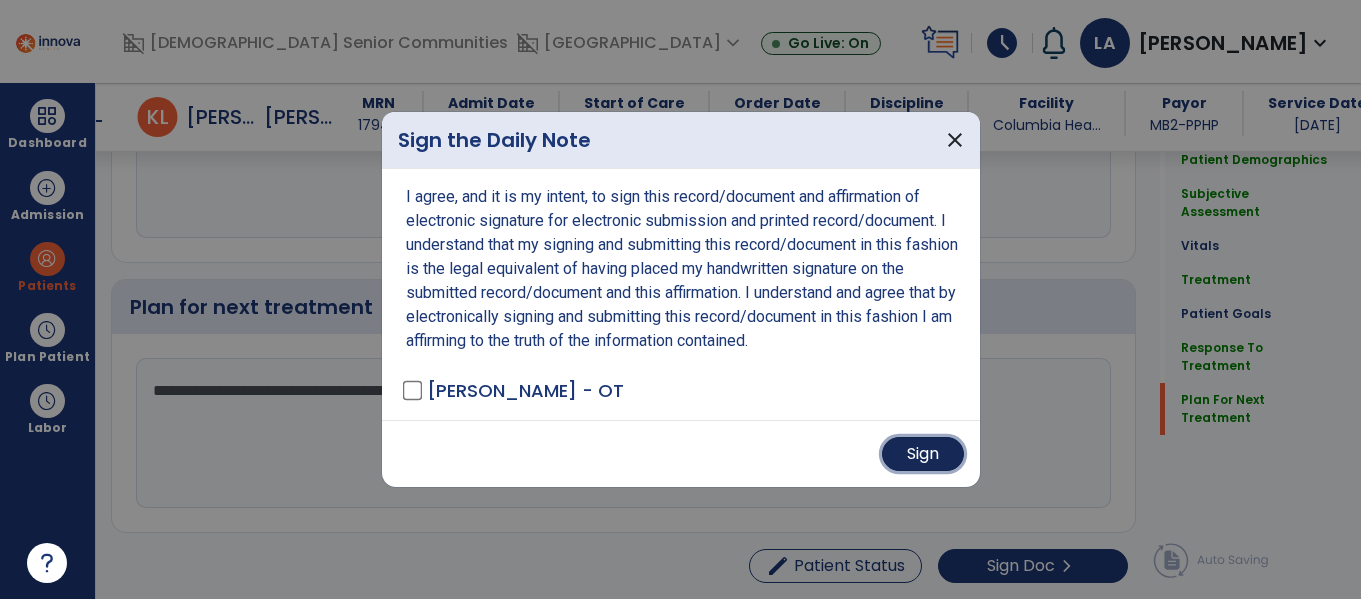 click on "Sign" at bounding box center [923, 454] 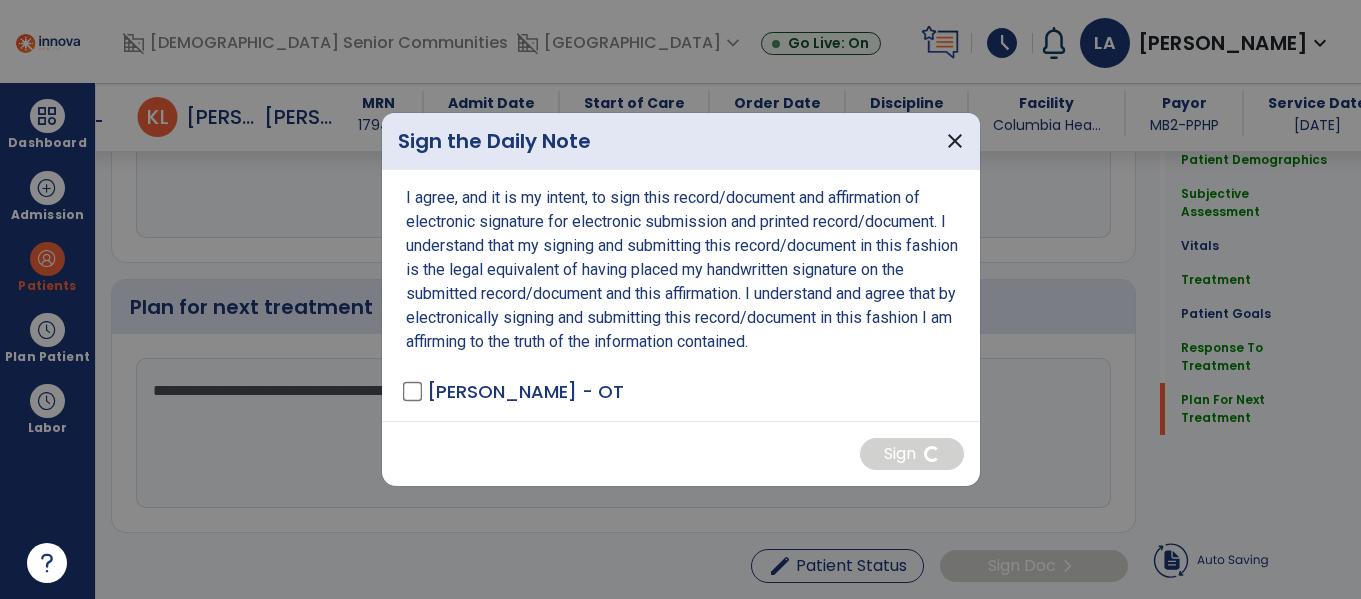 click on "Sign" at bounding box center (681, 454) 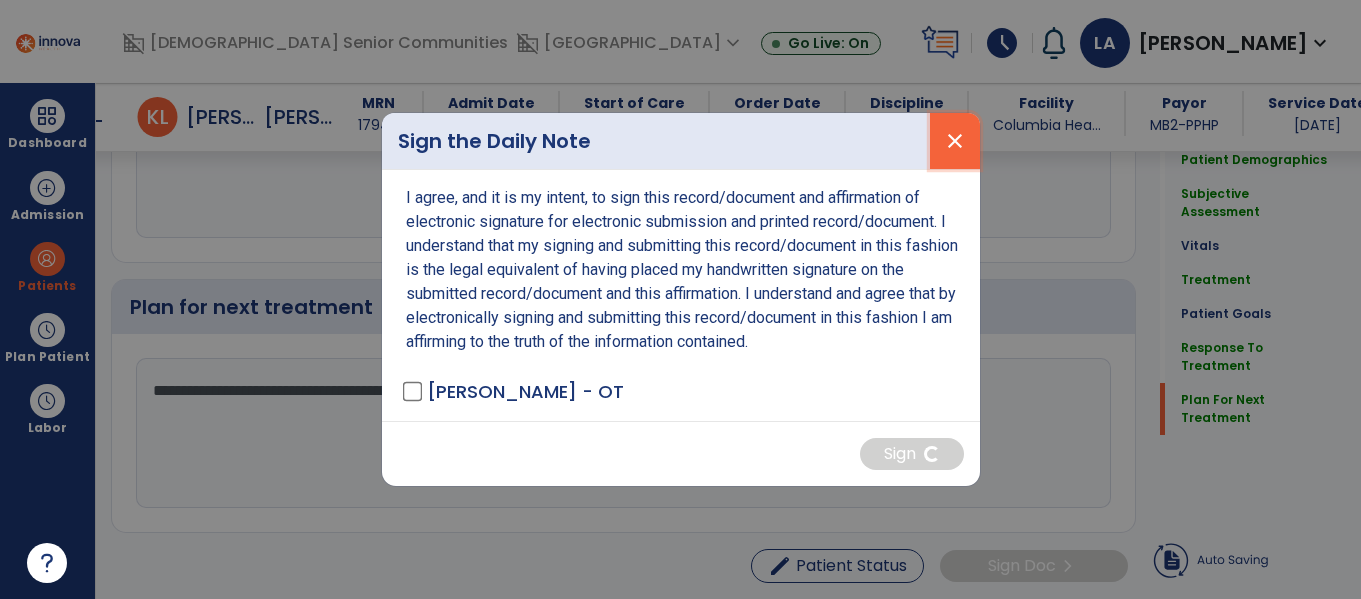 click on "close" at bounding box center [955, 141] 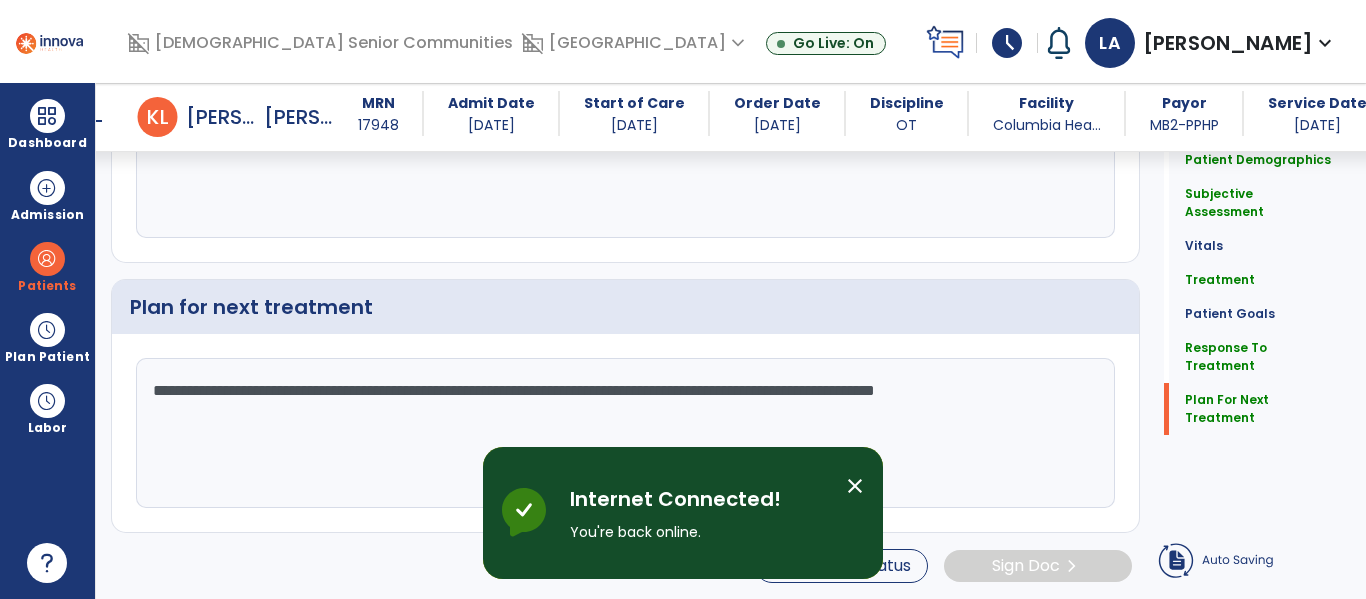 click on "**********" 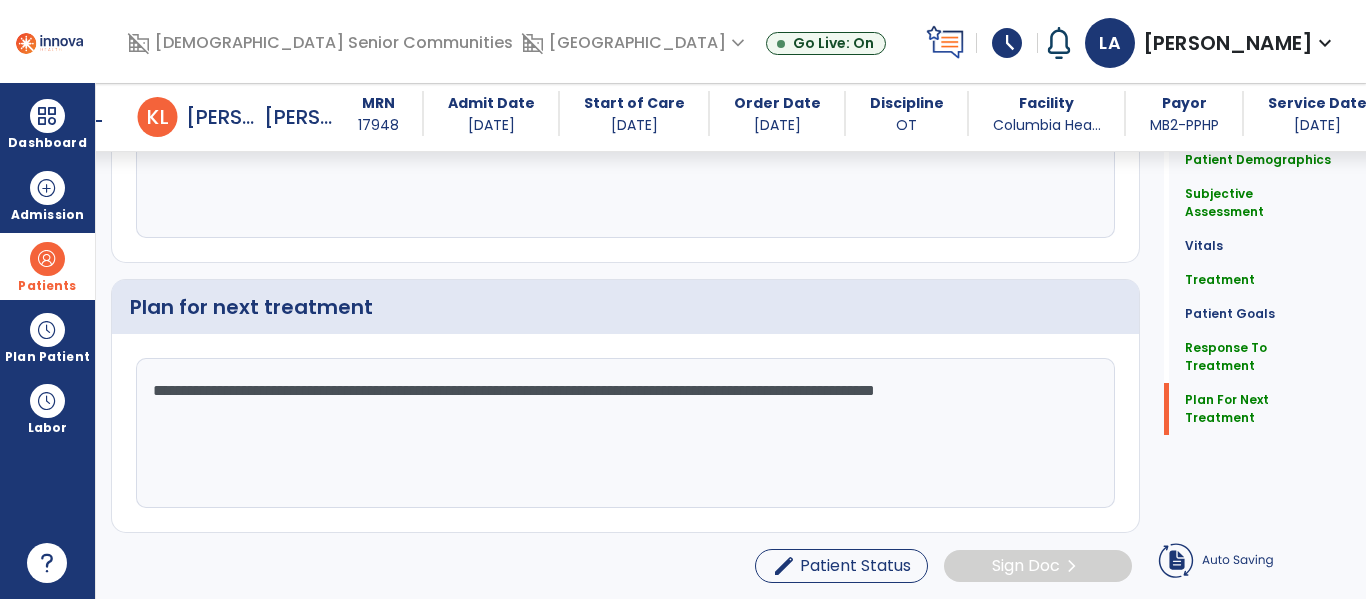 click at bounding box center (47, 259) 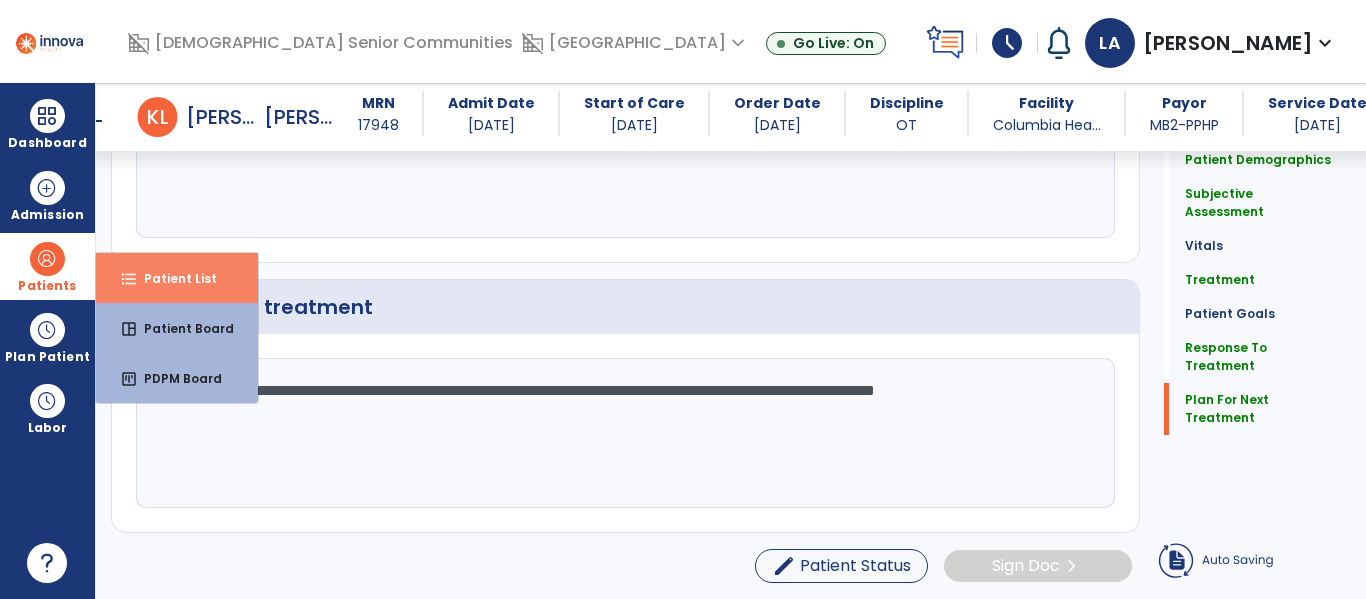 click on "Patient List" at bounding box center (172, 278) 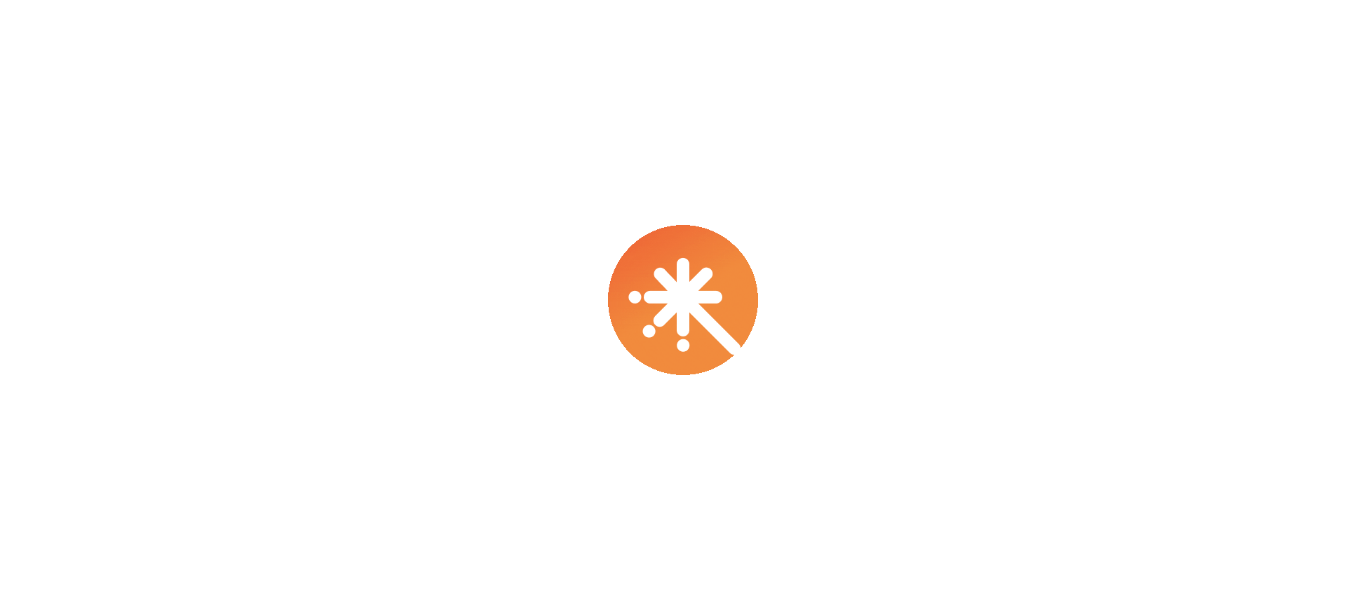 scroll, scrollTop: 0, scrollLeft: 0, axis: both 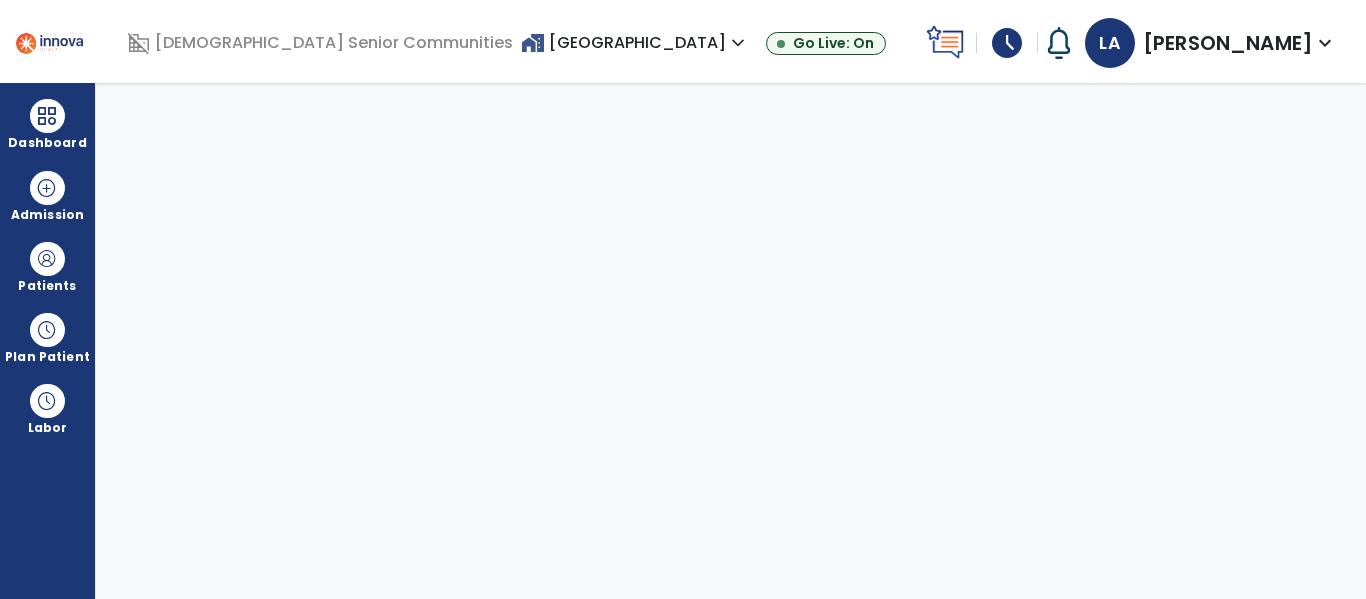 select on "****" 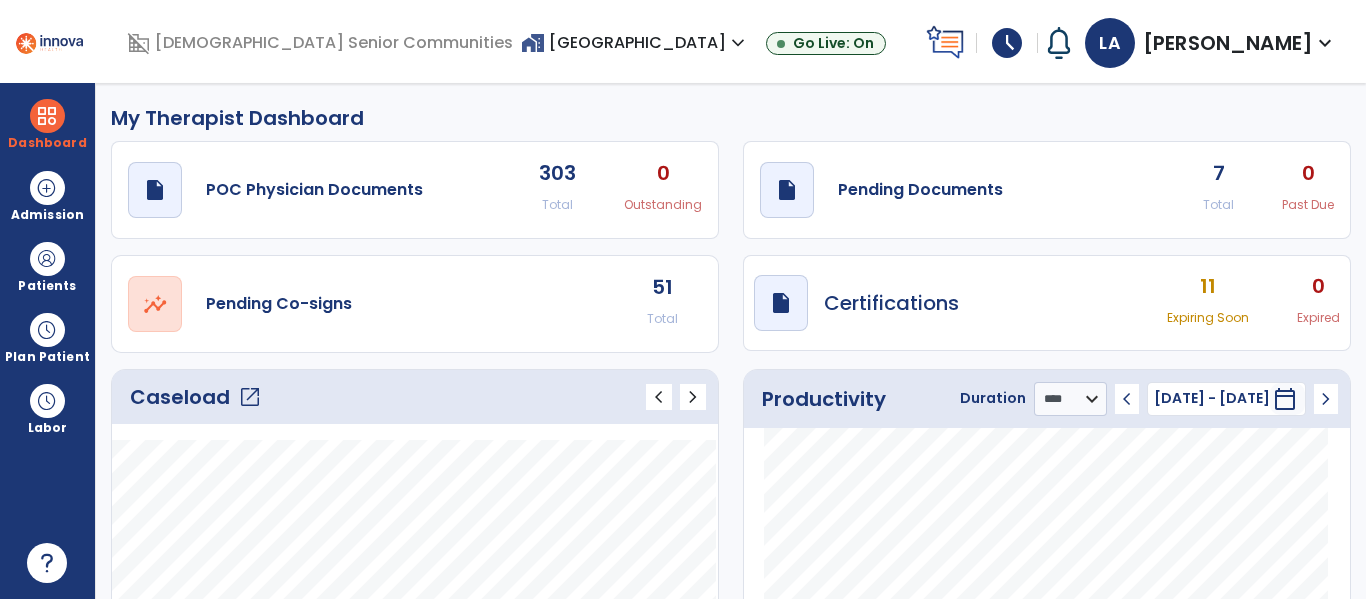 click on "open_in_new" 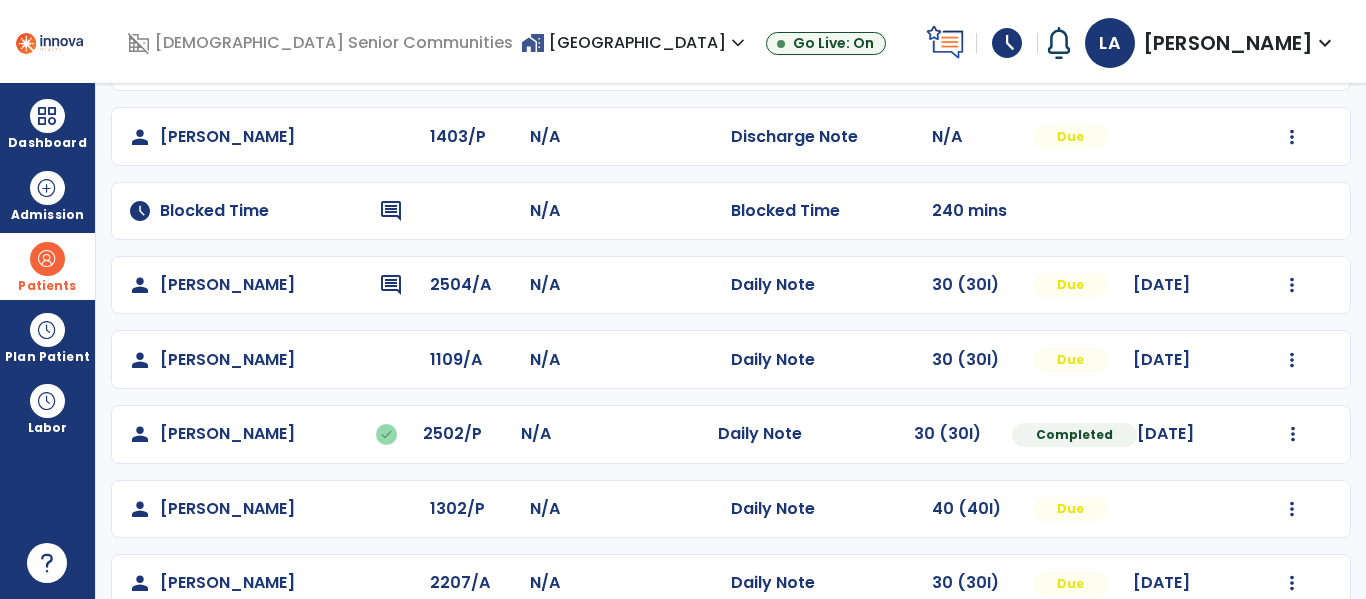 scroll, scrollTop: 163, scrollLeft: 0, axis: vertical 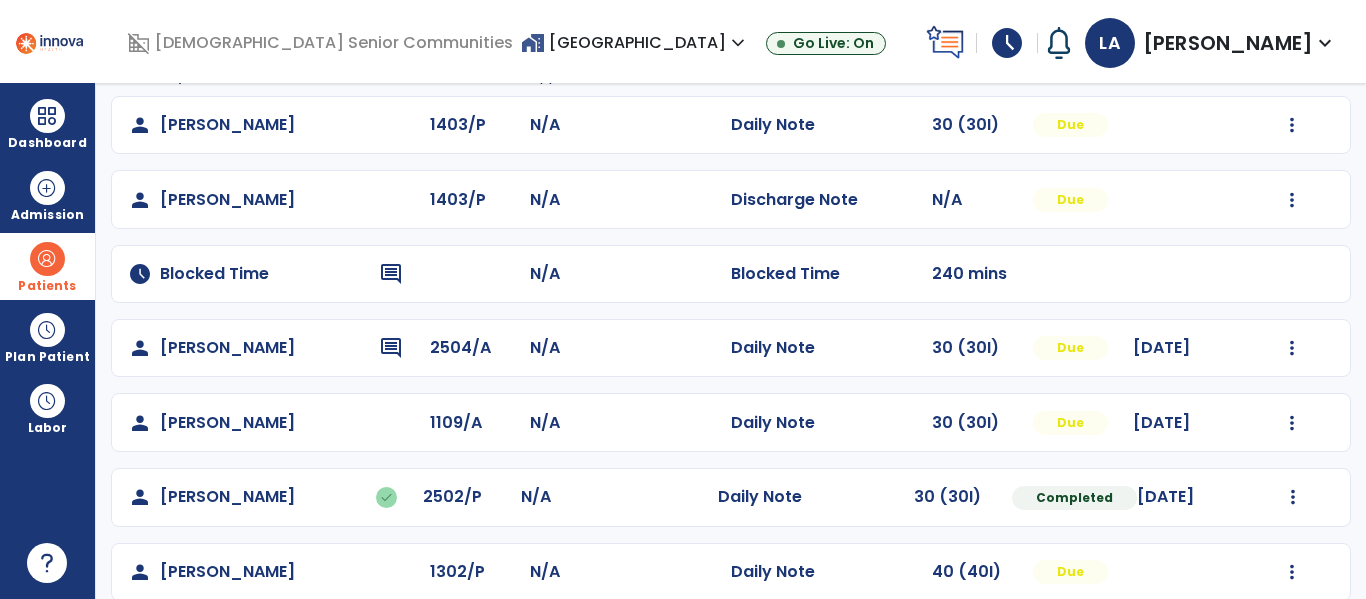 click on "Patients" at bounding box center [47, 266] 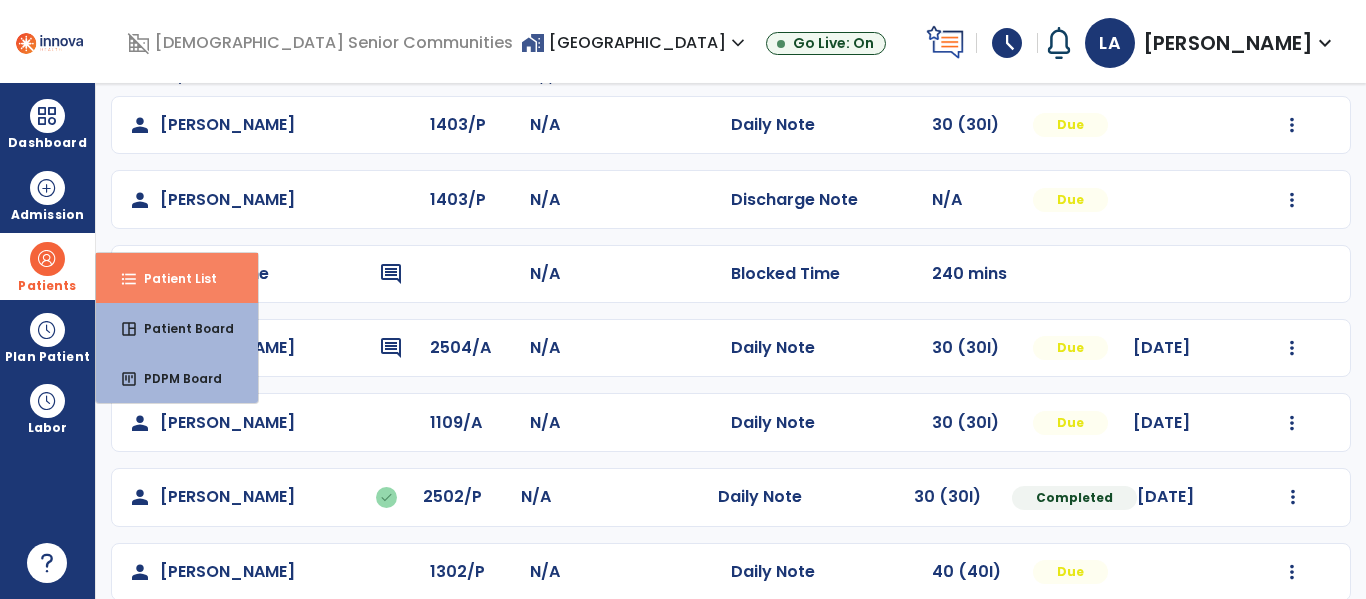 click on "Patient List" at bounding box center (172, 278) 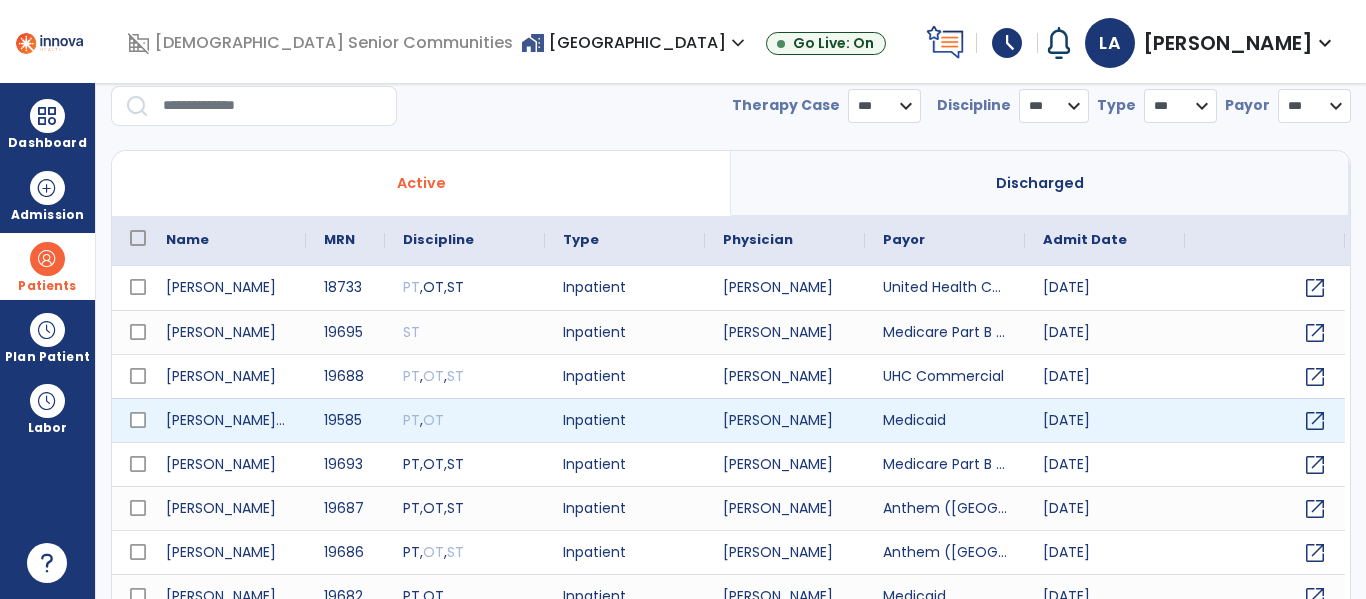 scroll, scrollTop: 0, scrollLeft: 0, axis: both 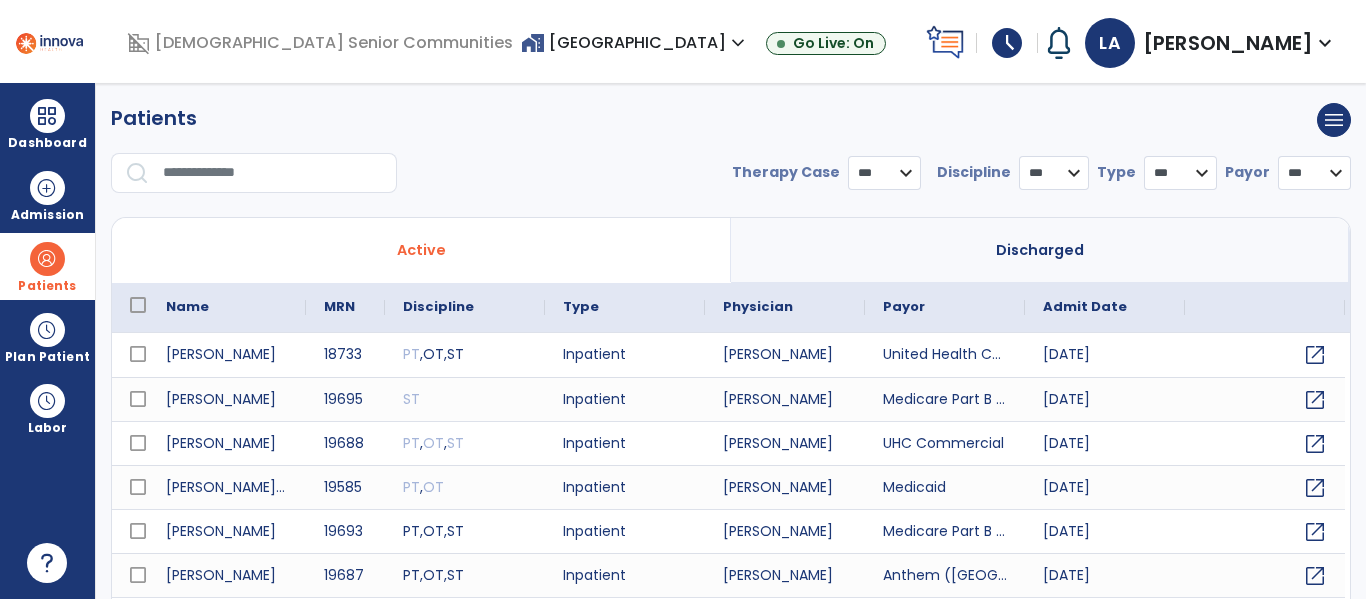 click at bounding box center (273, 173) 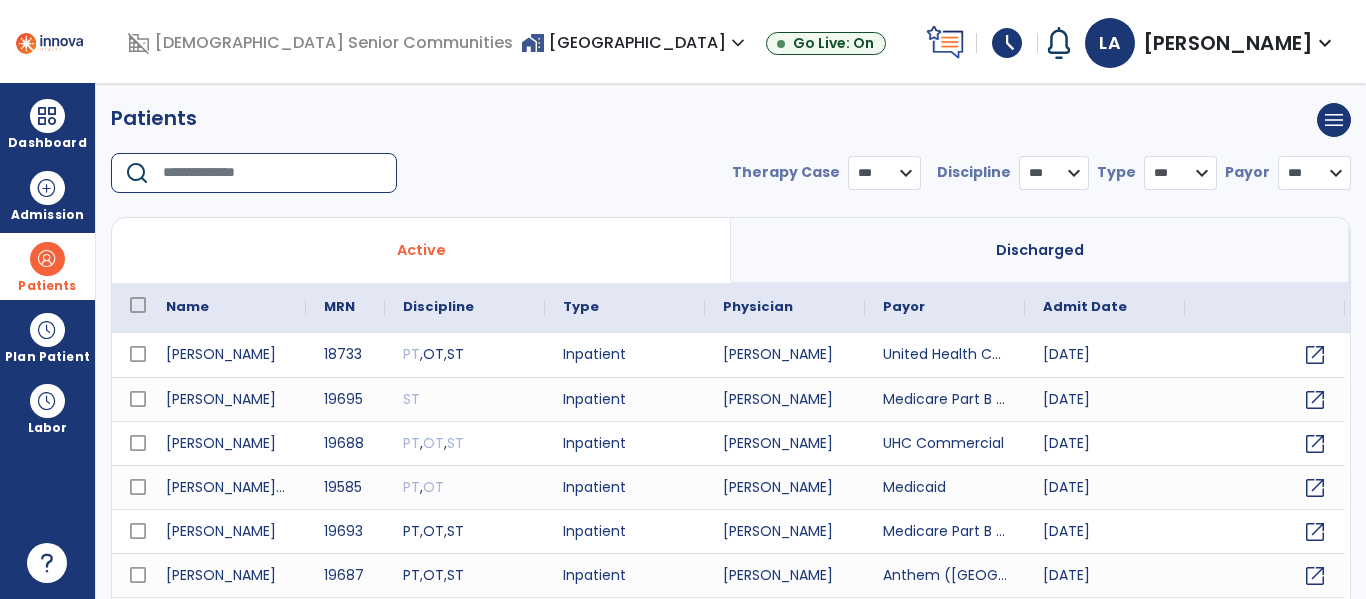 select on "***" 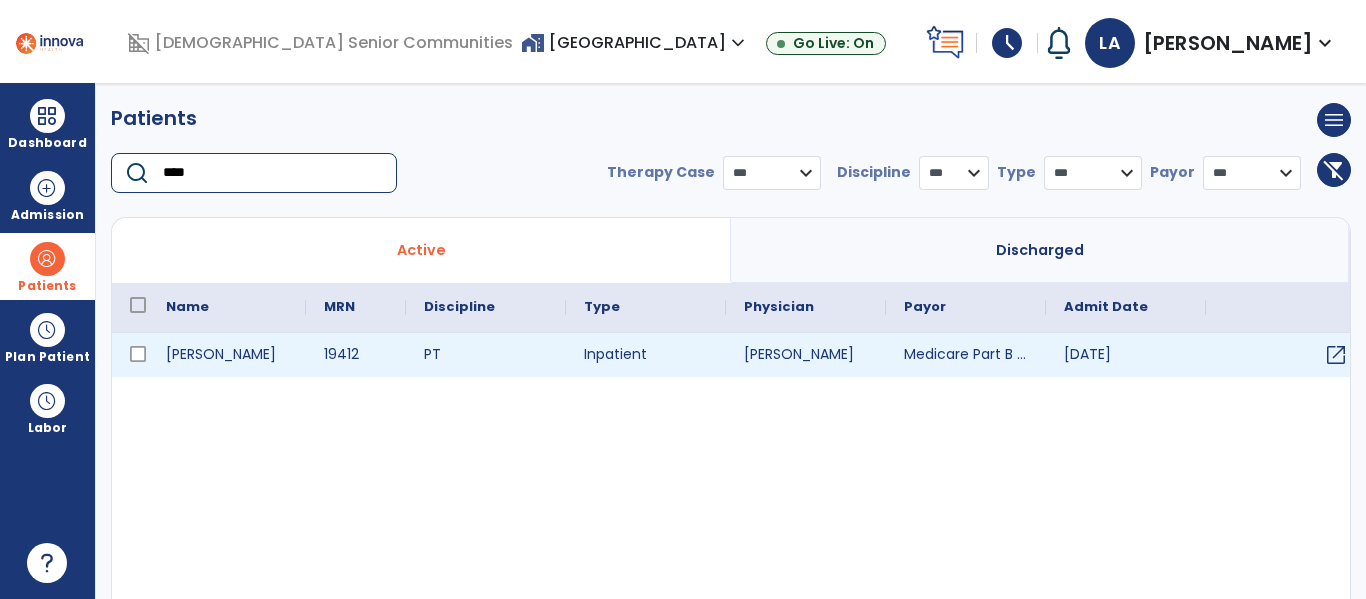 type on "****" 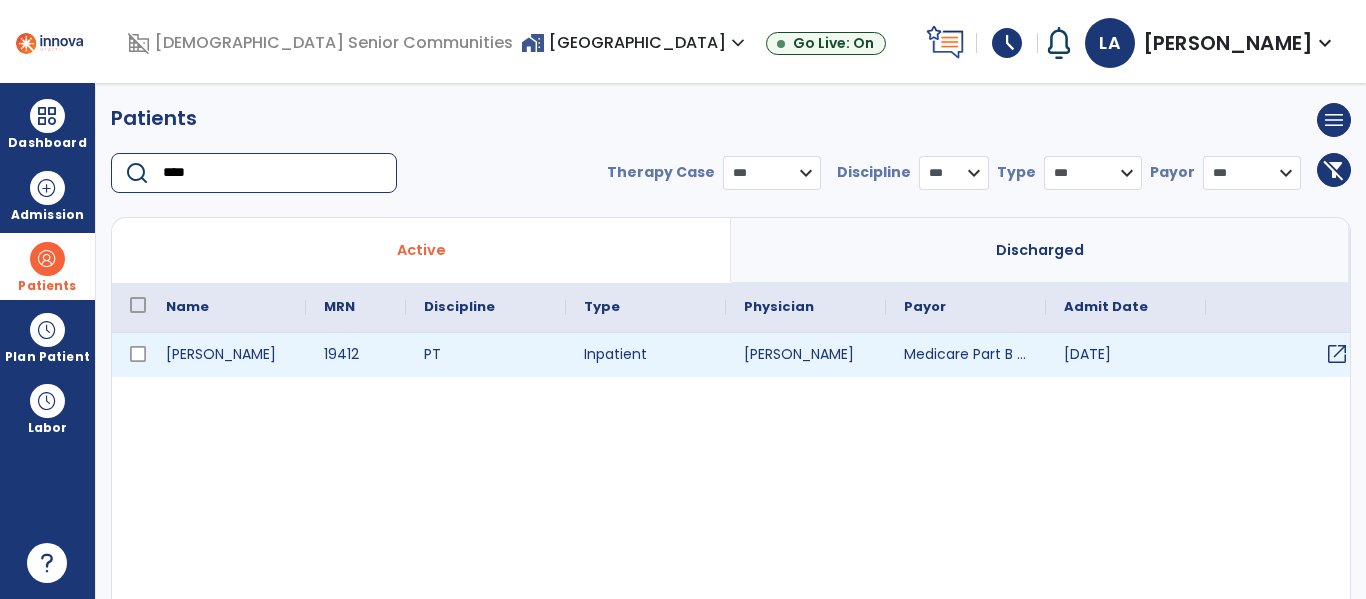 click on "open_in_new" at bounding box center [1337, 354] 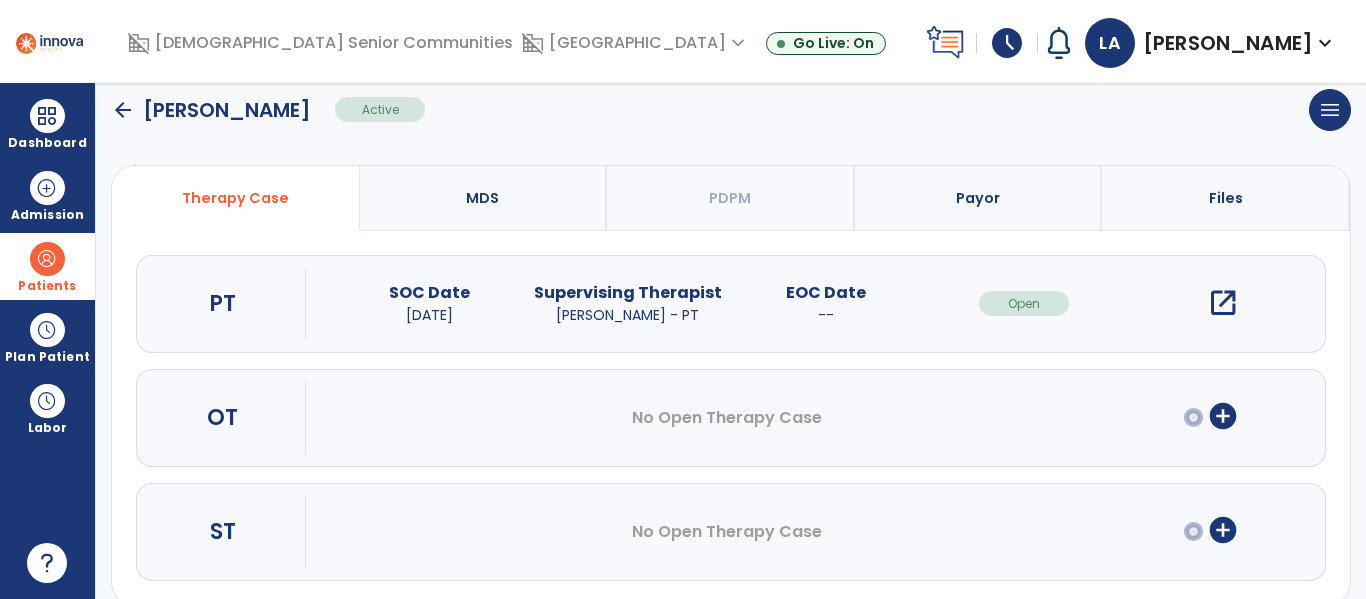 scroll, scrollTop: 153, scrollLeft: 0, axis: vertical 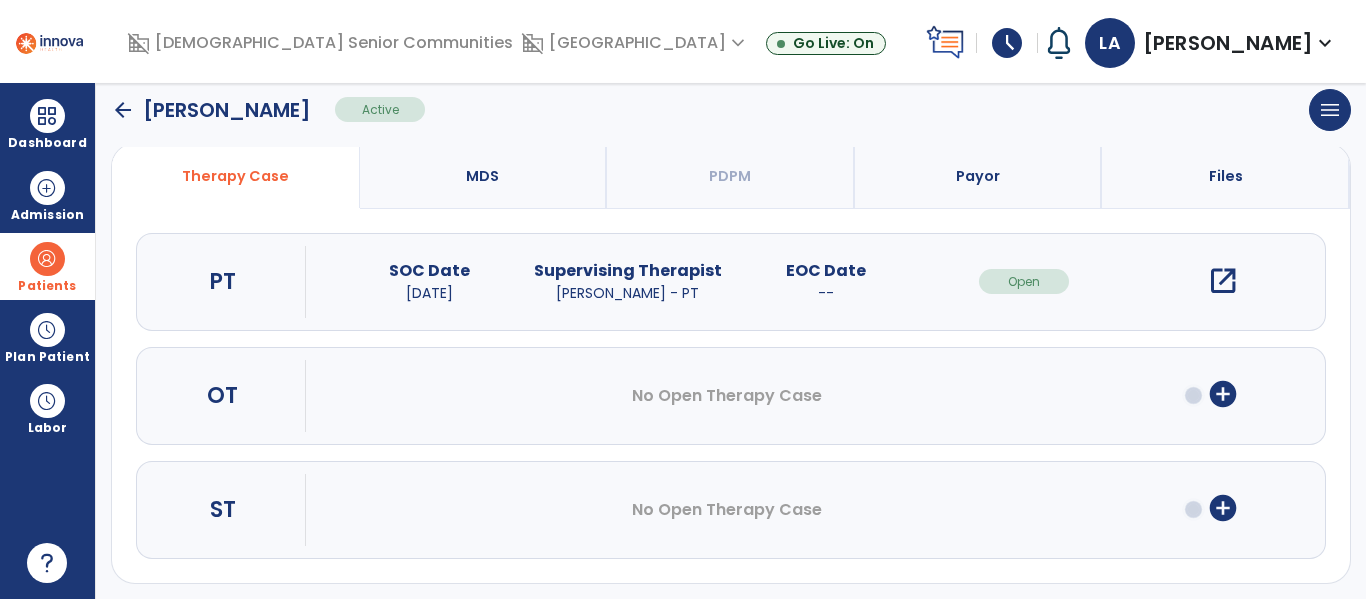 click on "add_circle" at bounding box center [1223, 394] 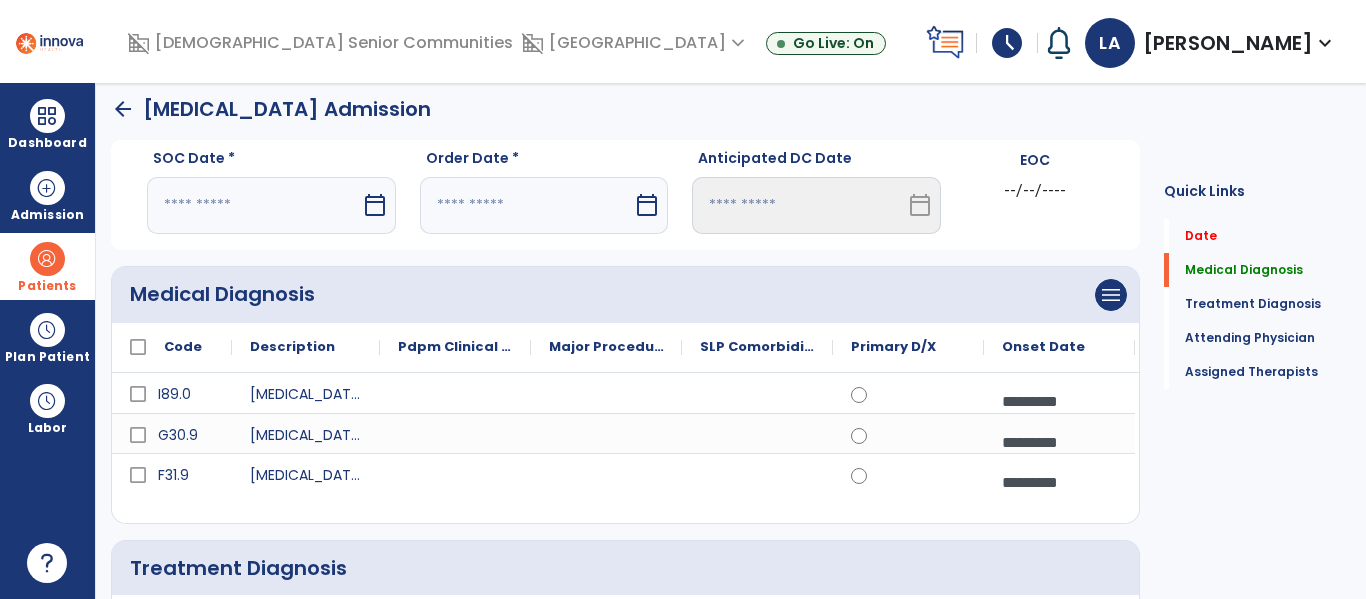 scroll, scrollTop: 0, scrollLeft: 0, axis: both 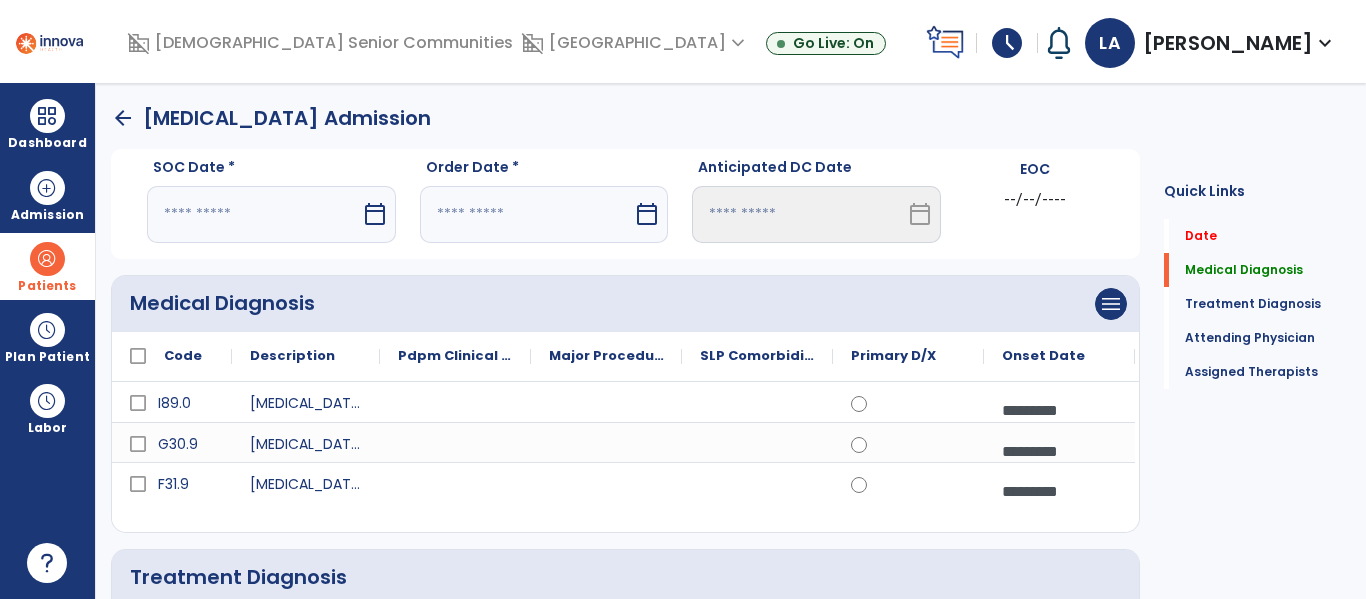 click at bounding box center (254, 214) 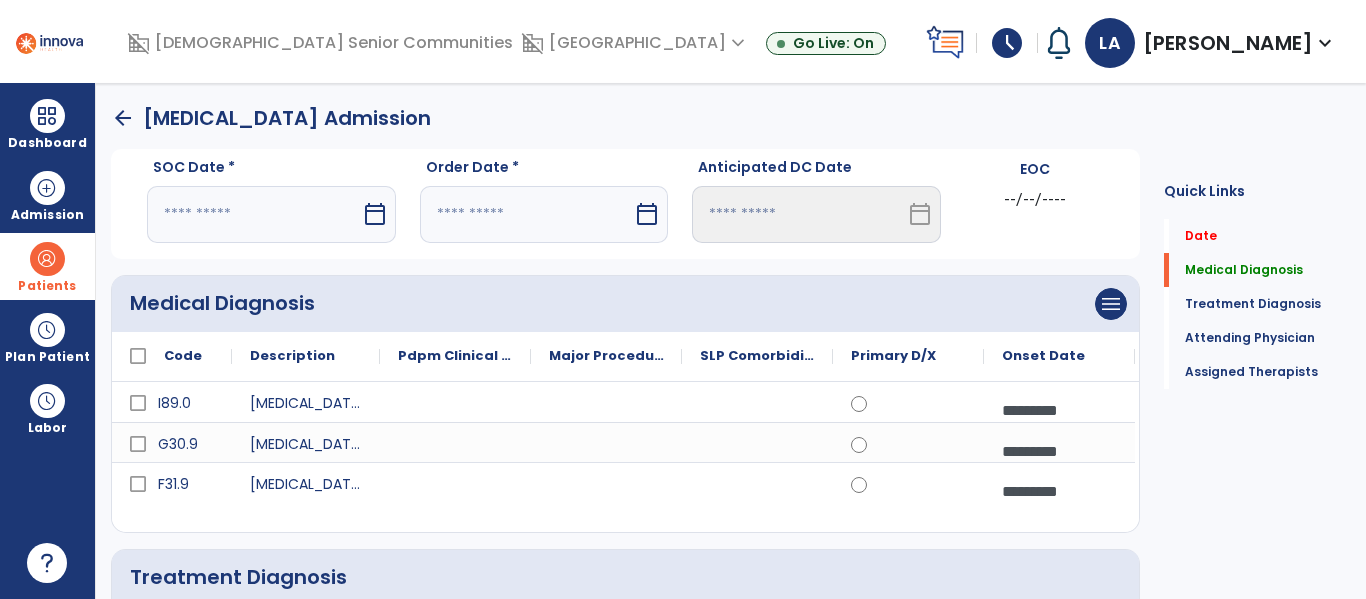 select on "*" 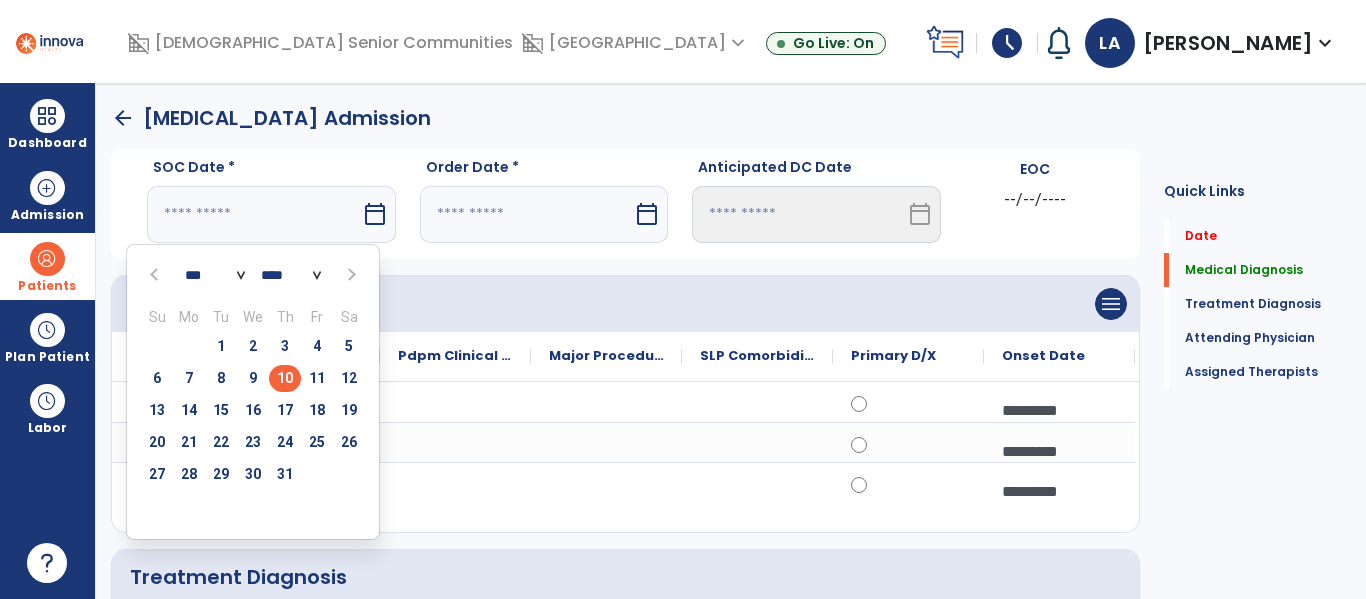 click on "10" at bounding box center [285, 378] 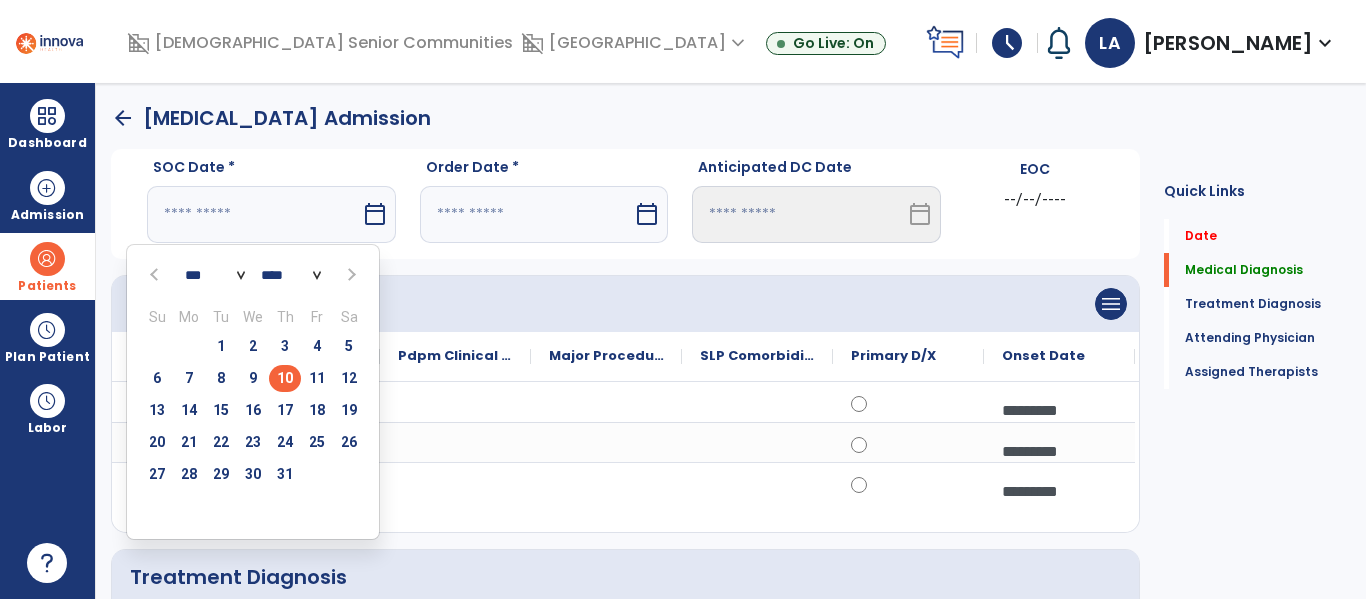 type on "*********" 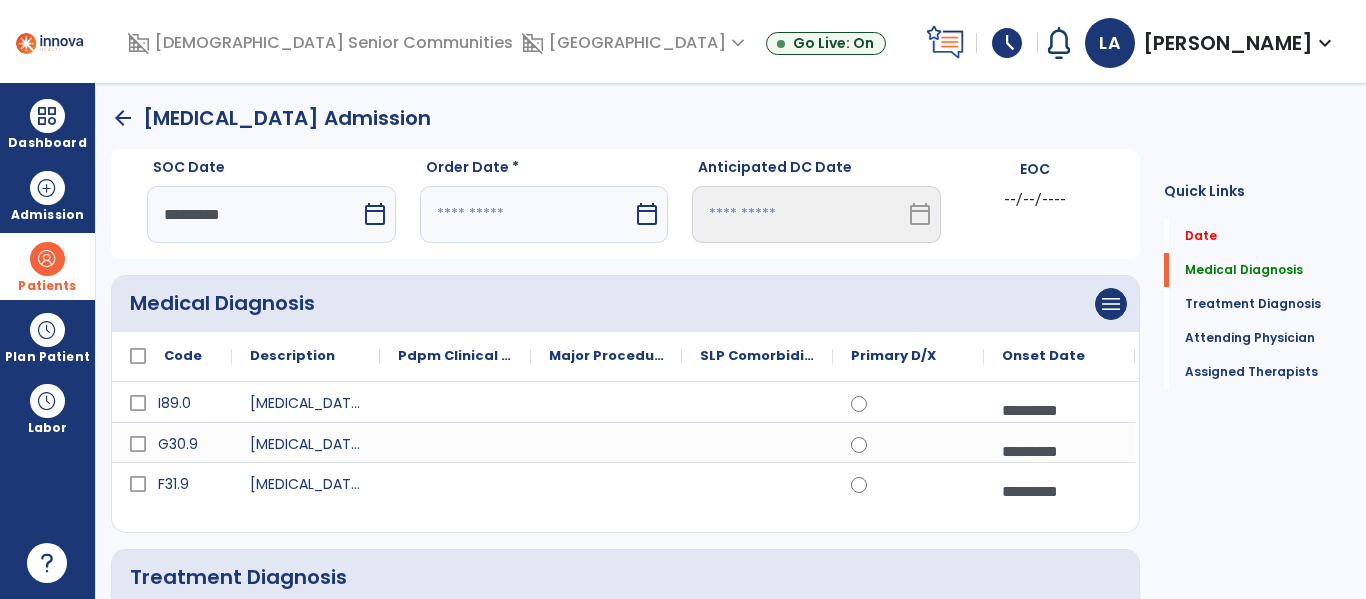 click on "calendar_today" at bounding box center (647, 214) 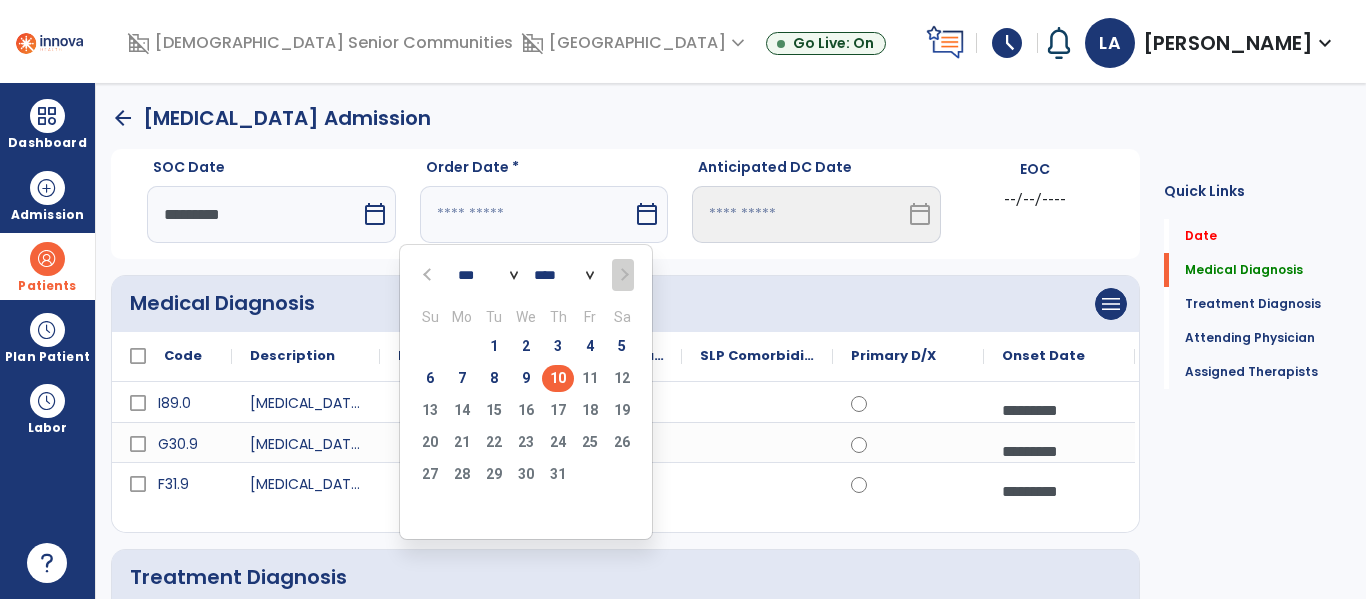 click on "10" at bounding box center (558, 378) 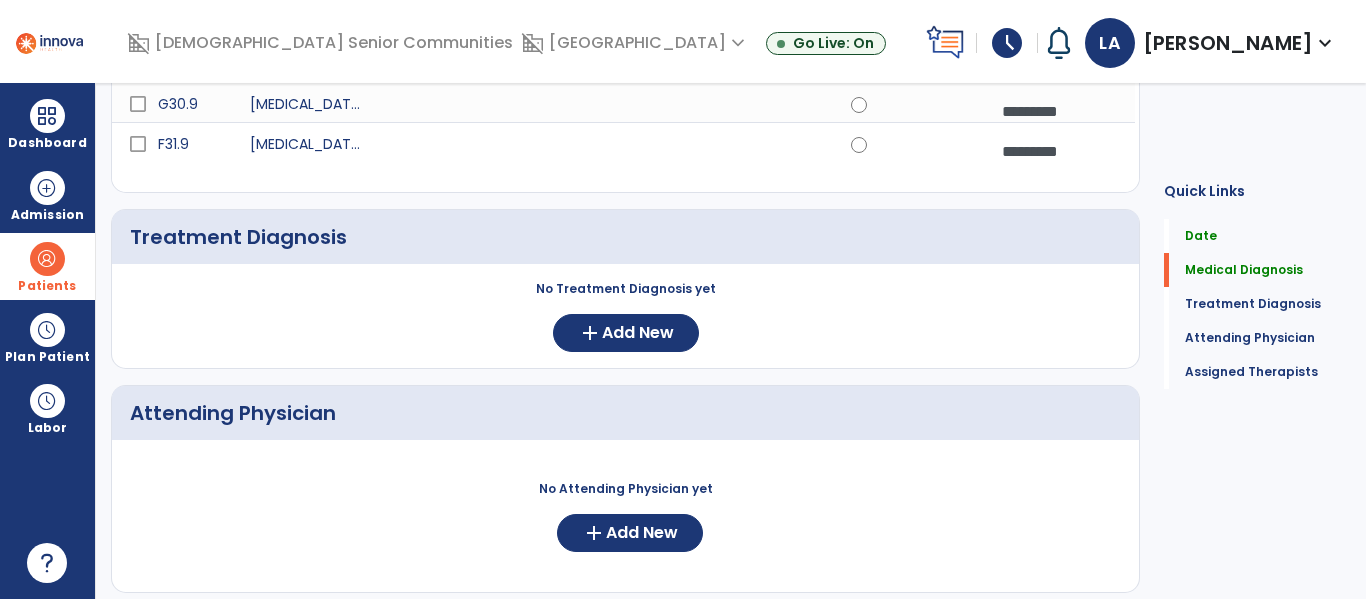 scroll, scrollTop: 368, scrollLeft: 0, axis: vertical 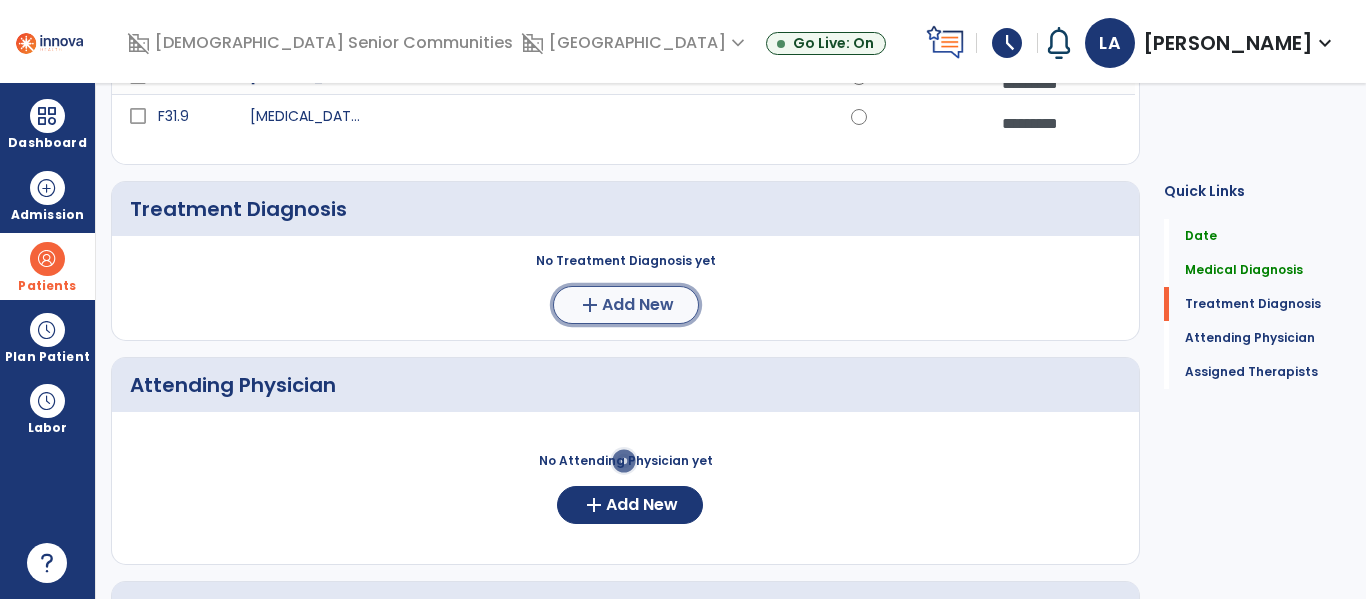 click on "Add New" 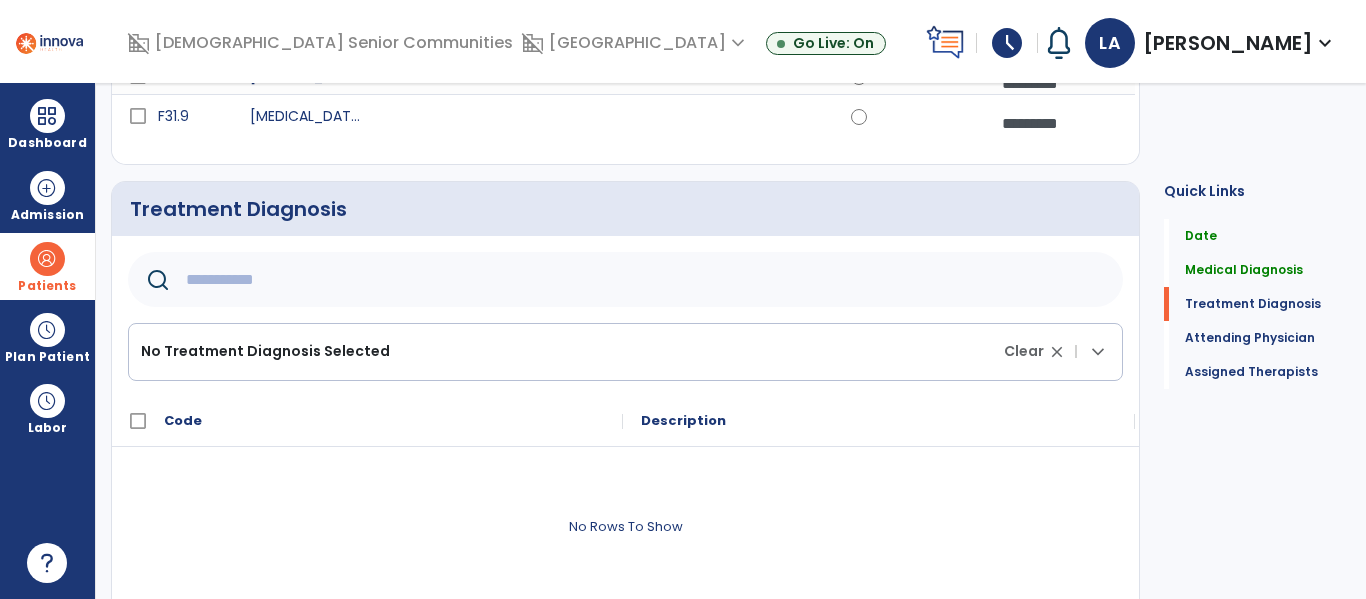 click 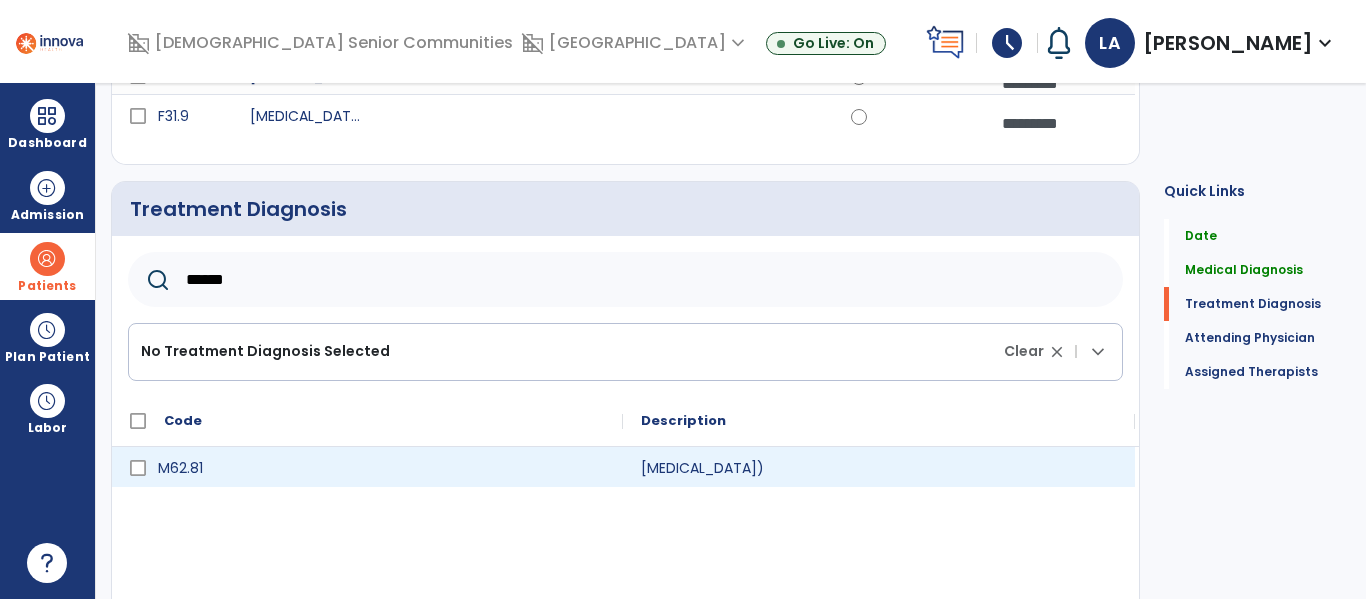 type on "******" 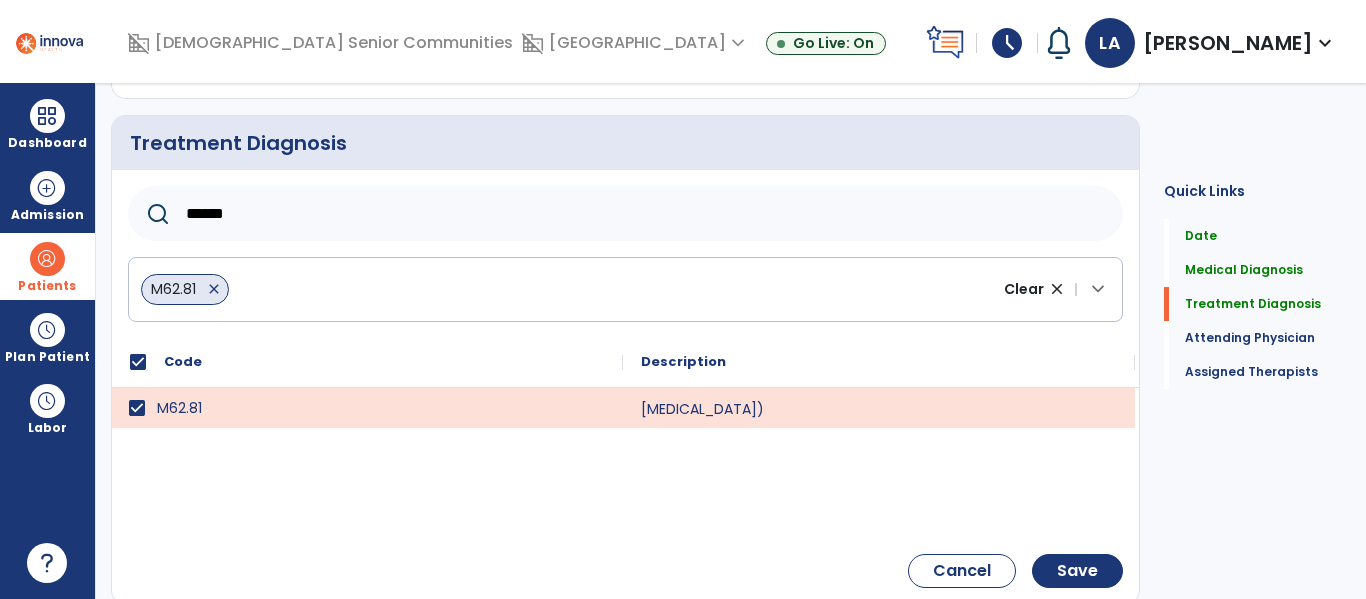 scroll, scrollTop: 469, scrollLeft: 0, axis: vertical 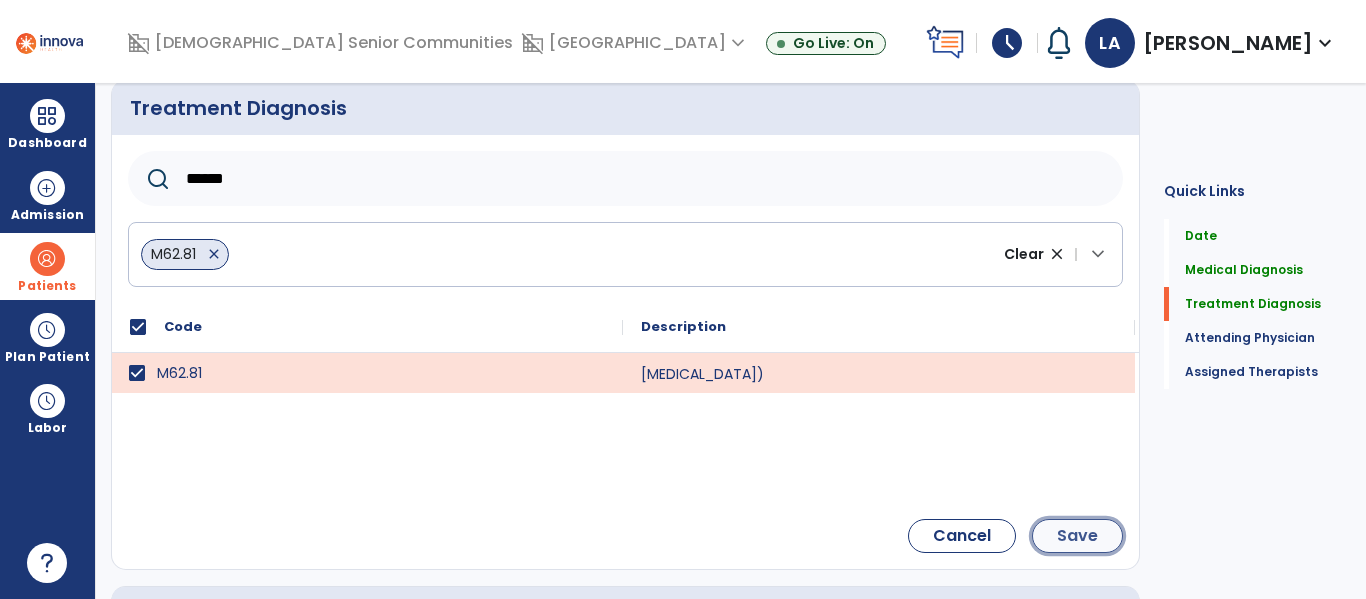click on "Save" 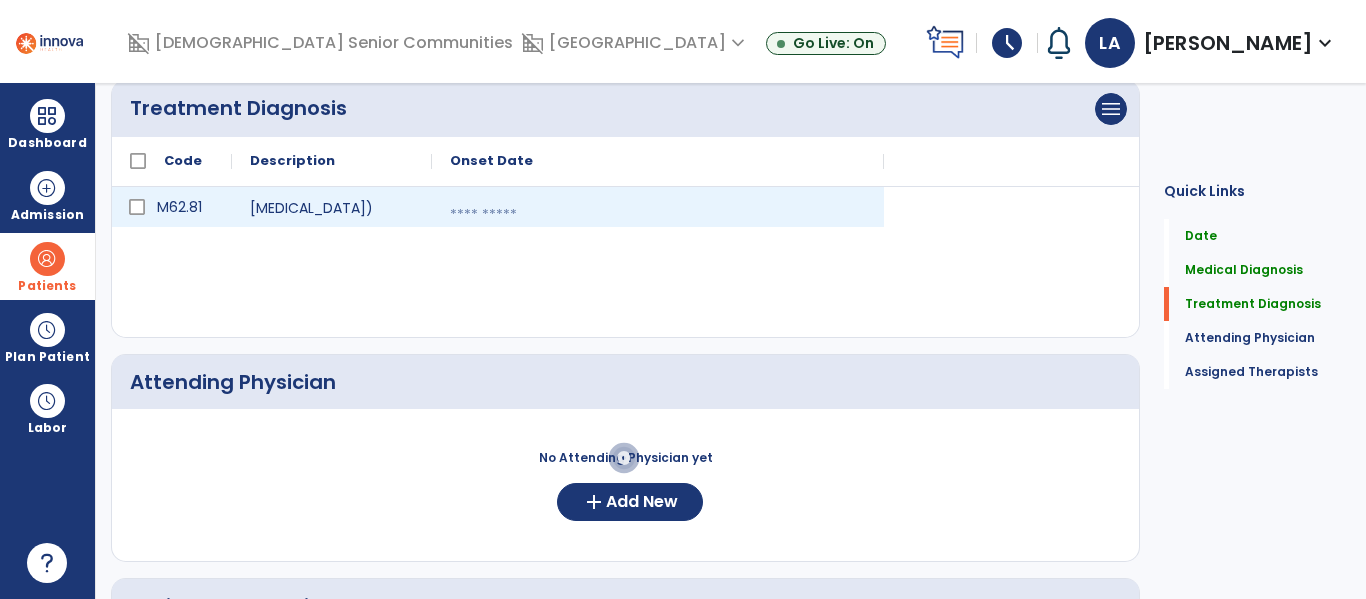 click at bounding box center [658, 215] 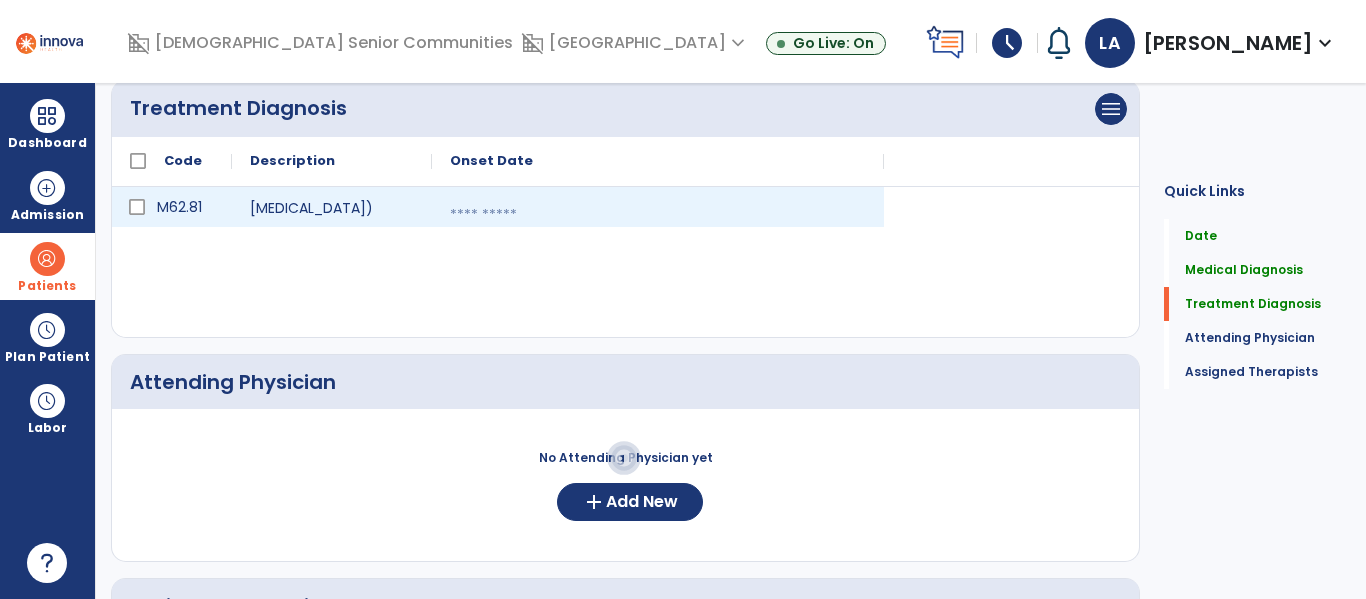 select on "*" 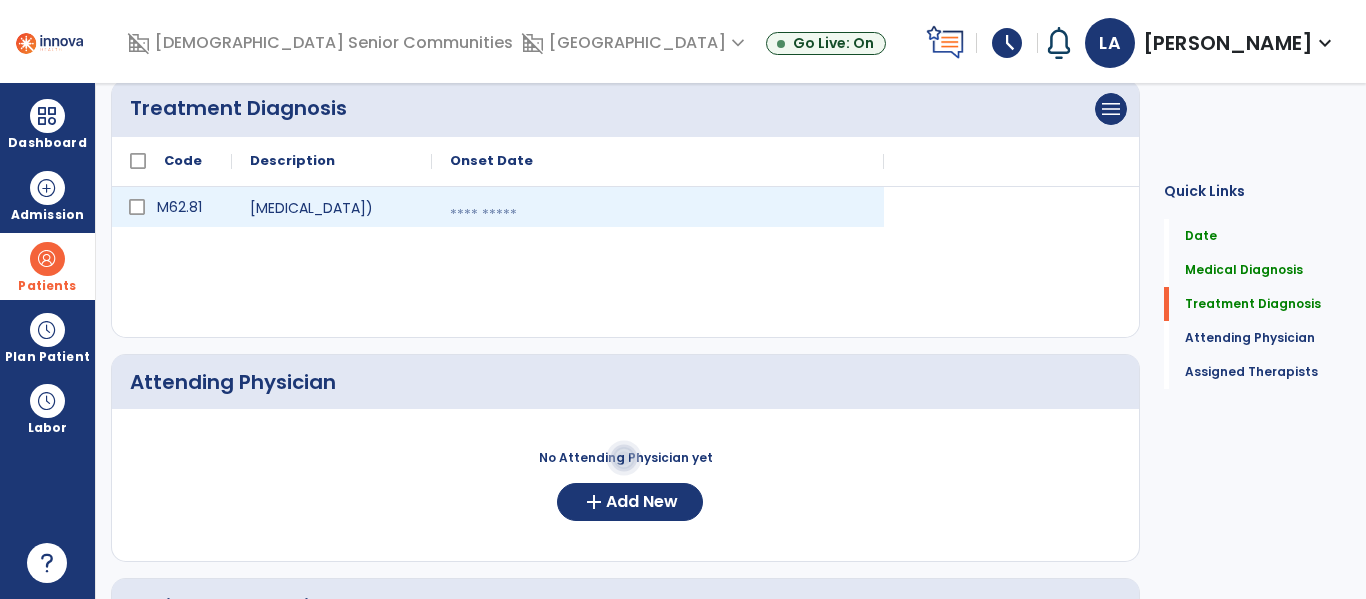 select on "****" 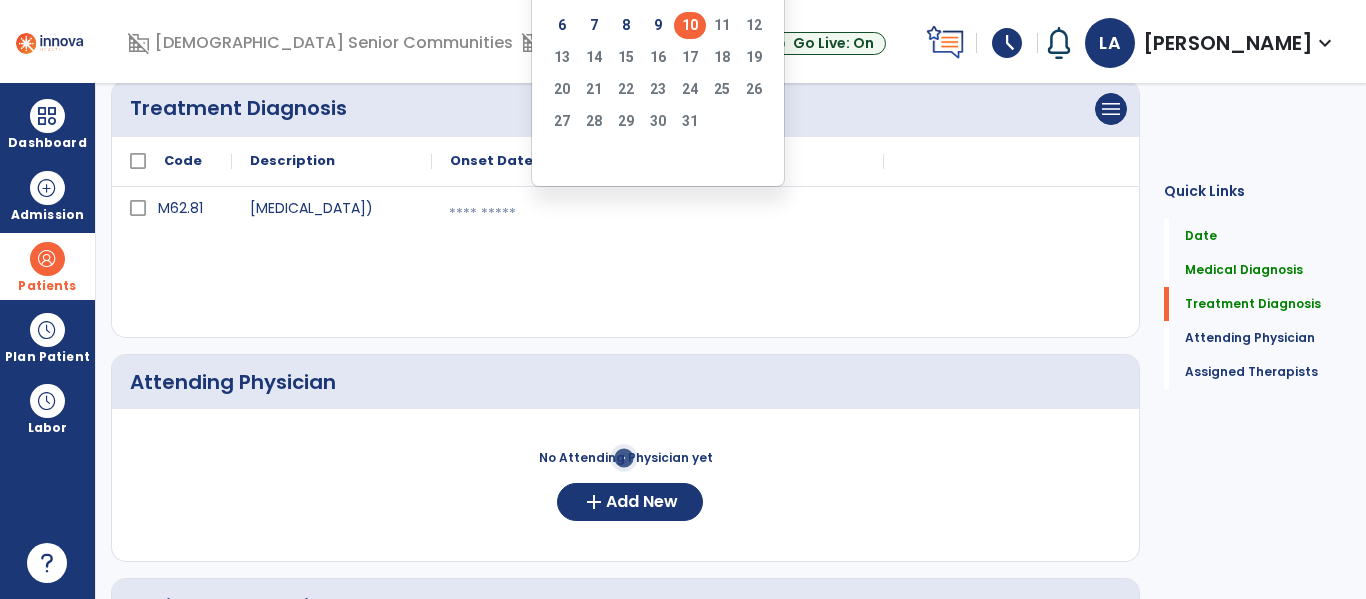 click on "10" 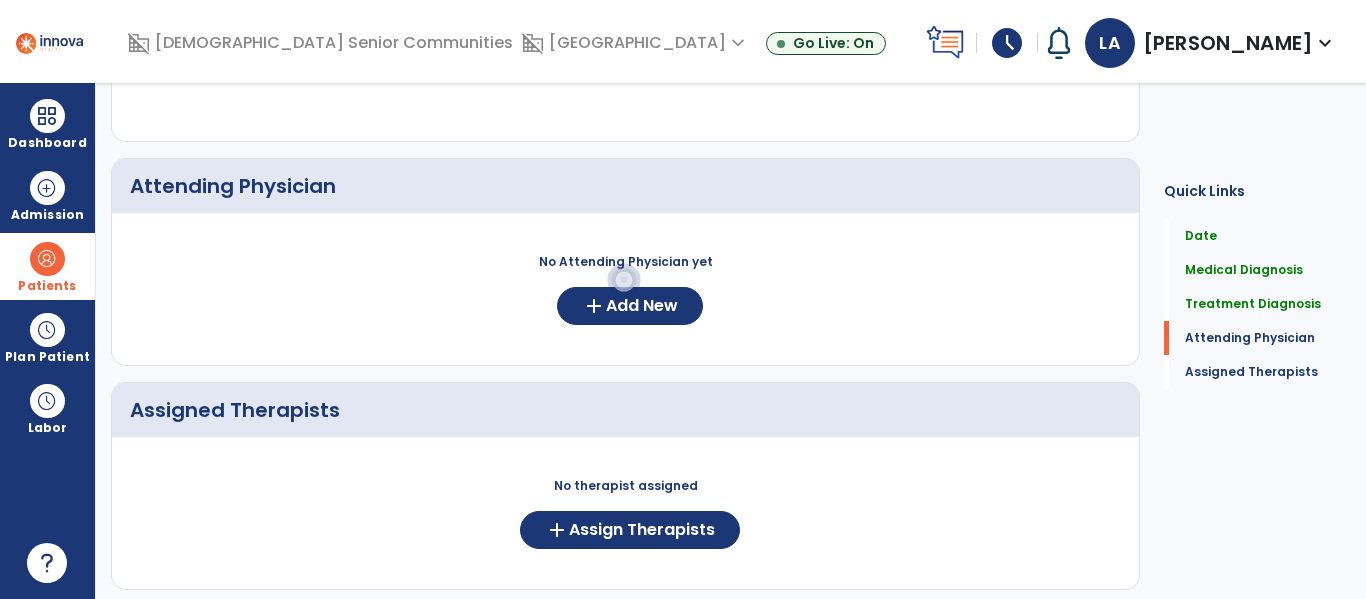 scroll, scrollTop: 671, scrollLeft: 0, axis: vertical 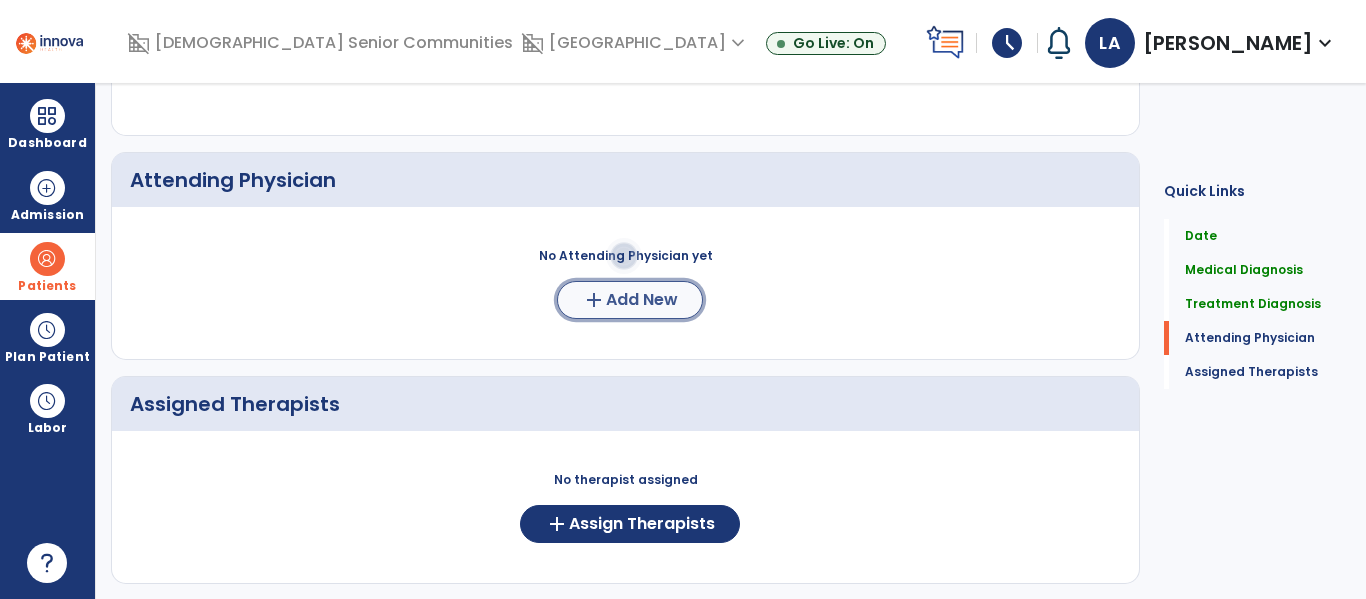 click on "Add New" 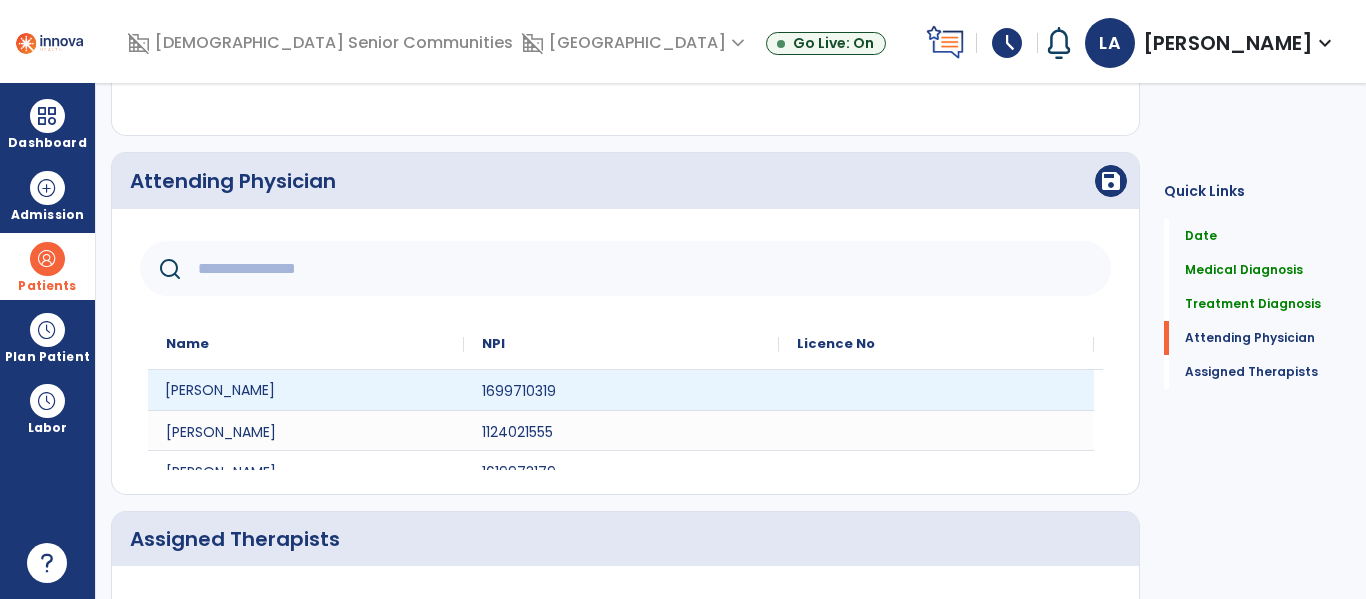 click on "Kevin Neese" 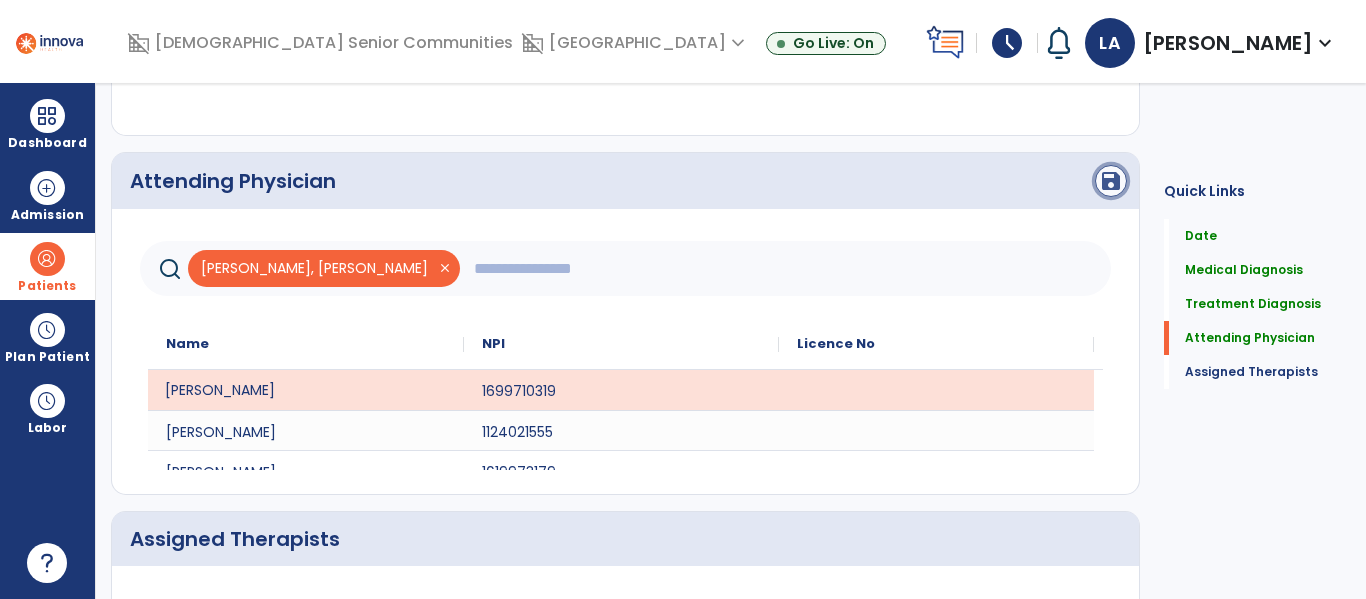 click on "save" 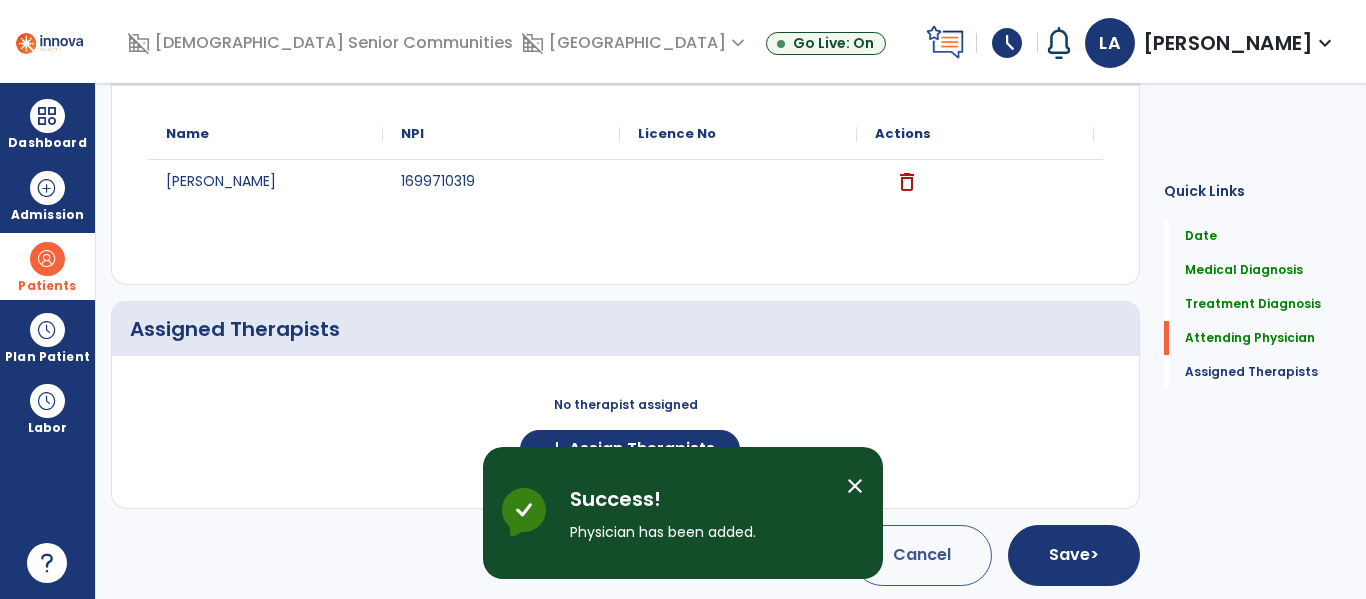 scroll, scrollTop: 797, scrollLeft: 0, axis: vertical 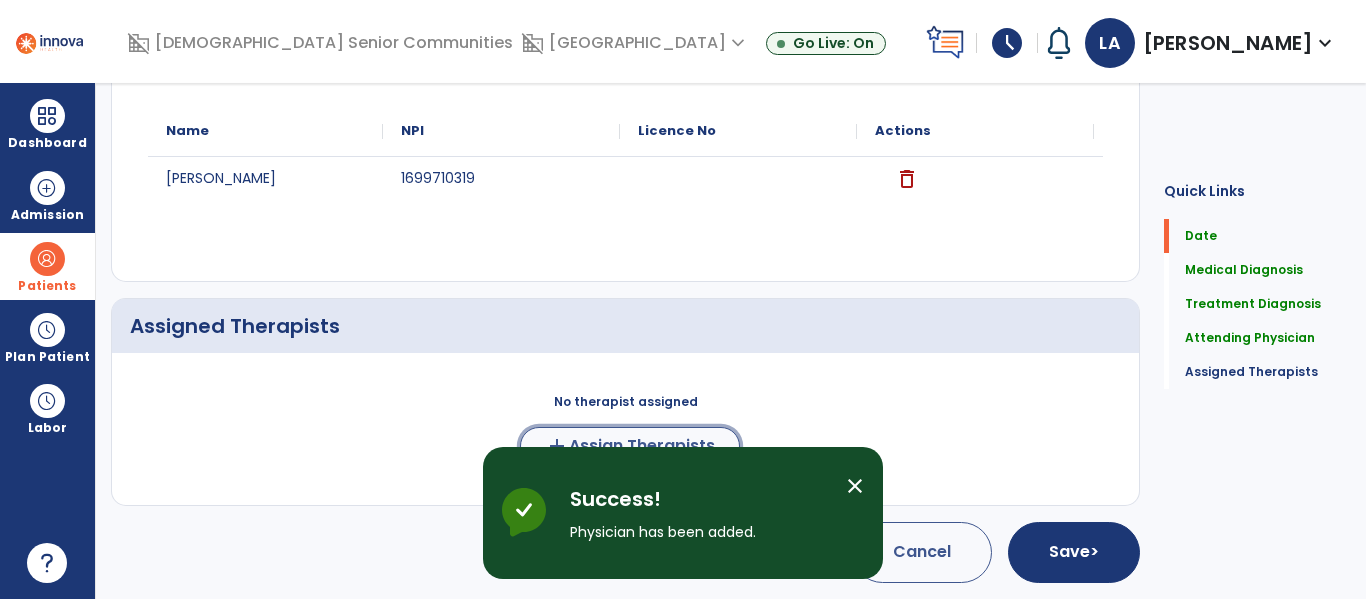 click on "Assign Therapists" 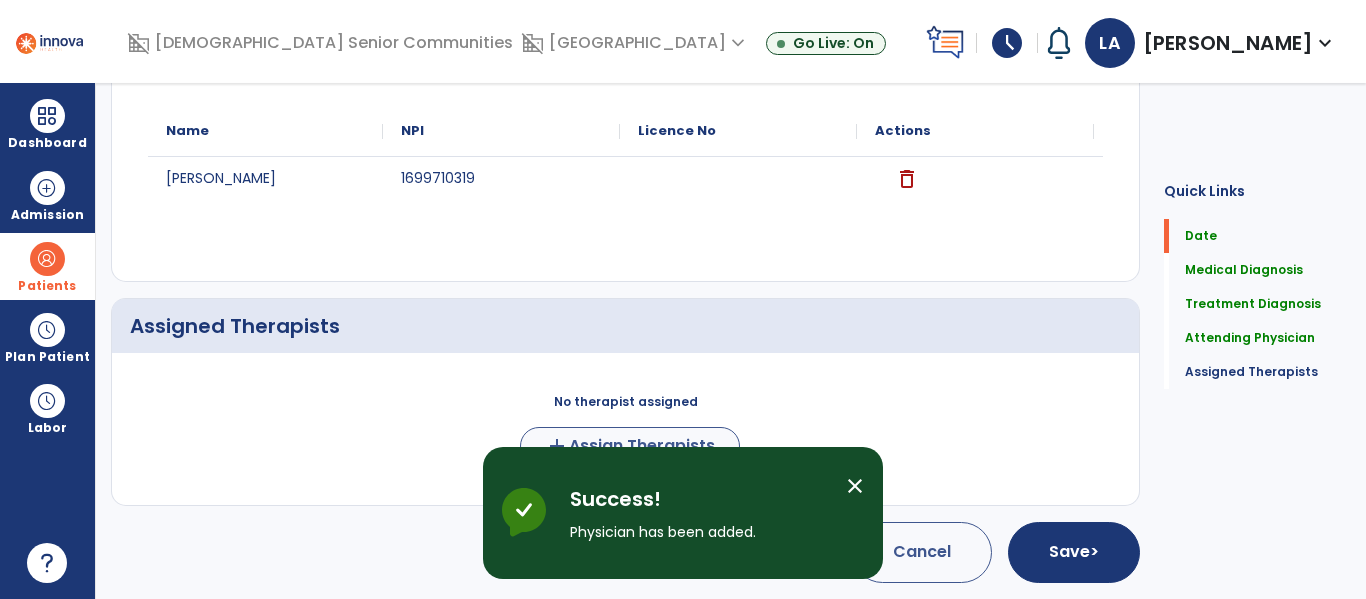 scroll, scrollTop: 793, scrollLeft: 0, axis: vertical 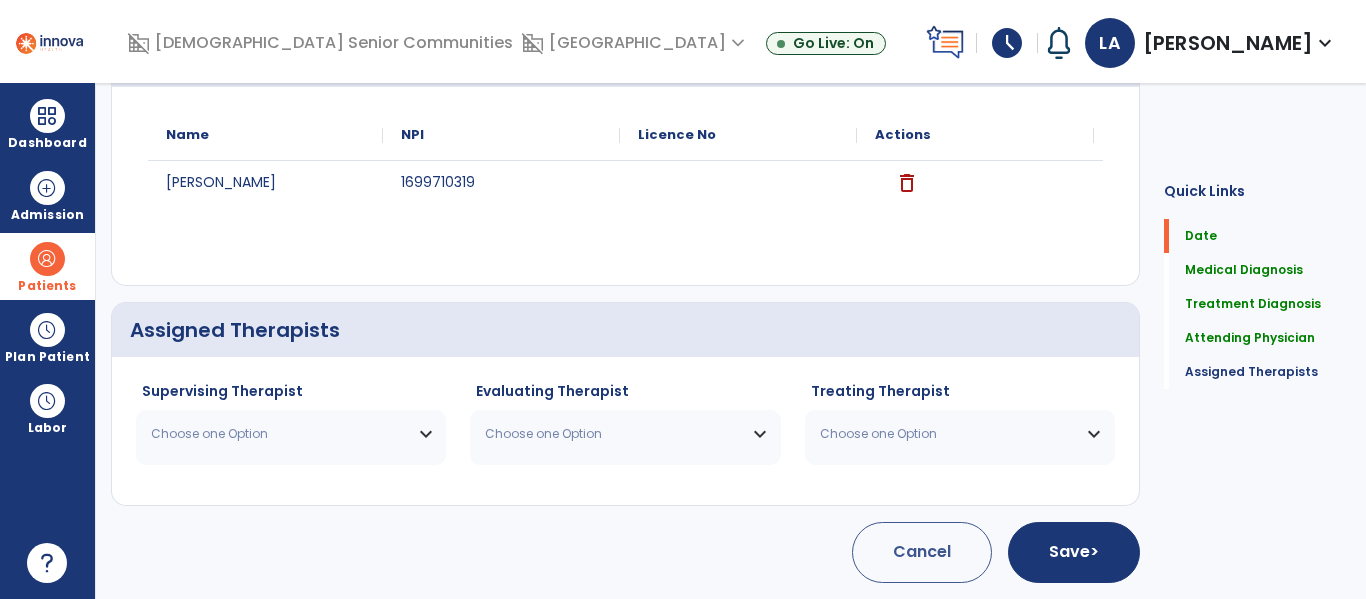 click on "Choose one Option" at bounding box center (291, 434) 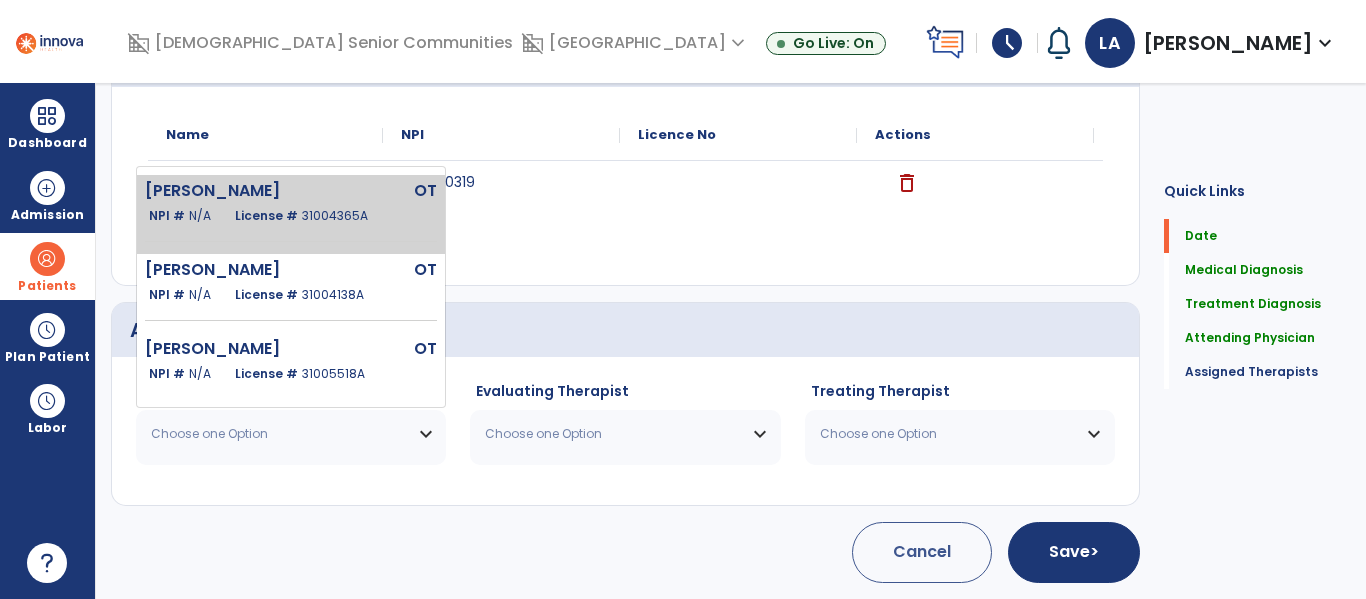 click on "Allen Lesley  OT   NPI #  N/A   License #  31004365A" 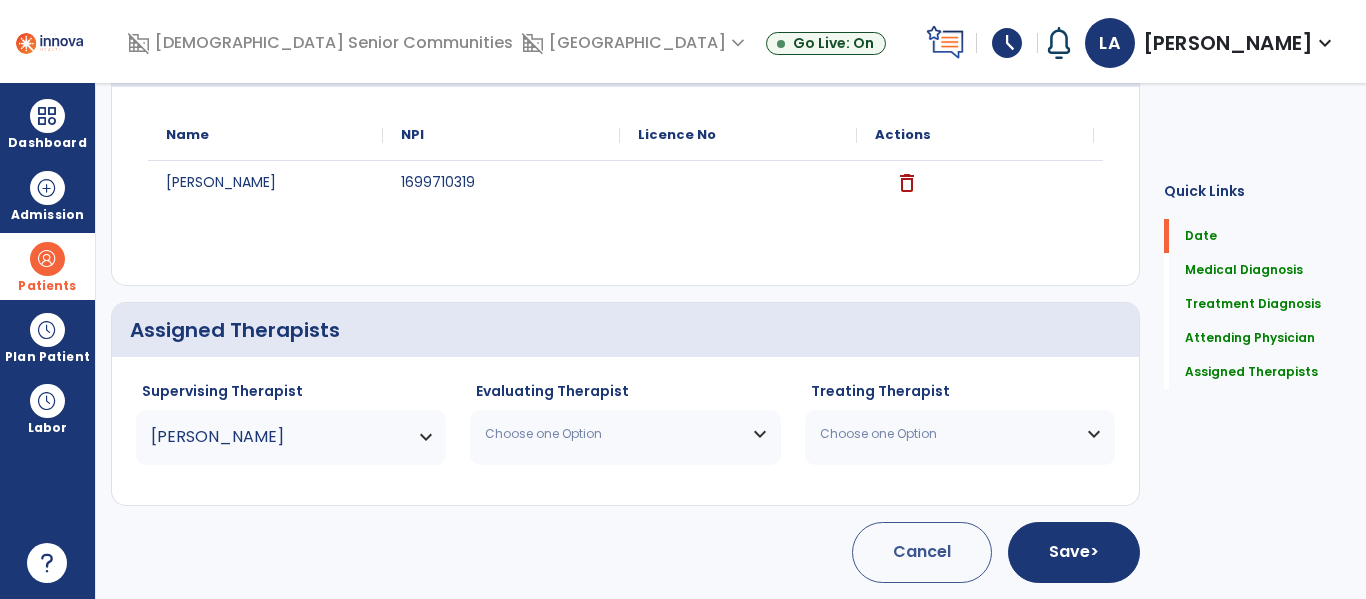 click on "Choose one Option Allen Lesley  OT   NPI #  N/A   License #  31004365A Chandler Melissa  OT   NPI #  N/A   License #  31004138A White Haley  OT   NPI #  N/A   License #  31005518A" 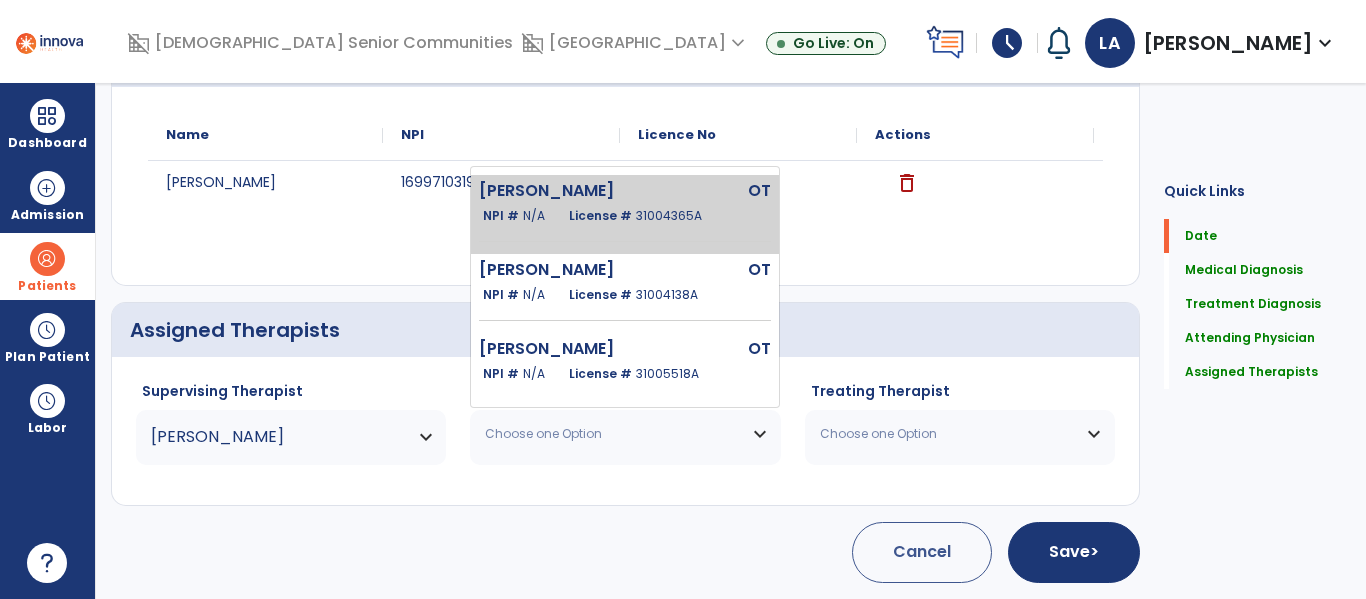click on "31004365A" 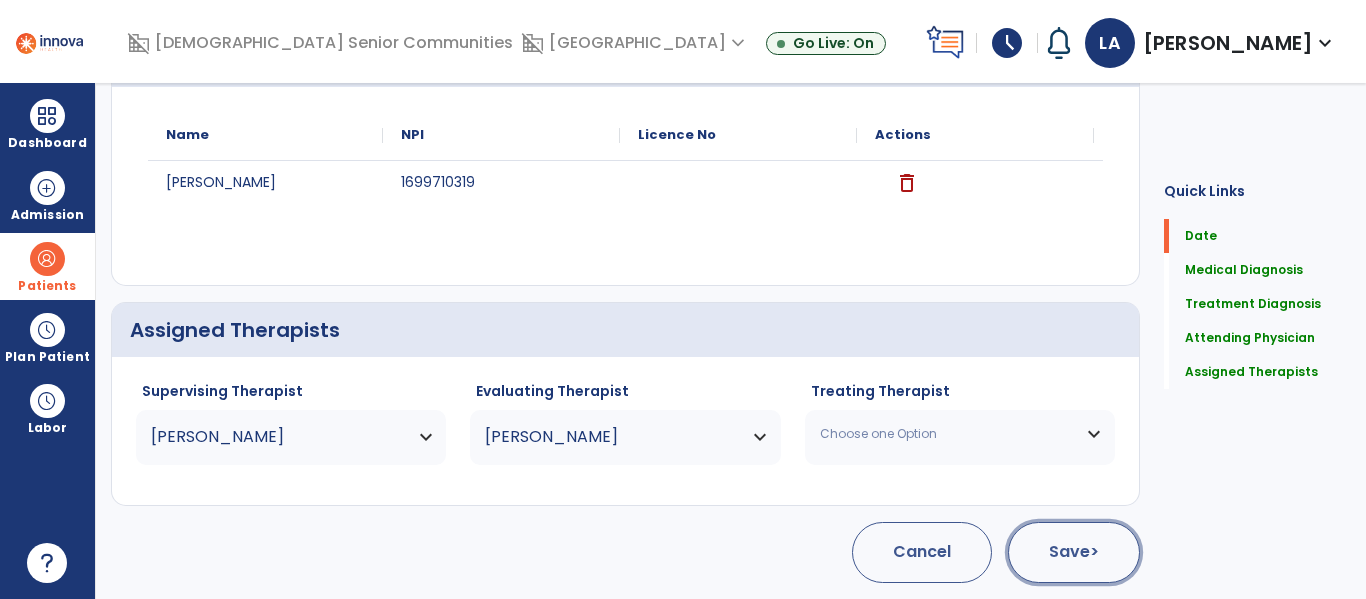 click on ">" 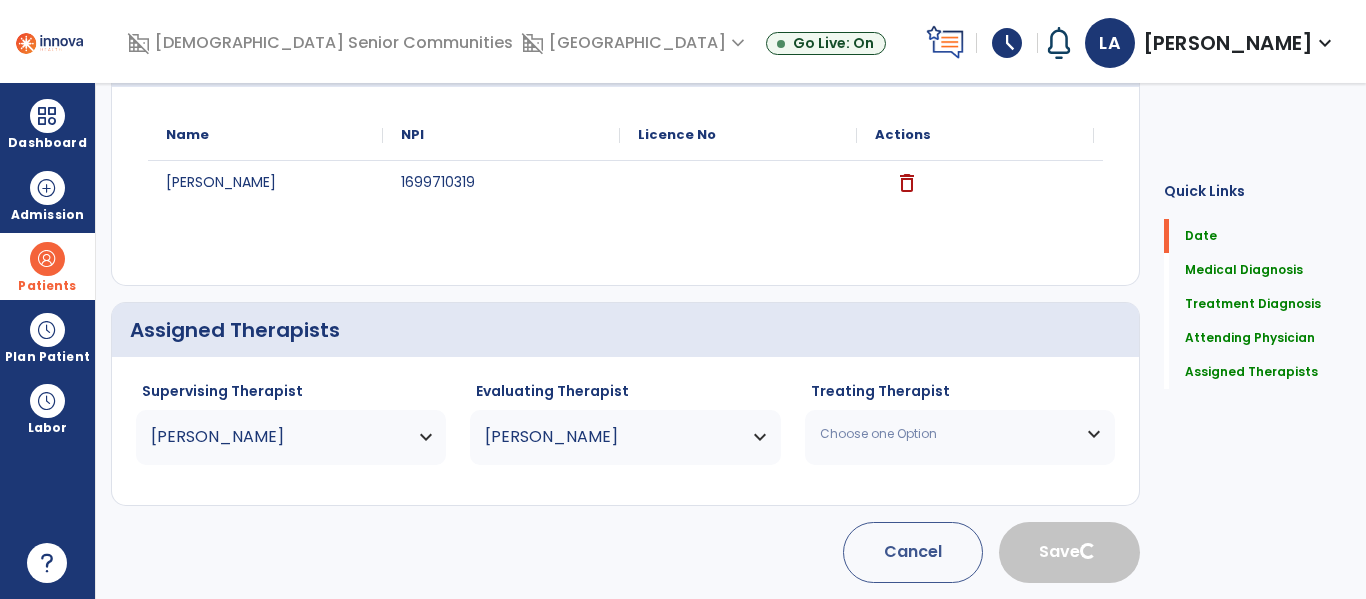 type 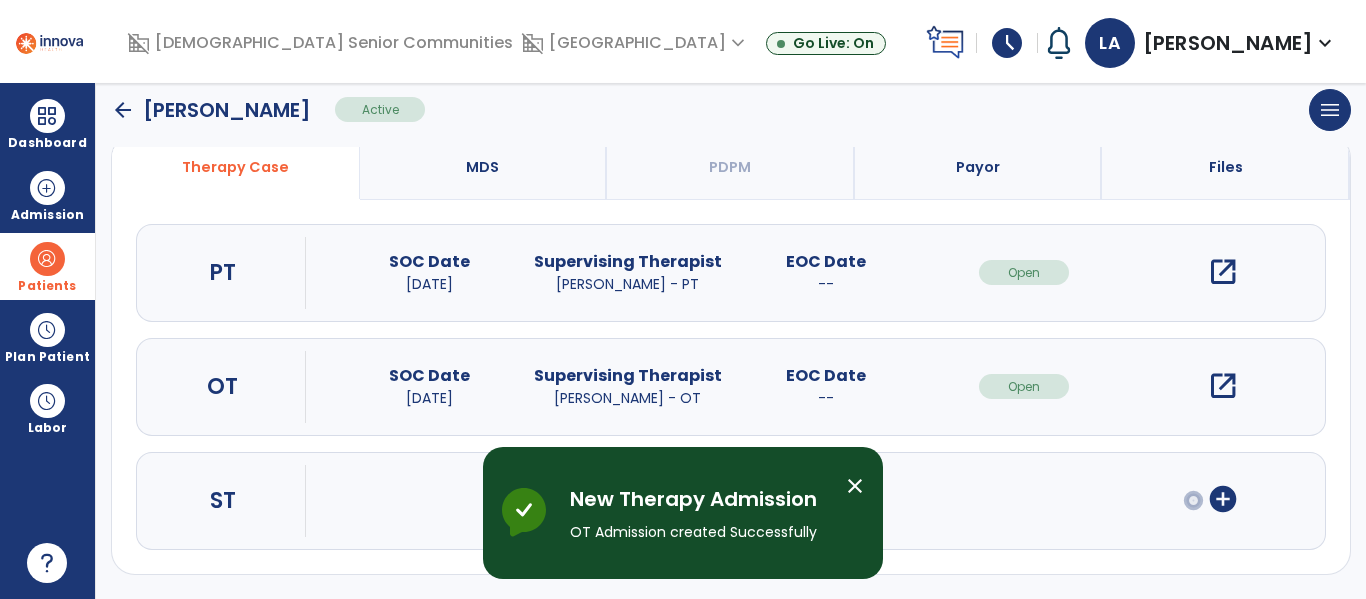scroll, scrollTop: 162, scrollLeft: 0, axis: vertical 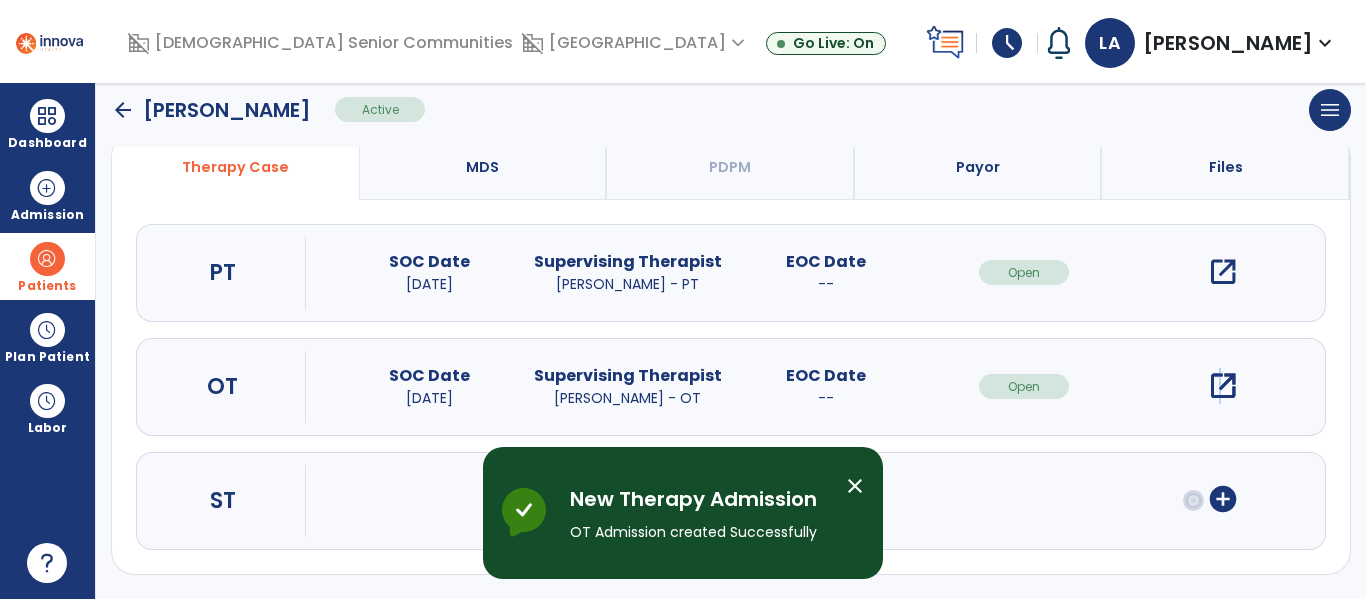 click on "open_in_new" at bounding box center [1223, 386] 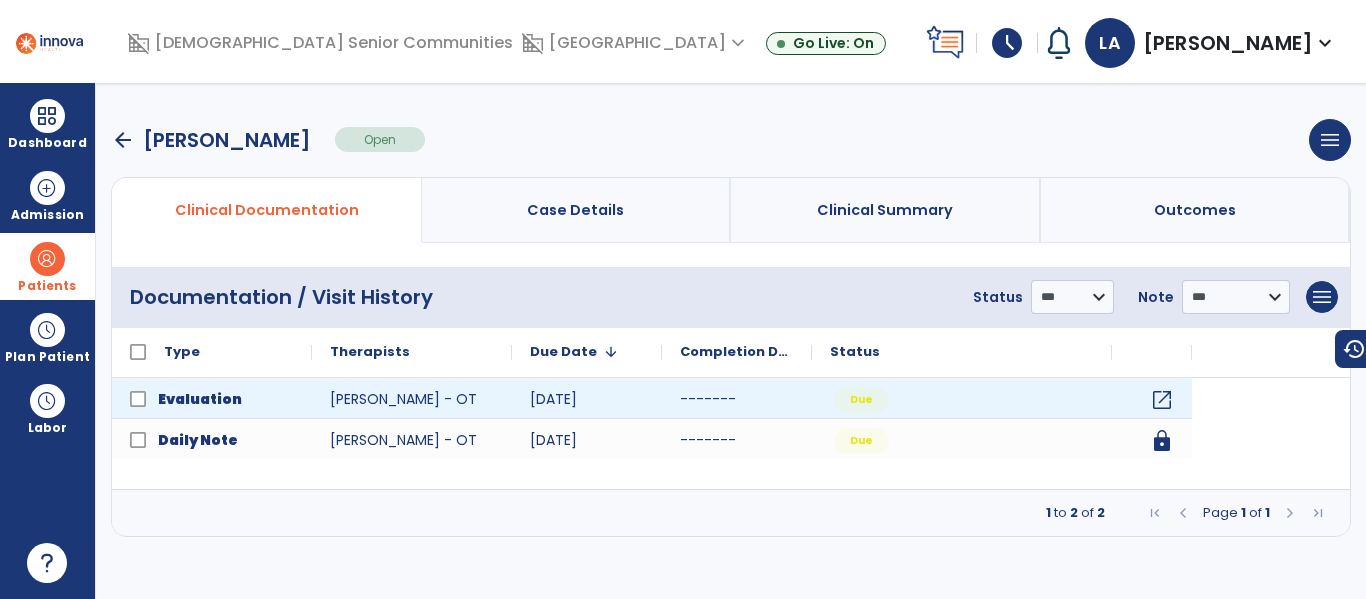 scroll, scrollTop: 0, scrollLeft: 0, axis: both 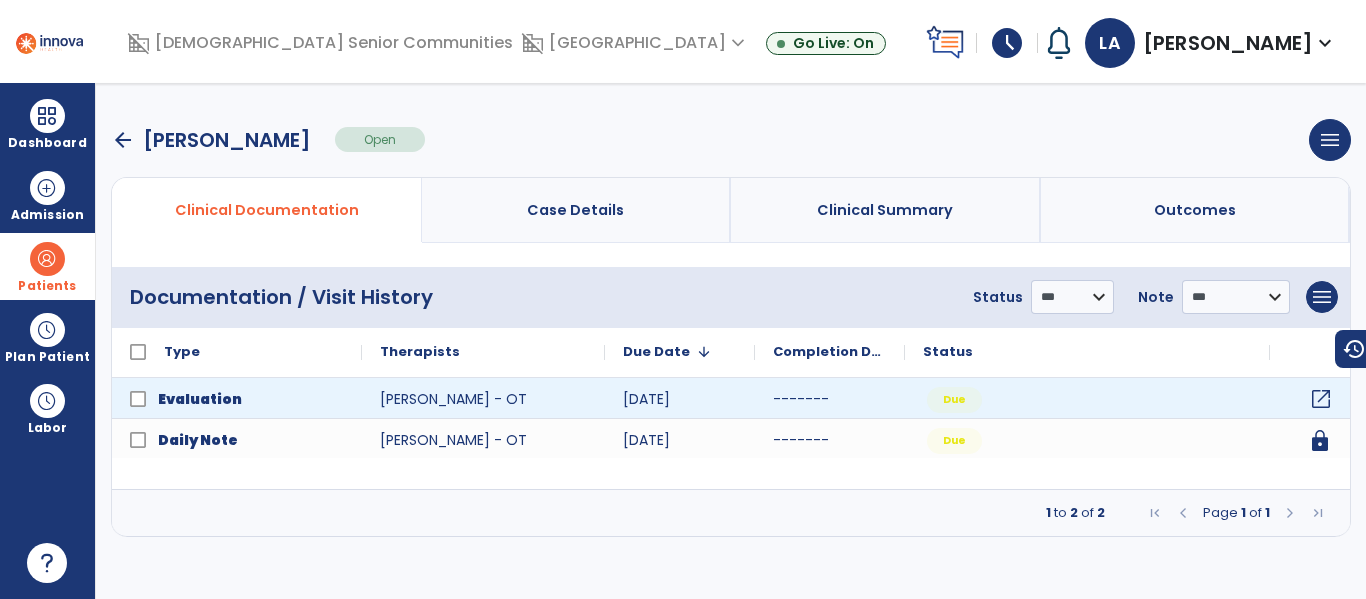 click on "open_in_new" 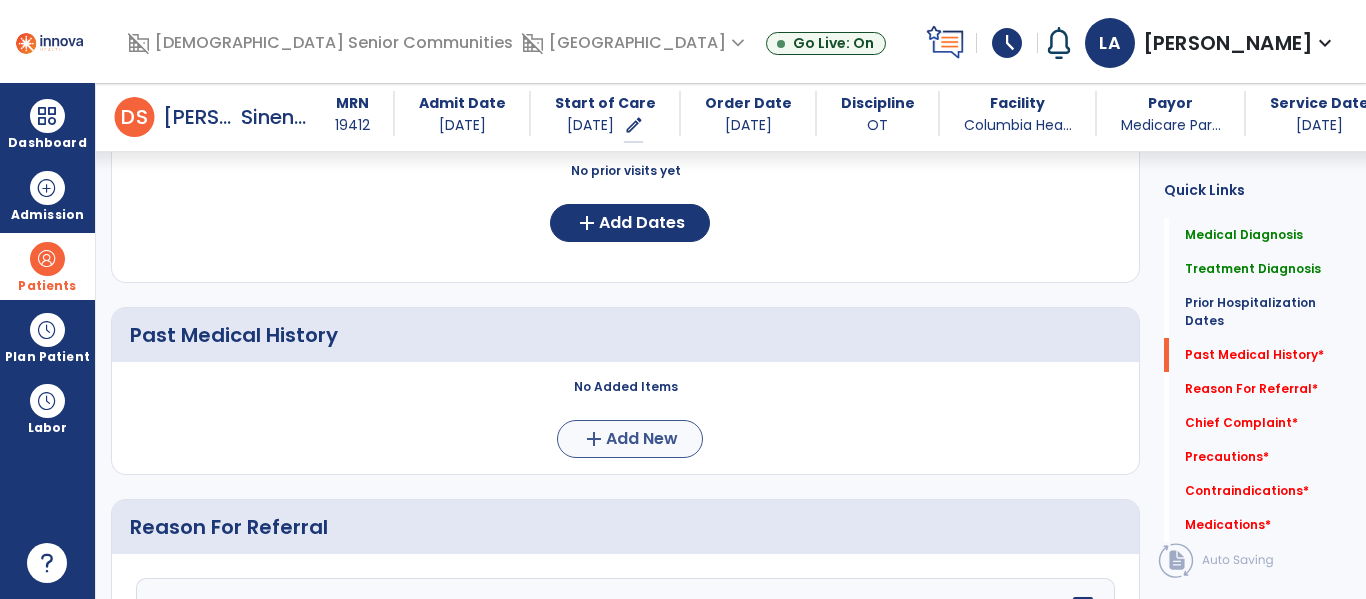 scroll, scrollTop: 844, scrollLeft: 0, axis: vertical 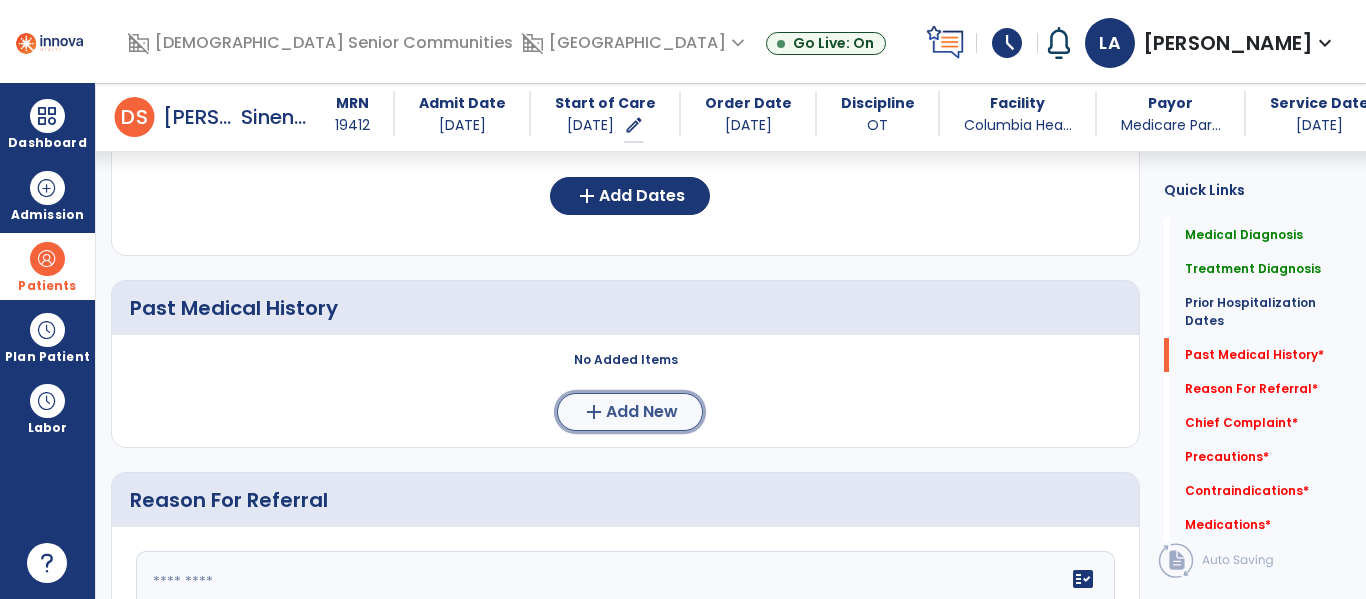 click on "Add New" 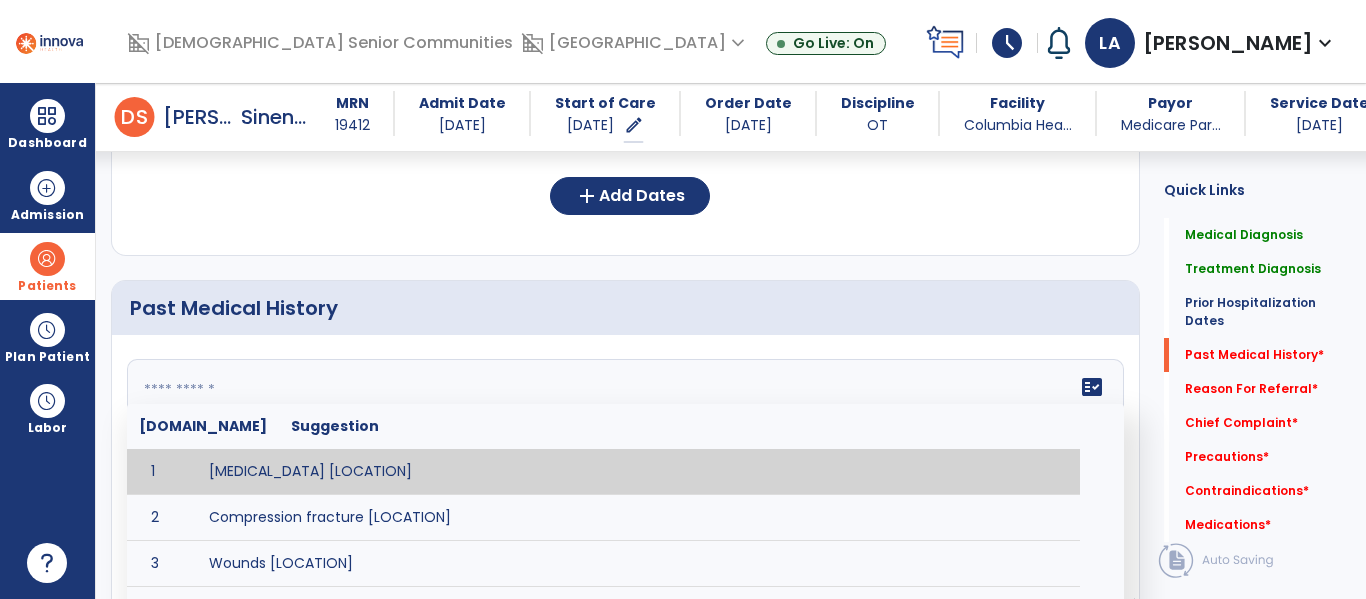 click on "fact_check  Sr.No Suggestion 1 Amputation [LOCATION] 2 Compression fracture [LOCATION] 3 Wounds [LOCATION] 4 Tendinosis [LOCATION] 5 Venous stasis ulcer [LOCATION] 6 Achilles tendon tear [LOCATION] 7 ACL tear surgically repaired [LOCATION] 8 Above knee amputation (AKA) [LOCATION] 9 Below knee amputation (BKE) [LOCATION] 10 Cancer (SITE/TYPE) 11 Surgery (TYPE) 12 AAA (Abdominal Aortic Aneurysm) 13 Achilles tendon tear [LOCATION] 14 Acute Renal Failure 15 AIDS (Acquired Immune Deficiency Syndrome) 16 Alzheimer's Disease 17 Anemia 18 Angina 19 Anxiety 20 ASHD (Arteriosclerotic Heart Disease) 21 Atrial Fibrillation 22 Bipolar Disorder 23 Bowel Obstruction 24 C-Diff 25 Coronary Artery Bypass Graft (CABG) 26 CAD (Coronary Artery Disease) 27 Carpal tunnel syndrome 28 Chronic bronchitis 29 Chronic renal failure 30 Colostomy 31 COPD (Chronic Obstructive Pulmonary Disease) 32 CRPS (Complex Regional Pain Syndrome) 33 CVA (Cerebrovascular Accident) 34 CVI (Chronic Venous Insufficiency) 35 DDD (Degenerative Disc Disease)" 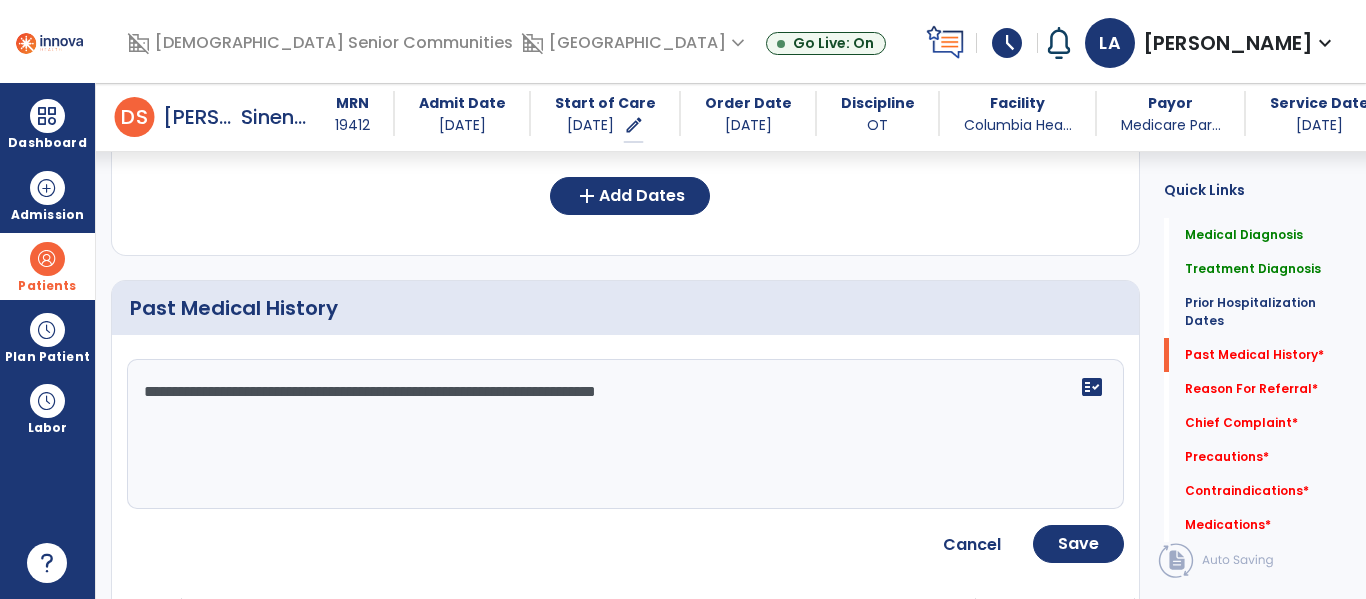type on "**********" 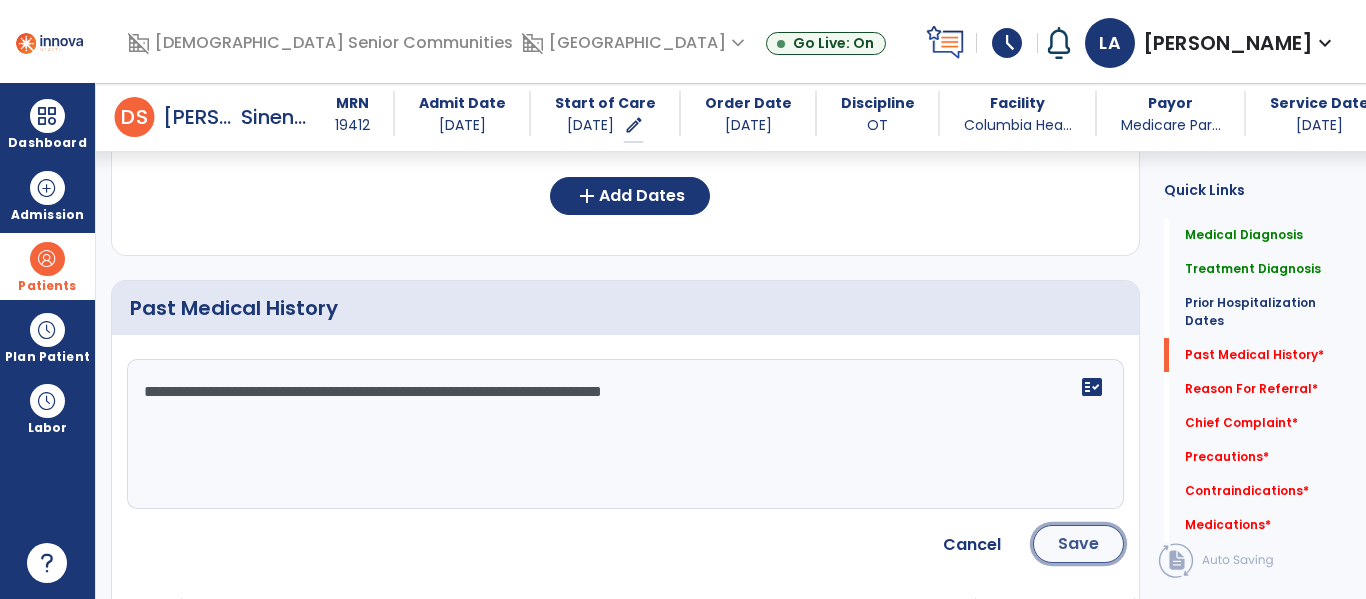 click on "Save" 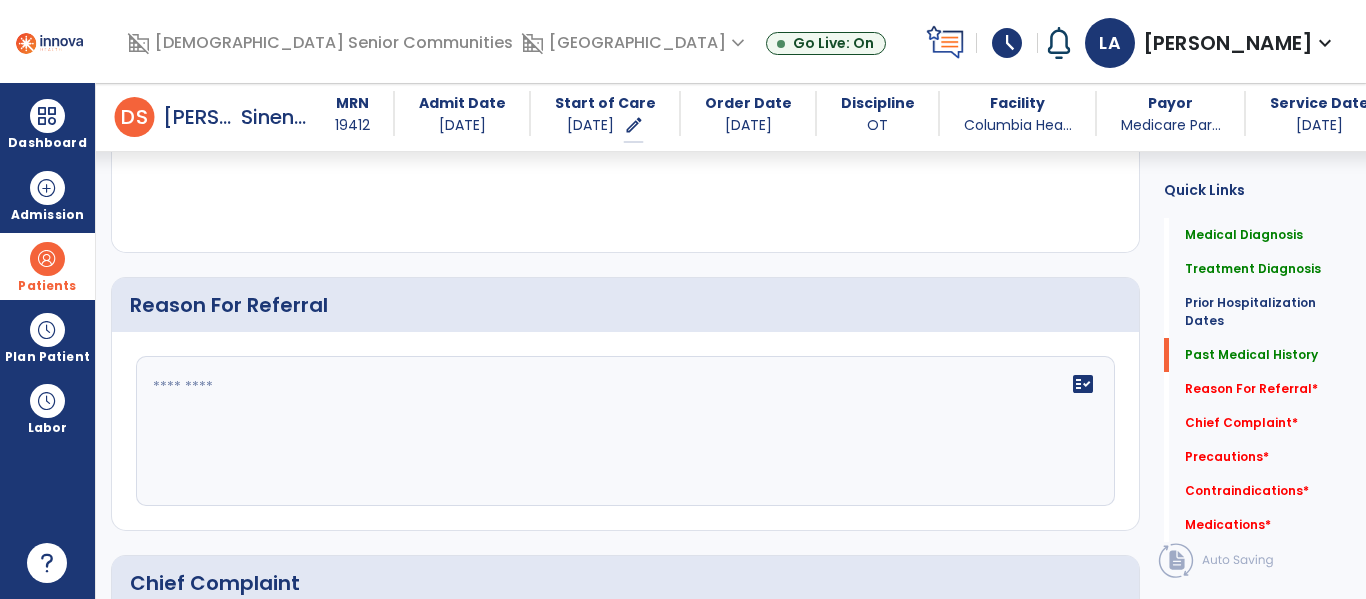 scroll, scrollTop: 1159, scrollLeft: 0, axis: vertical 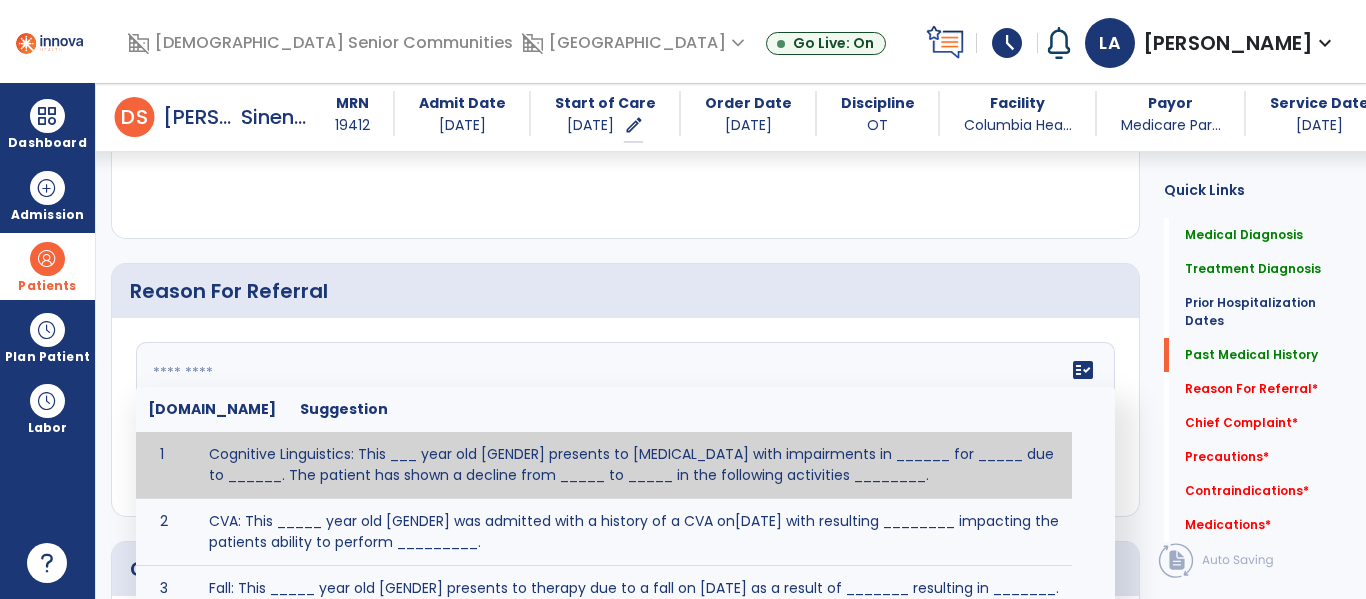 click on "fact_check  Sr.No Suggestion 1 Cognitive Linguistics: This ___ year old [GENDER] presents to occupational therapy with impairments in ______ for _____ due to ______.  The patient has shown a decline from _____ to _____ in the following activities ________. 2 CVA: This _____ year old [GENDER] was admitted with a history of a CVA on[DATE] with resulting ________ impacting the patients ability to perform _________. 3 Fall: This _____ year old [GENDER] presents to therapy due to a fall on [DATE] as a result of _______ resulting in _______.  Patient has complaints of _________ with resulting impairments in _________. 4 5 Fall at Home: This _____ year old [GENDER] fell at home, resulting  in ________.  This has impacted this patient's _______.  As a result of these noted limitations in functional activities, this patient is unable to safely return to home.  This patient requires skilled therapy in order to improve safety and function. 6 7 8 9 10 11" 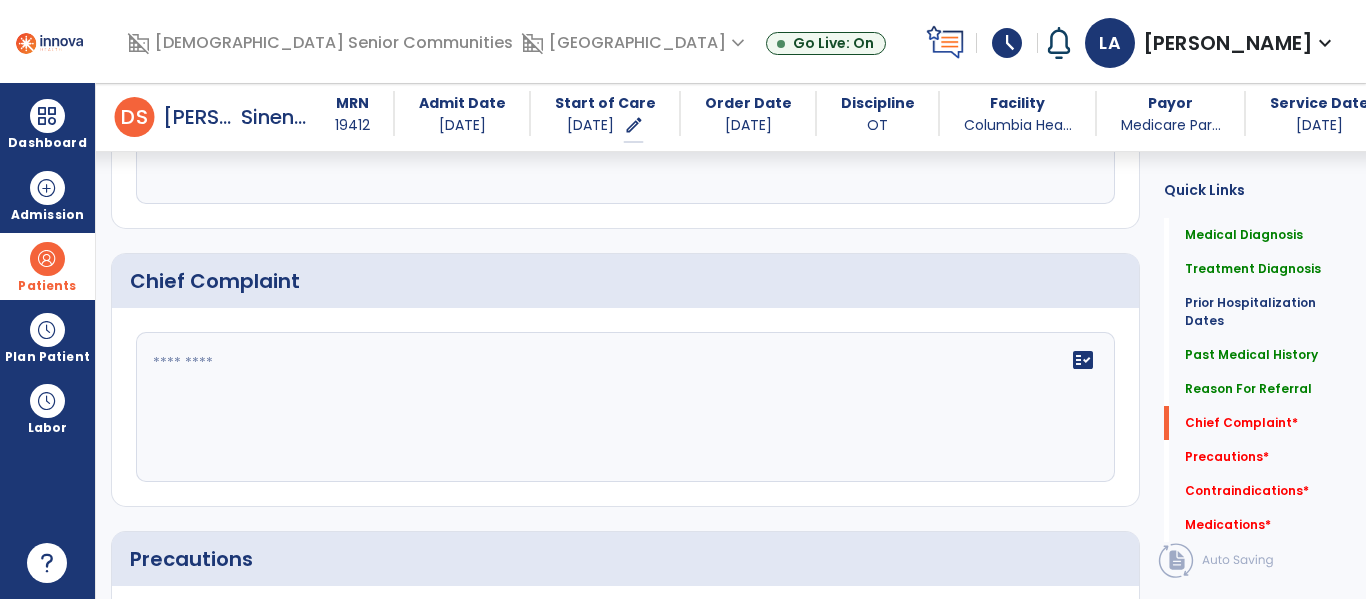 scroll, scrollTop: 1461, scrollLeft: 0, axis: vertical 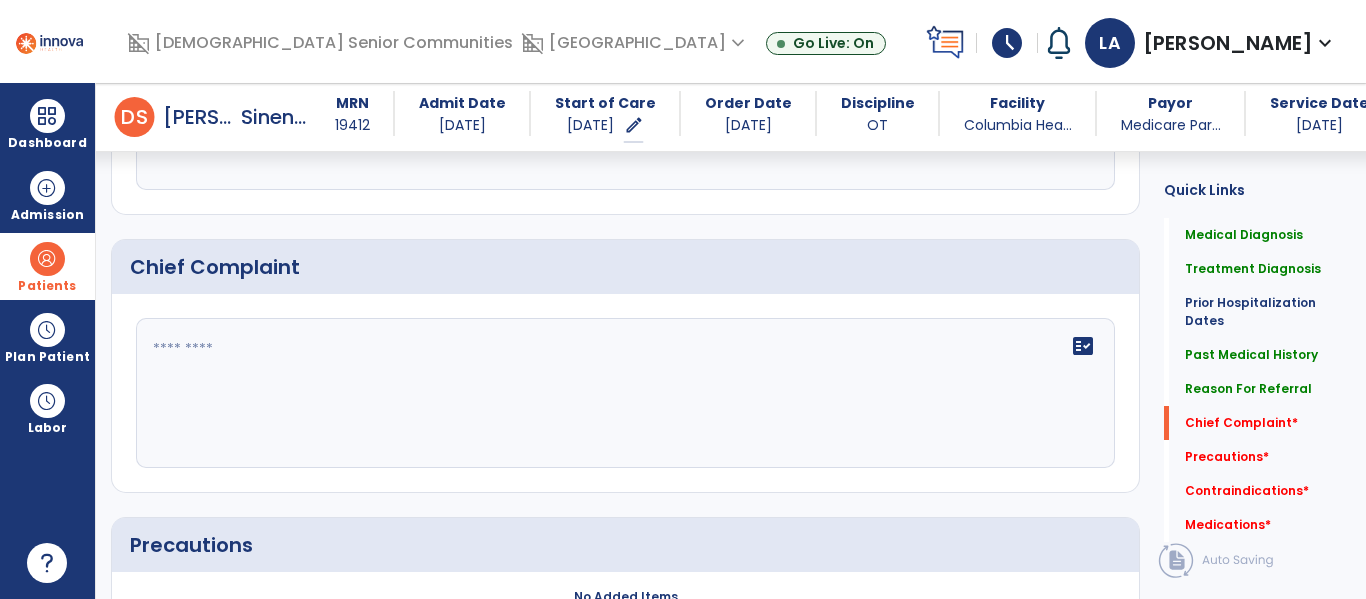 type on "**********" 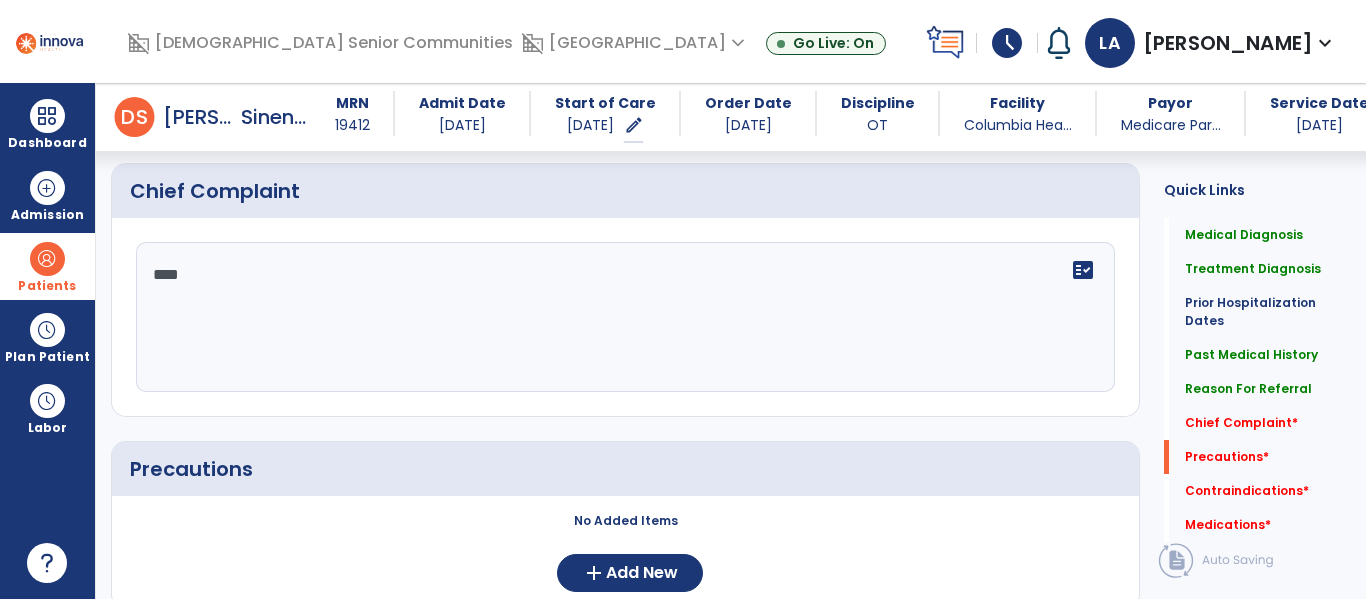 scroll, scrollTop: 1733, scrollLeft: 0, axis: vertical 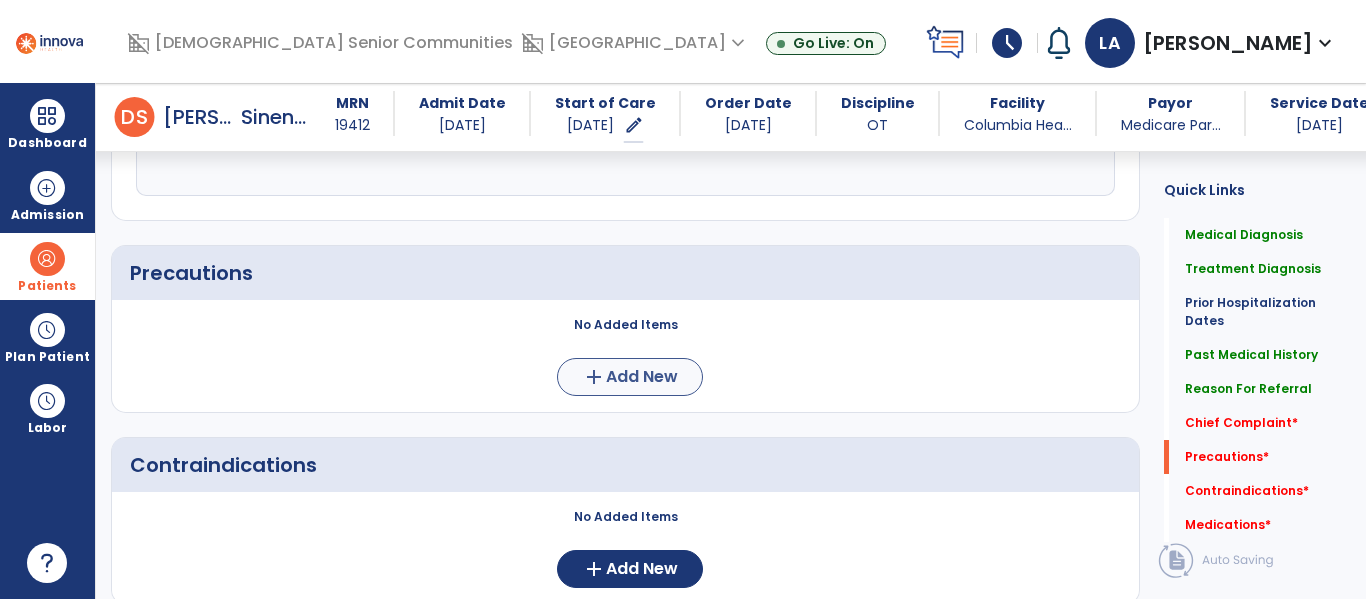 type on "****" 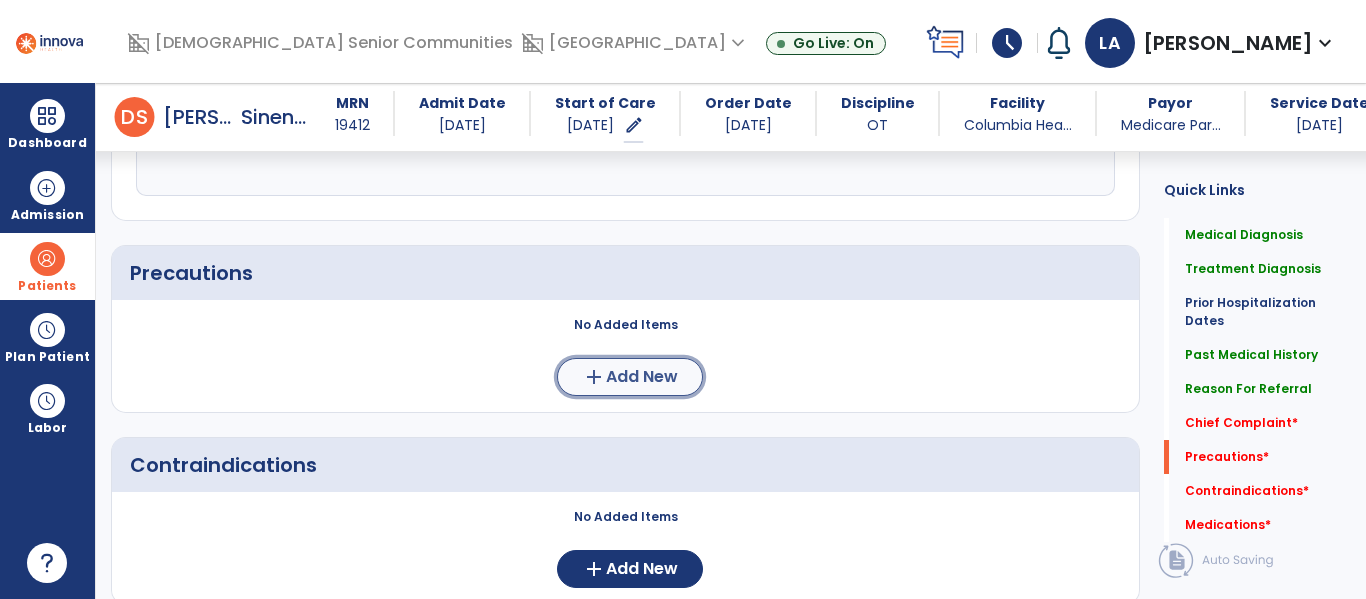 click on "add  Add New" 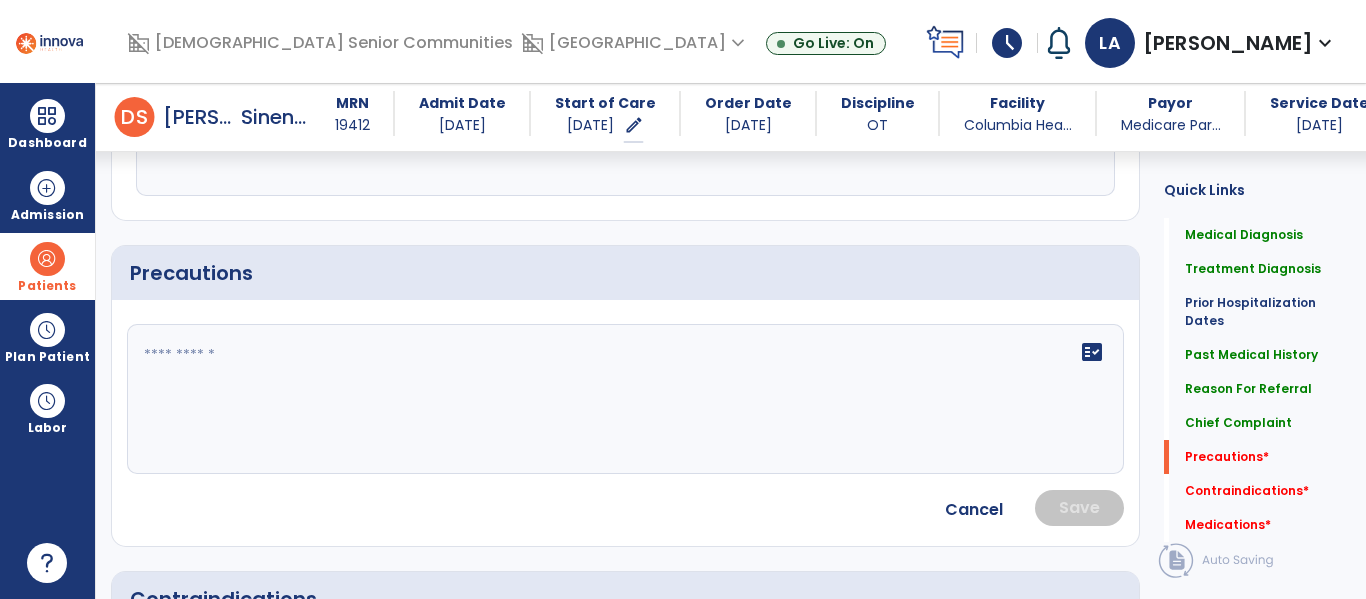 click on "fact_check" 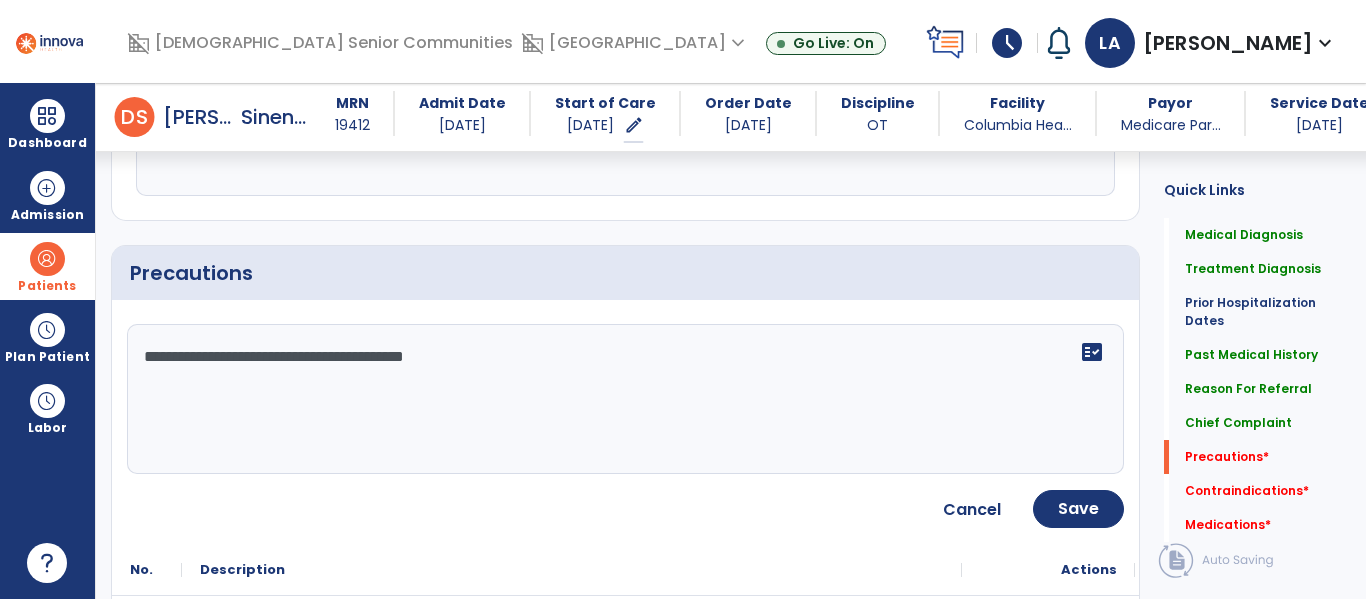 type on "**********" 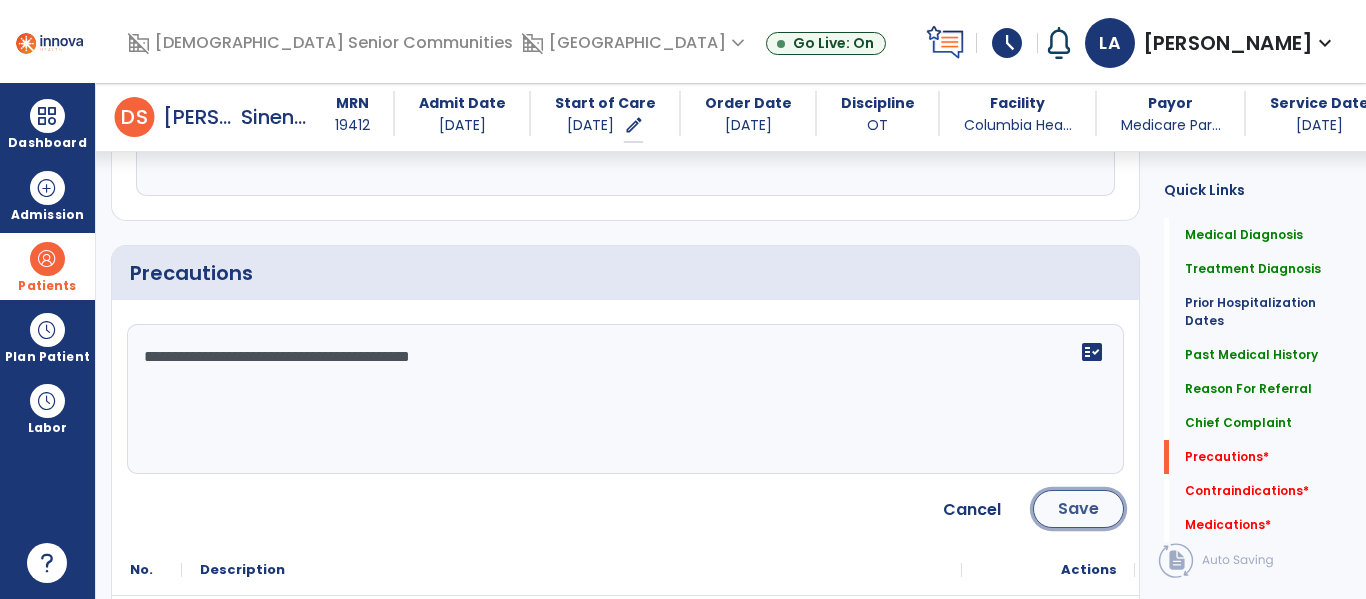 click on "Save" 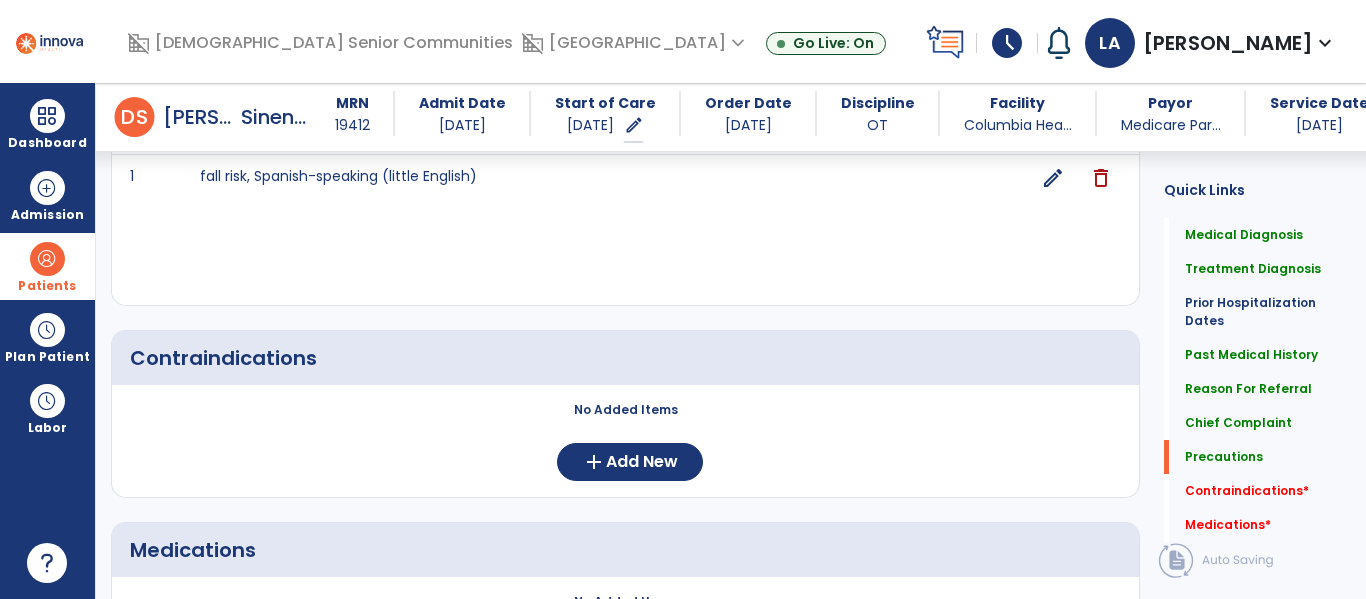 scroll, scrollTop: 2024, scrollLeft: 0, axis: vertical 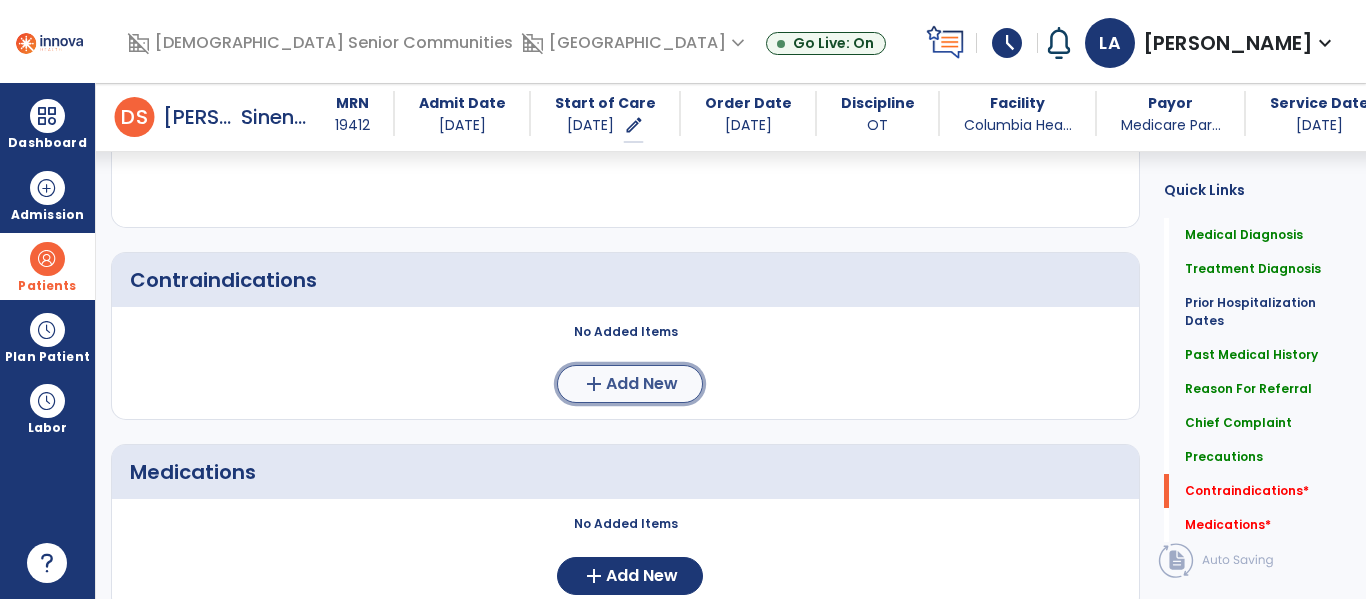 click on "Add New" 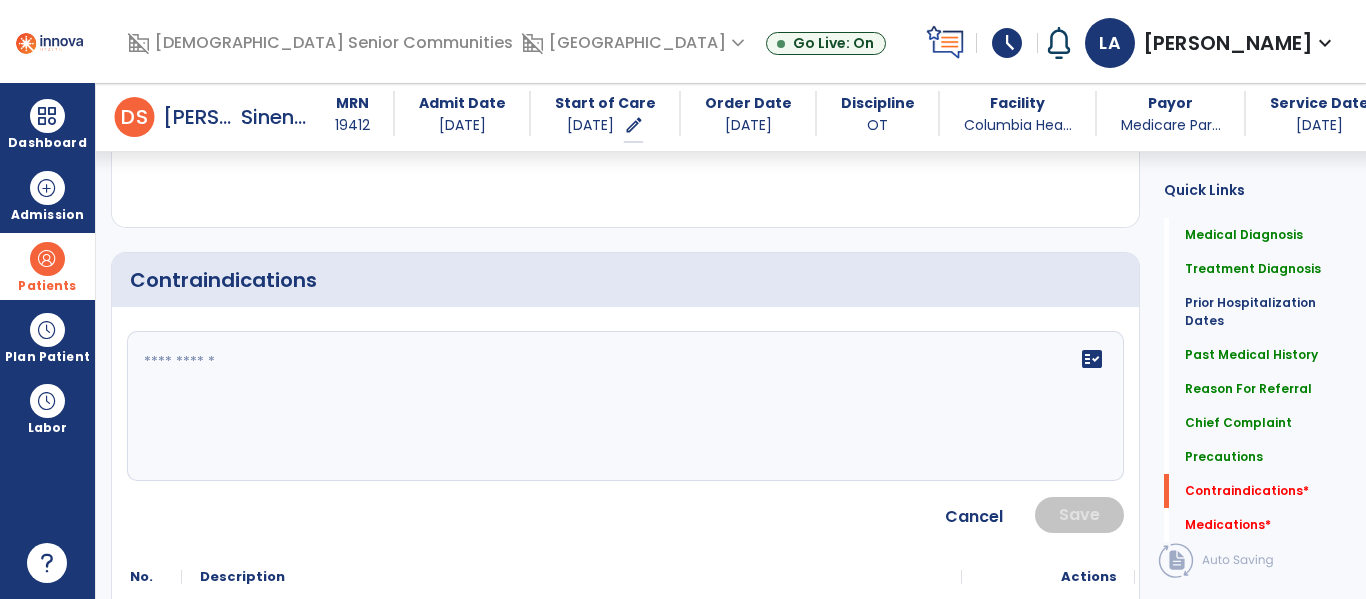 click on "fact_check" 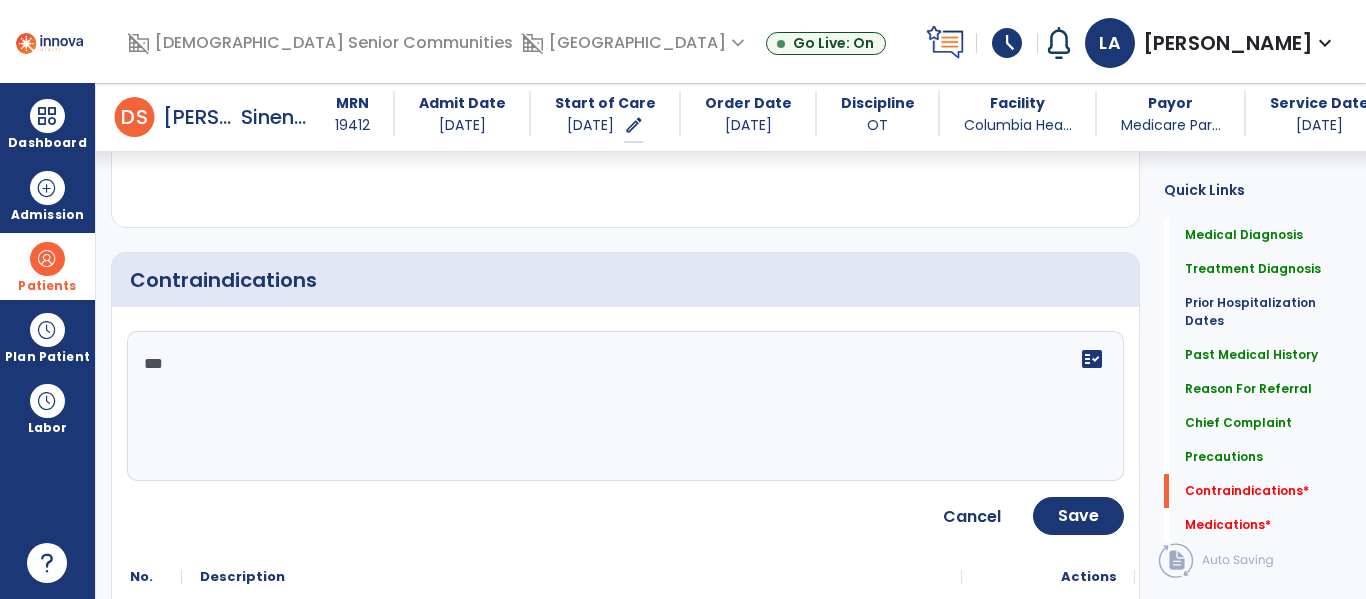 type on "****" 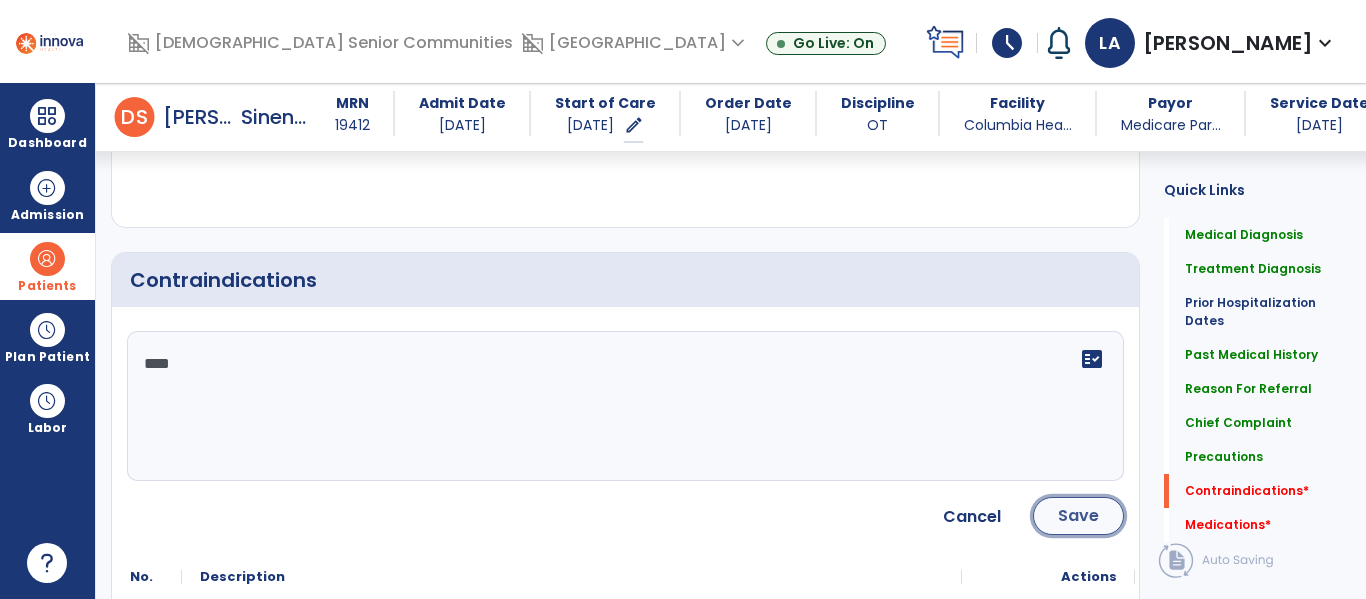 click on "Save" 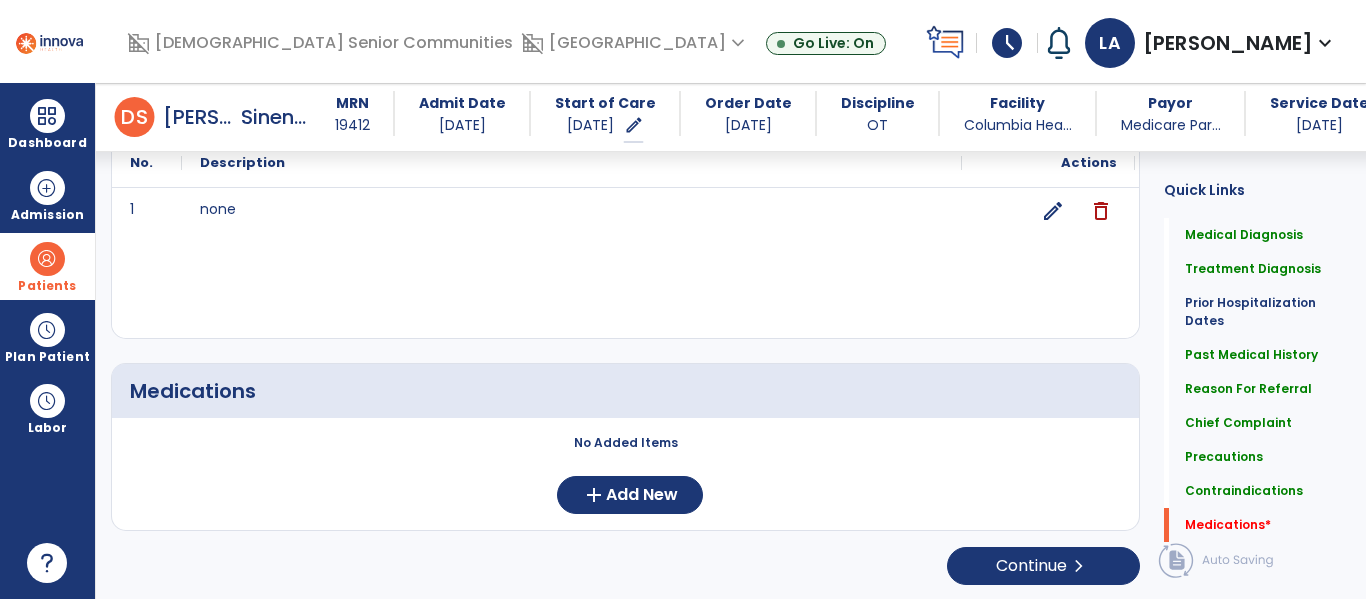 scroll, scrollTop: 2213, scrollLeft: 0, axis: vertical 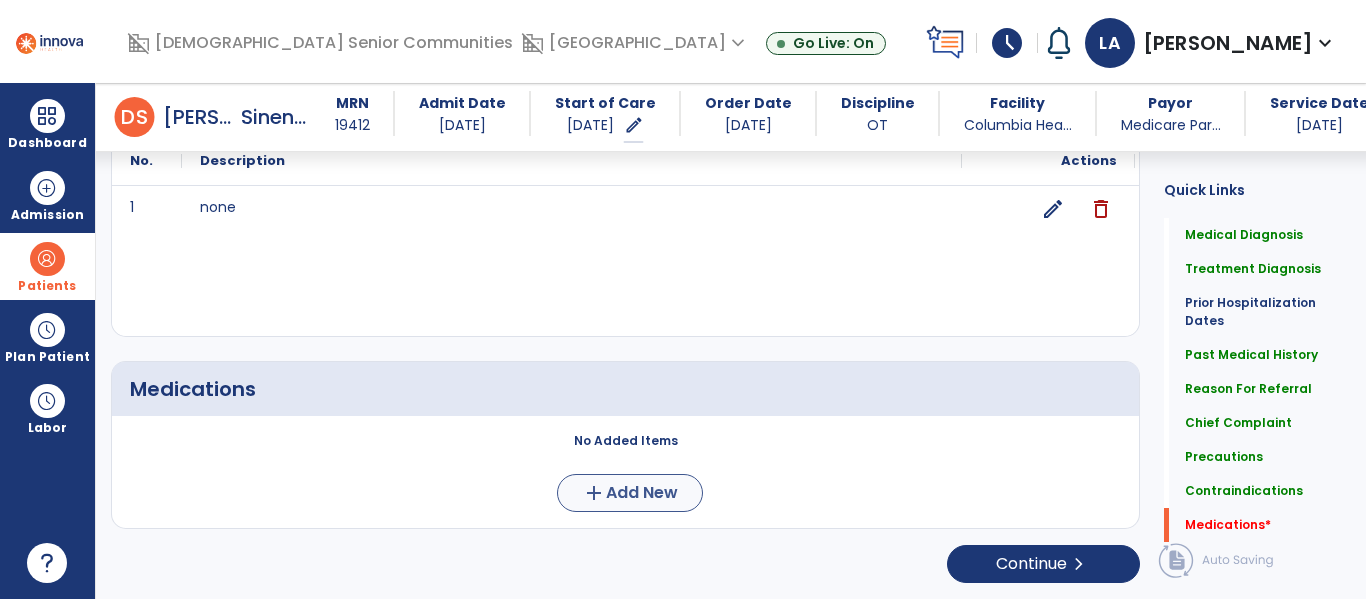 click on "Medical Diagnosis      menu   Add Medical Diagnosis   Delete Medical Diagnosis
Code
Description
Pdpm Clinical Category" 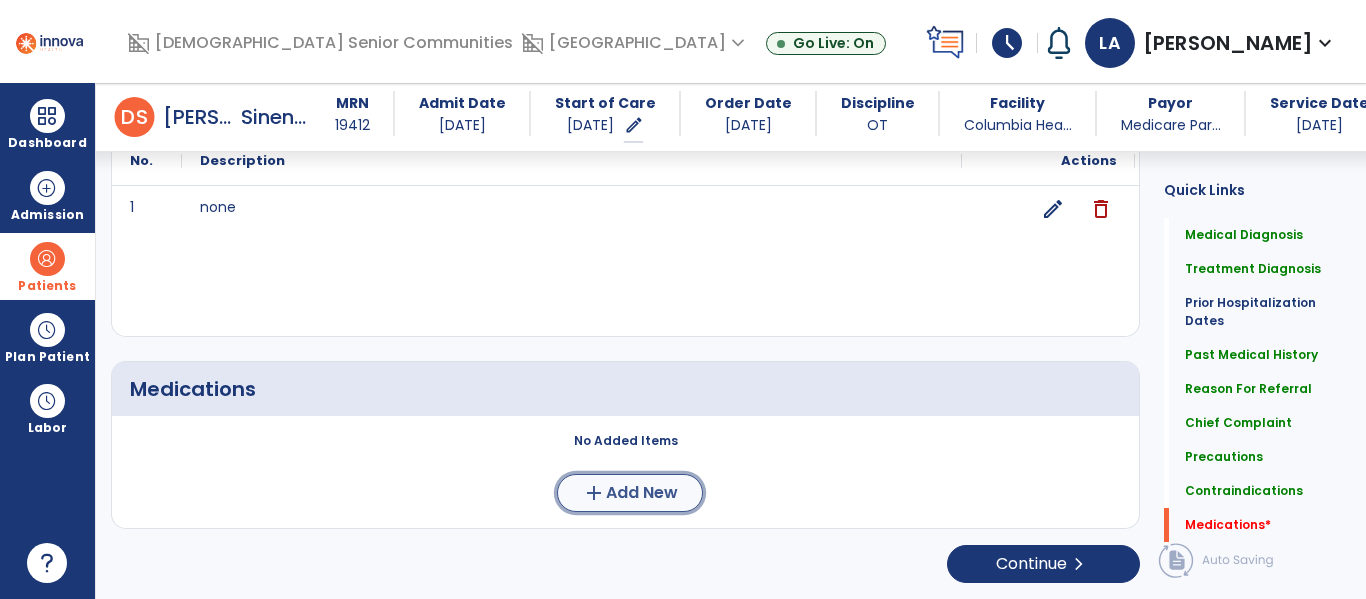 click on "Add New" 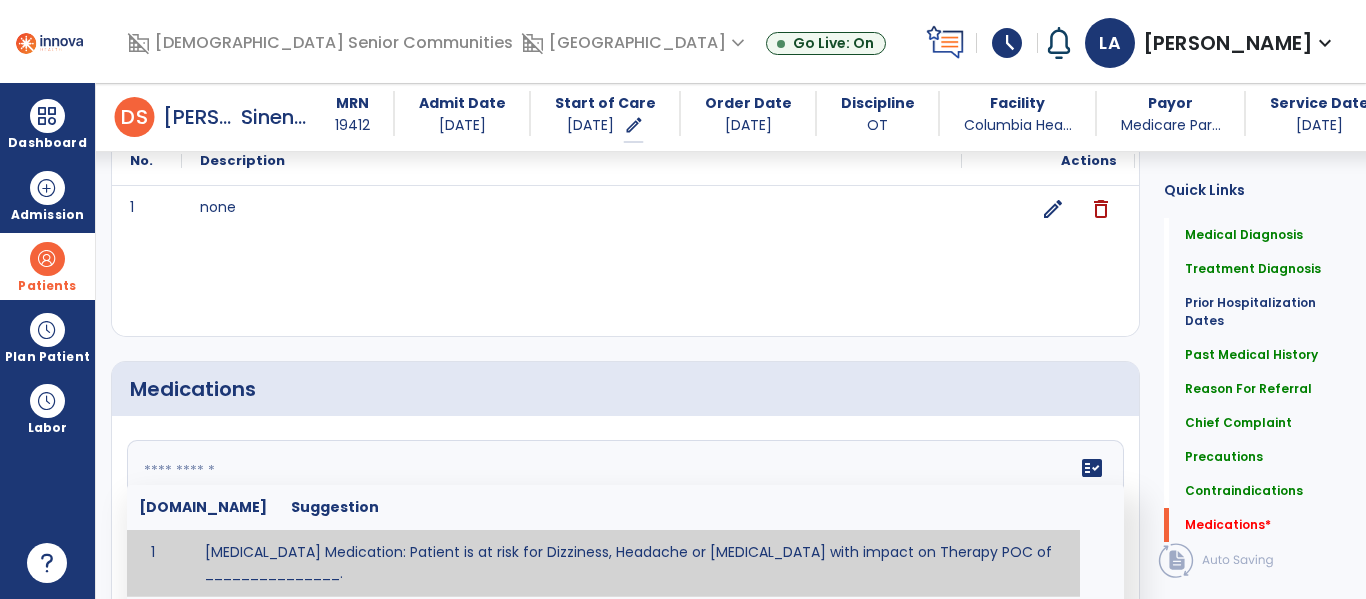 click 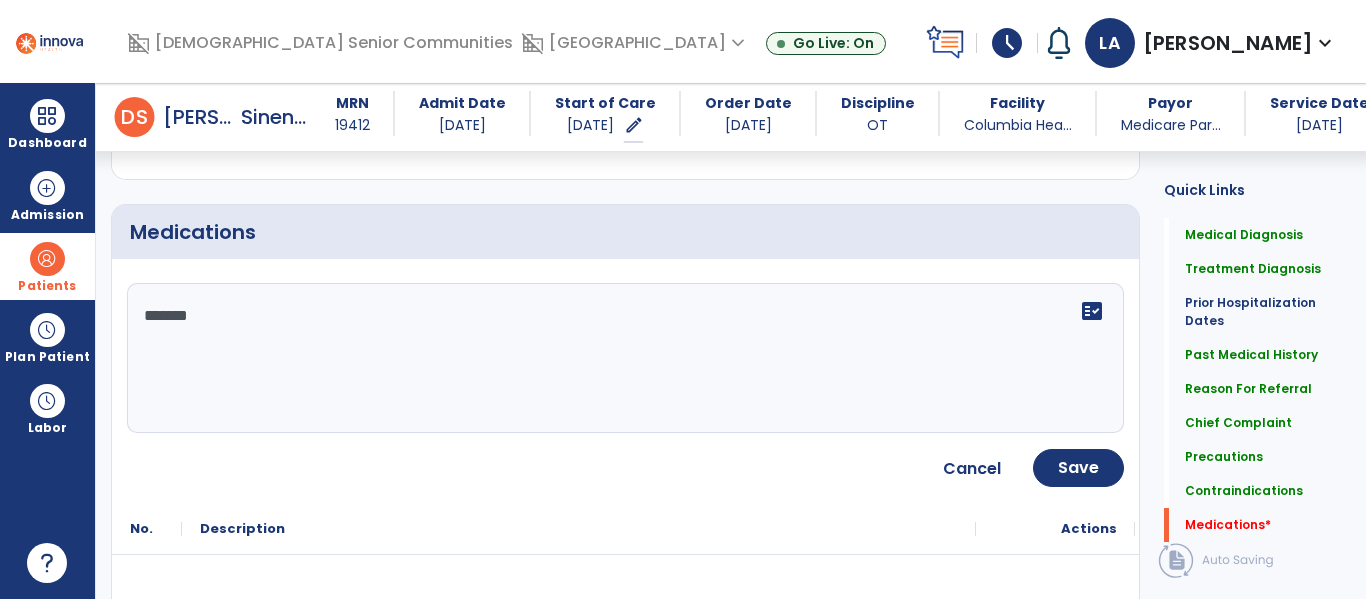 scroll, scrollTop: 2481, scrollLeft: 0, axis: vertical 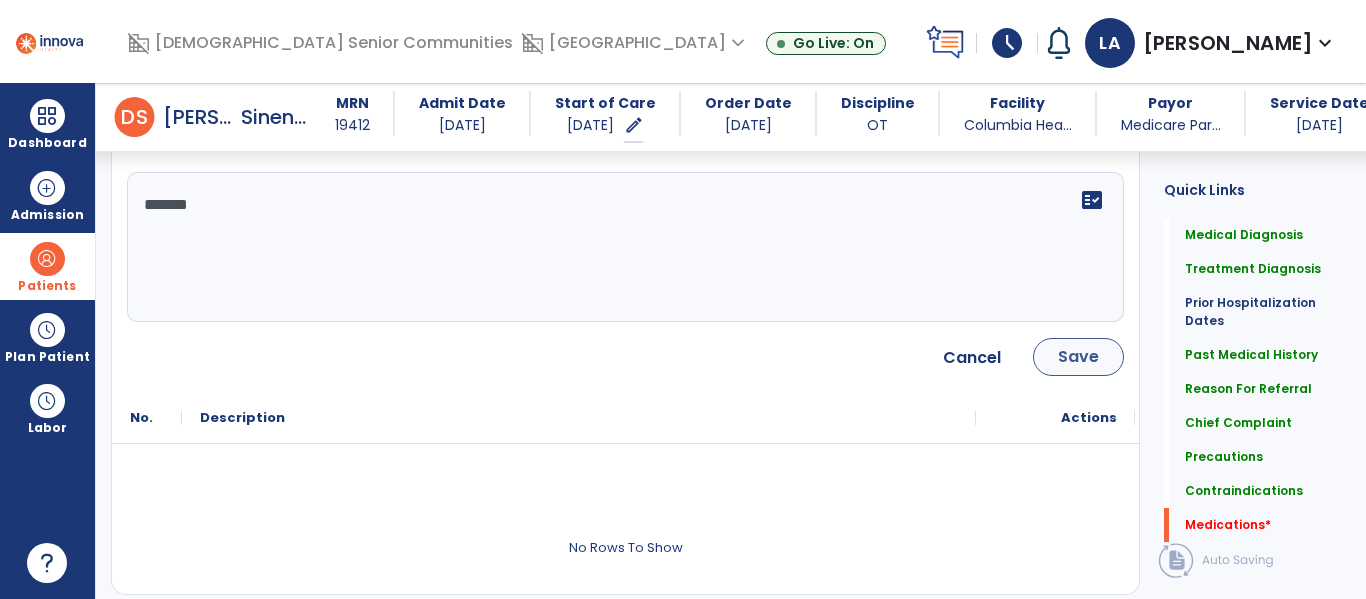 type on "*******" 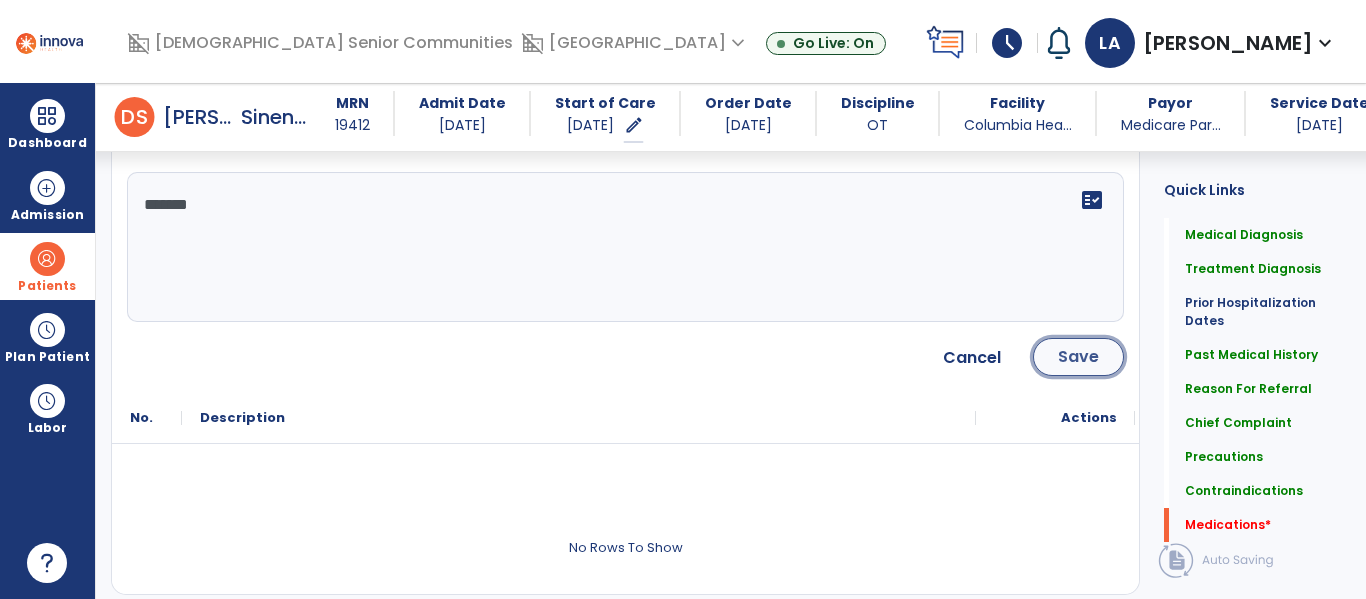 click on "Save" 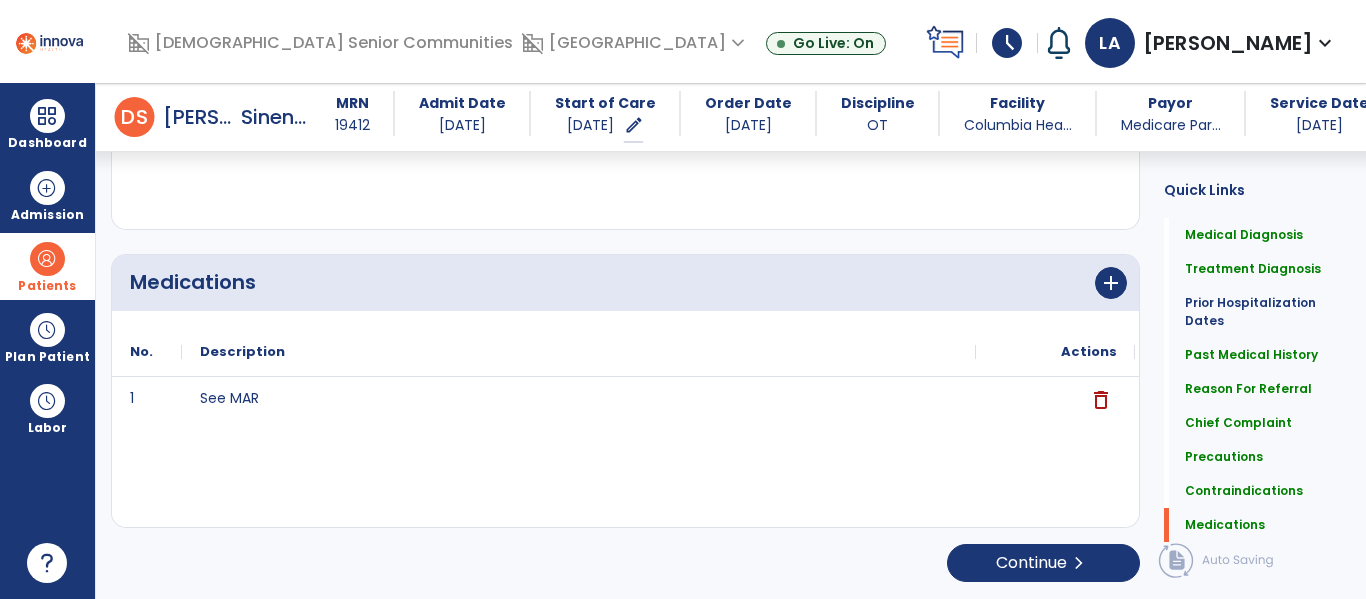 scroll, scrollTop: 2319, scrollLeft: 0, axis: vertical 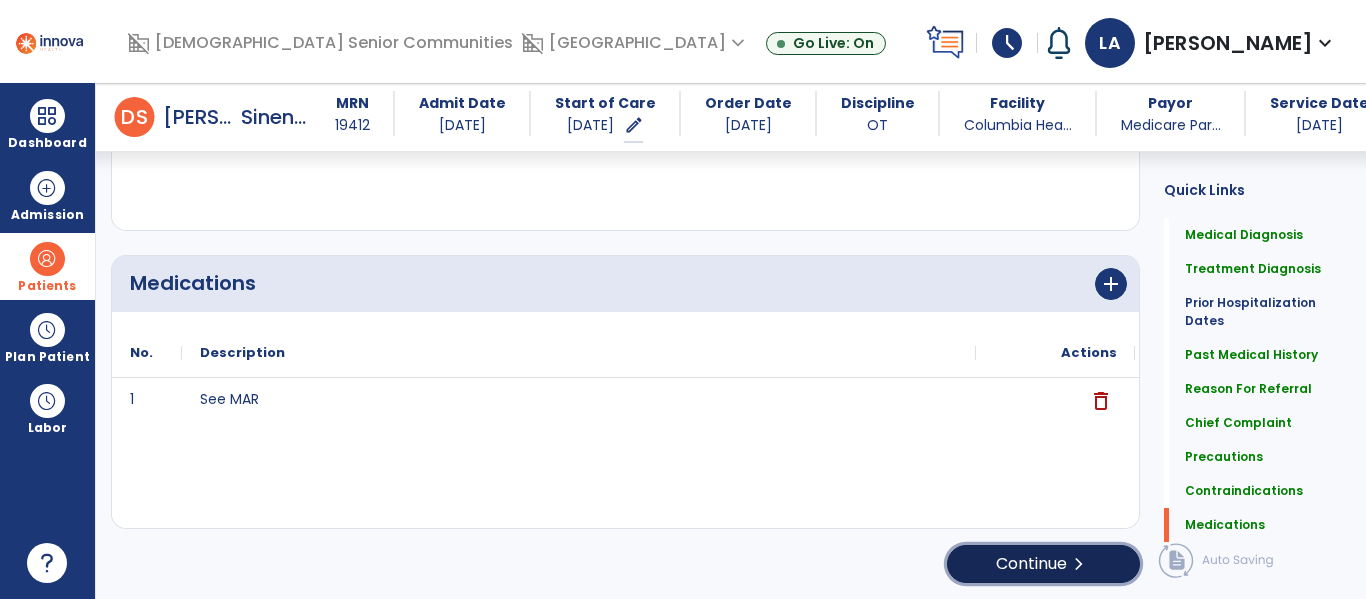 click on "Continue  chevron_right" 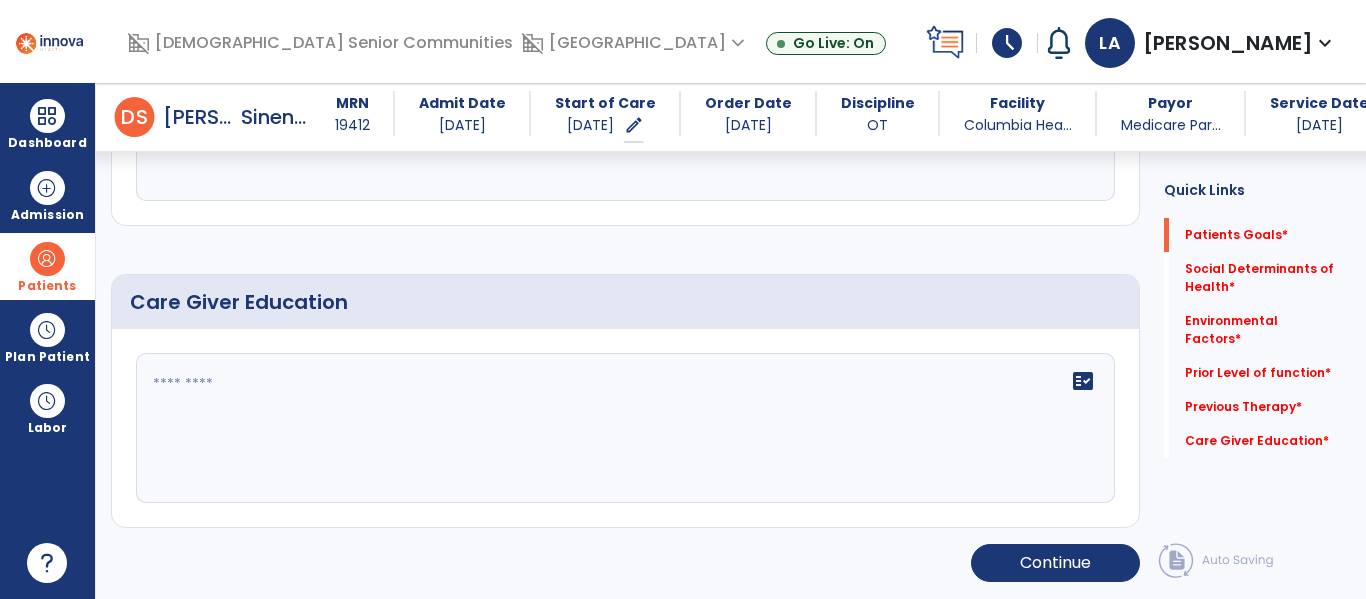 scroll, scrollTop: 105, scrollLeft: 0, axis: vertical 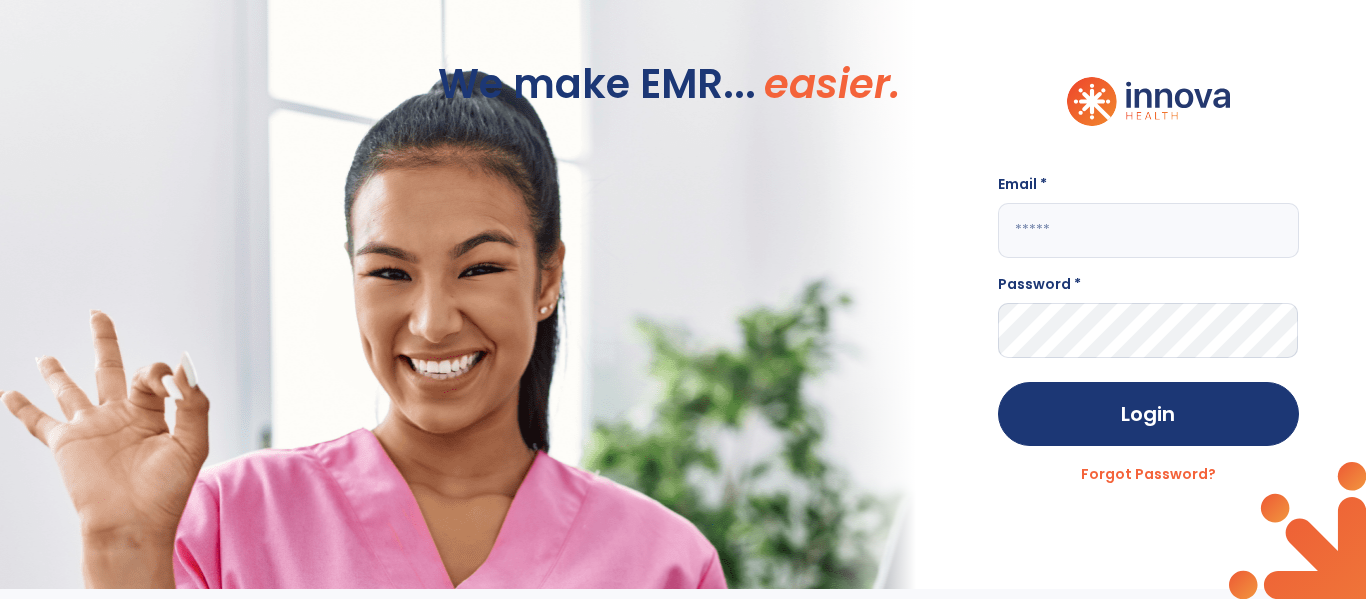 click 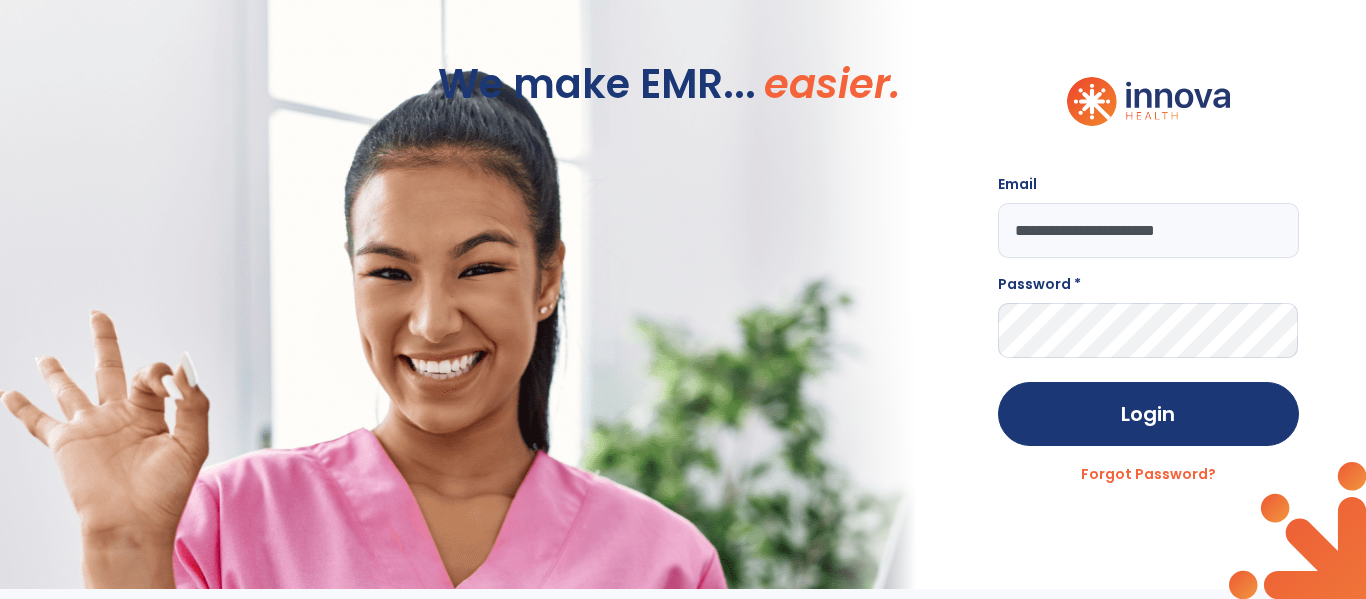 type on "**********" 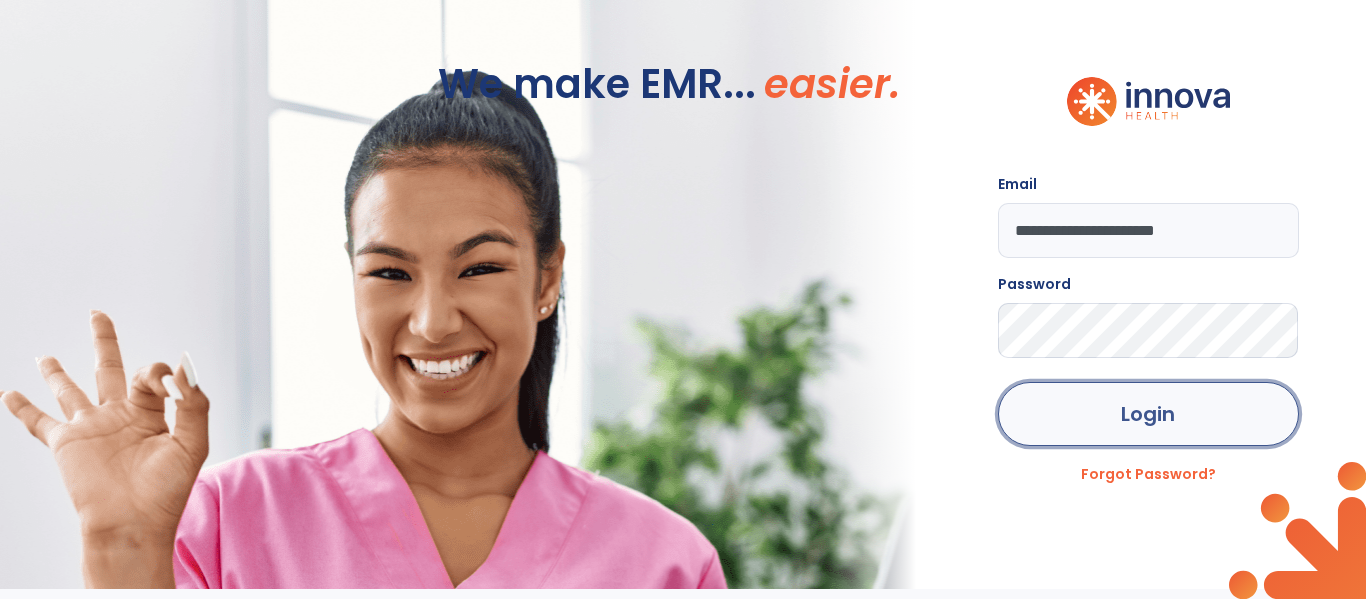 click on "Login" 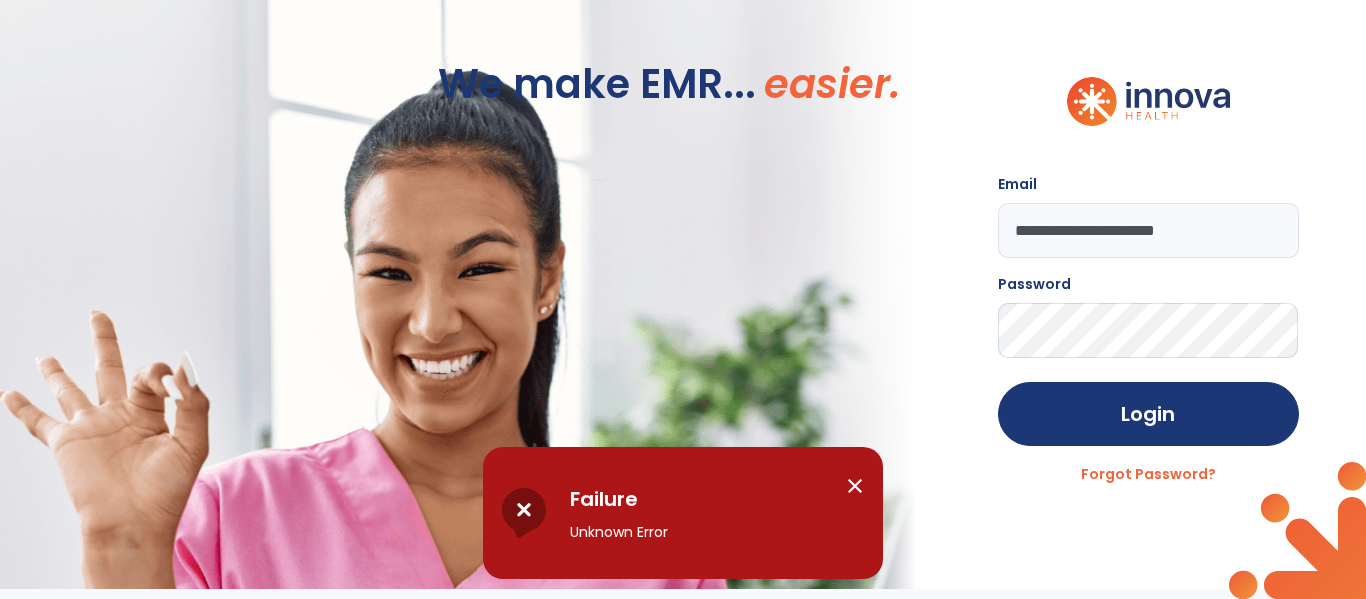 click on "close" at bounding box center (855, 486) 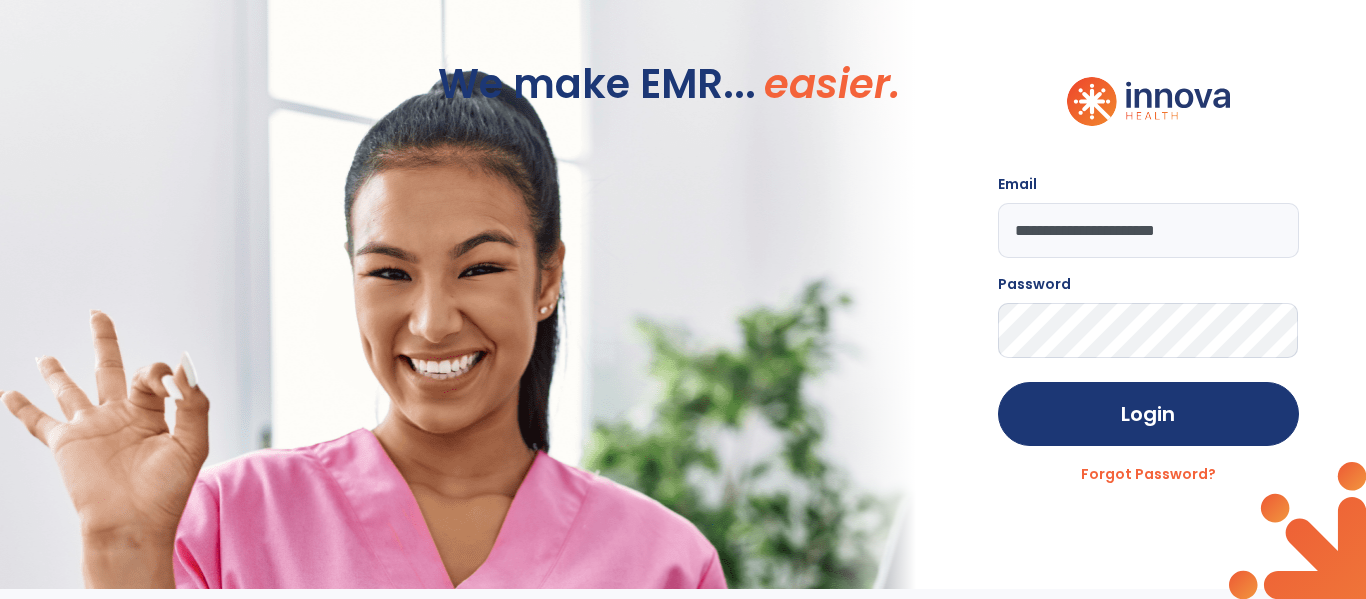 click on "**********" 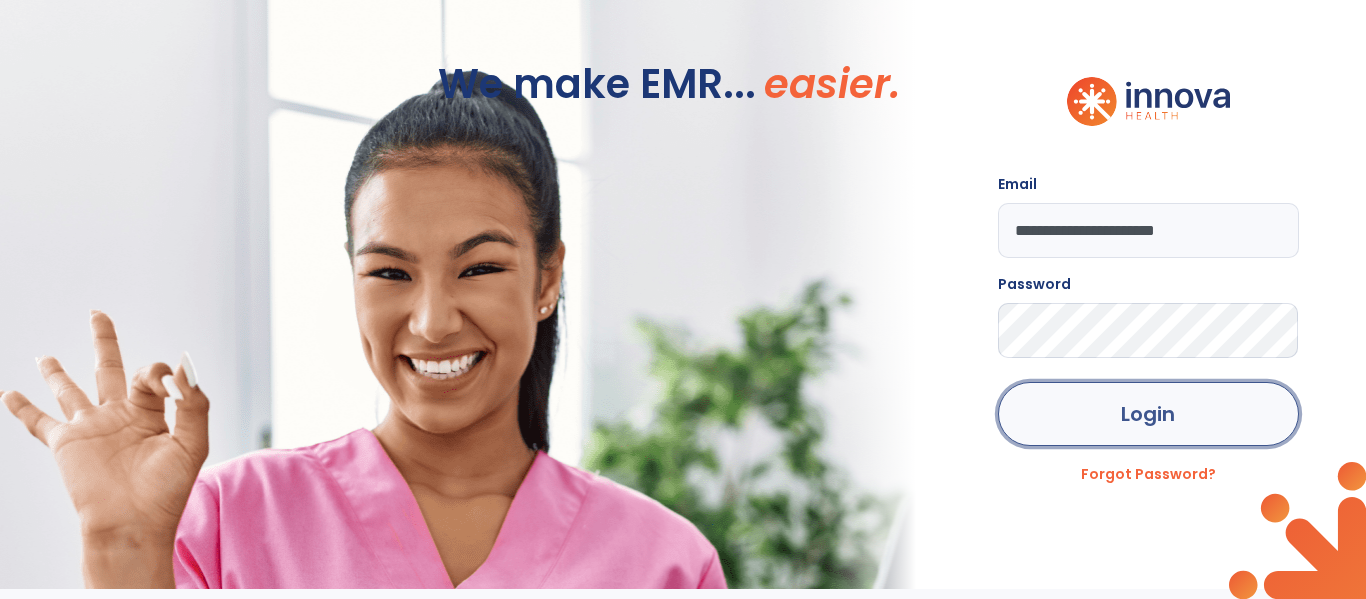 click on "Login" 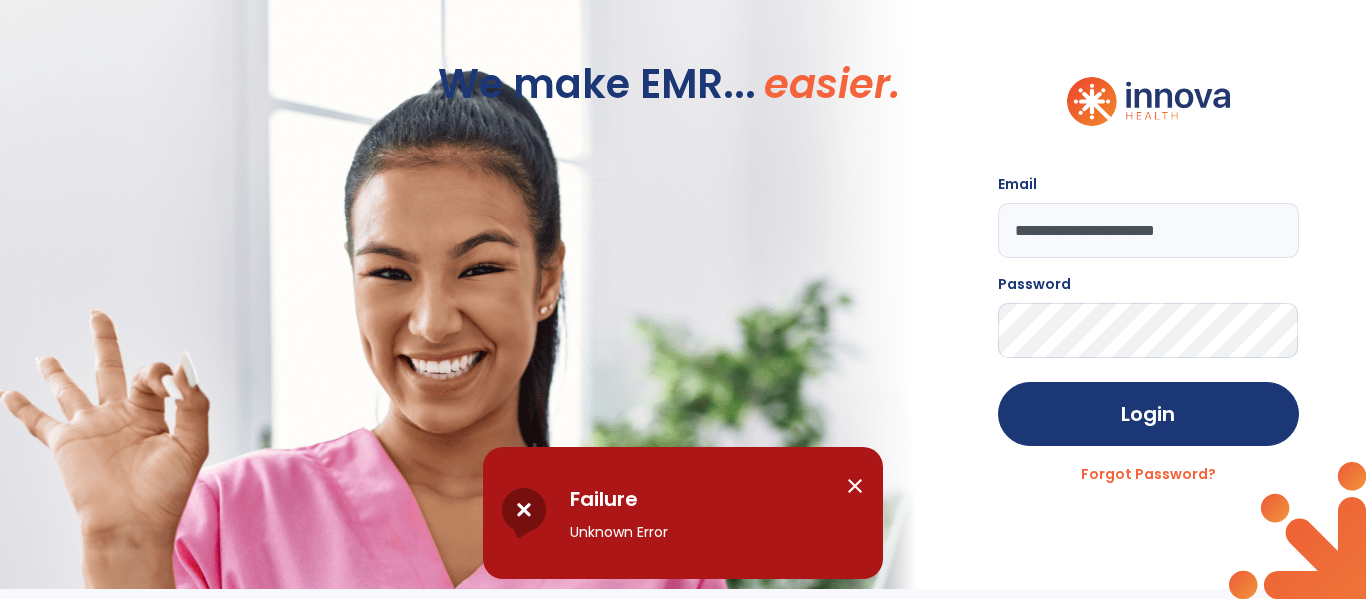 click on "close" at bounding box center [855, 486] 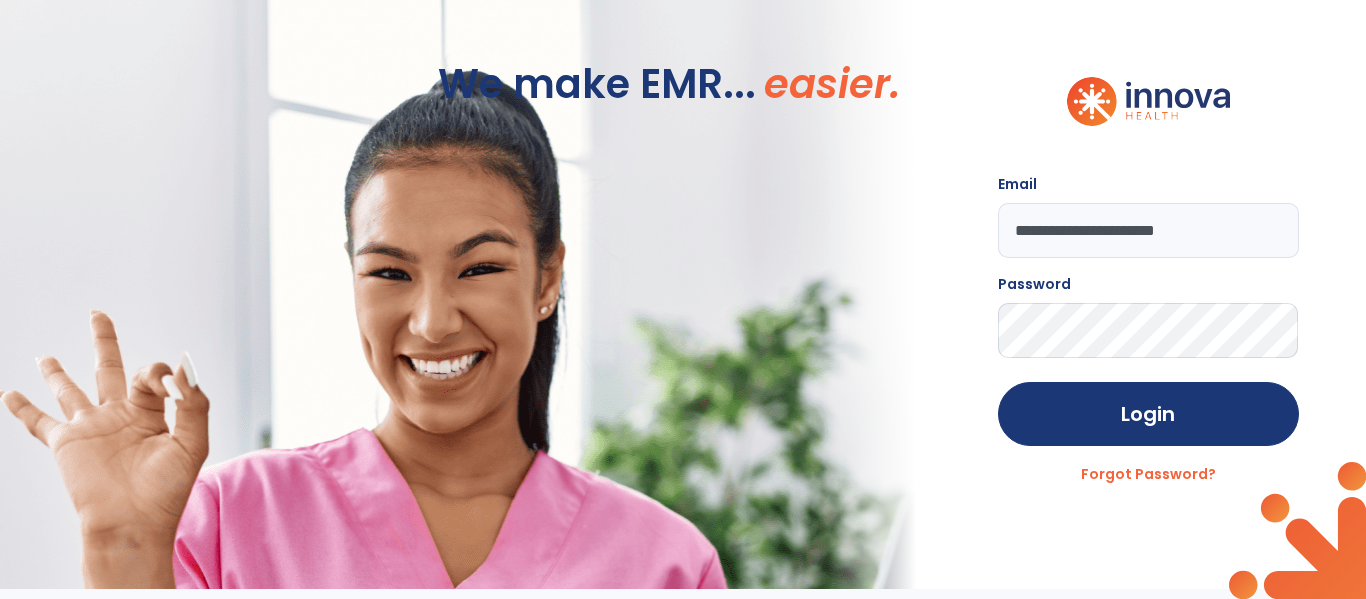 click on "**********" 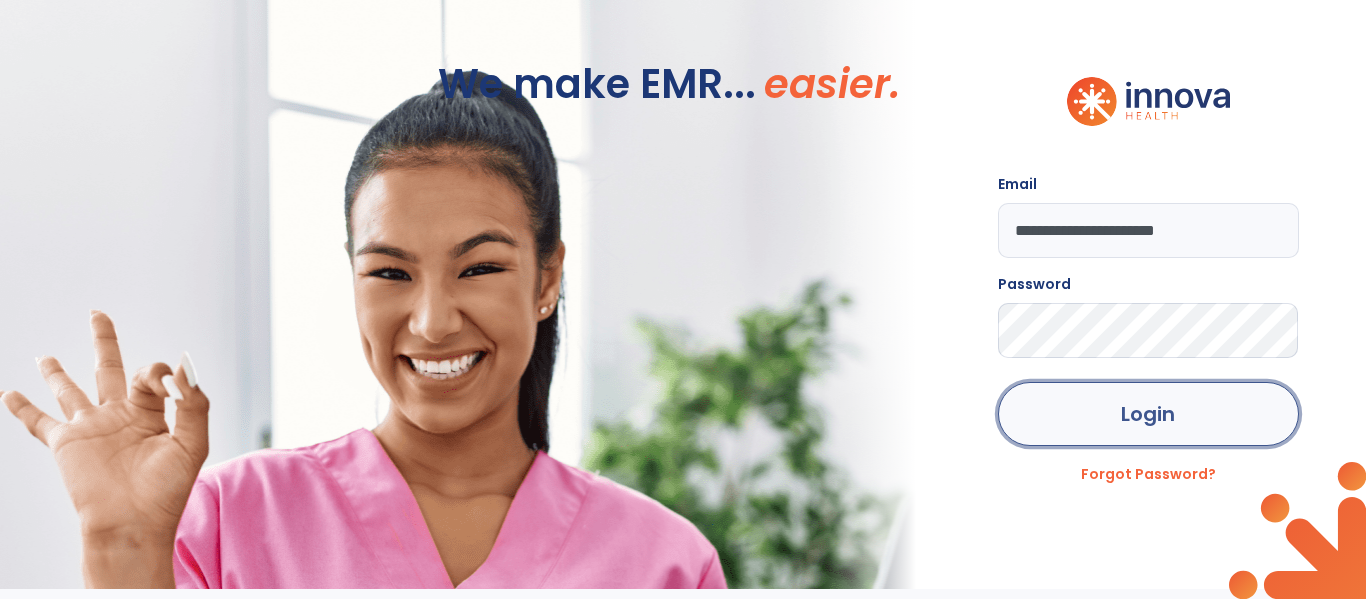 click on "Login" 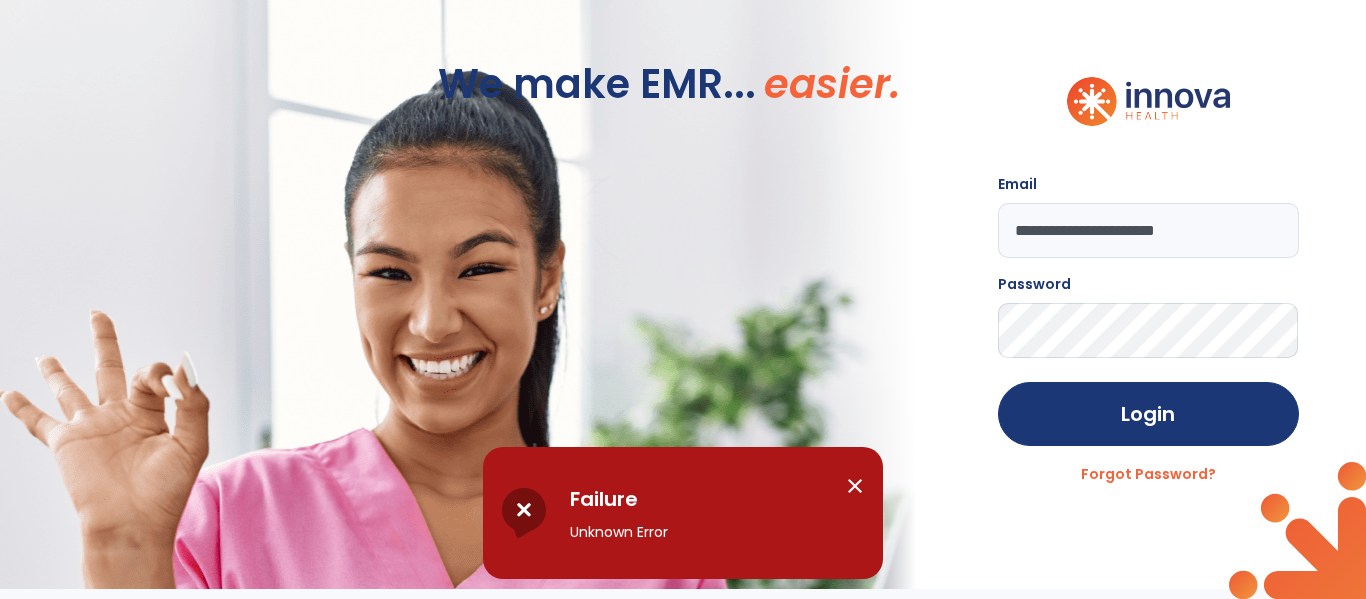 click on "close" at bounding box center (855, 486) 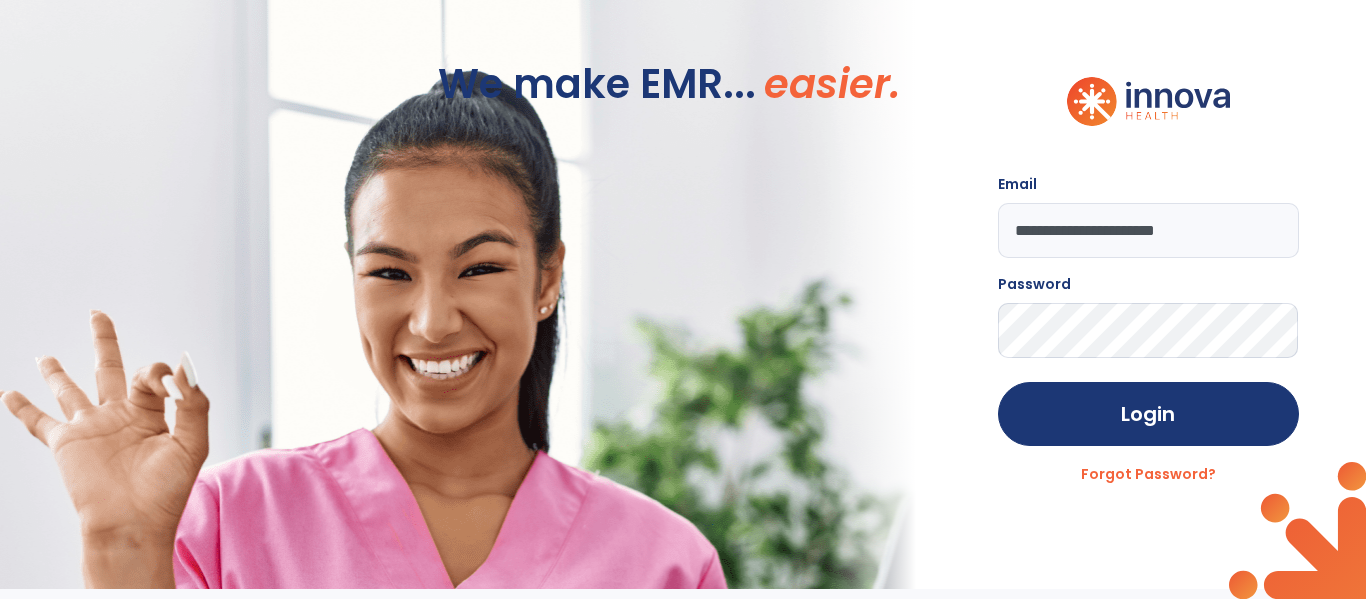 click on "**********" 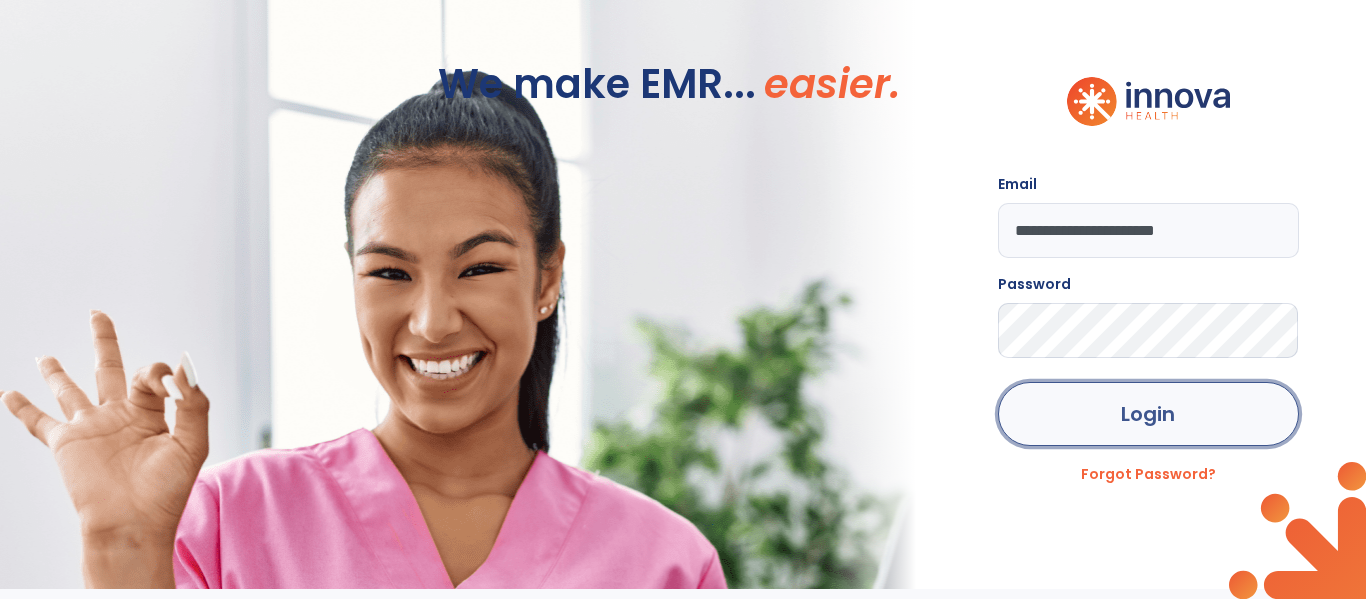 click on "Login" 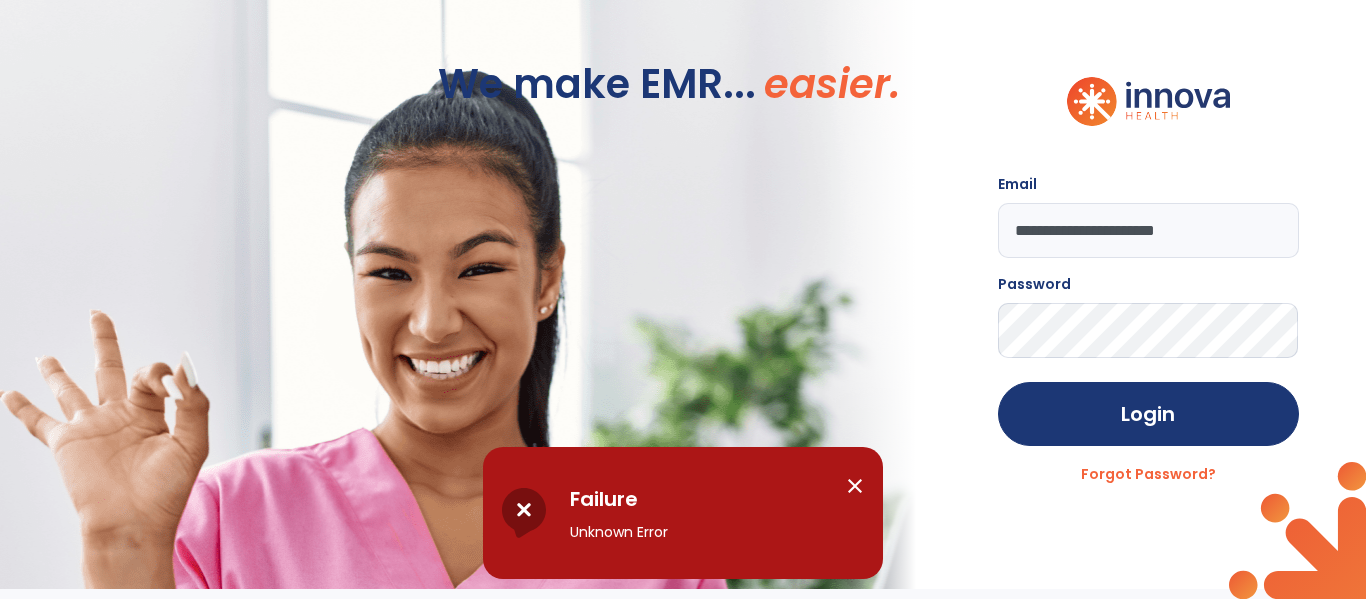 click on "close" at bounding box center [855, 486] 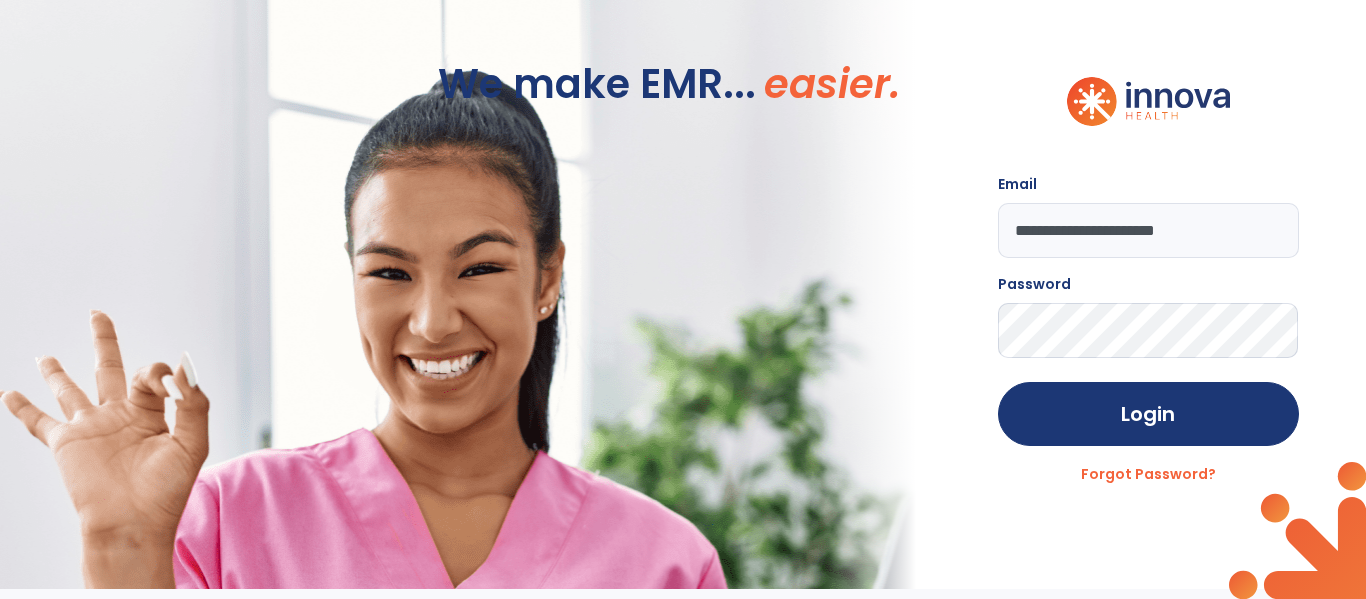 click on "**********" 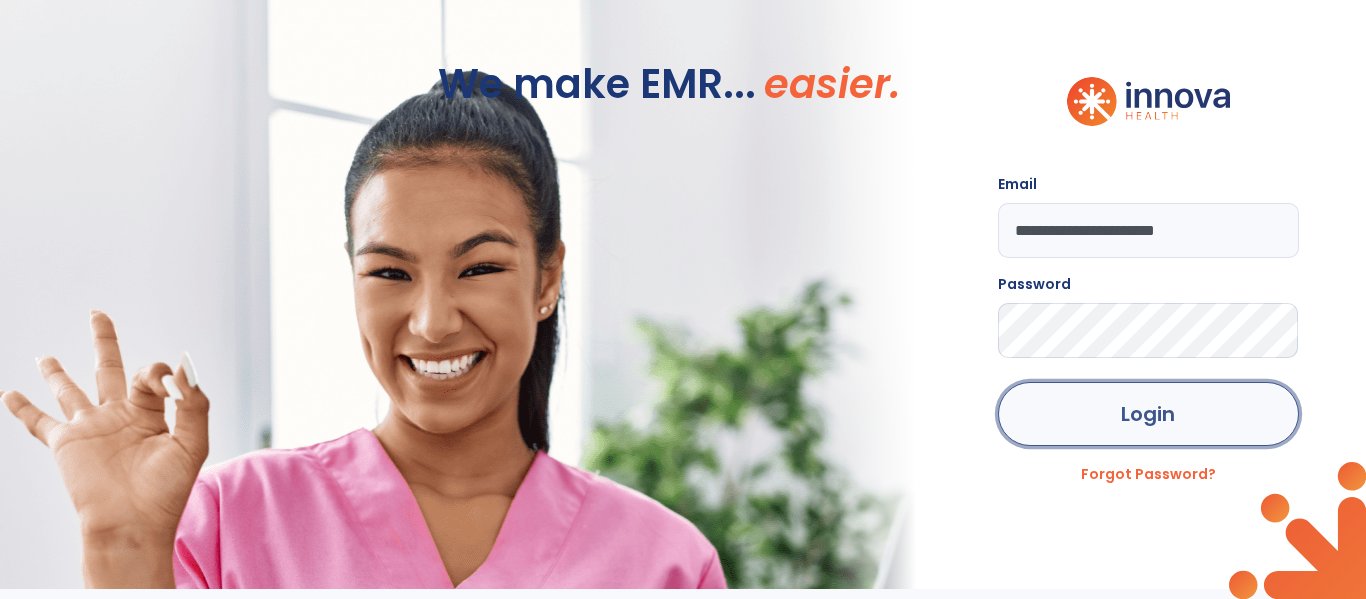 click on "Login" 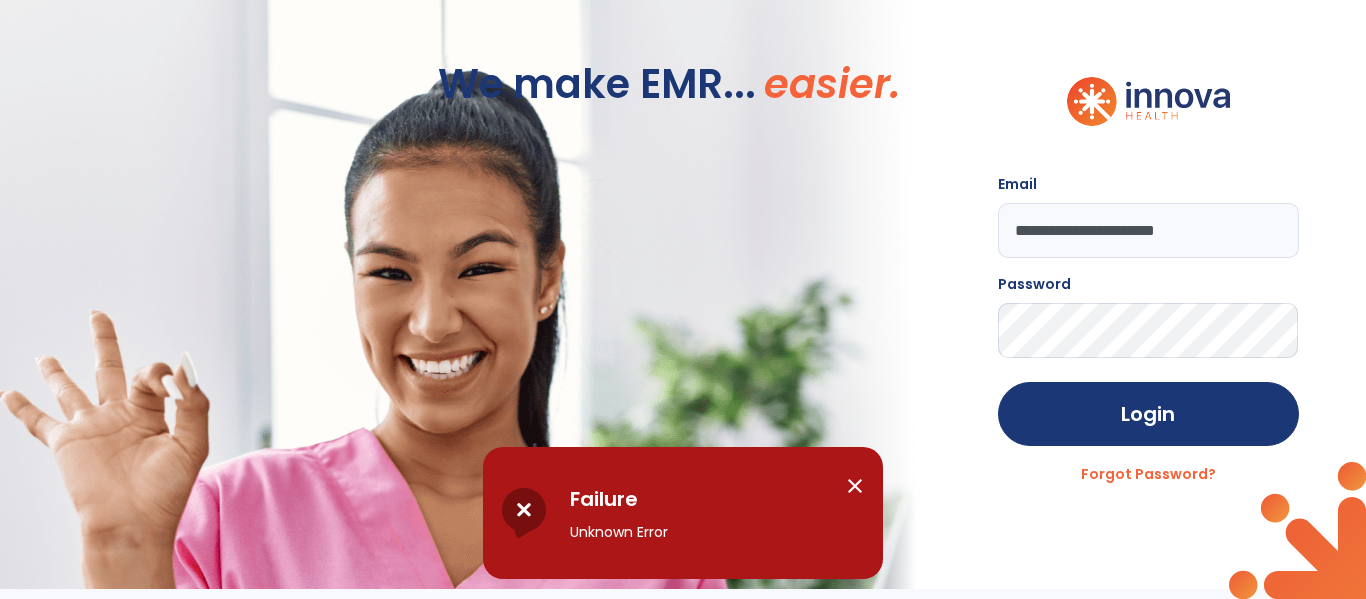 click on "close" at bounding box center (855, 486) 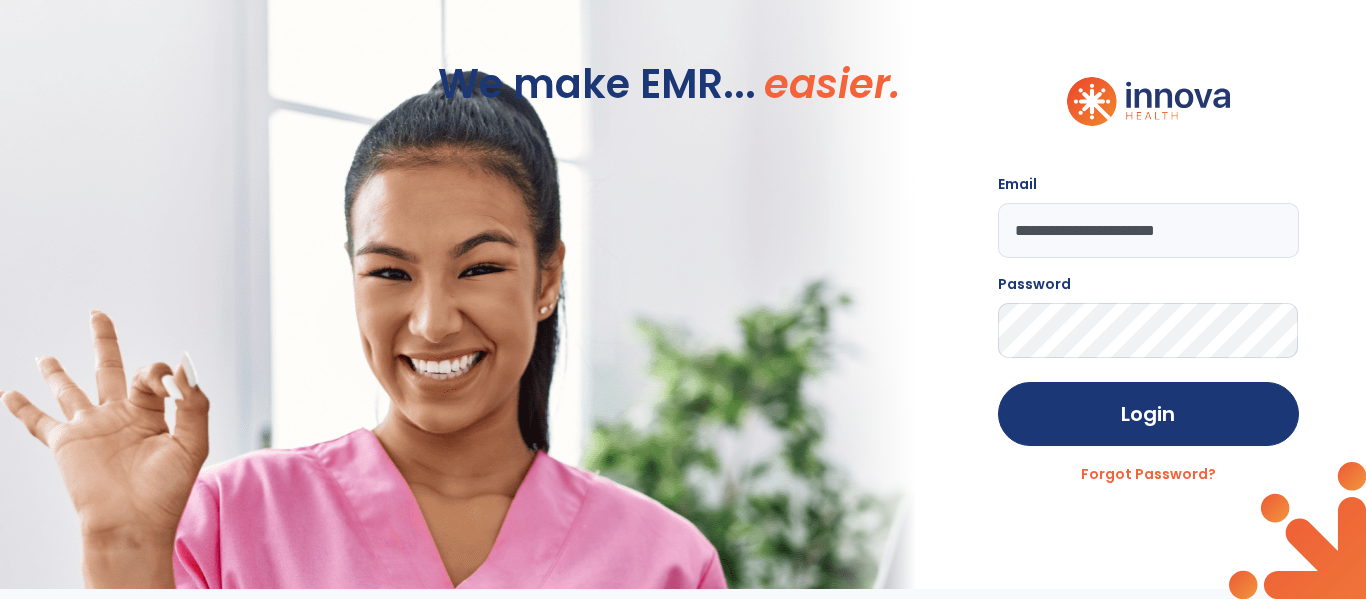 click on "**********" 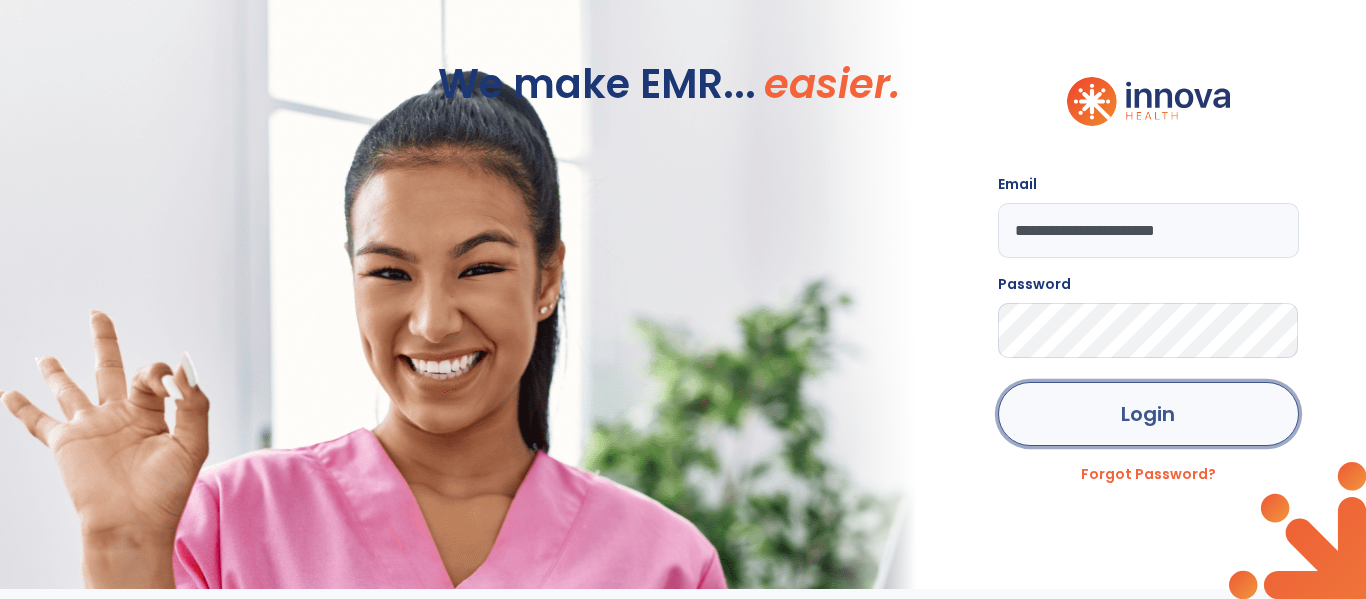 click on "Login" 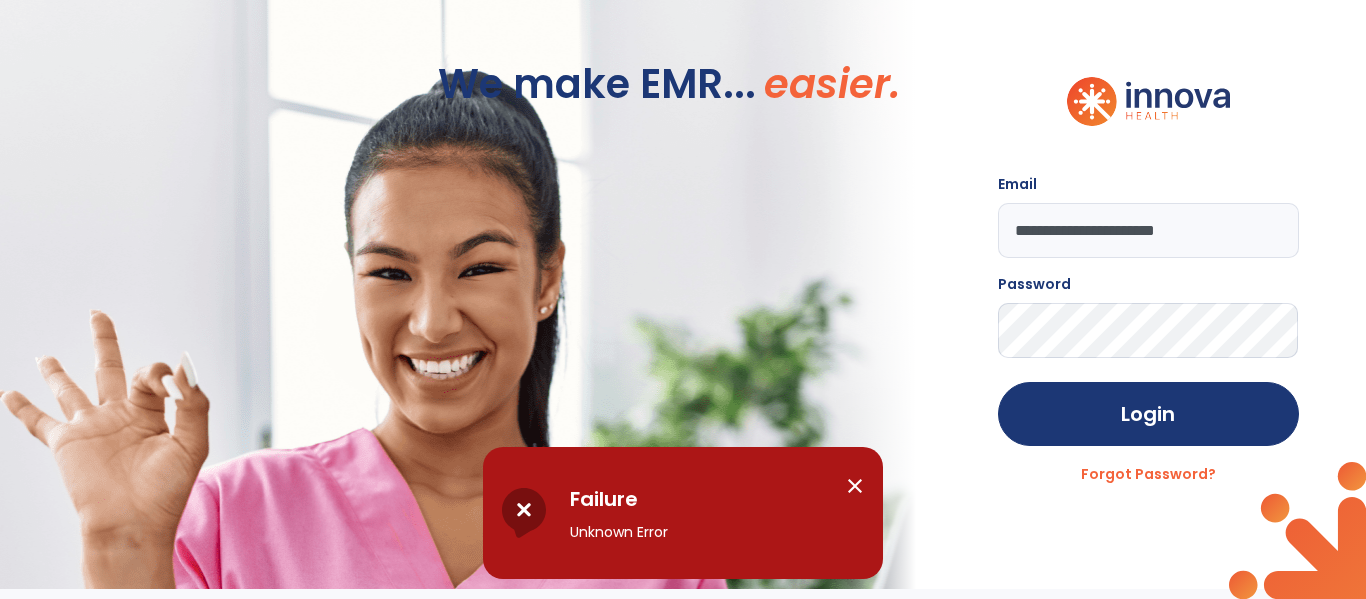 click on "close" at bounding box center [855, 486] 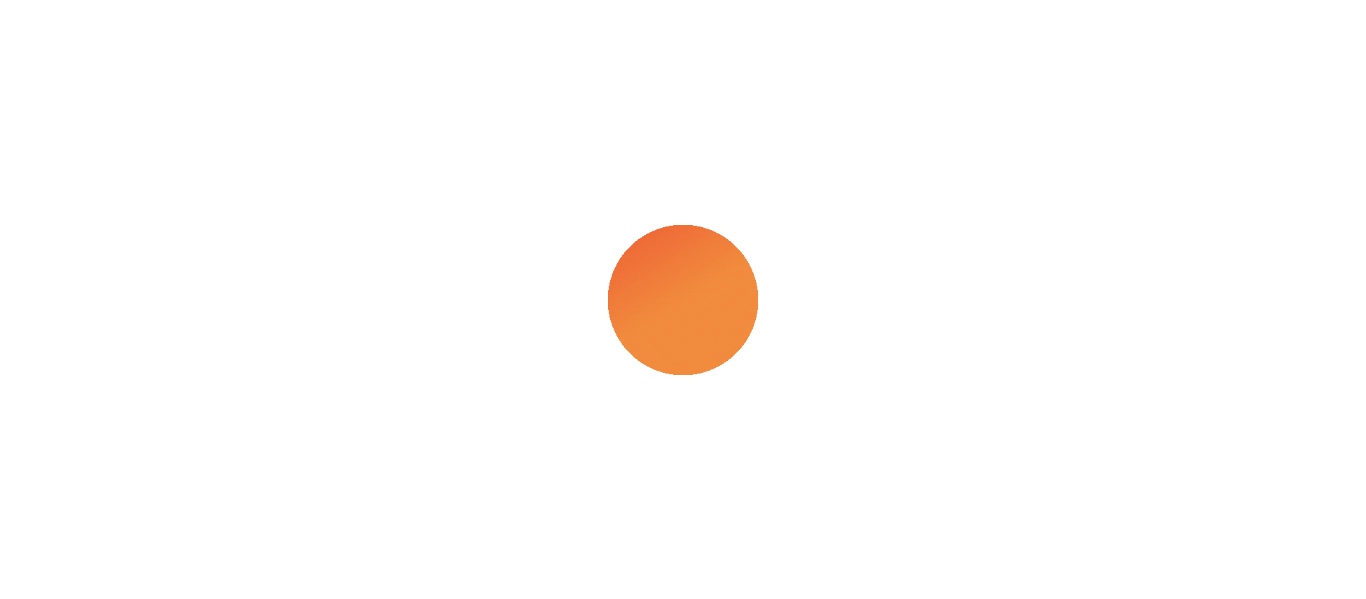scroll, scrollTop: 0, scrollLeft: 0, axis: both 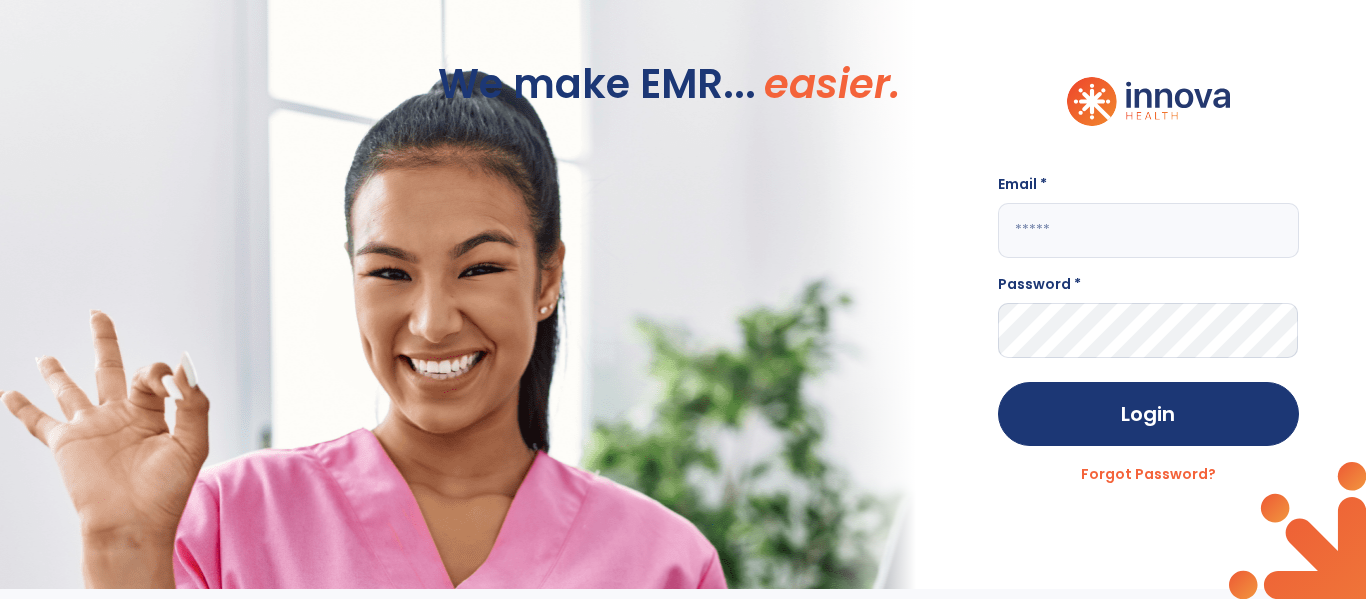 click 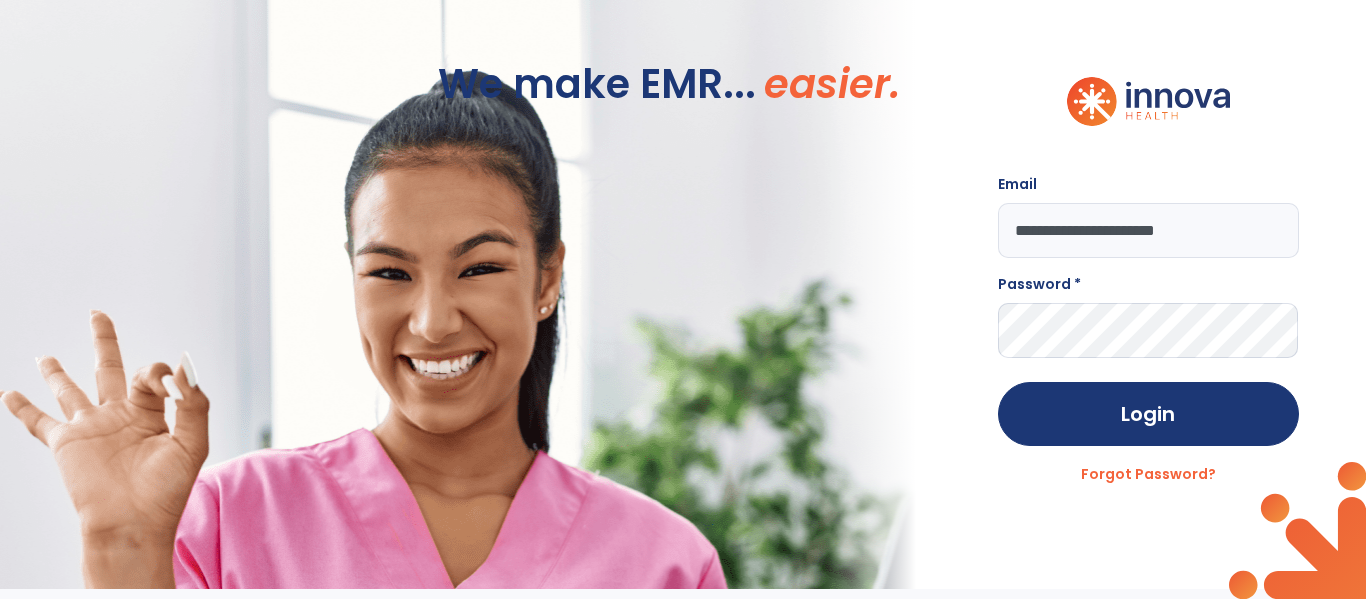type on "**********" 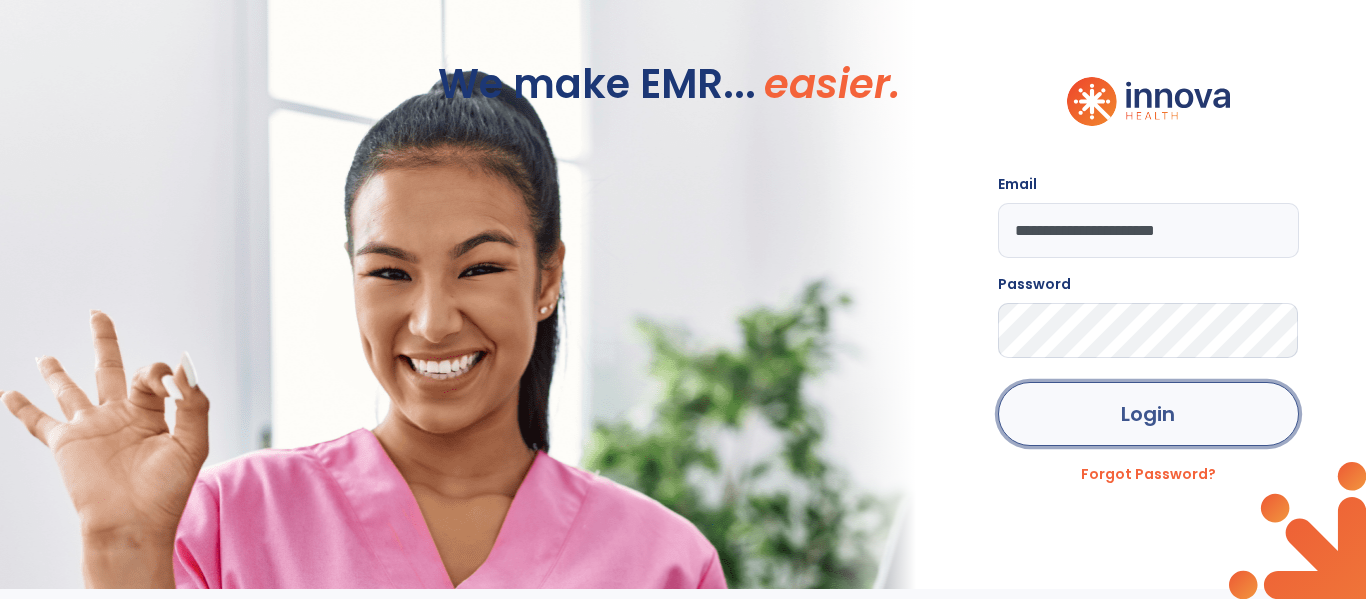 click on "Login" 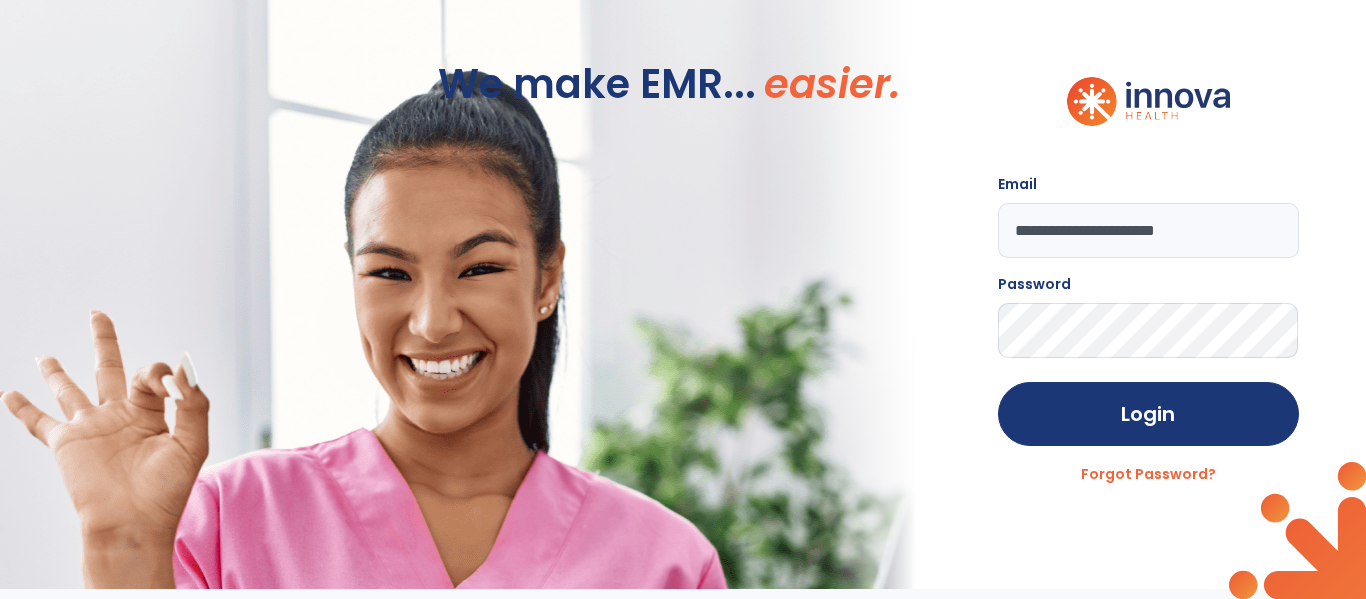 click on "**********" 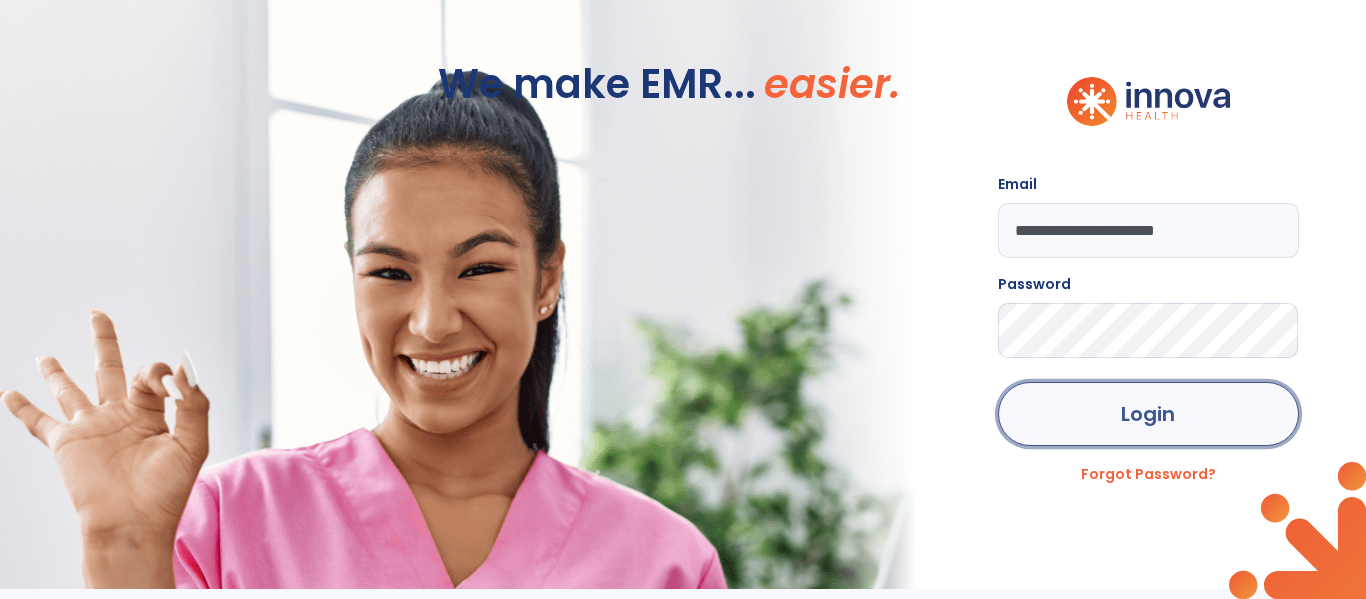 click on "Login" 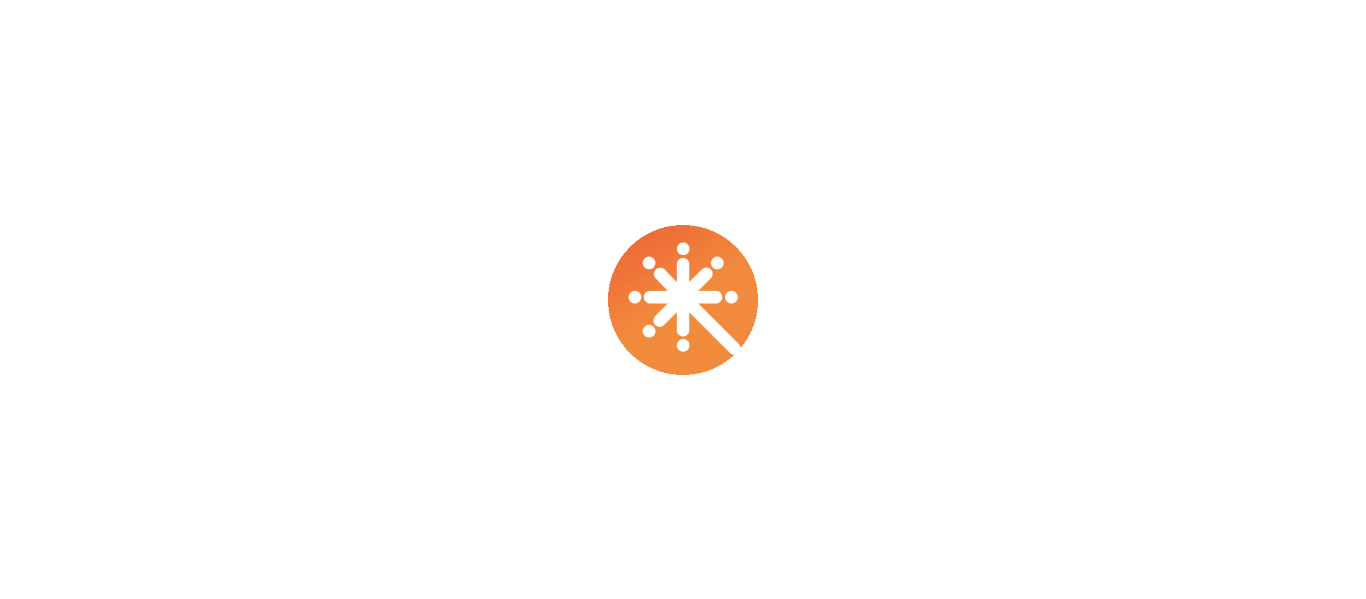 scroll, scrollTop: 0, scrollLeft: 0, axis: both 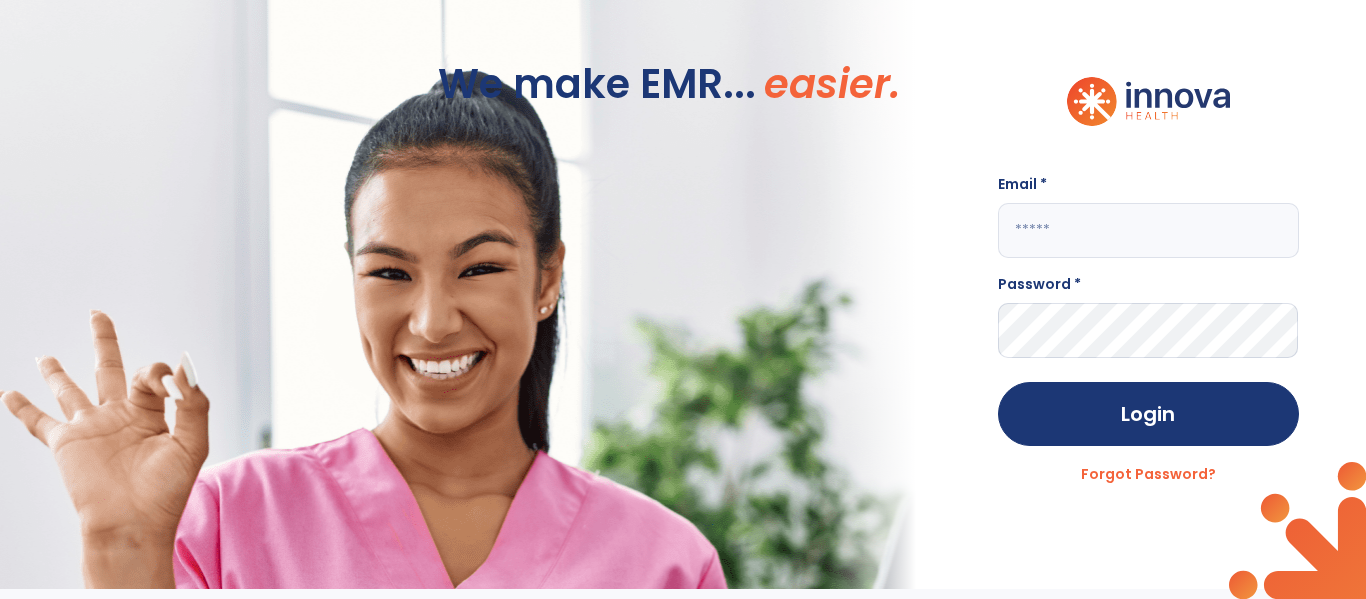 click 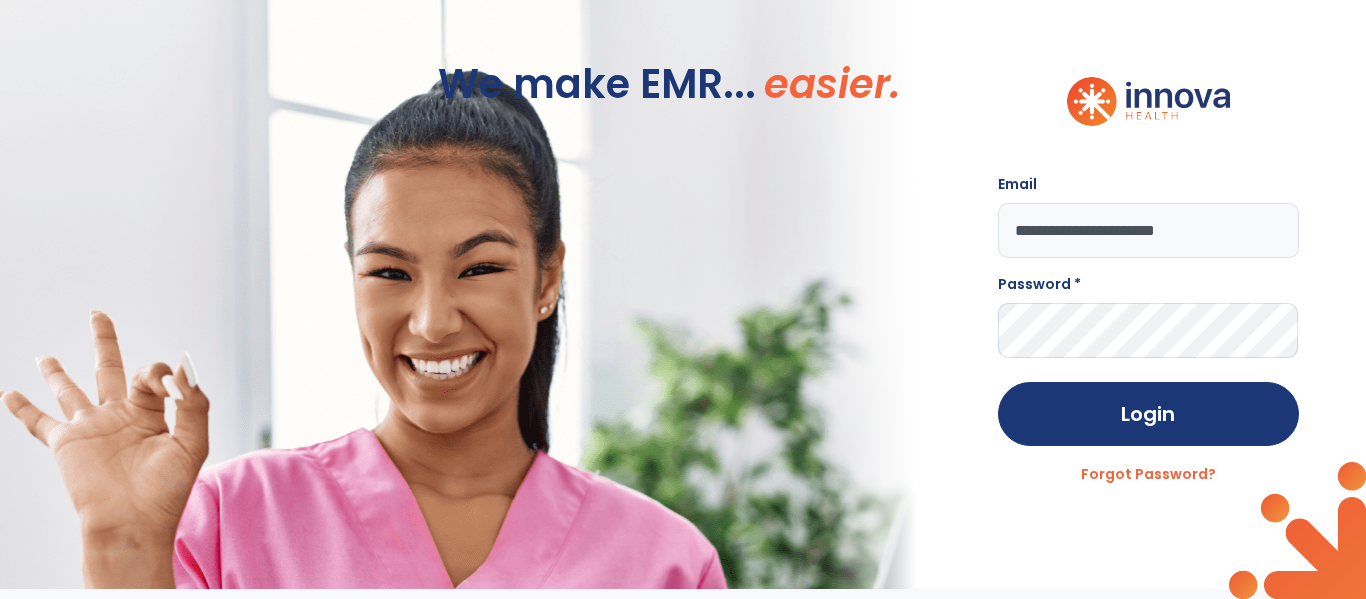 type on "**********" 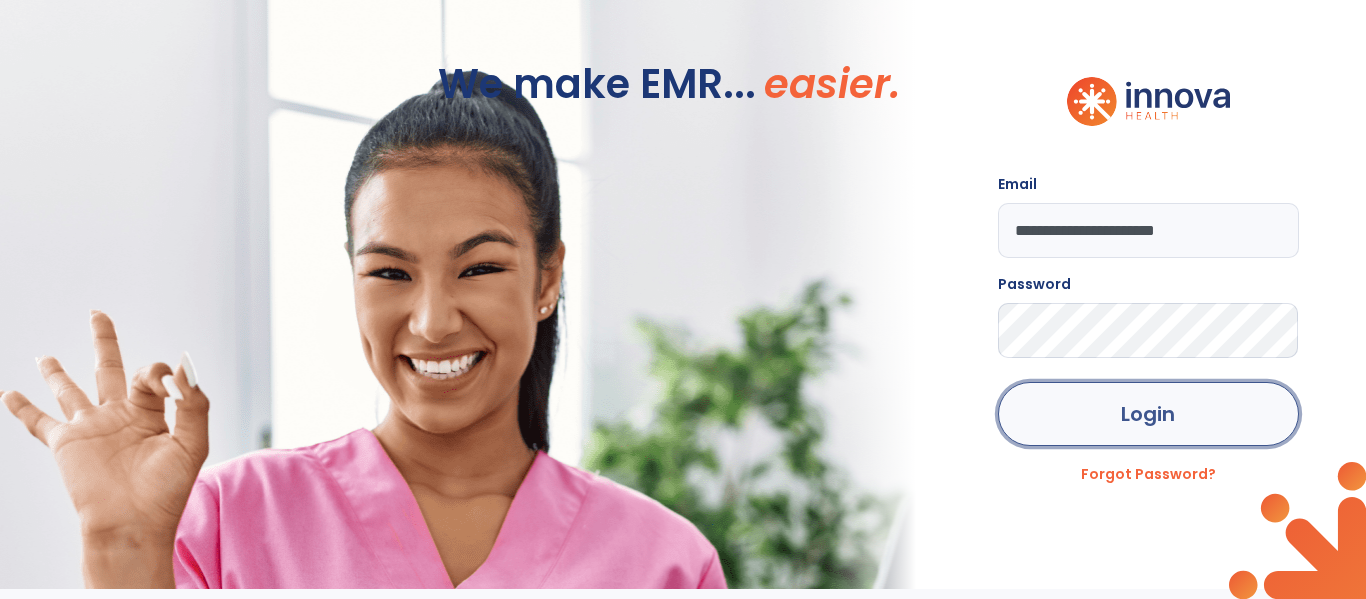 click on "Login" 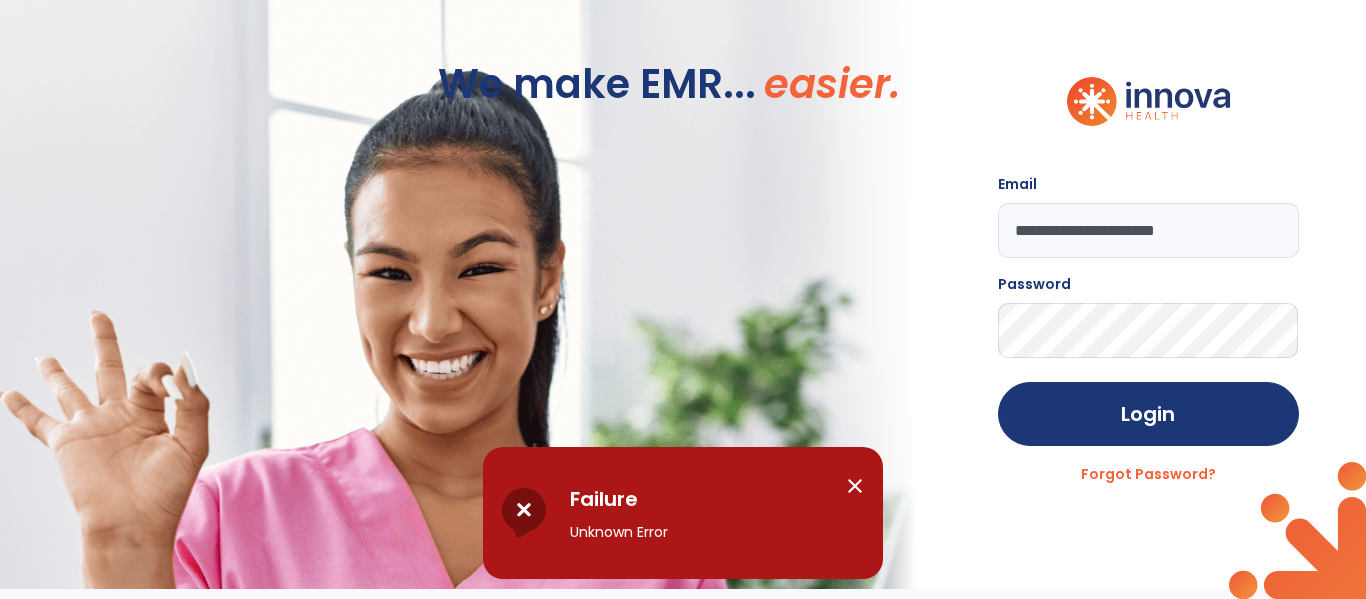 click on "close" at bounding box center [855, 486] 